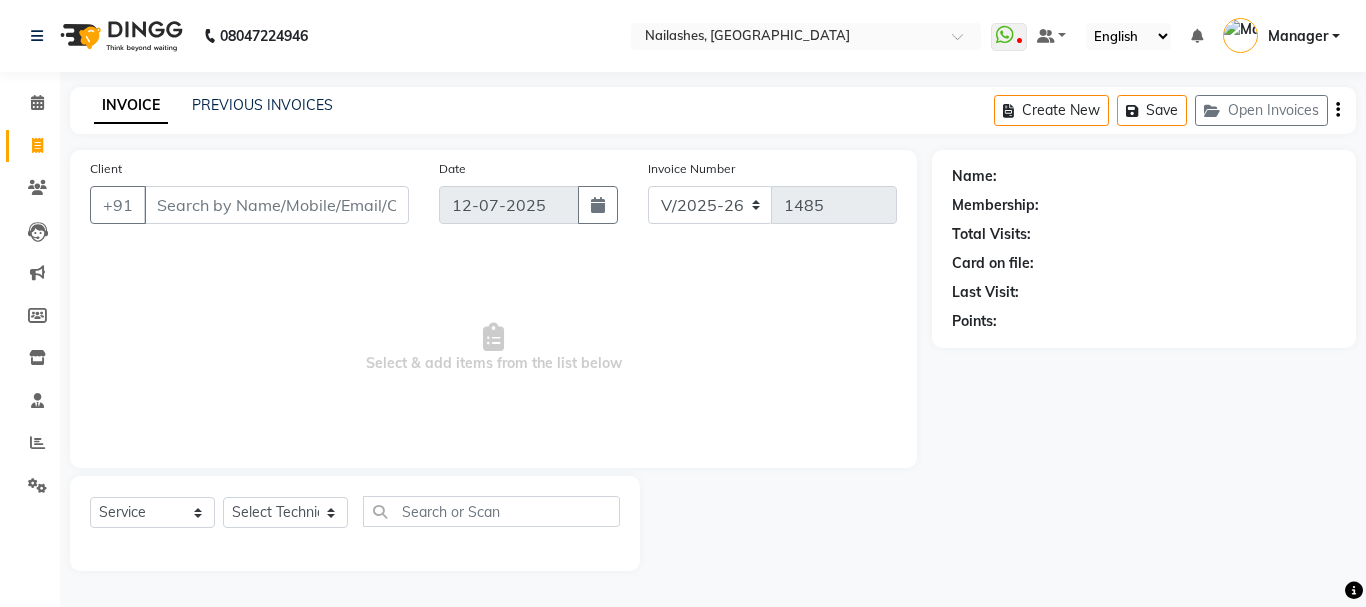 select on "3926" 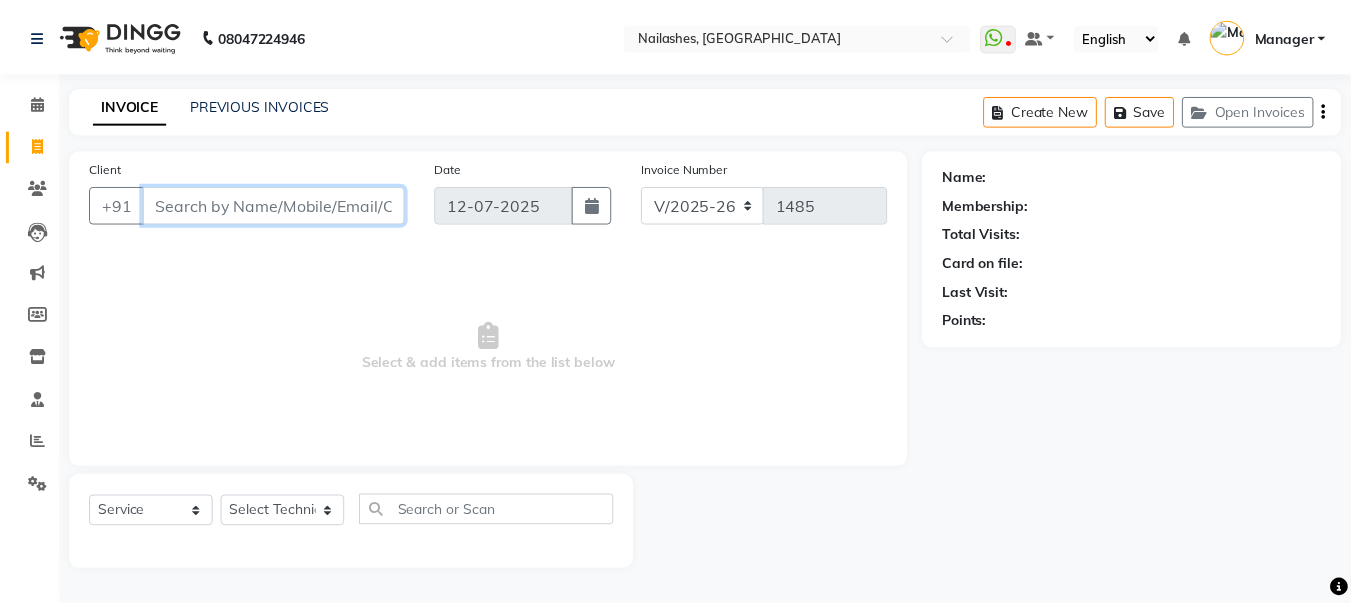 scroll, scrollTop: 0, scrollLeft: 0, axis: both 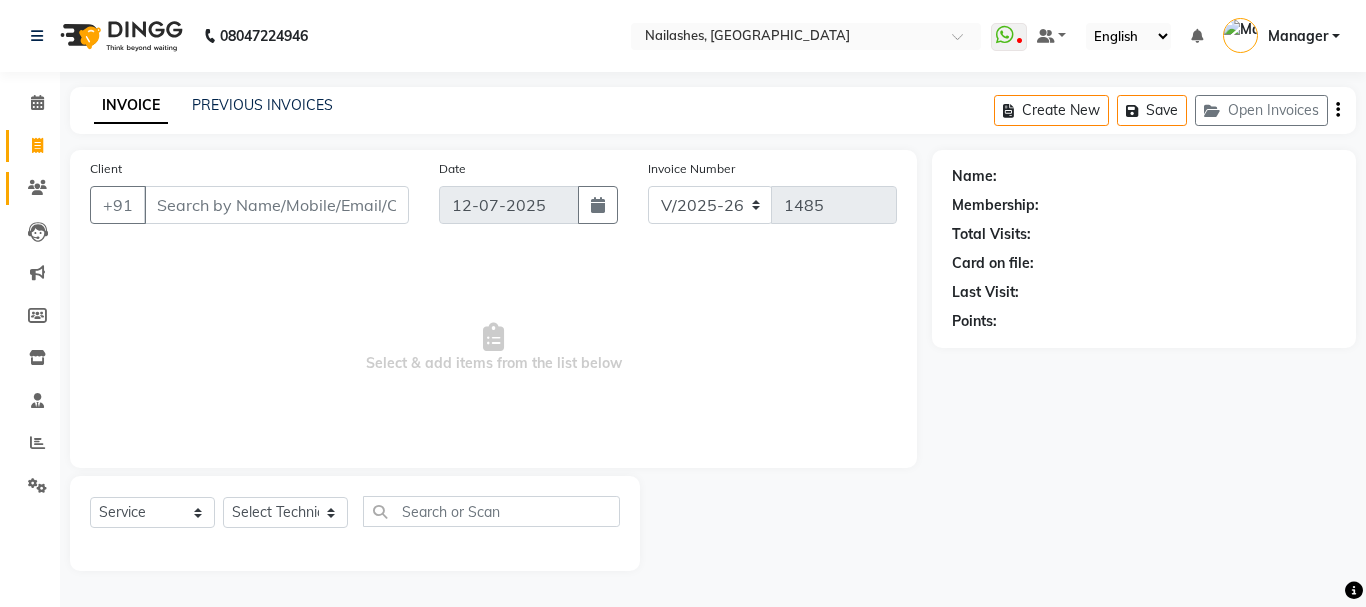 click on "Clients" 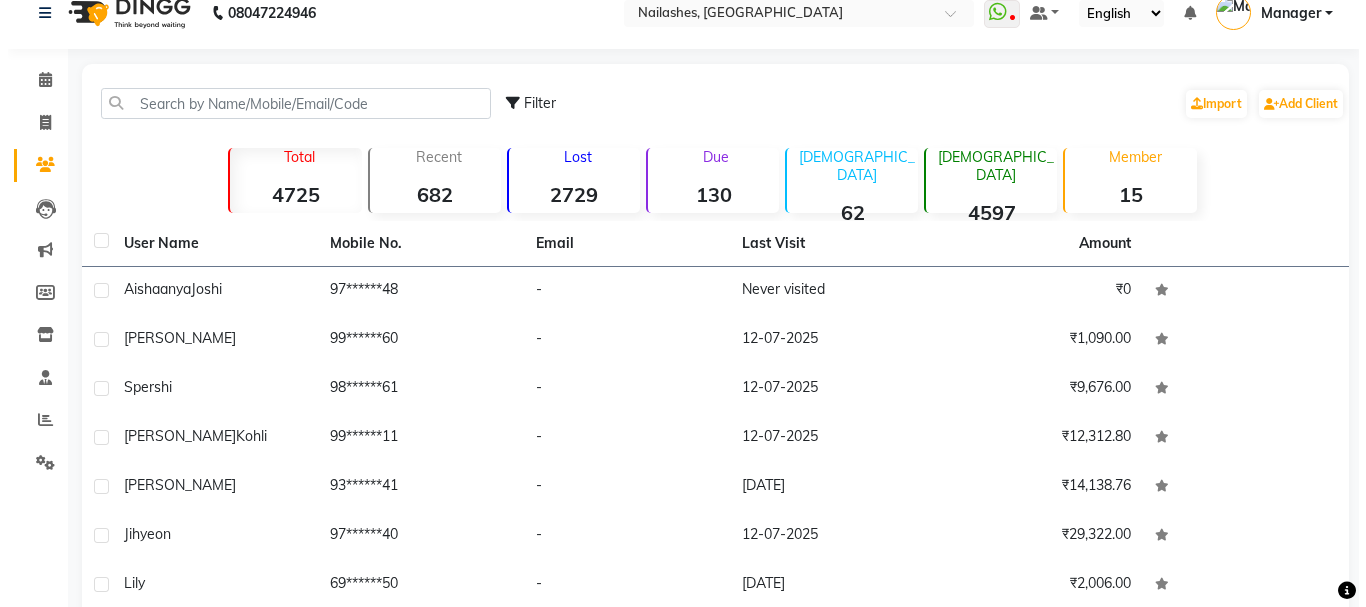 scroll, scrollTop: 0, scrollLeft: 0, axis: both 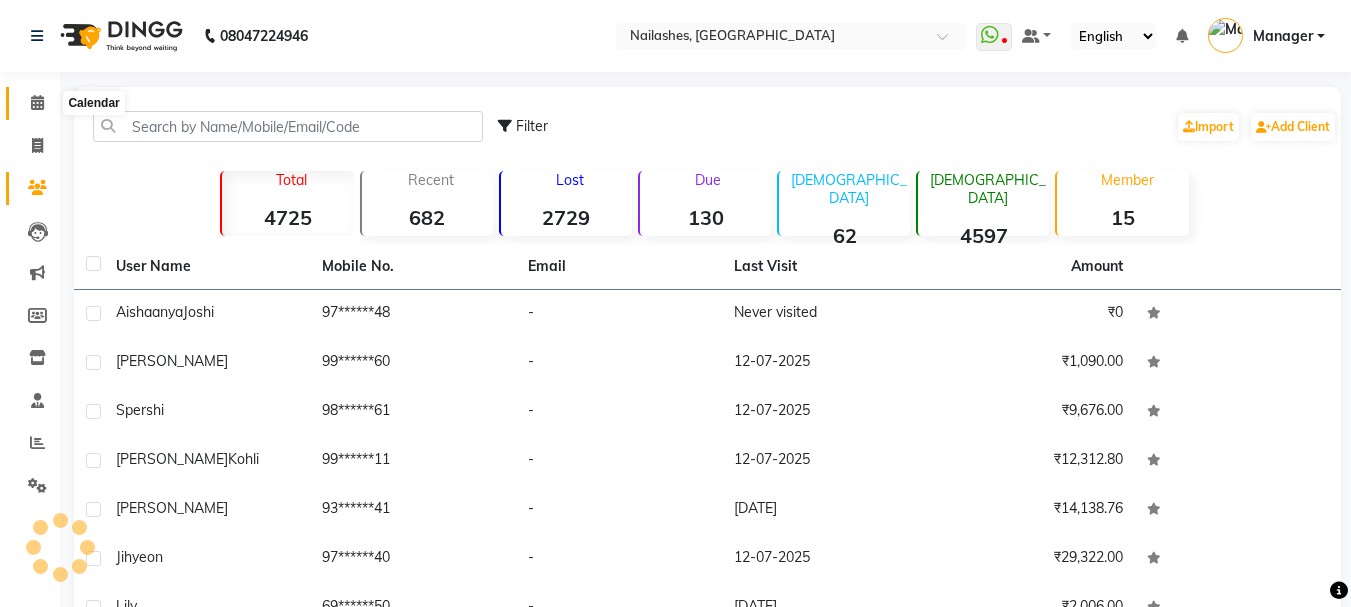 click 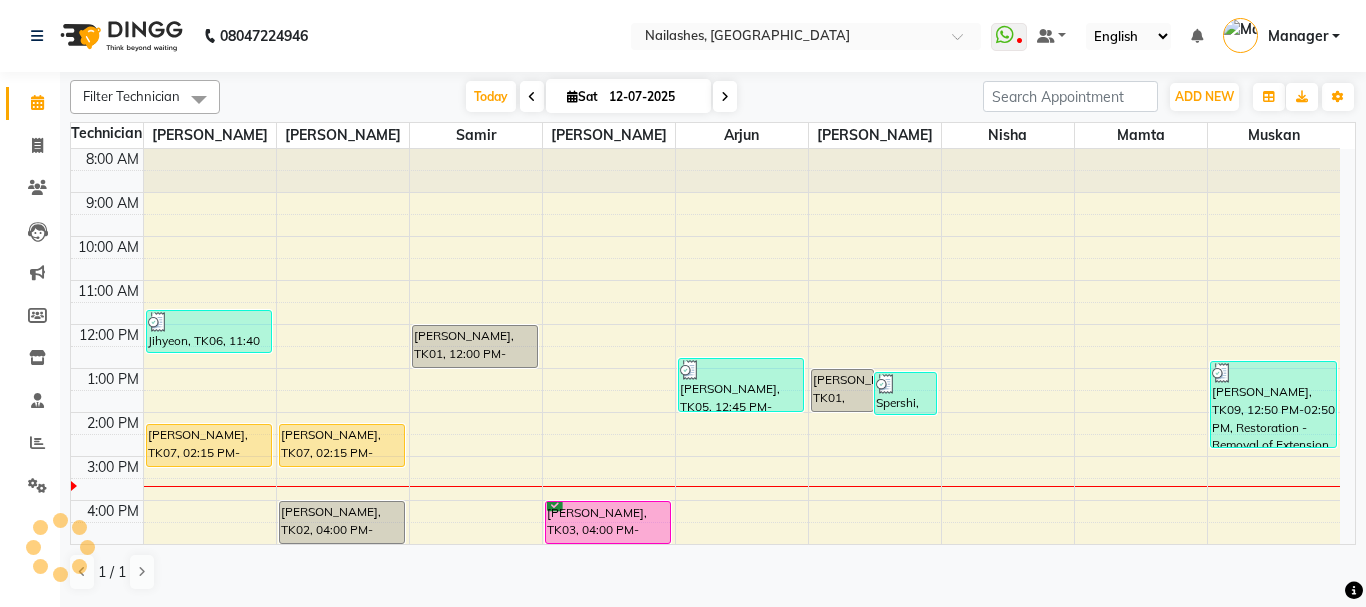scroll, scrollTop: 0, scrollLeft: 0, axis: both 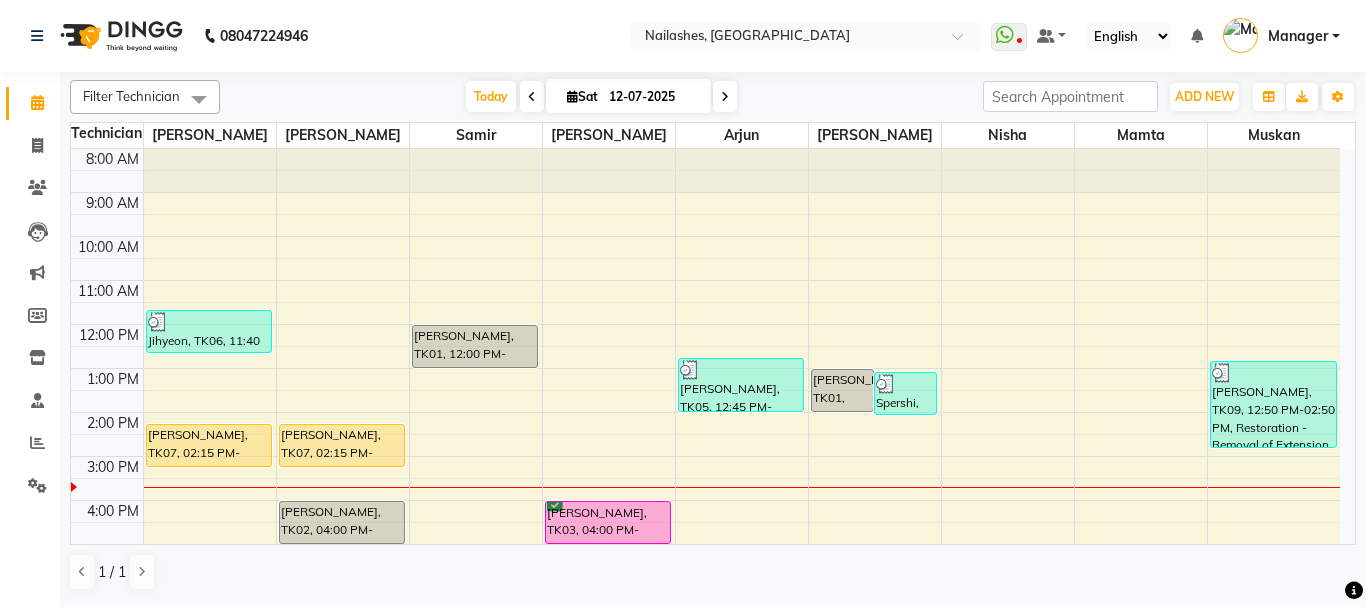 click on "08047224946" 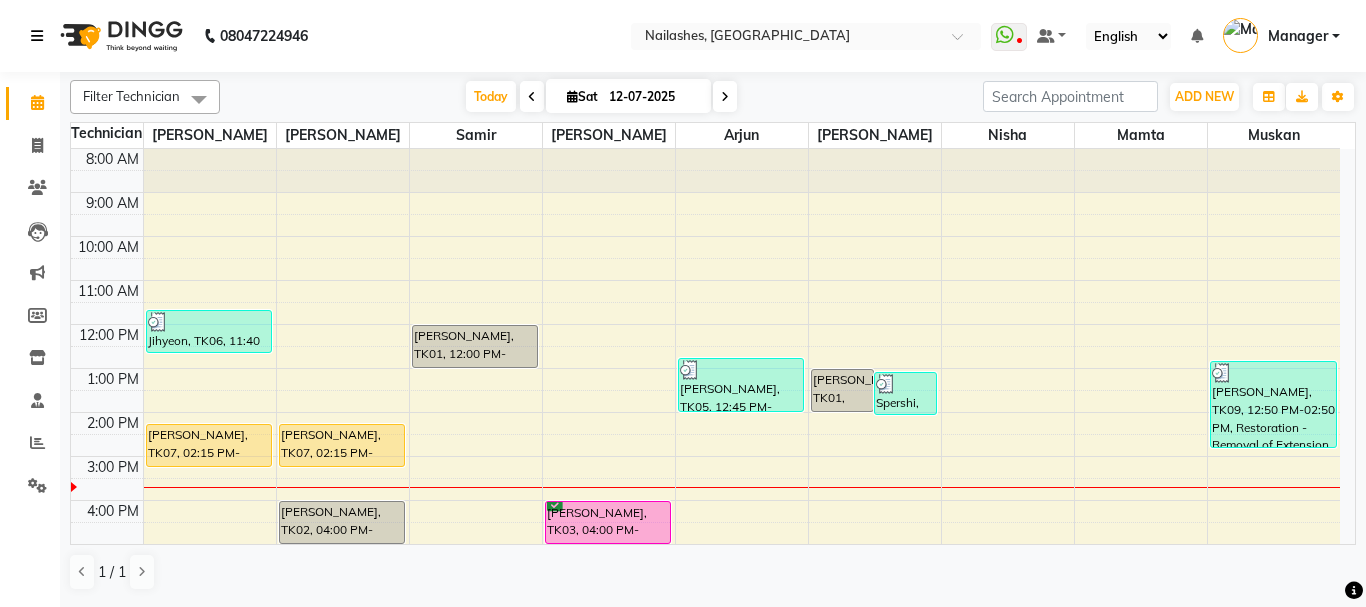click at bounding box center [37, 36] 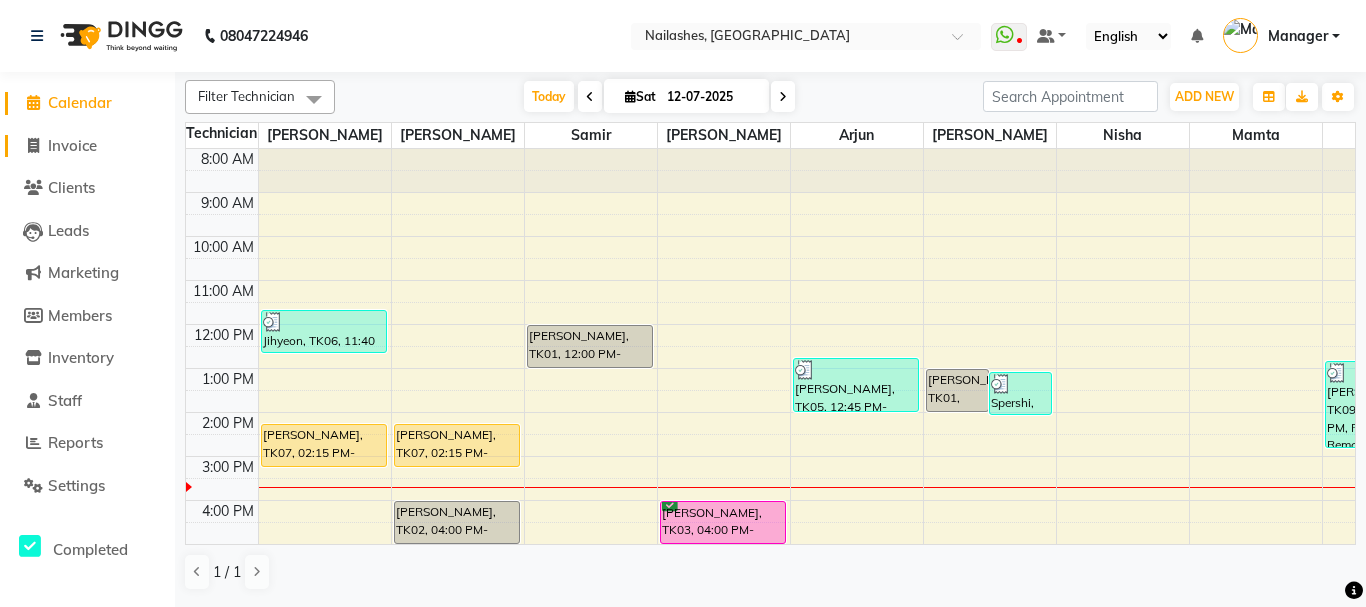 click on "Invoice" 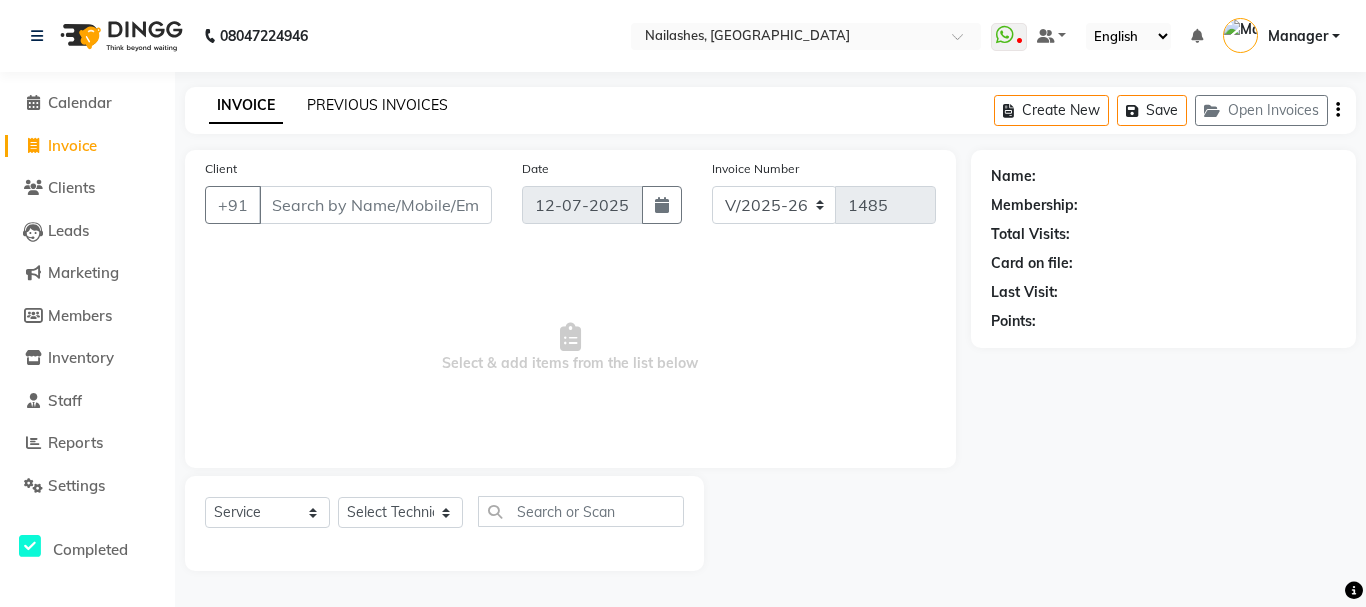 click on "PREVIOUS INVOICES" 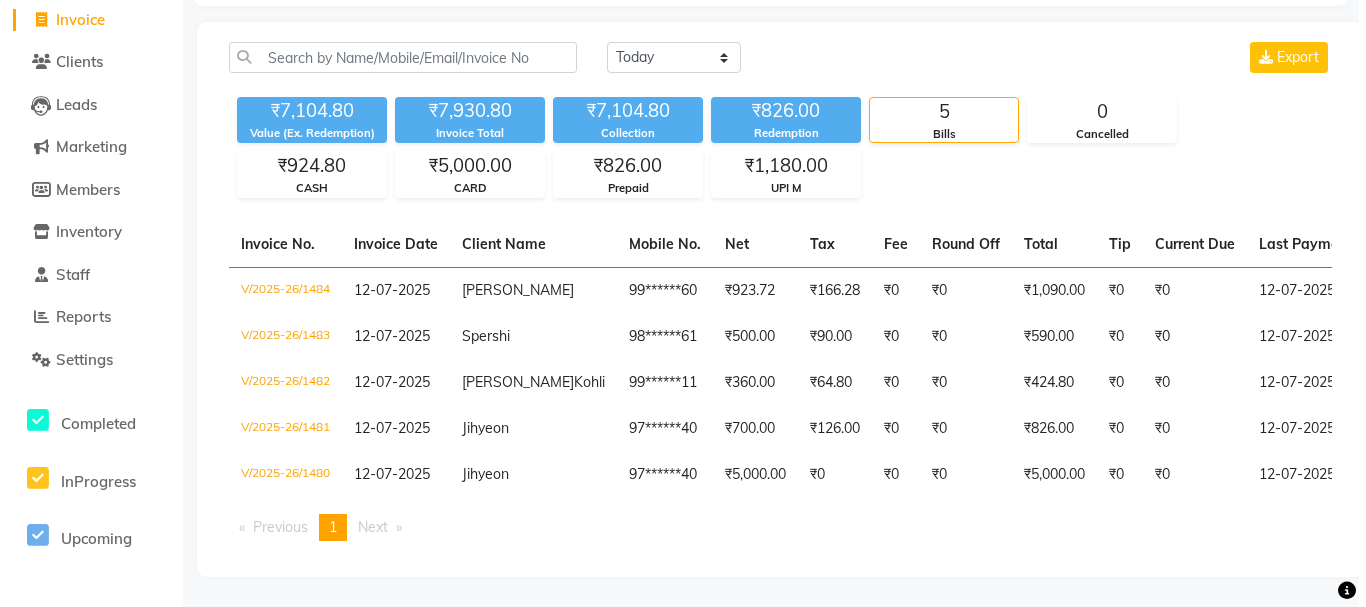 scroll, scrollTop: 0, scrollLeft: 0, axis: both 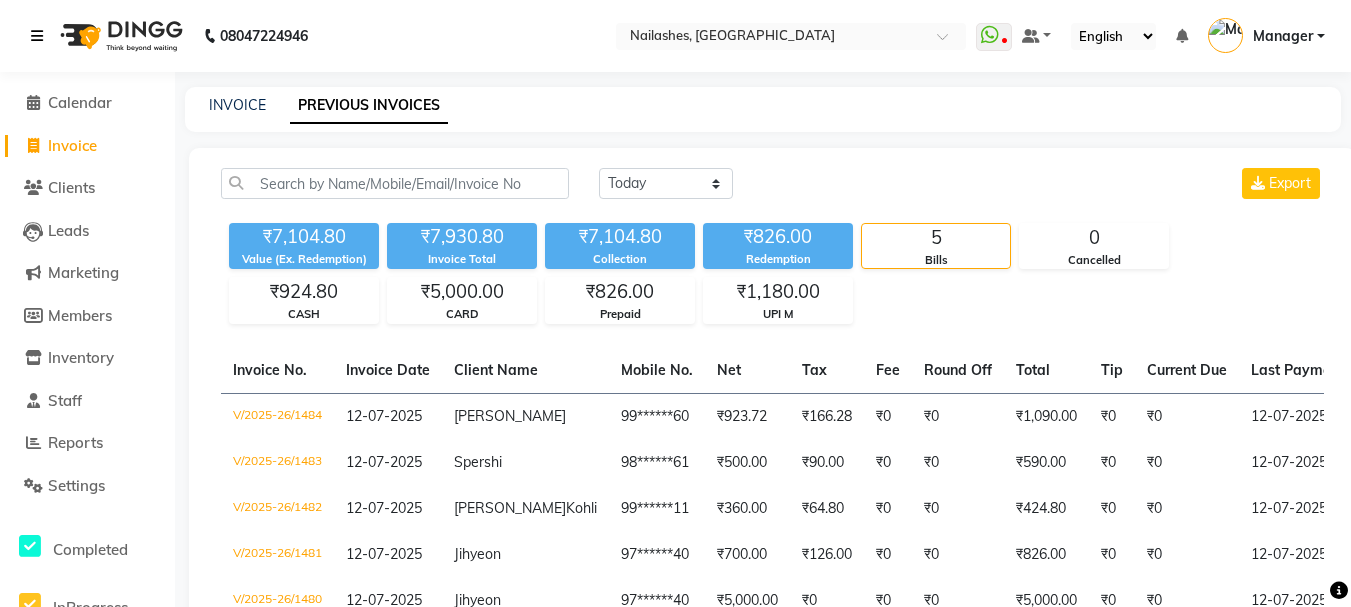 click at bounding box center (37, 36) 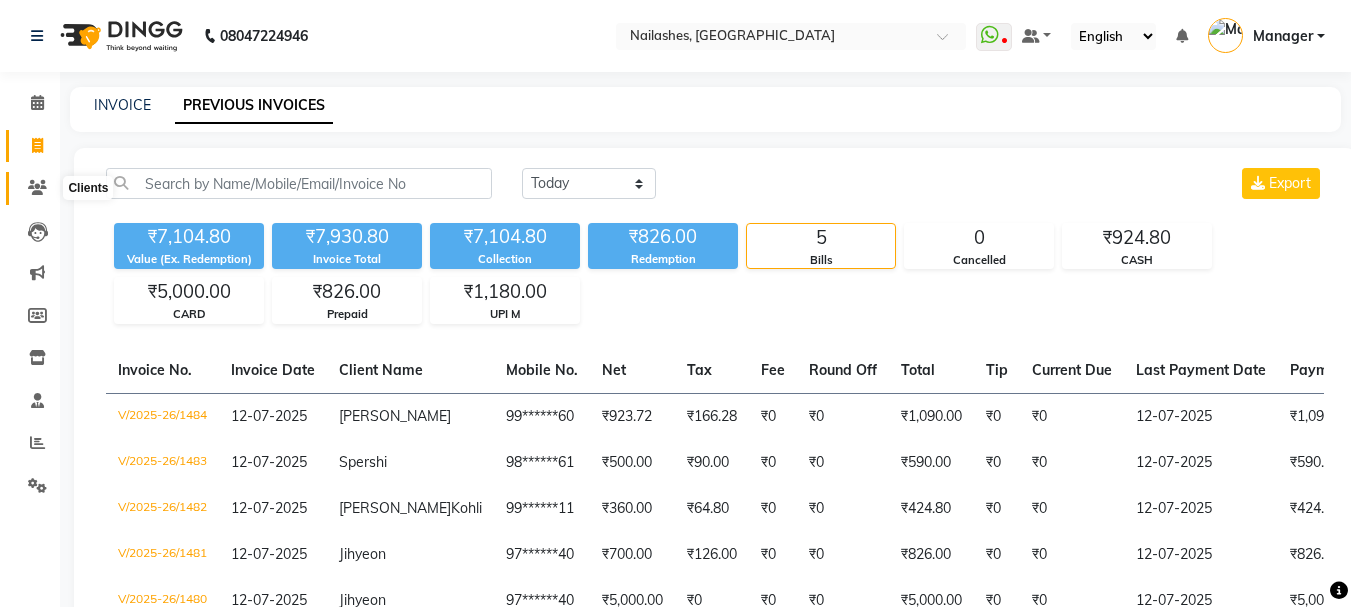 click 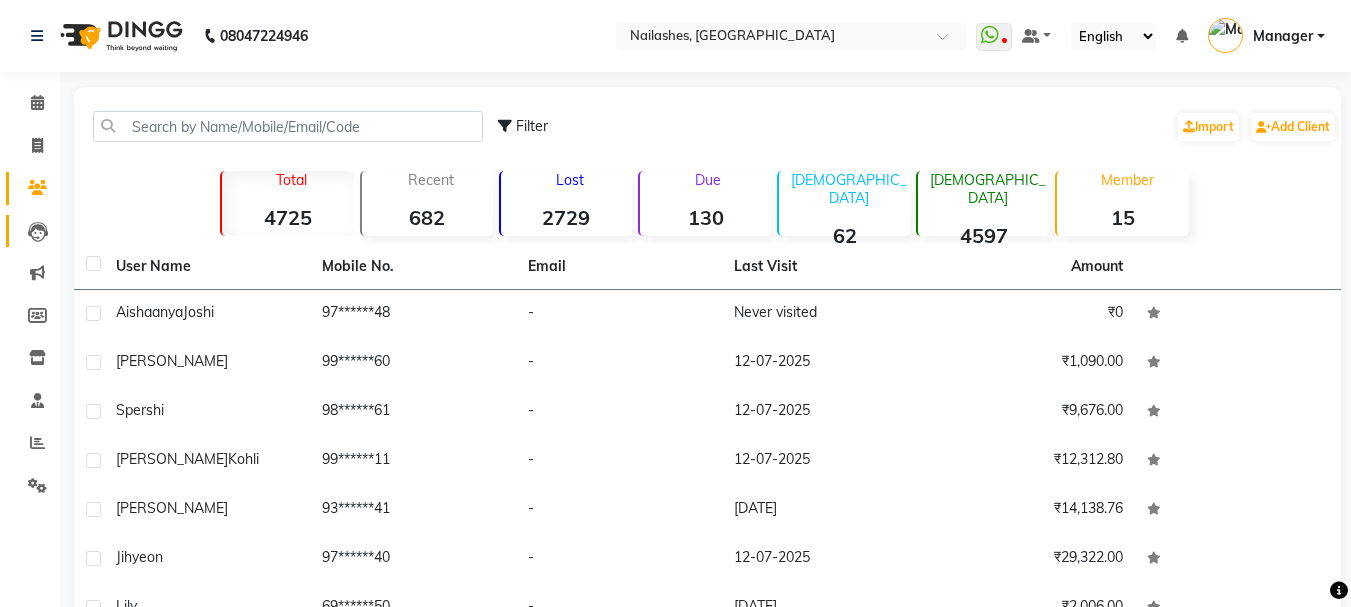 click on "Leads" 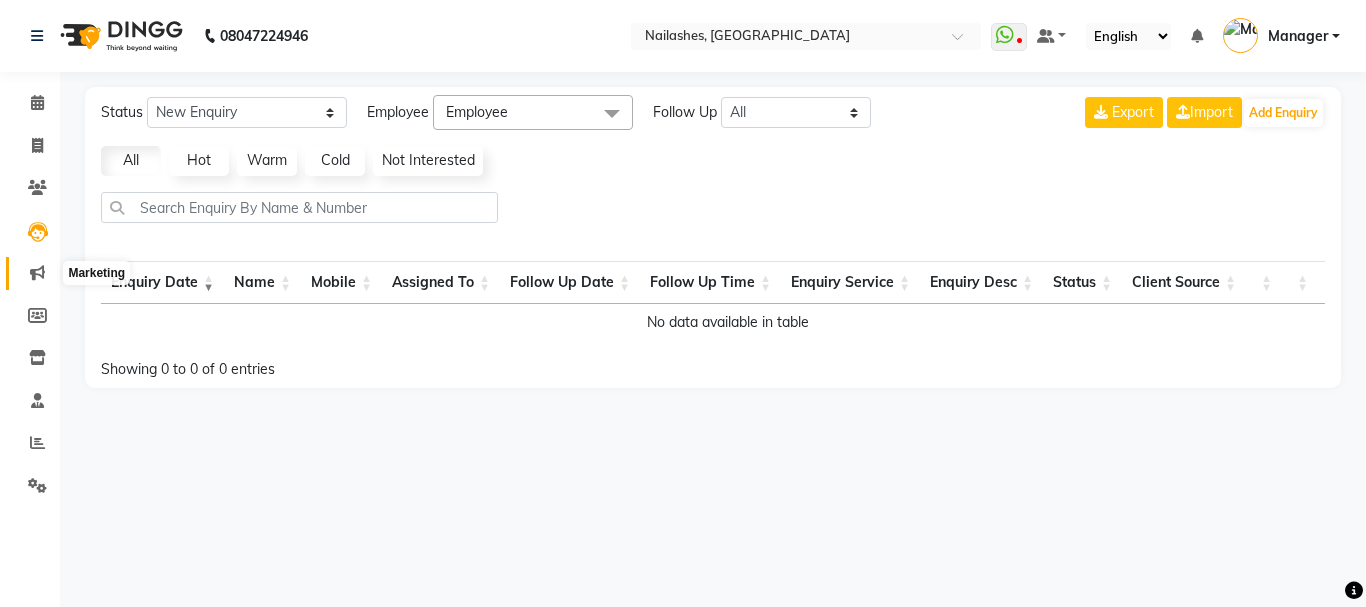 click 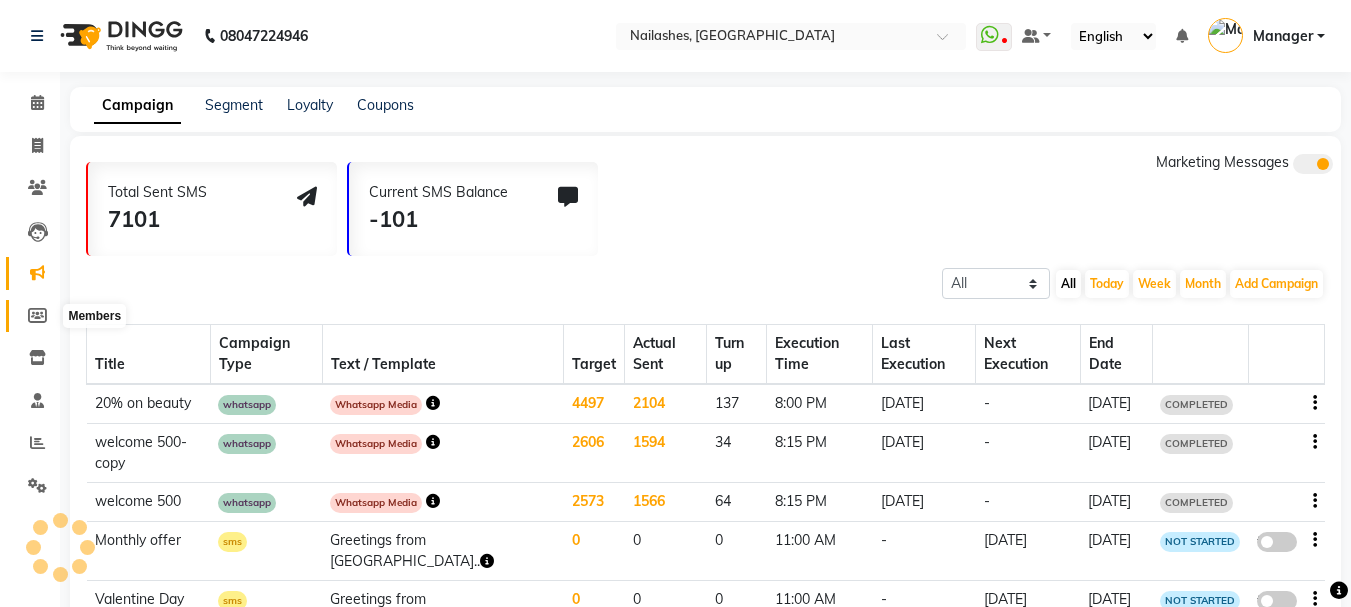 click 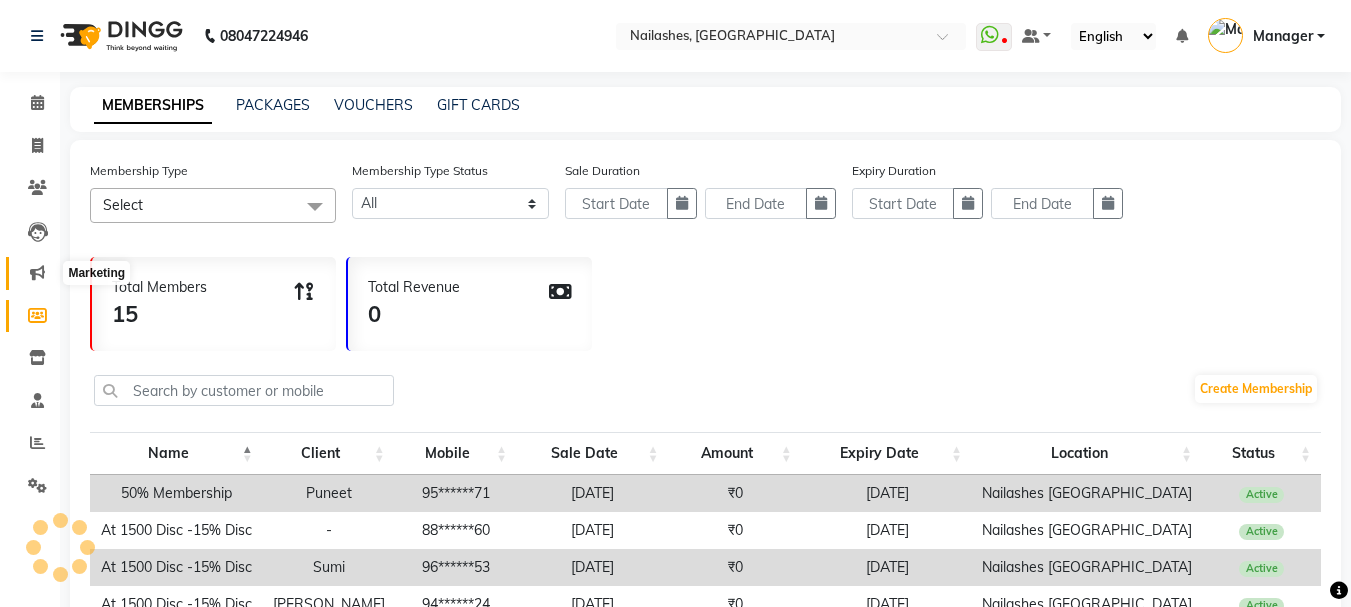 click 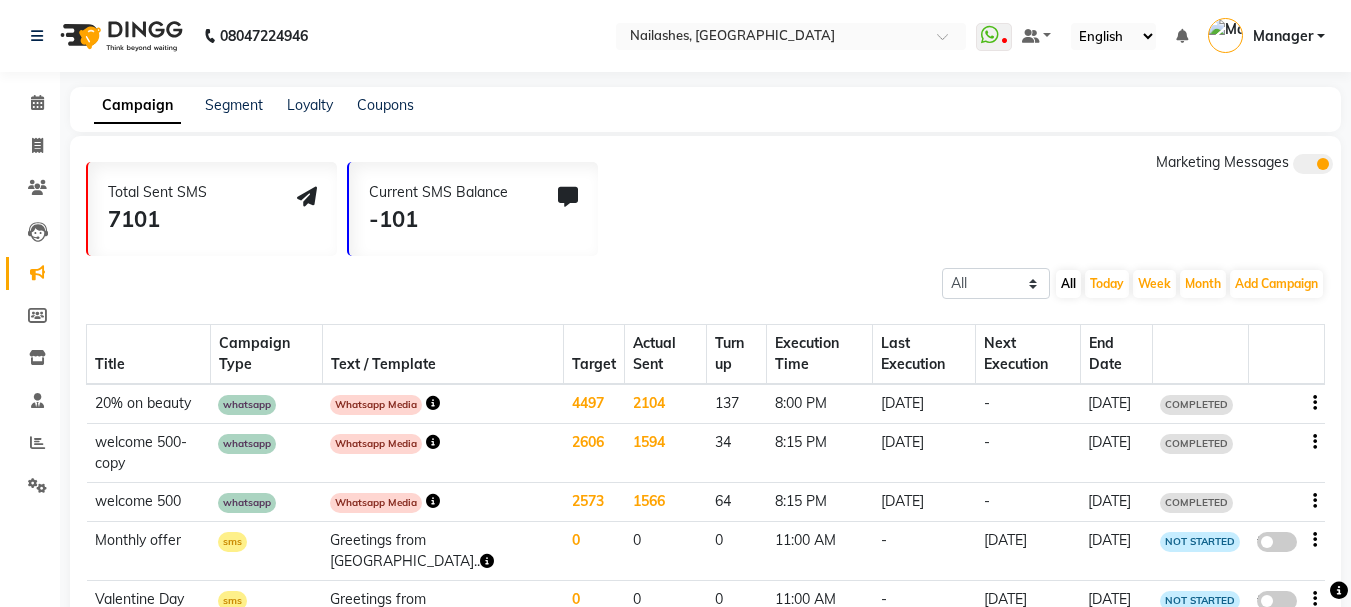 click on "4497" 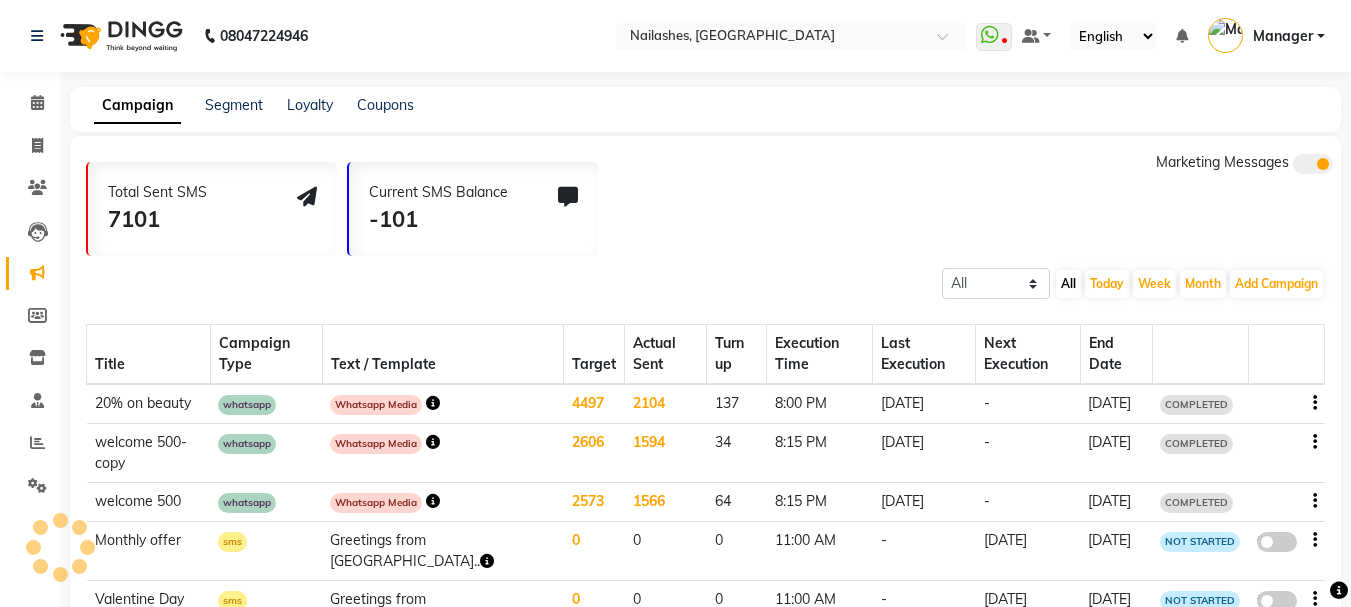 click on "2104" 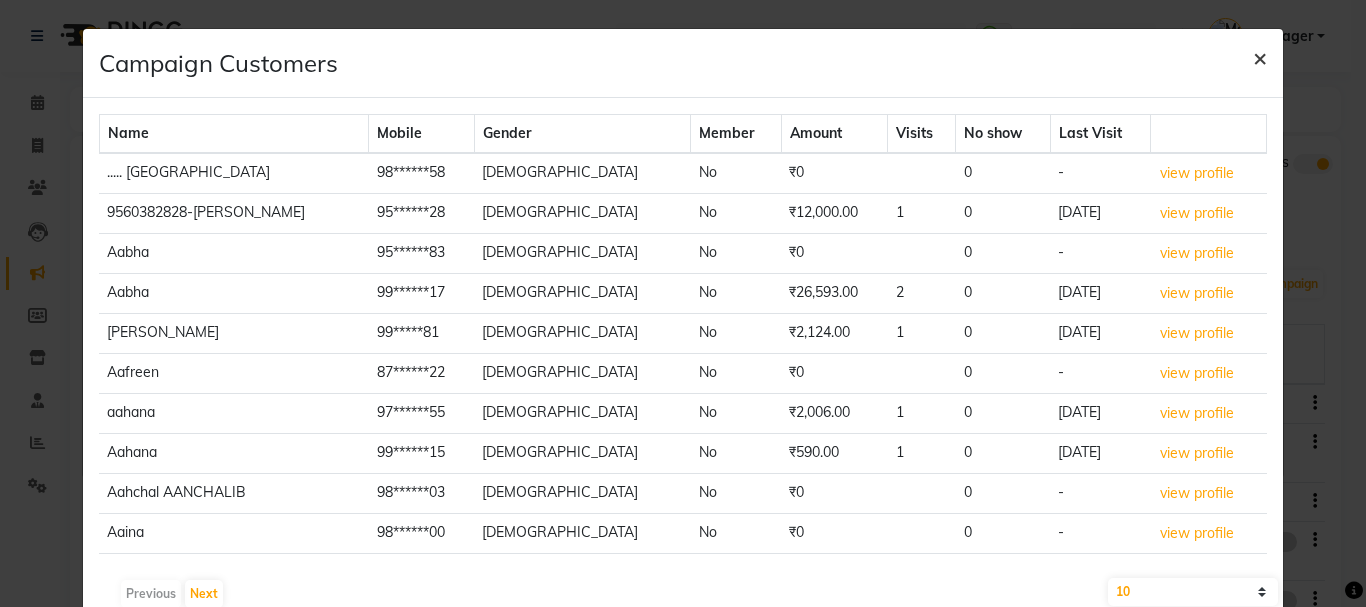 click on "×" 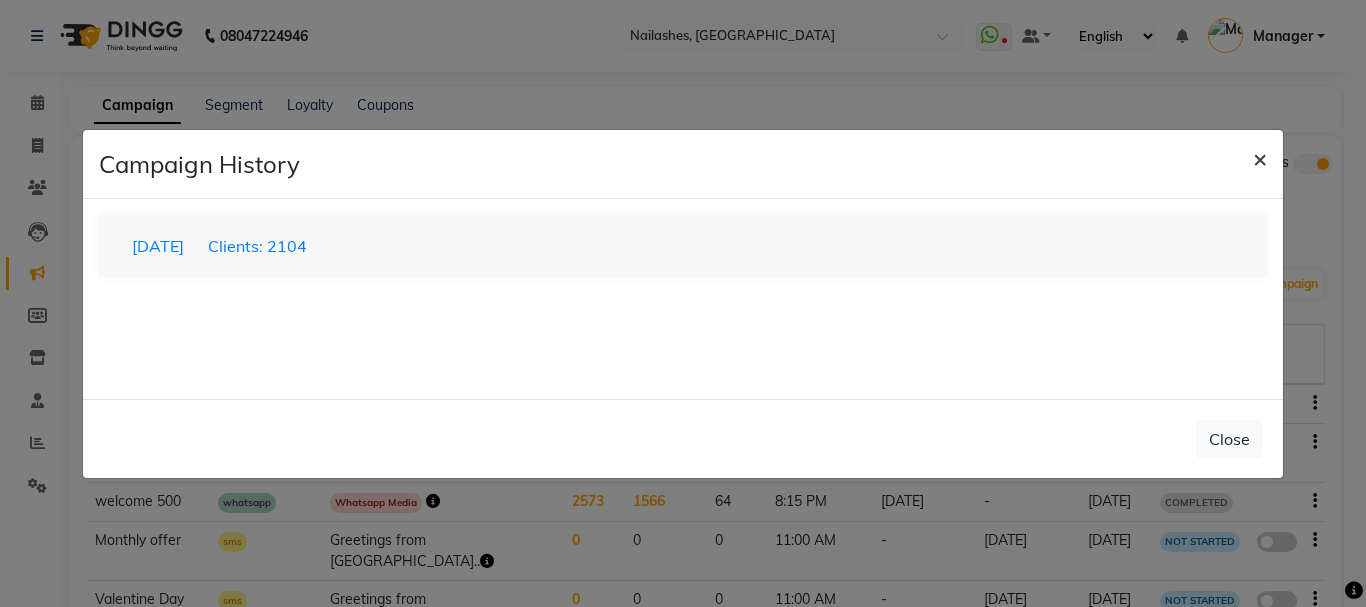 click on "×" 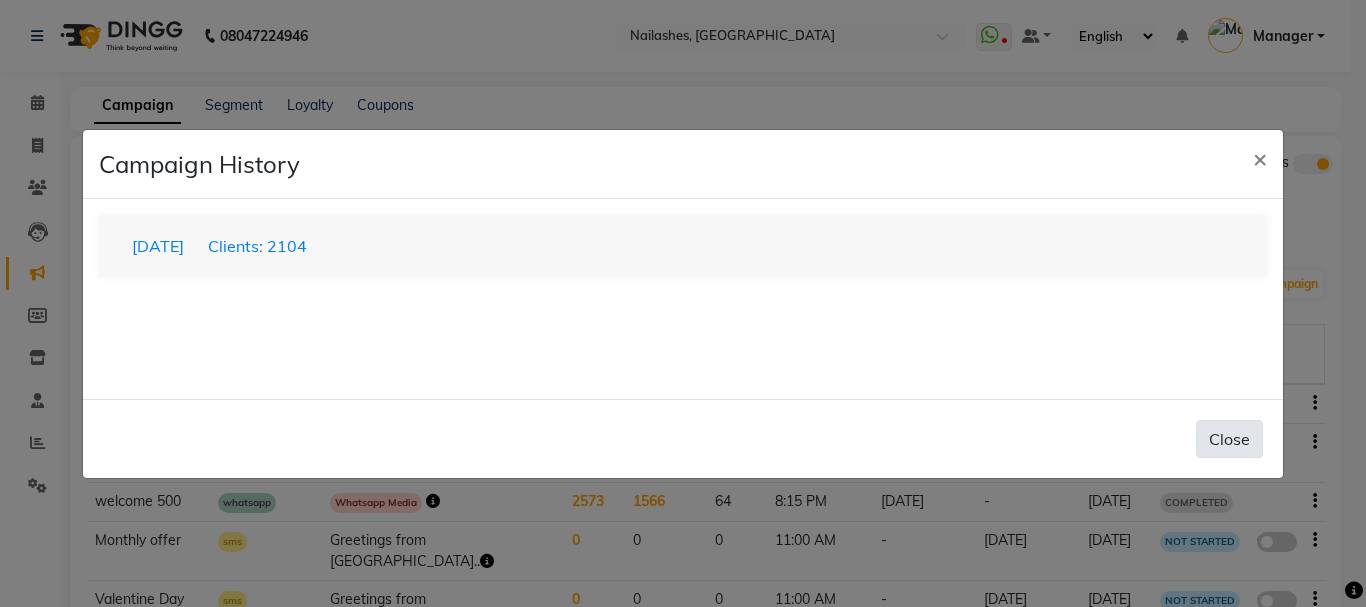 click on "Close" 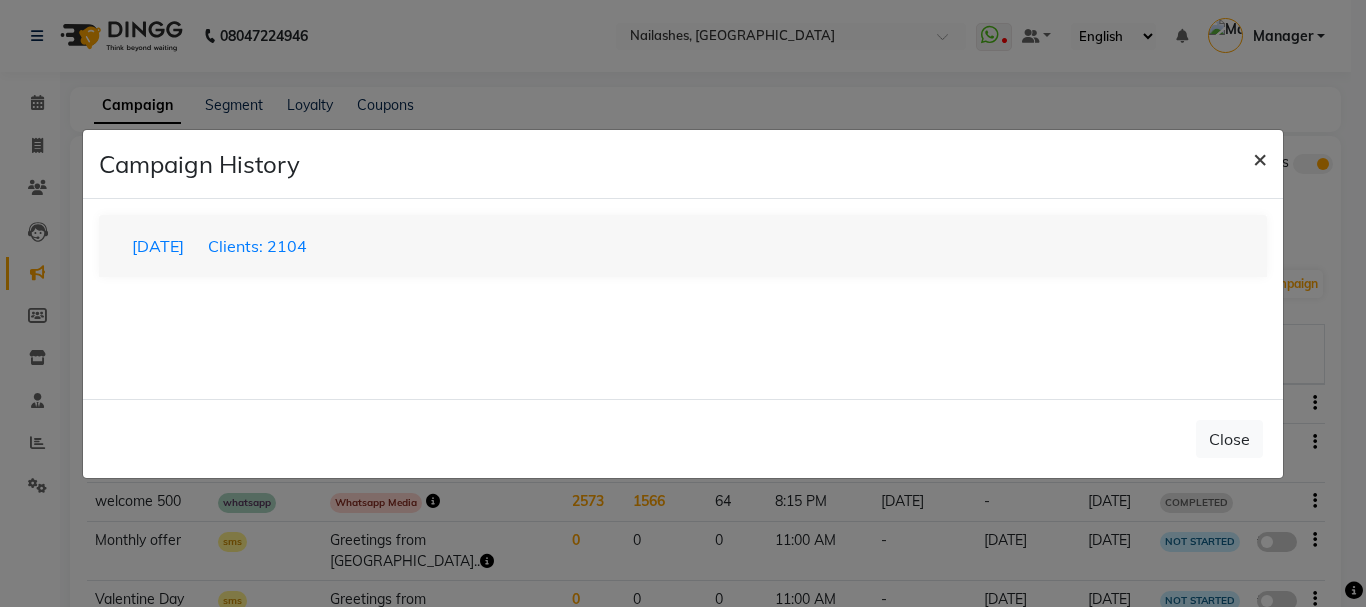 click on "×" 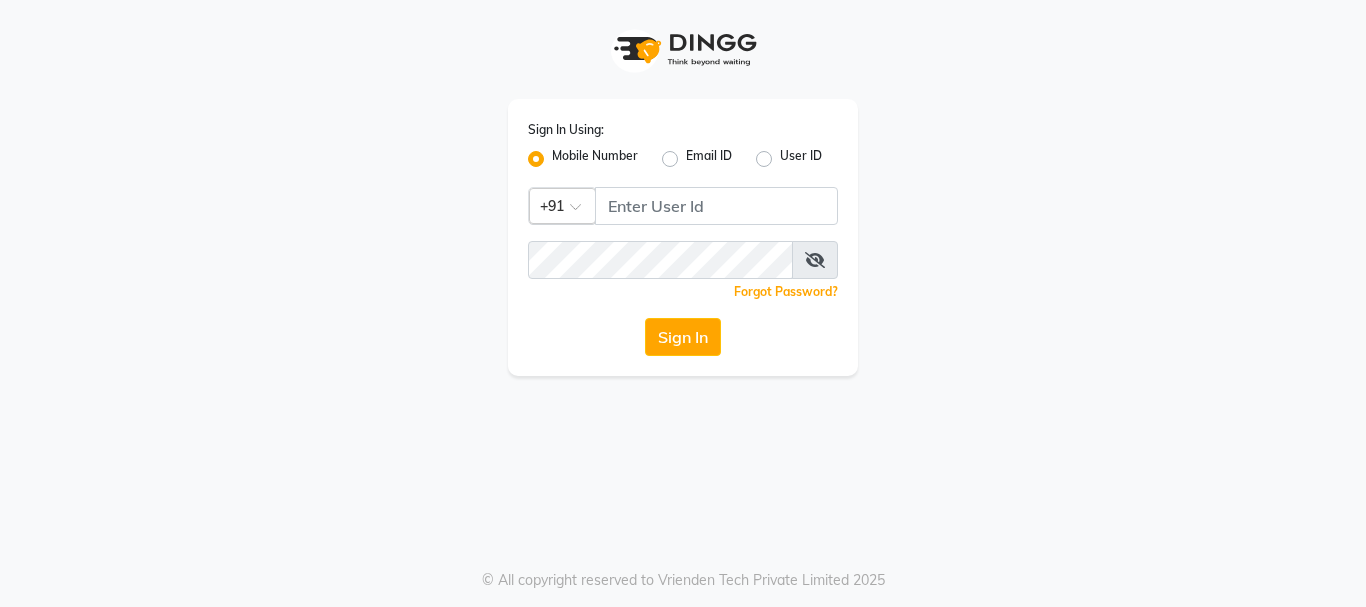 scroll, scrollTop: 0, scrollLeft: 0, axis: both 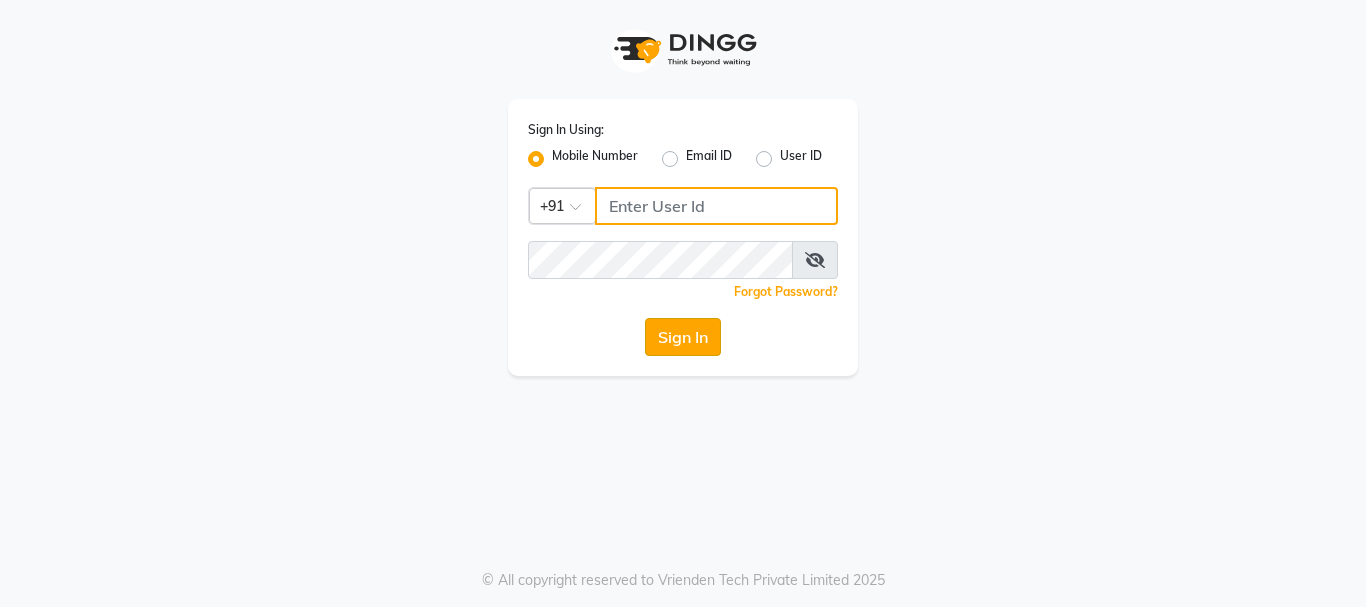 type on "9560117171" 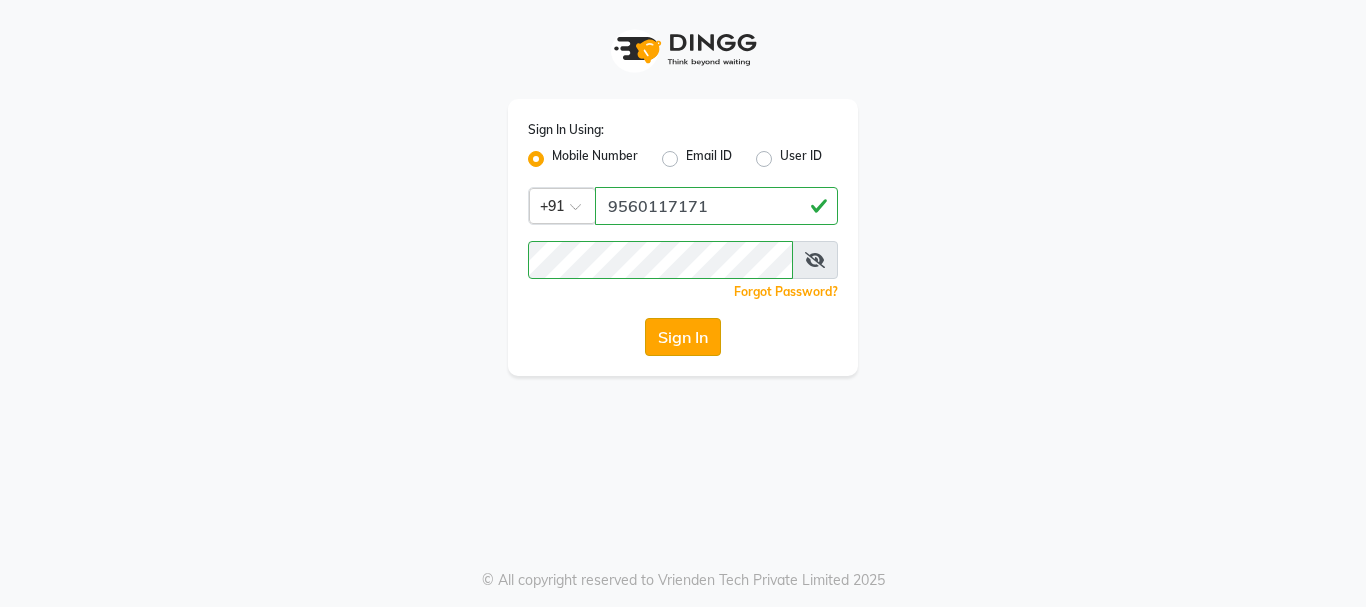click on "Sign In" 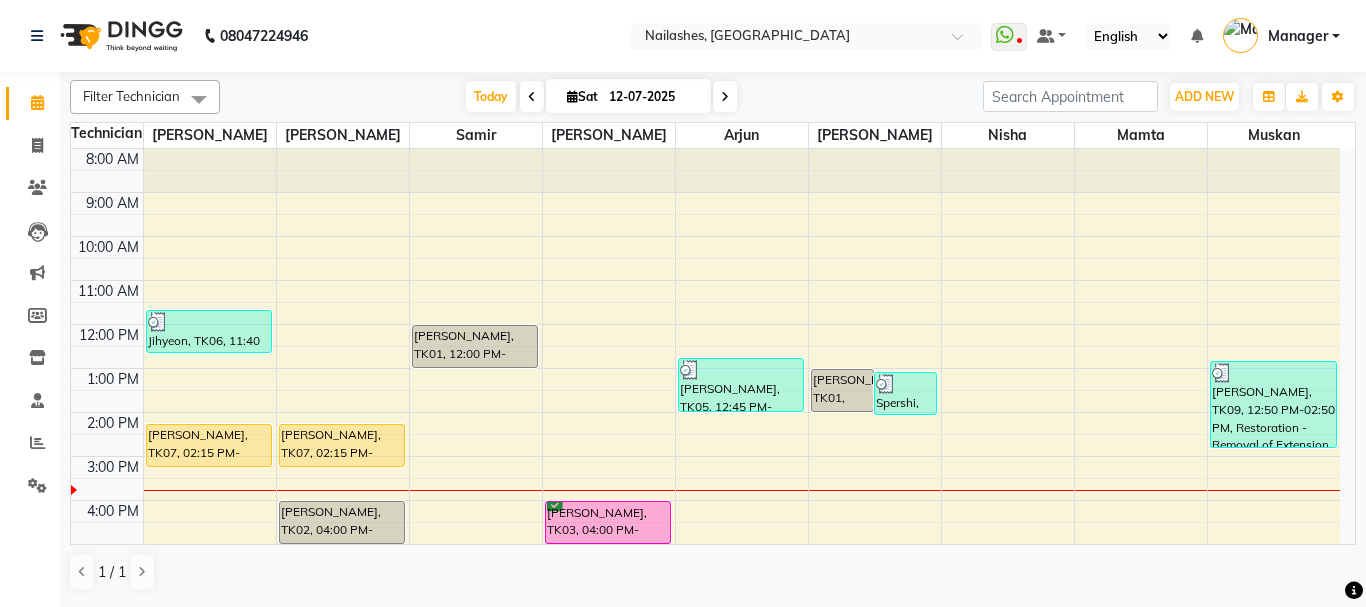 click on "Invoice" 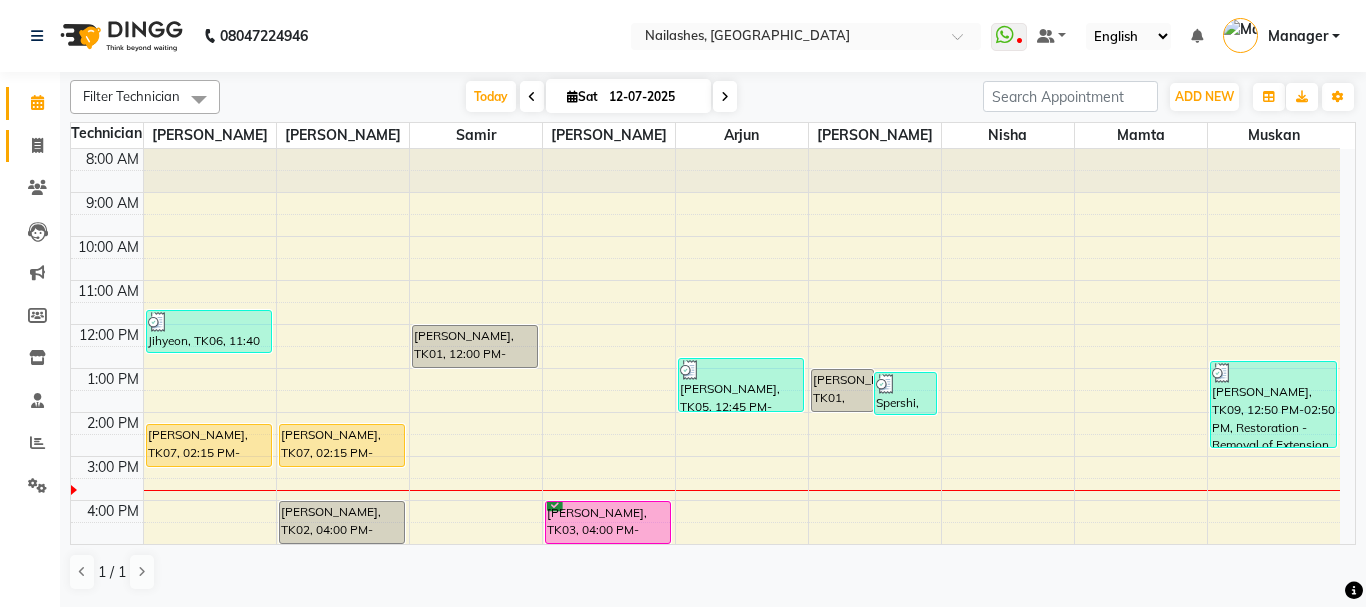 click on "Invoice" 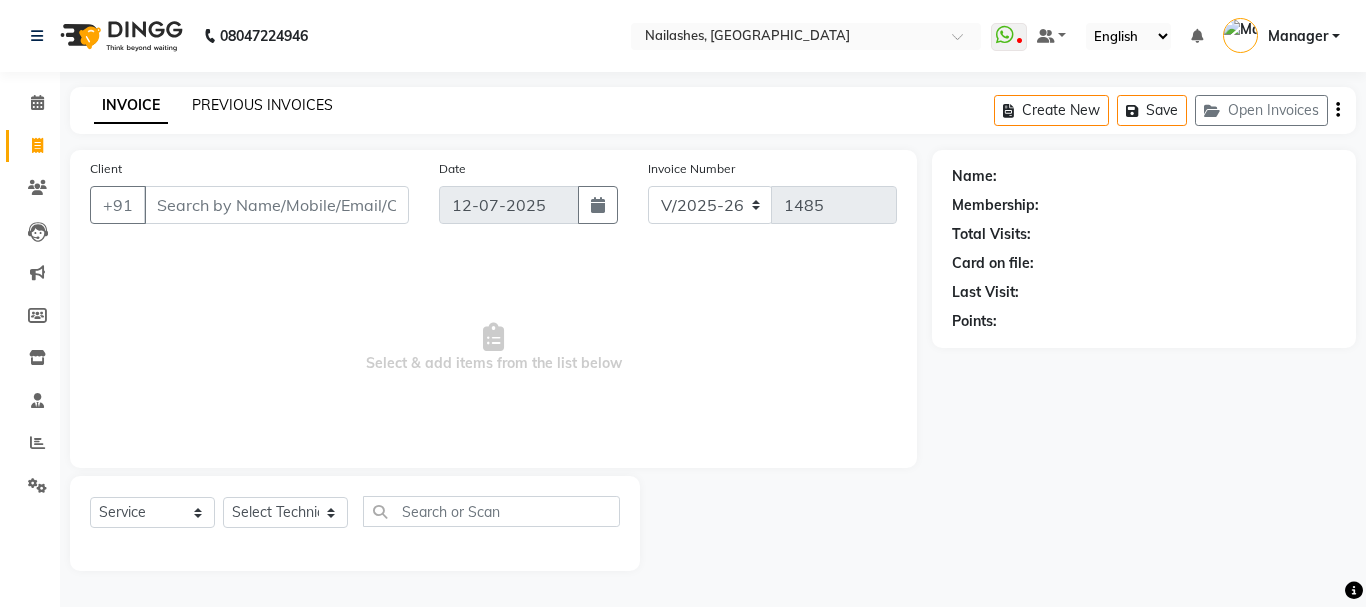click on "PREVIOUS INVOICES" 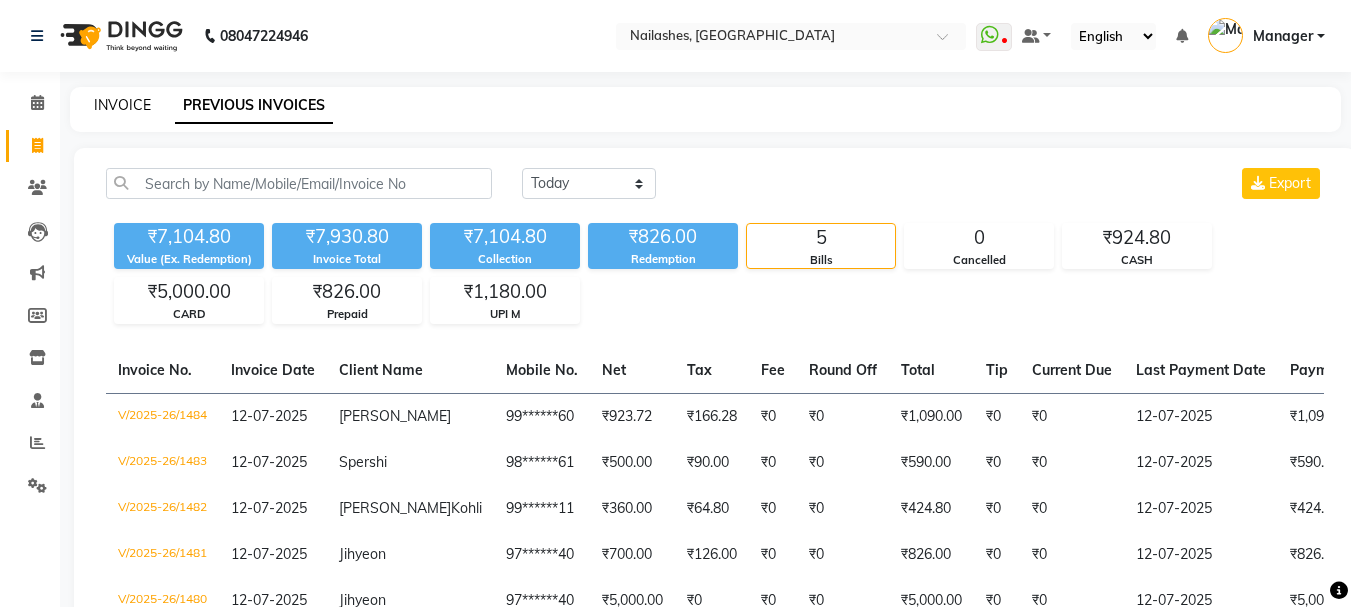 click on "INVOICE" 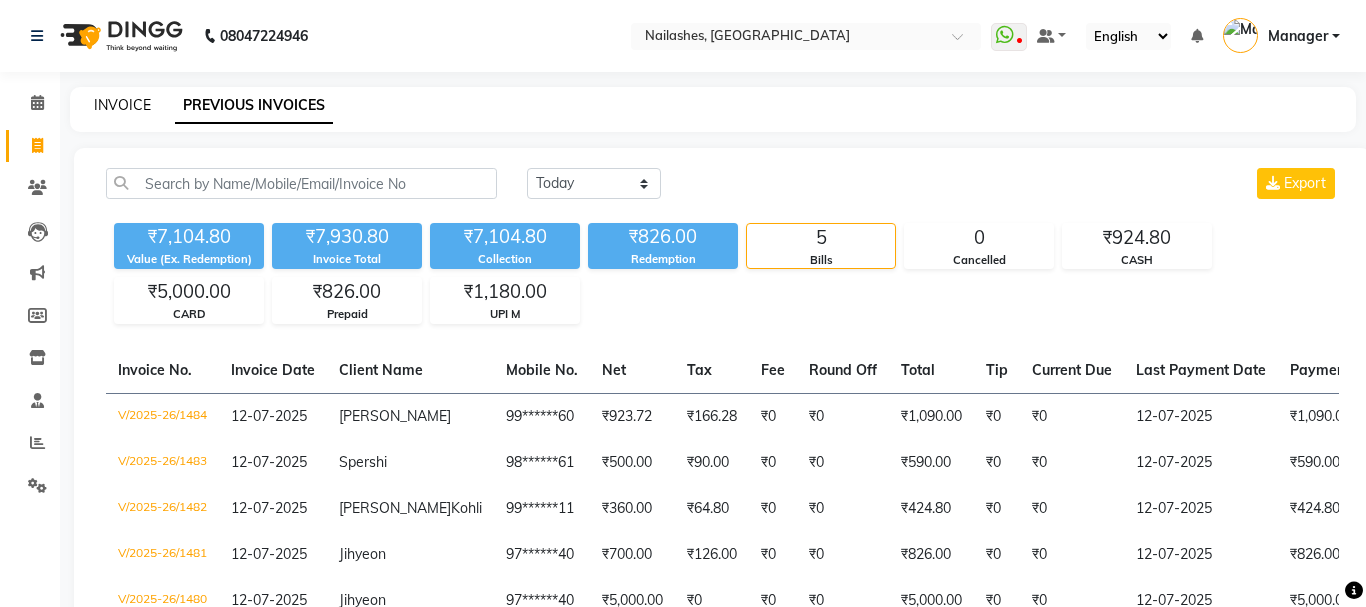 select on "3926" 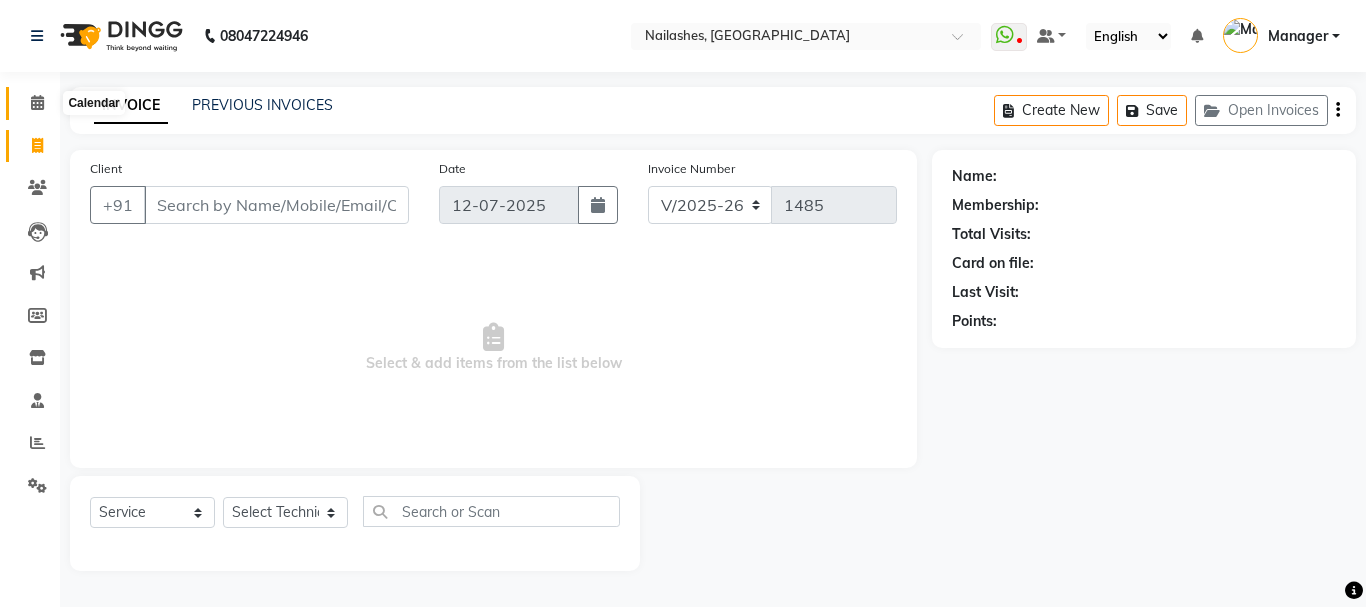 click 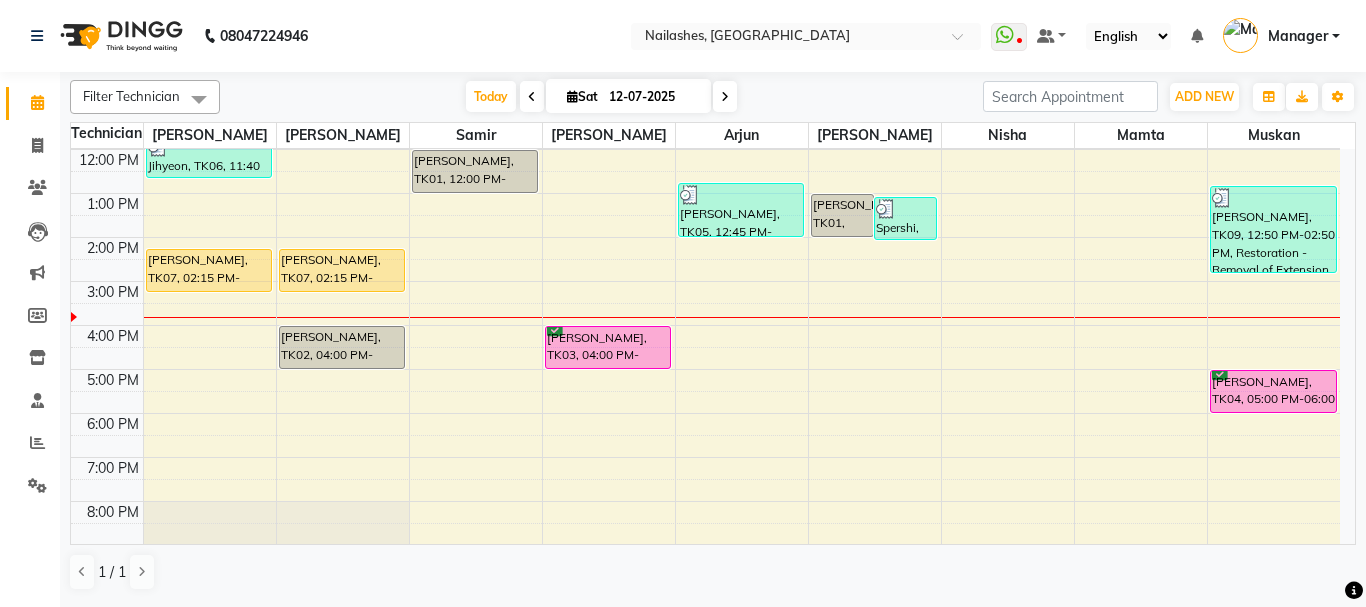 scroll, scrollTop: 98, scrollLeft: 0, axis: vertical 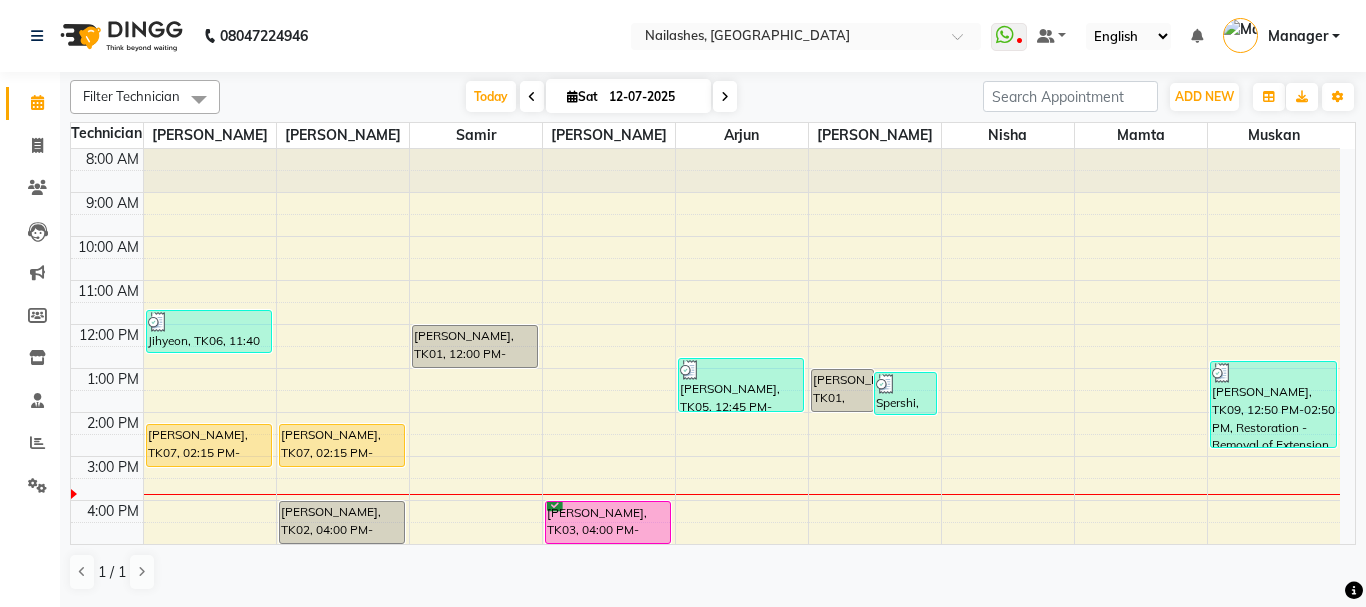 click on "Tishita, TK07, 02:15 PM-03:15 PM, Nail Extension - Acrylic (Hand)" at bounding box center [342, 445] 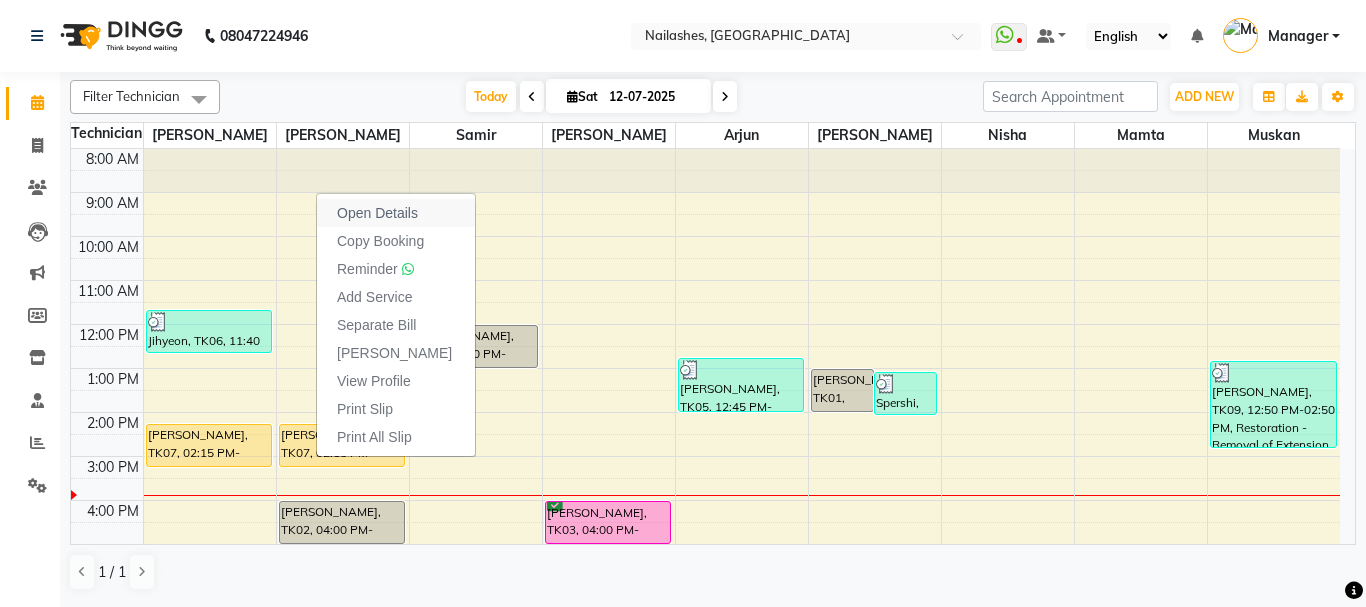 click on "Open Details" at bounding box center [377, 213] 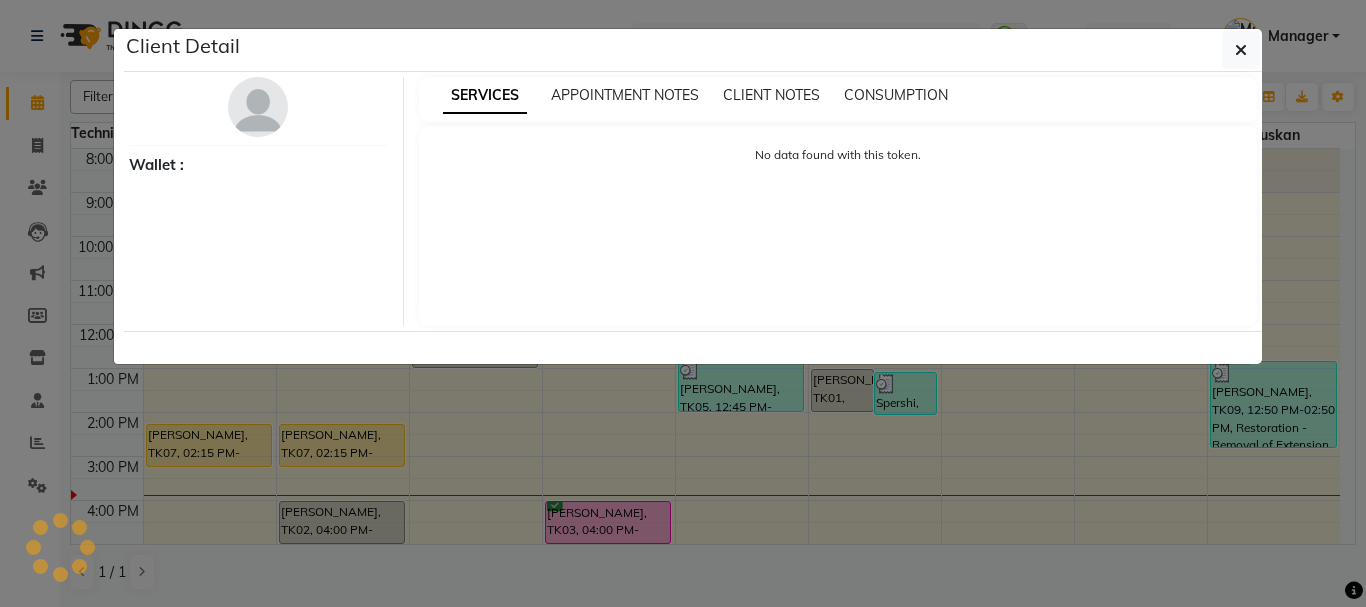 select on "1" 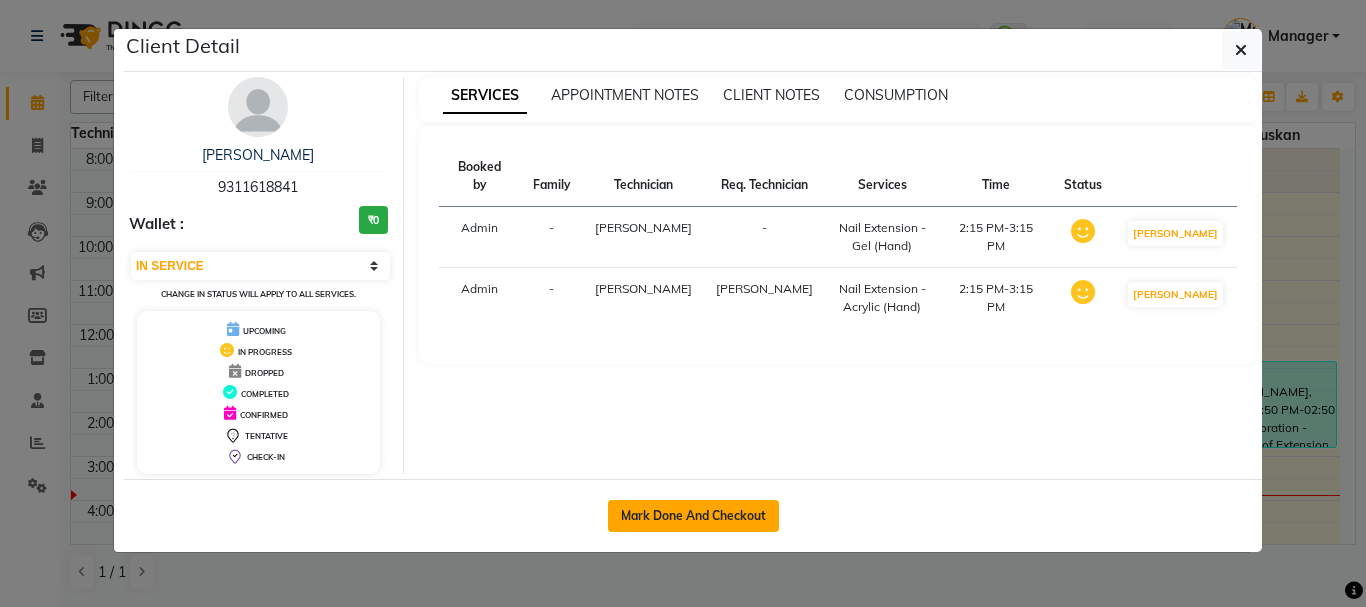 click on "Mark Done And Checkout" 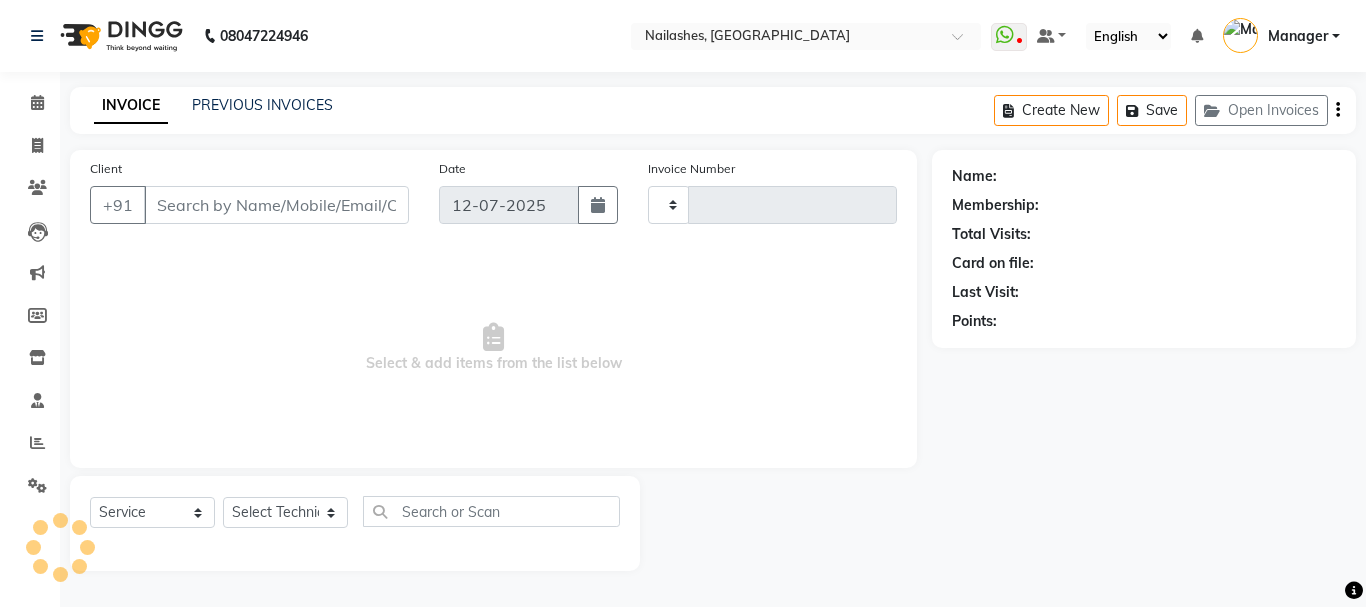type on "1485" 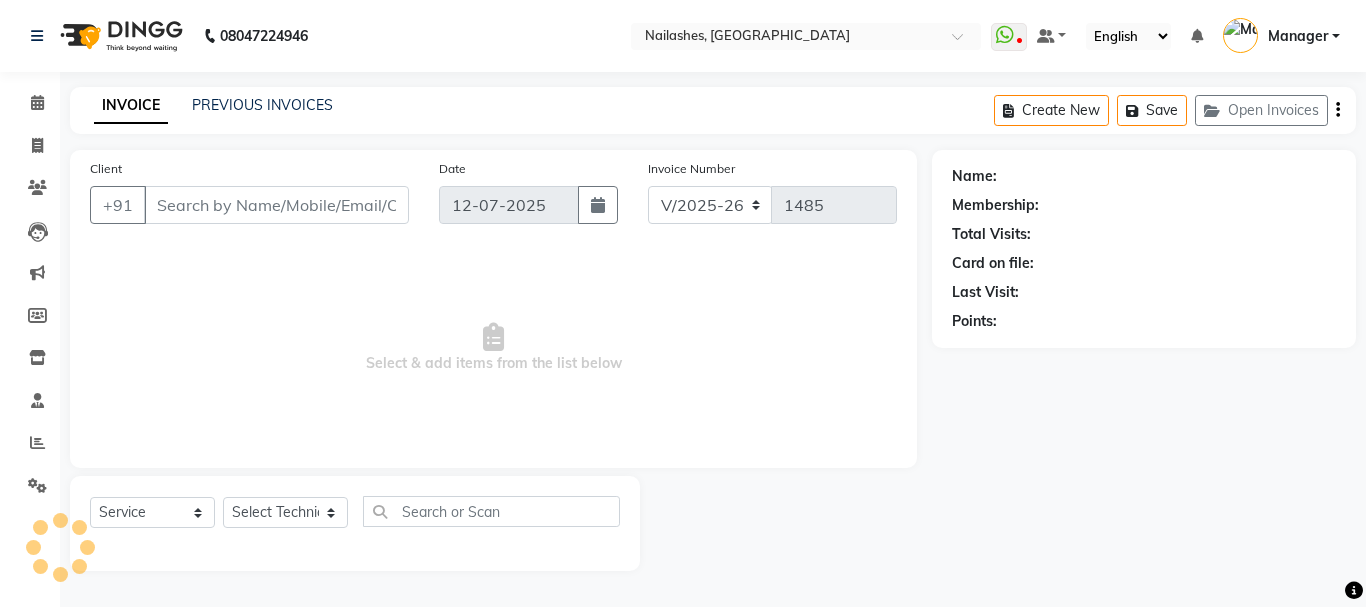 type on "93******41" 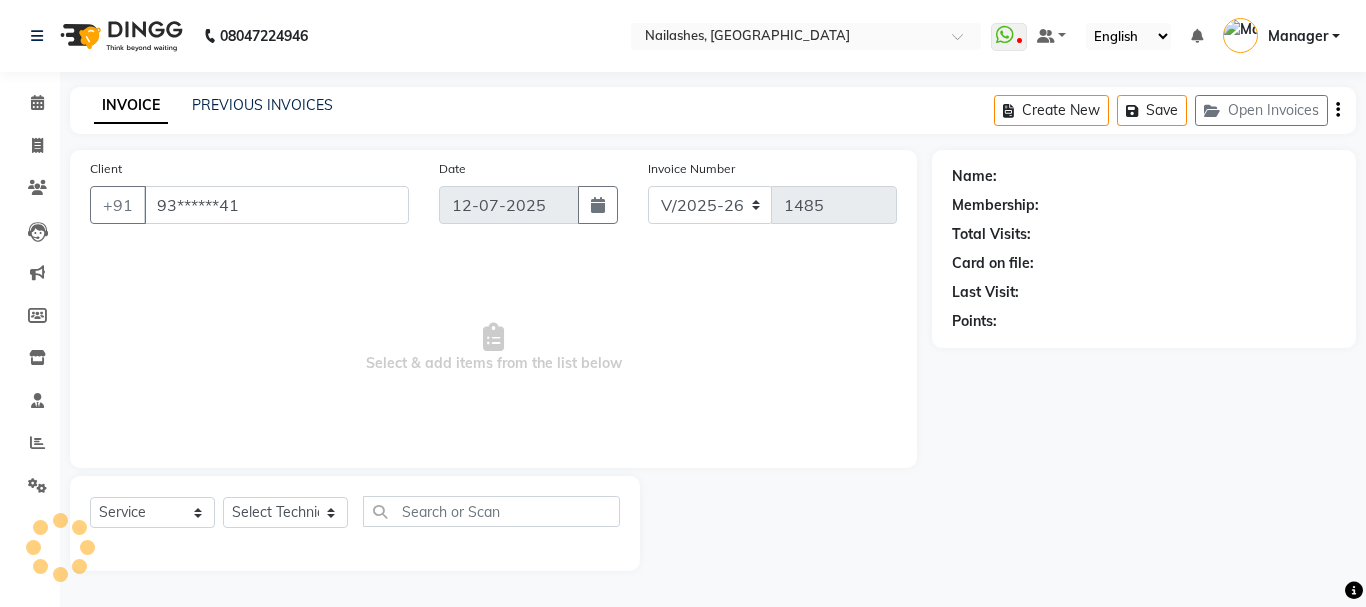 select on "19476" 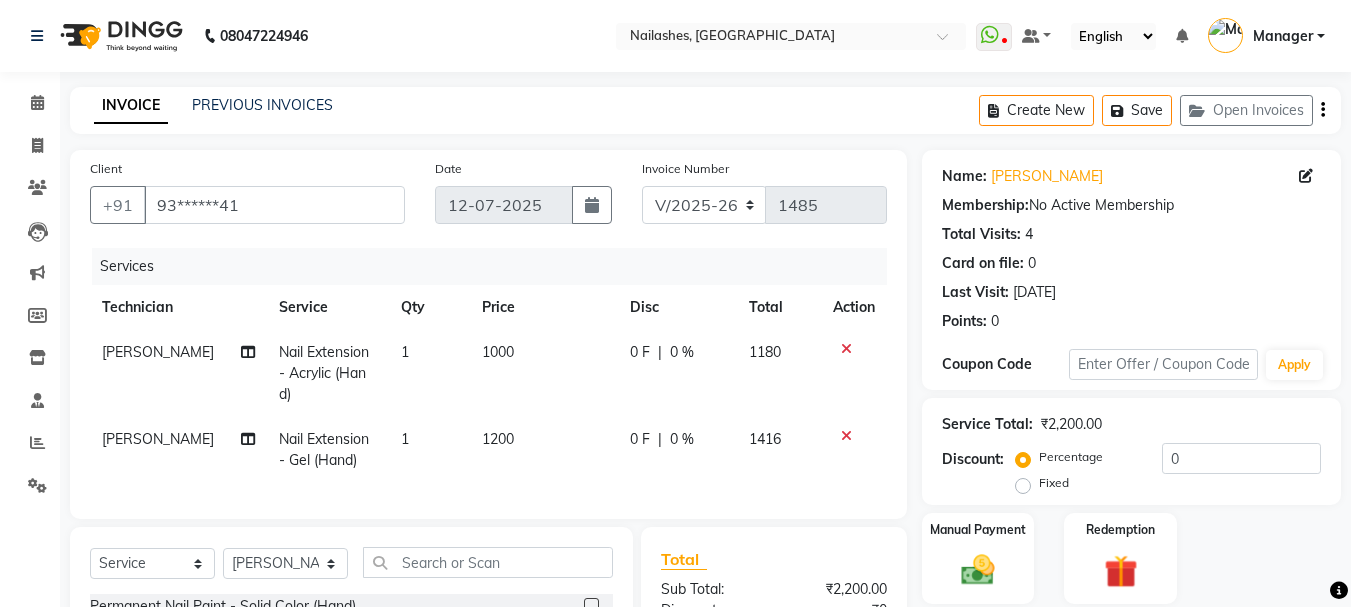 click 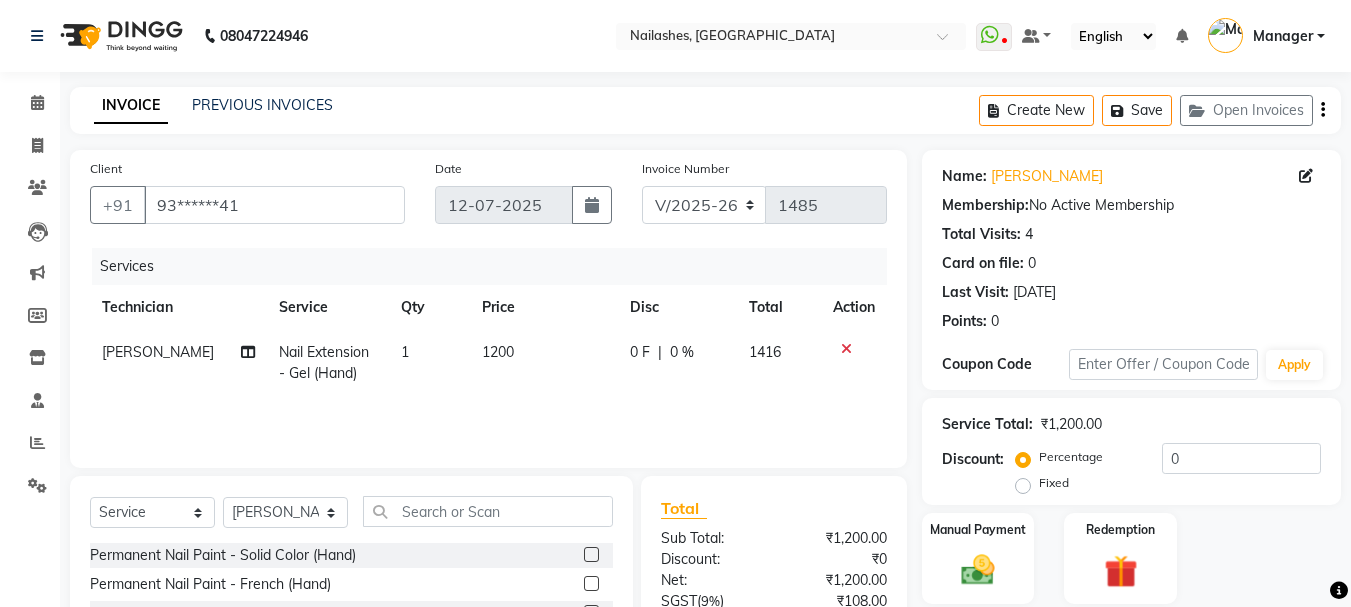 click 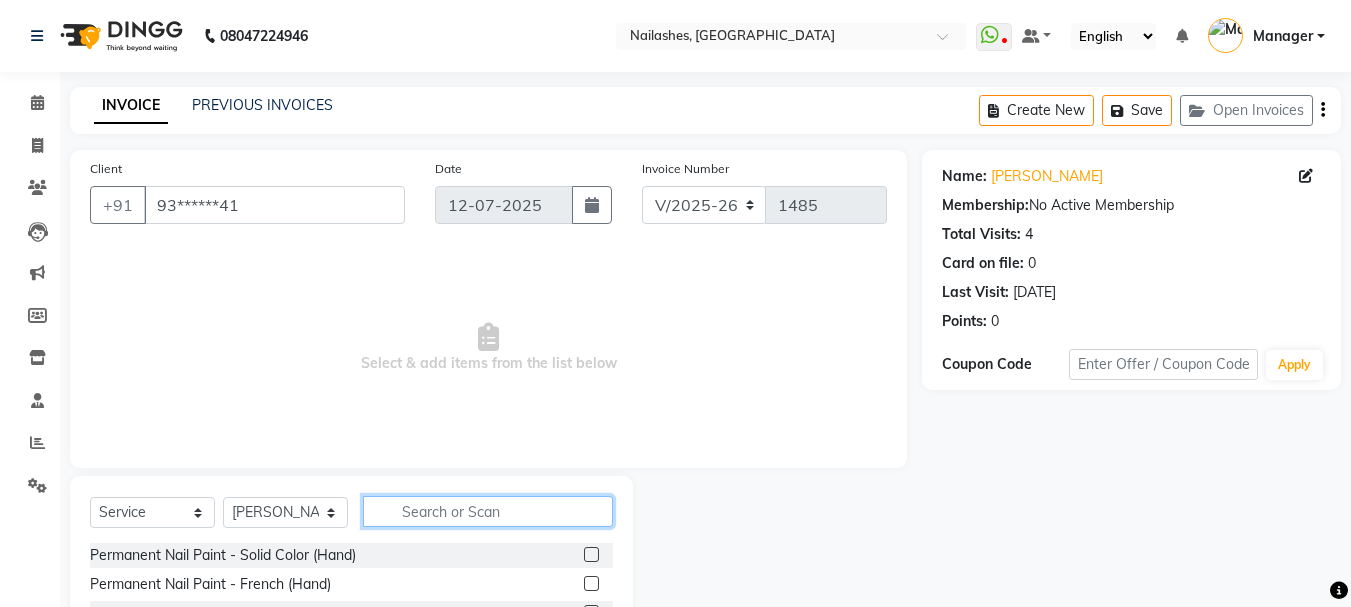 click 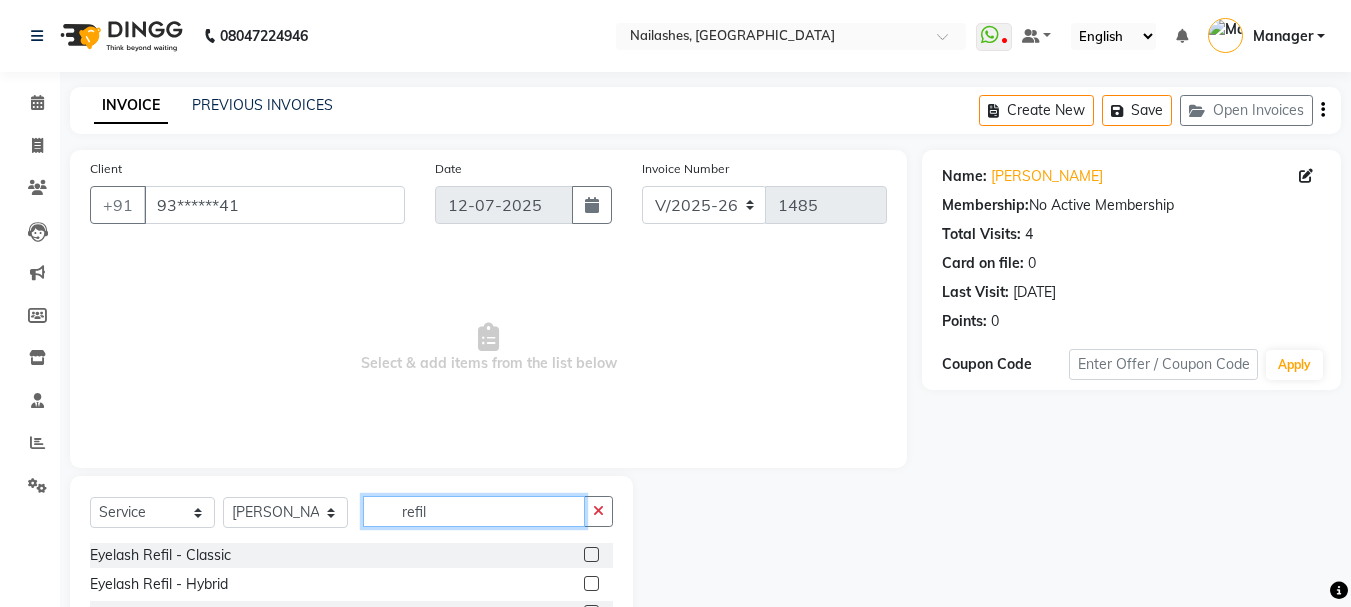 scroll, scrollTop: 194, scrollLeft: 0, axis: vertical 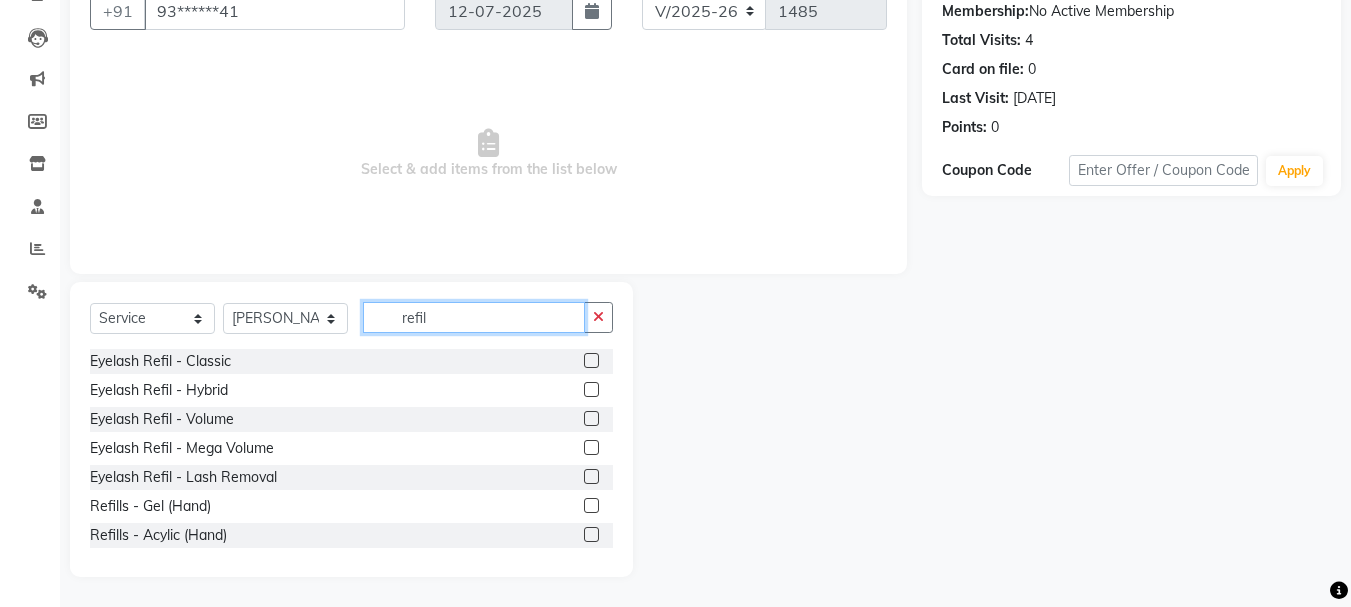 type on "refil" 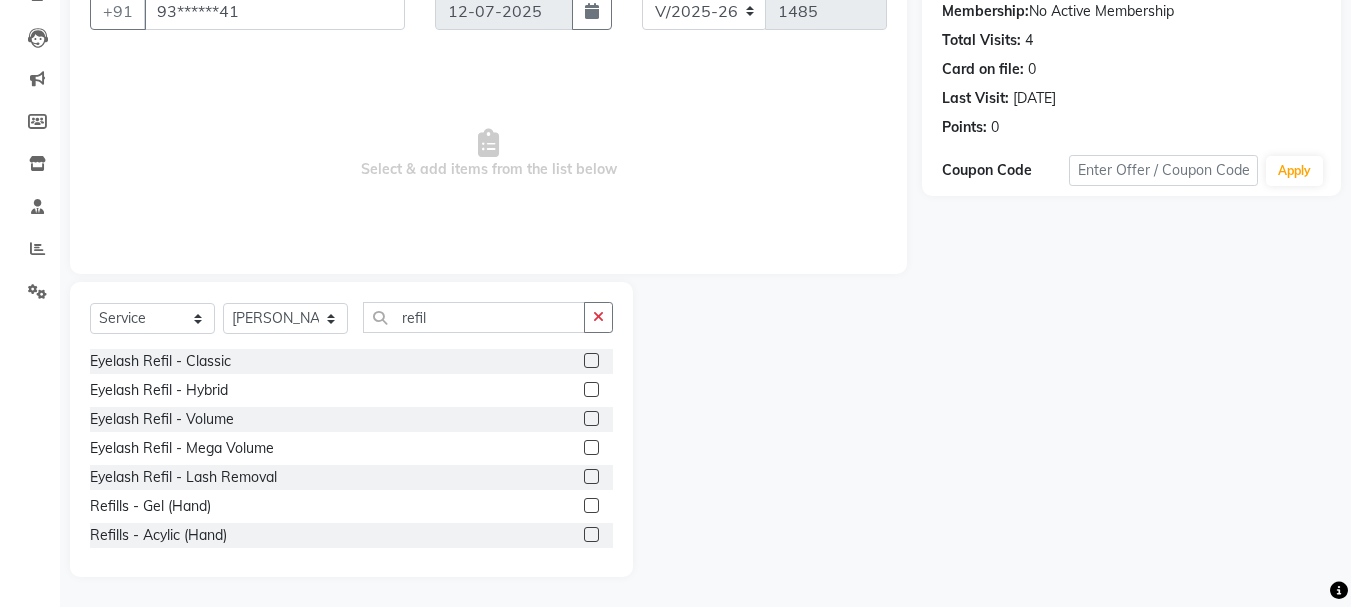 click 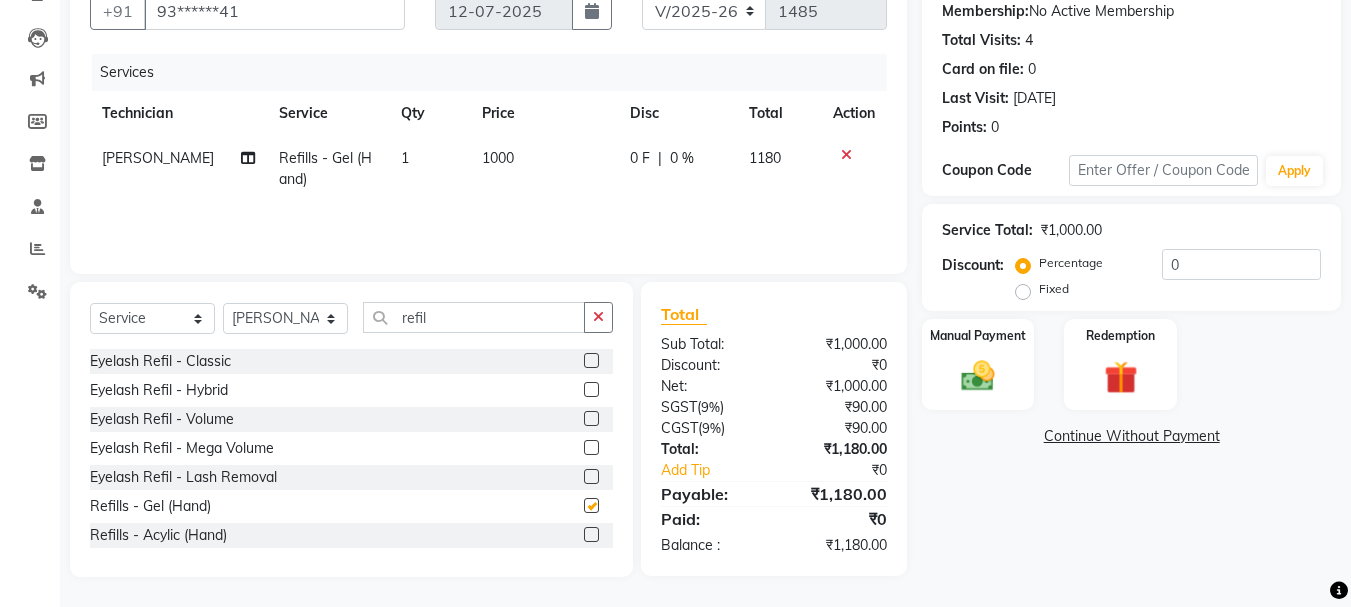 checkbox on "false" 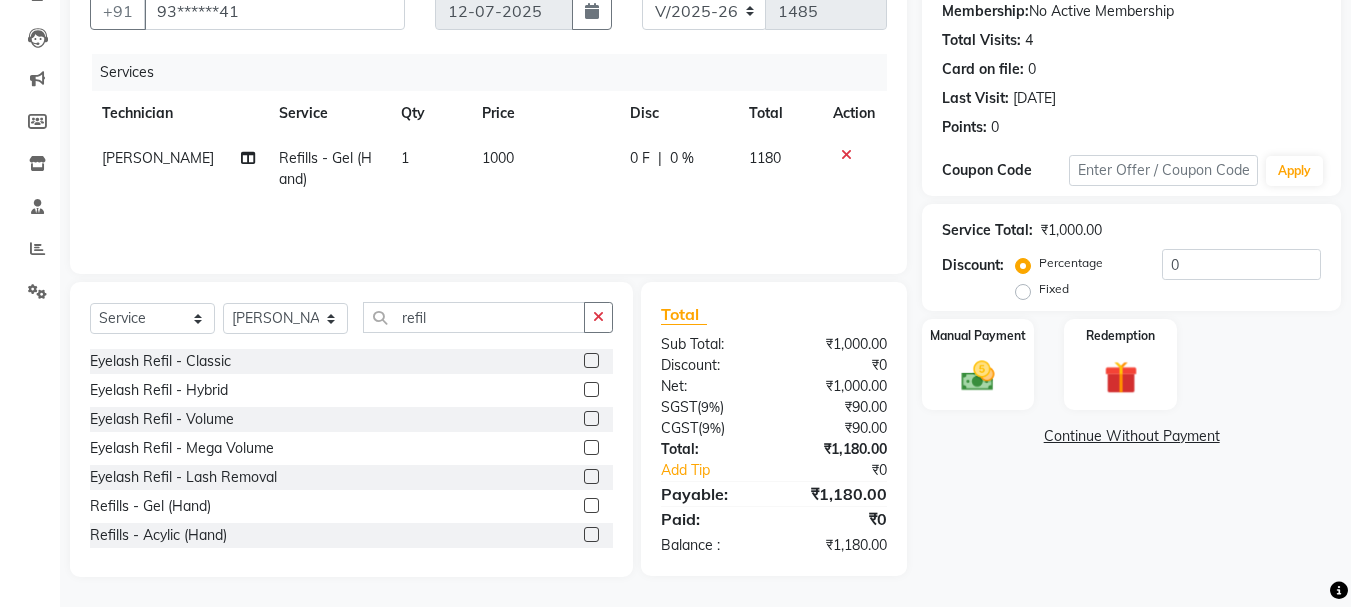 click on "1000" 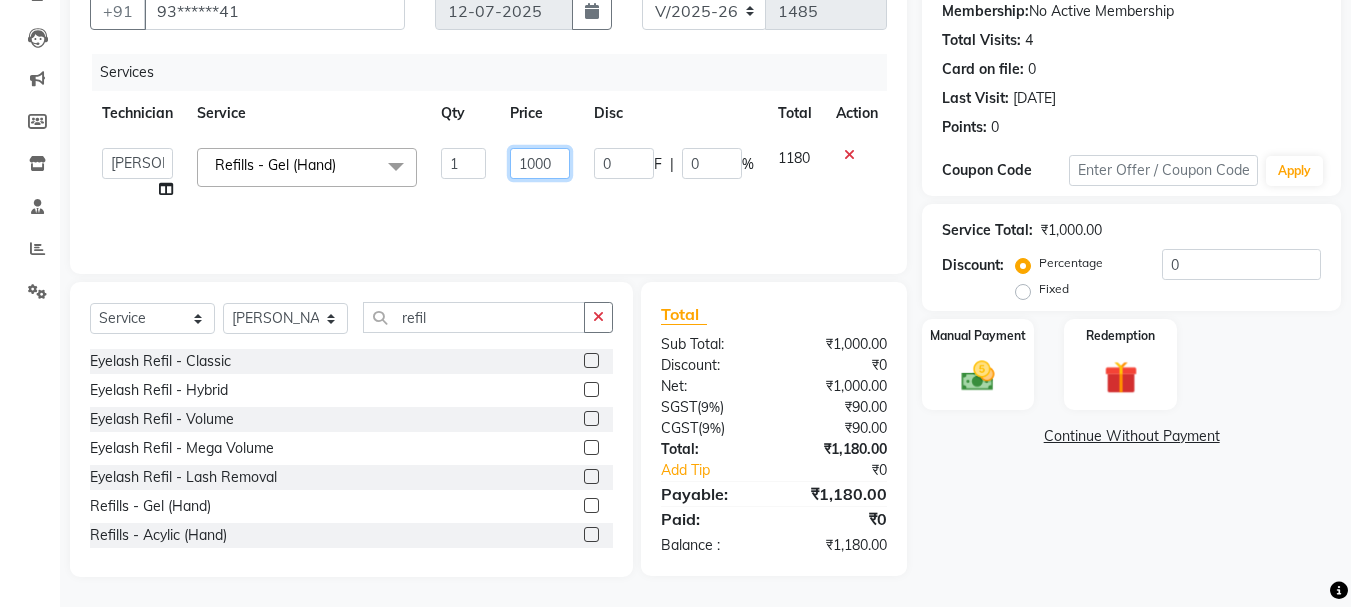 click on "1000" 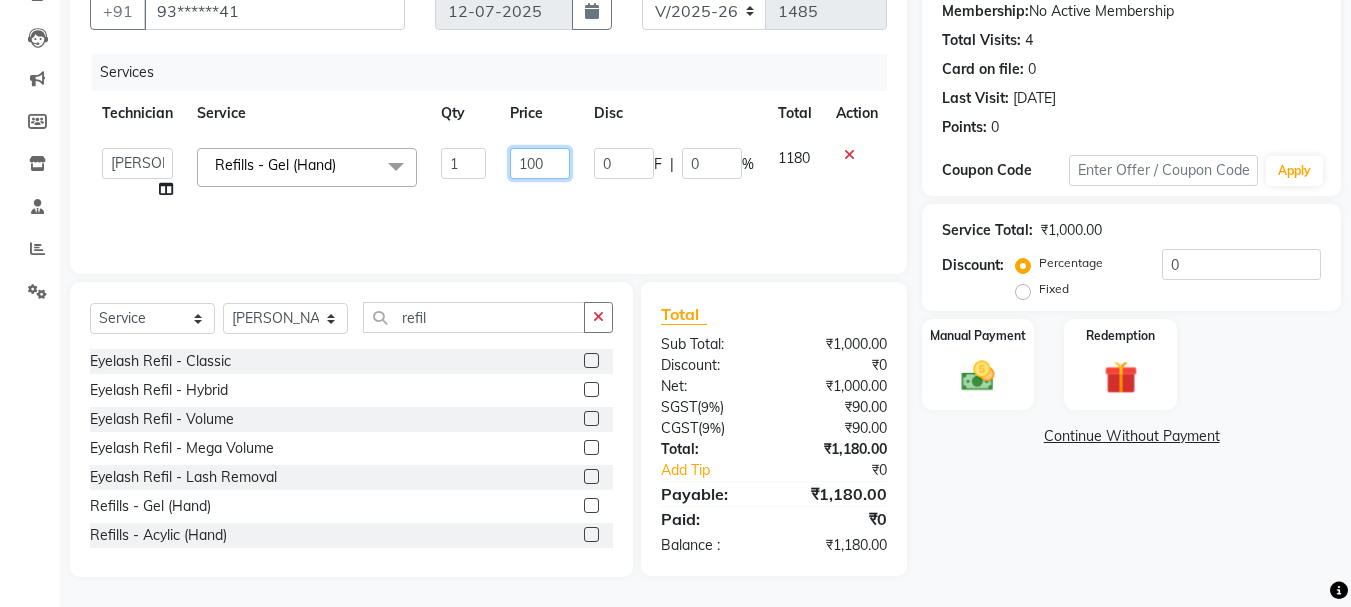 type on "1700" 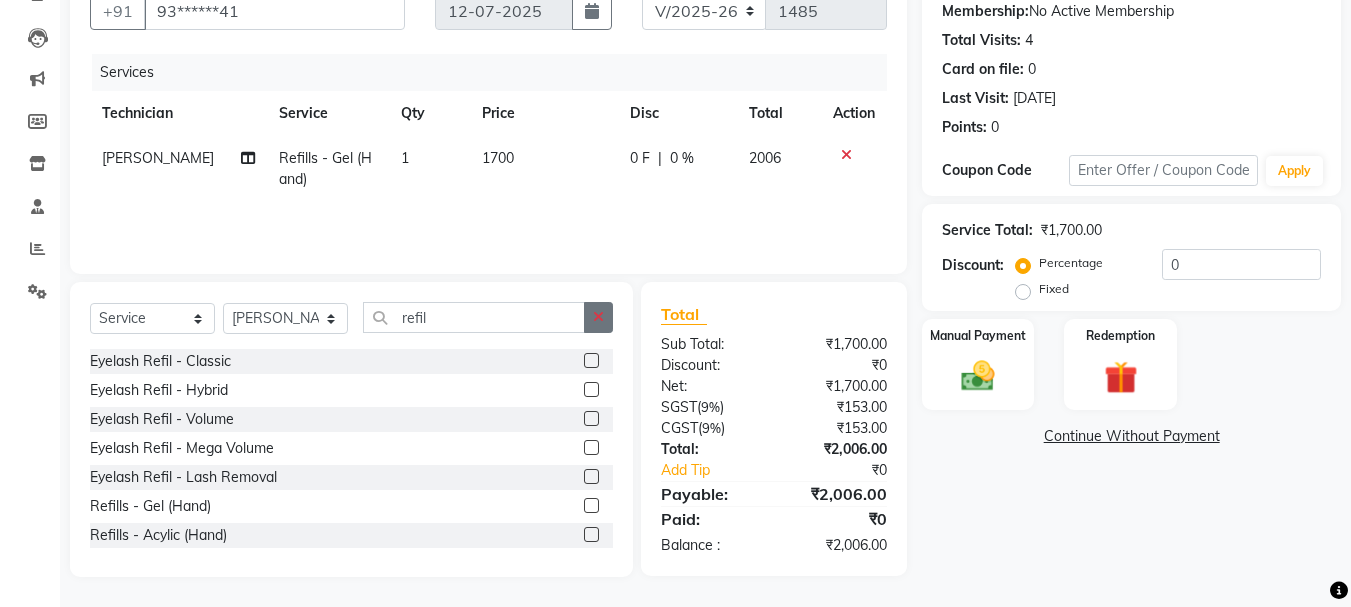 click 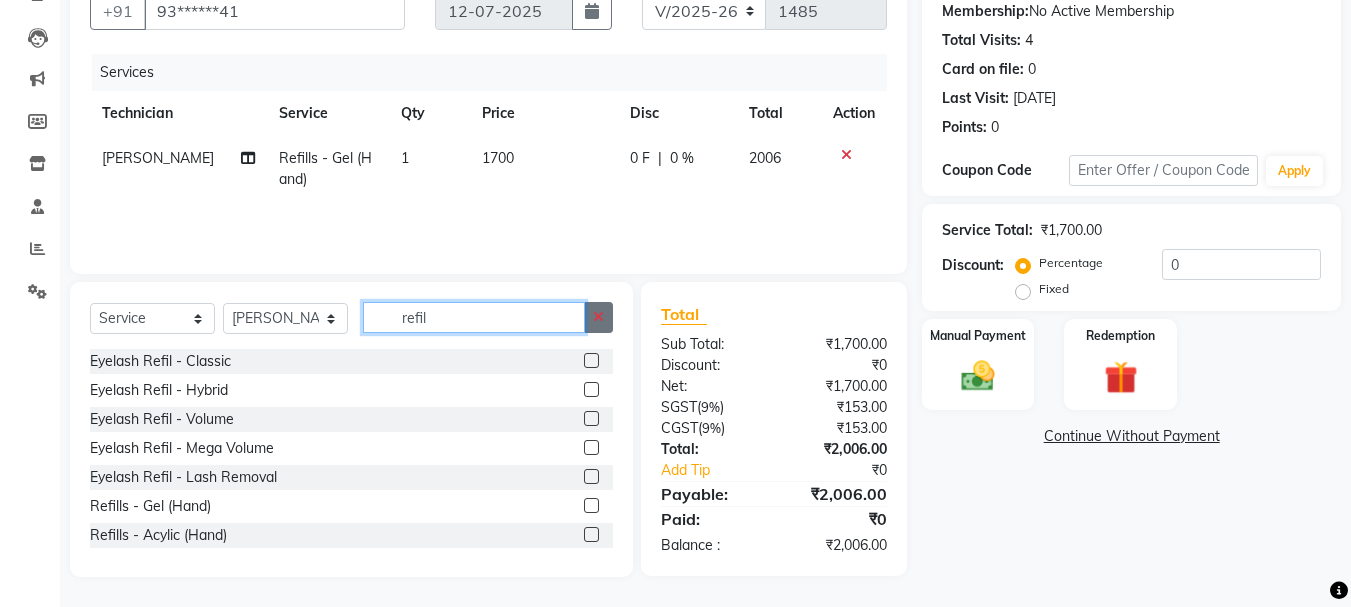 type 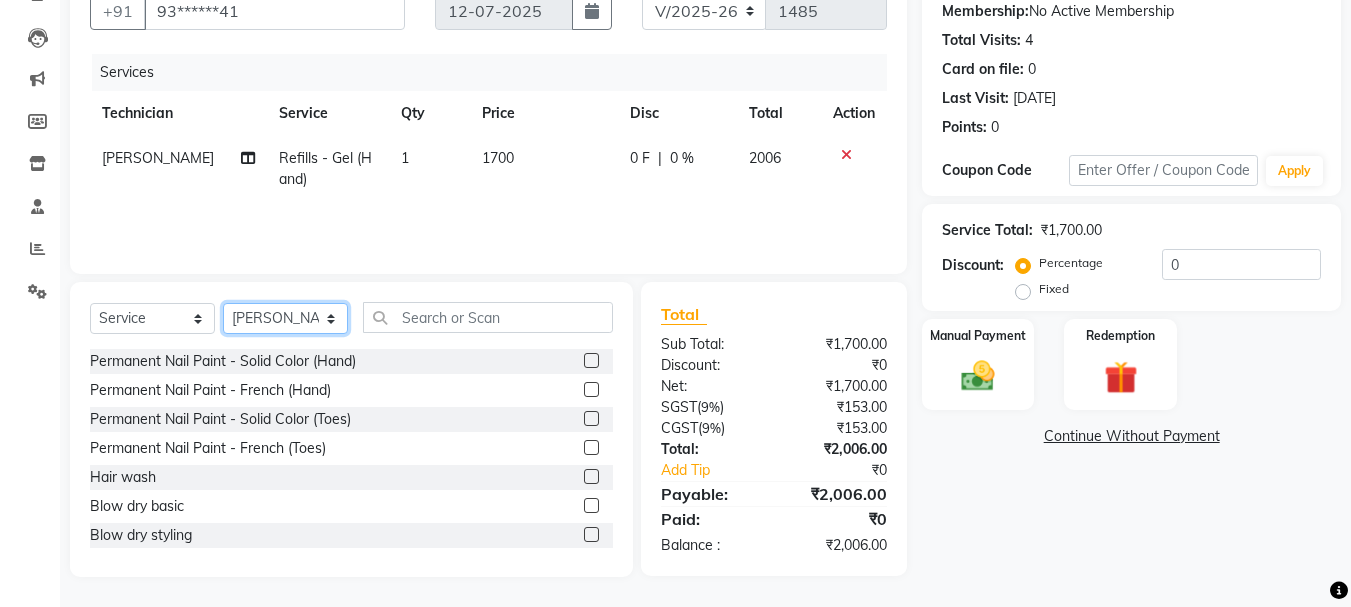 click on "Select Technician Admin [PERSON_NAME] [PERSON_NAME] Arjun Mamta Manager [PERSON_NAME] Nisha [PERSON_NAME] [PERSON_NAME]" 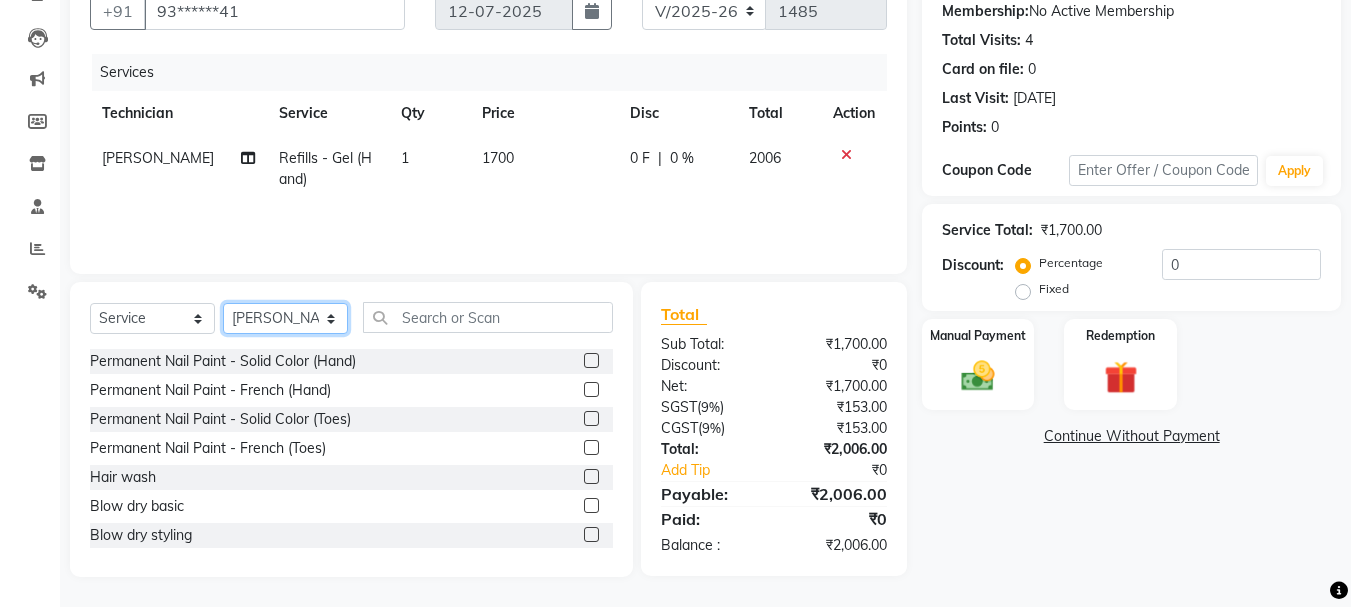 select on "19477" 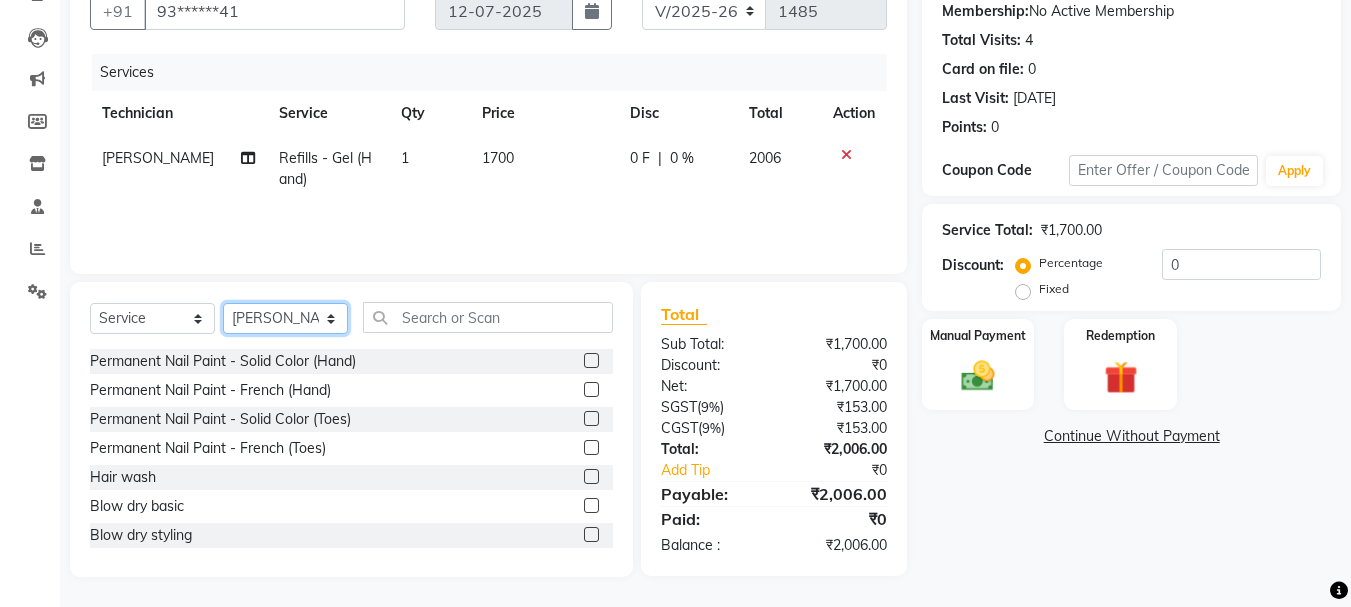 click on "Select Technician Admin [PERSON_NAME] [PERSON_NAME] Arjun Mamta Manager [PERSON_NAME] Nisha [PERSON_NAME] [PERSON_NAME]" 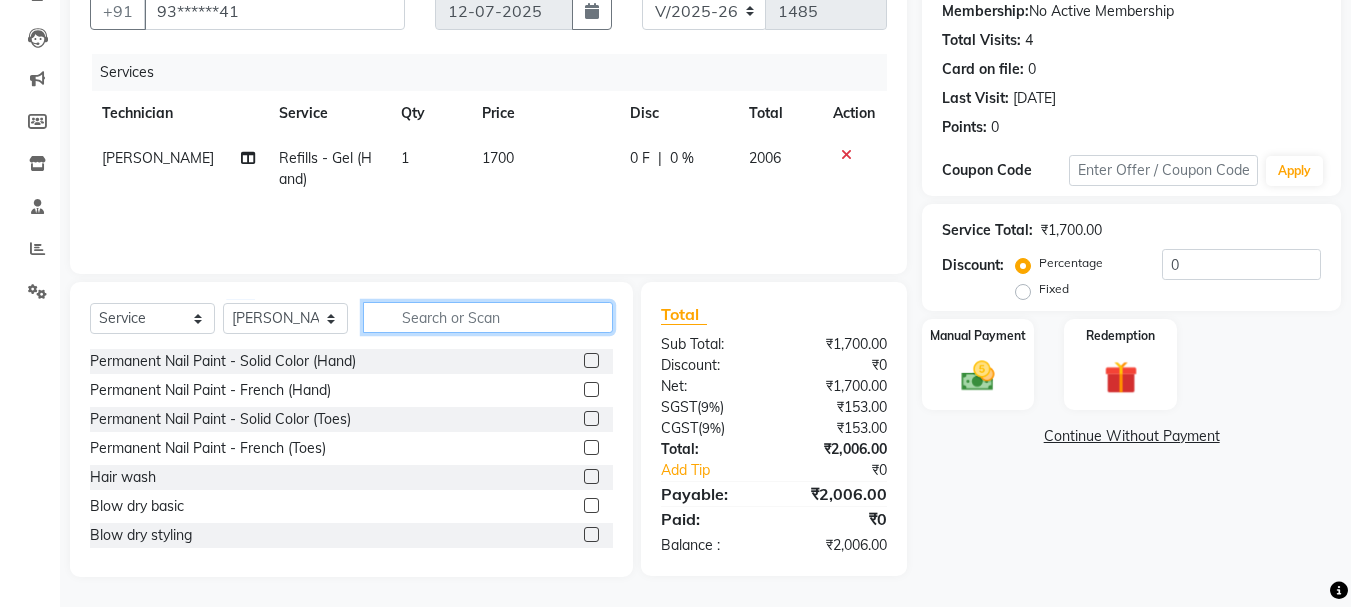 click 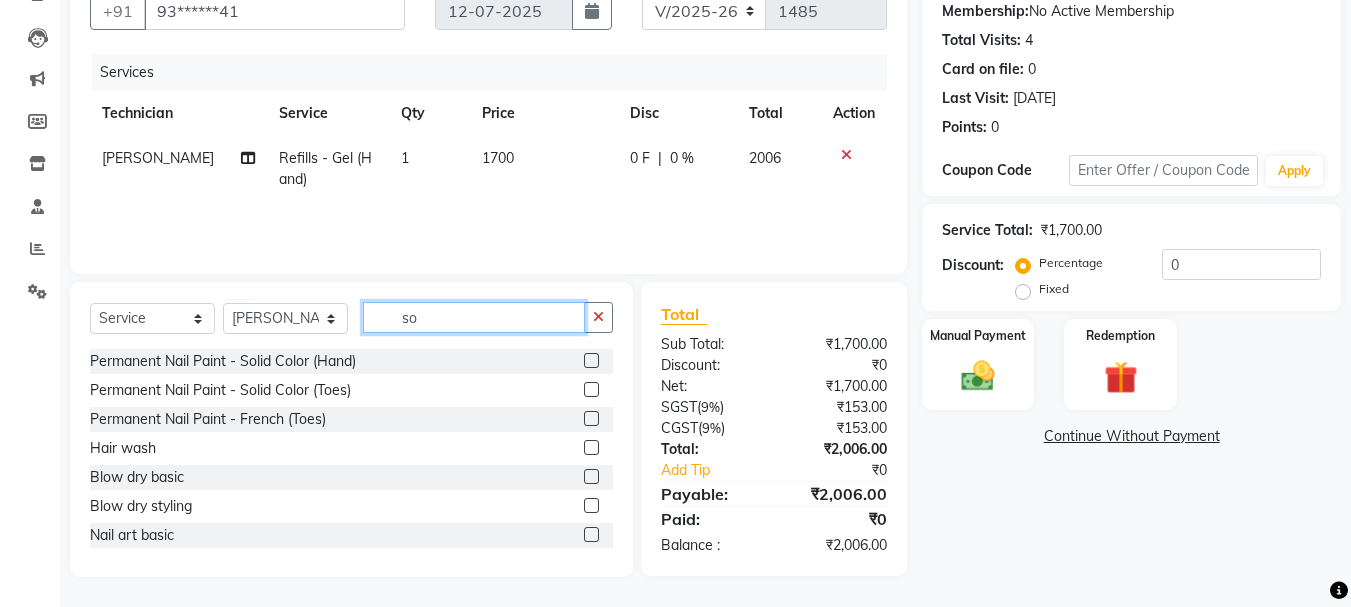 scroll, scrollTop: 193, scrollLeft: 0, axis: vertical 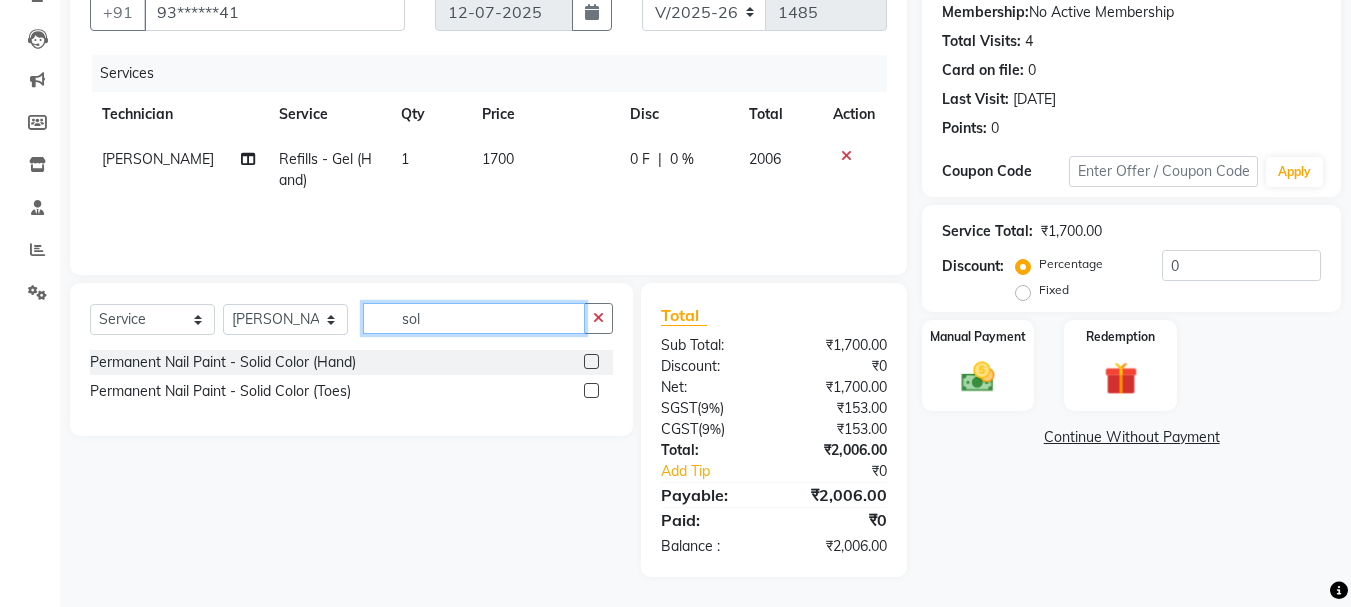 type on "sol" 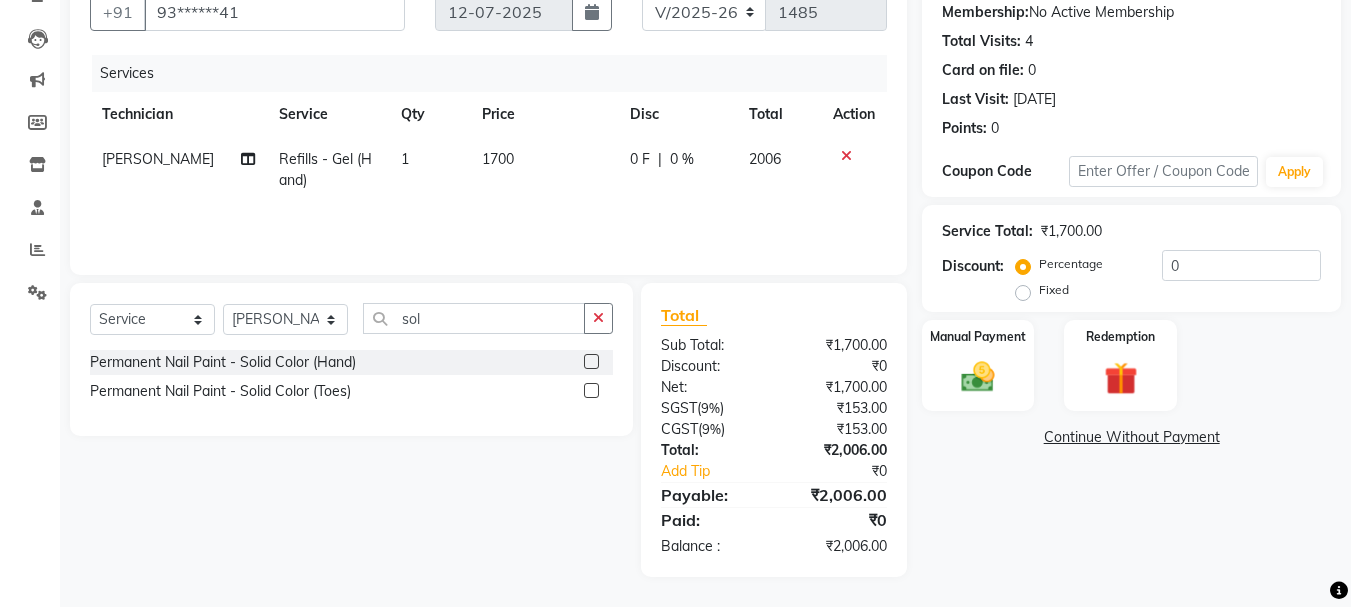 click 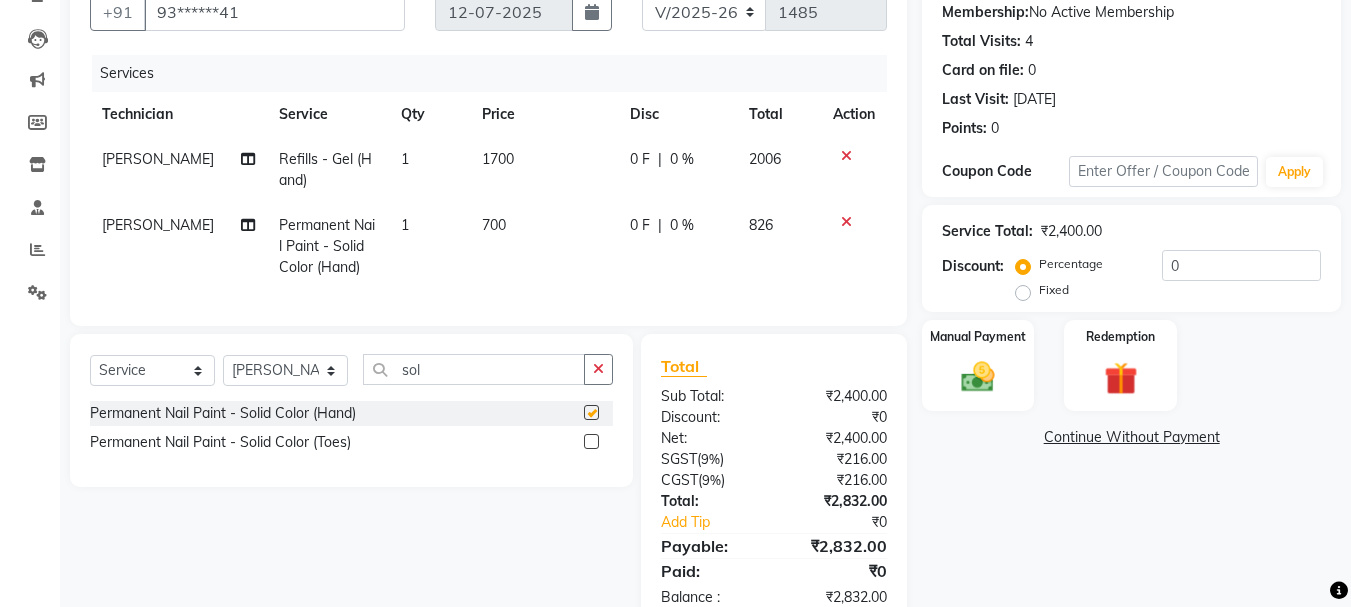 checkbox on "false" 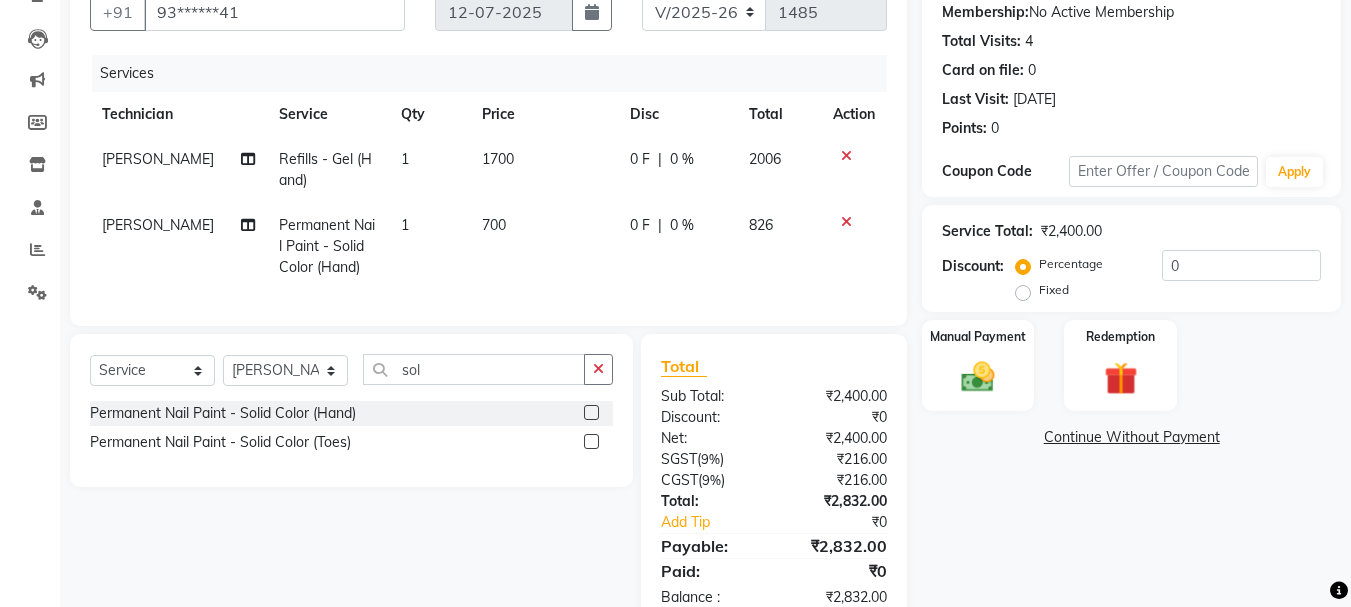 click on "700" 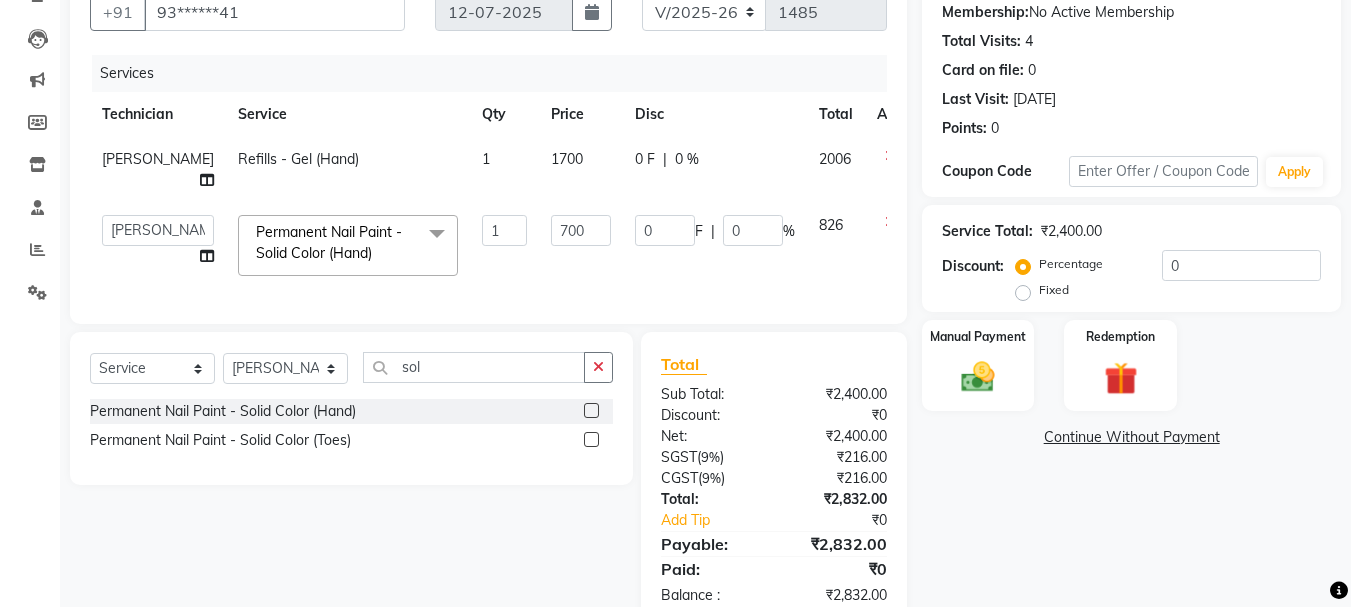 click on "1" 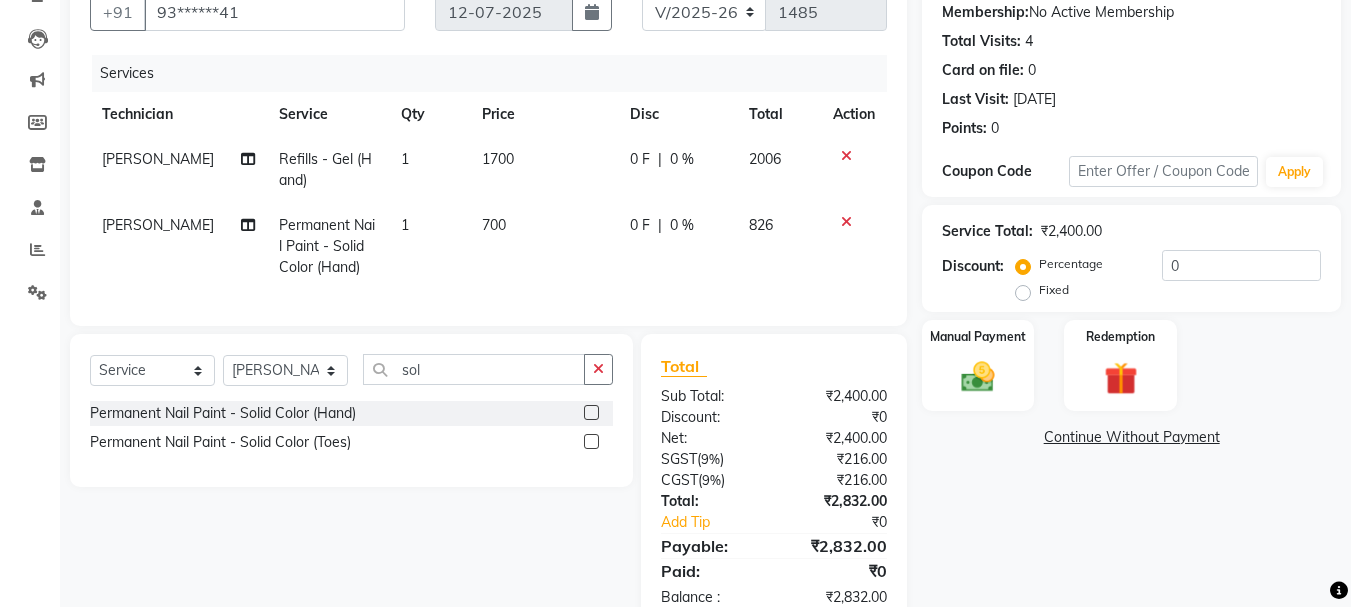 click on "700" 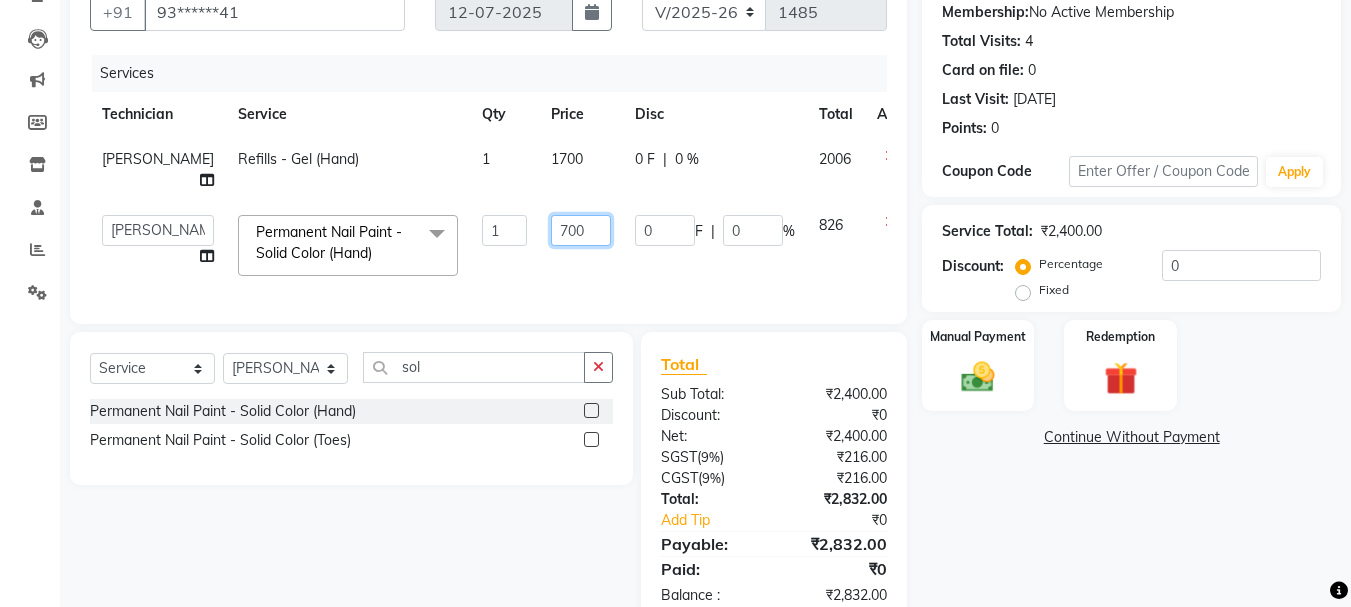 click on "700" 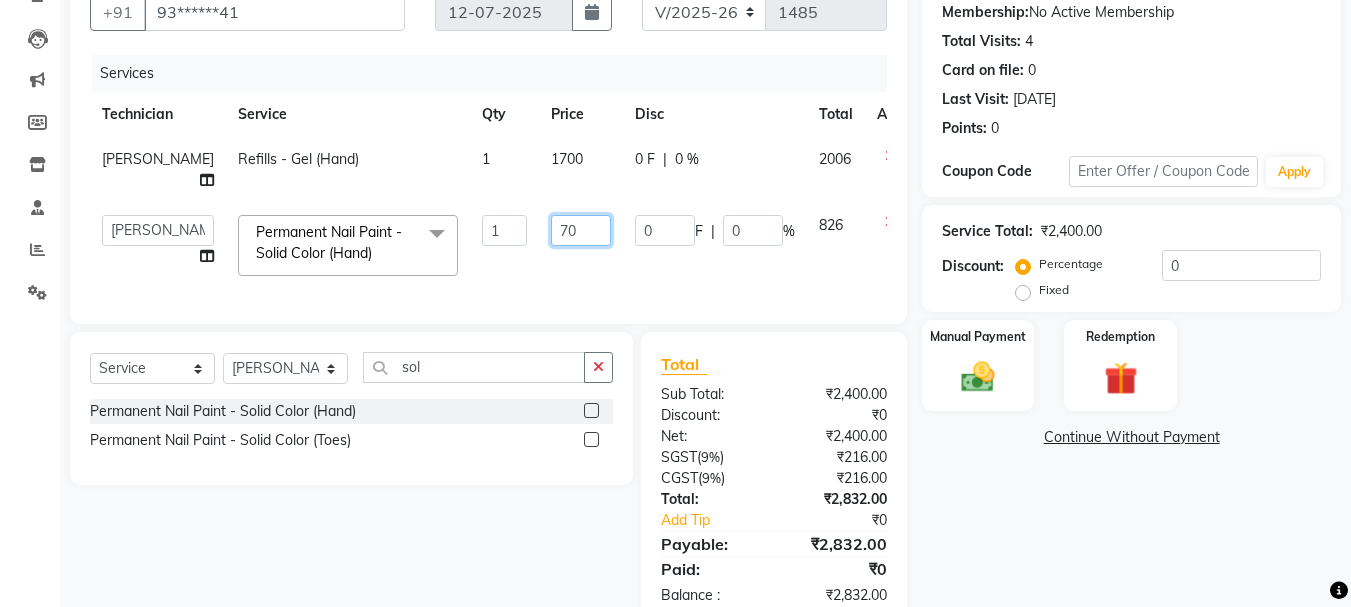 type on "7" 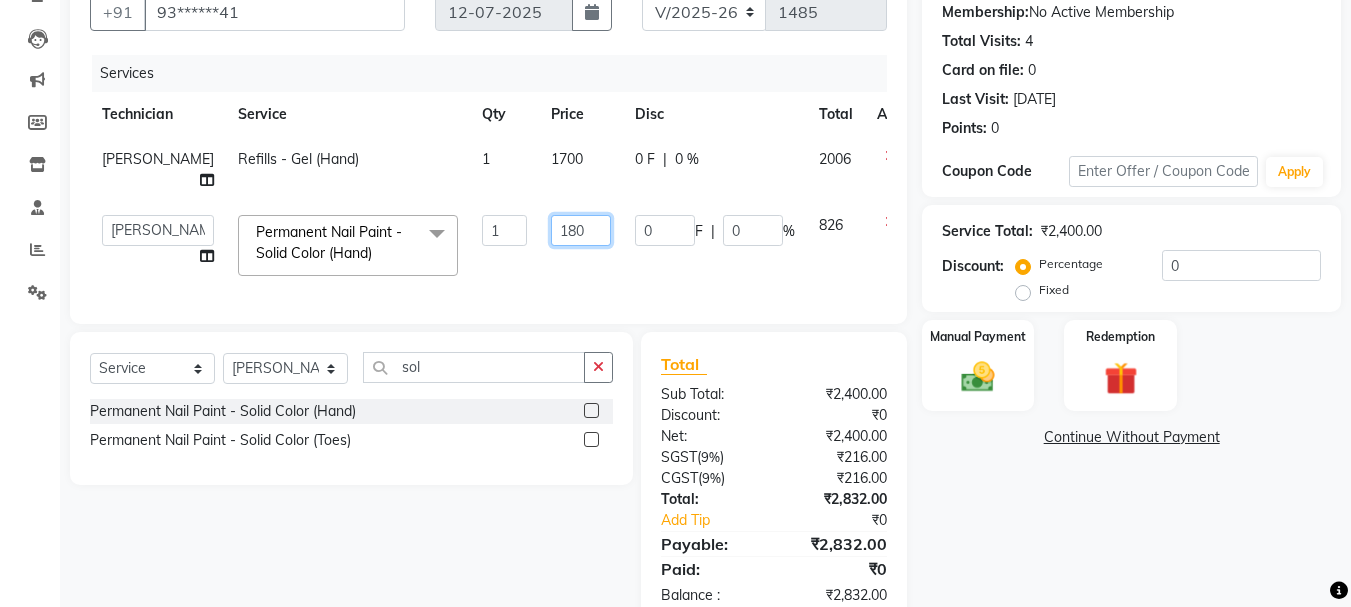 type on "1800" 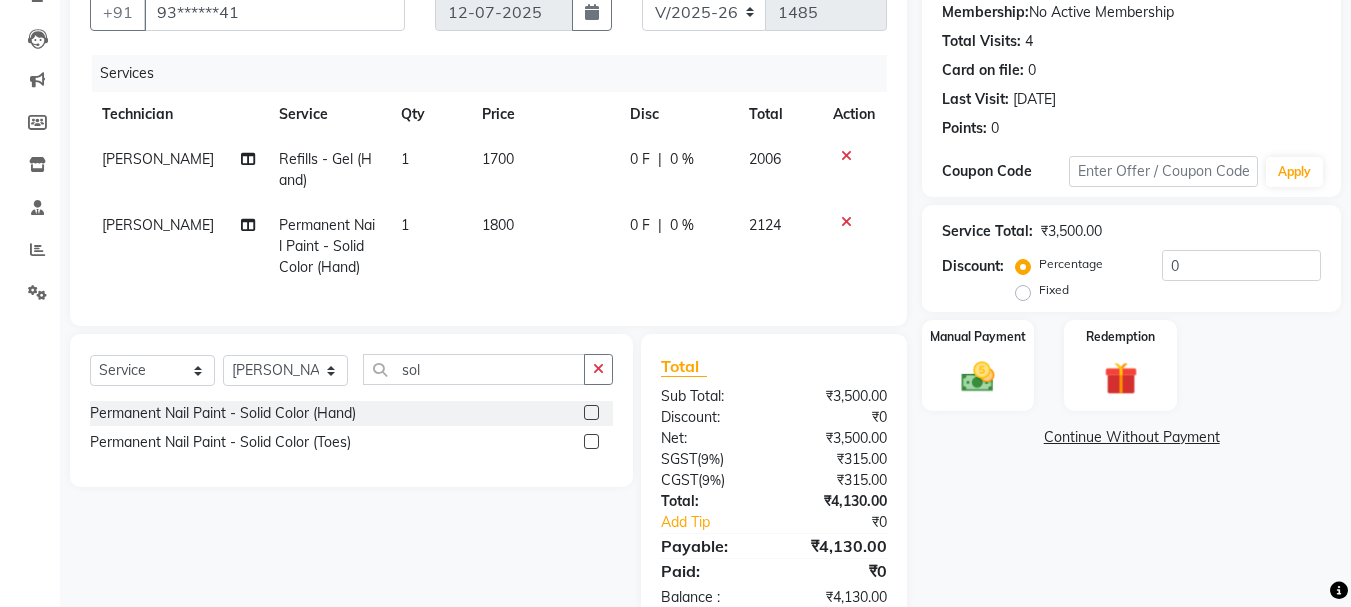click on "1800" 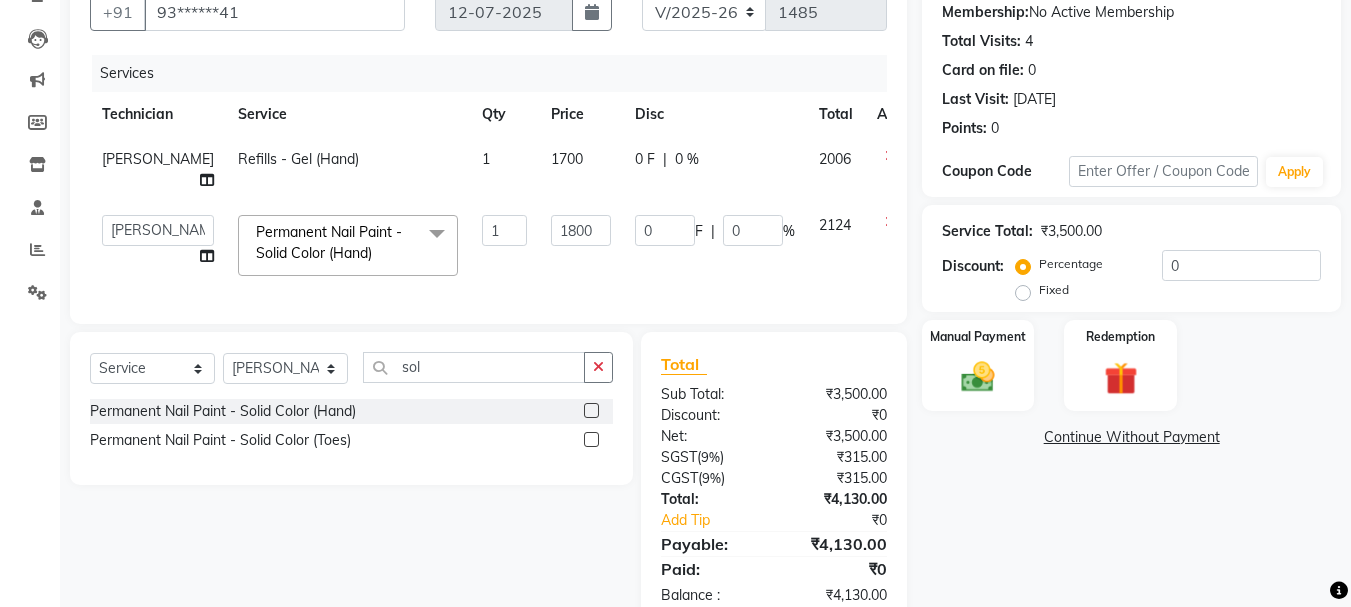 click on "1800" 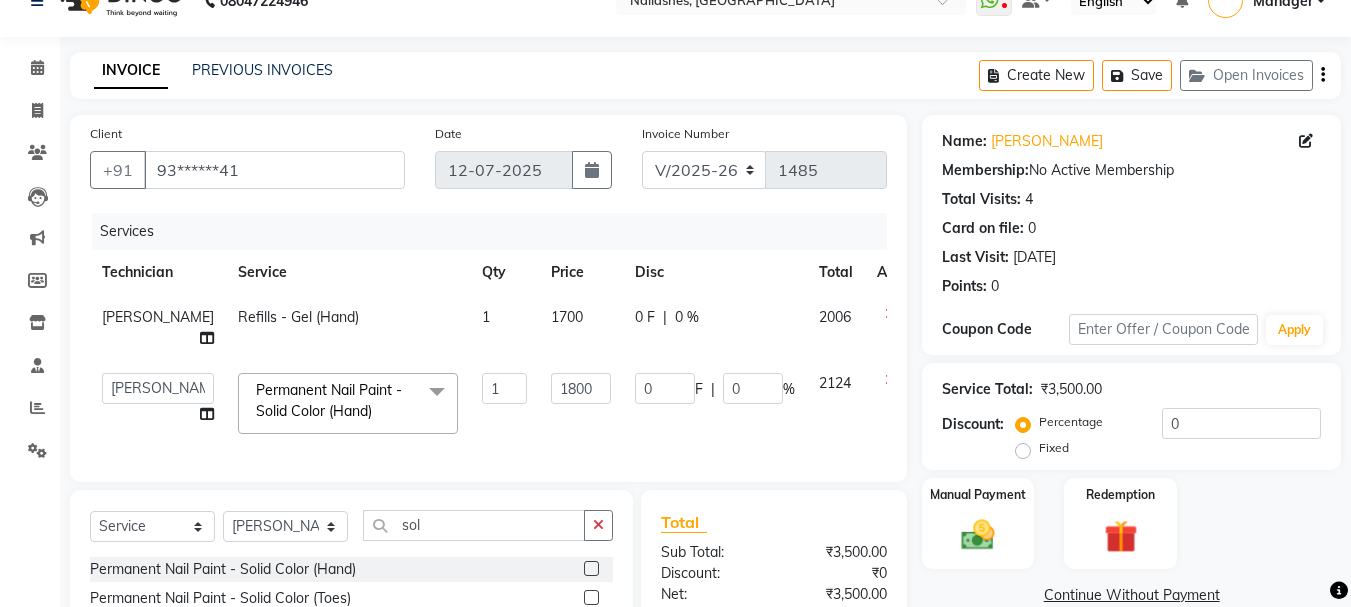 scroll, scrollTop: 0, scrollLeft: 0, axis: both 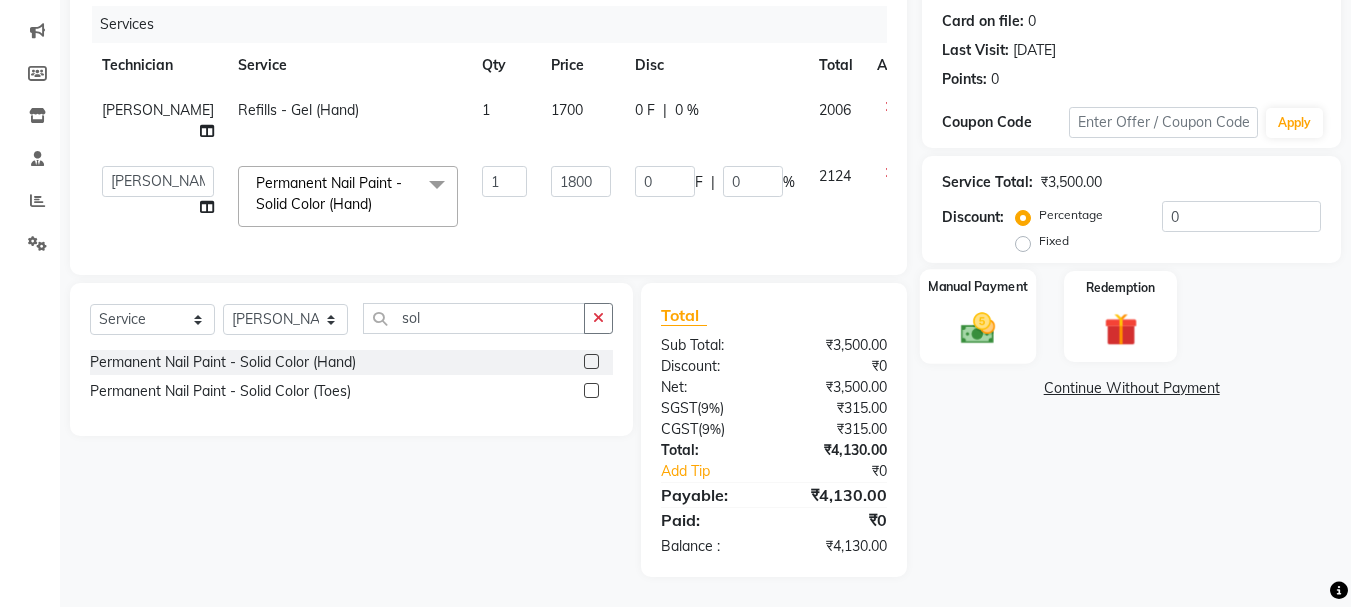 click on "Manual Payment" 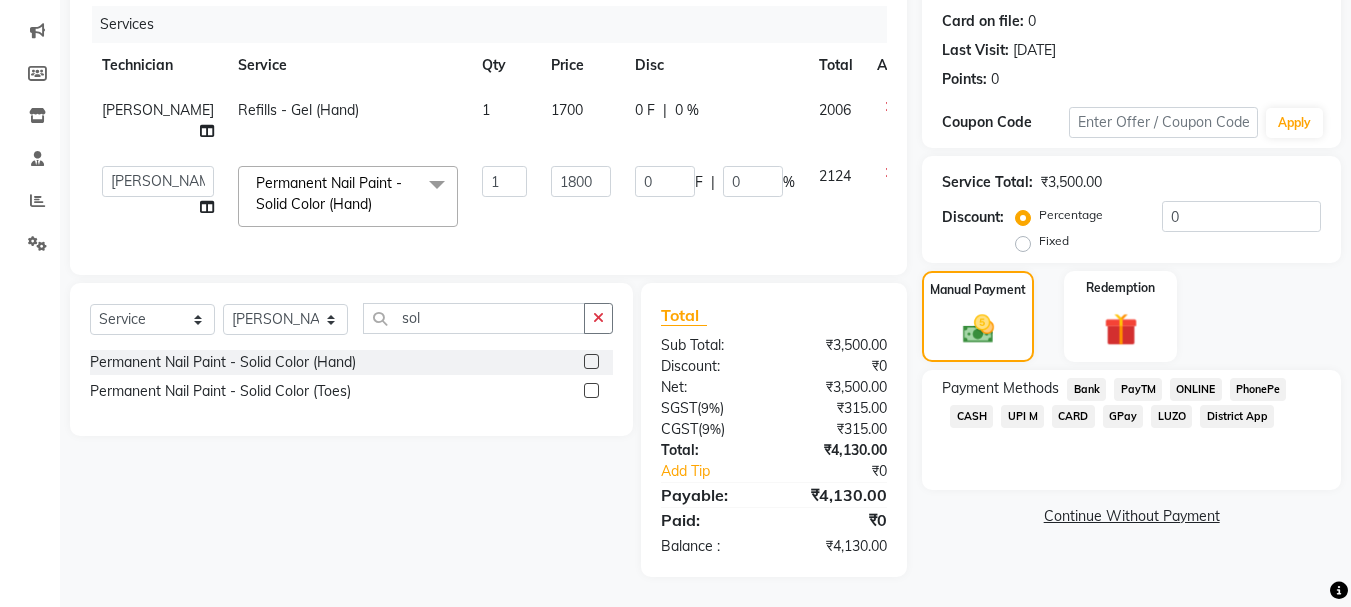 click on "UPI M" 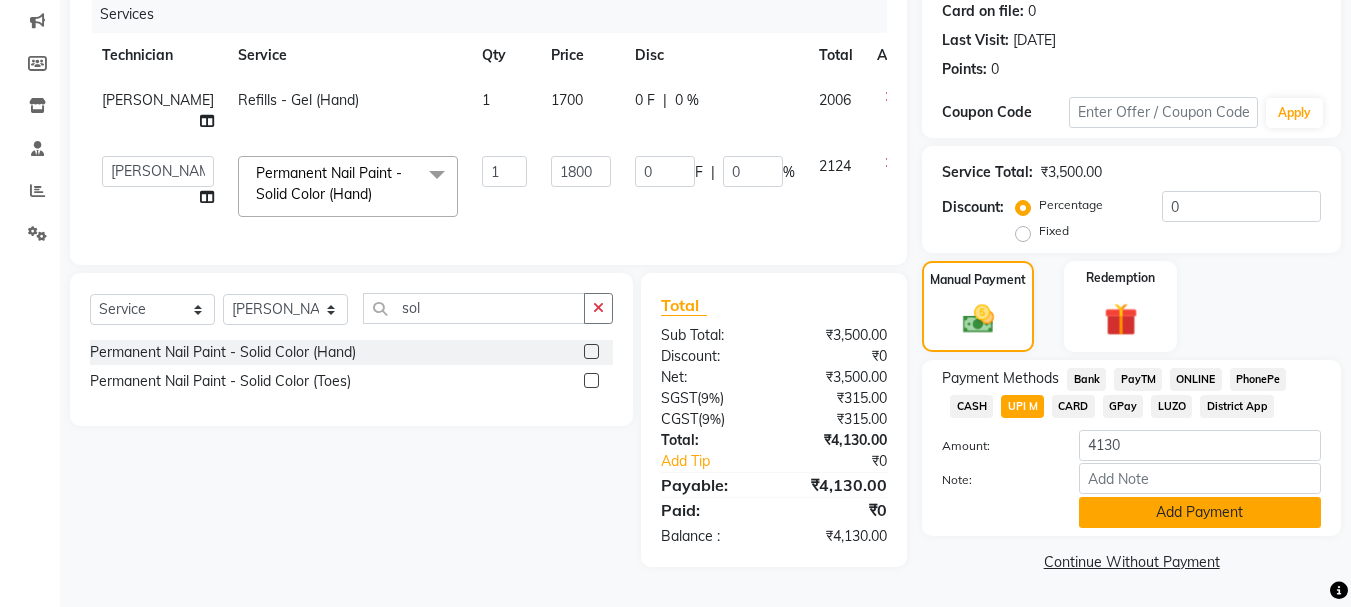 click on "Add Payment" 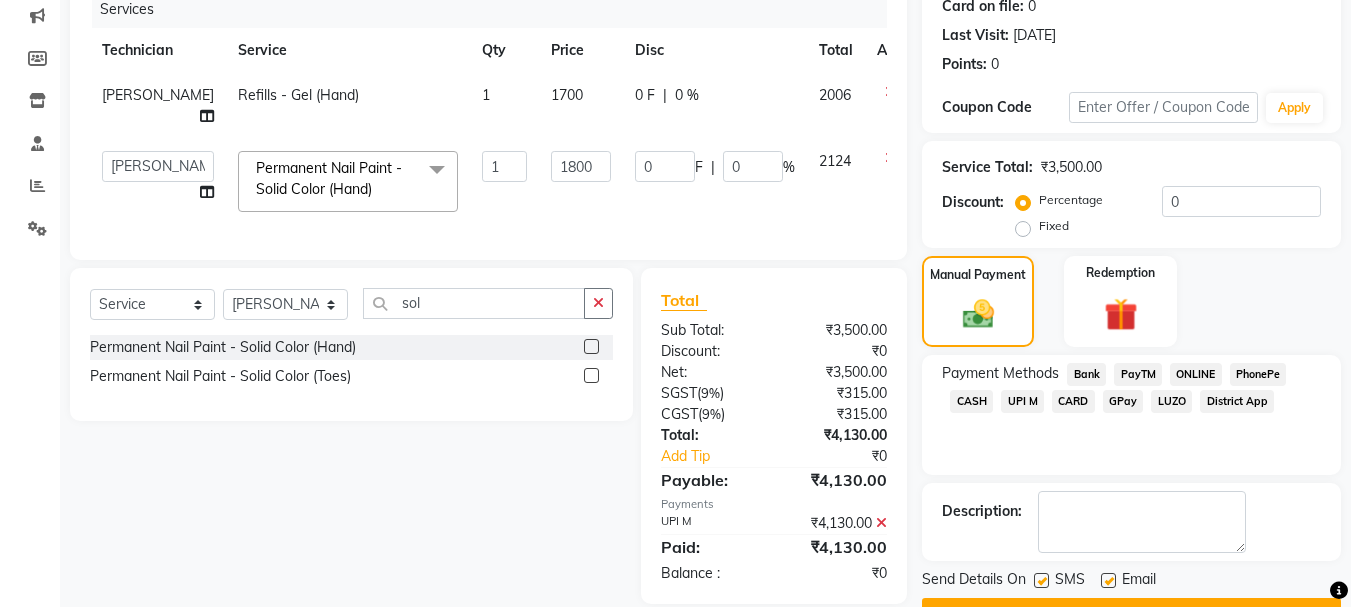 scroll, scrollTop: 309, scrollLeft: 0, axis: vertical 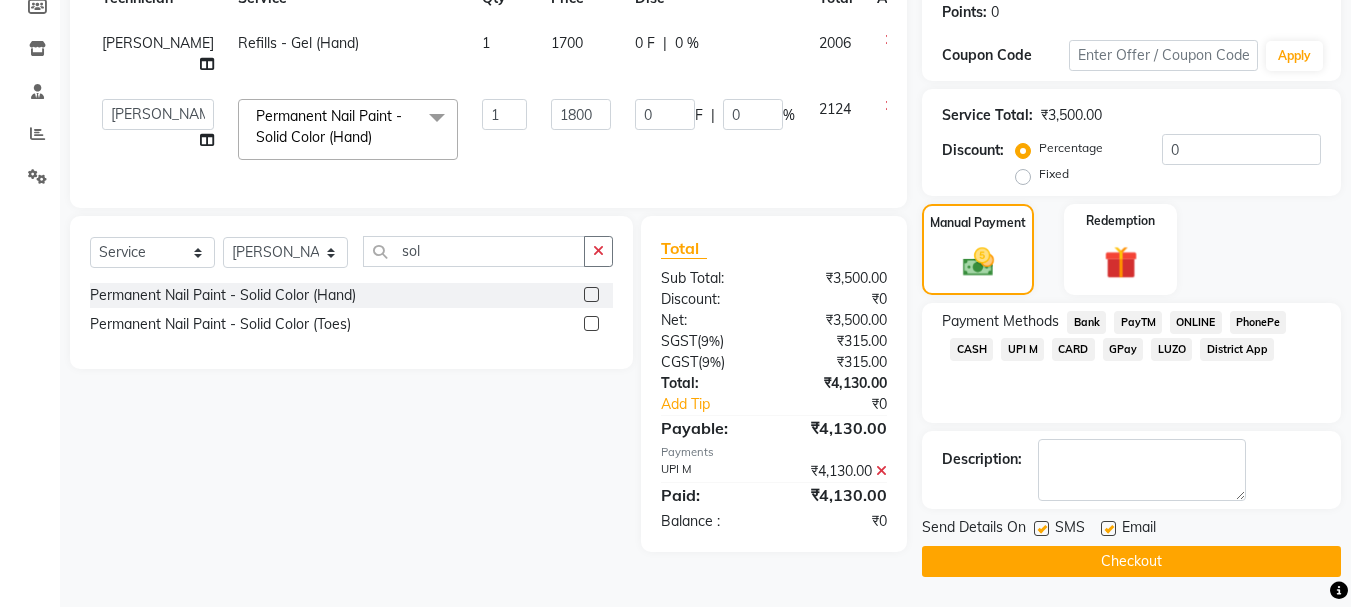 click on "Checkout" 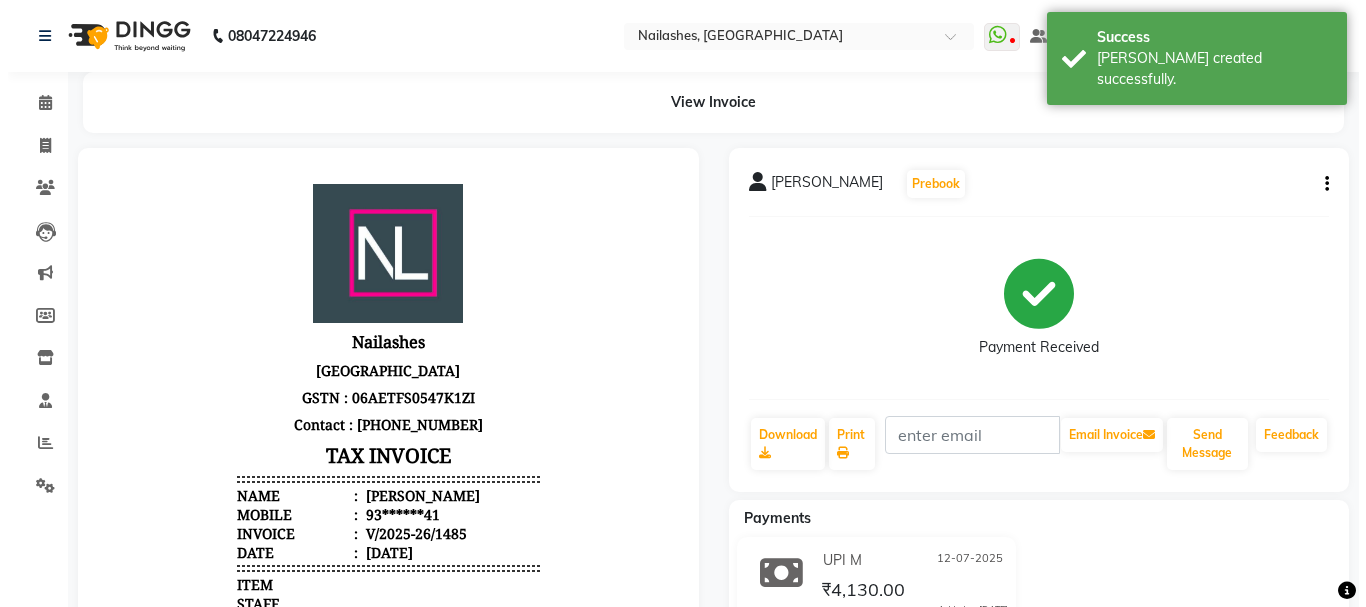 scroll, scrollTop: 0, scrollLeft: 0, axis: both 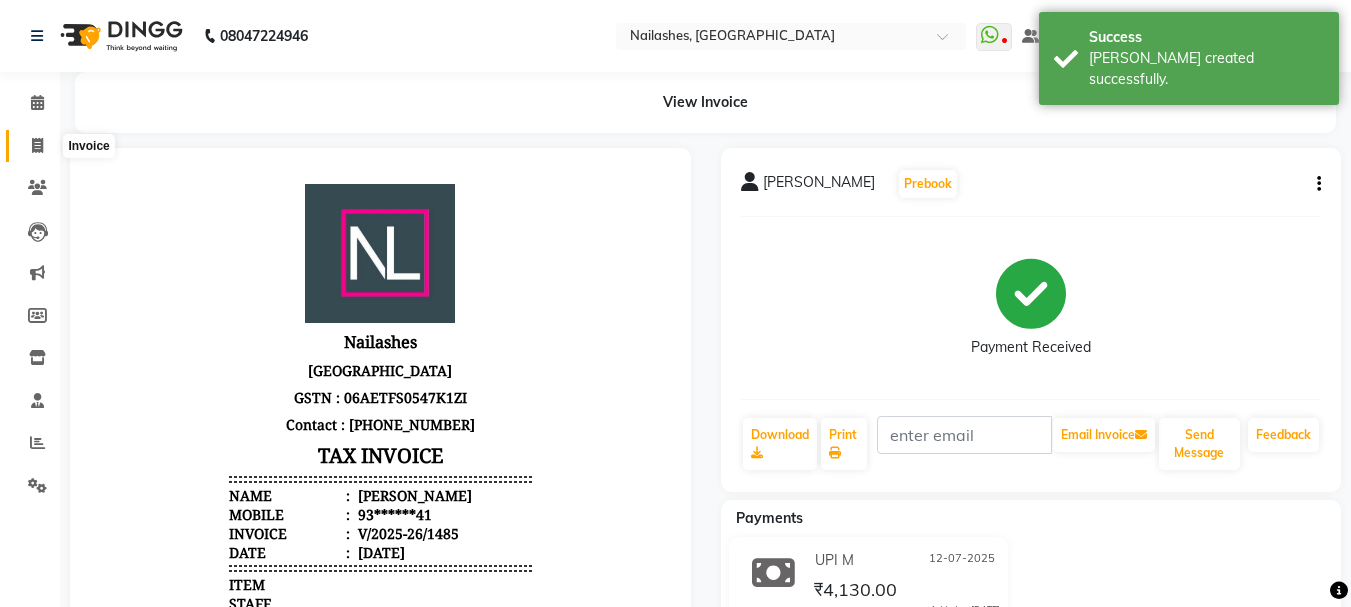 click 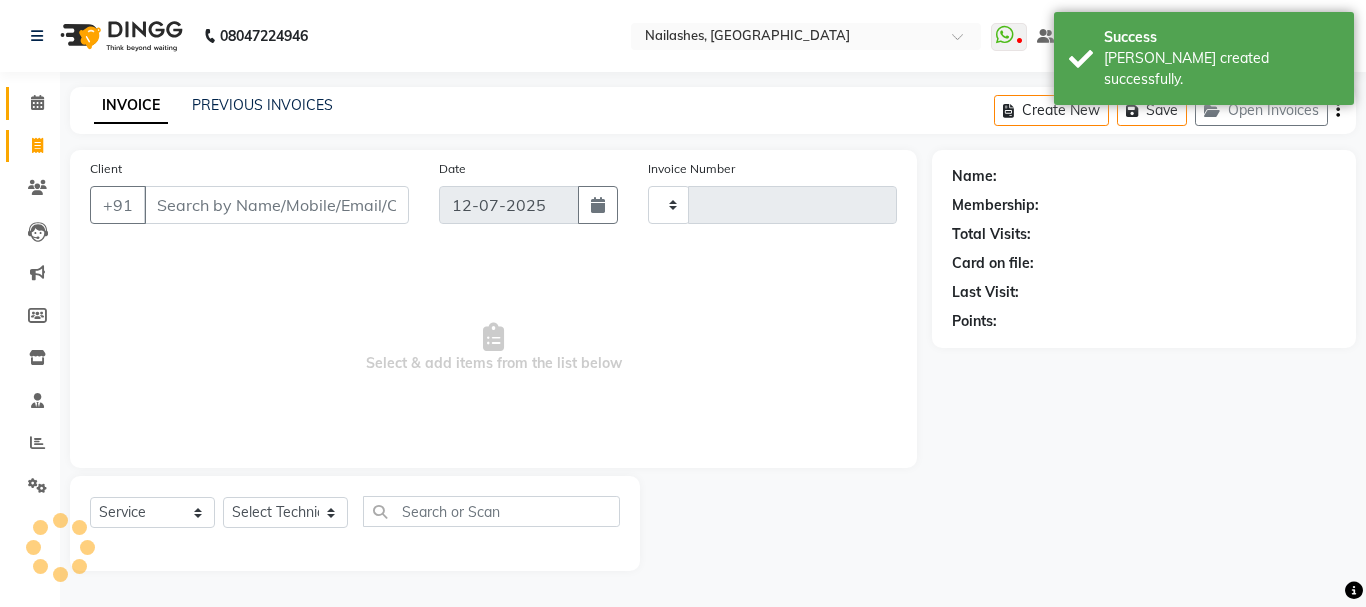 type on "1486" 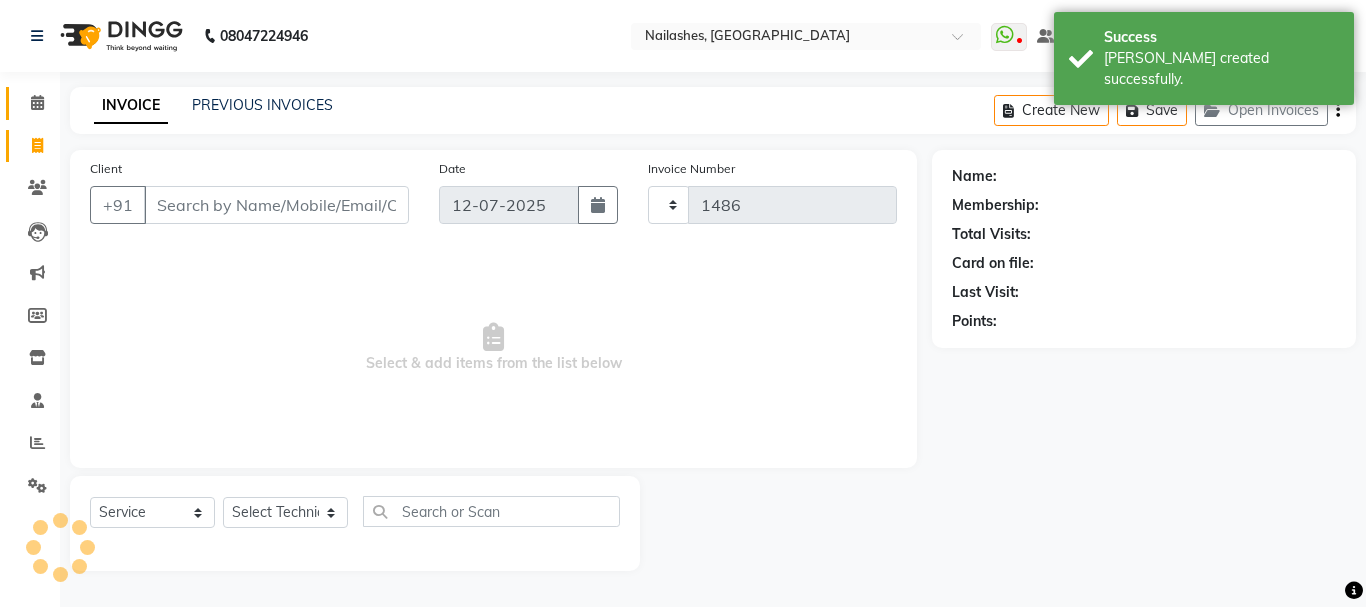 select on "3926" 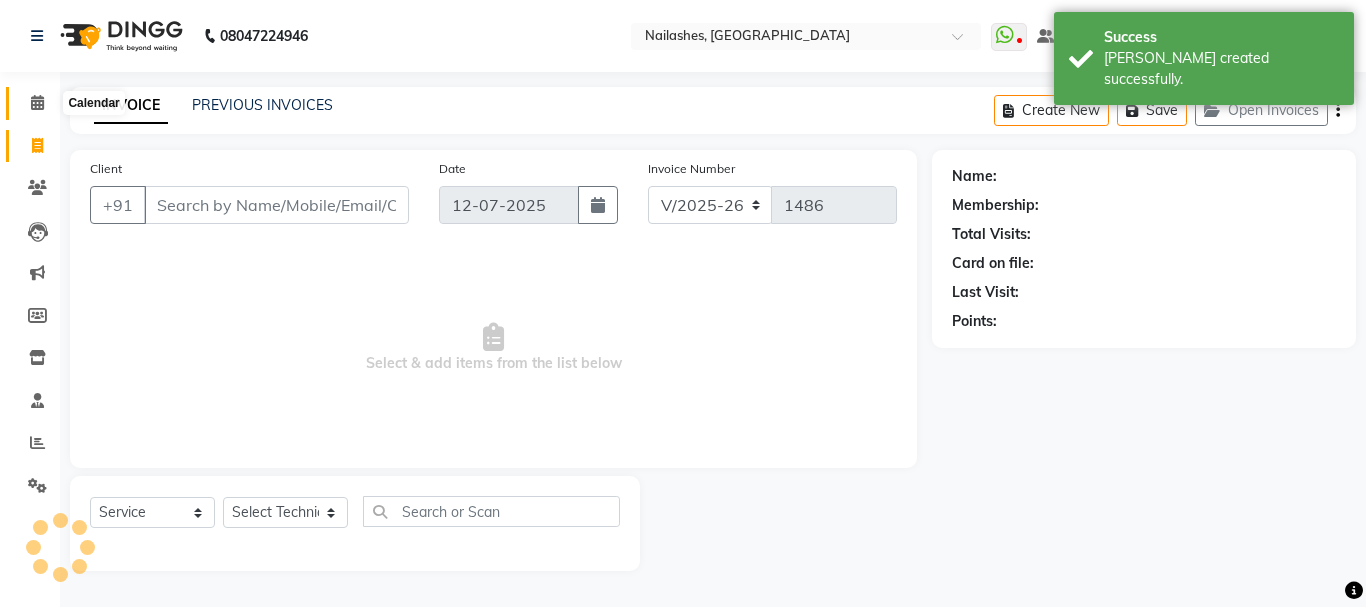 click 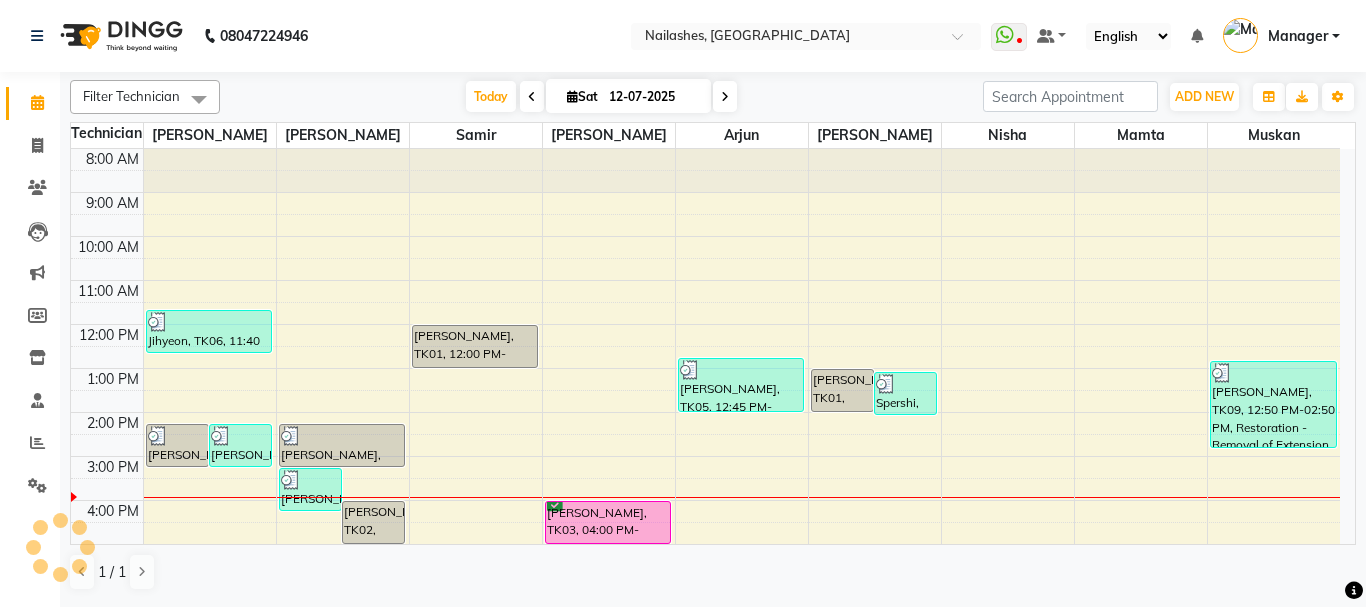 scroll, scrollTop: 0, scrollLeft: 0, axis: both 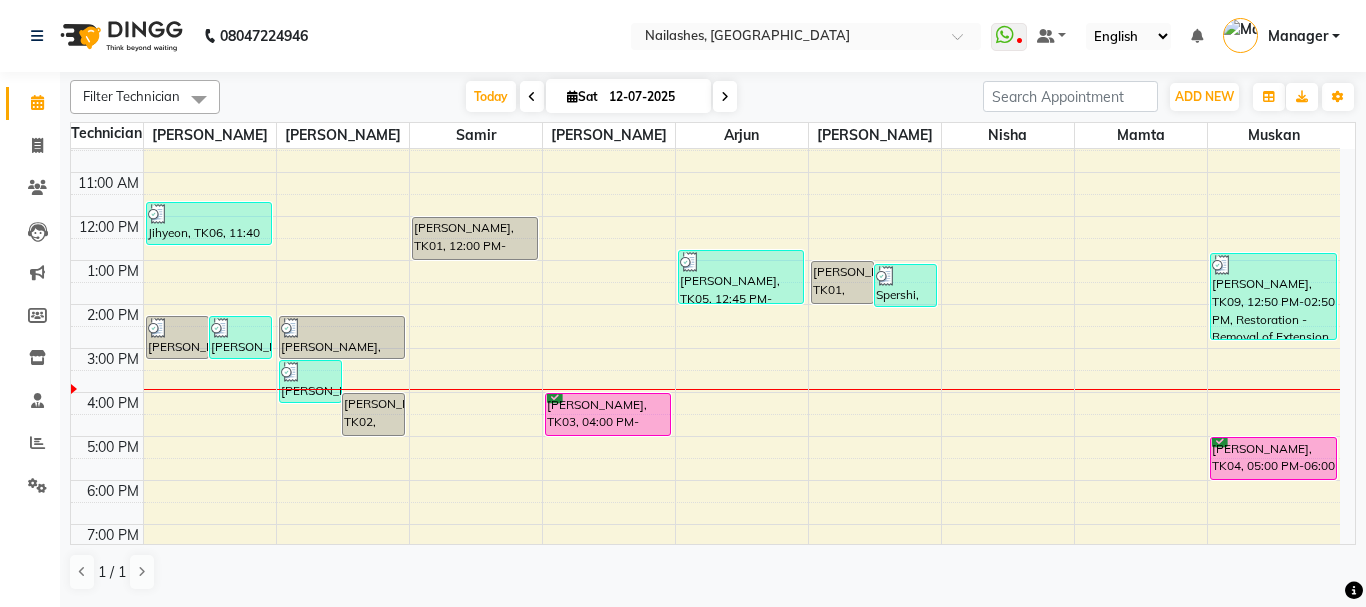 click on "Aishaanya Joshi, TK03, 04:00 PM-05:00 PM, Nail Extension - Acrylic (Hand)" at bounding box center (608, 414) 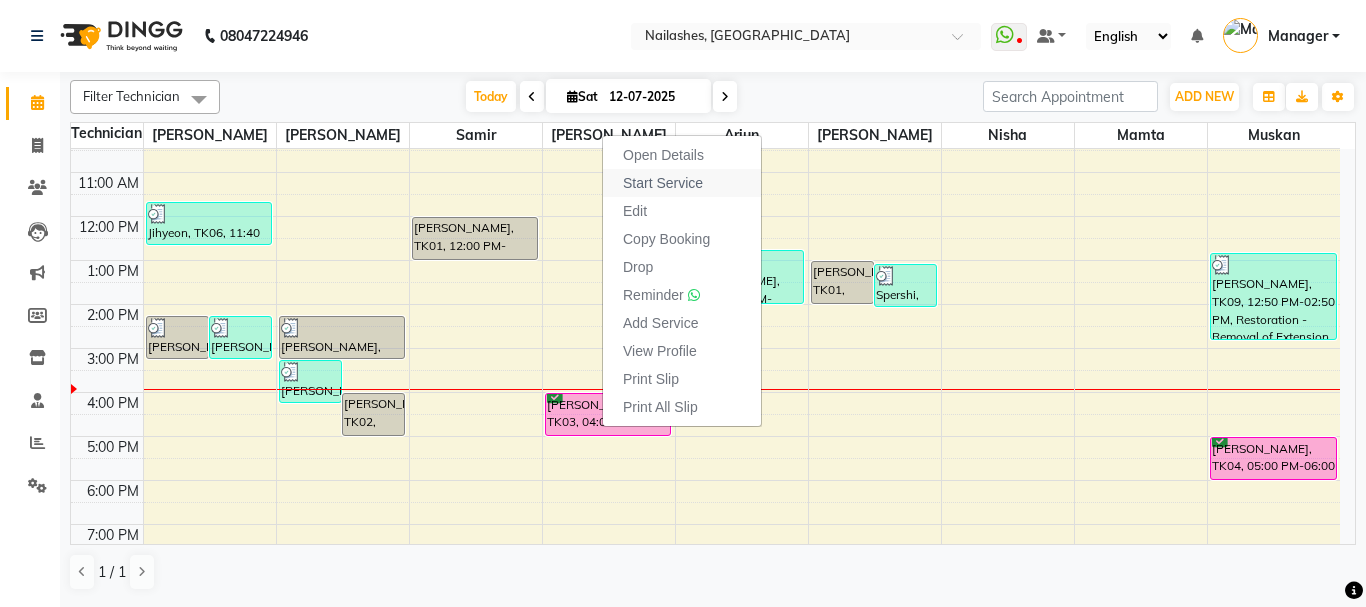 click on "Start Service" at bounding box center [682, 183] 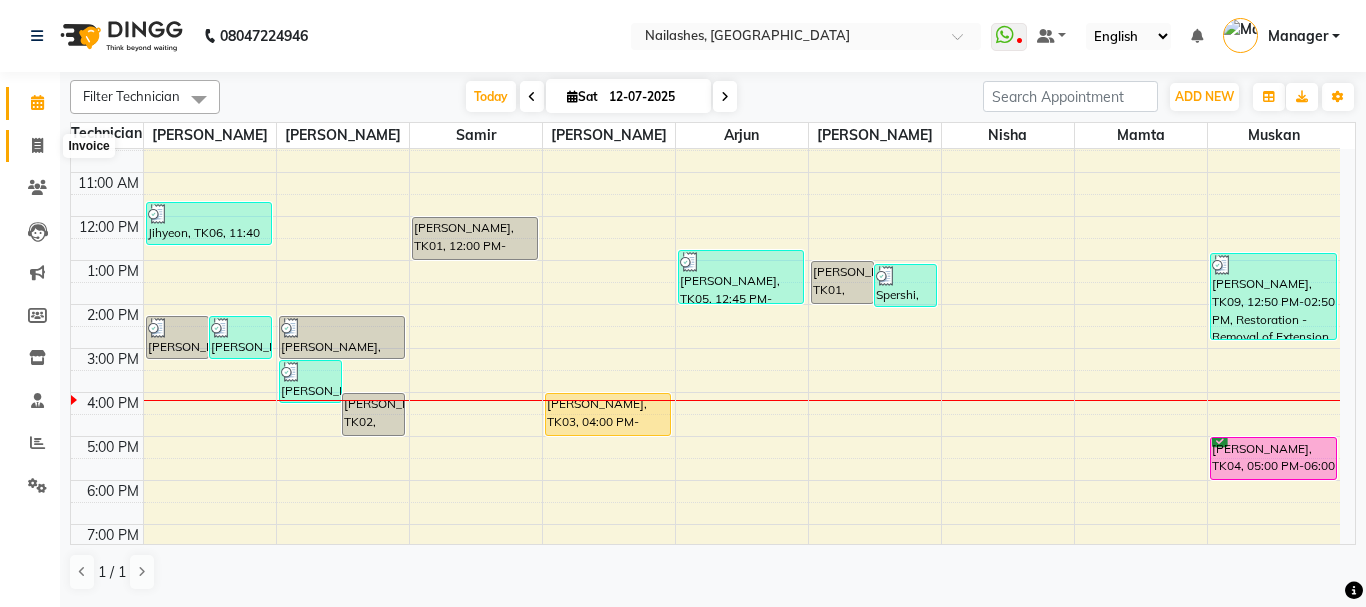 click 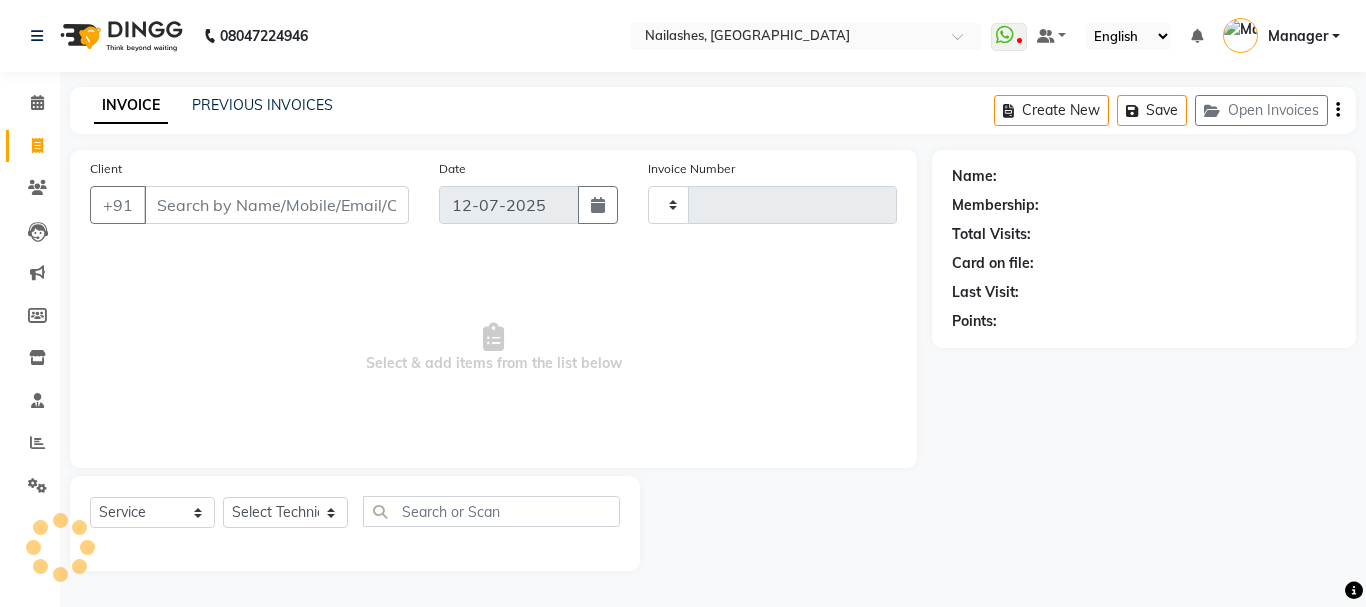 type on "1486" 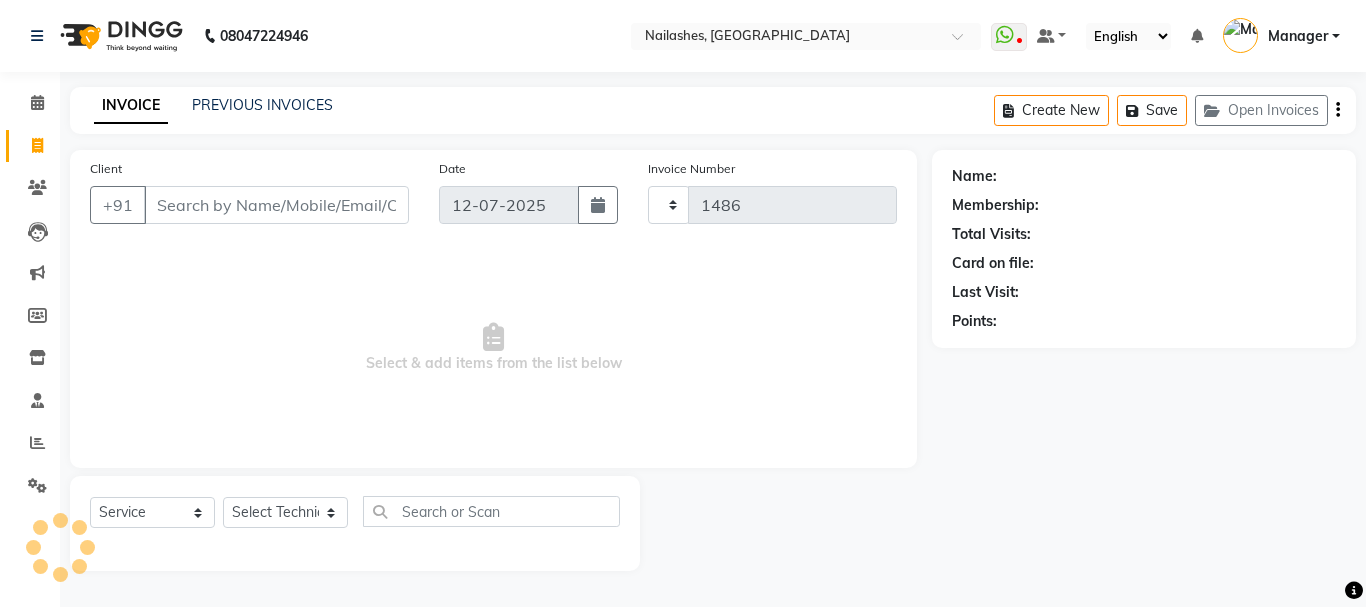 select on "3926" 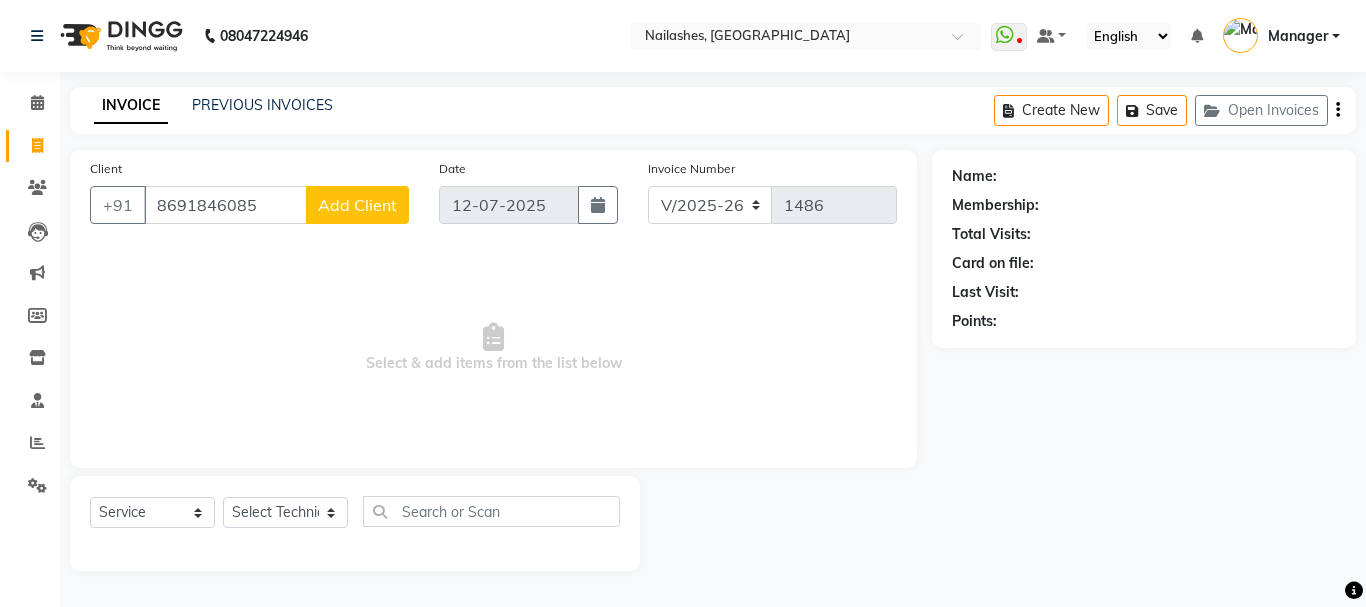 type on "8691846085" 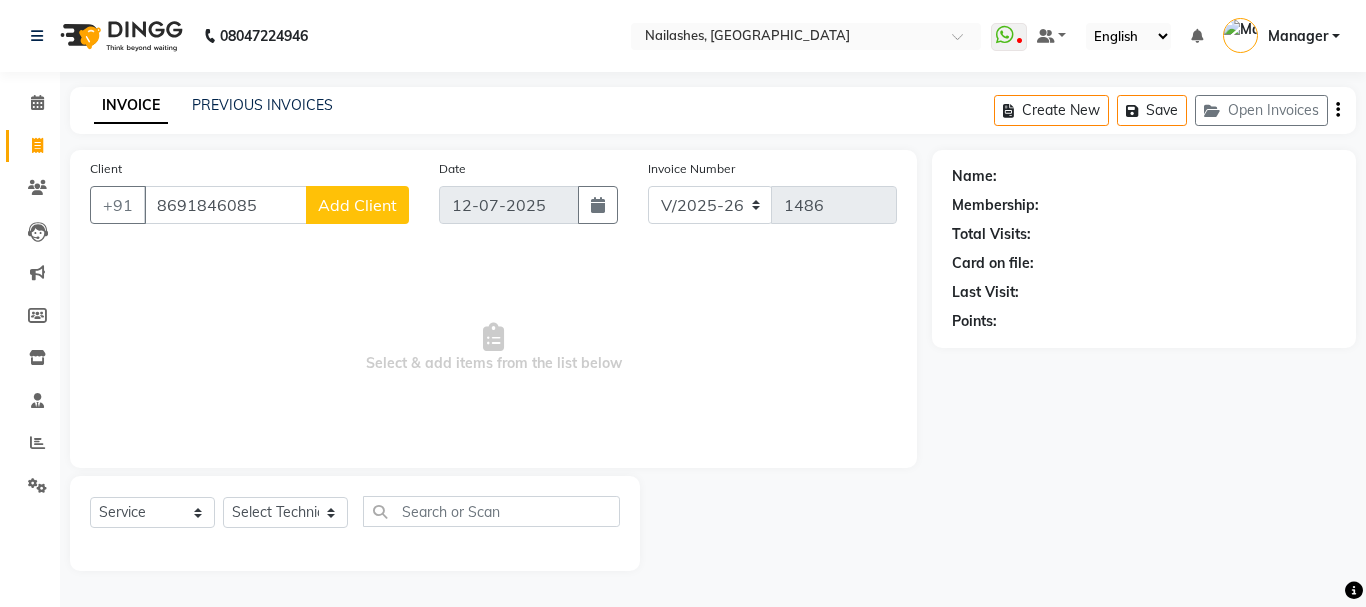 select on "21" 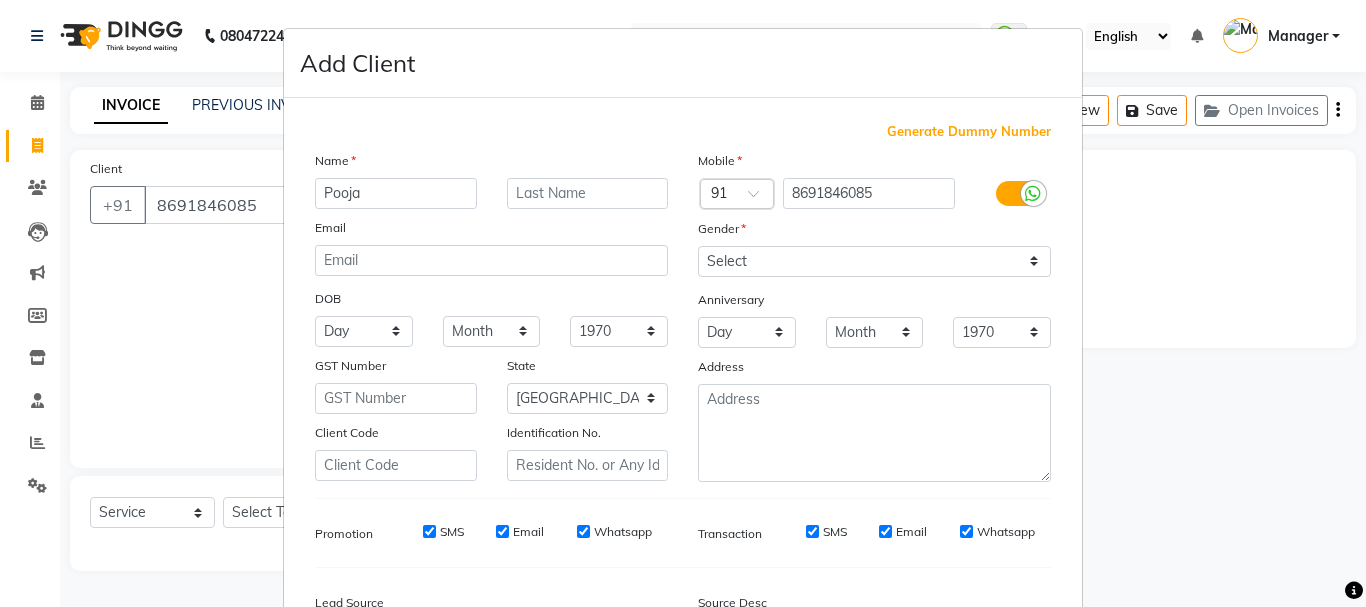 type on "Pooja" 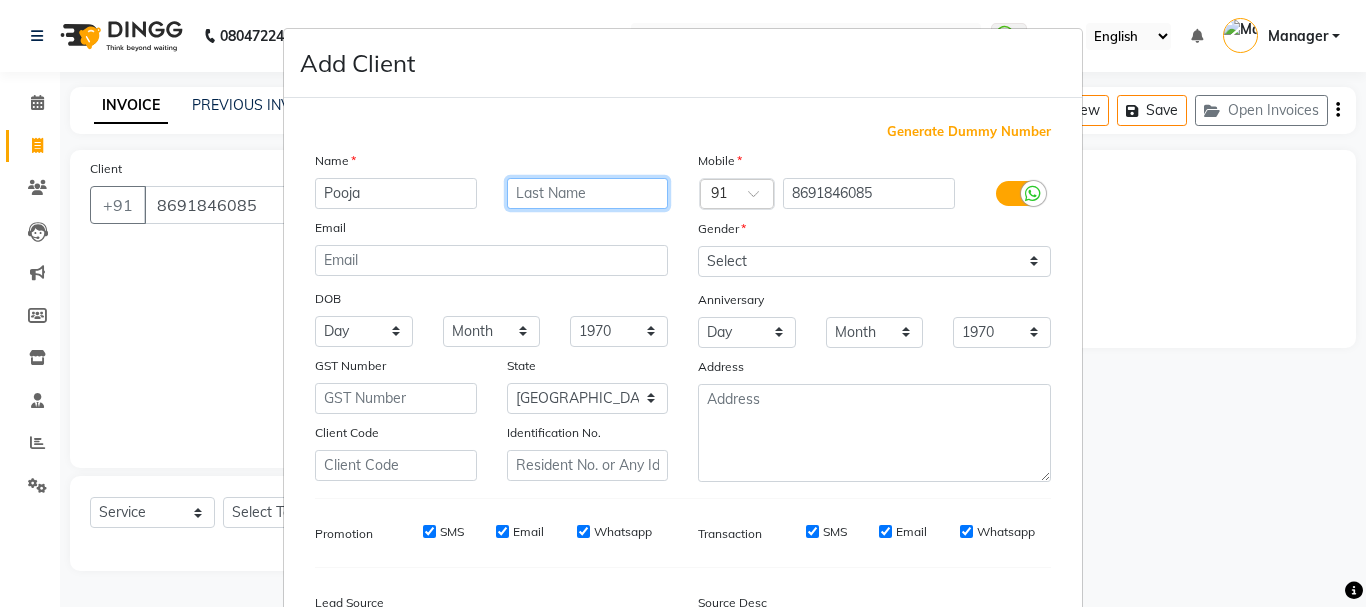 click at bounding box center [588, 193] 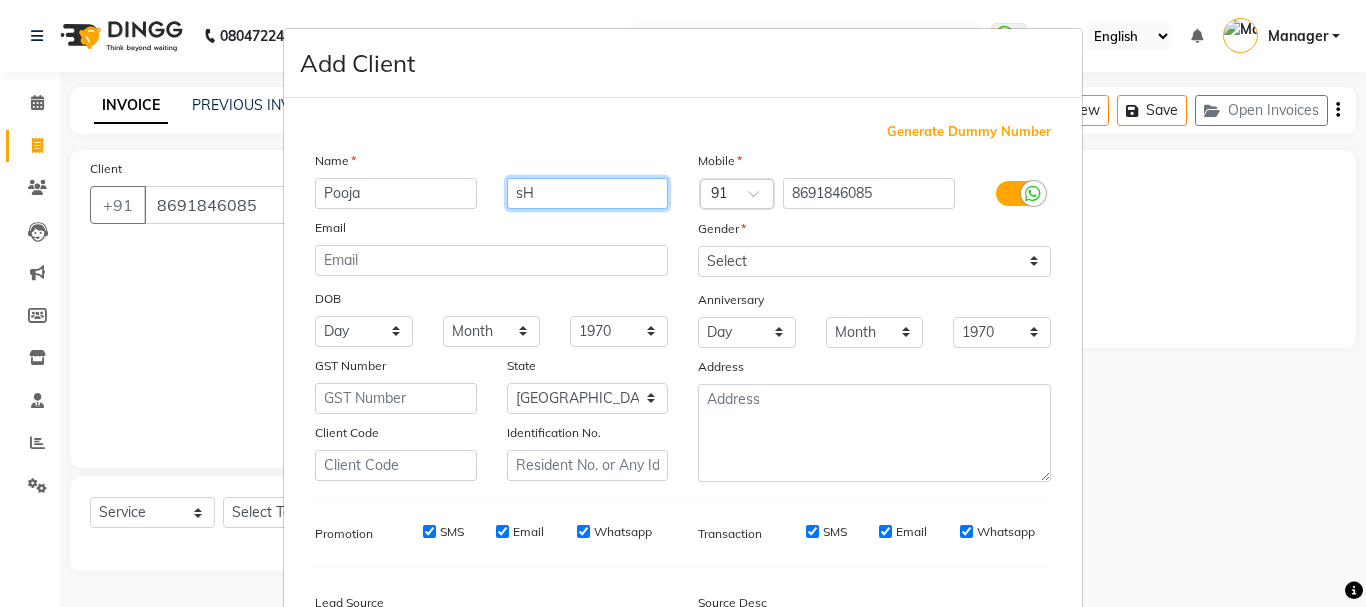 type on "s" 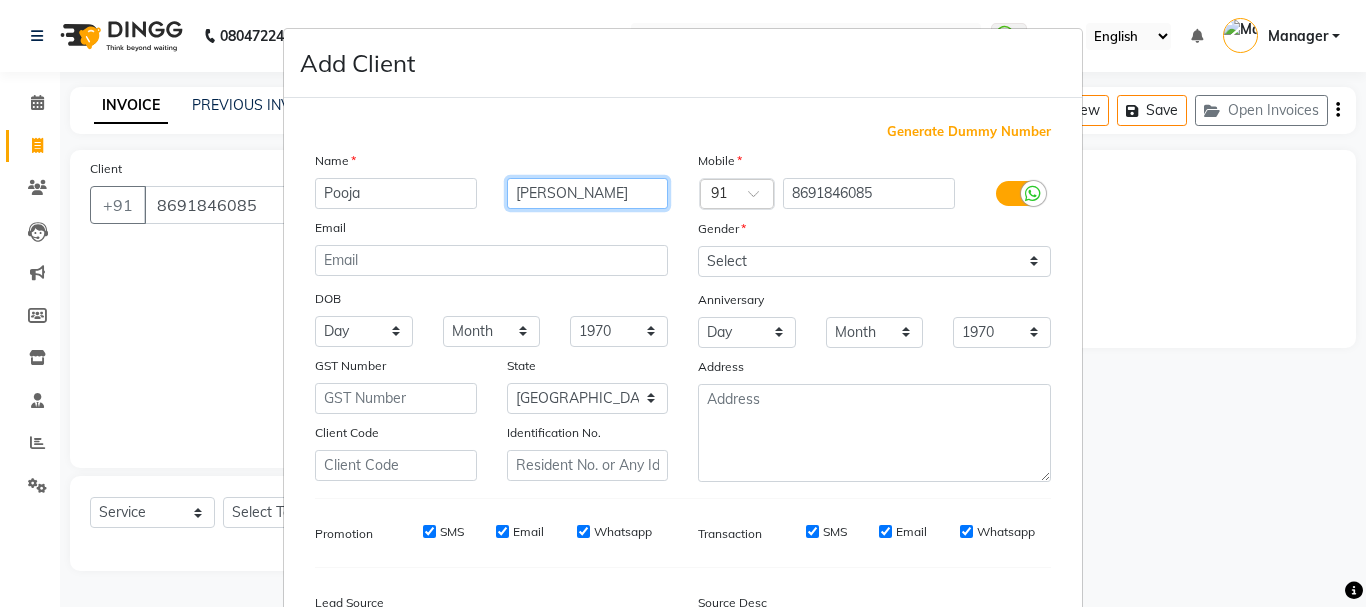 type on "[PERSON_NAME]" 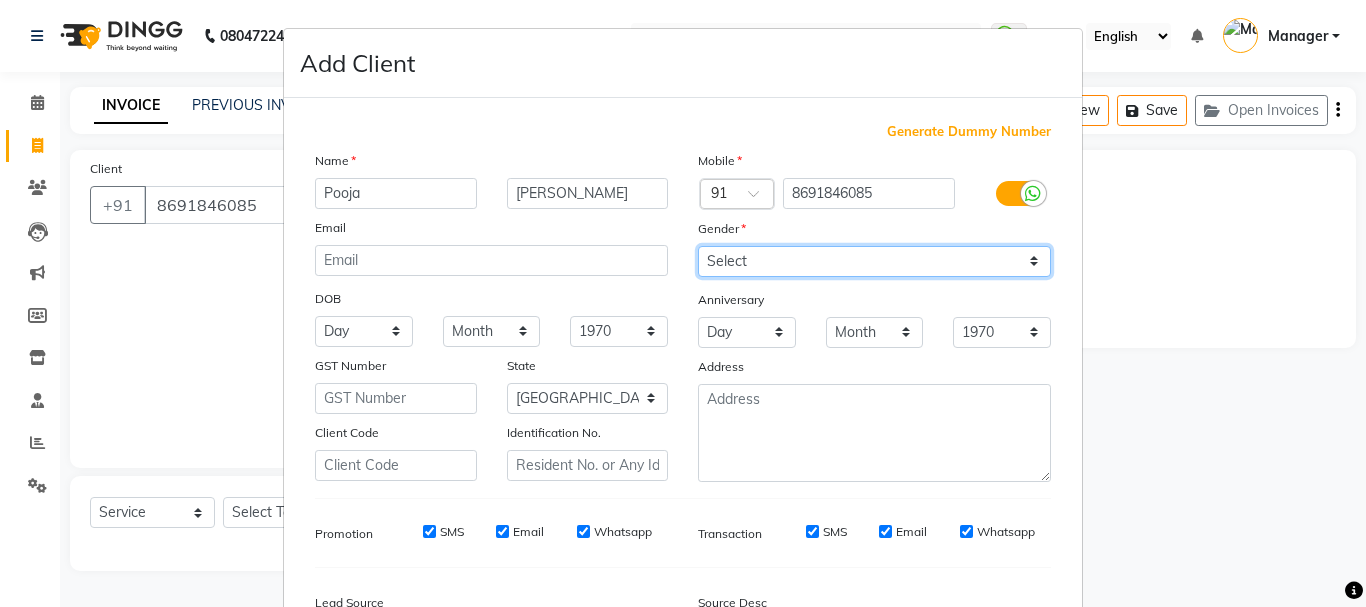 click on "Select Male Female Other Prefer Not To Say" at bounding box center [874, 261] 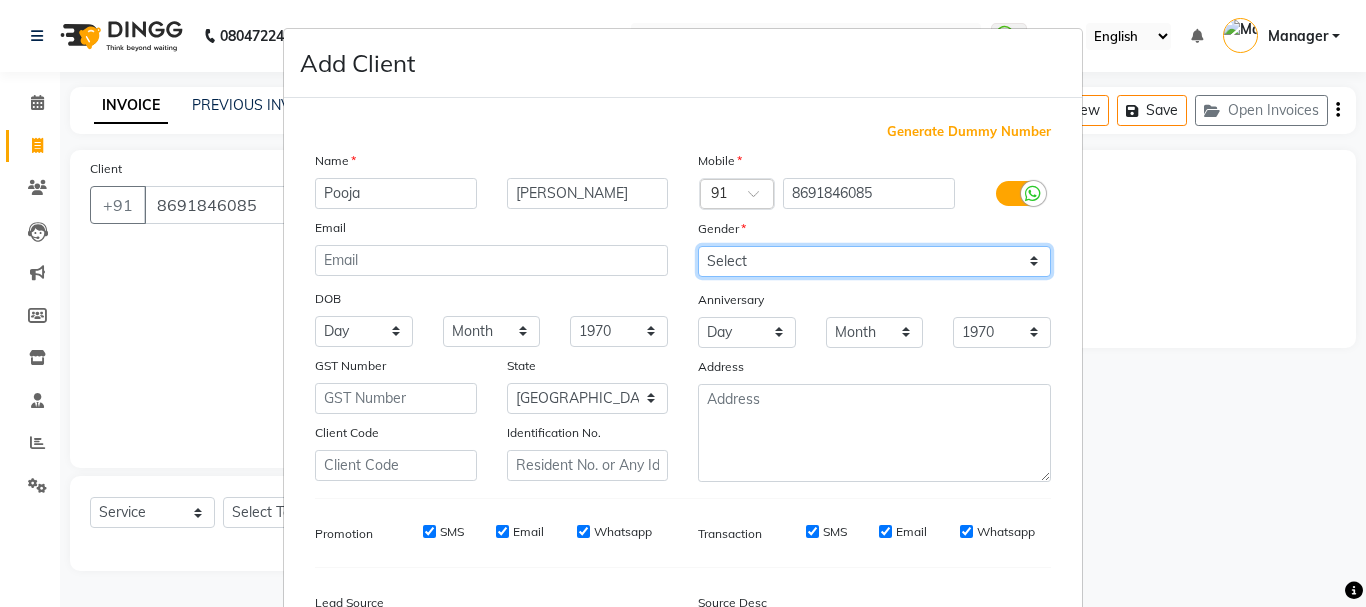 select on "female" 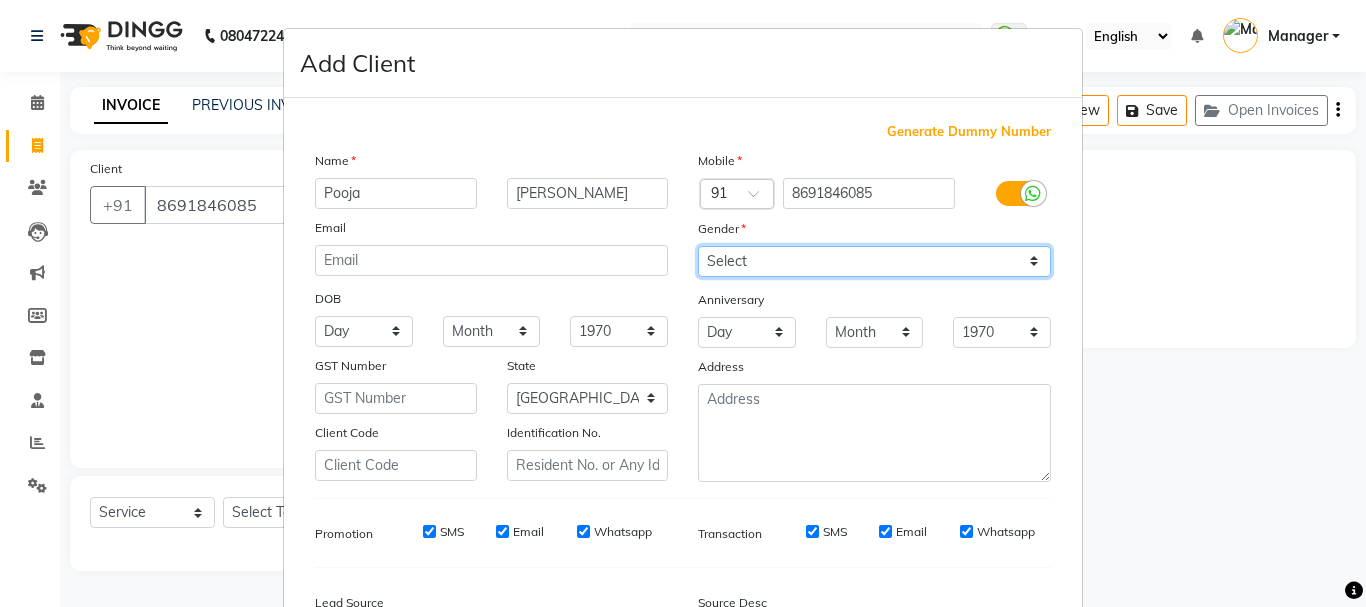 click on "Select Male Female Other Prefer Not To Say" at bounding box center [874, 261] 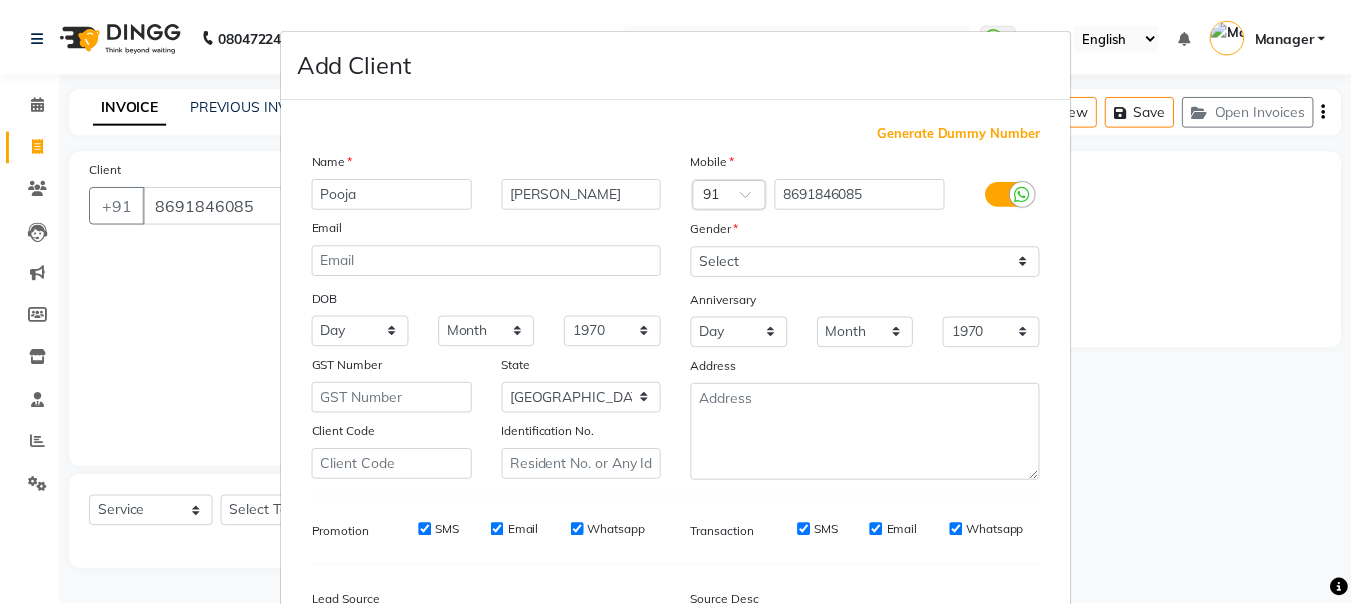 scroll, scrollTop: 242, scrollLeft: 0, axis: vertical 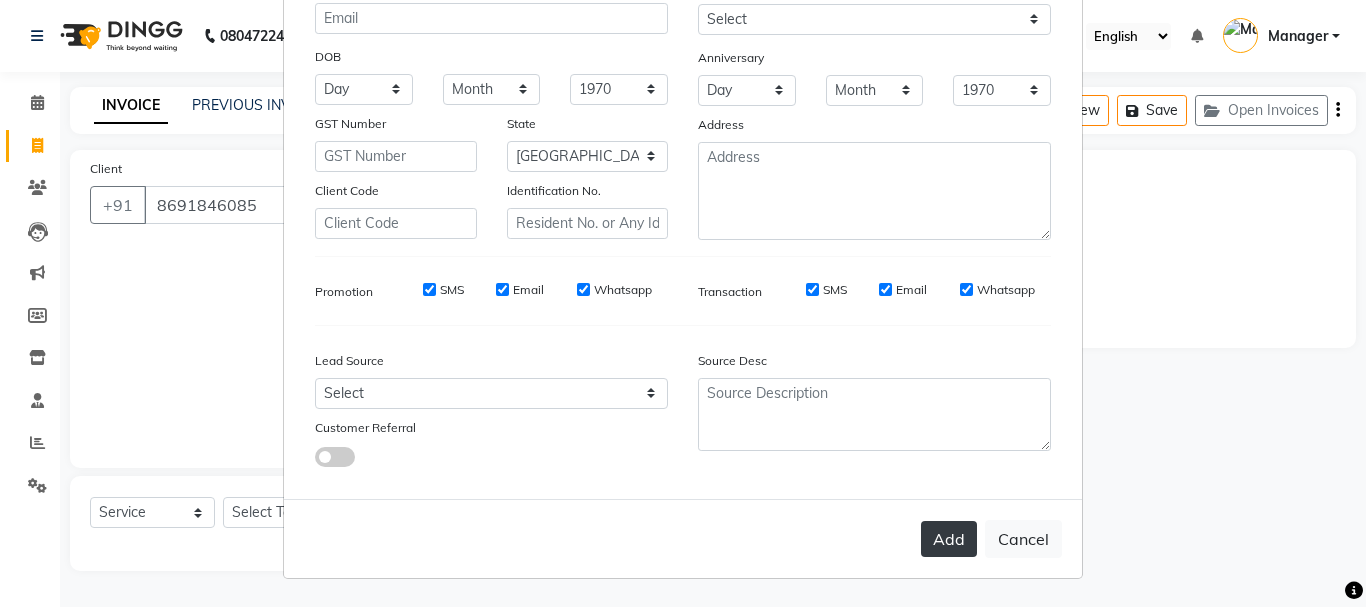 click on "Add" at bounding box center (949, 539) 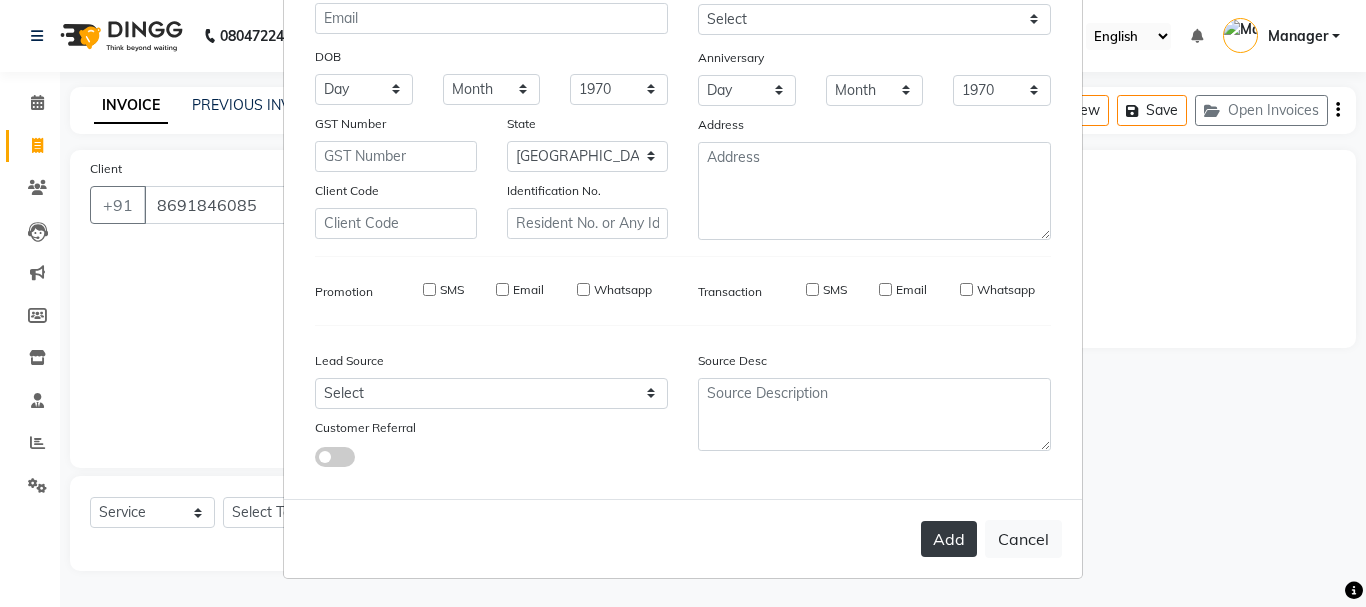 type on "86******85" 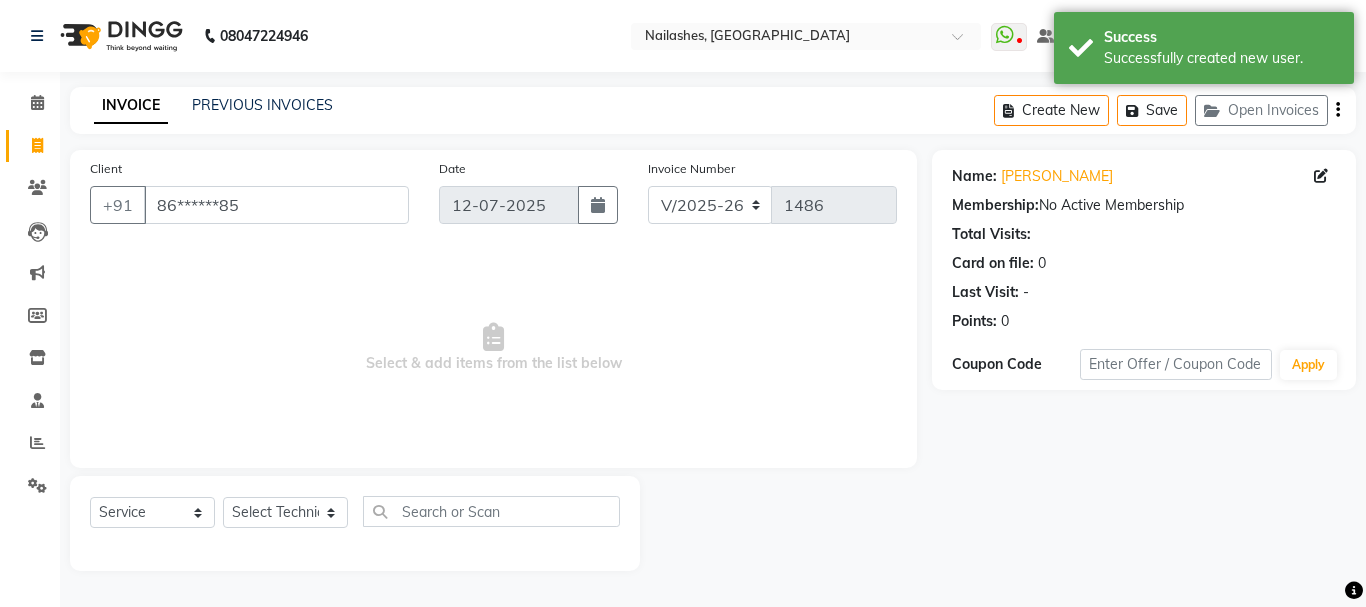 click on "Select  Service  Product  Membership  Package Voucher Prepaid Gift Card  Select Technician Admin Anamika Anita Arjun Mamta Manager Muskan Nisha Samir Shanu Shushanto" 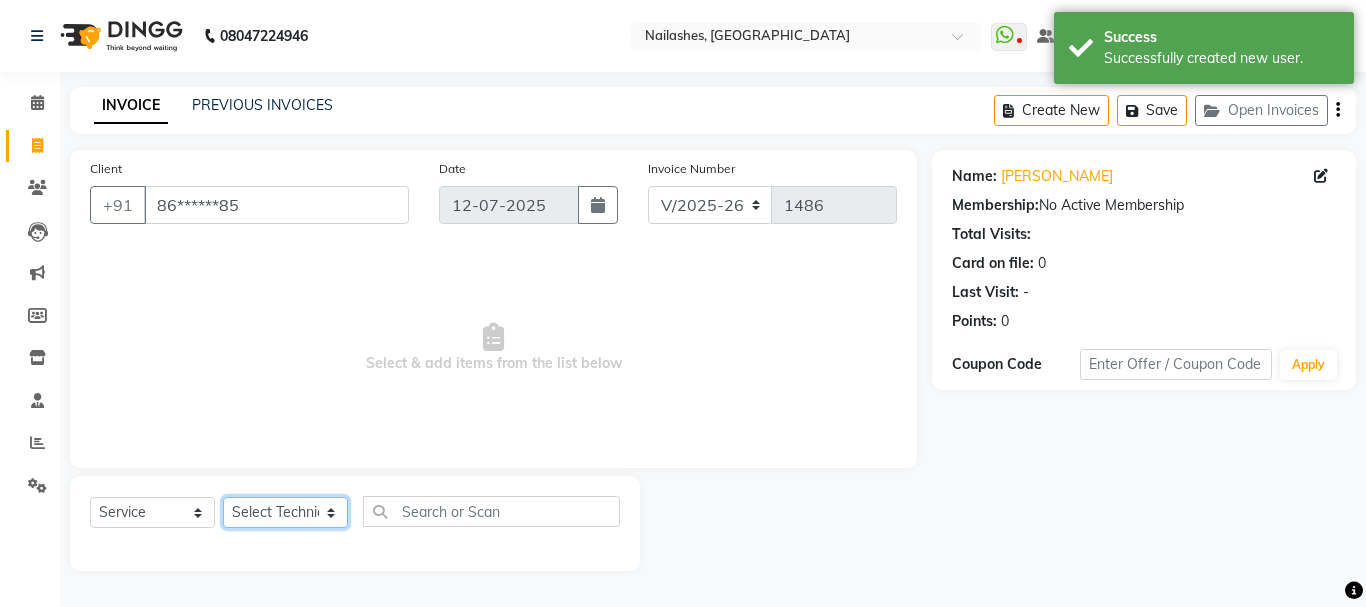 click on "Select Technician Admin Anamika Anita Arjun Mamta Manager Muskan Nisha Samir Shanu Shushanto" 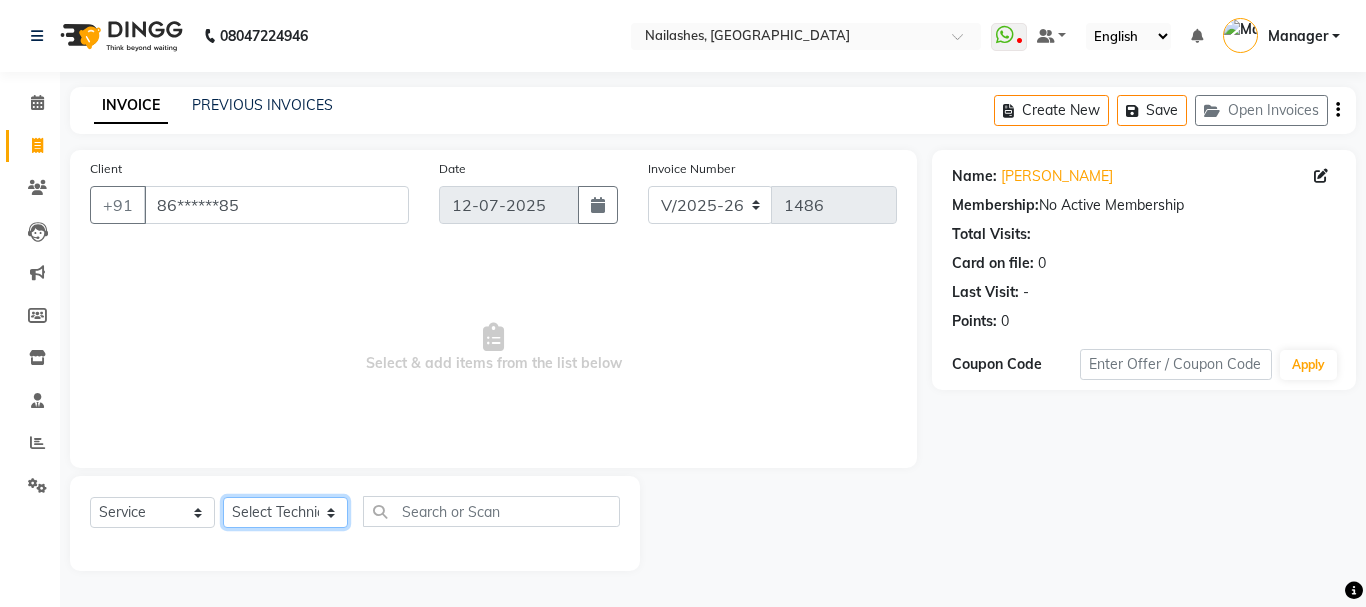select on "78821" 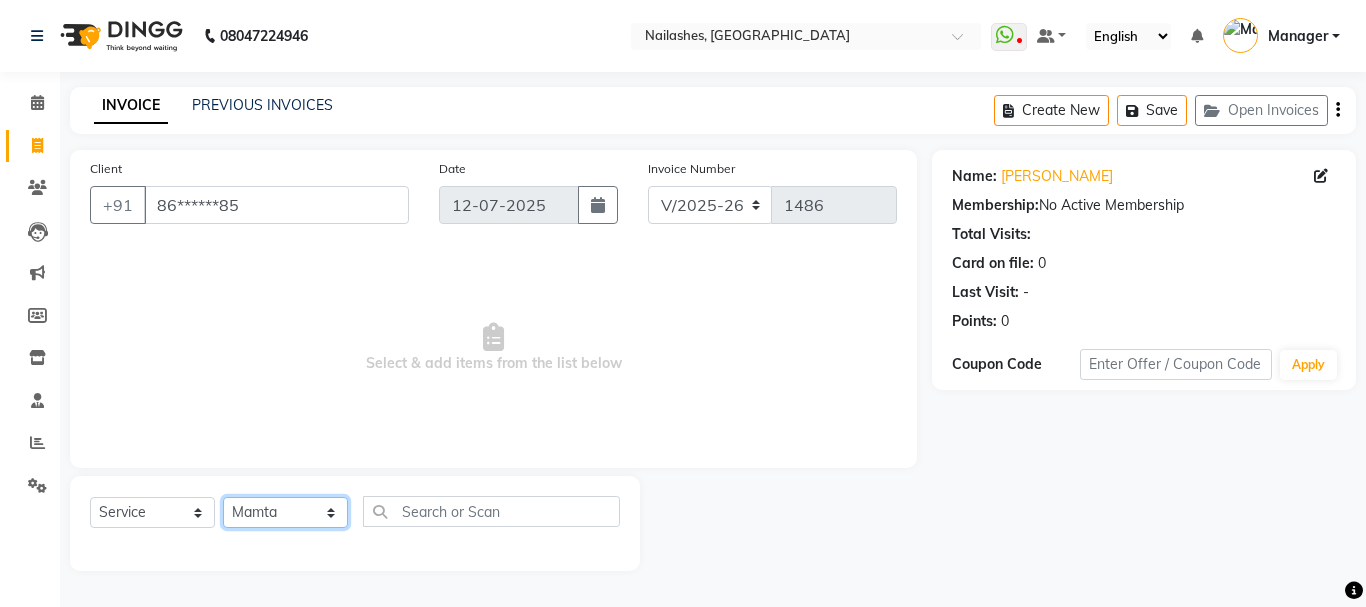 click on "Select Technician Admin Anamika Anita Arjun Mamta Manager Muskan Nisha Samir Shanu Shushanto" 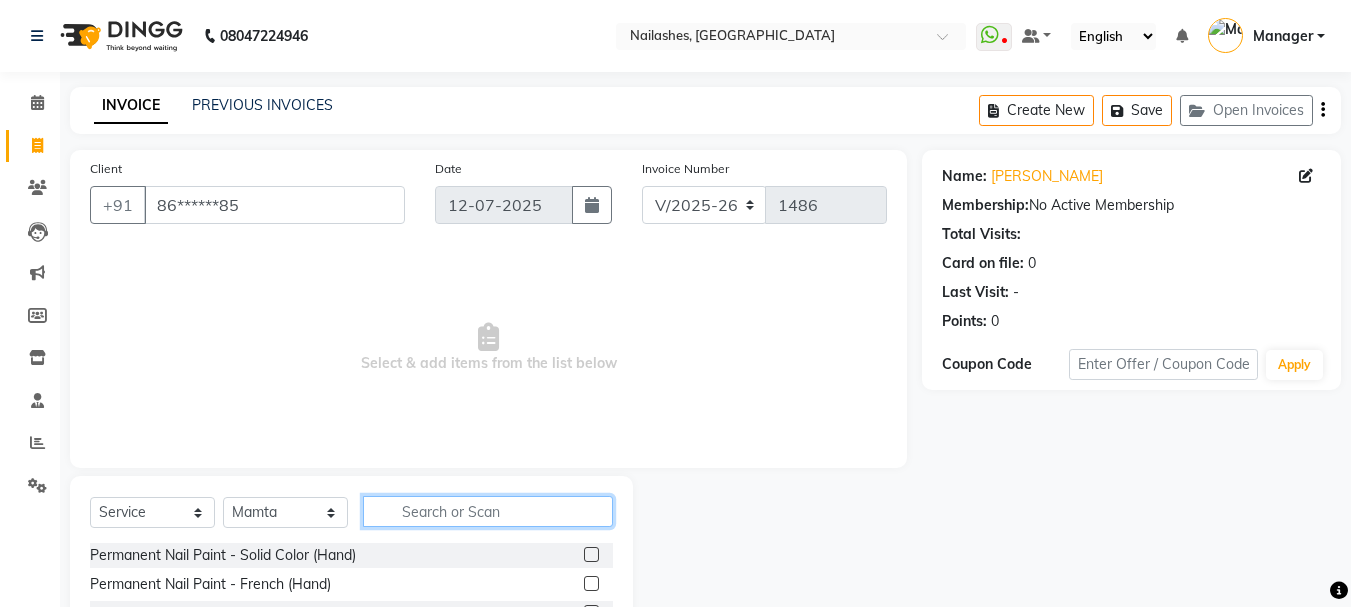 click 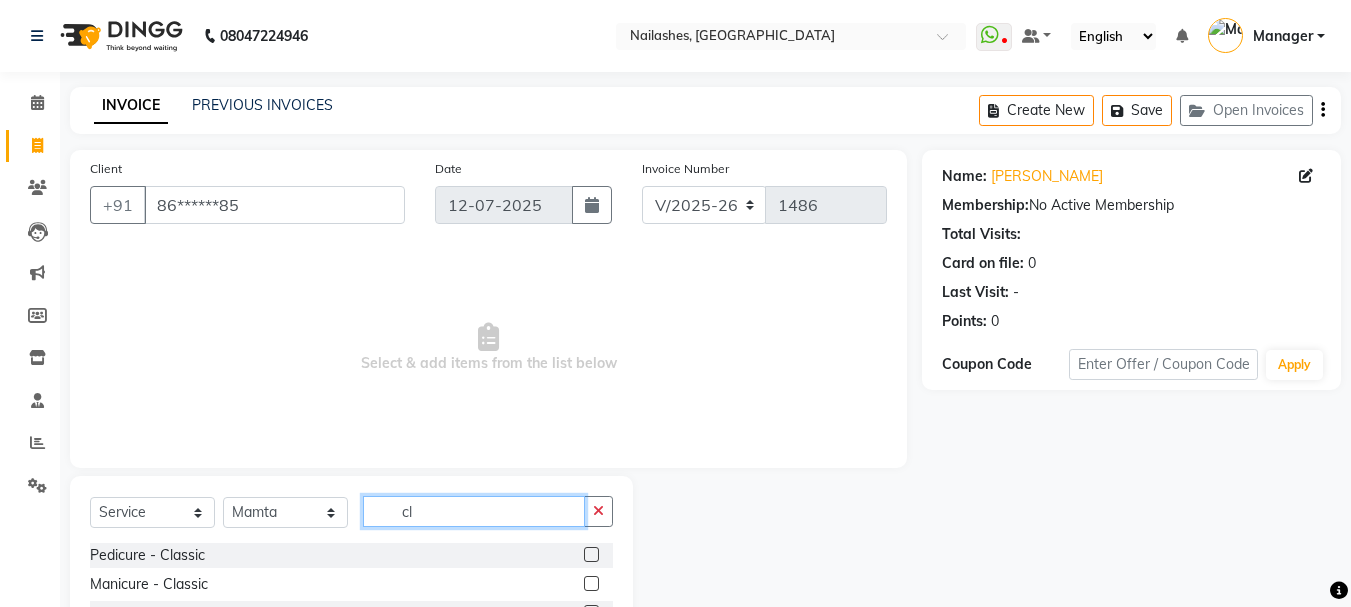type on "c" 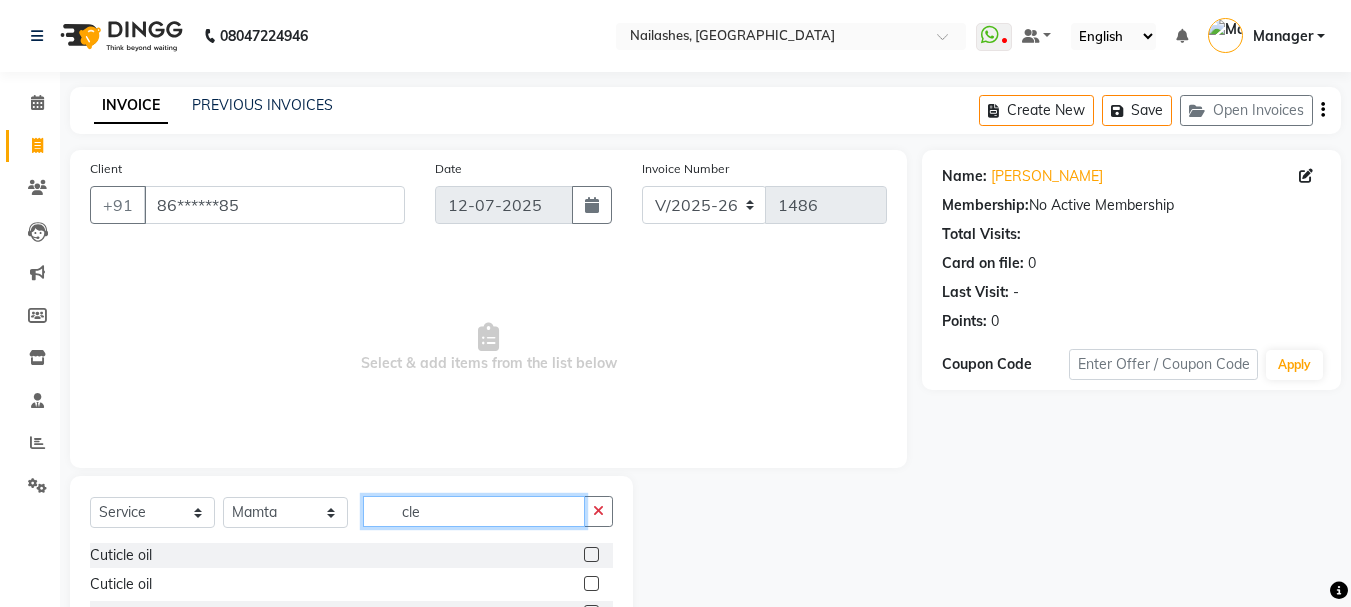scroll, scrollTop: 139, scrollLeft: 0, axis: vertical 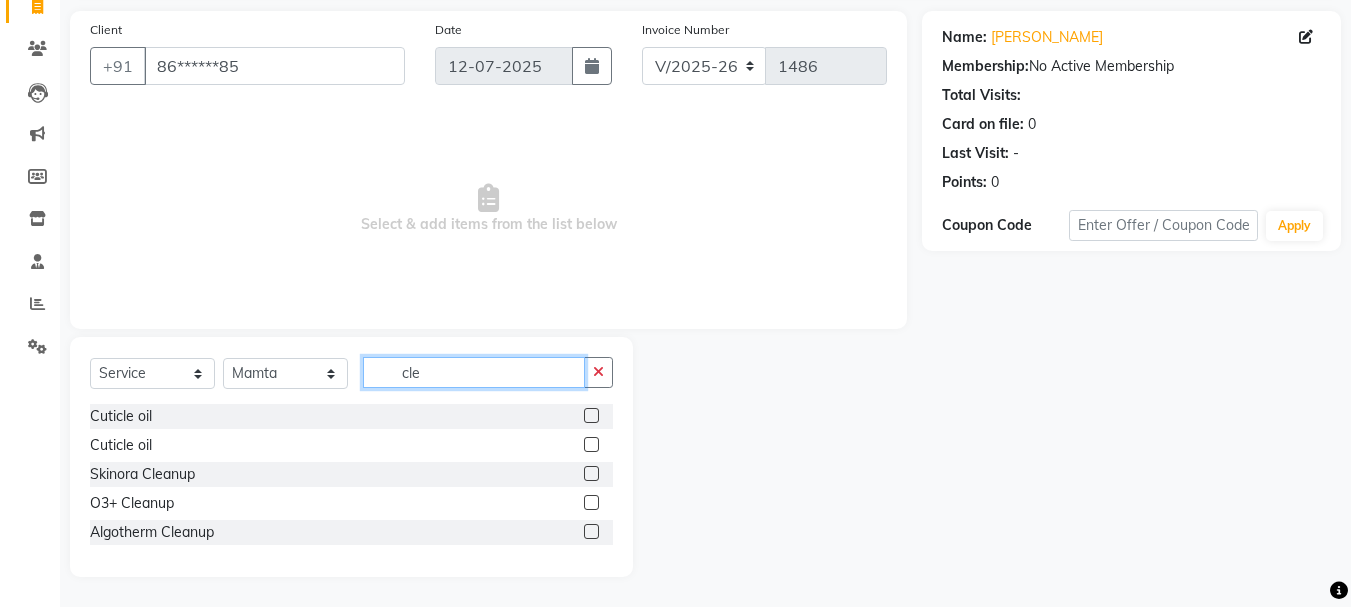 type on "cle" 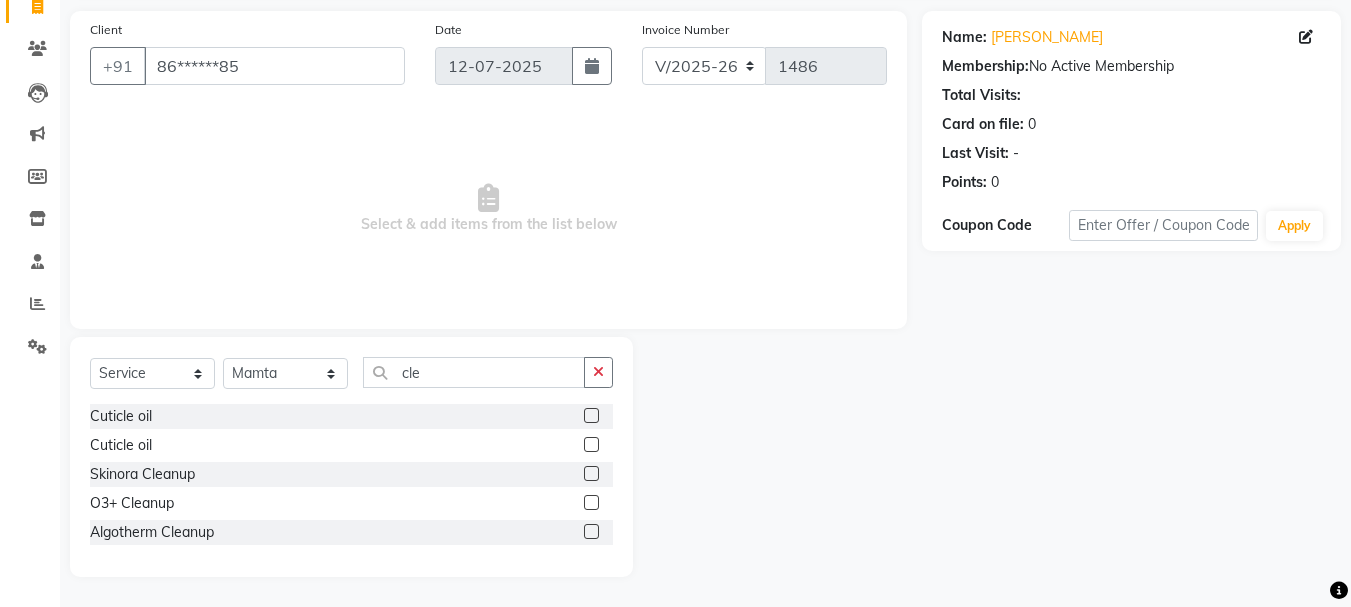 click 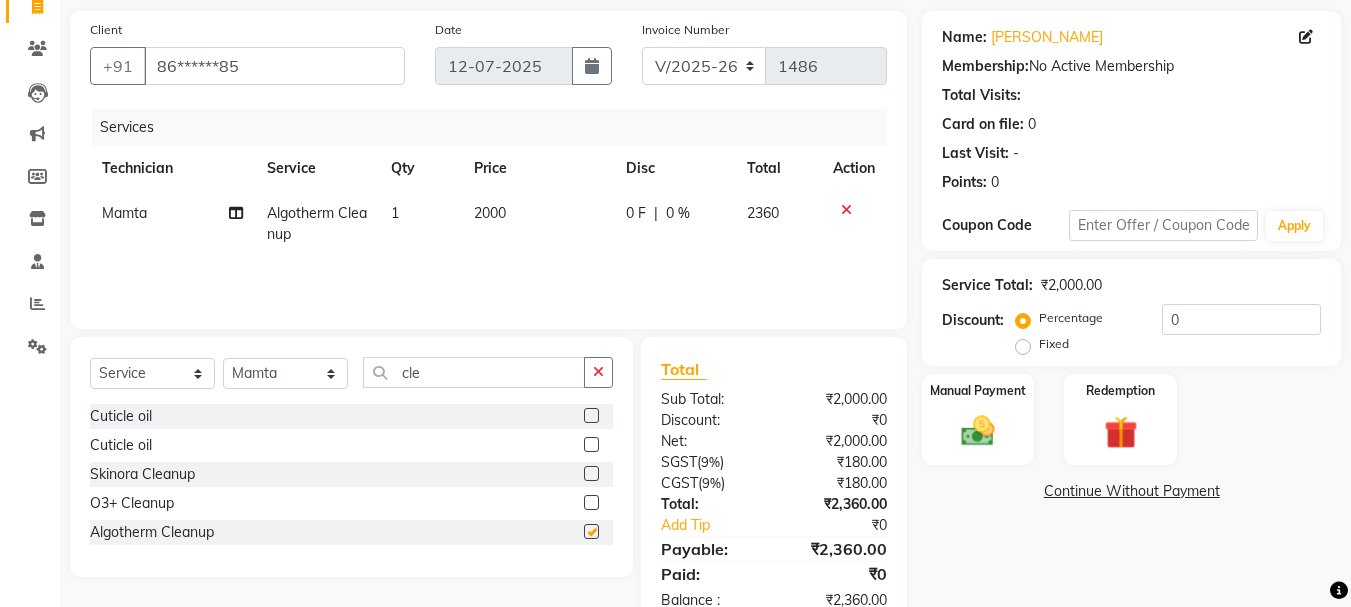 checkbox on "false" 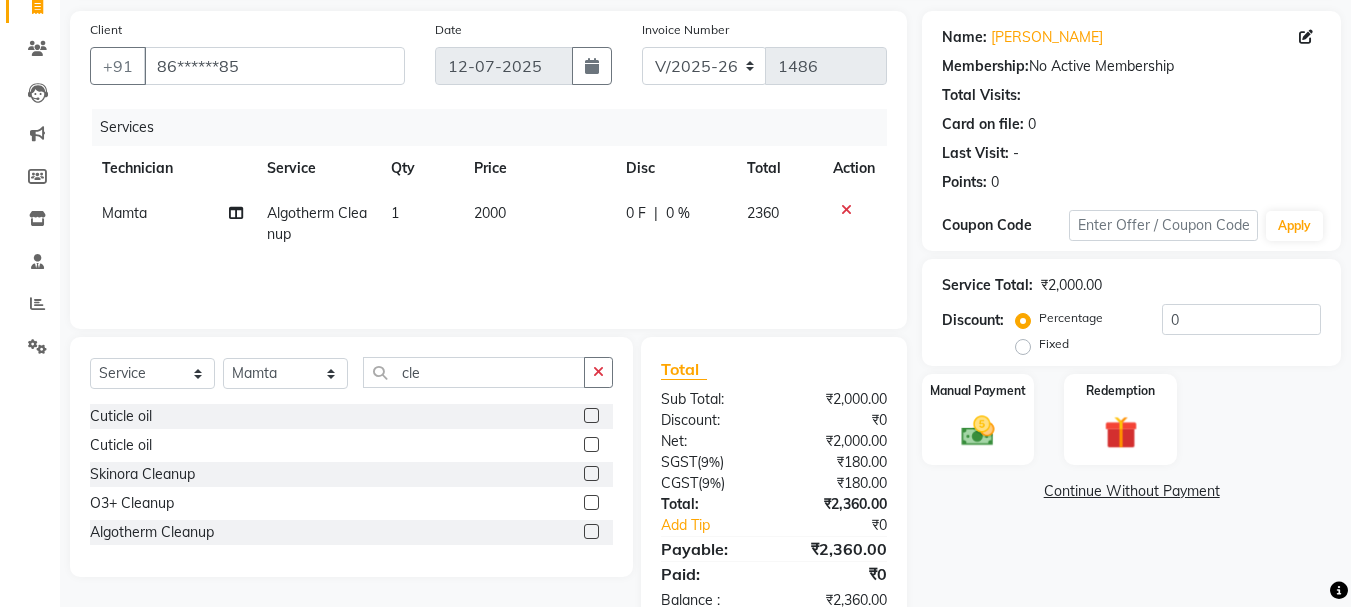 click on "2000" 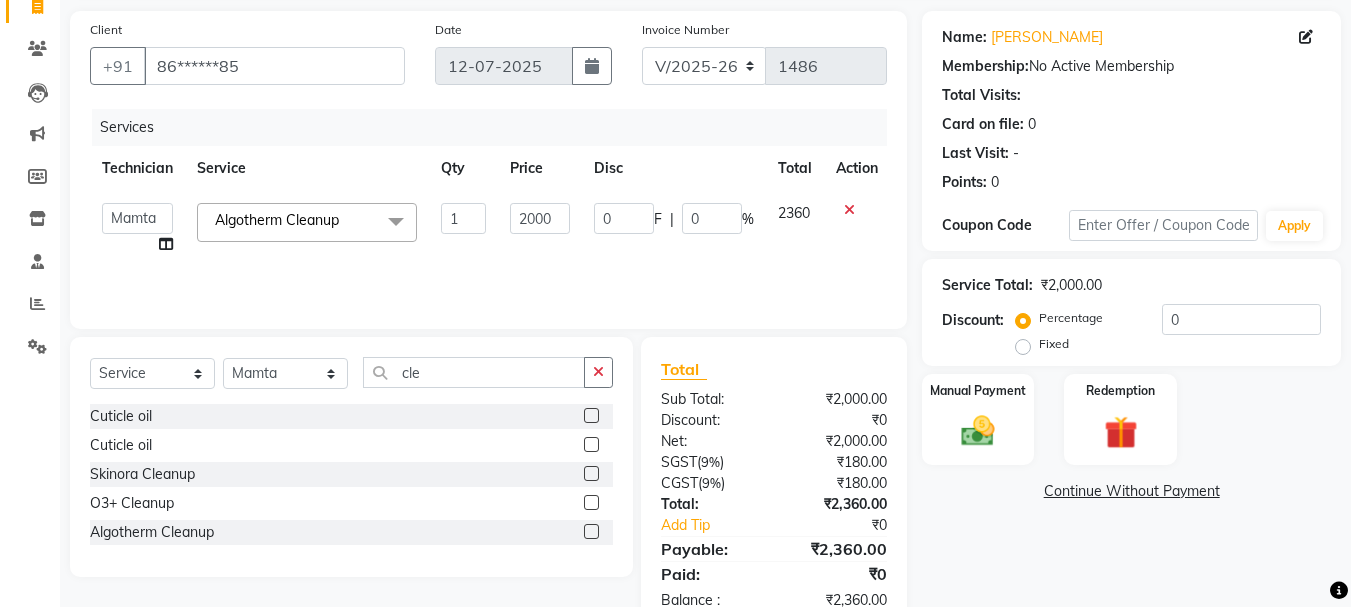 click on "1" 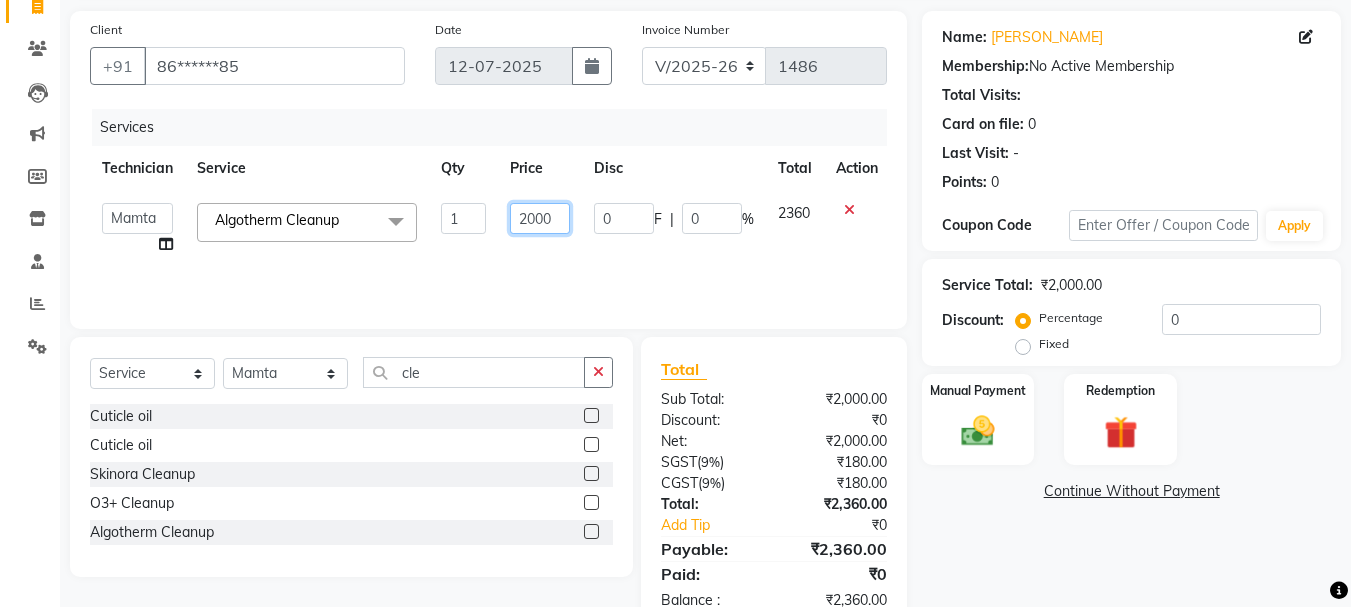 click on "2000" 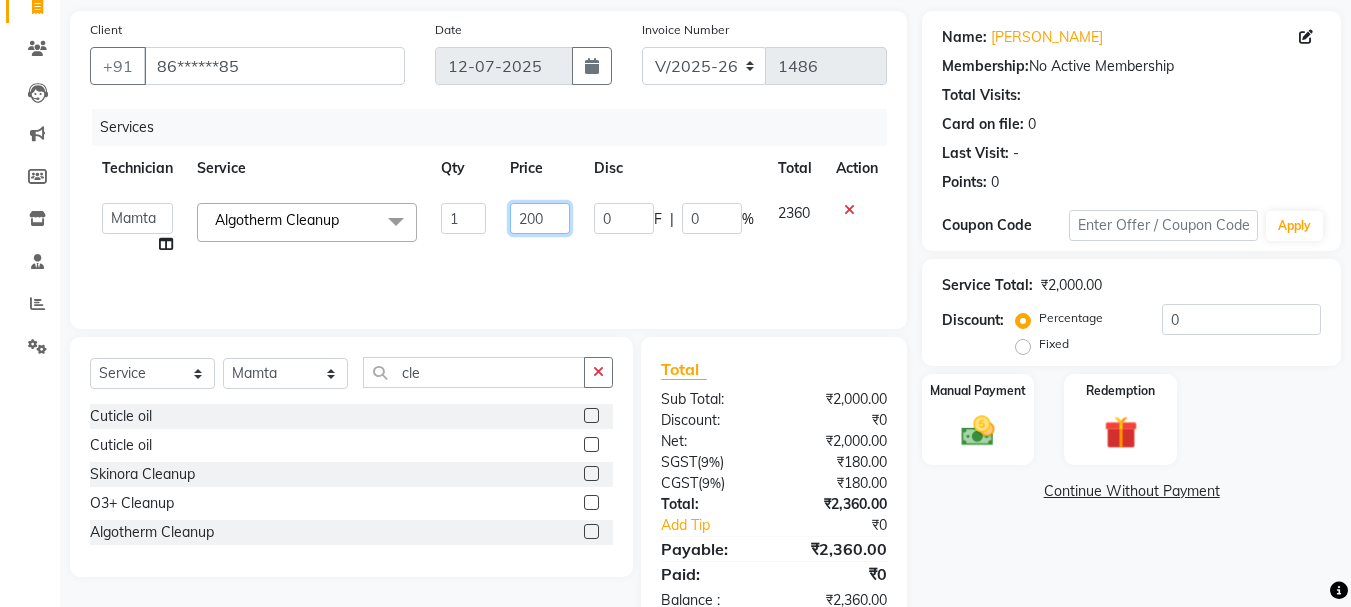 type on "2200" 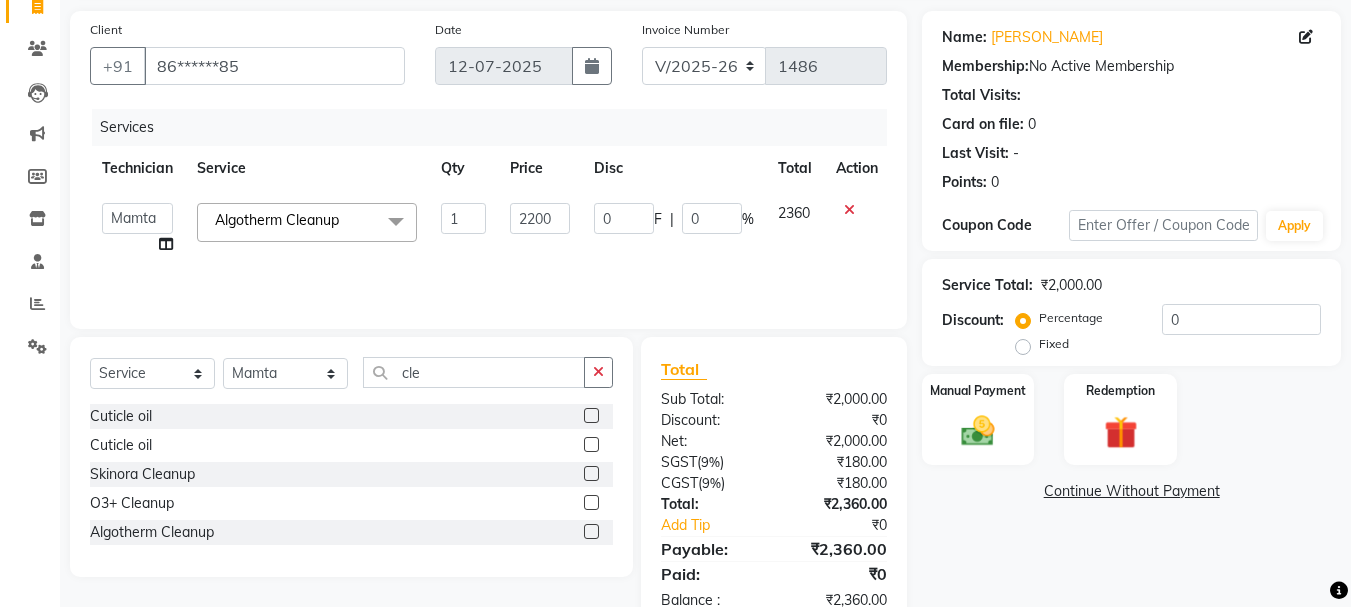 click on "2200" 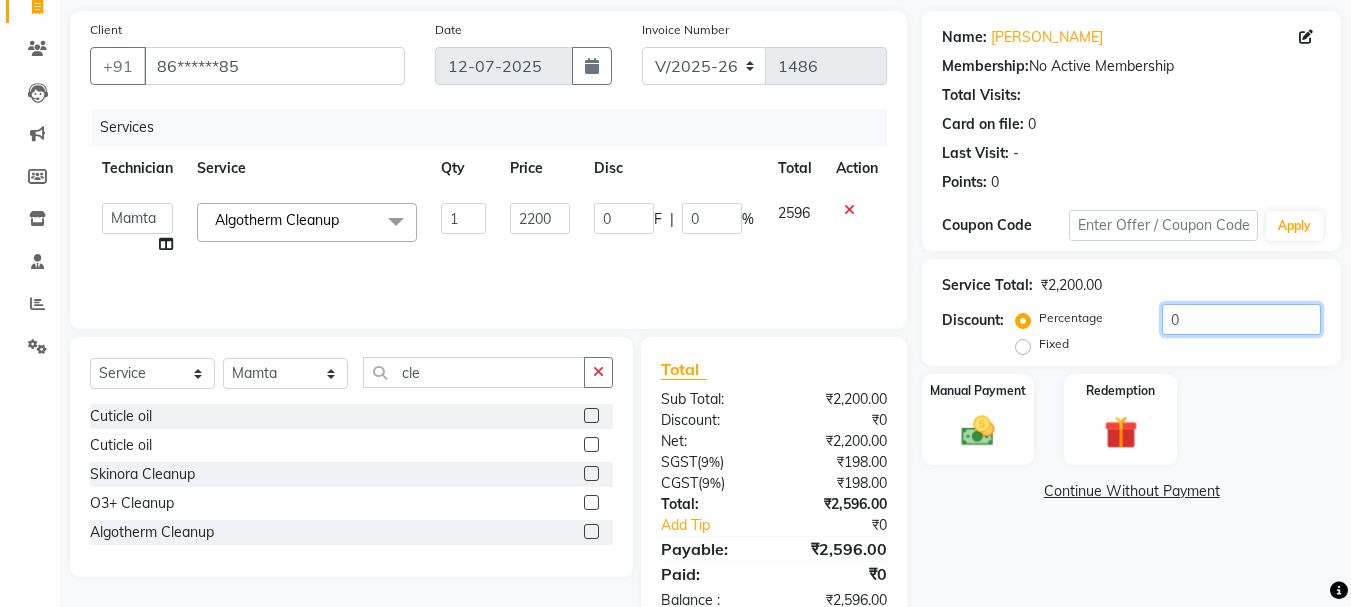click on "0" 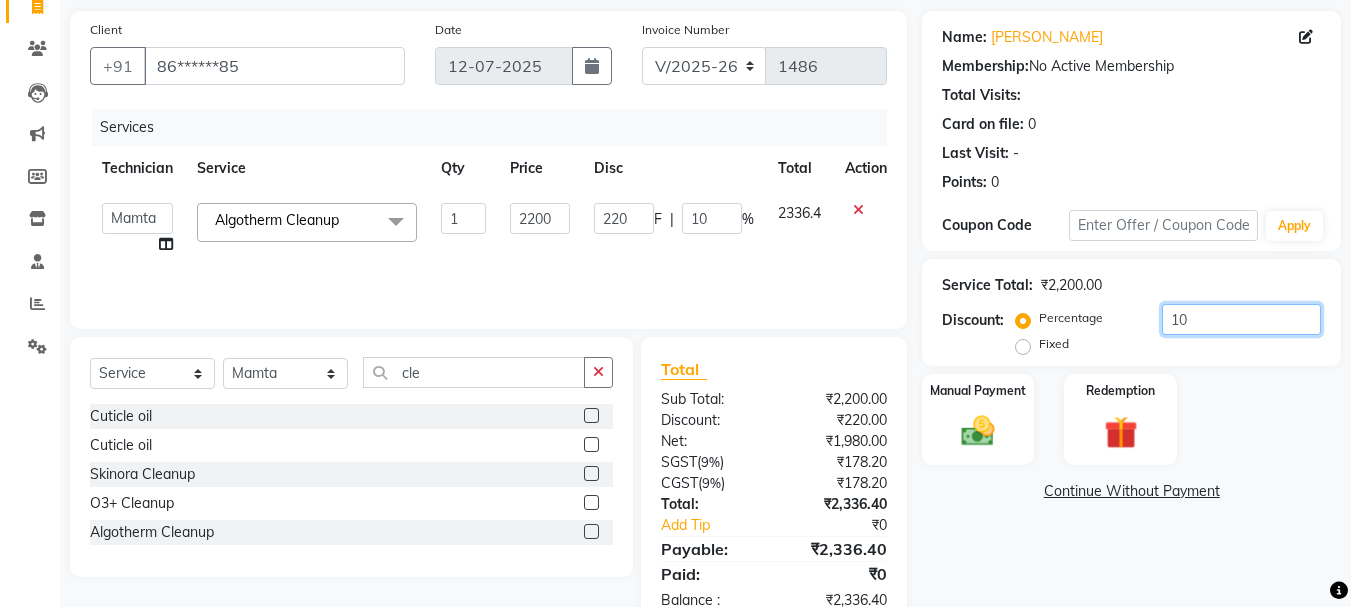 scroll, scrollTop: 193, scrollLeft: 0, axis: vertical 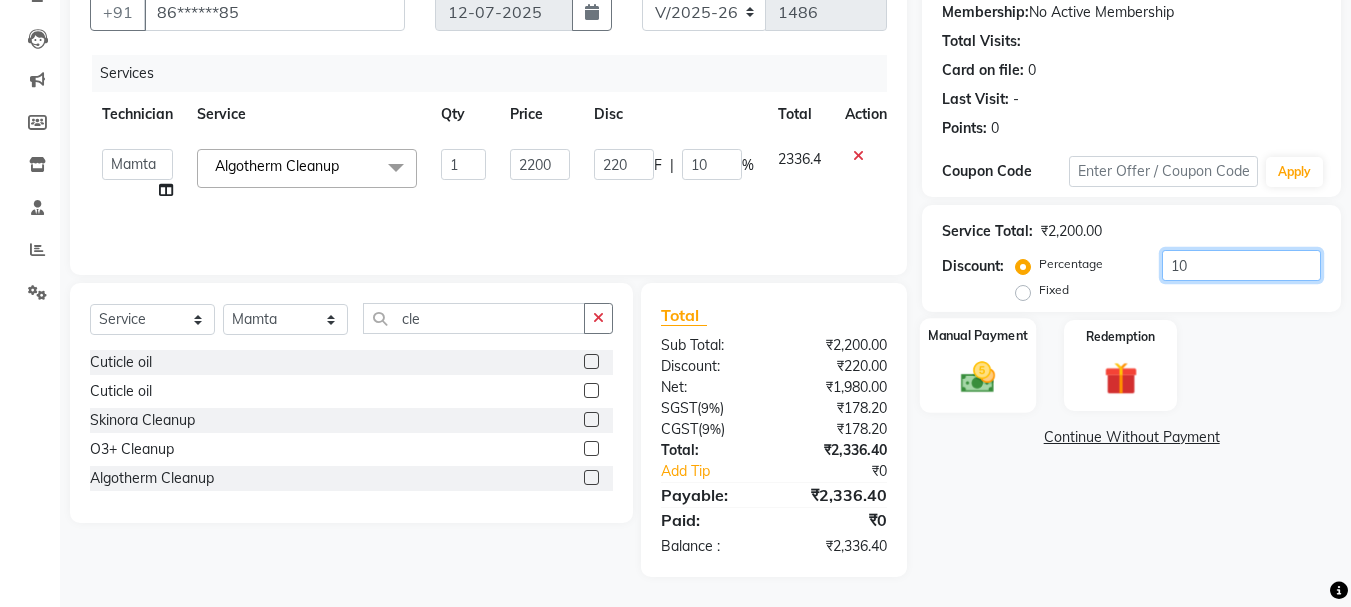 type on "10" 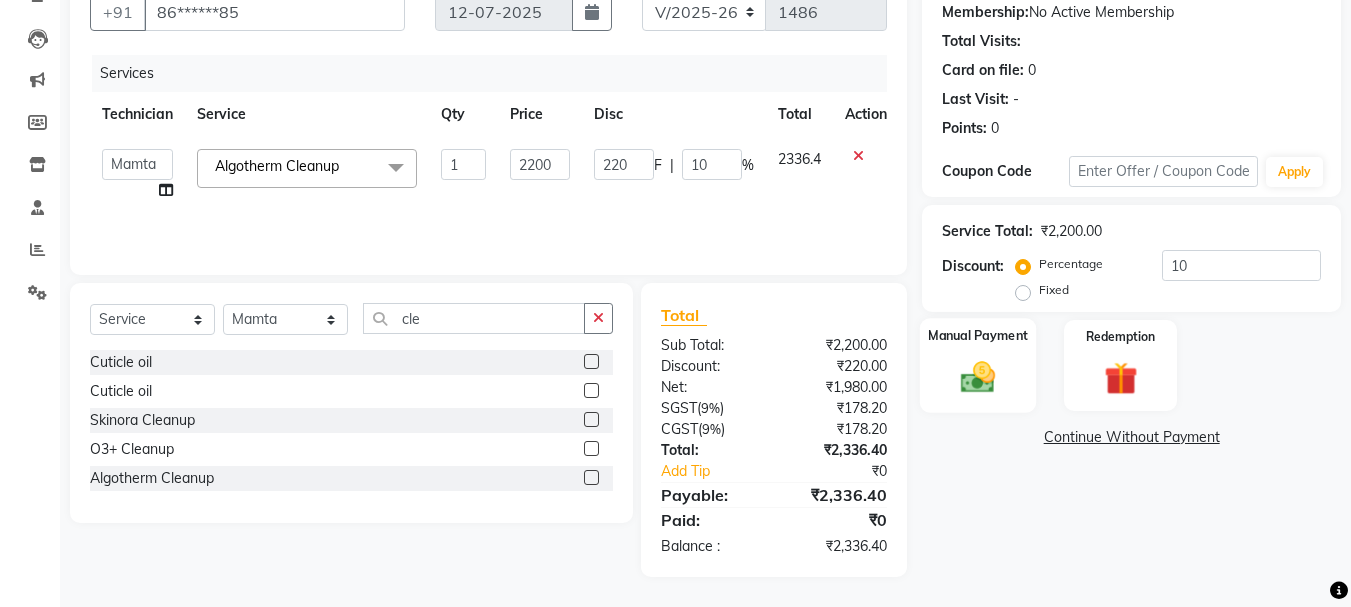 click on "Manual Payment" 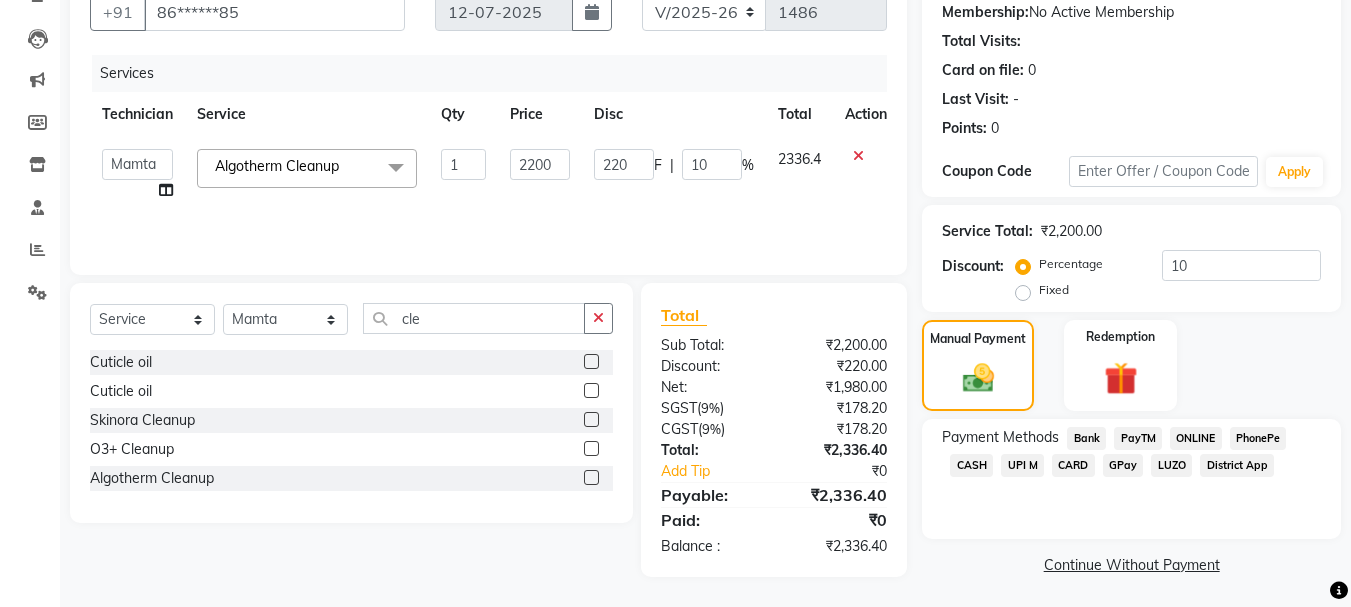 click on "UPI M" 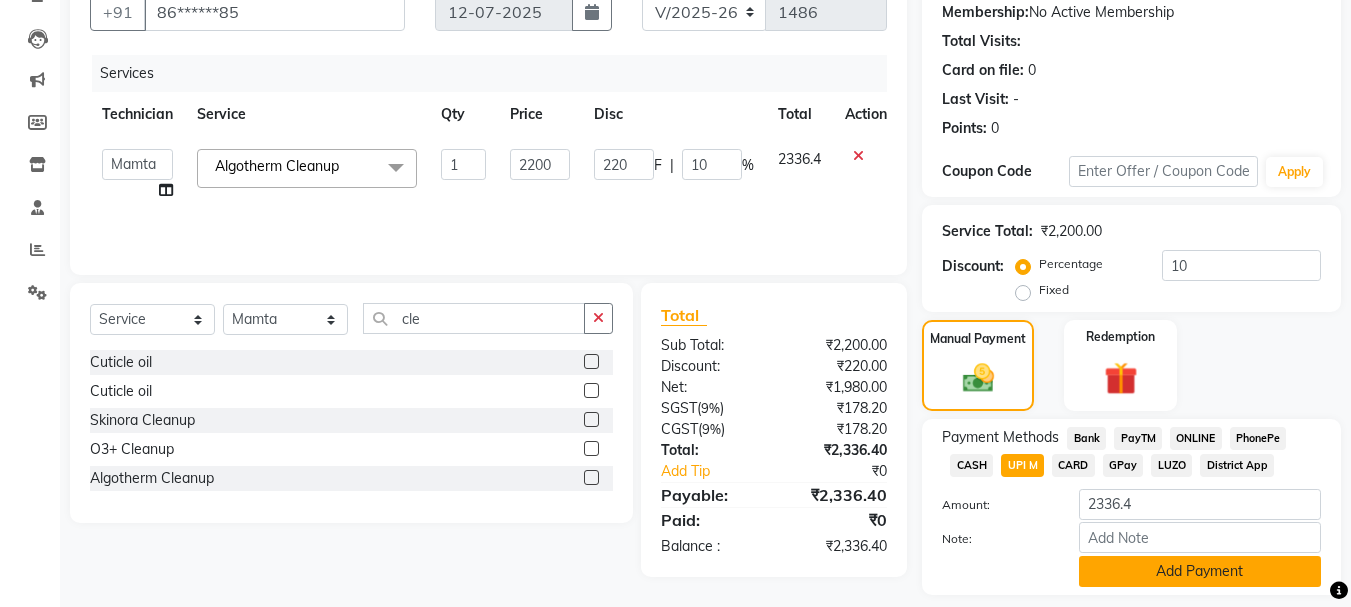 click on "Add Payment" 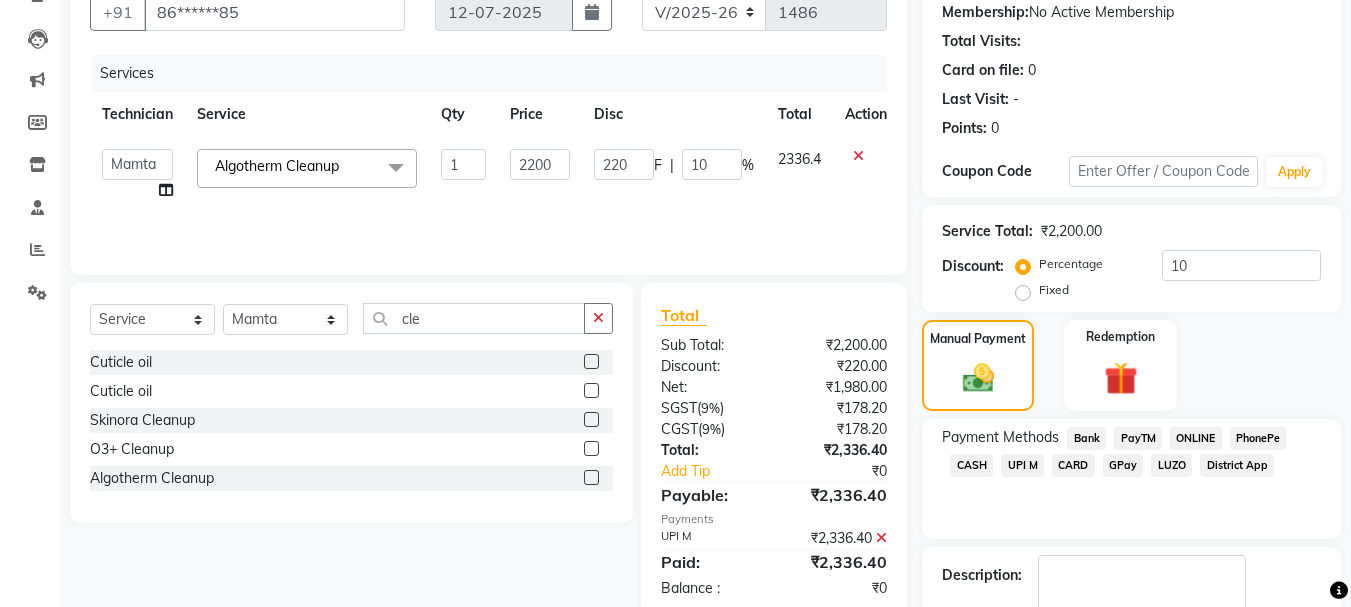 scroll, scrollTop: 309, scrollLeft: 0, axis: vertical 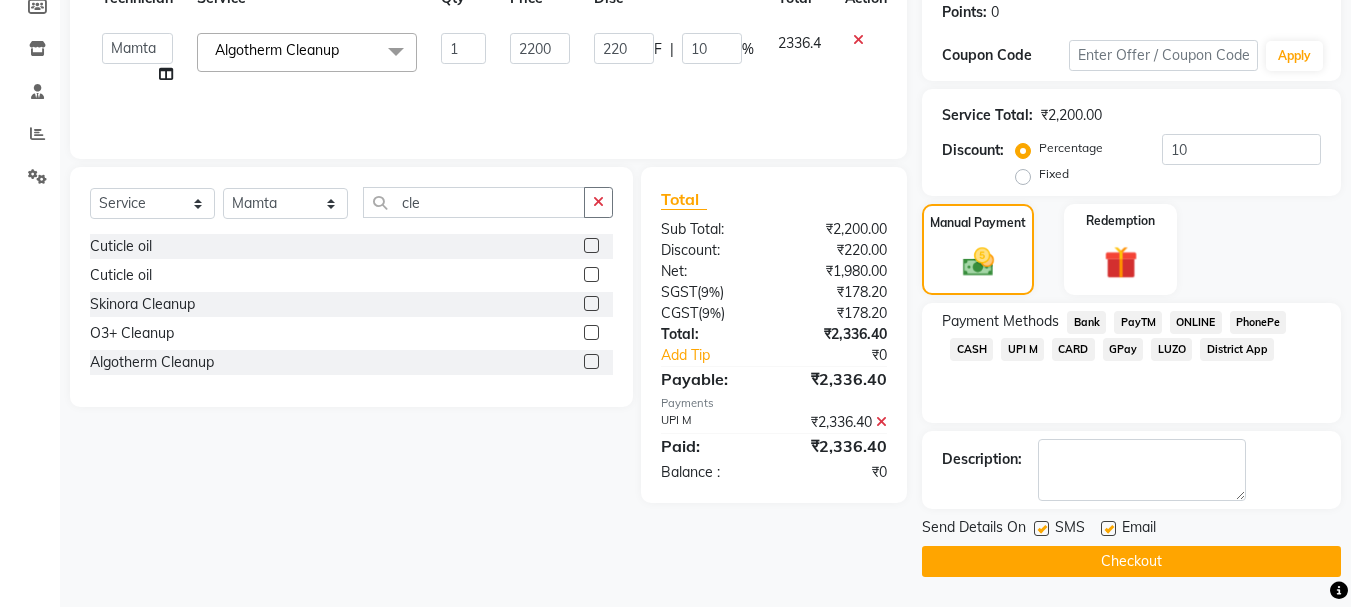 click on "Checkout" 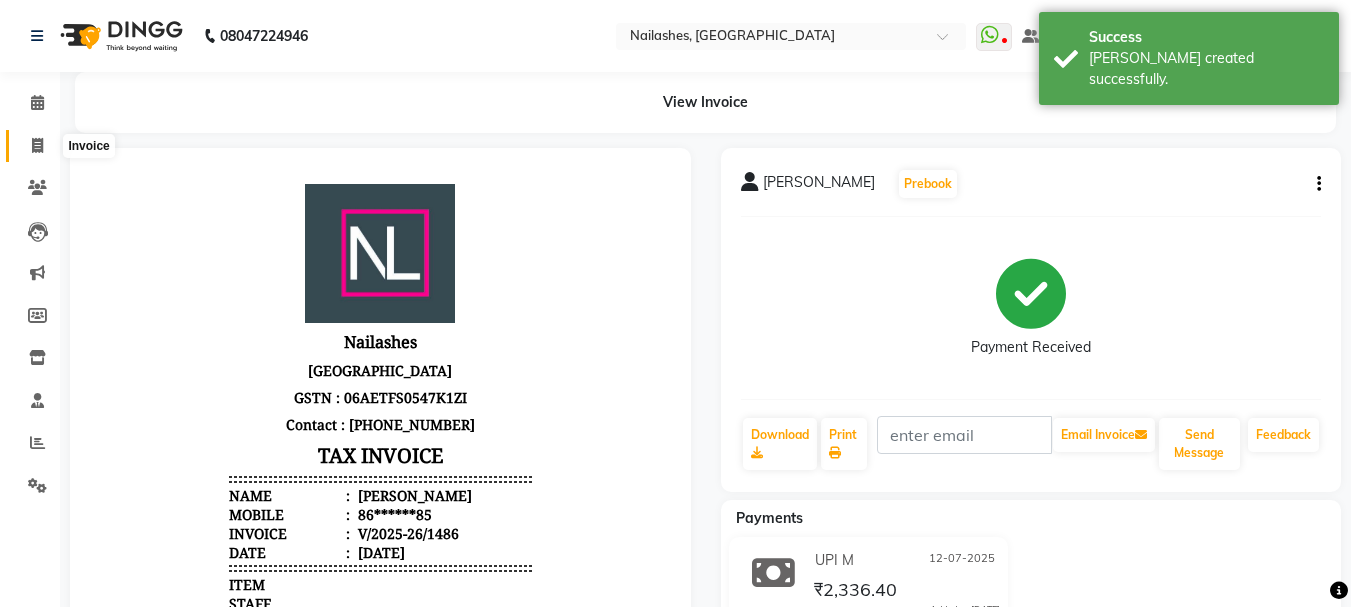 scroll, scrollTop: 0, scrollLeft: 0, axis: both 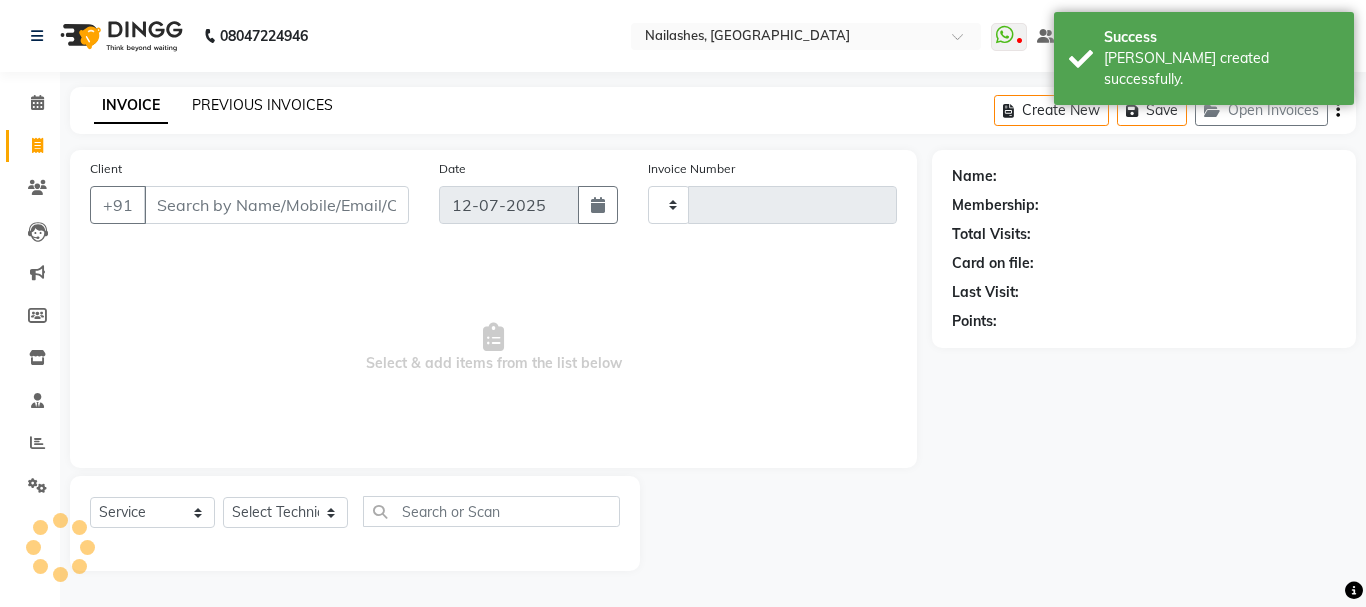 type on "1487" 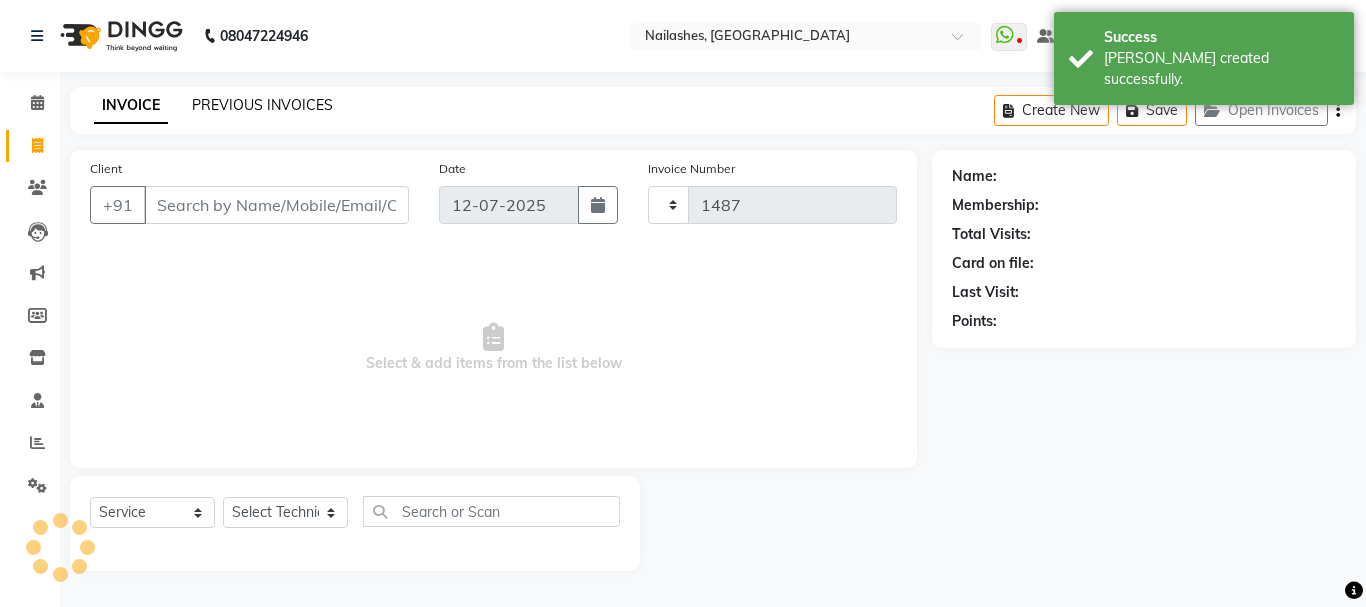 select on "3926" 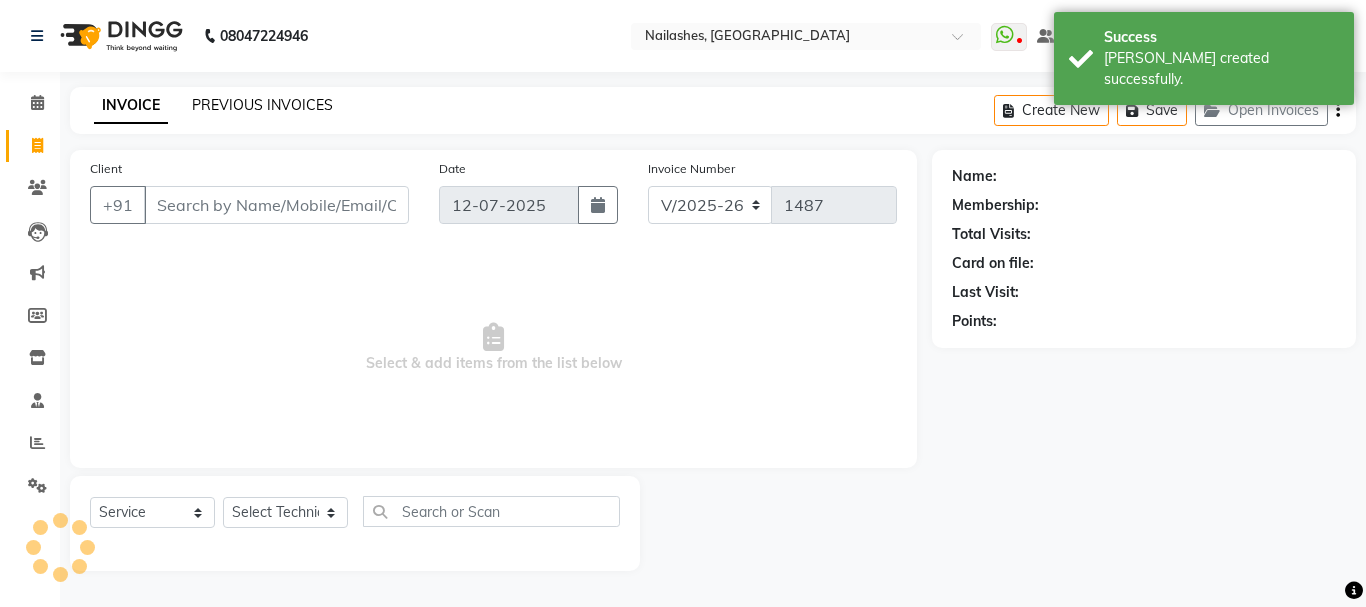 click on "PREVIOUS INVOICES" 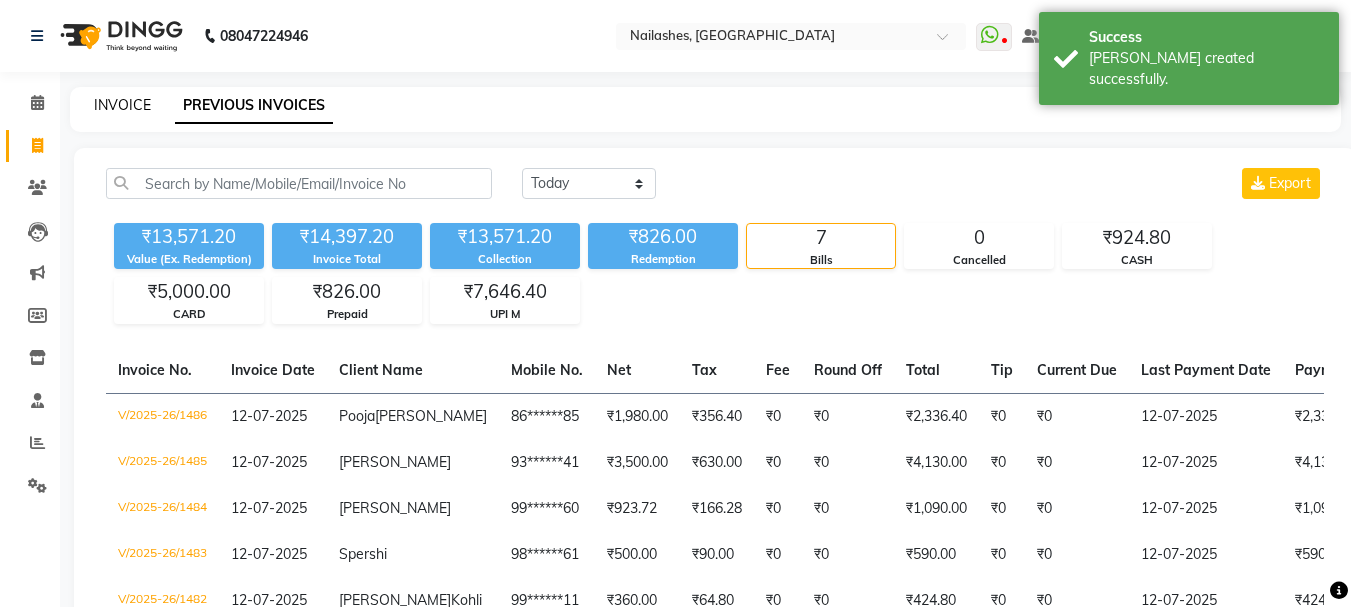 click on "INVOICE" 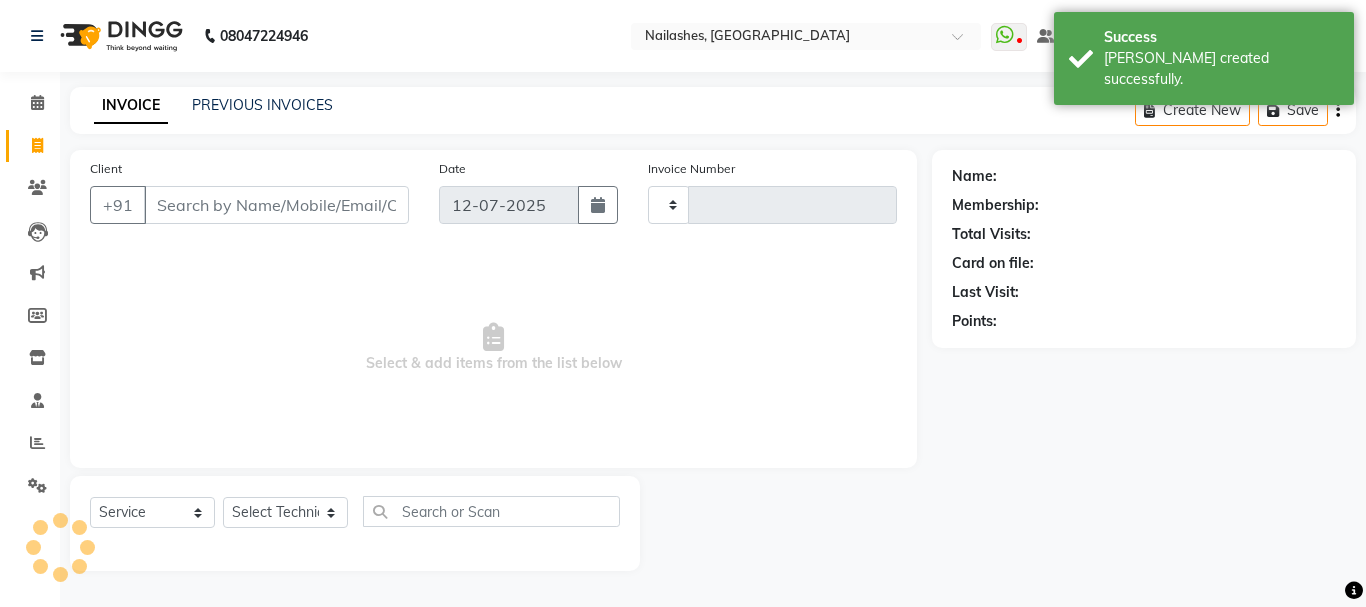 type on "1487" 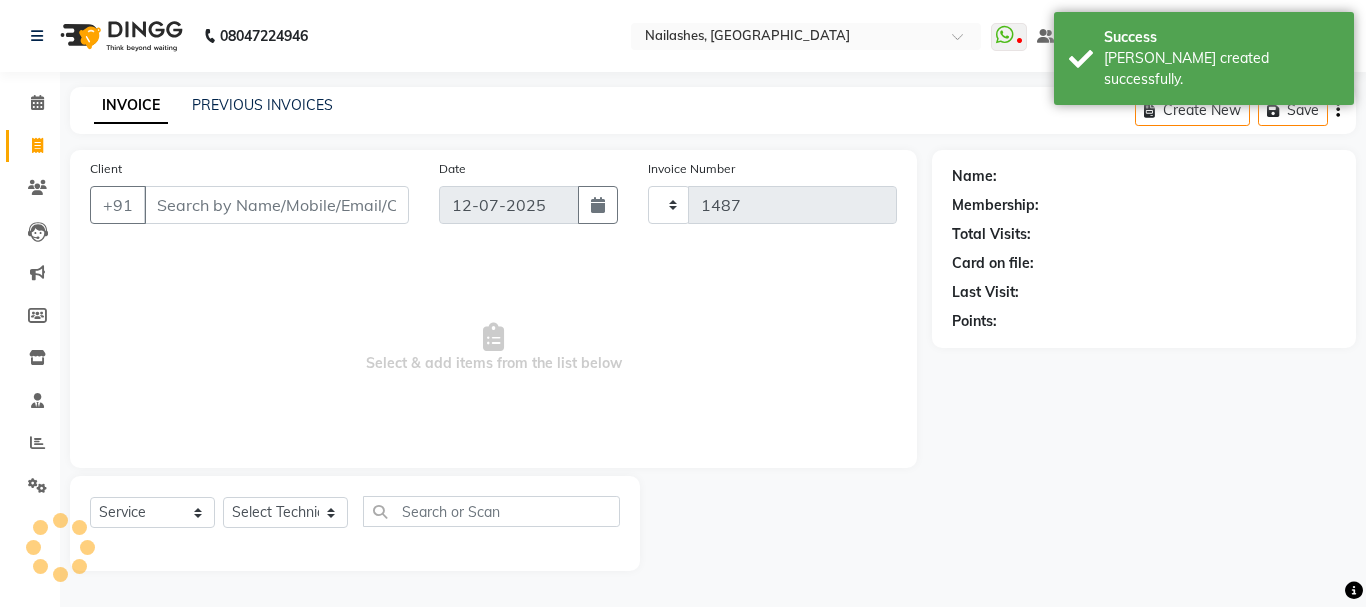 select on "3926" 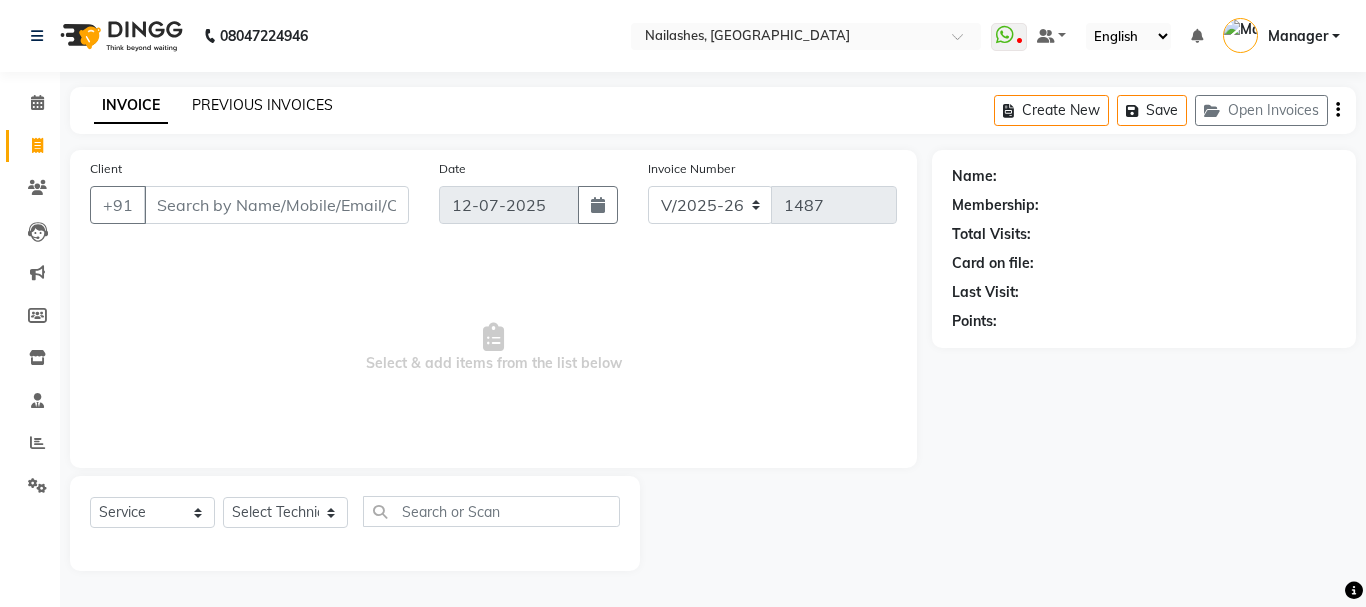 click on "PREVIOUS INVOICES" 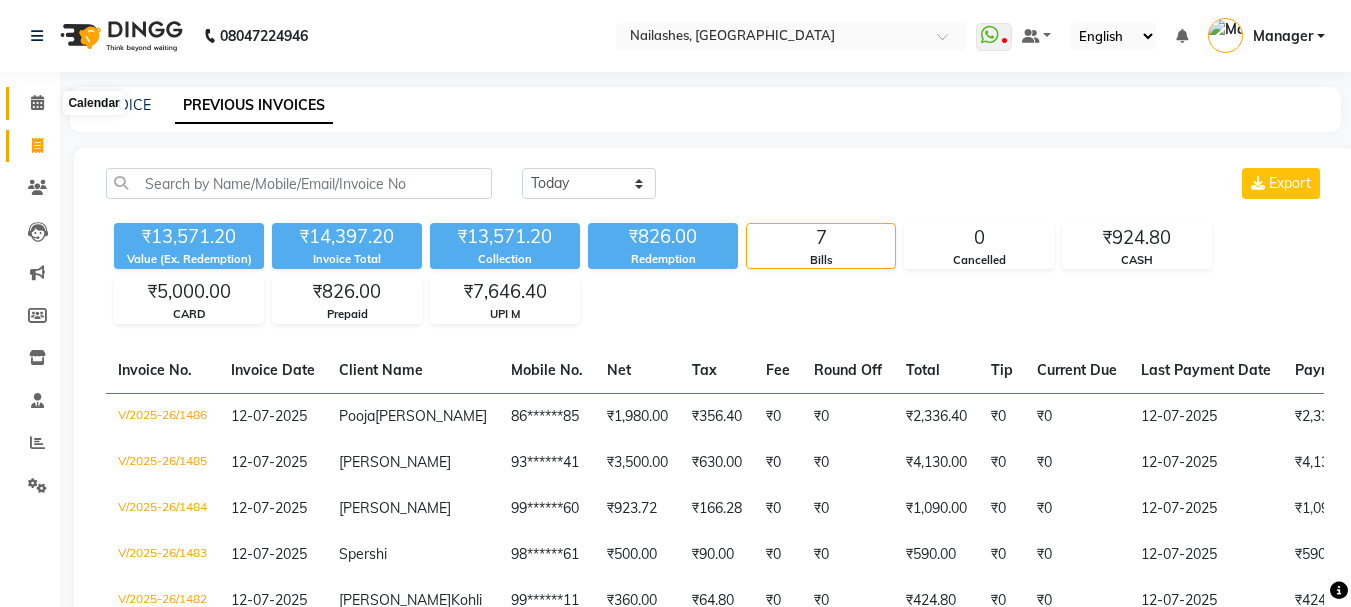 click 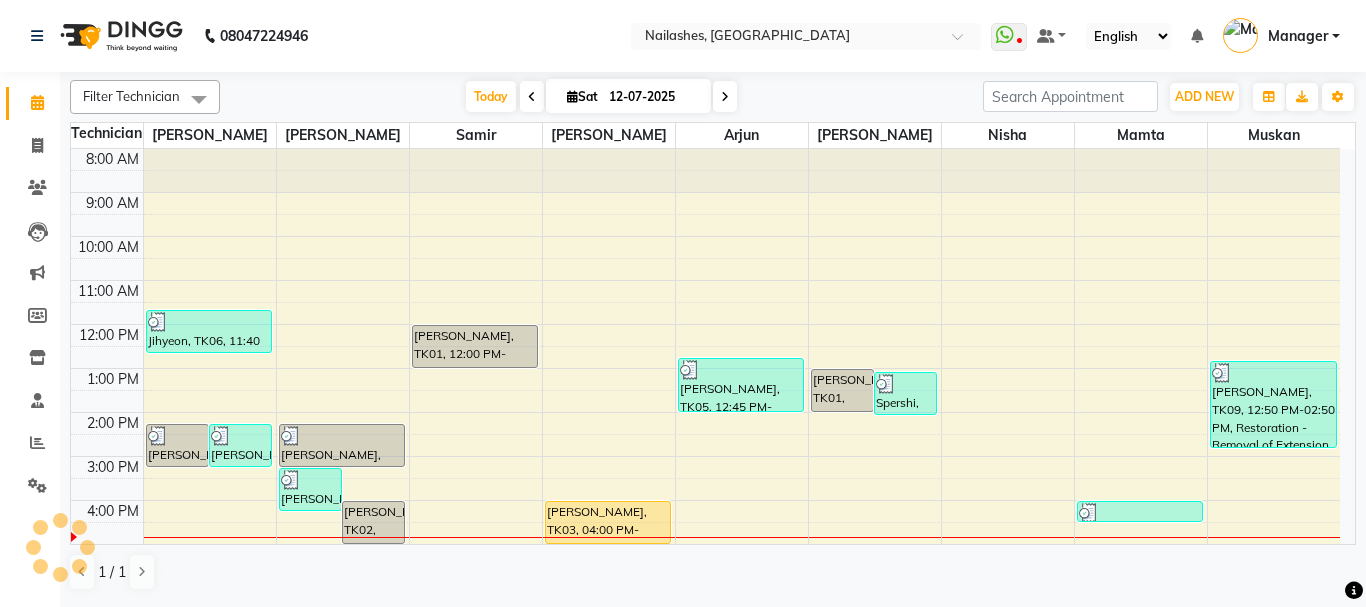 scroll, scrollTop: 308, scrollLeft: 0, axis: vertical 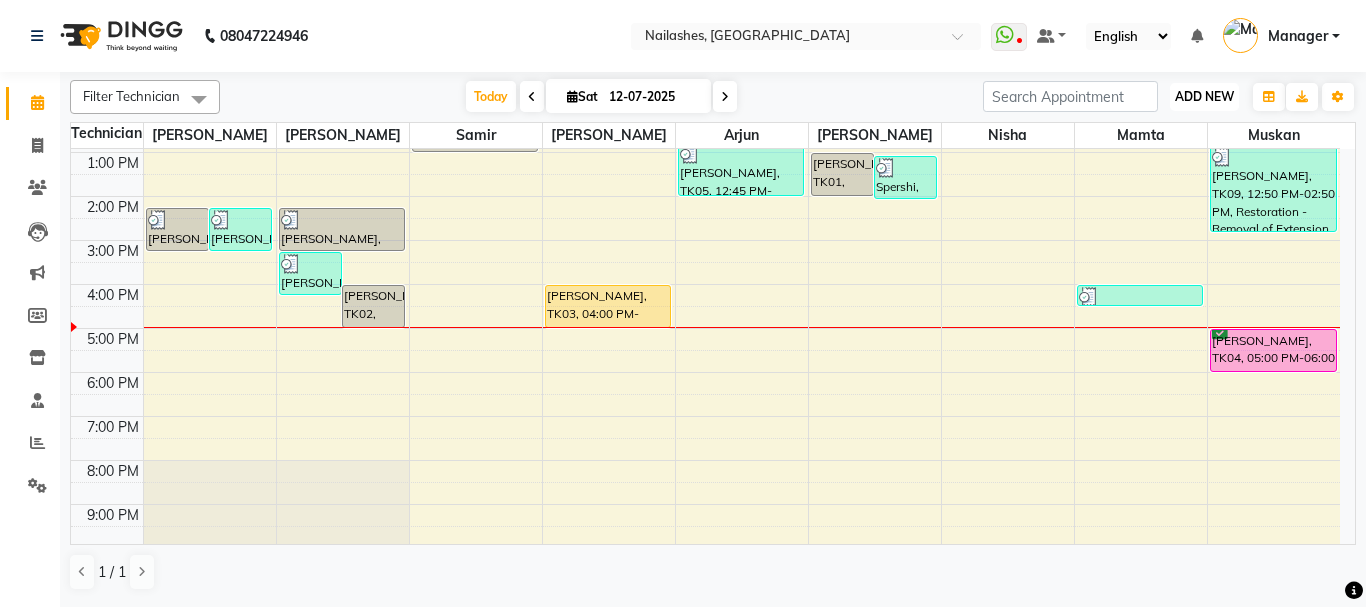 click on "ADD NEW Toggle Dropdown" at bounding box center (1204, 97) 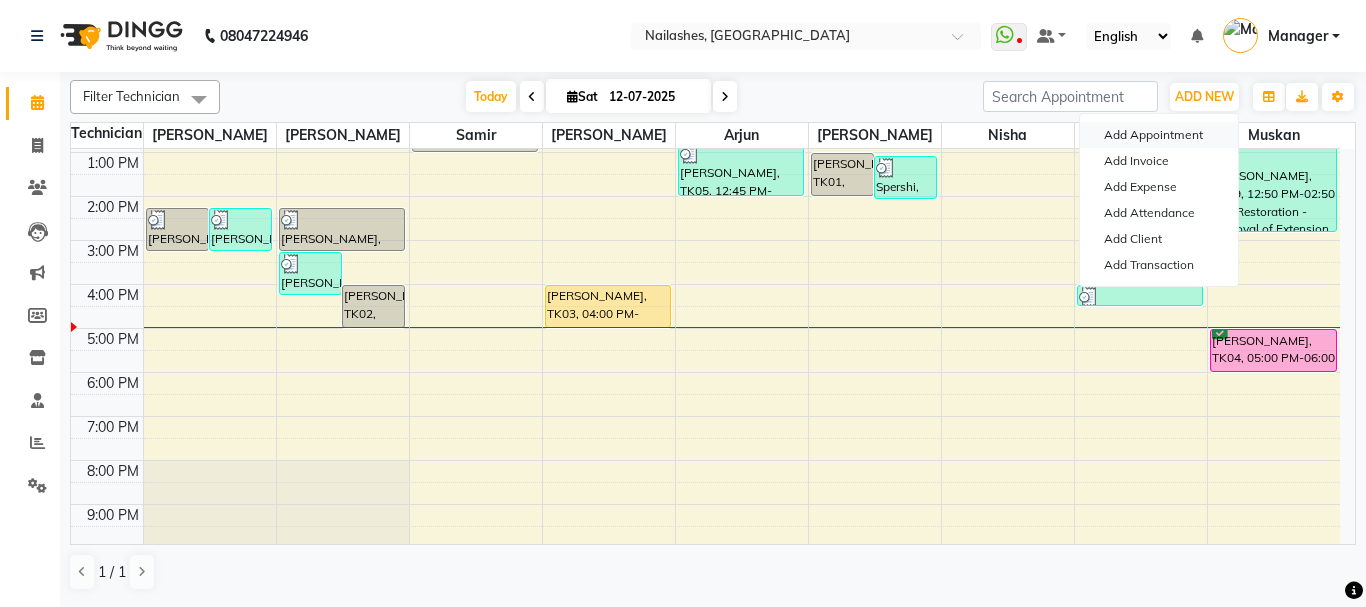 click on "Add Appointment" at bounding box center (1159, 135) 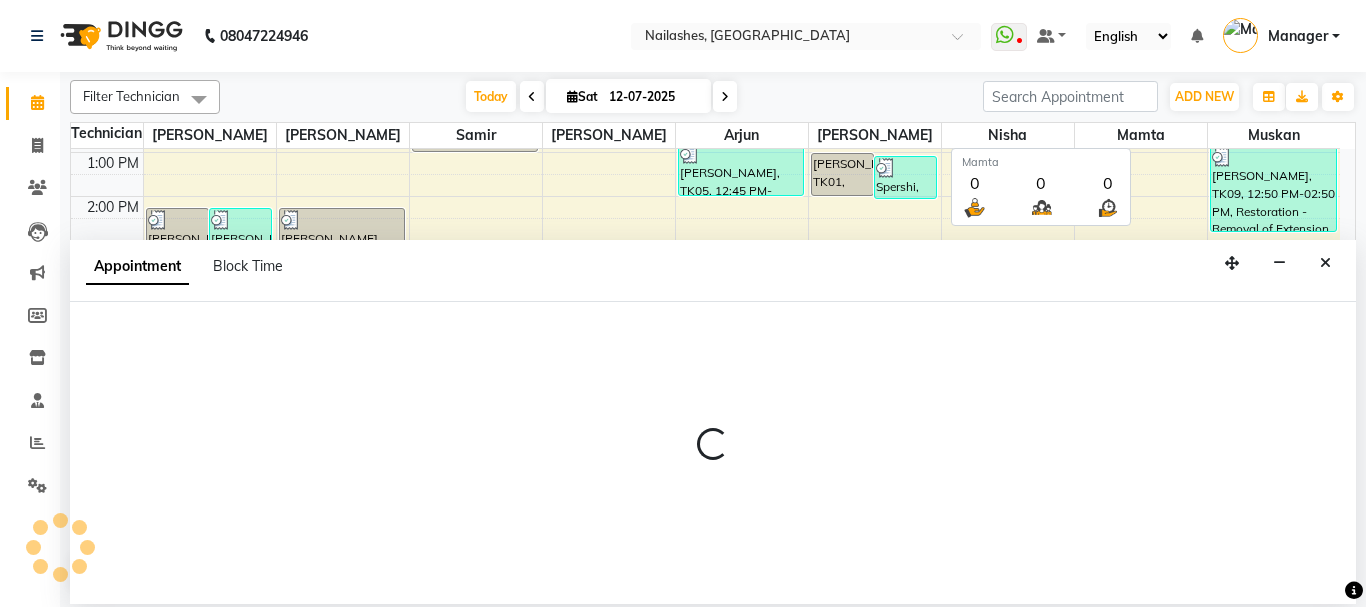 select on "tentative" 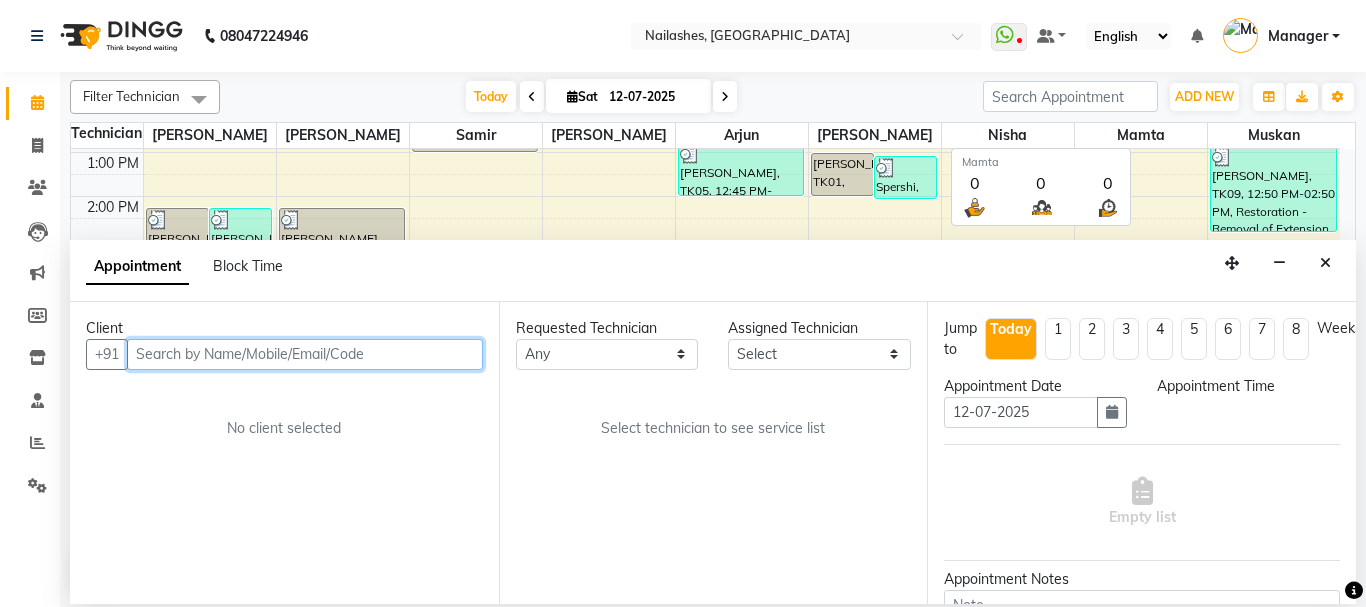 select on "540" 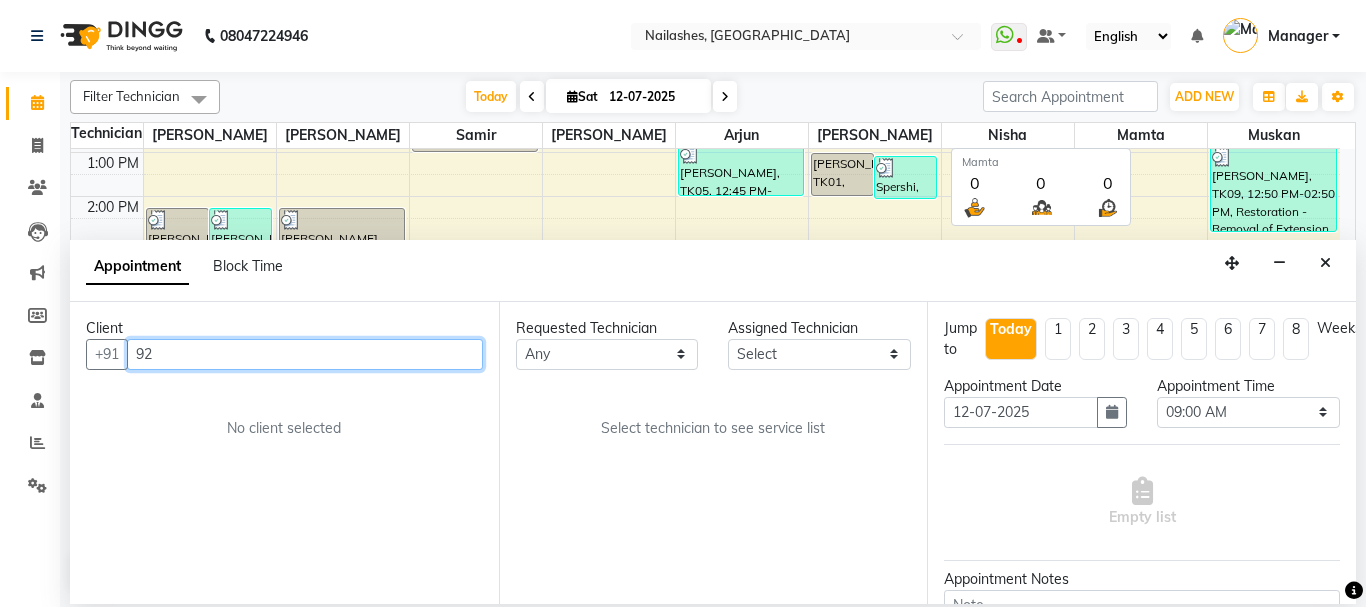 type on "9" 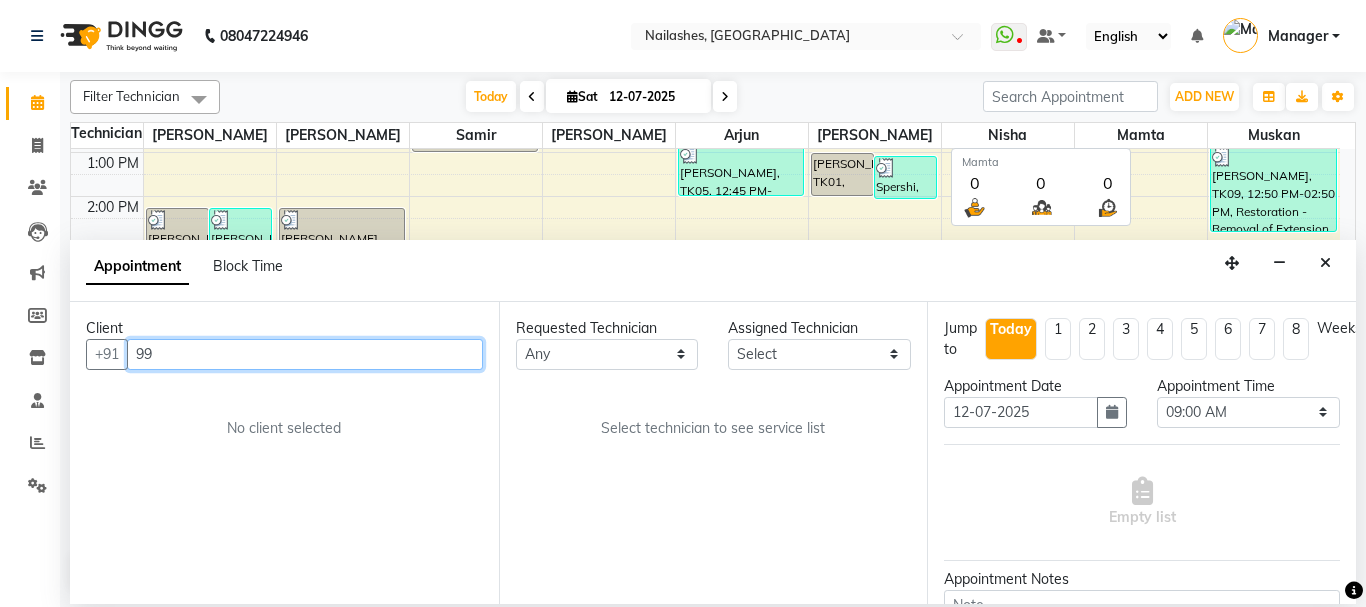 type on "9" 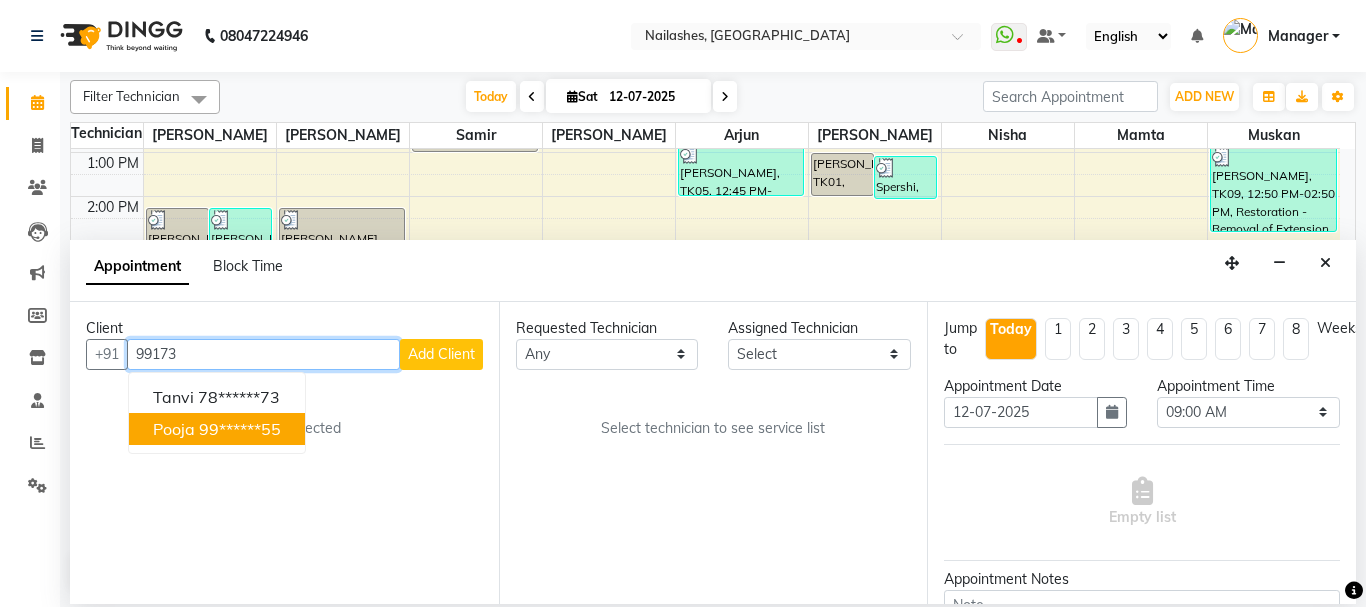 click on "99******55" at bounding box center (240, 429) 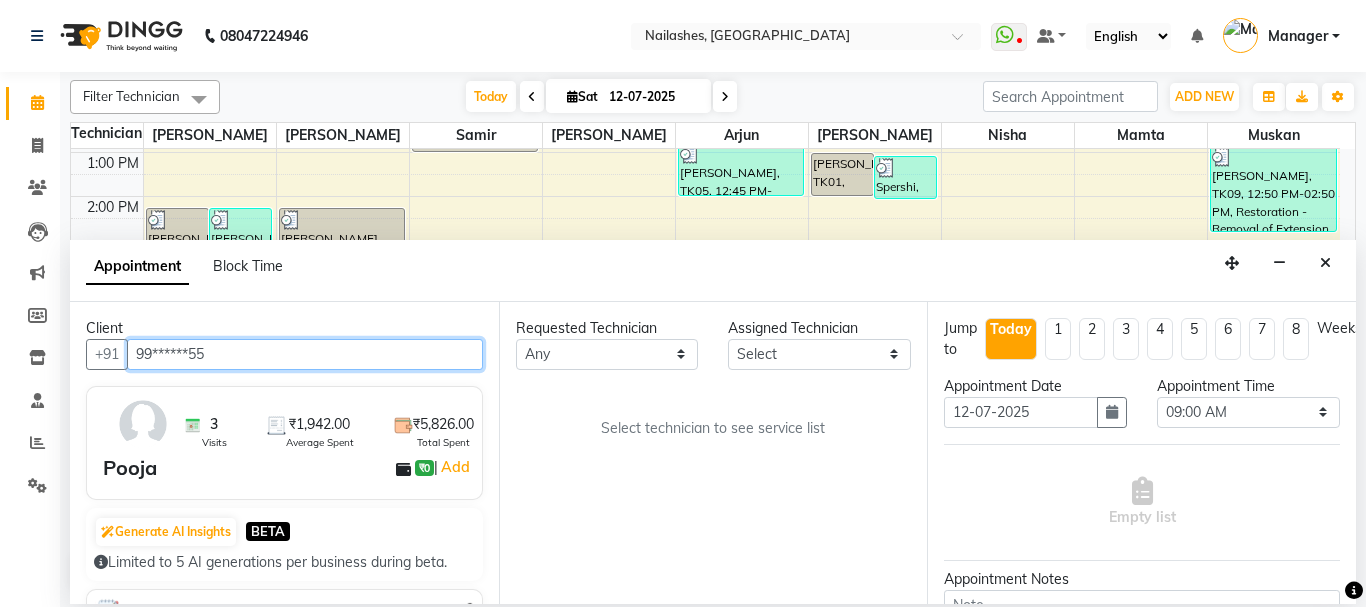 type on "99******55" 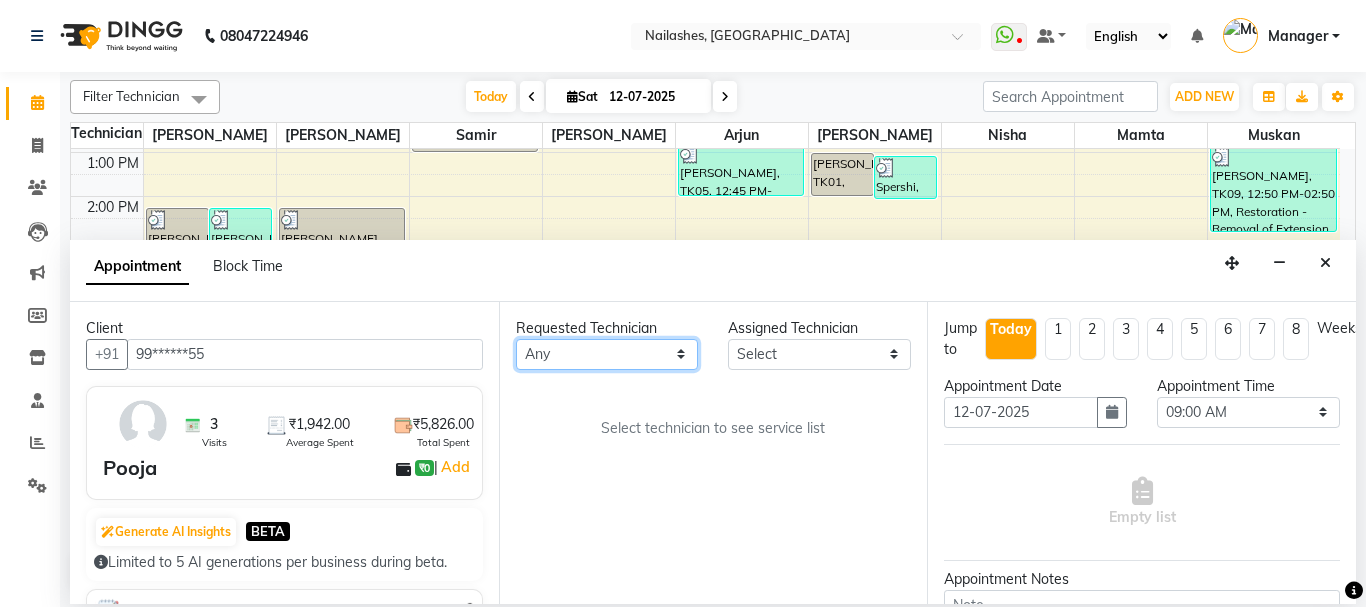 click on "Any Anamika Anita Arjun Mamta Muskan Nisha Samir Shanu Shushanto" at bounding box center (607, 354) 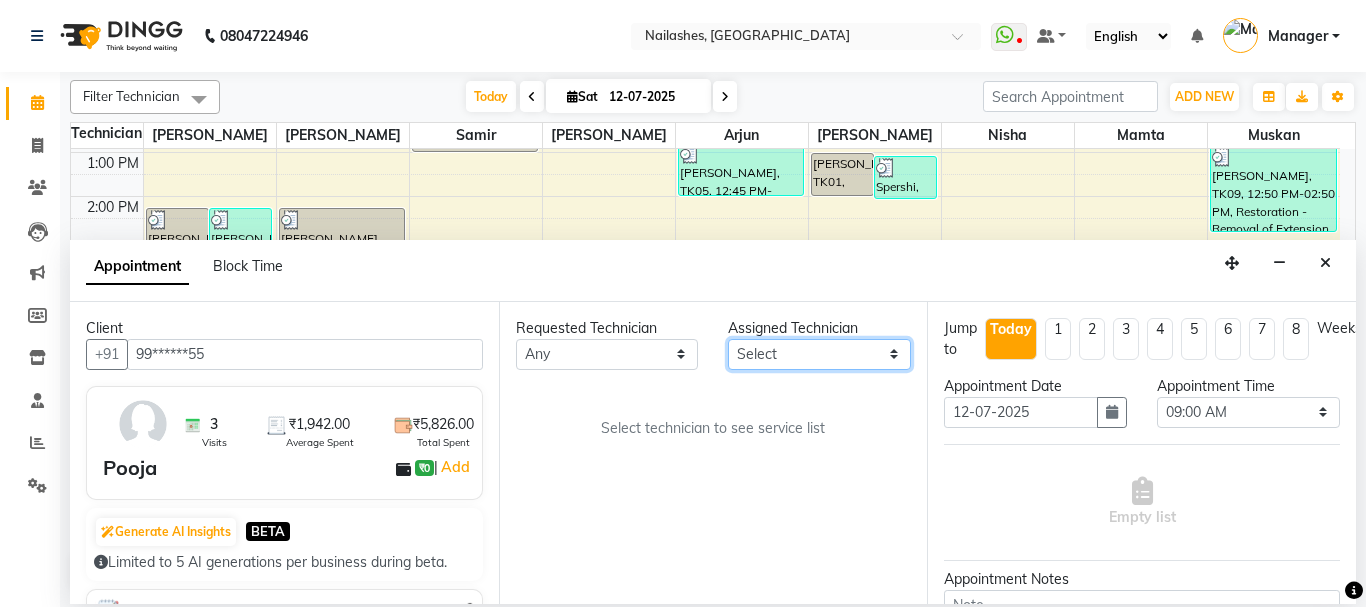 click on "Select Anamika Anita Arjun Mamta Muskan Nisha Samir Shanu Shushanto" at bounding box center [819, 354] 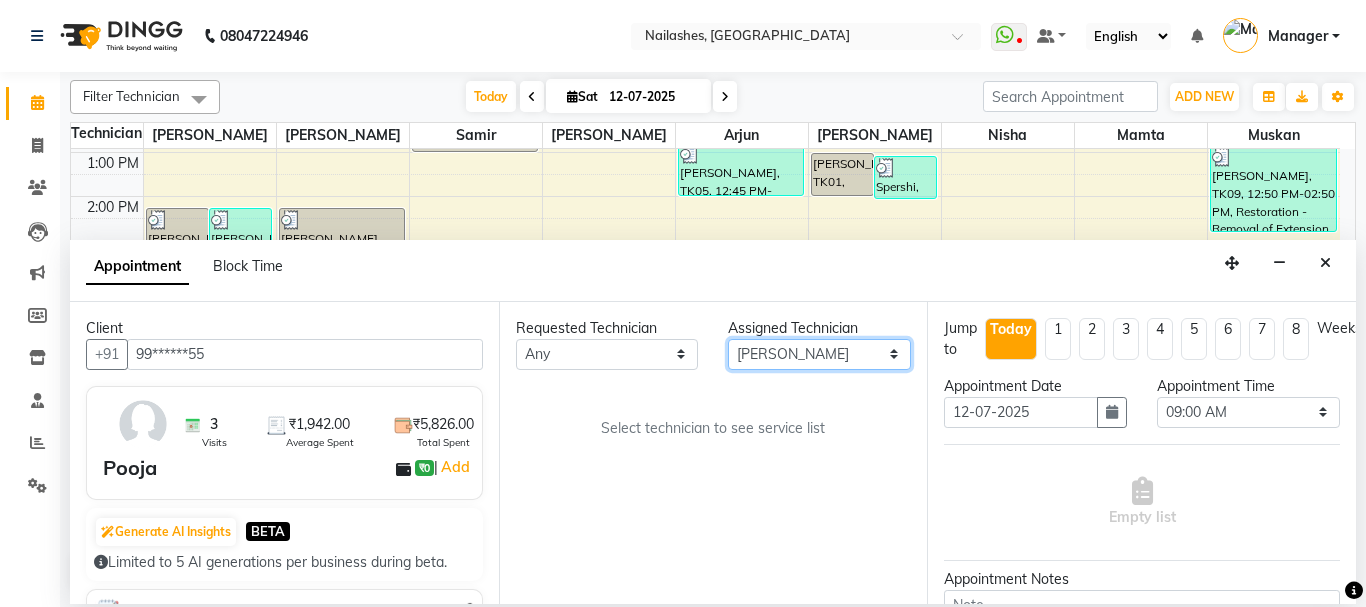 click on "Select Anamika Anita Arjun Mamta Muskan Nisha Samir Shanu Shushanto" at bounding box center [819, 354] 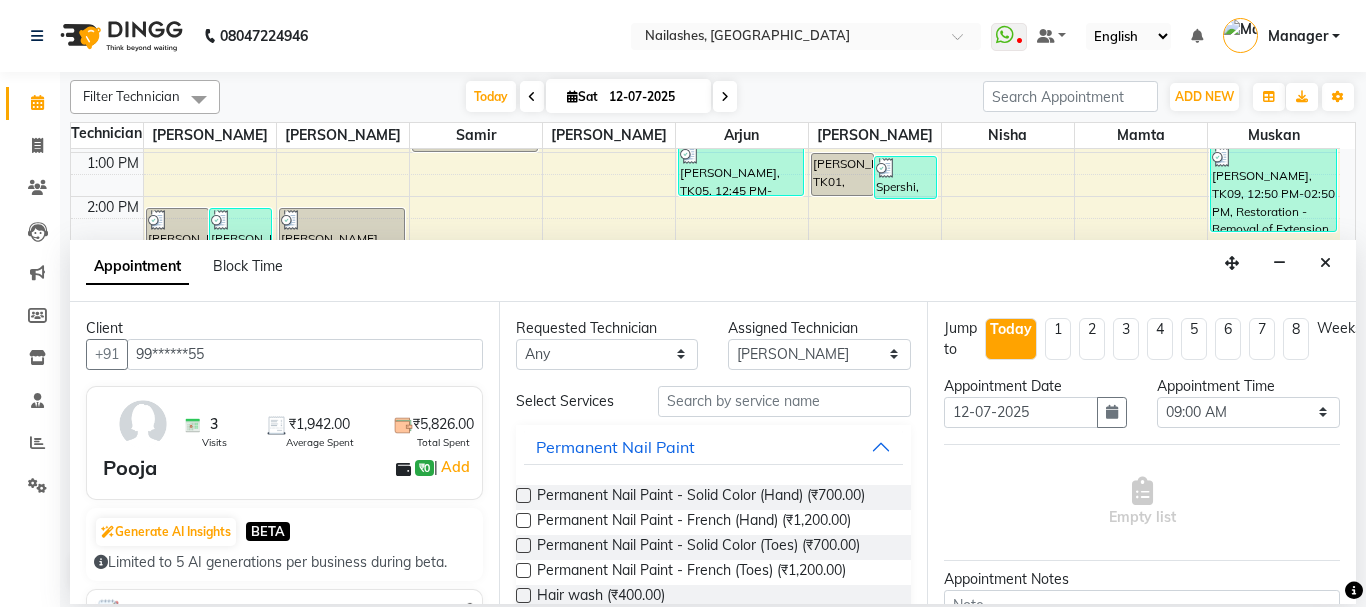 click at bounding box center (523, 495) 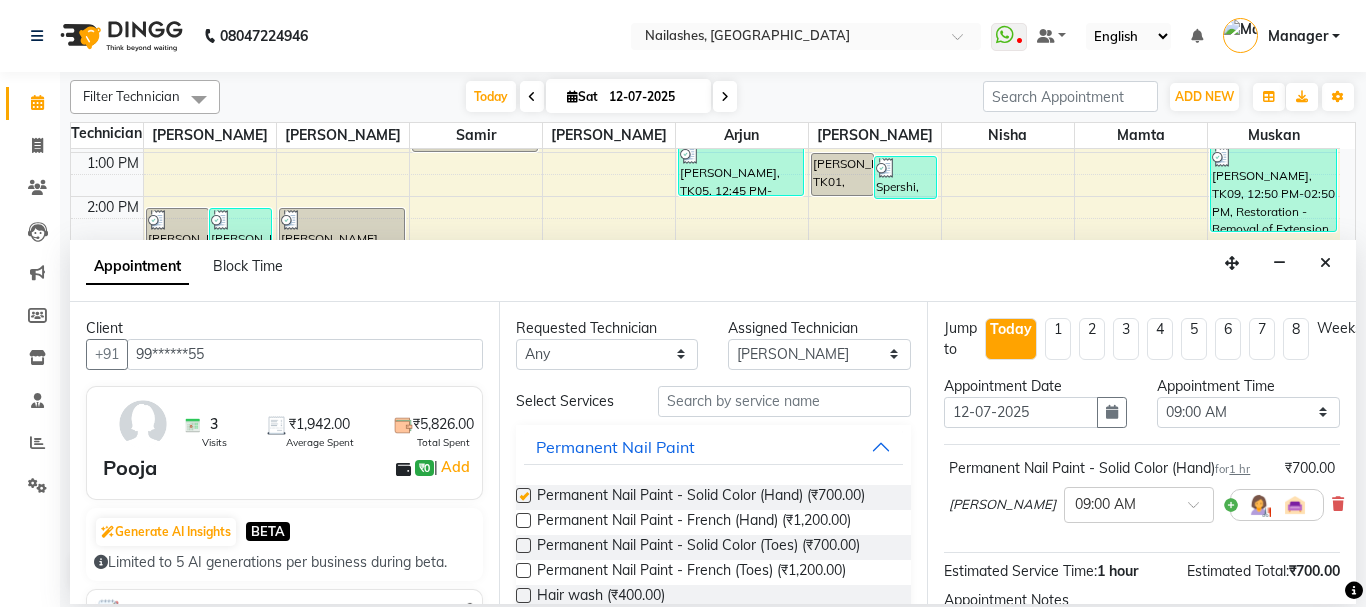 checkbox on "false" 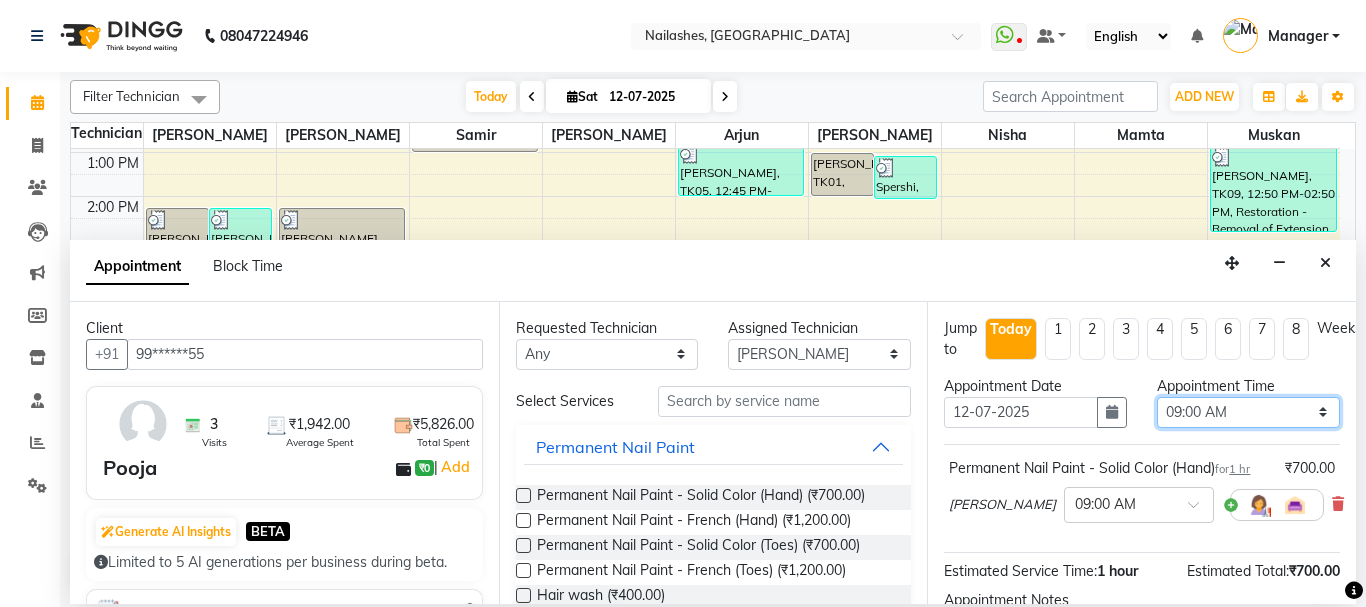 click on "Select 09:00 AM 09:15 AM 09:30 AM 09:45 AM 10:00 AM 10:15 AM 10:30 AM 10:45 AM 11:00 AM 11:15 AM 11:30 AM 11:45 AM 12:00 PM 12:15 PM 12:30 PM 12:45 PM 01:00 PM 01:15 PM 01:30 PM 01:45 PM 02:00 PM 02:15 PM 02:30 PM 02:45 PM 03:00 PM 03:15 PM 03:30 PM 03:45 PM 04:00 PM 04:15 PM 04:30 PM 04:45 PM 05:00 PM 05:15 PM 05:30 PM 05:45 PM 06:00 PM 06:15 PM 06:30 PM 06:45 PM 07:00 PM 07:15 PM 07:30 PM 07:45 PM 08:00 PM 08:15 PM 08:30 PM 08:45 PM 09:00 PM 09:15 PM 09:30 PM 09:45 PM 10:00 PM 10:15 PM 10:30 PM 10:45 PM 11:00 PM" at bounding box center (1248, 412) 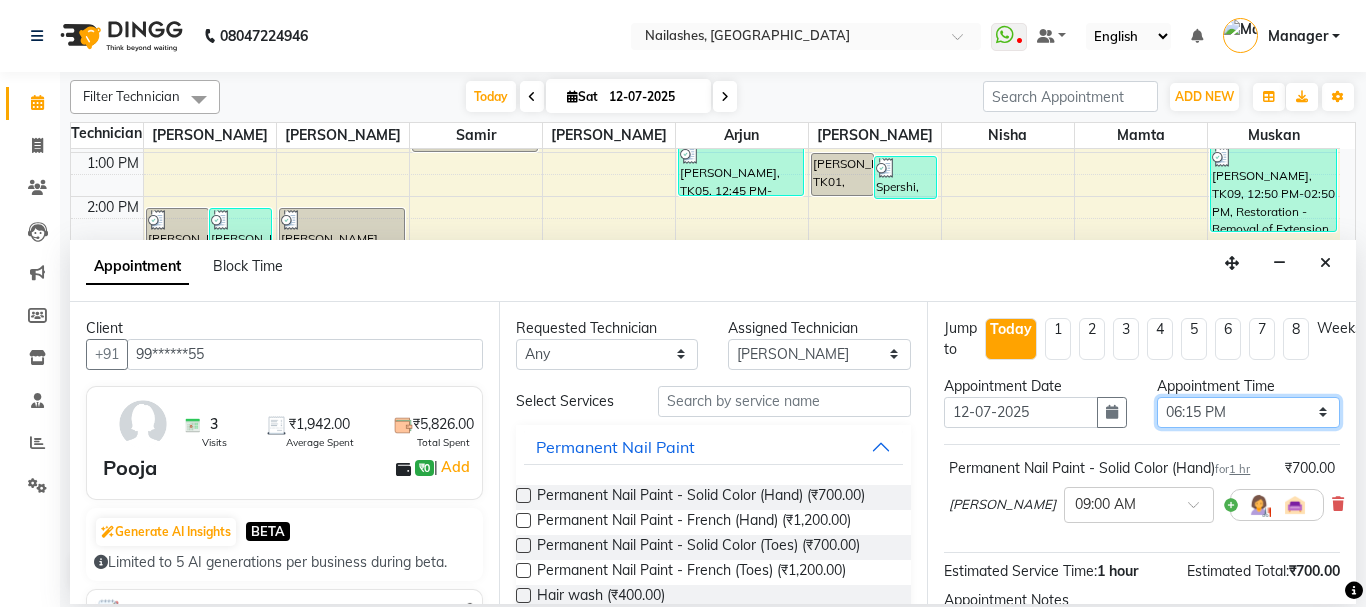 click on "Select 09:00 AM 09:15 AM 09:30 AM 09:45 AM 10:00 AM 10:15 AM 10:30 AM 10:45 AM 11:00 AM 11:15 AM 11:30 AM 11:45 AM 12:00 PM 12:15 PM 12:30 PM 12:45 PM 01:00 PM 01:15 PM 01:30 PM 01:45 PM 02:00 PM 02:15 PM 02:30 PM 02:45 PM 03:00 PM 03:15 PM 03:30 PM 03:45 PM 04:00 PM 04:15 PM 04:30 PM 04:45 PM 05:00 PM 05:15 PM 05:30 PM 05:45 PM 06:00 PM 06:15 PM 06:30 PM 06:45 PM 07:00 PM 07:15 PM 07:30 PM 07:45 PM 08:00 PM 08:15 PM 08:30 PM 08:45 PM 09:00 PM 09:15 PM 09:30 PM 09:45 PM 10:00 PM 10:15 PM 10:30 PM 10:45 PM 11:00 PM" at bounding box center (1248, 412) 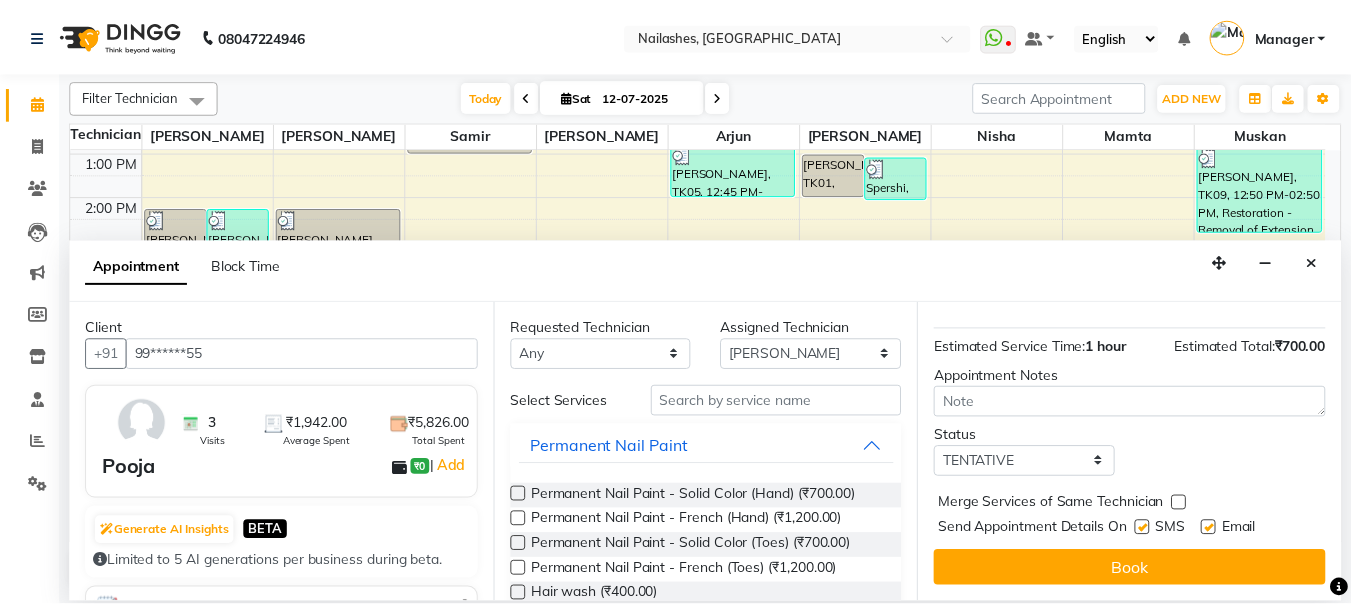 scroll, scrollTop: 260, scrollLeft: 0, axis: vertical 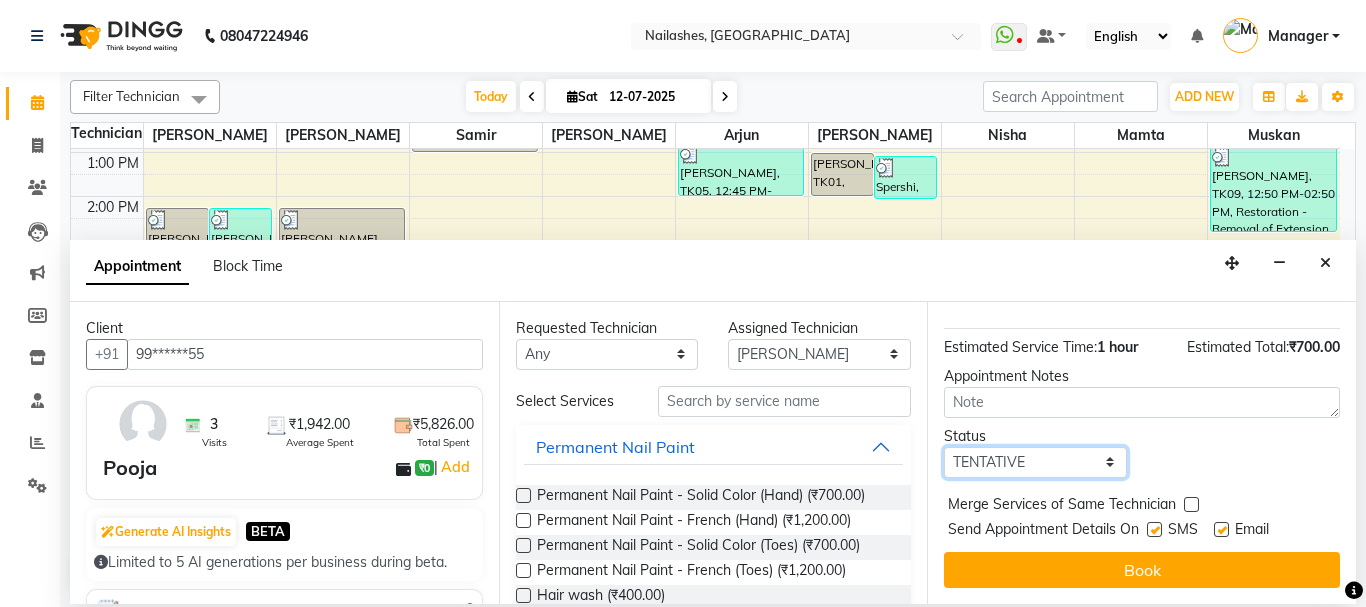 click on "Select TENTATIVE CONFIRM CHECK-IN UPCOMING" at bounding box center [1035, 462] 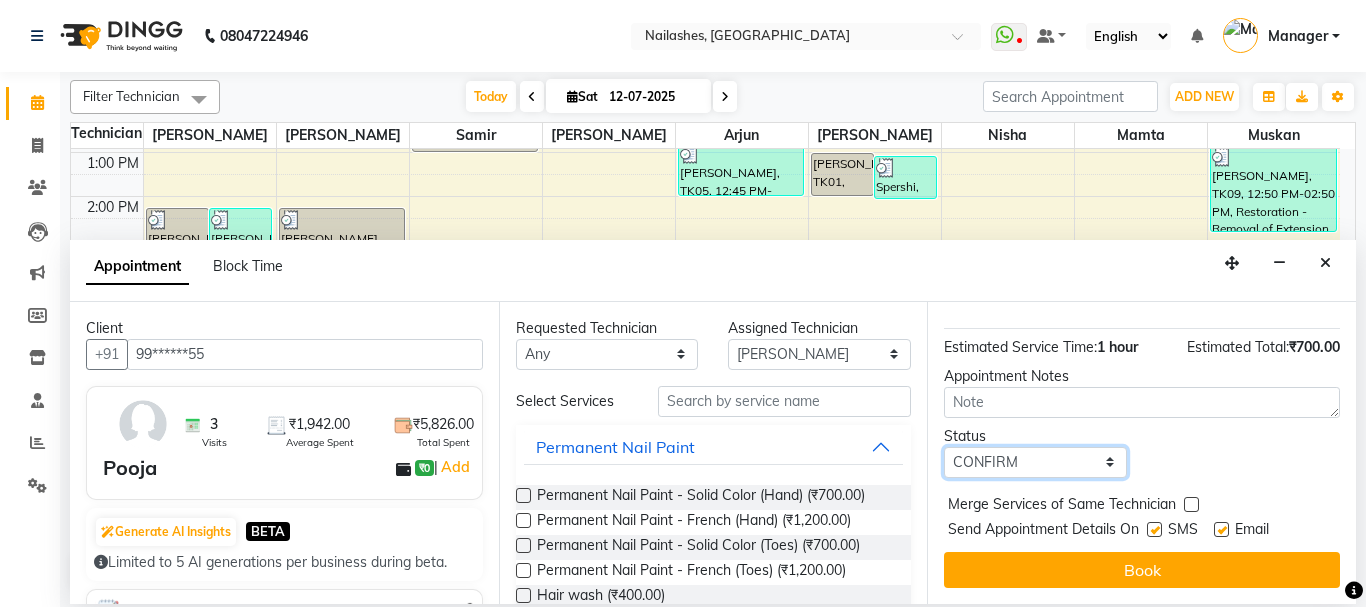 click on "Select TENTATIVE CONFIRM CHECK-IN UPCOMING" at bounding box center (1035, 462) 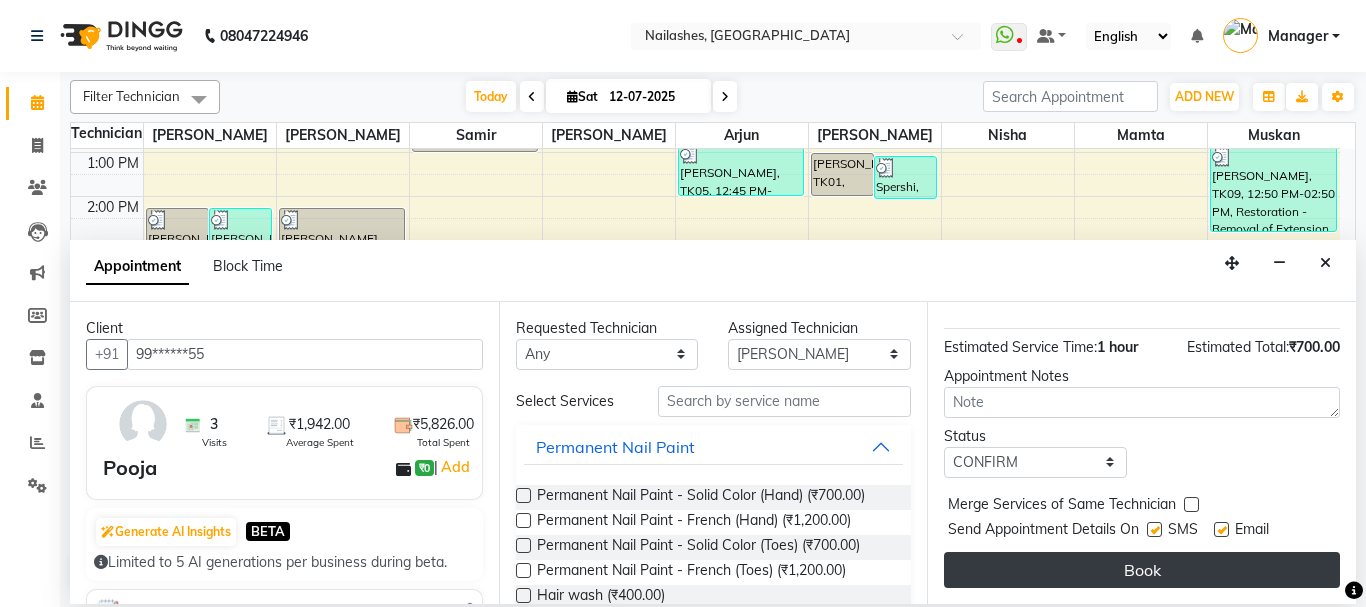 click on "Book" at bounding box center [1142, 570] 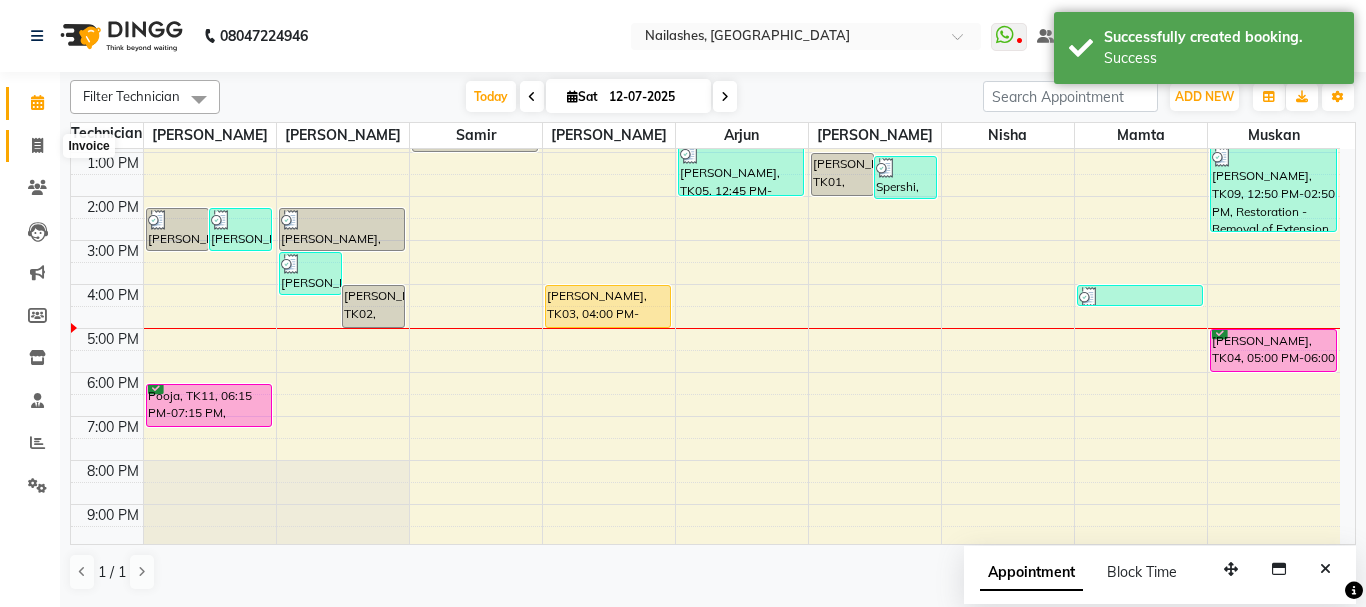 click 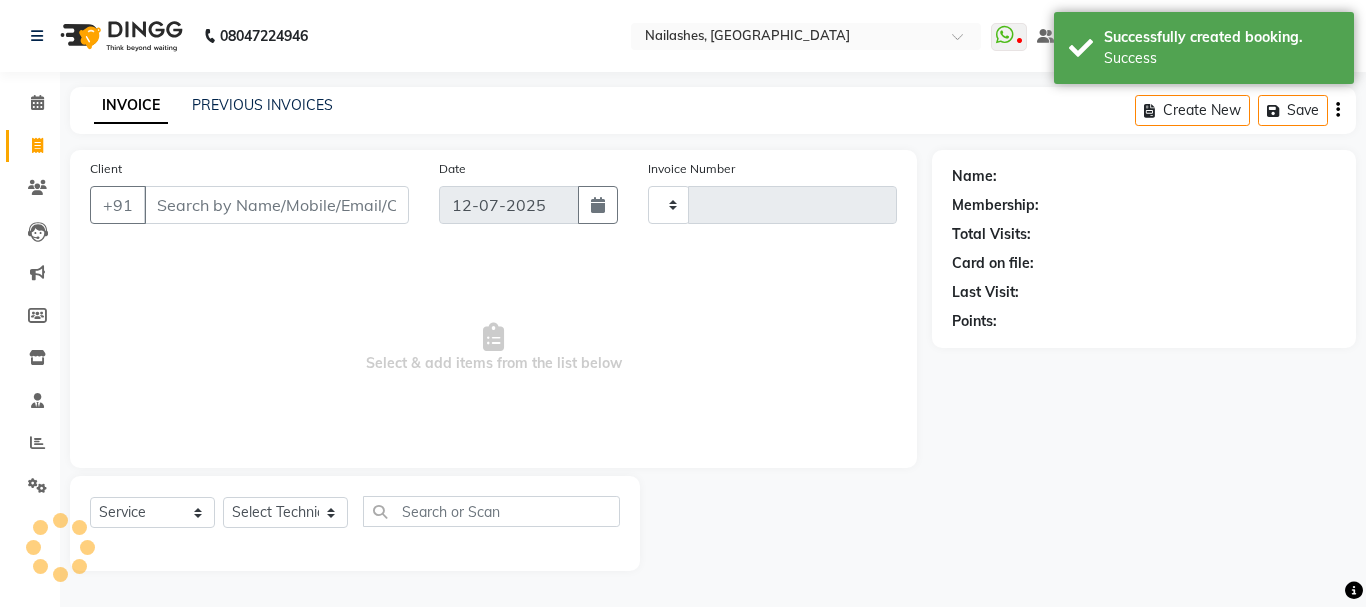 type on "1487" 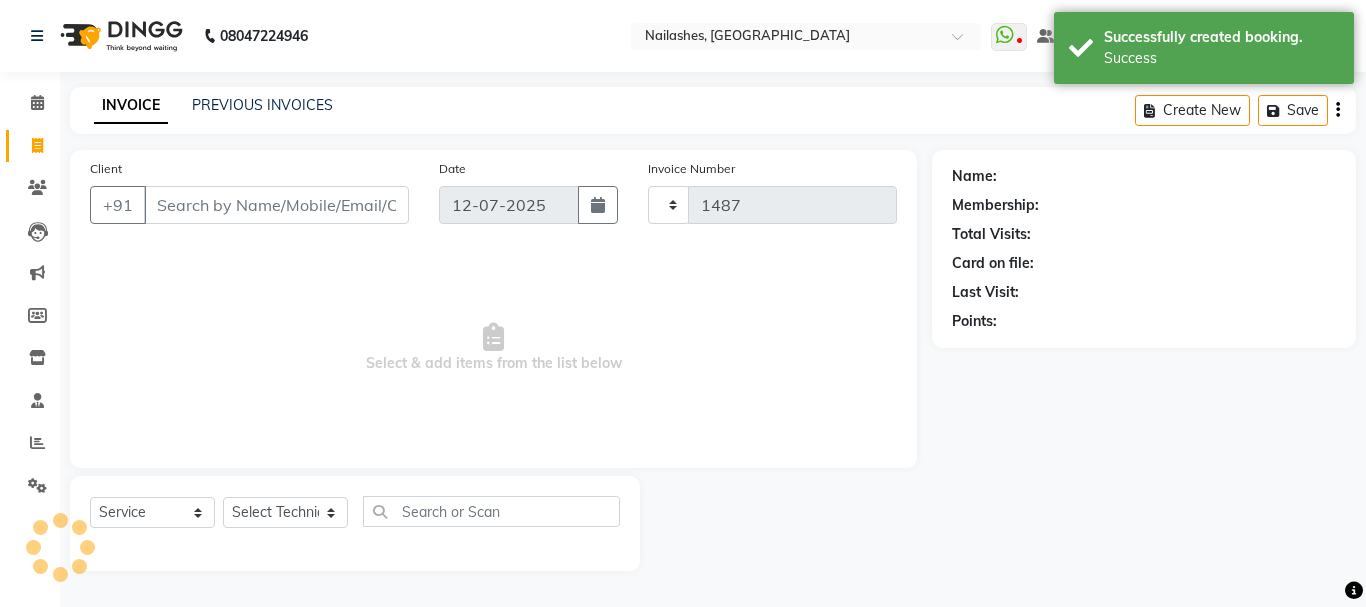 select on "3926" 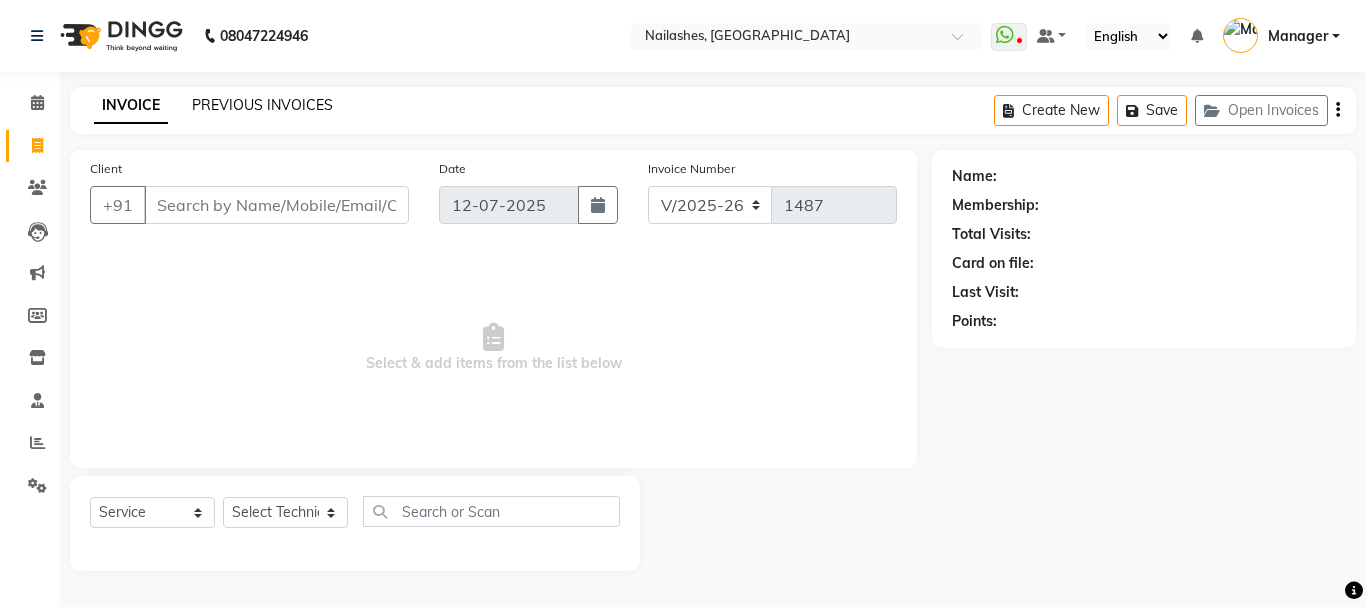 click on "PREVIOUS INVOICES" 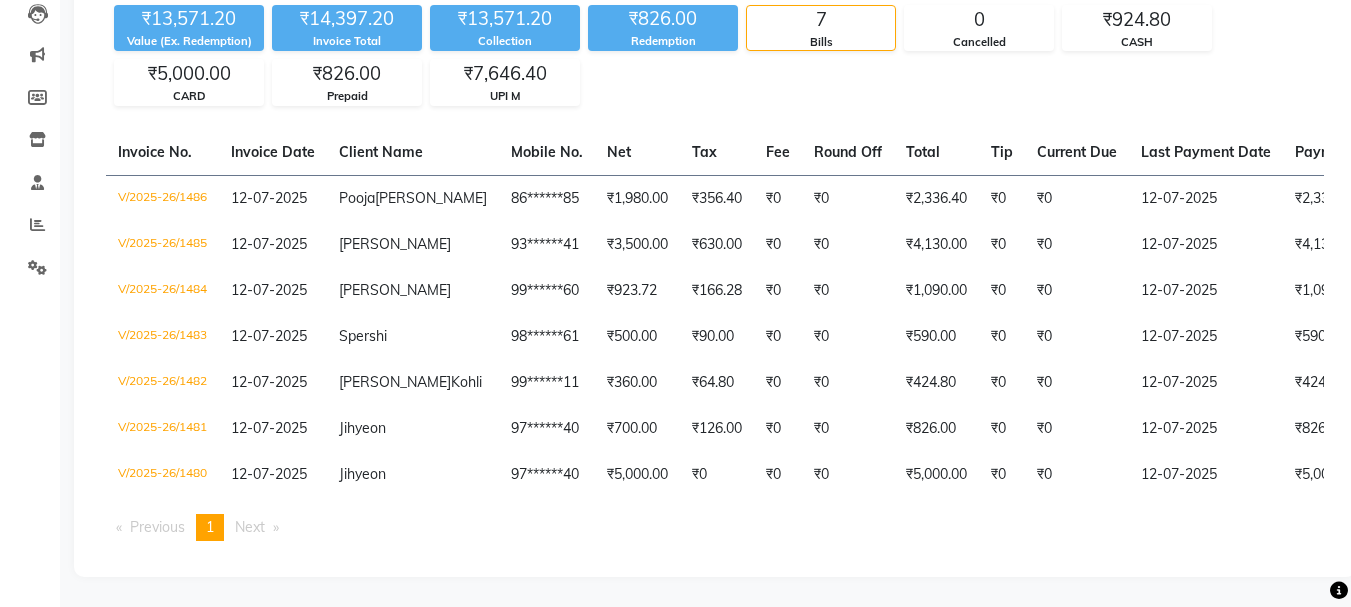 scroll, scrollTop: 0, scrollLeft: 0, axis: both 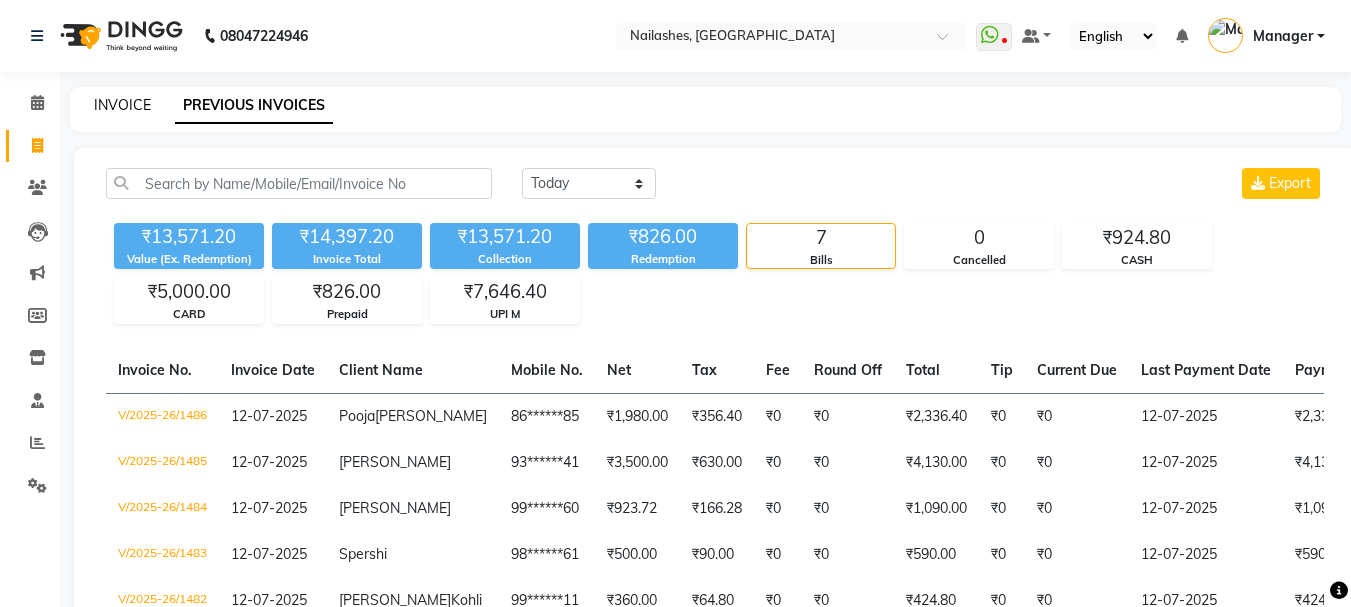 click on "INVOICE" 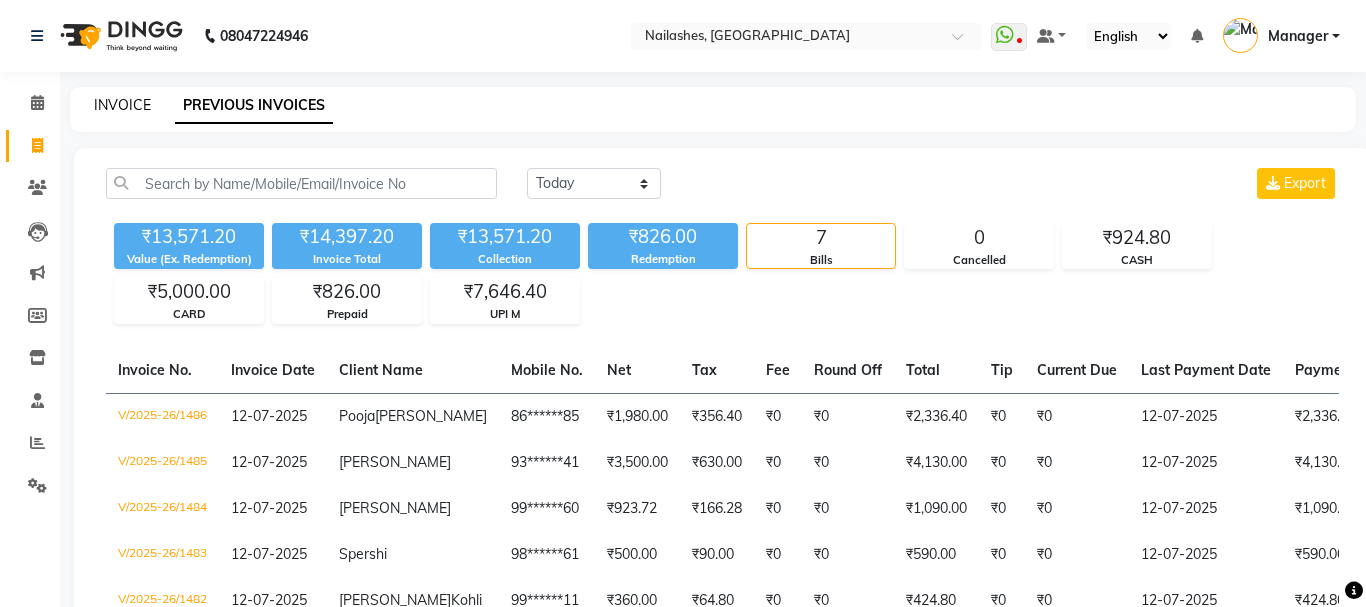 select on "service" 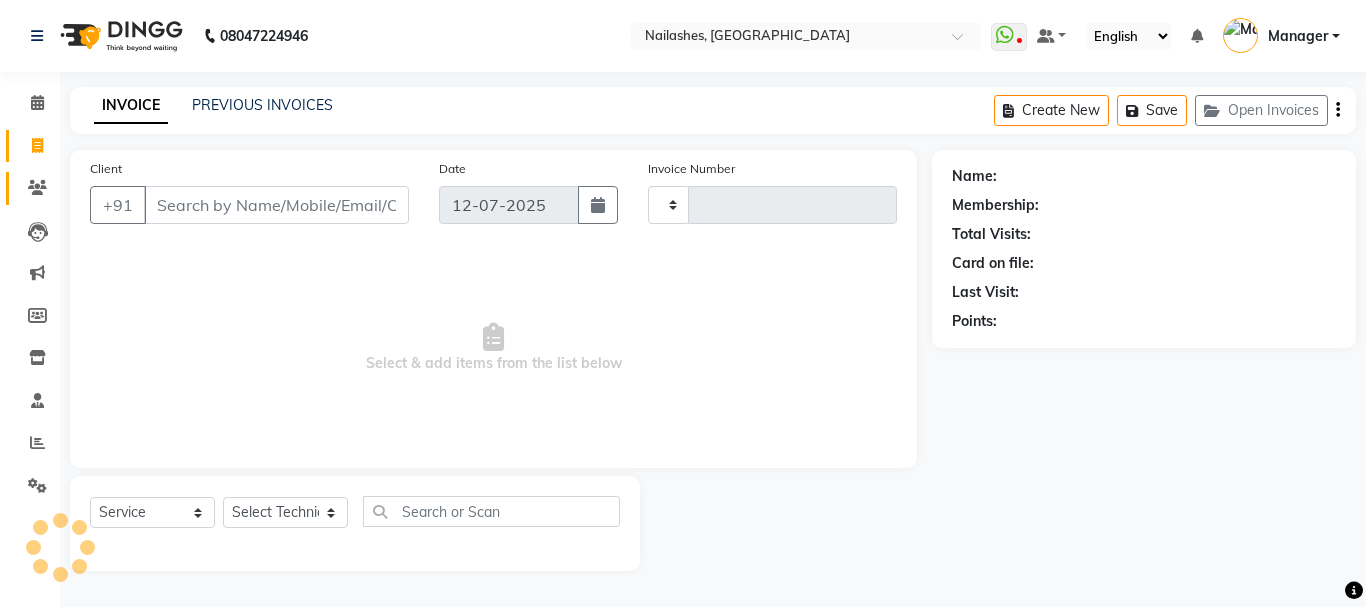 click on "Clients" 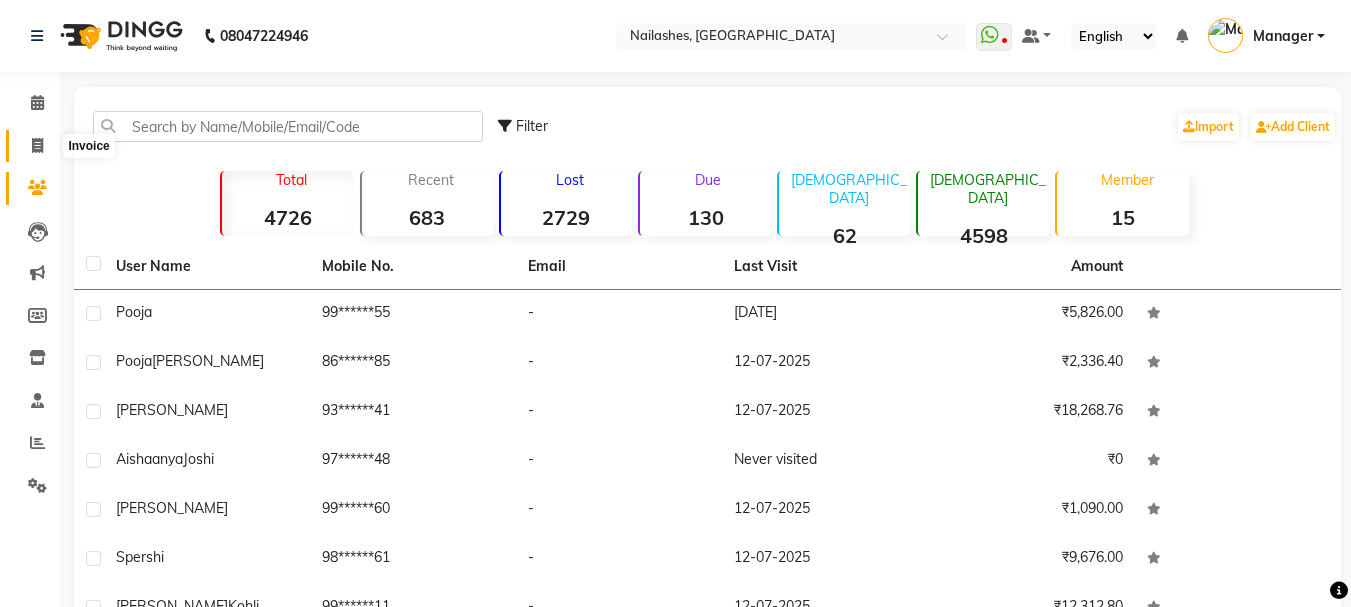 click 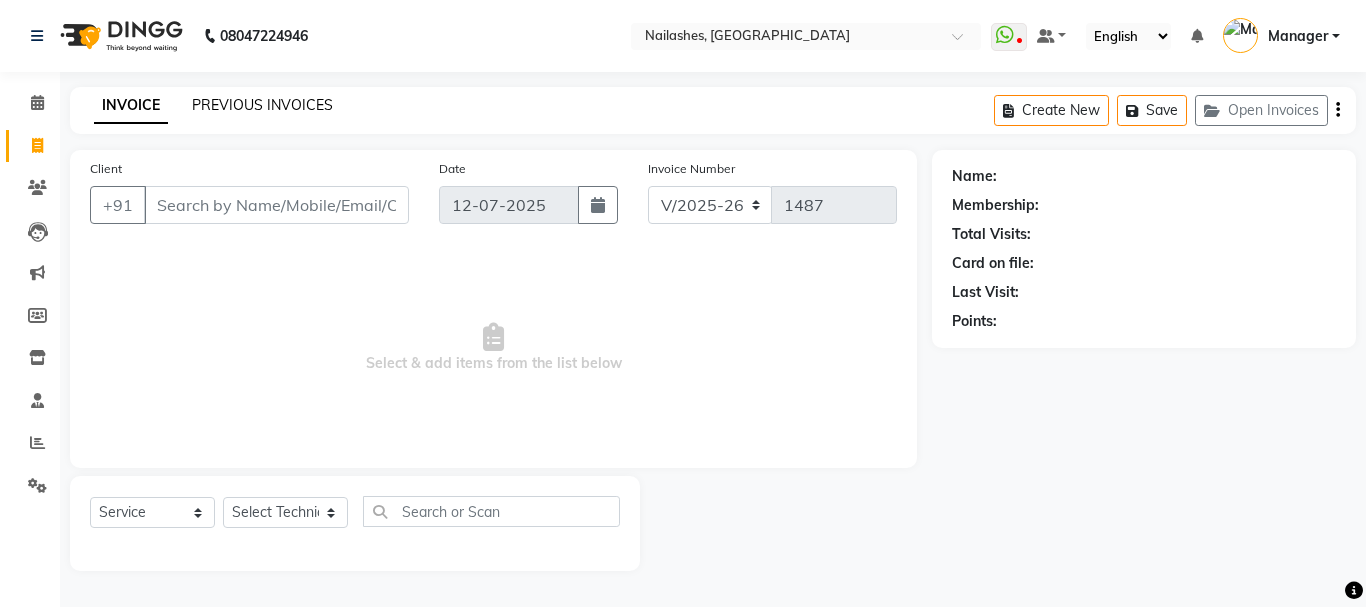 click on "PREVIOUS INVOICES" 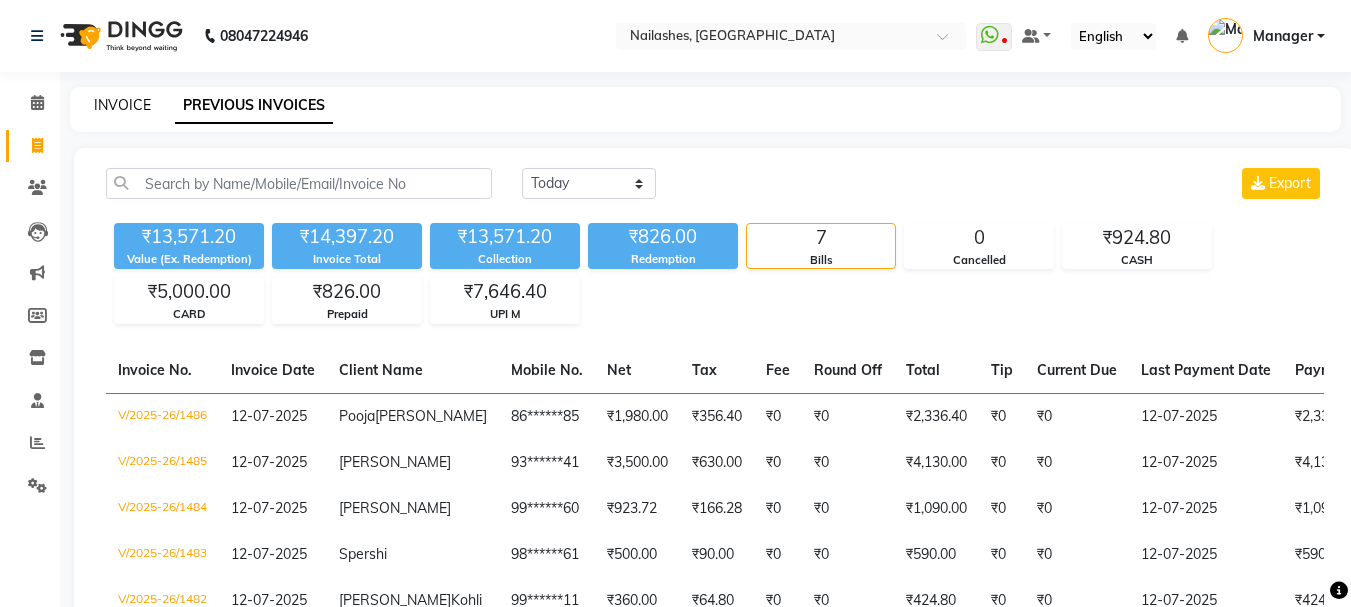 click on "INVOICE" 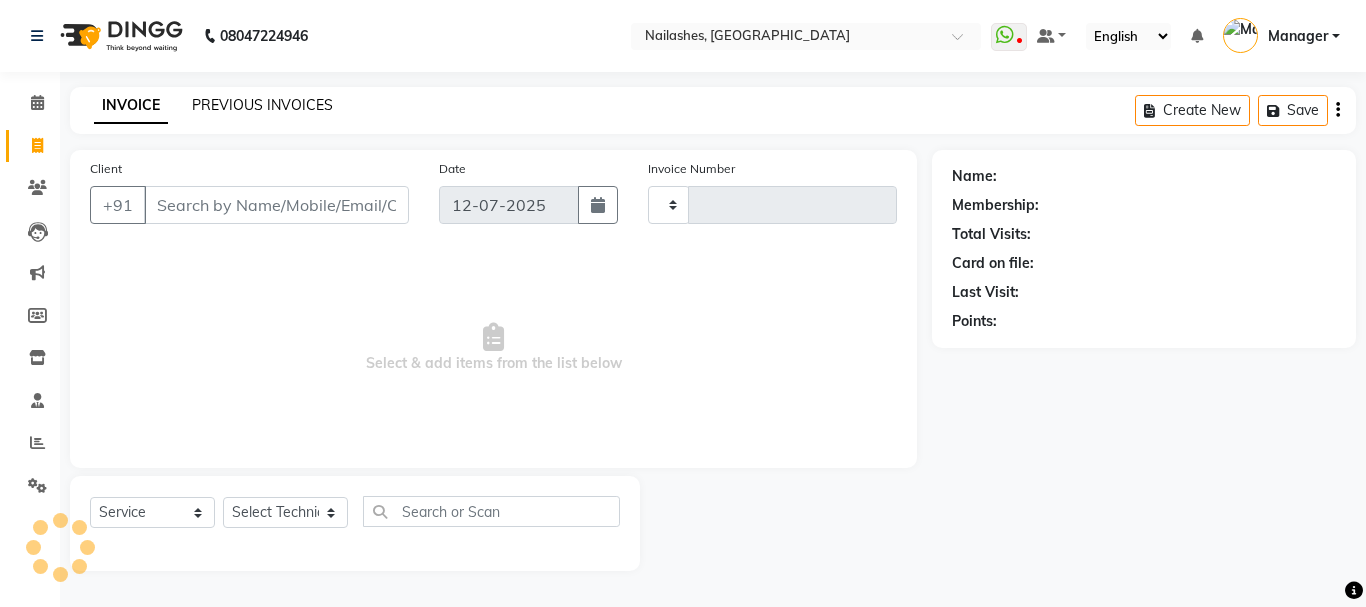 click on "PREVIOUS INVOICES" 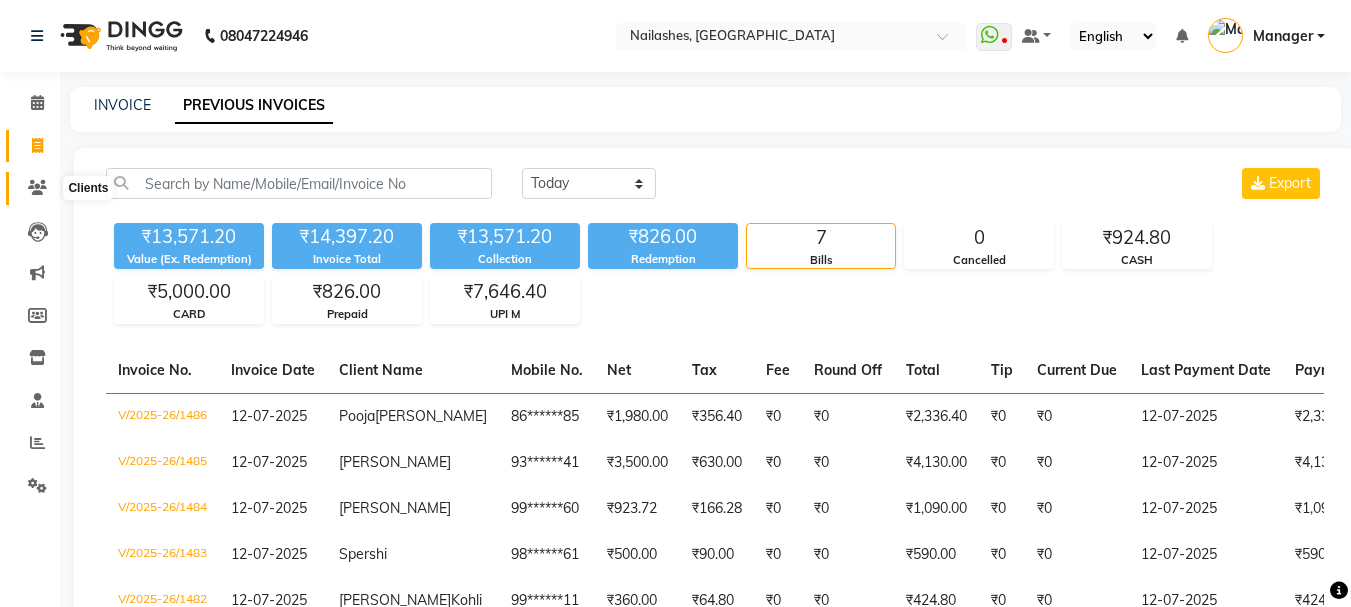 click 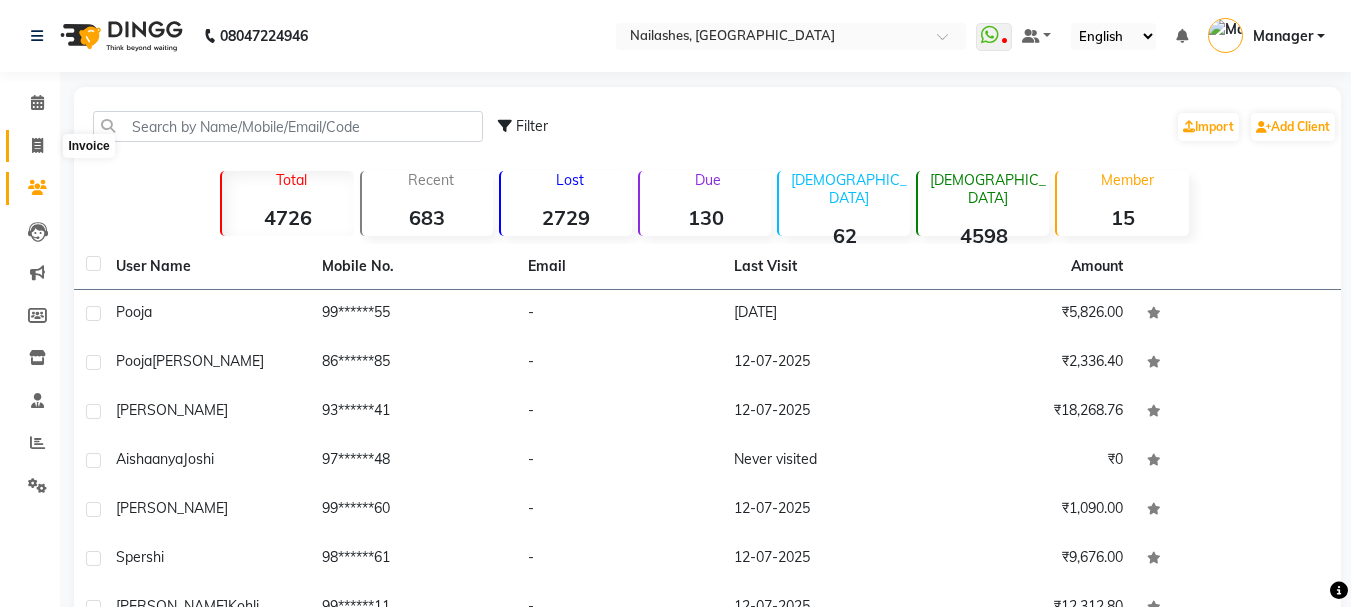 click 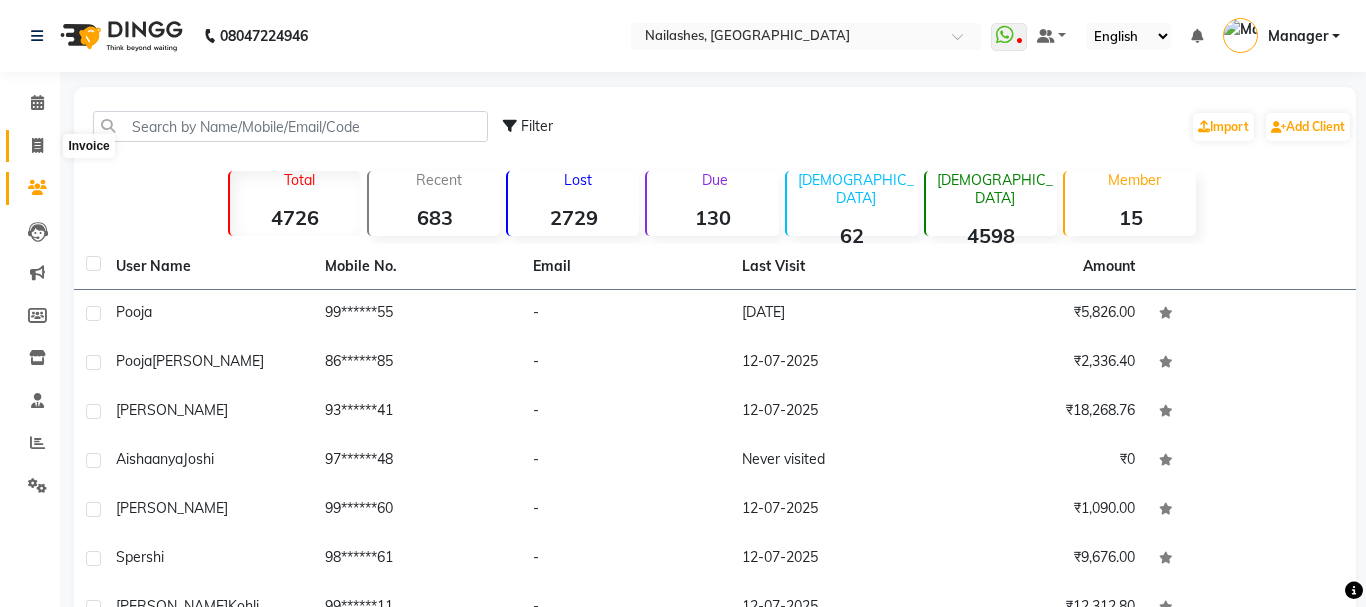 select on "3926" 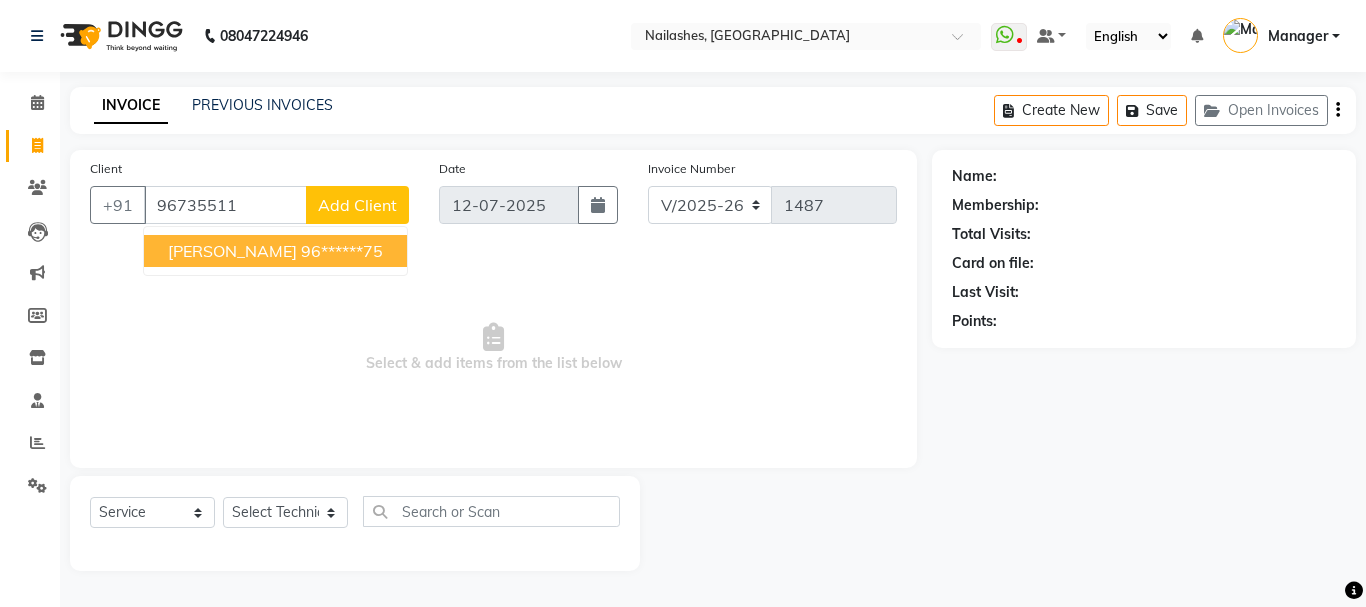 click on "Abhilasha  96******75" at bounding box center [275, 251] 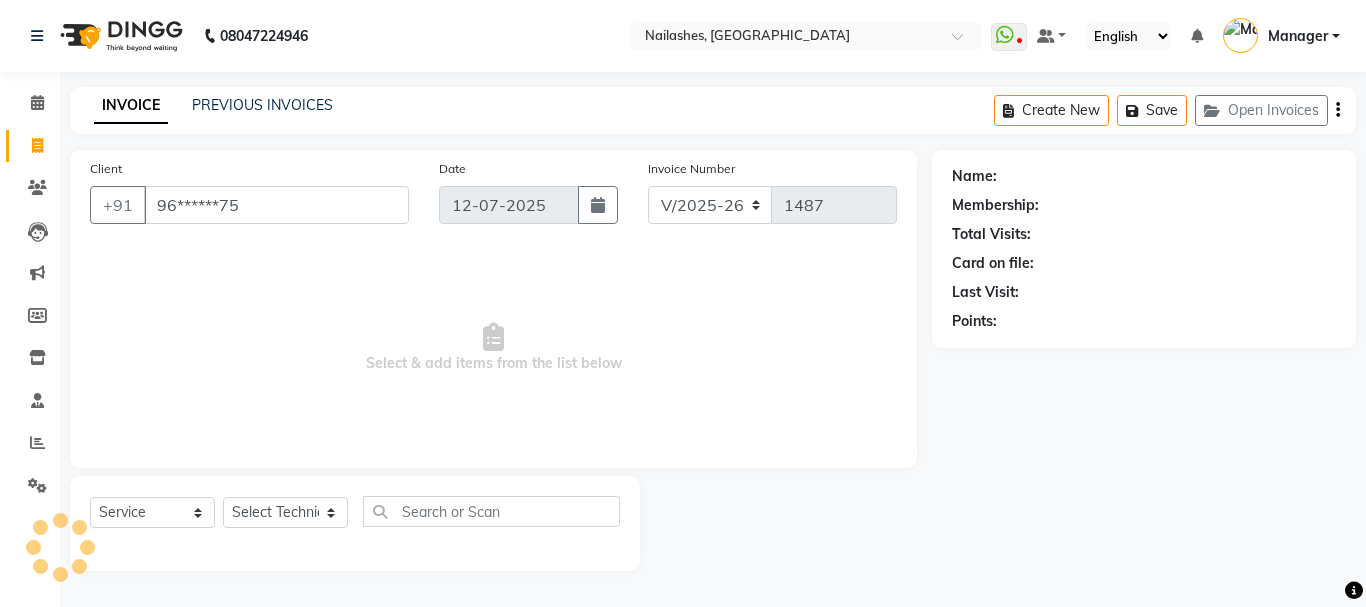 type on "96******75" 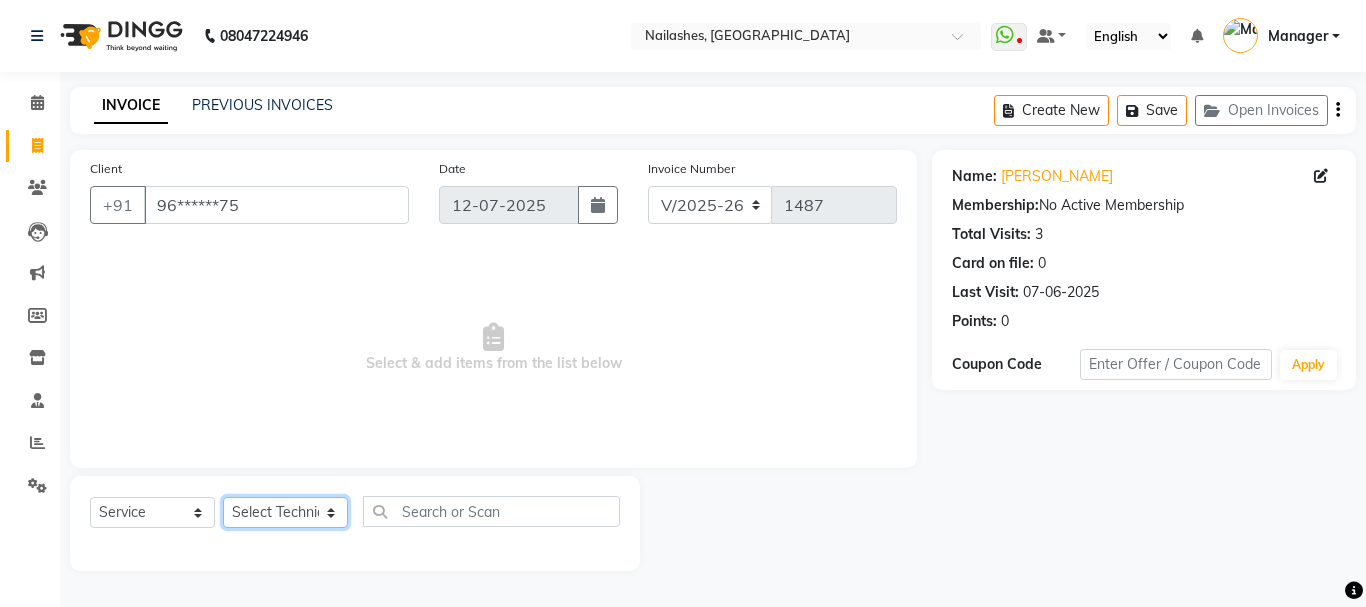 click on "Select Technician Admin Anamika Anita Arjun Mamta Manager Muskan Nisha Samir Shanu Shushanto" 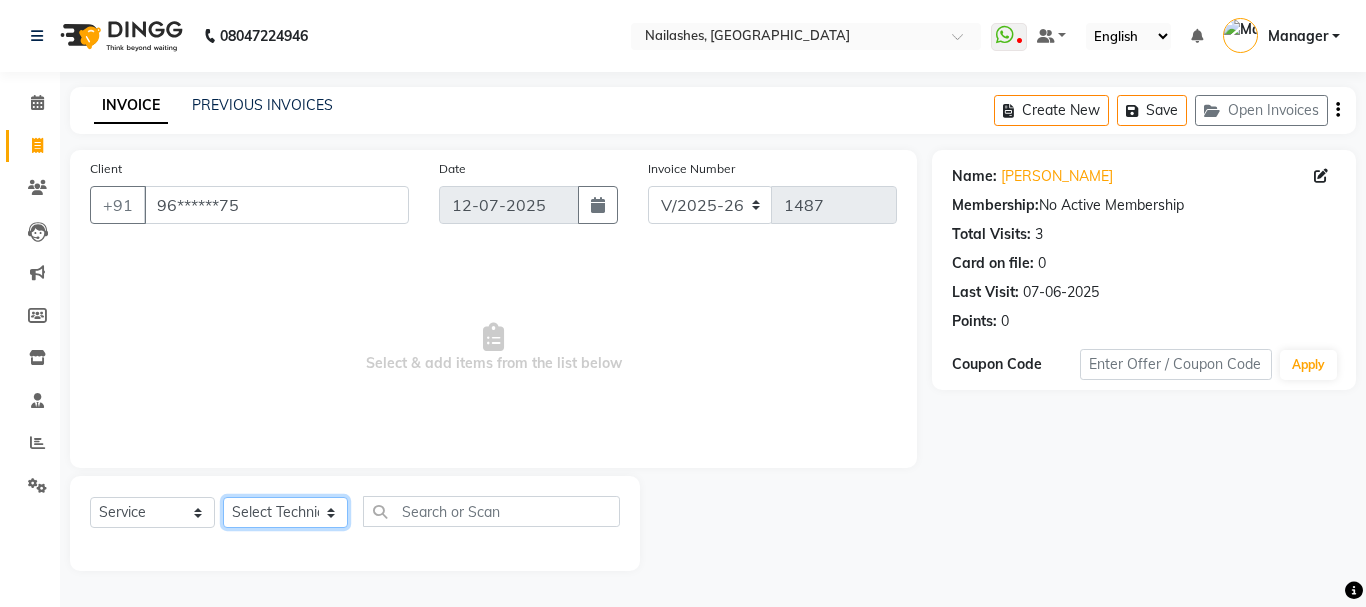select on "38034" 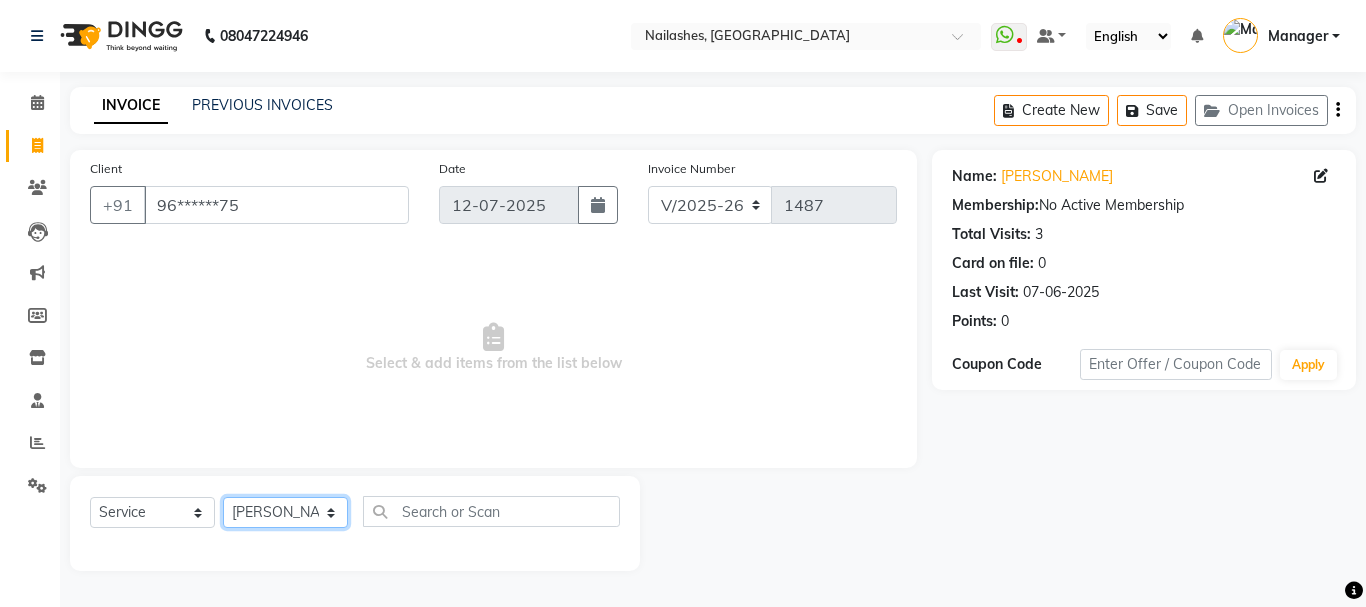 click on "Select Technician Admin Anamika Anita Arjun Mamta Manager Muskan Nisha Samir Shanu Shushanto" 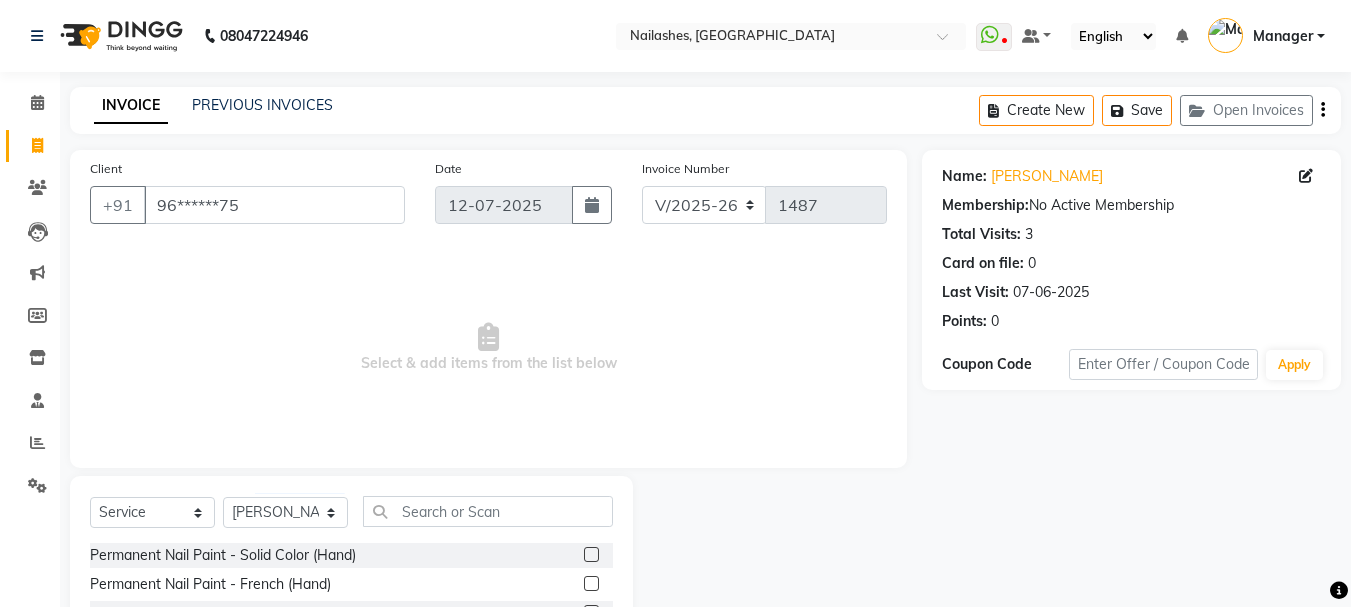 click 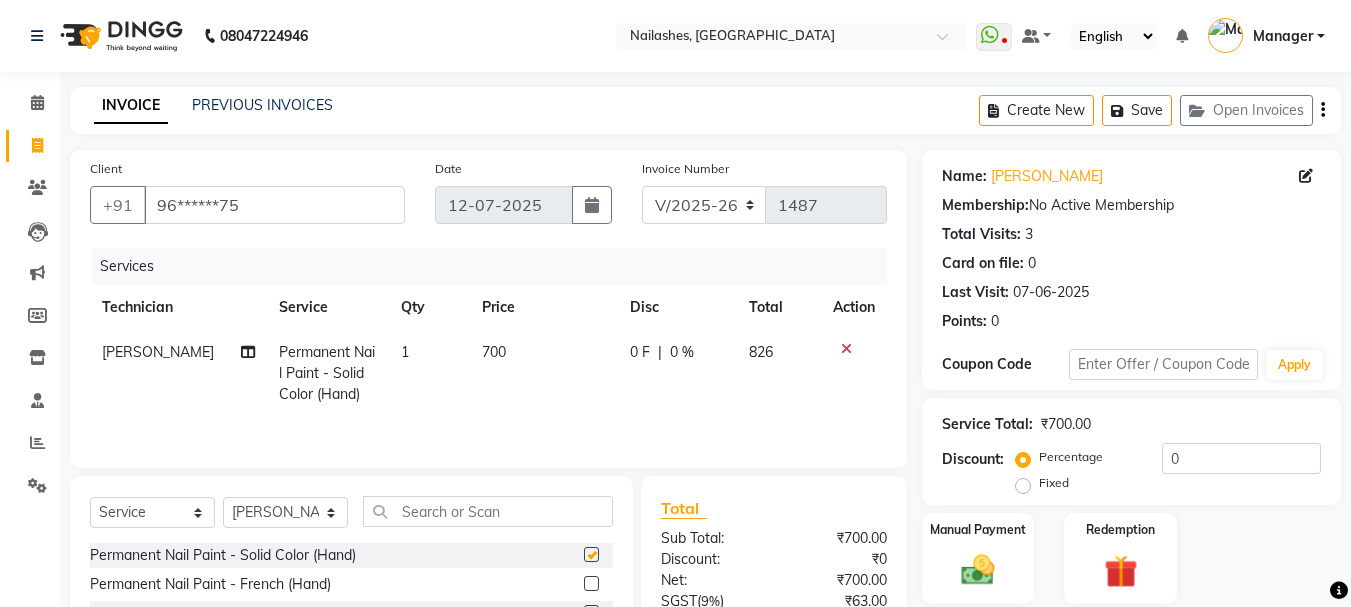 checkbox on "false" 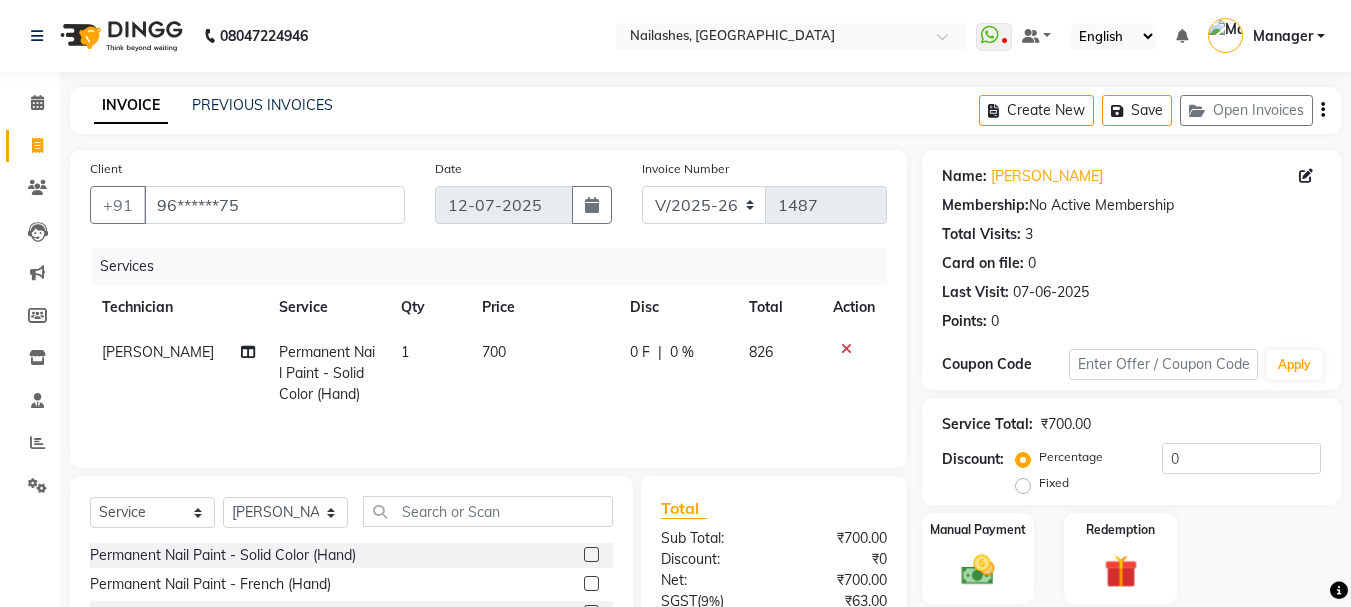 scroll, scrollTop: 194, scrollLeft: 0, axis: vertical 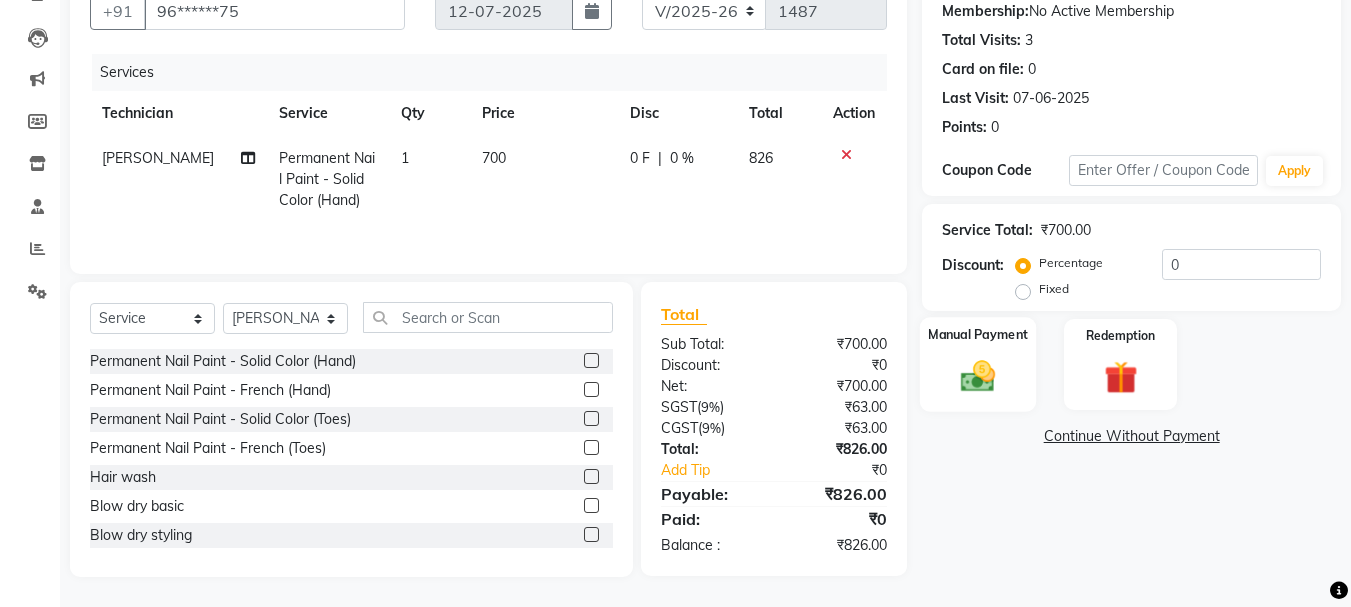 click 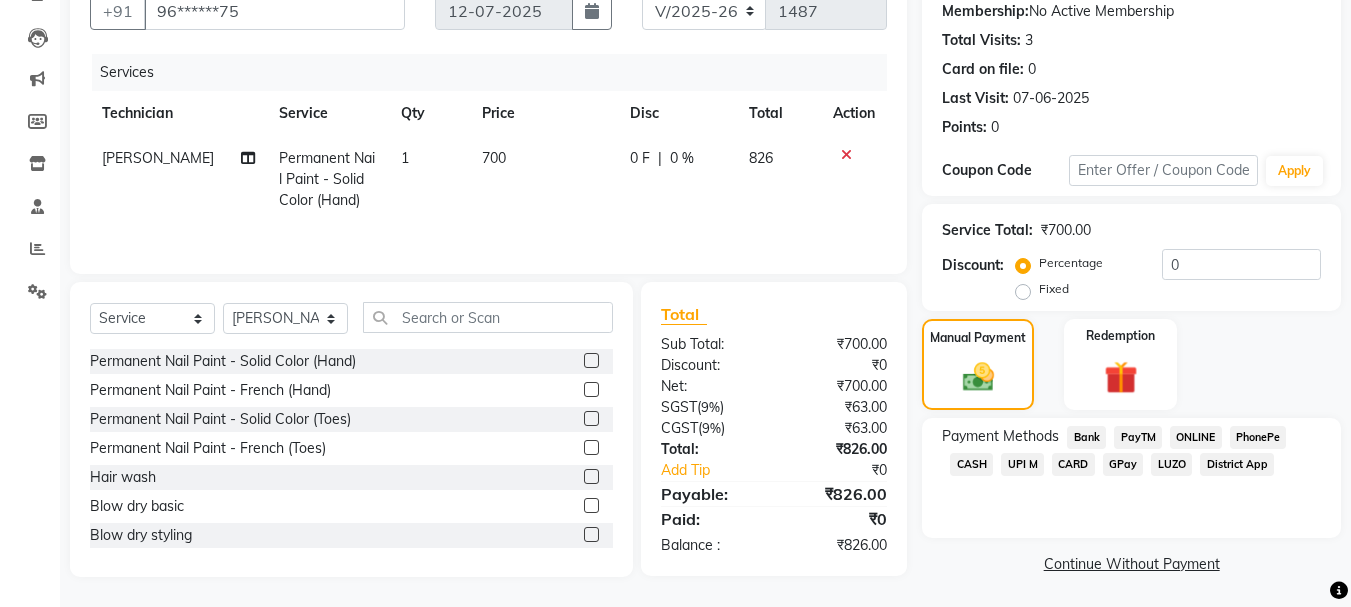 click on "CARD" 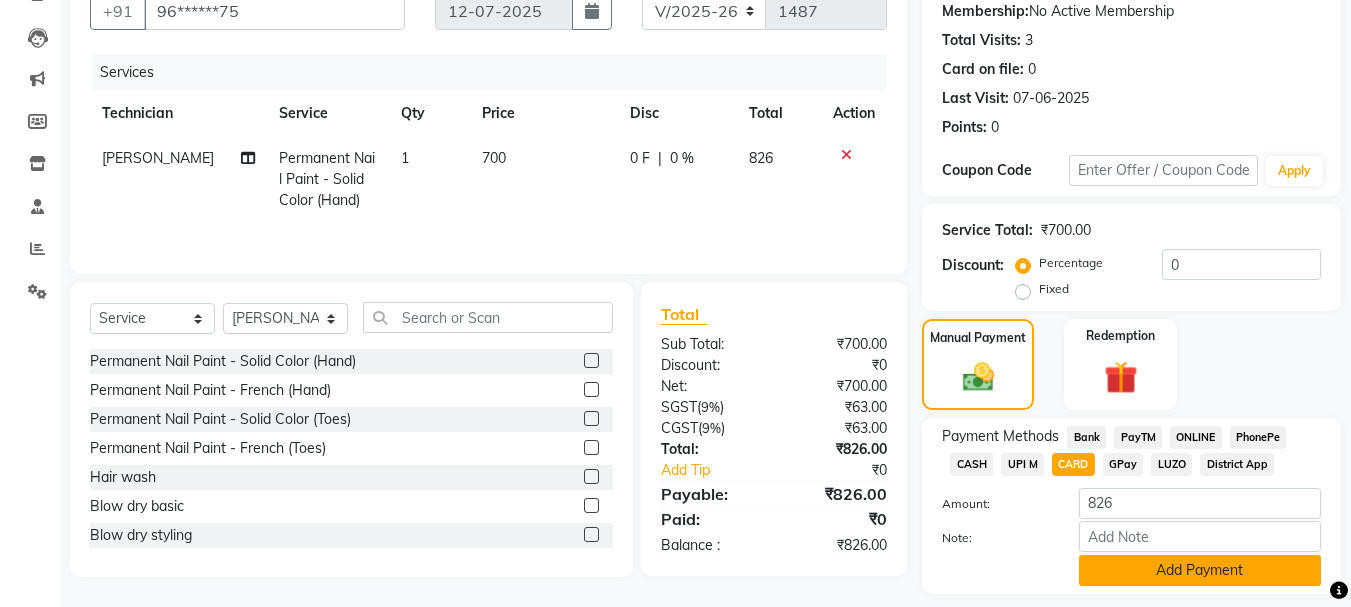 click on "Add Payment" 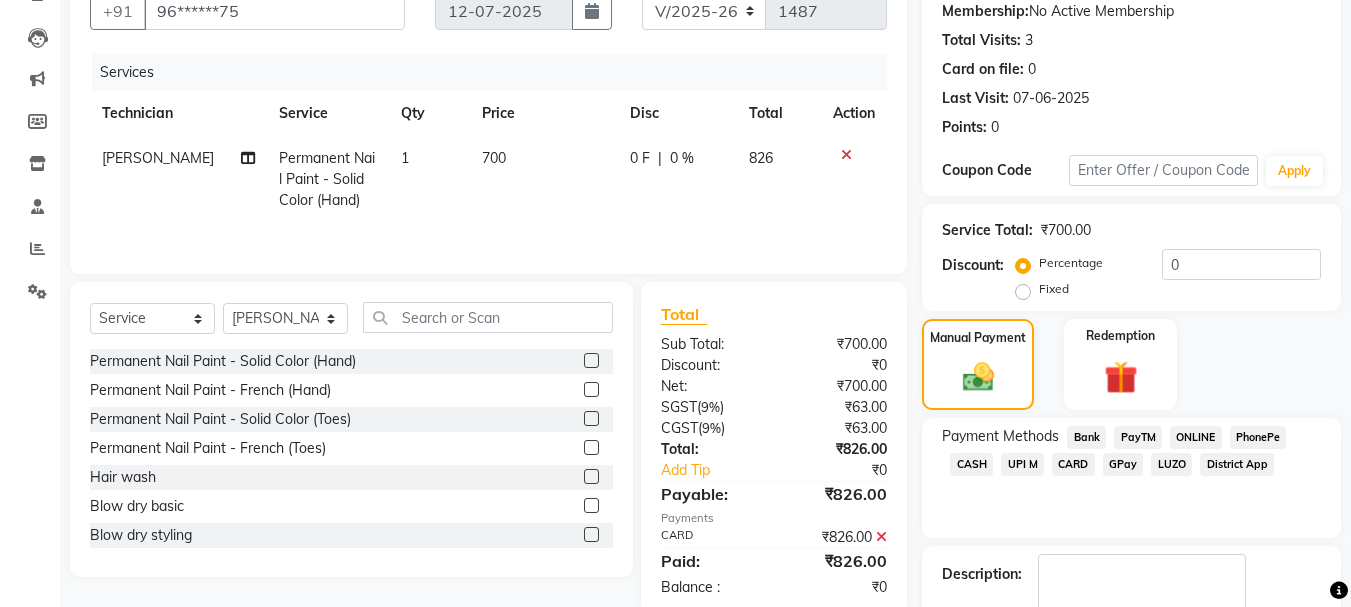 scroll, scrollTop: 309, scrollLeft: 0, axis: vertical 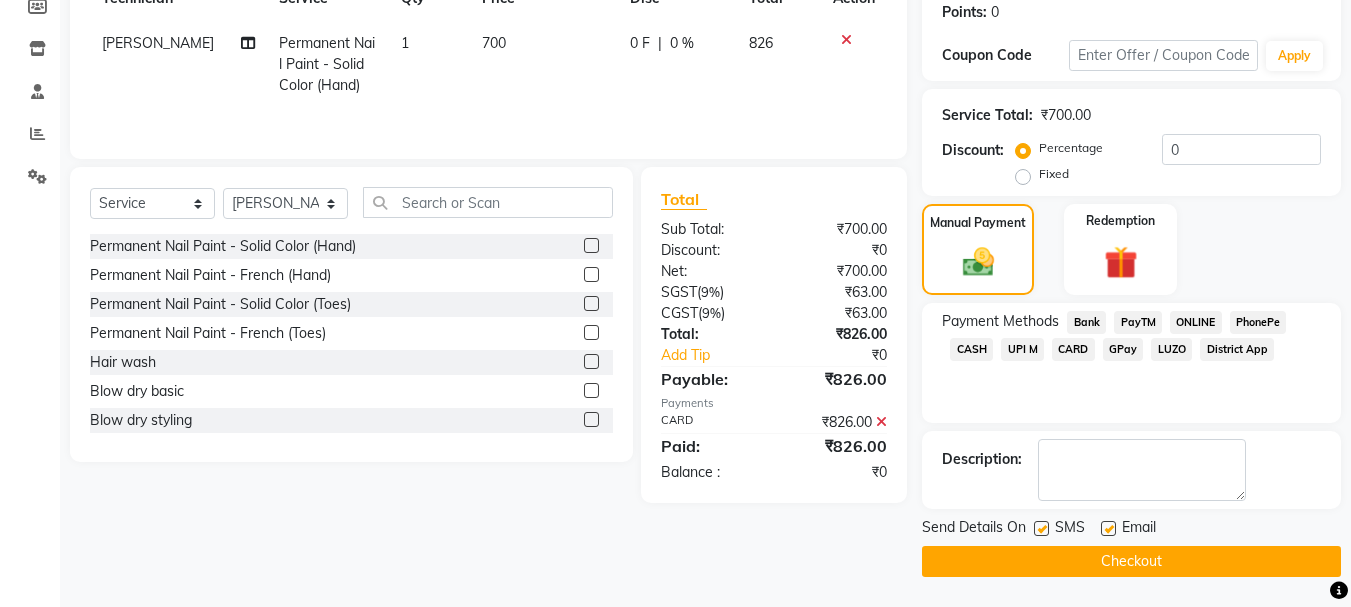 click on "Checkout" 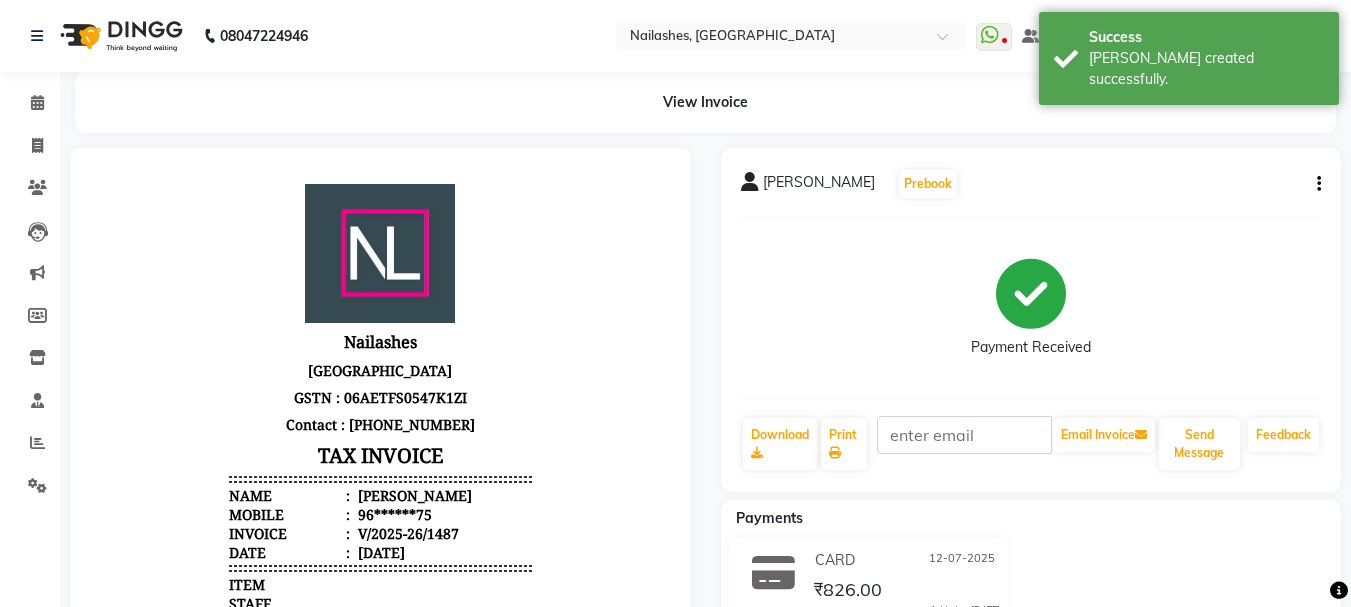 scroll, scrollTop: 0, scrollLeft: 0, axis: both 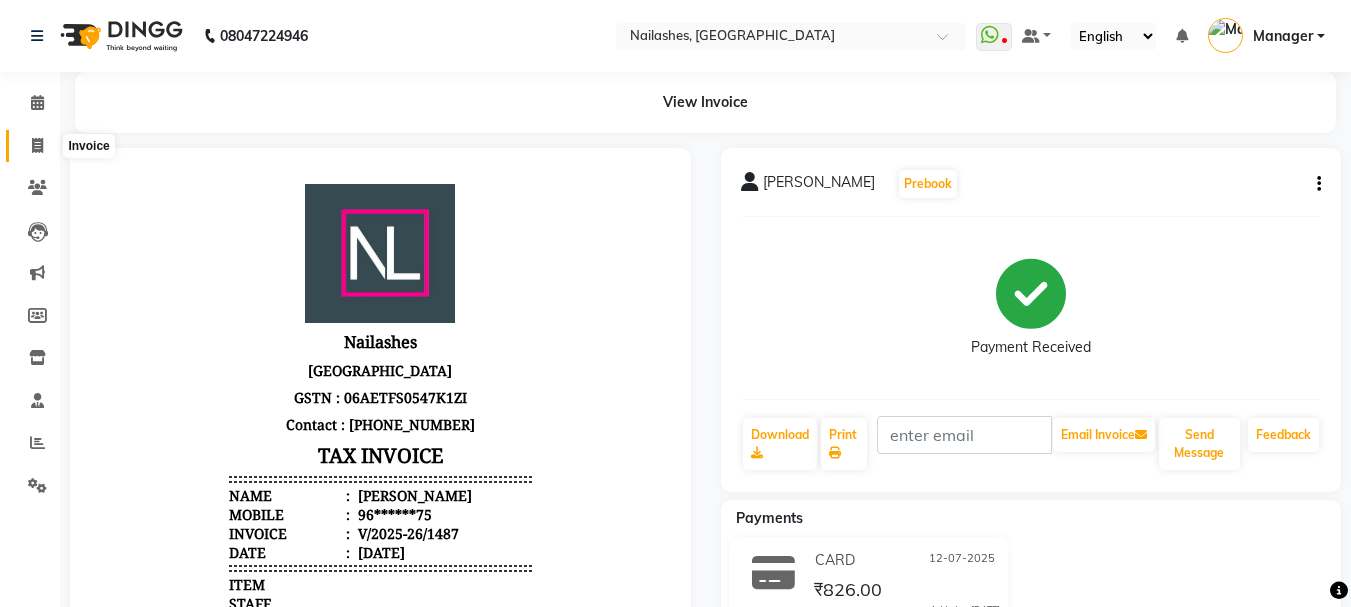 click 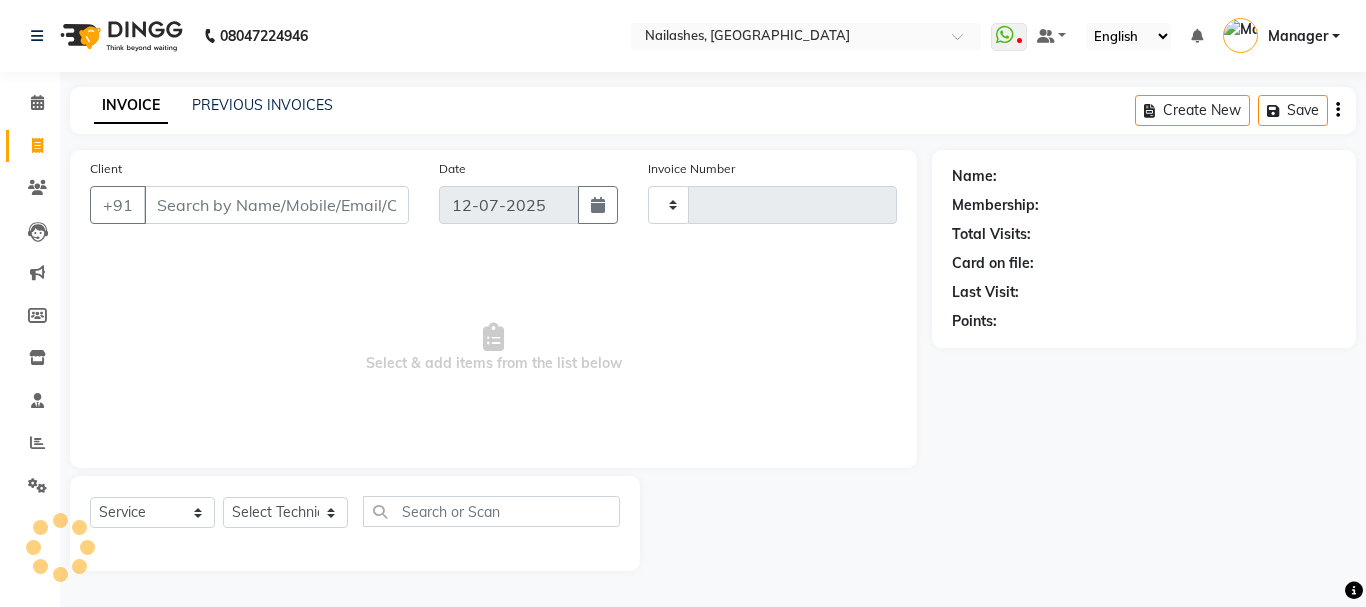 type on "1488" 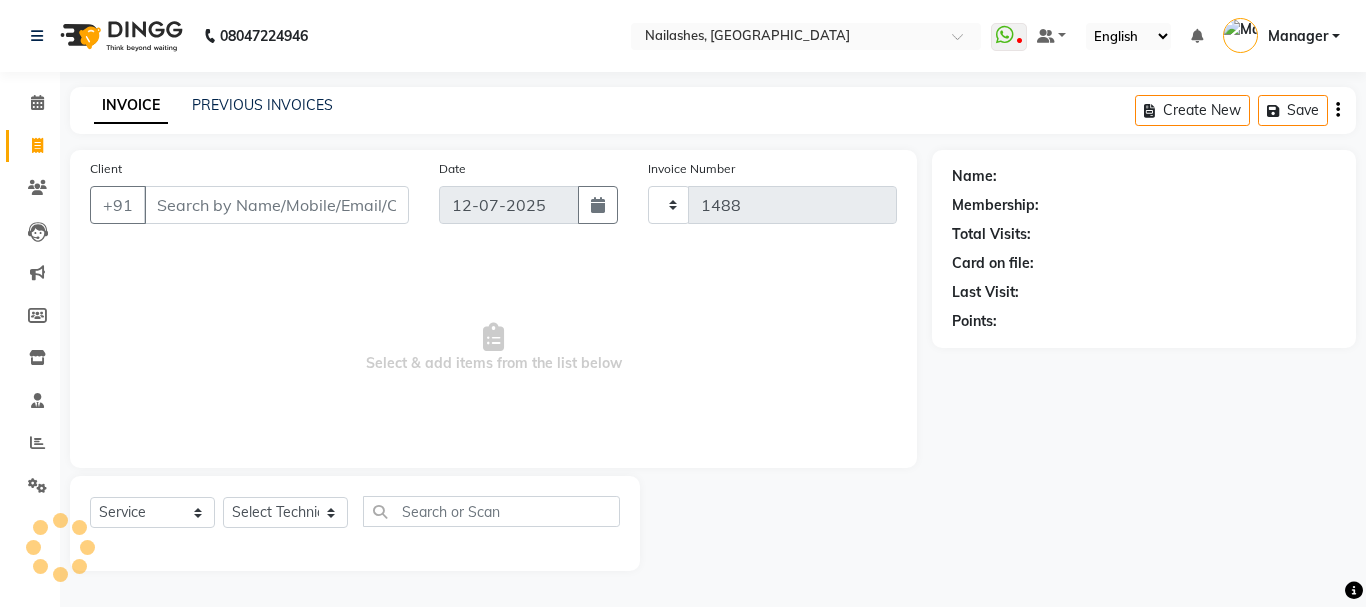 select on "3926" 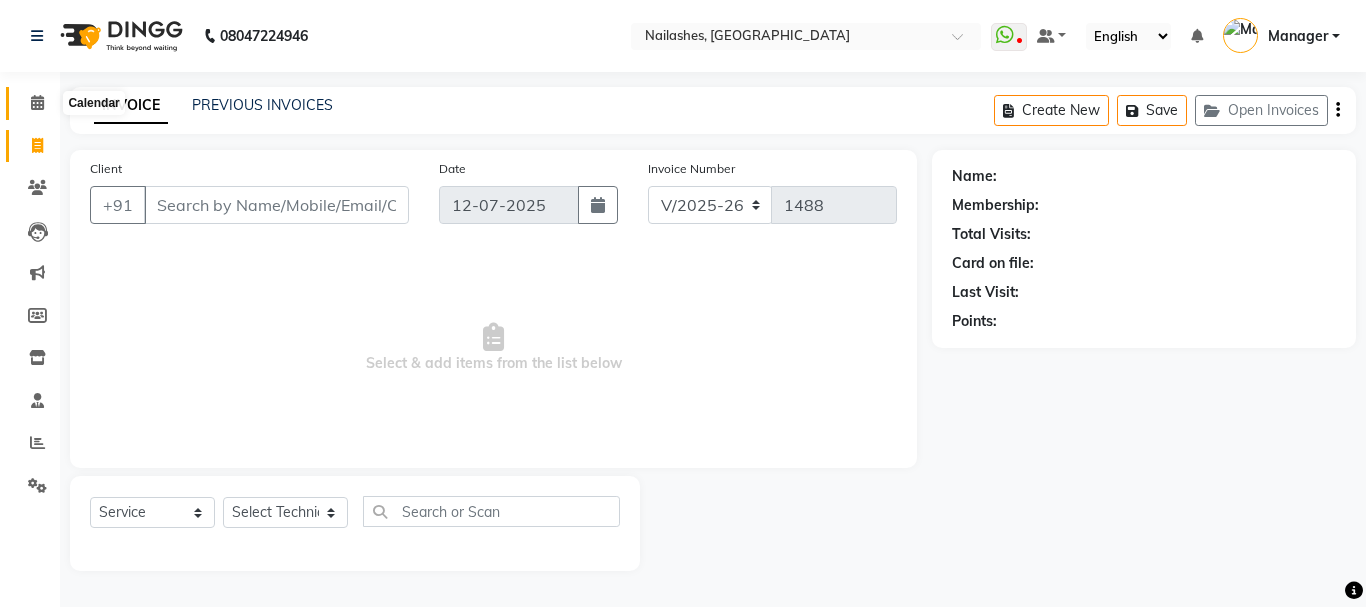 click 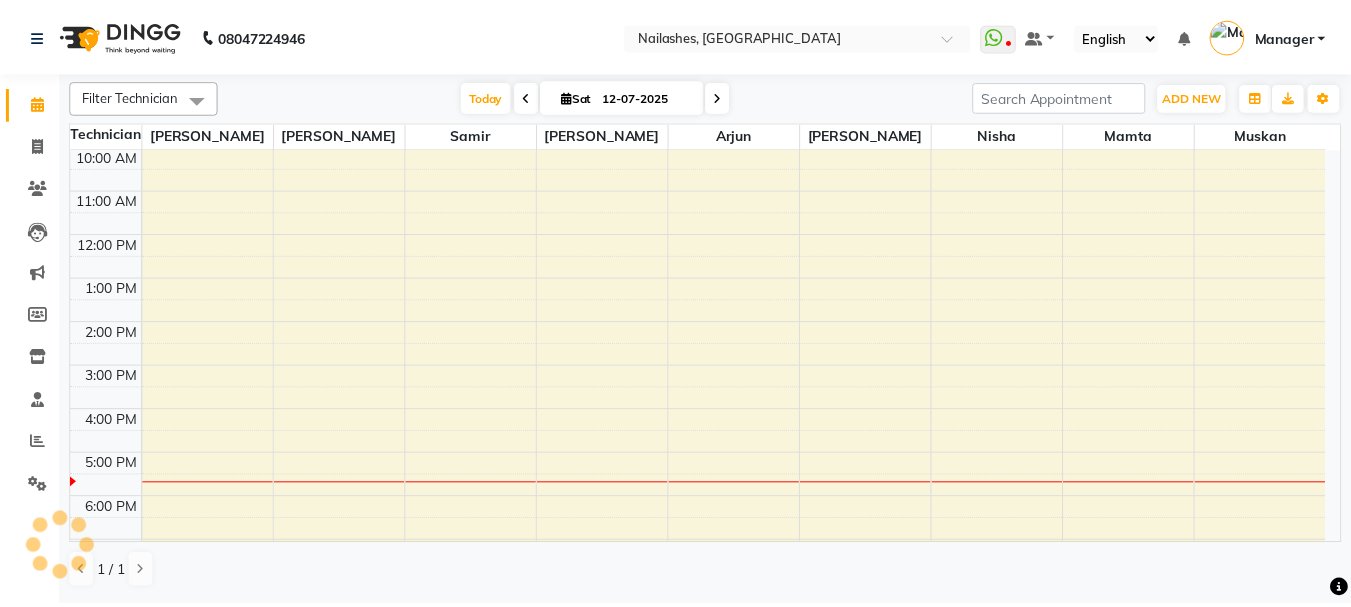 scroll, scrollTop: 0, scrollLeft: 0, axis: both 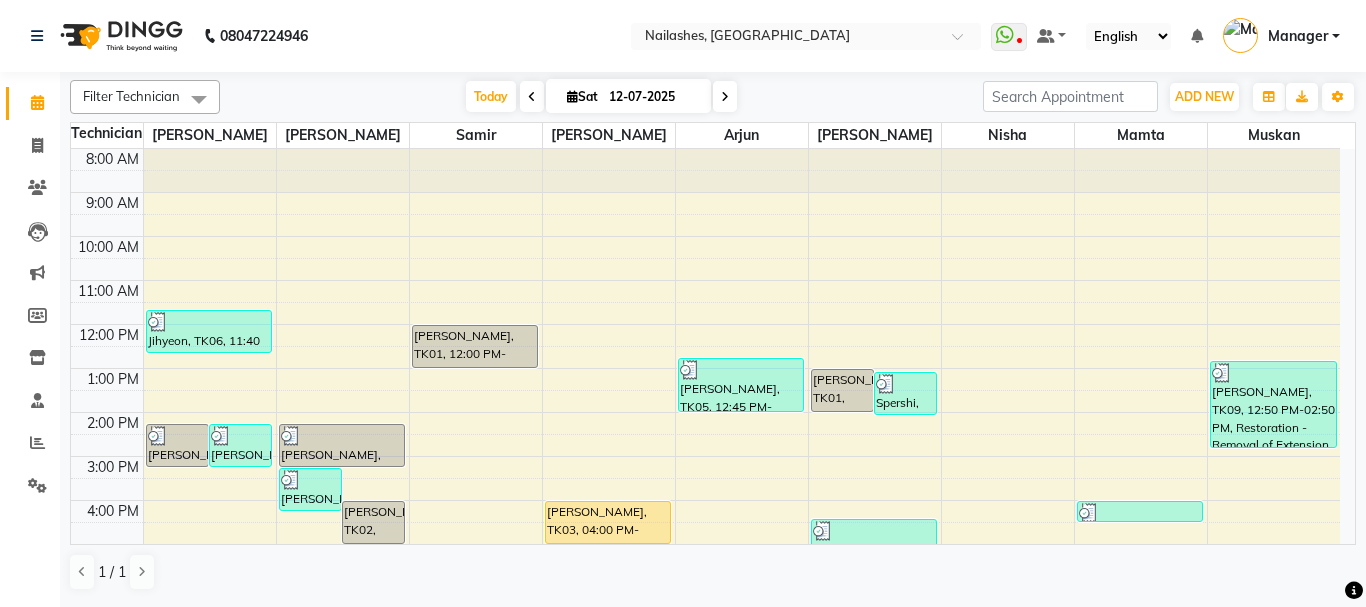 click on "Aishaanya Joshi, TK03, 04:00 PM-05:00 PM, Nail Extension - Acrylic (Hand)" at bounding box center [608, 522] 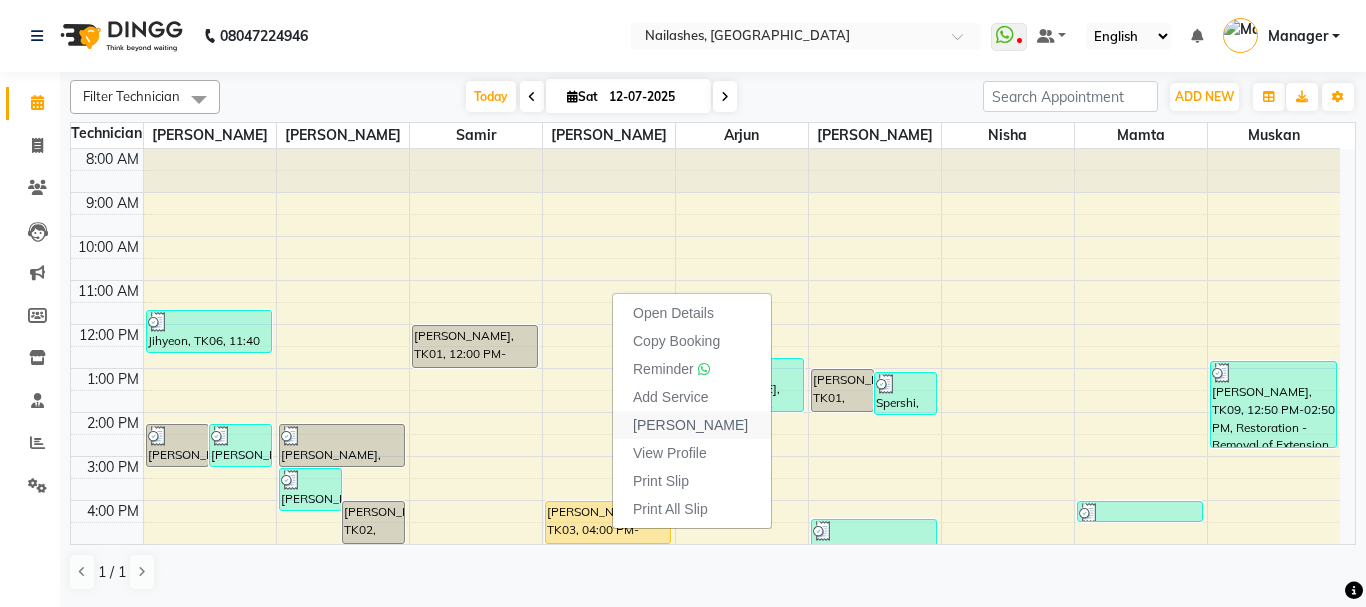 click on "Mark Done" at bounding box center (692, 425) 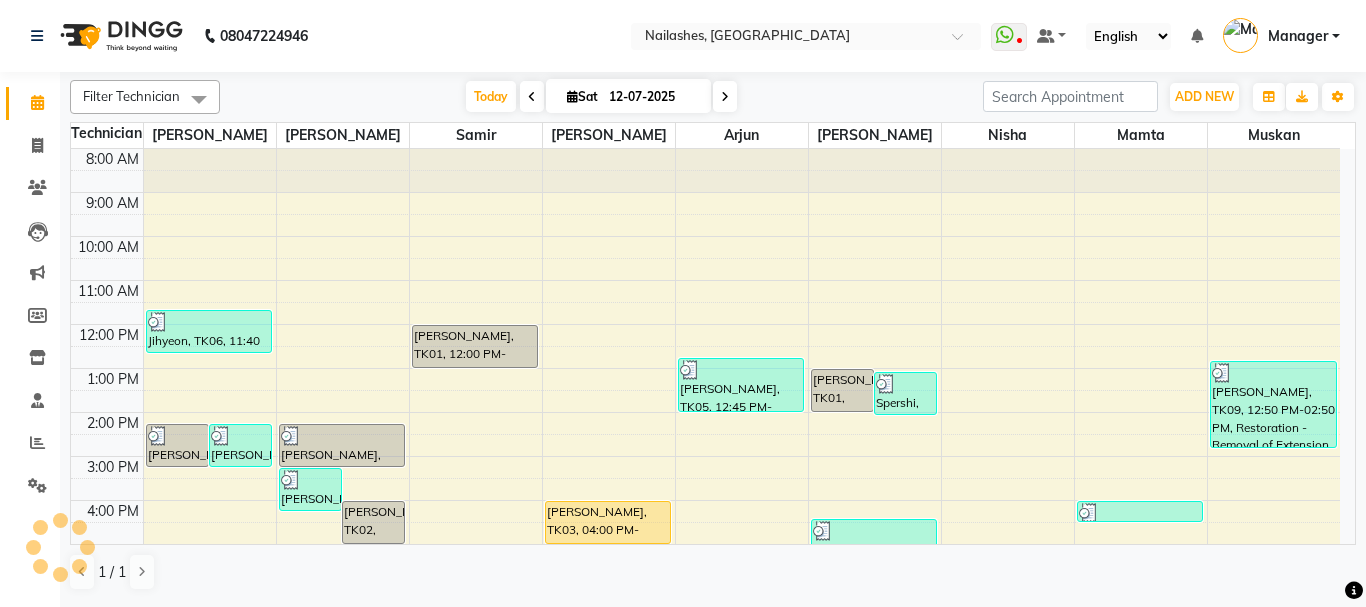 select on "service" 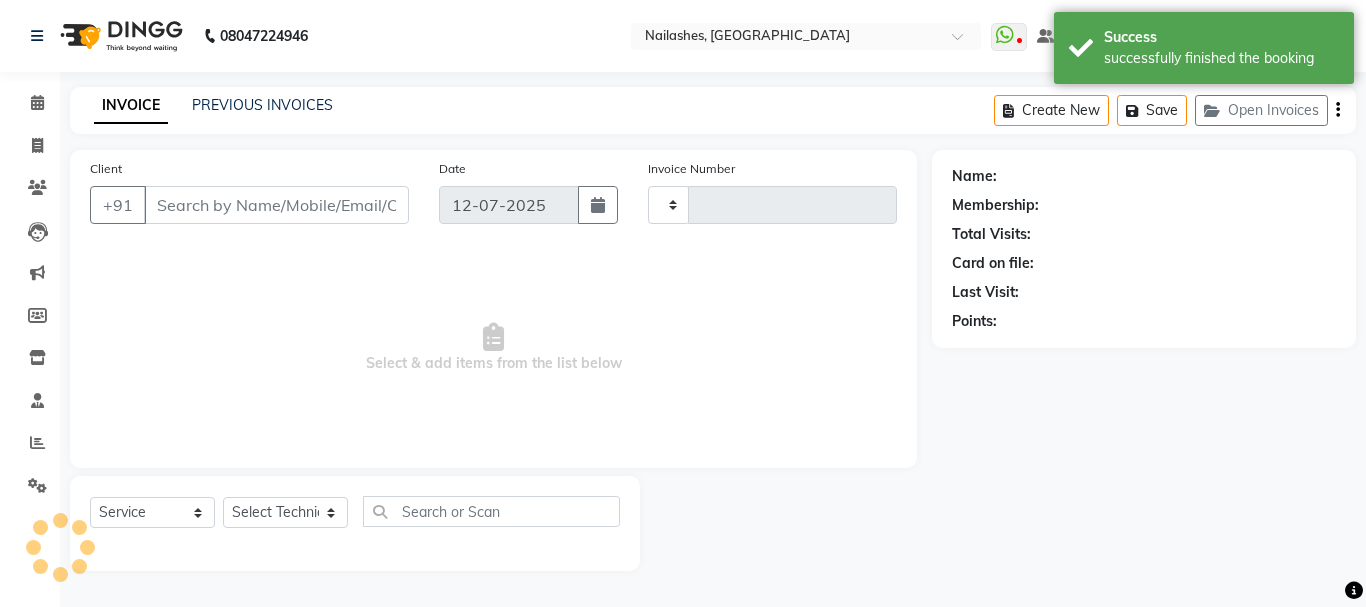 type on "1488" 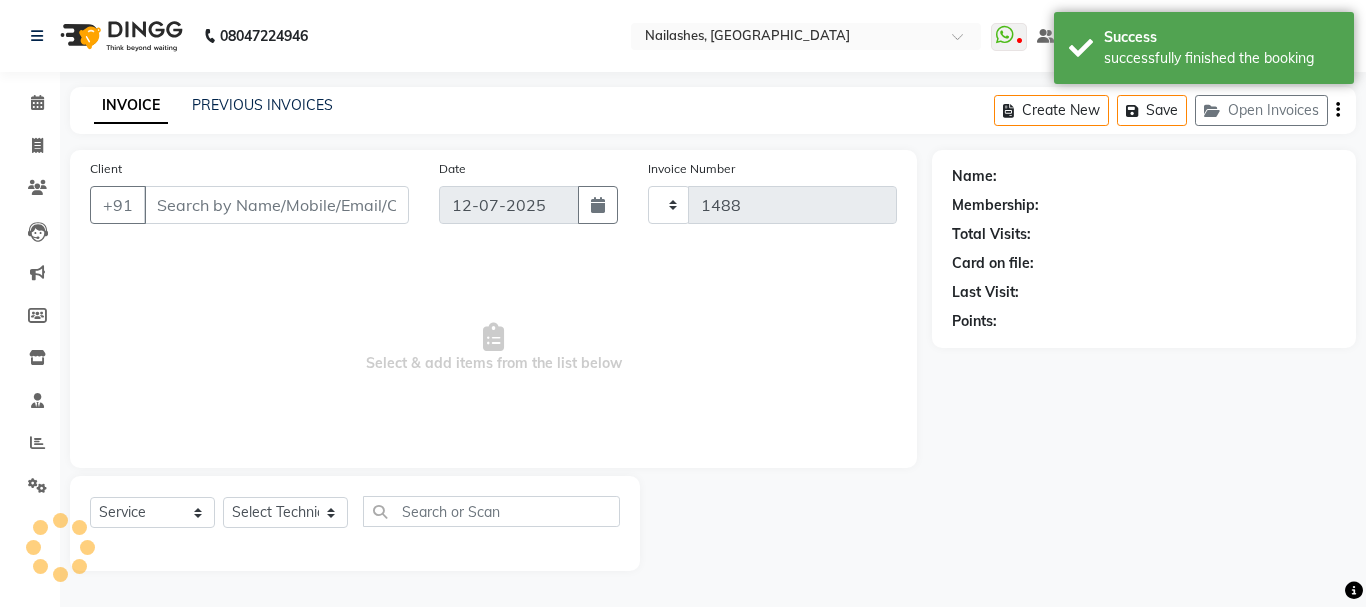 select on "3926" 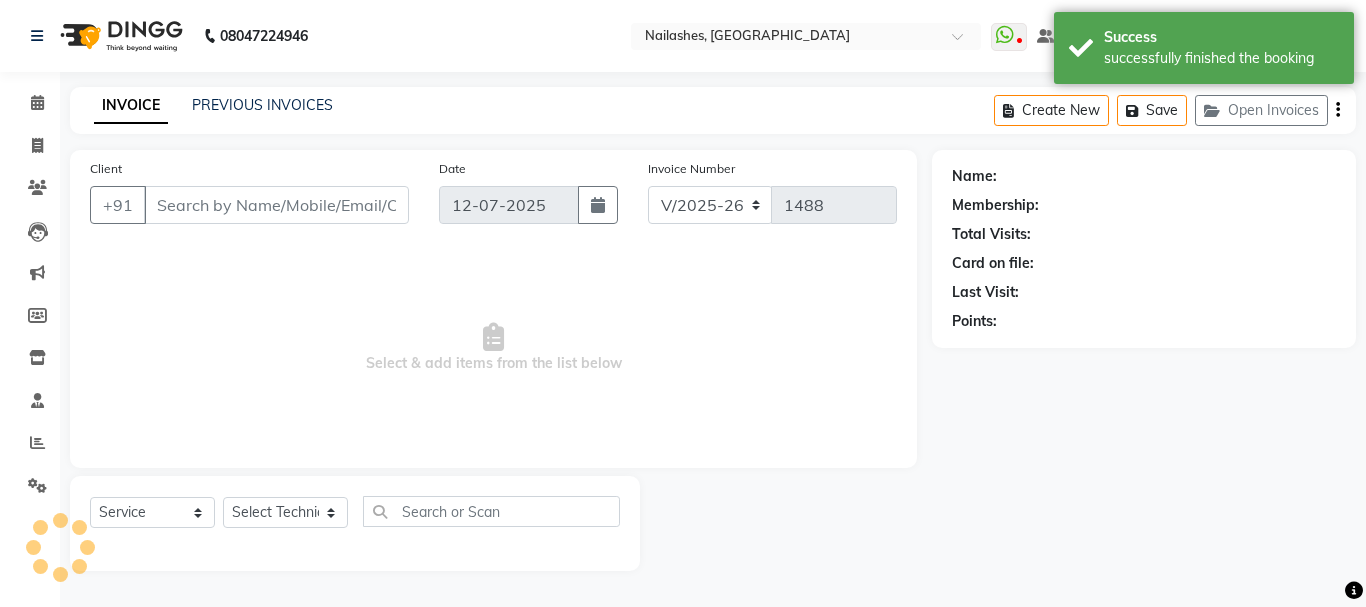 type on "97******48" 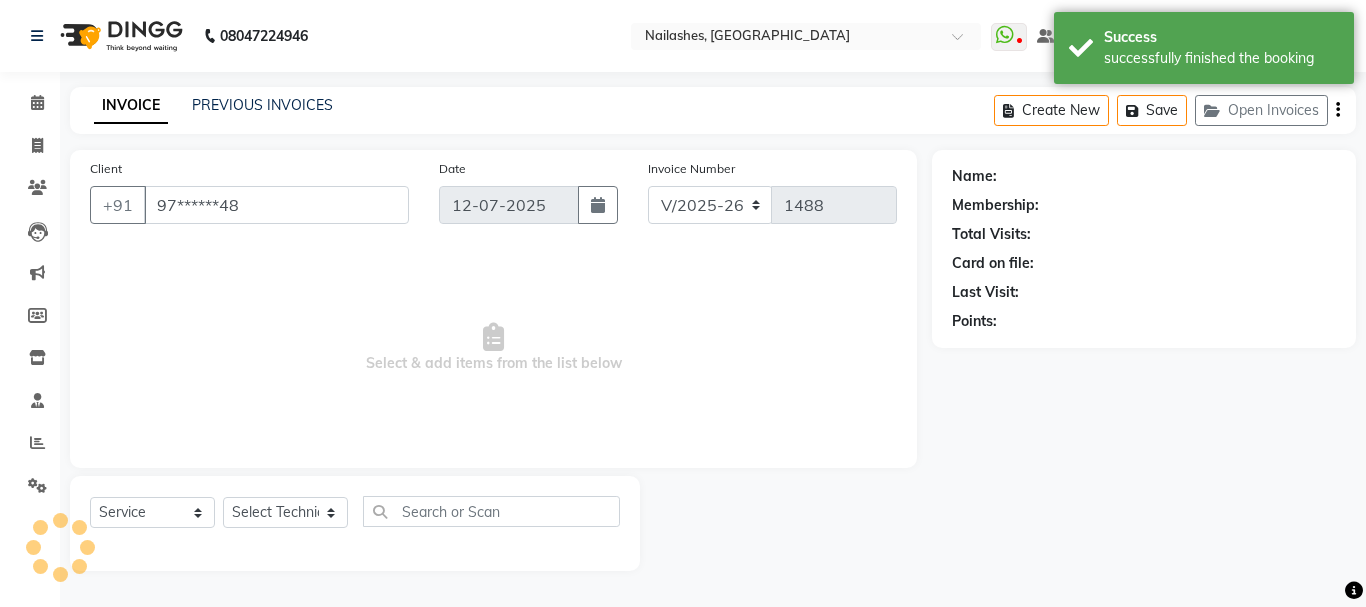 select on "19580" 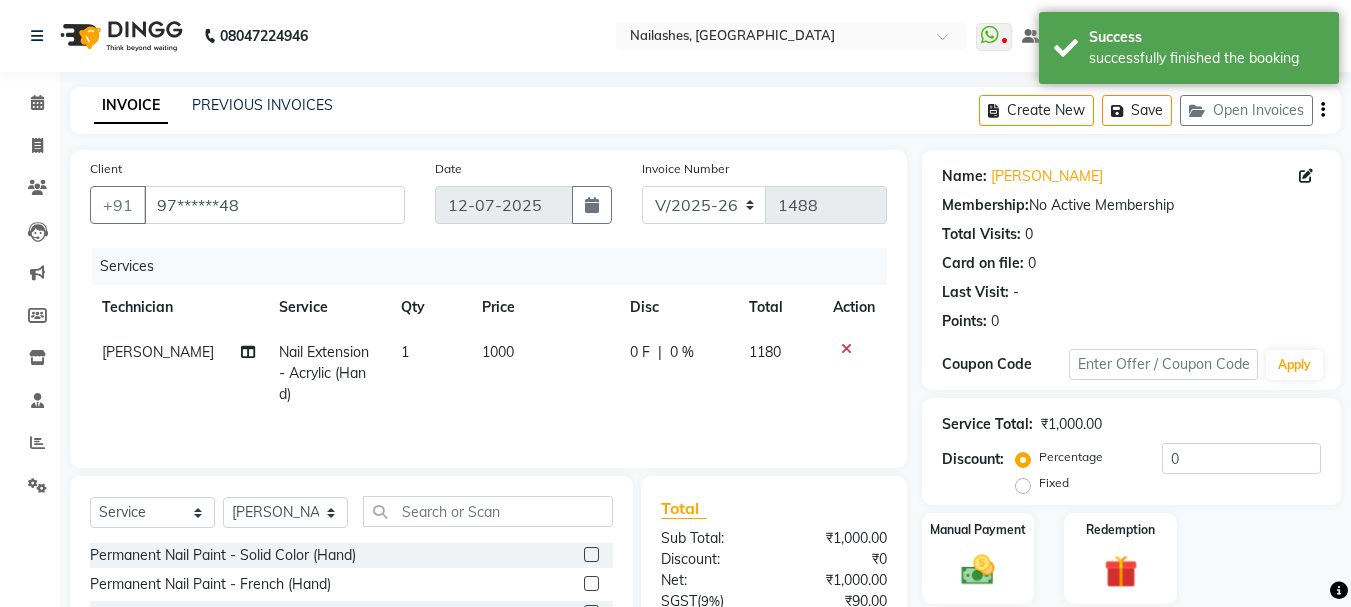 click on "1000" 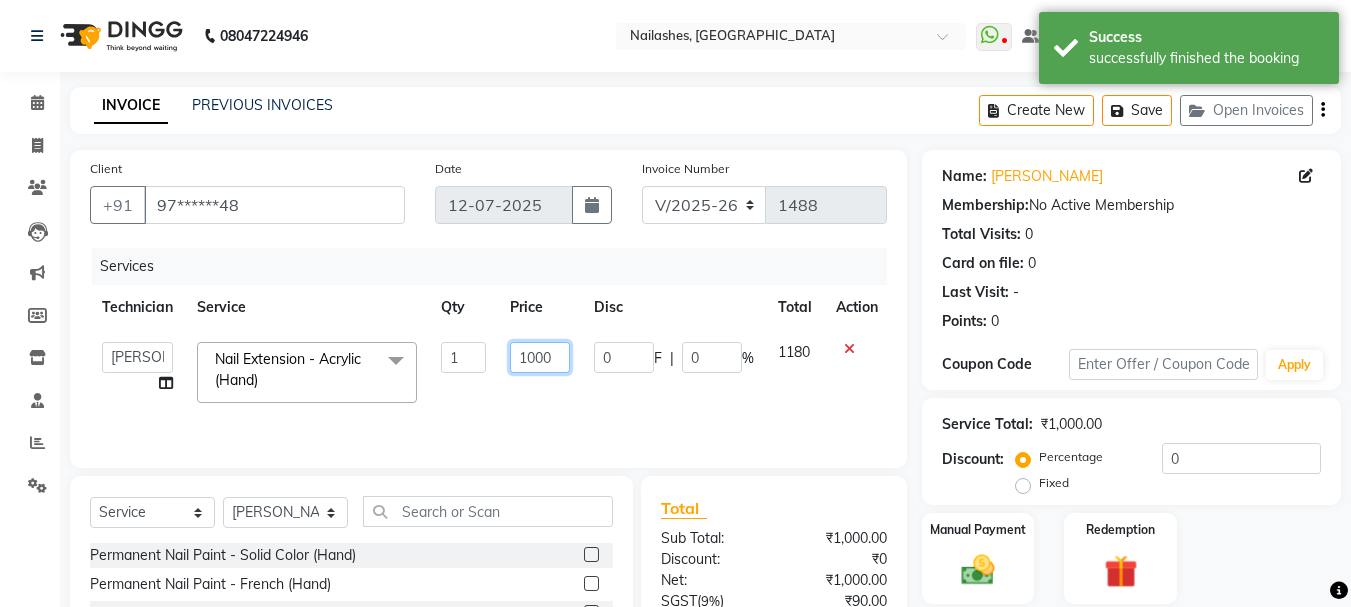 click on "1000" 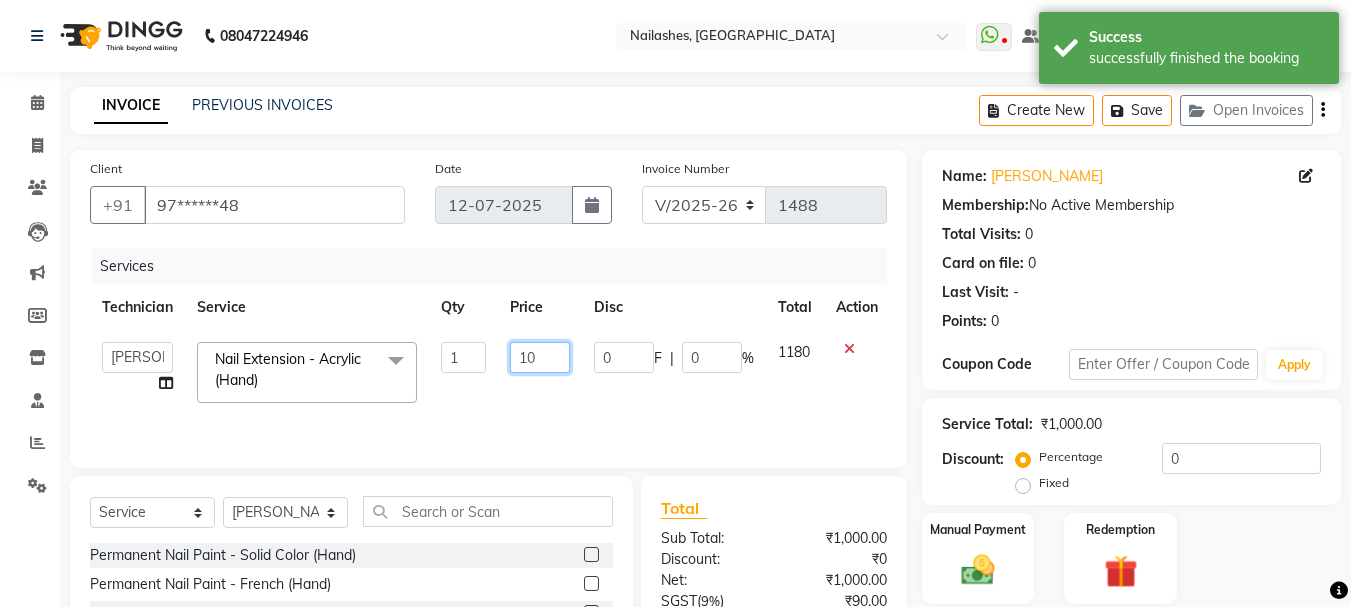 type on "1" 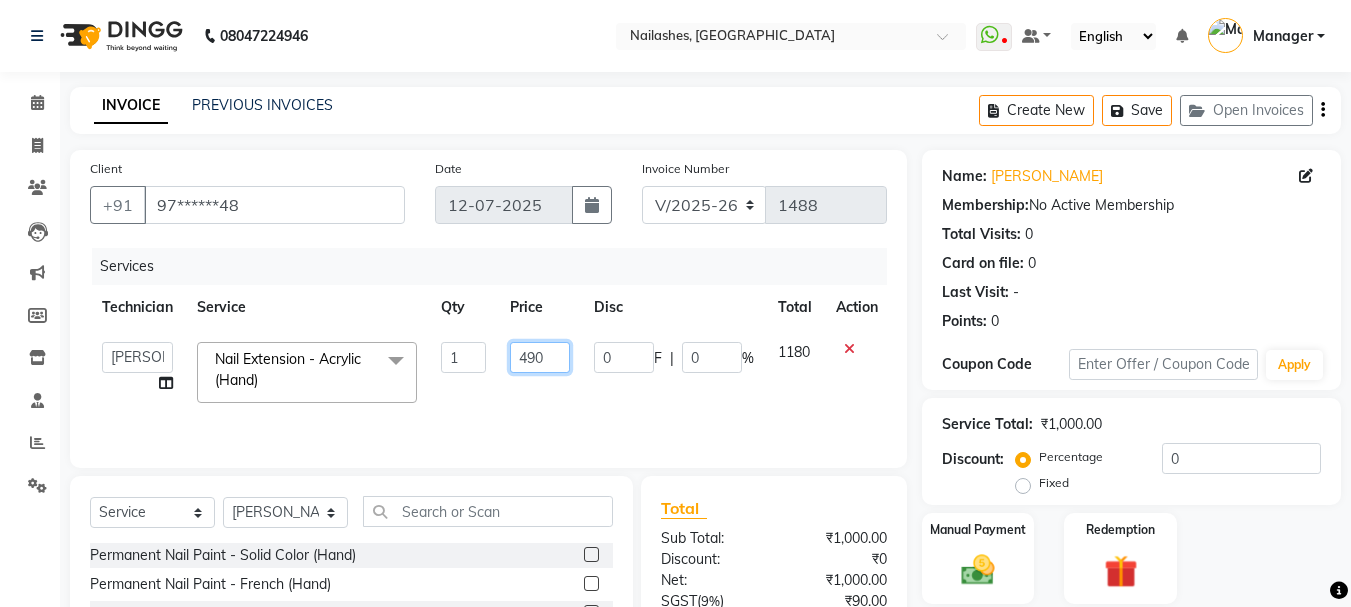 type on "4900" 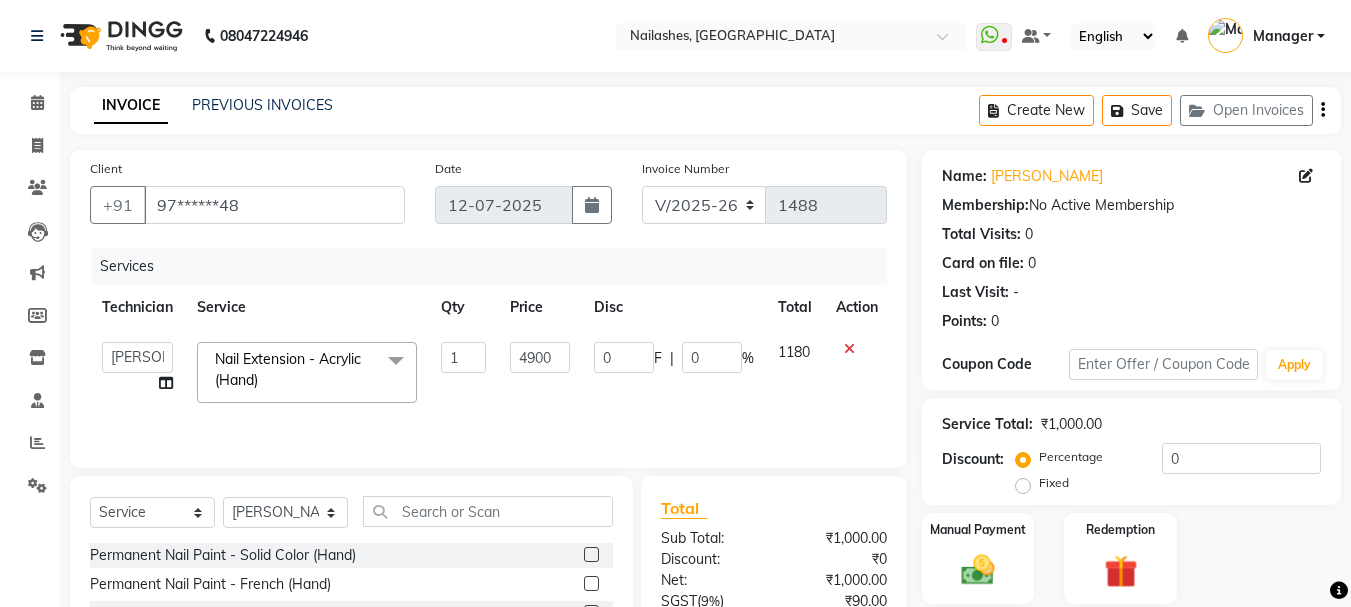 click on "4900" 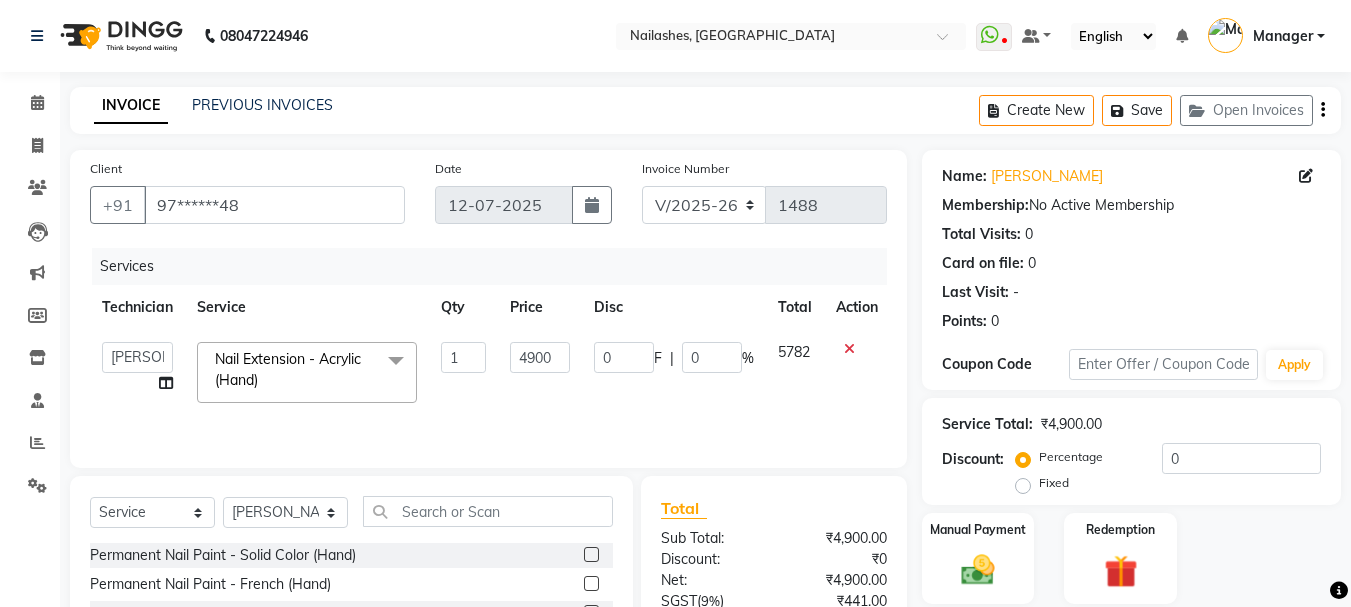 scroll, scrollTop: 194, scrollLeft: 0, axis: vertical 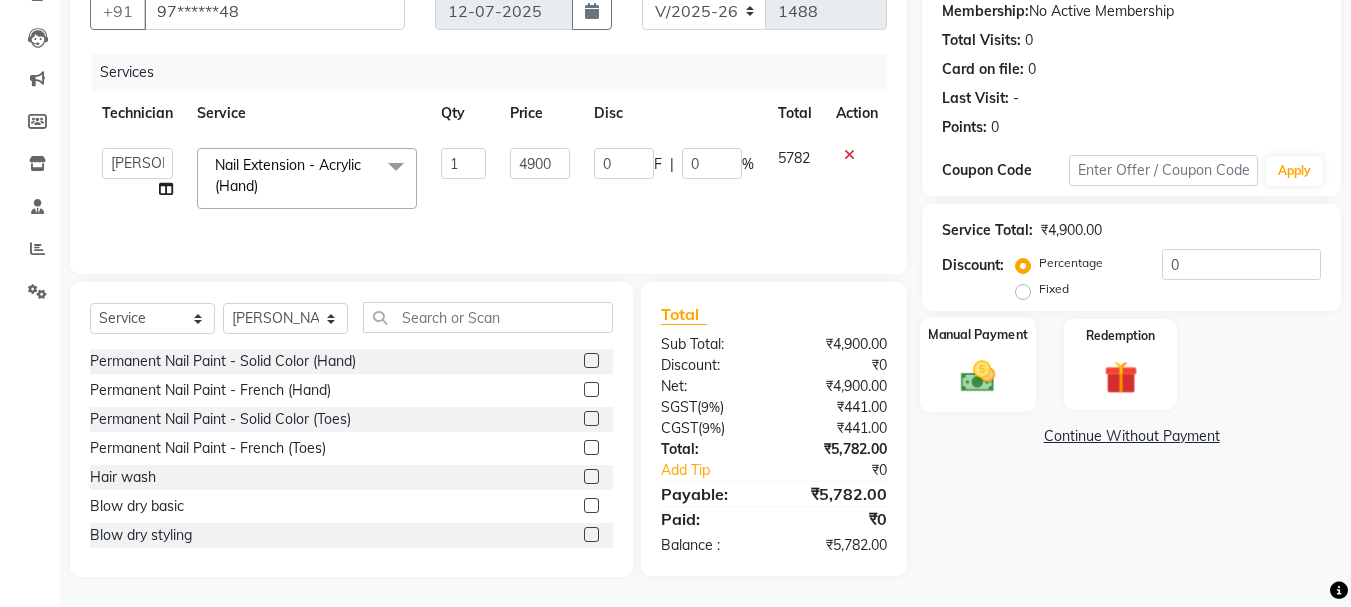 click on "Manual Payment" 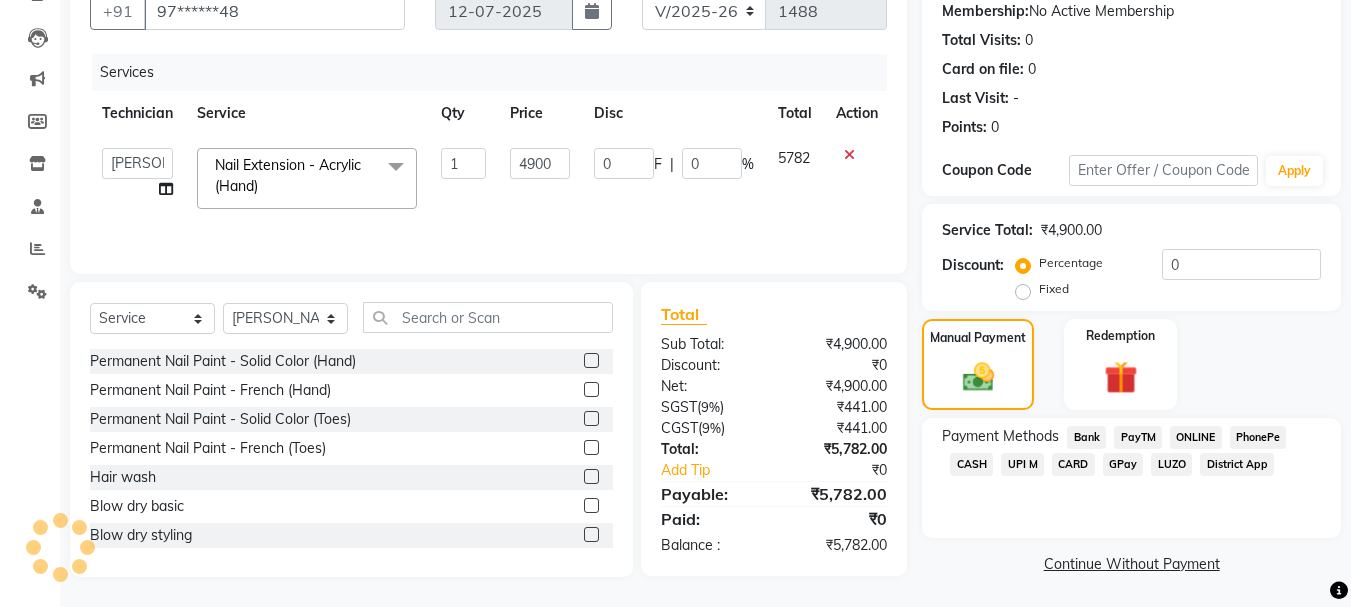 click on "CARD" 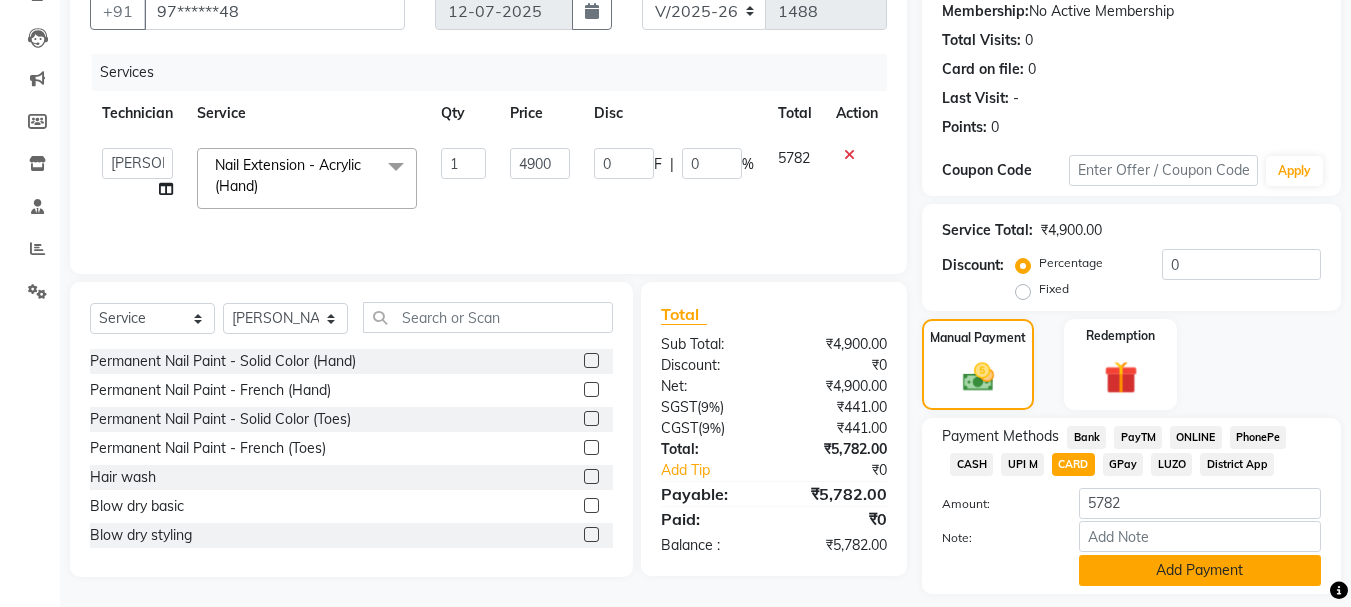click on "Add Payment" 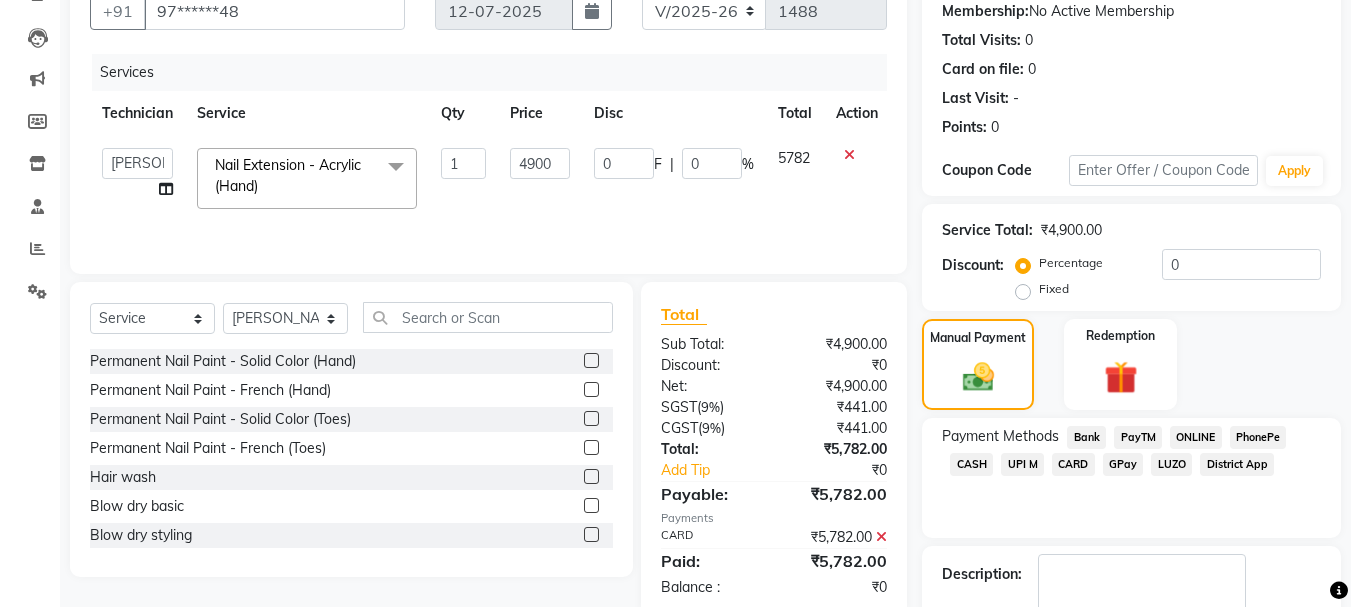 scroll, scrollTop: 309, scrollLeft: 0, axis: vertical 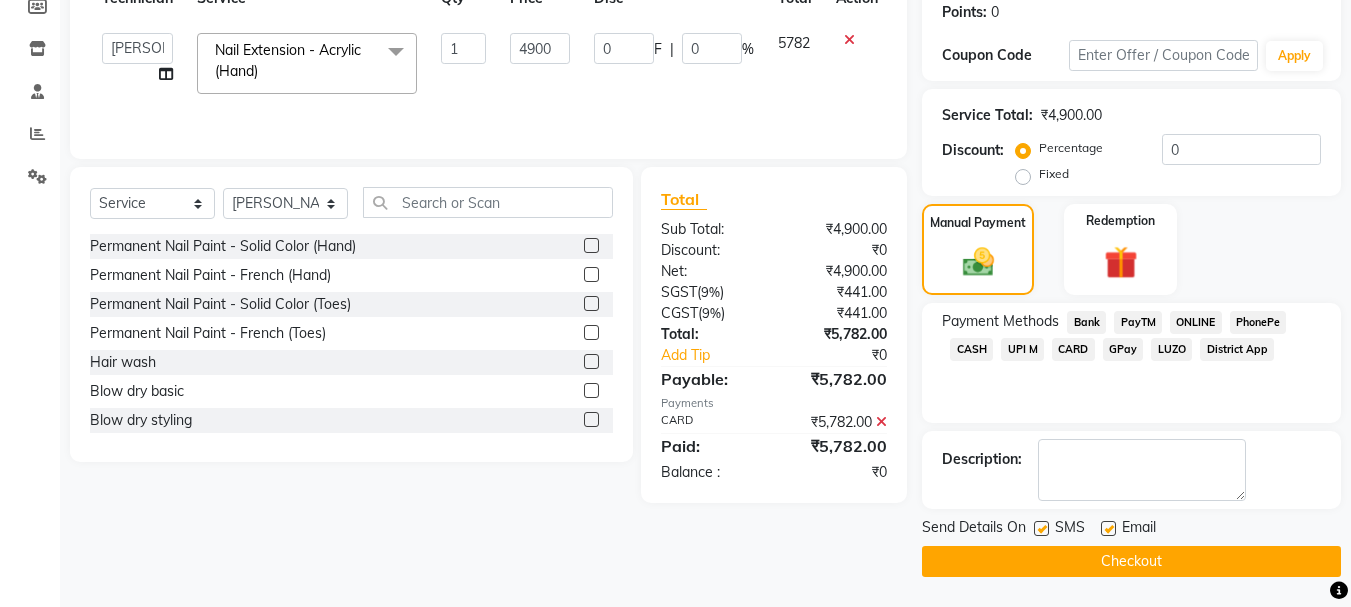 click on "Checkout" 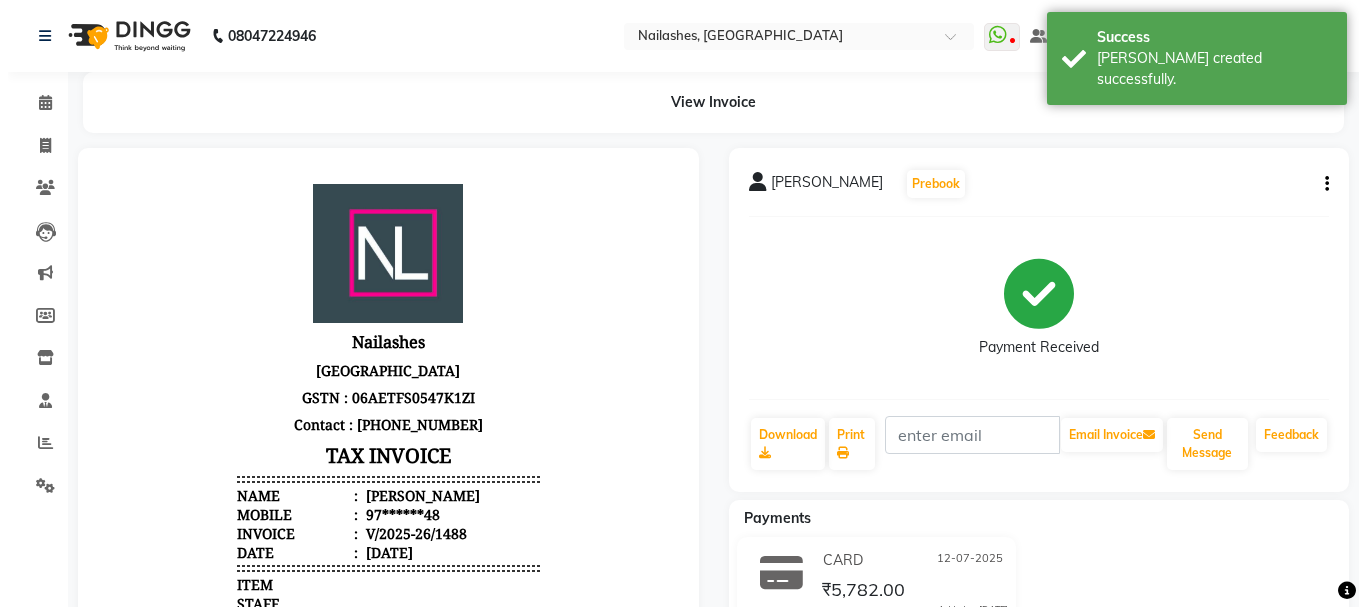 scroll, scrollTop: 0, scrollLeft: 0, axis: both 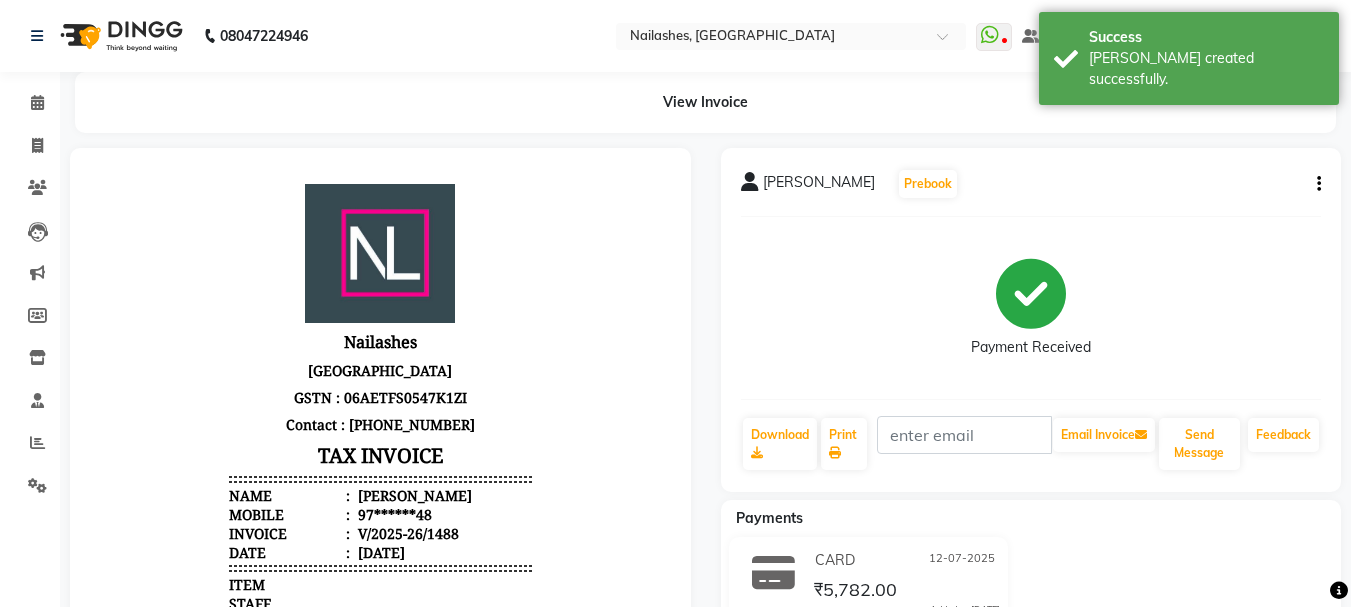 click on "Invoice" 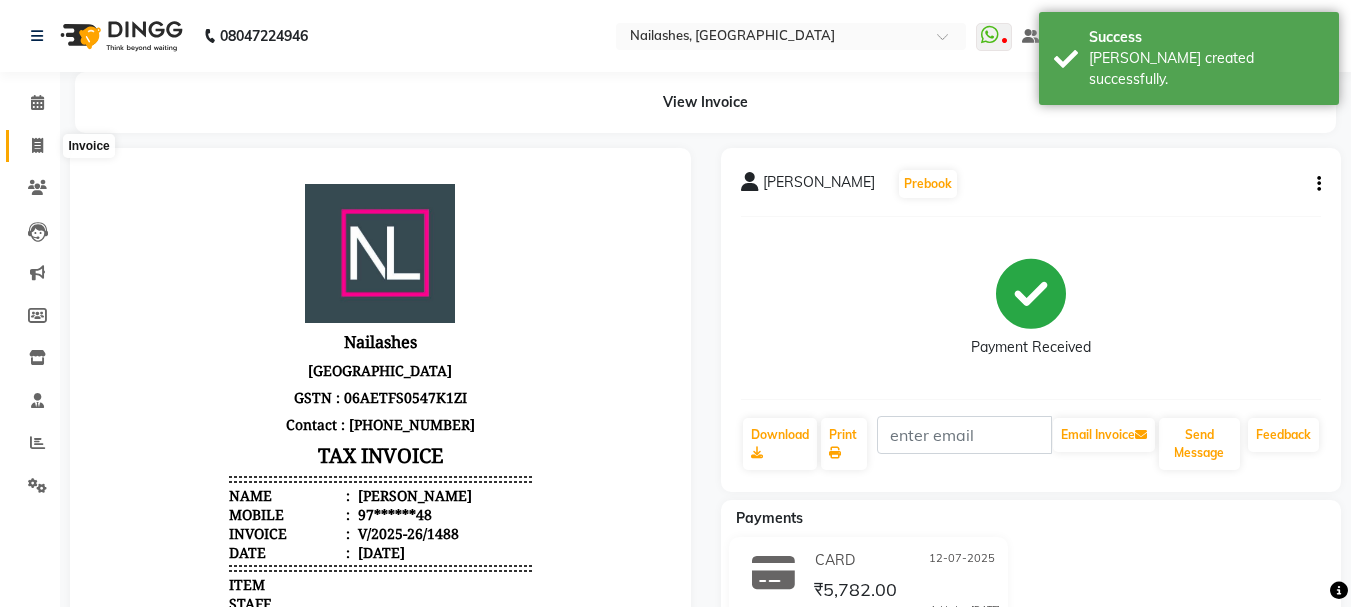 click 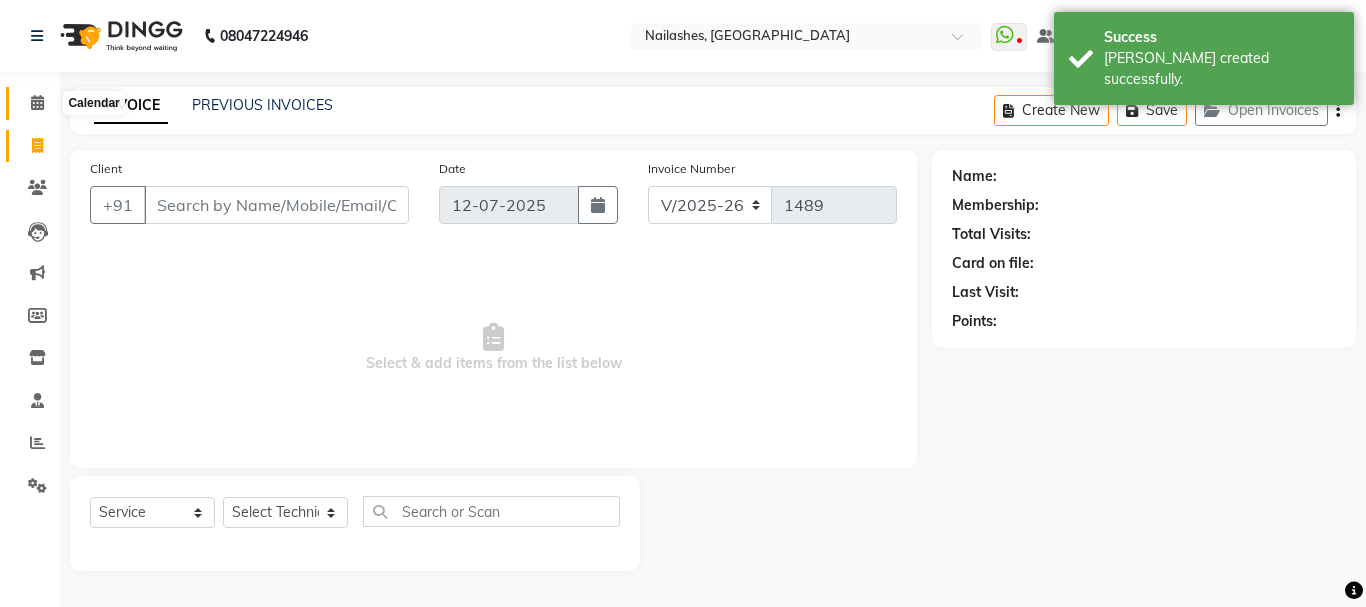 click 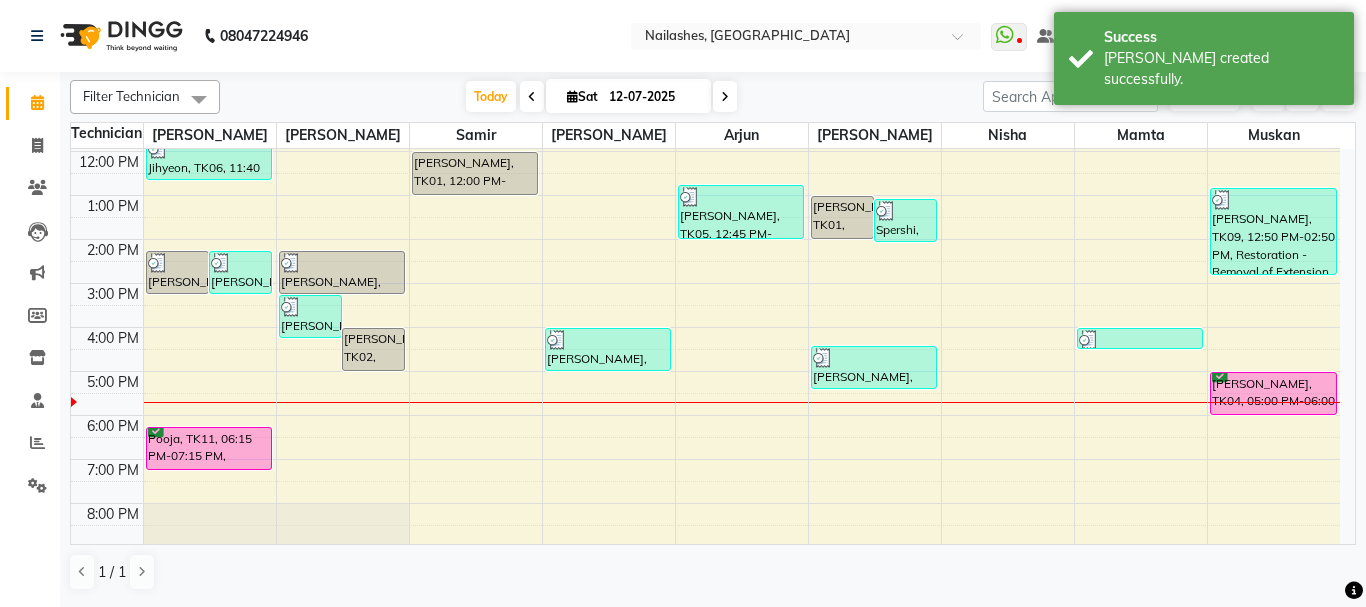 scroll, scrollTop: 212, scrollLeft: 0, axis: vertical 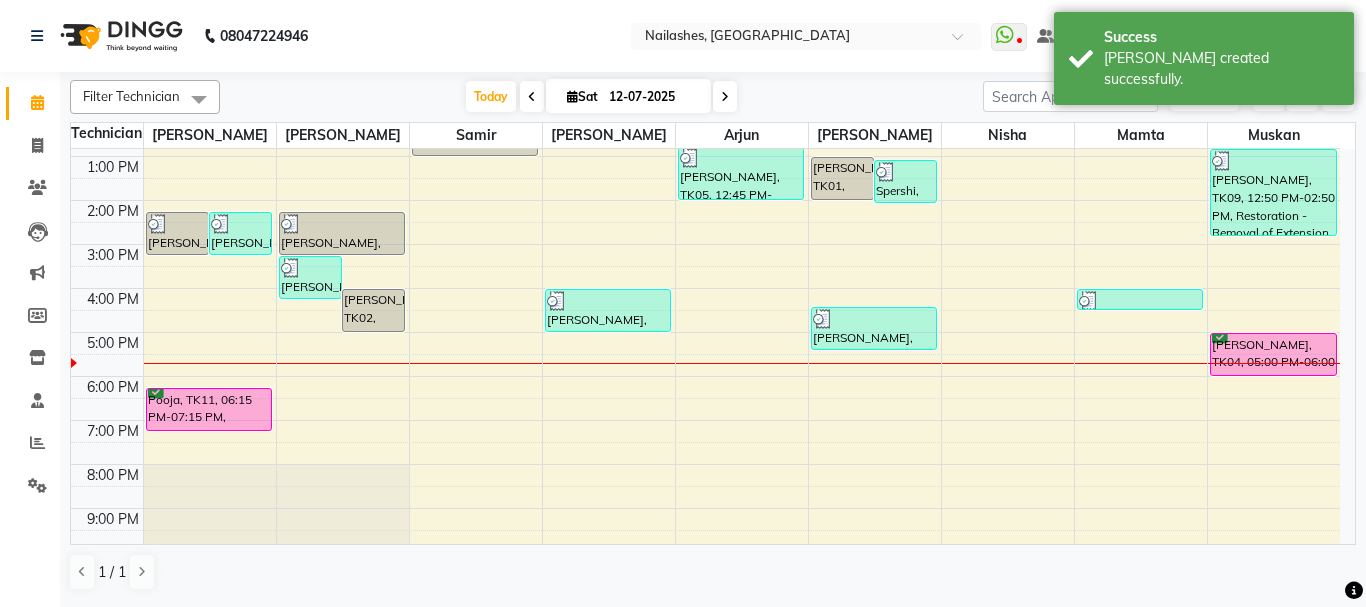 click on "Lily, TK04, 05:00 PM-06:00 PM, Permanent Nail Paint - Solid Color (Hand)" at bounding box center (1273, 354) 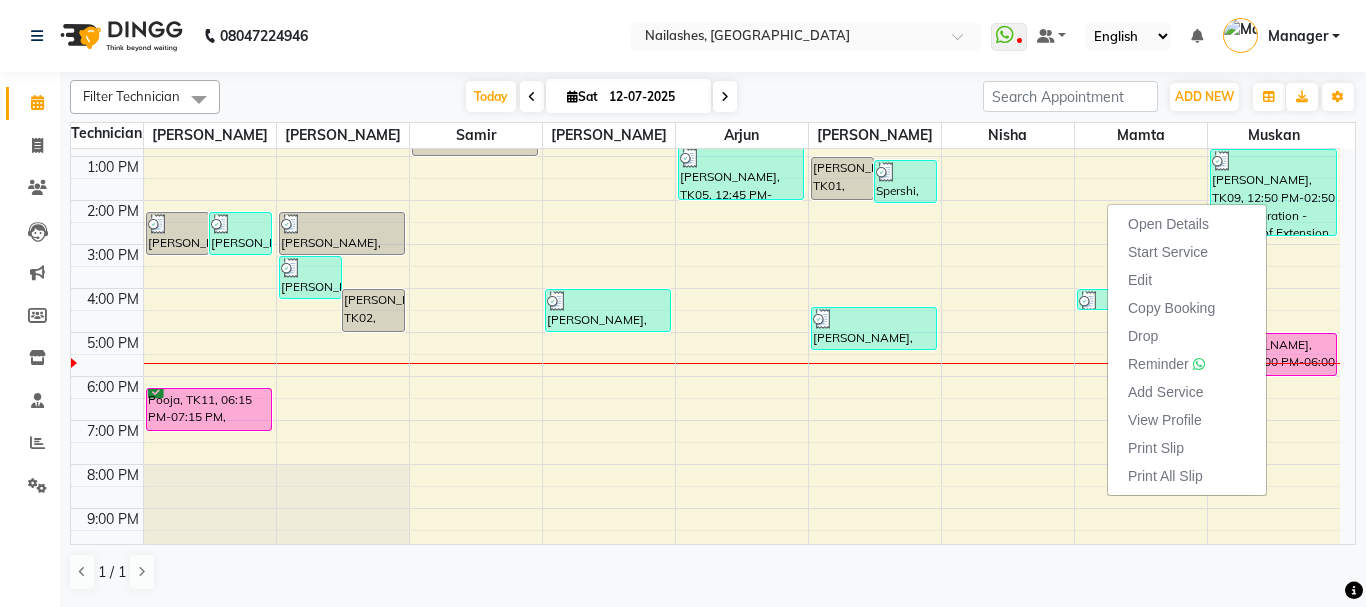 click on "Filter Technician Select All Anamika Anita Arjun Mamta Muskan Nisha Samir Shanu Shushanto Today  Sat 12-07-2025 Toggle Dropdown Add Appointment Add Invoice Add Expense Add Attendance Add Client Add Transaction Toggle Dropdown Add Appointment Add Invoice Add Expense Add Attendance Add Client ADD NEW Toggle Dropdown Add Appointment Add Invoice Add Expense Add Attendance Add Client Add Transaction Filter Technician Select All Anamika Anita Arjun Mamta Muskan Nisha Samir Shanu Shushanto Group By  Staff View   Room View  View as Vertical  Vertical - Week View  Horizontal  Horizontal - Week View  List  Toggle Dropdown Calendar Settings Manage Tags   Arrange Technicians   Reset Technicians  Full Screen Appointment Form Zoom 50% Staff/Room Display Count 9 Technician Anamika Shushanto Samir Shanu Arjun Anita Nisha Mamta Muskan 8:00 AM 9:00 AM 10:00 AM 11:00 AM 12:00 PM 1:00 PM 2:00 PM 3:00 PM 4:00 PM 5:00 PM 6:00 PM 7:00 PM 8:00 PM 9:00 PM 10:00 PM 11:00 PM" 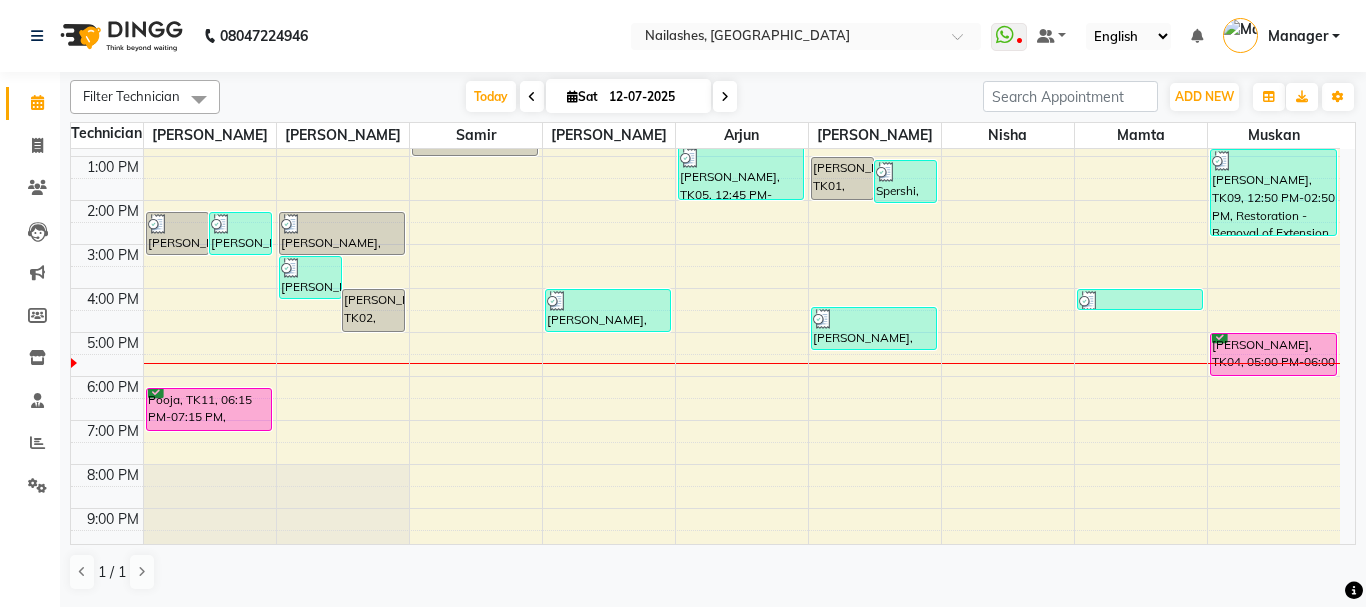 click on "Lily, TK04, 05:00 PM-06:00 PM, Permanent Nail Paint - Solid Color (Hand)" at bounding box center (1273, 354) 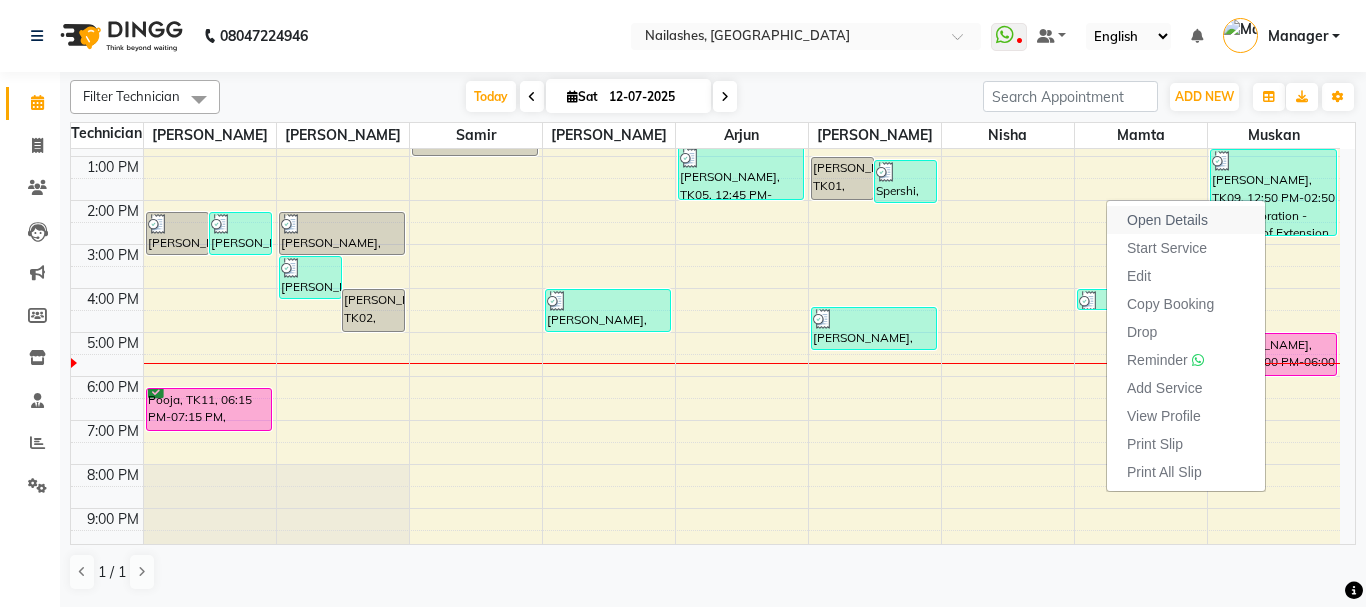 click on "Open Details" at bounding box center [1186, 220] 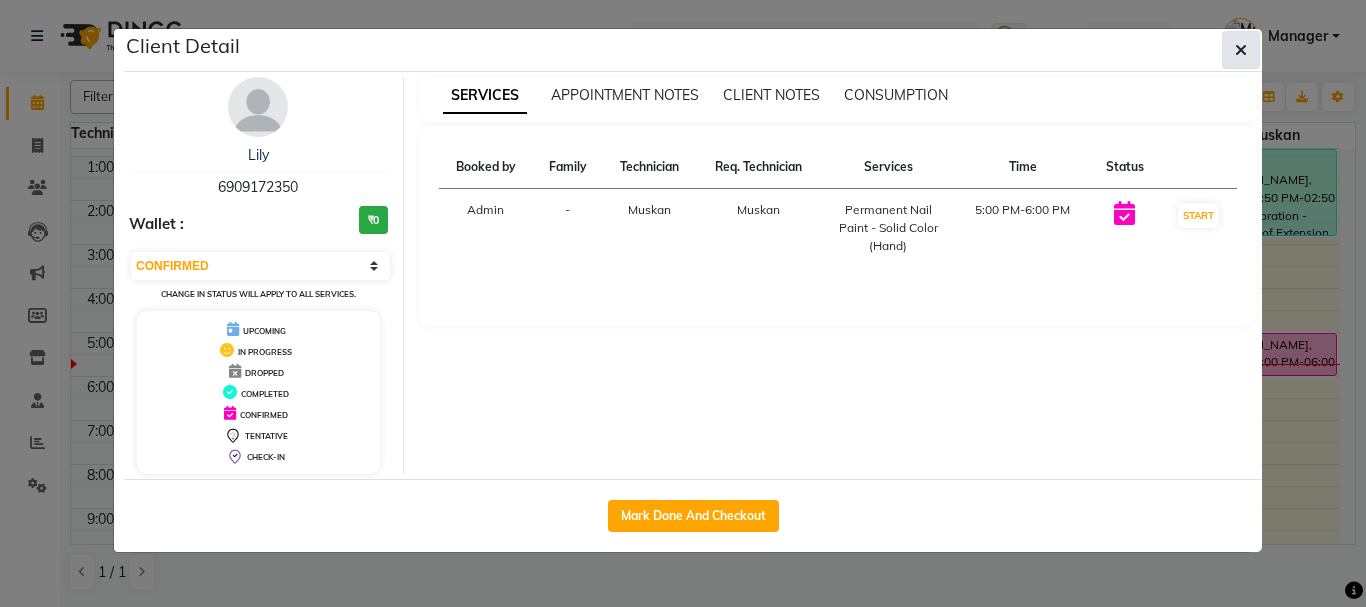 click 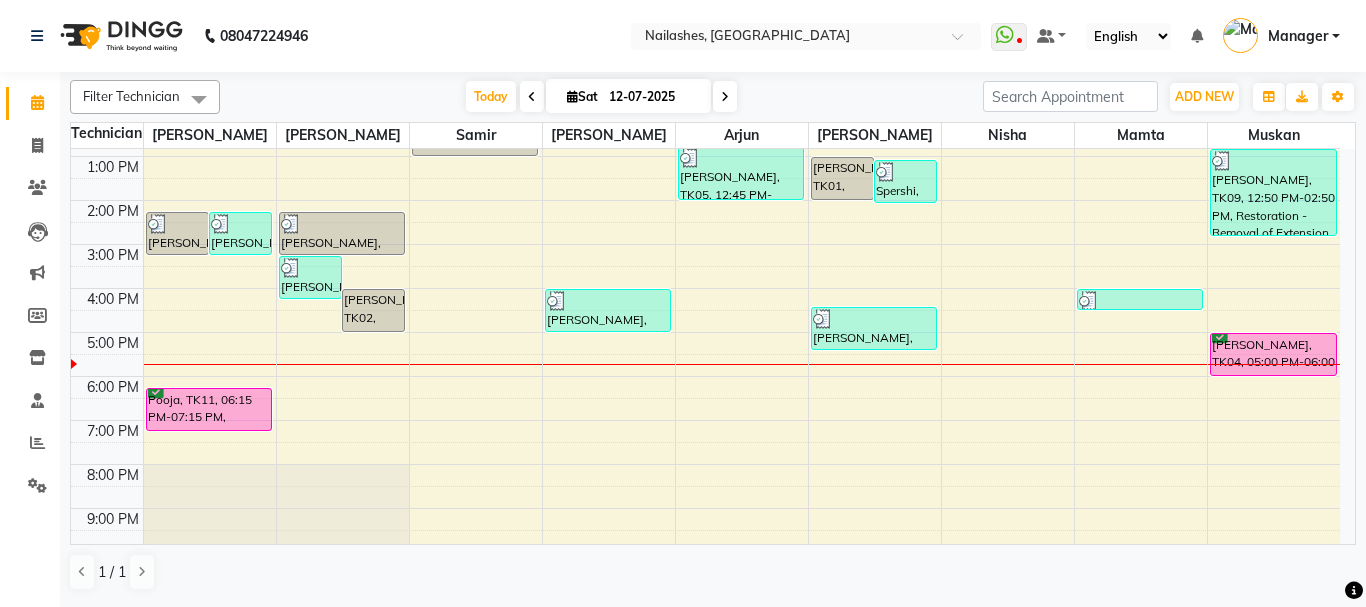 click on "Lily, TK04, 05:00 PM-06:00 PM, Permanent Nail Paint - Solid Color (Hand)" at bounding box center (1273, 354) 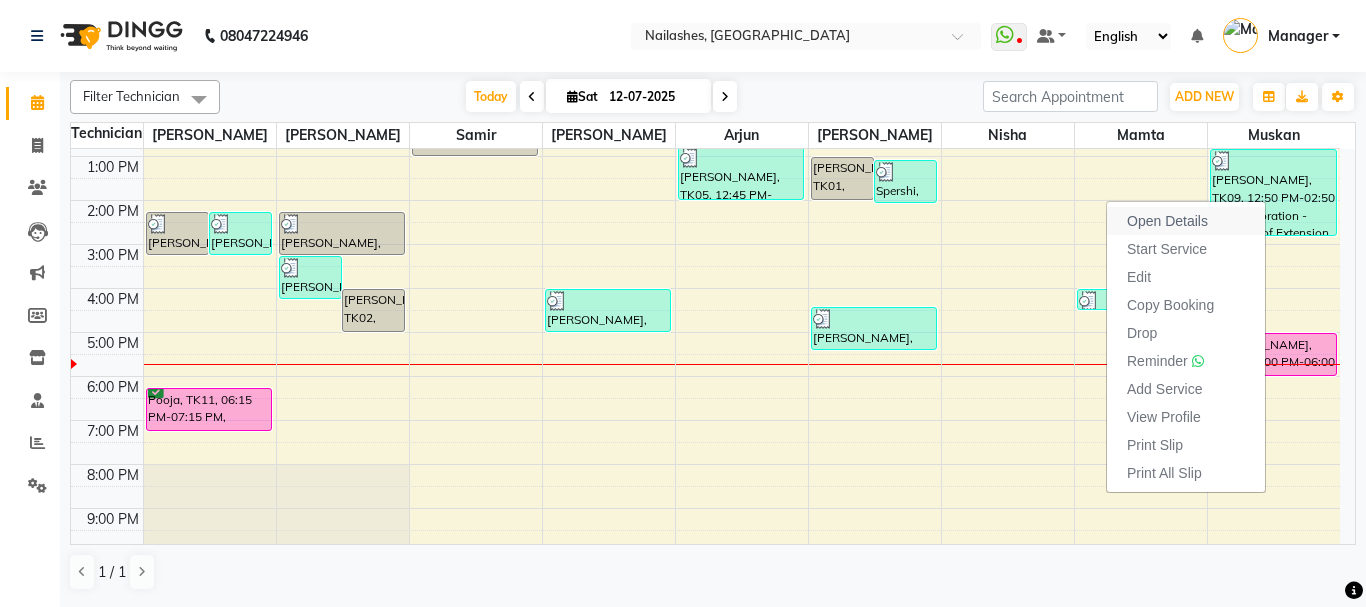 click on "Open Details" at bounding box center [1167, 221] 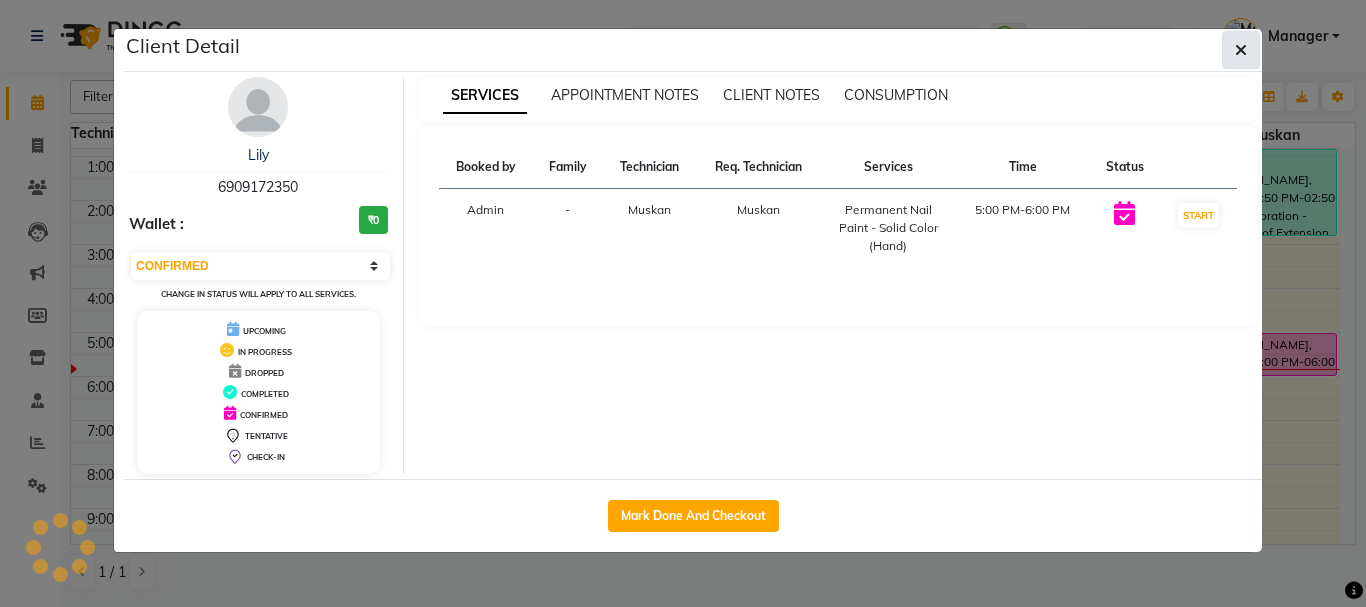 click 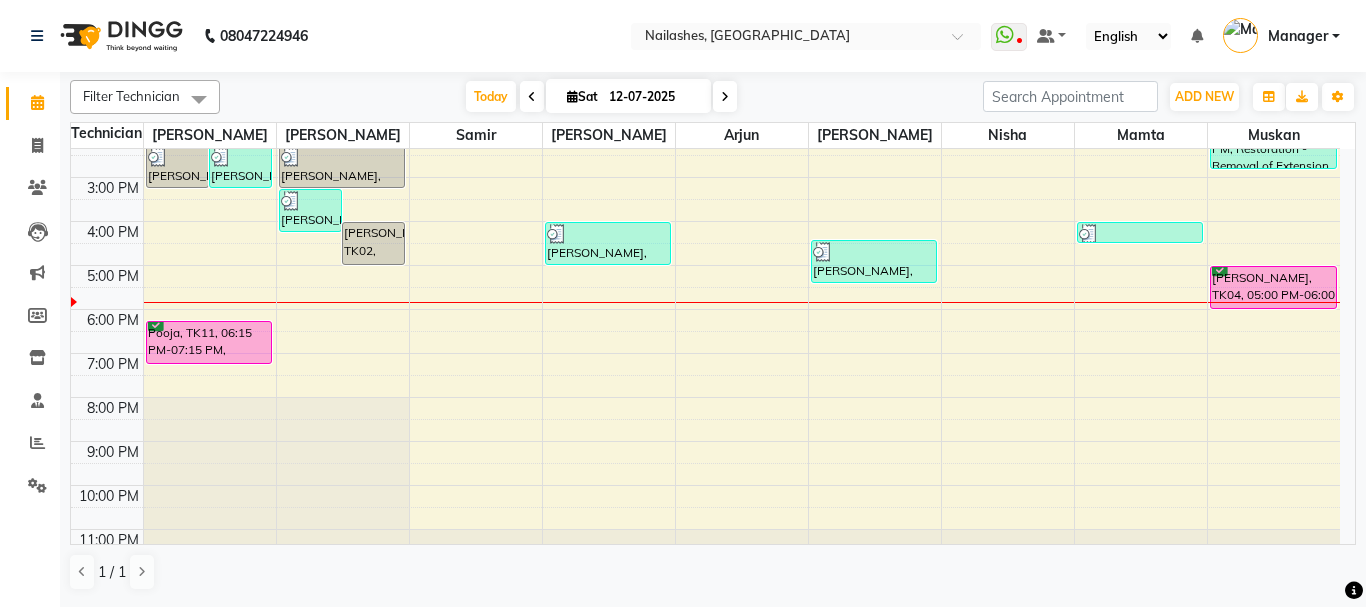 scroll, scrollTop: 308, scrollLeft: 0, axis: vertical 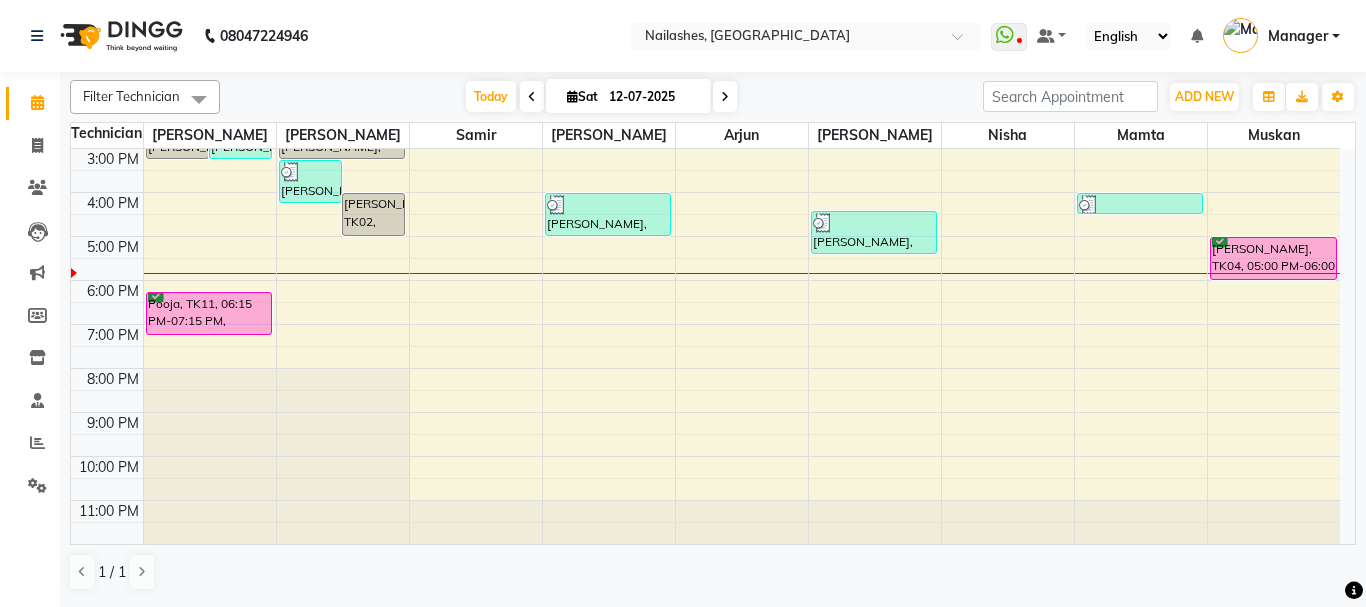 click on "8:00 AM 9:00 AM 10:00 AM 11:00 AM 12:00 PM 1:00 PM 2:00 PM 3:00 PM 4:00 PM 5:00 PM 6:00 PM 7:00 PM 8:00 PM 9:00 PM 10:00 PM 11:00 PM     Tishita, TK07, 02:15 PM-03:15 PM, Nail Extension - Gel (Hand) (₹1200)     Tishita, TK07, 02:15 PM-03:15 PM, Refills - Gel (Hand)     Jihyeon, TK06, 11:40 AM-12:40 PM, Permanent Nail Paint - Solid Color (Hand)     Pooja, TK11, 06:15 PM-07:15 PM, Permanent Nail Paint - Solid Color (Hand)     Tishita, TK07, 03:15 PM-04:15 PM, Permanent Nail Paint - Solid Color (Hand)    Aishaanya Joshi, TK02, 04:00 PM-05:00 PM, Nail Extension - Acrylic (Hand)     Tishita, TK07, 02:15 PM-03:15 PM, Nail Extension - Acrylic (Hand)    Ashna, TK01, 12:00 PM-01:00 PM, Pedicure - Deluxe     Aishaanya Joshi, TK03, 04:00 PM-05:00 PM, Nail Extension - Acrylic (Hand)     Kopal Kohli, TK05, 12:45 PM-02:00 PM, Hair wash    Ashna, TK01, 01:00 PM-02:00 PM, Permanent Nail Paint - Solid Color (Hand)     Spershi, TK08, 01:05 PM-02:05 PM, Restoration - Removal of Extension (Hand)" at bounding box center [705, 192] 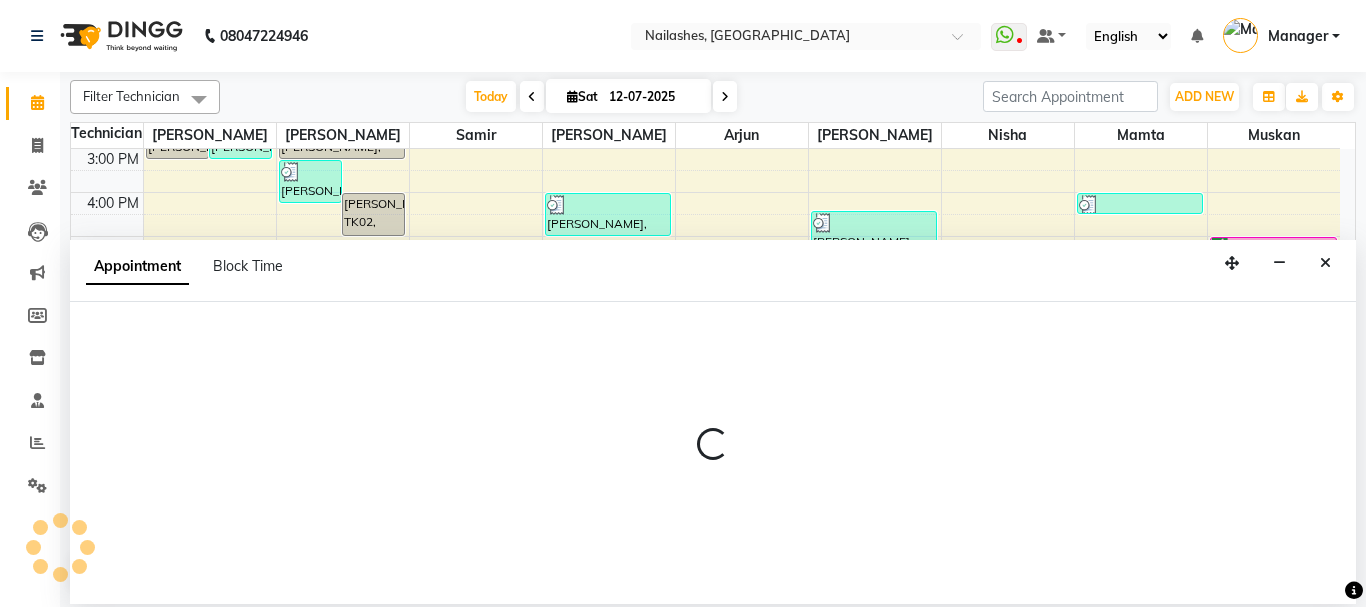 select on "19580" 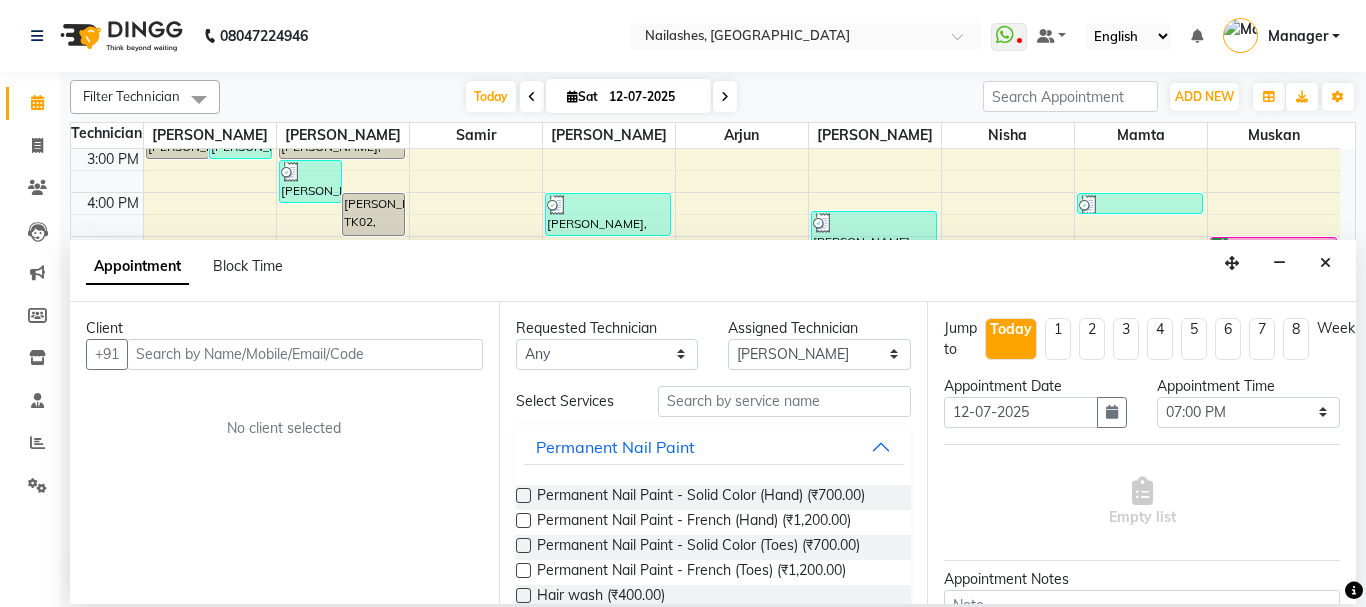 click at bounding box center (305, 354) 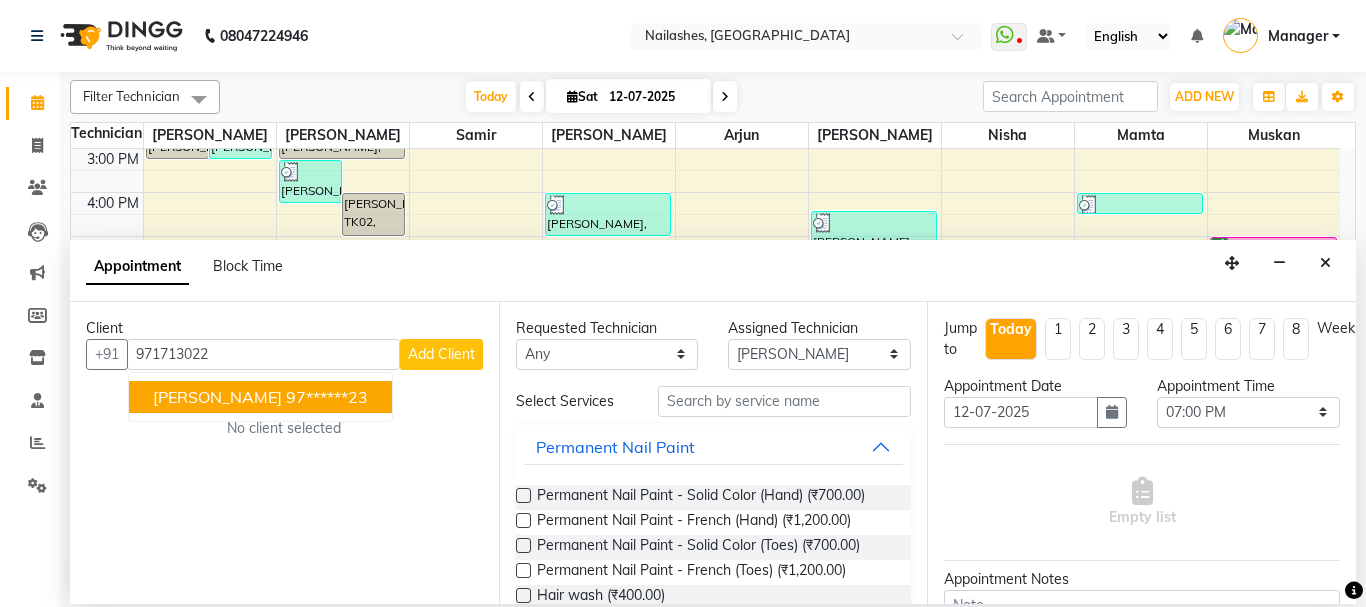 click on "[PERSON_NAME]" at bounding box center [217, 397] 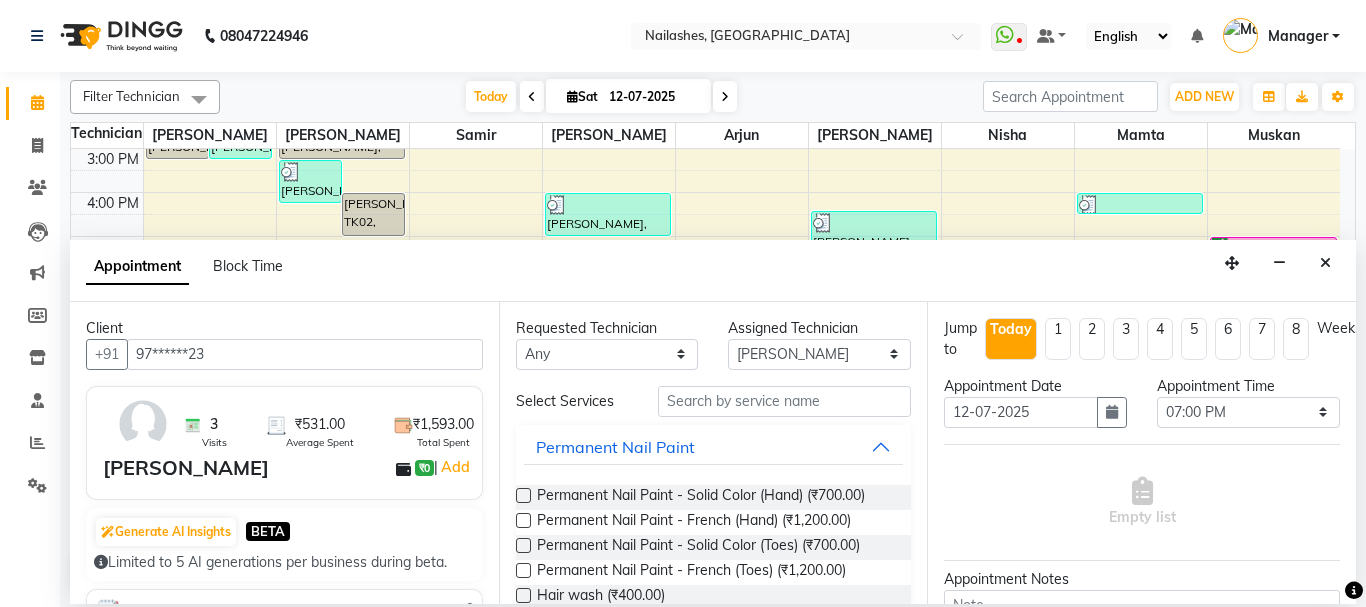 type on "97******23" 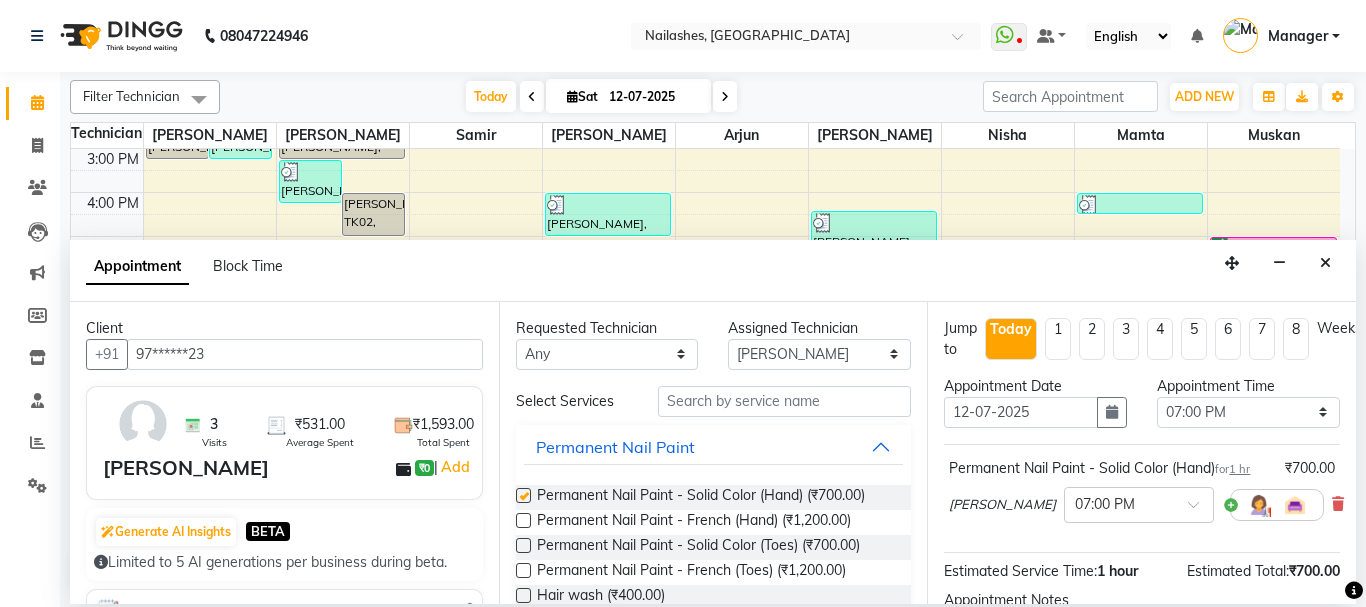 checkbox on "false" 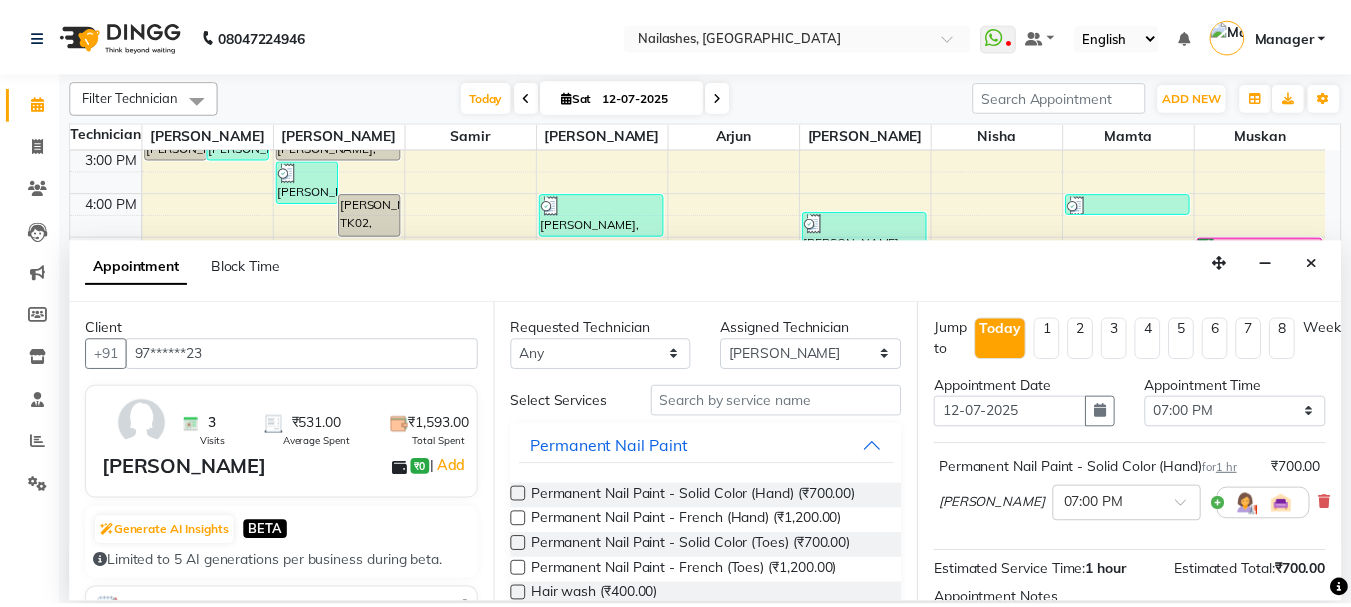 scroll, scrollTop: 260, scrollLeft: 0, axis: vertical 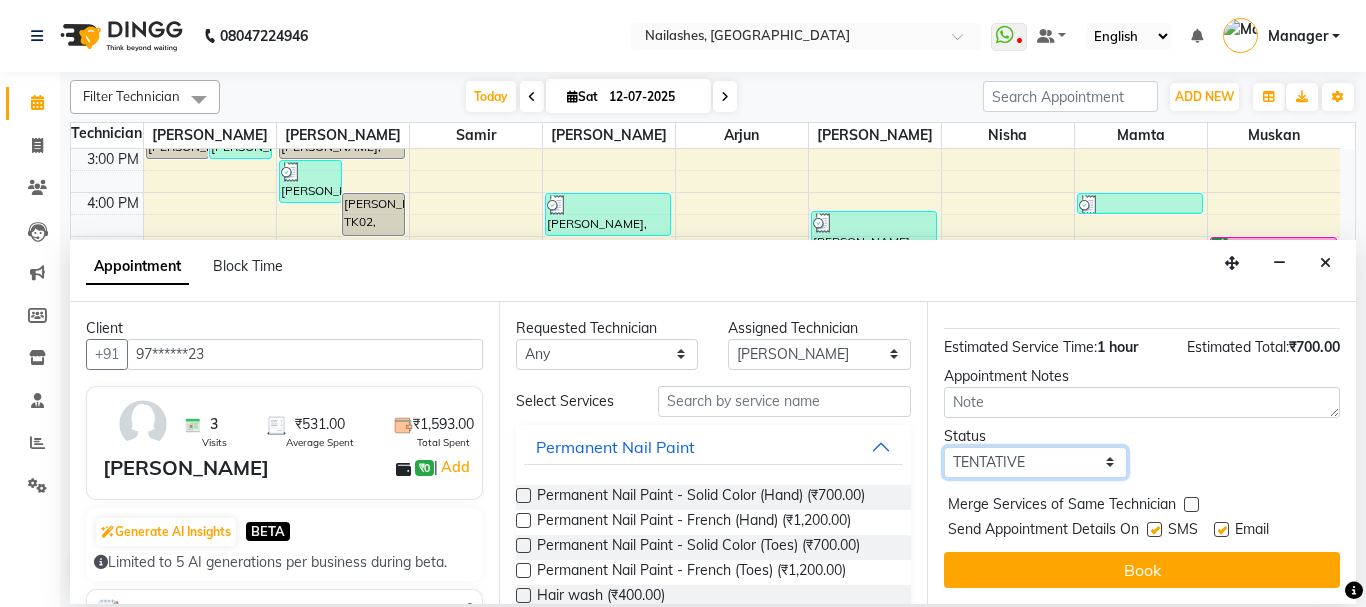 click on "Select TENTATIVE CONFIRM CHECK-IN UPCOMING" at bounding box center (1035, 462) 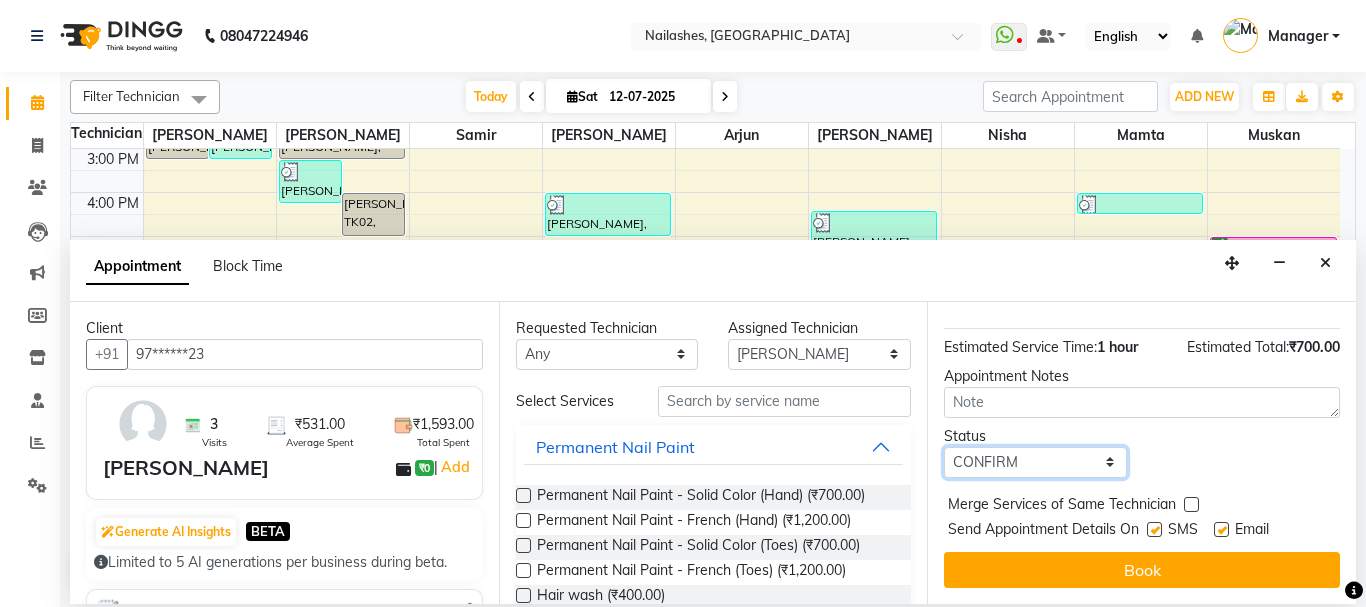 click on "Select TENTATIVE CONFIRM CHECK-IN UPCOMING" at bounding box center (1035, 462) 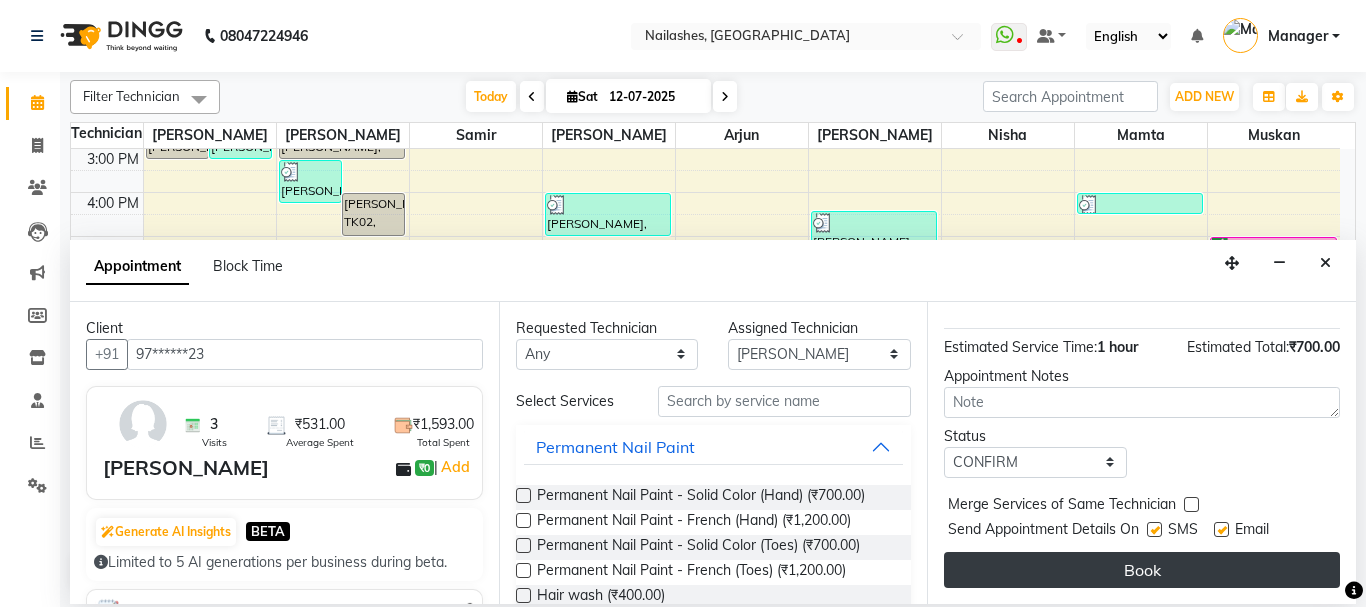 click on "Book" at bounding box center [1142, 570] 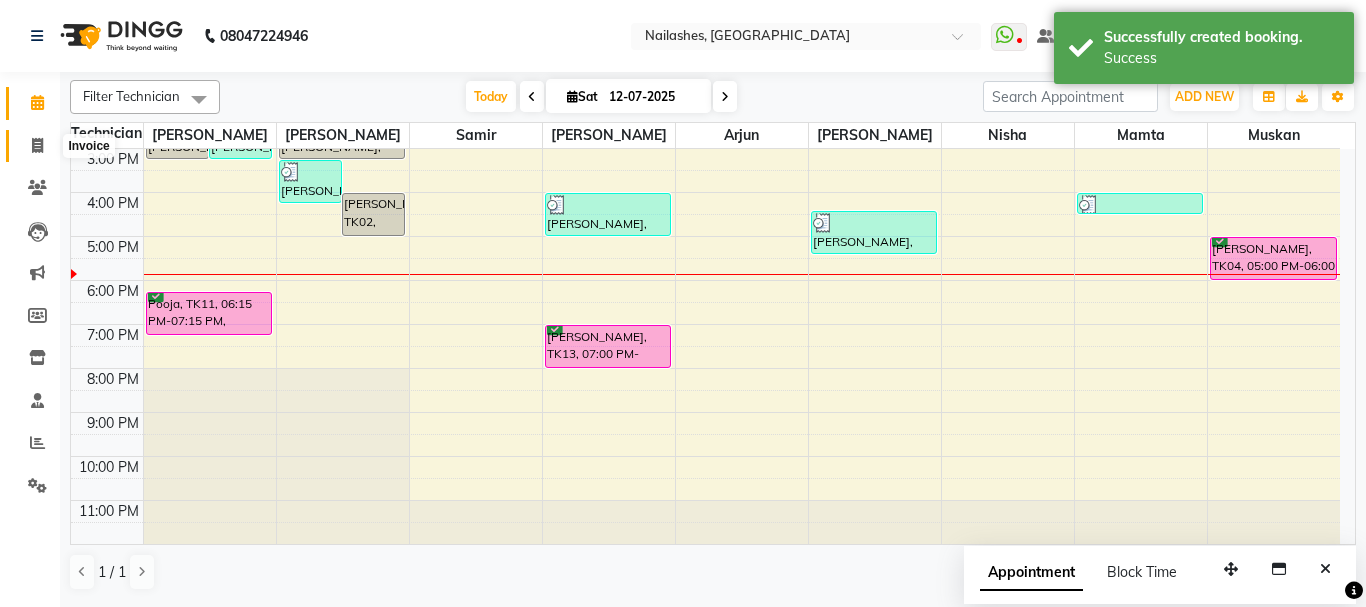 click 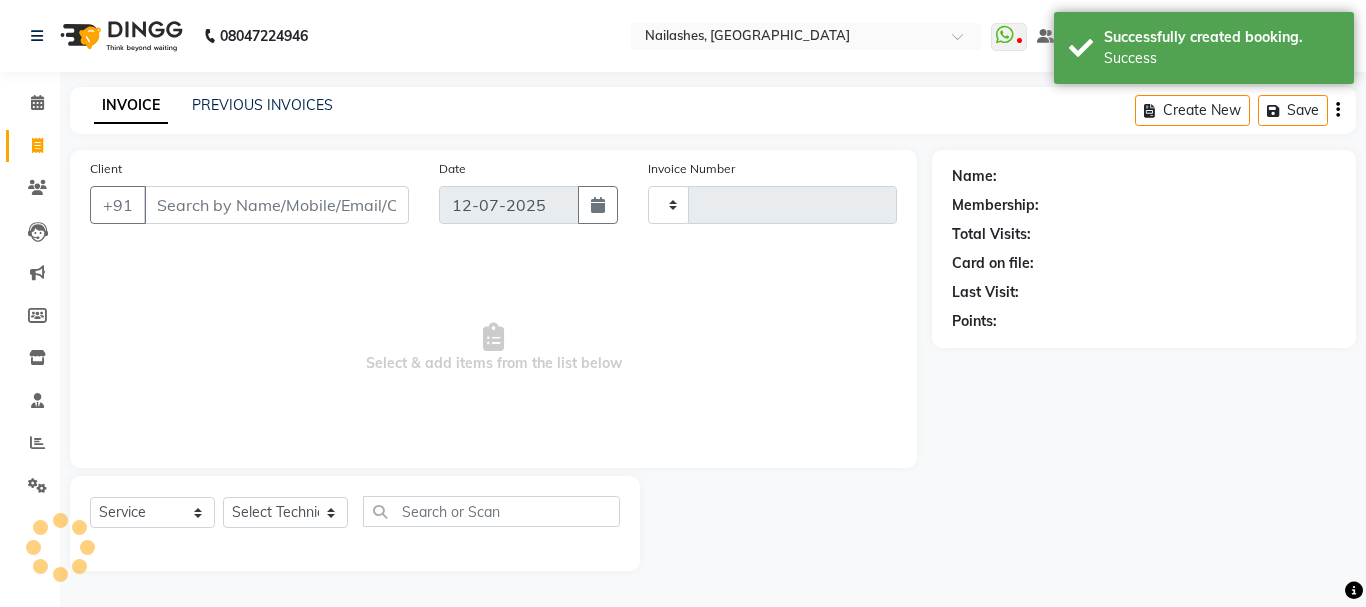 type on "1489" 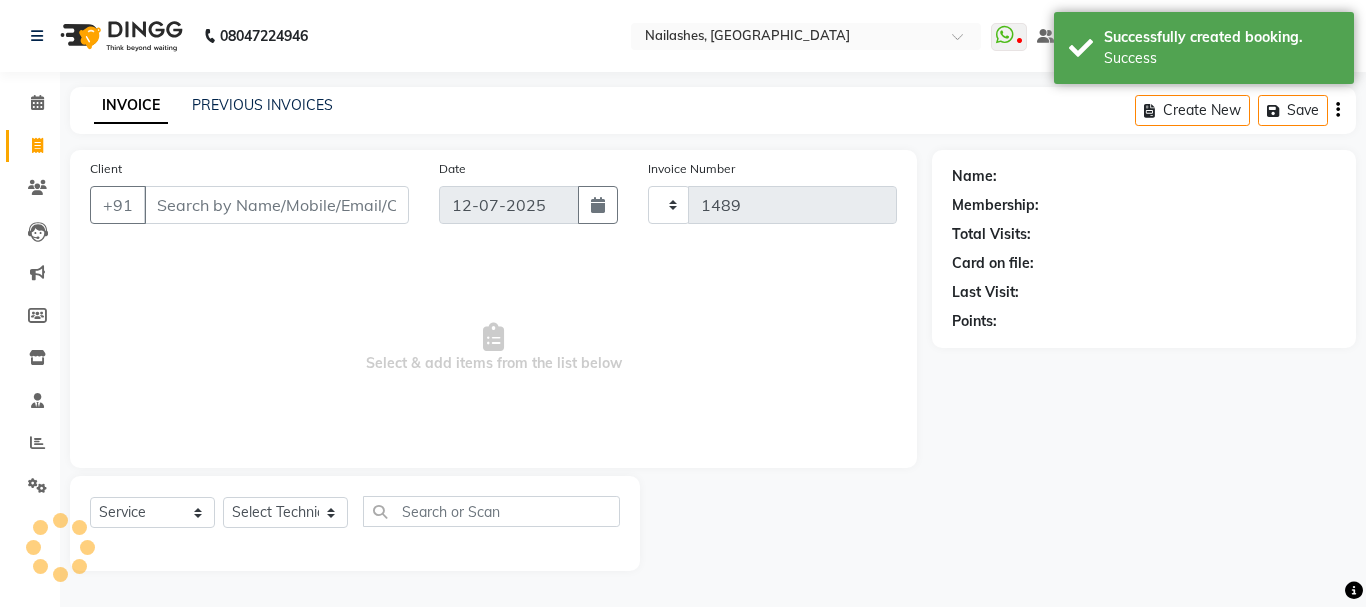 select on "3926" 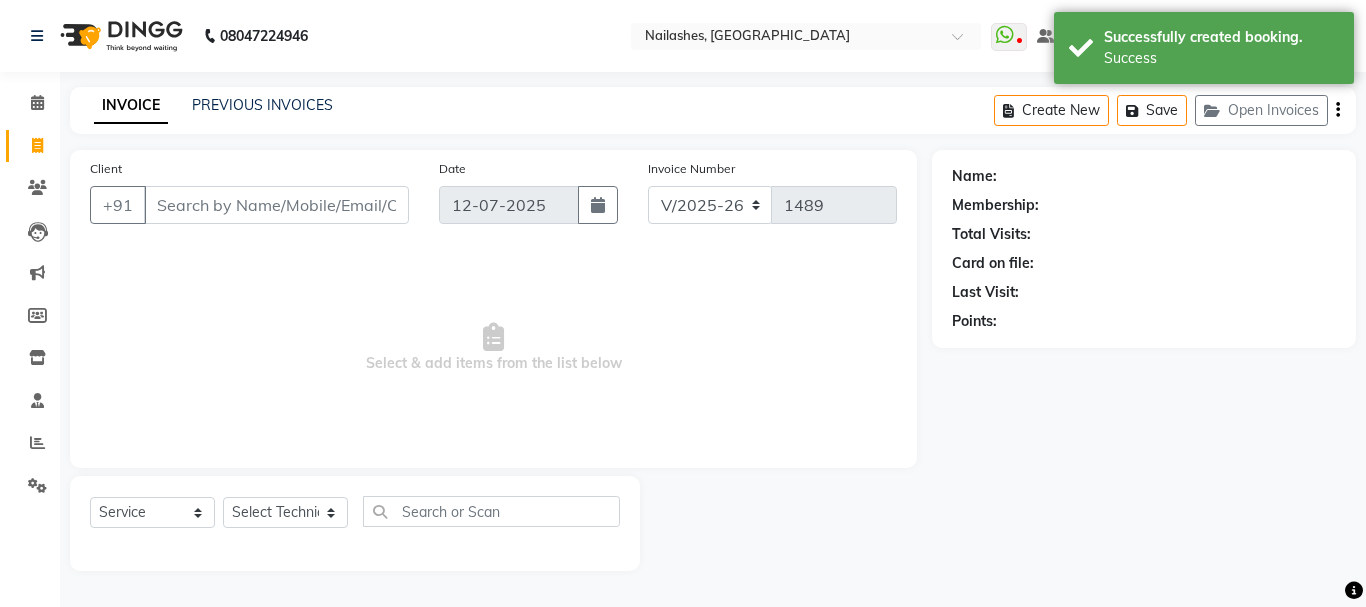 click on "INVOICE PREVIOUS INVOICES" 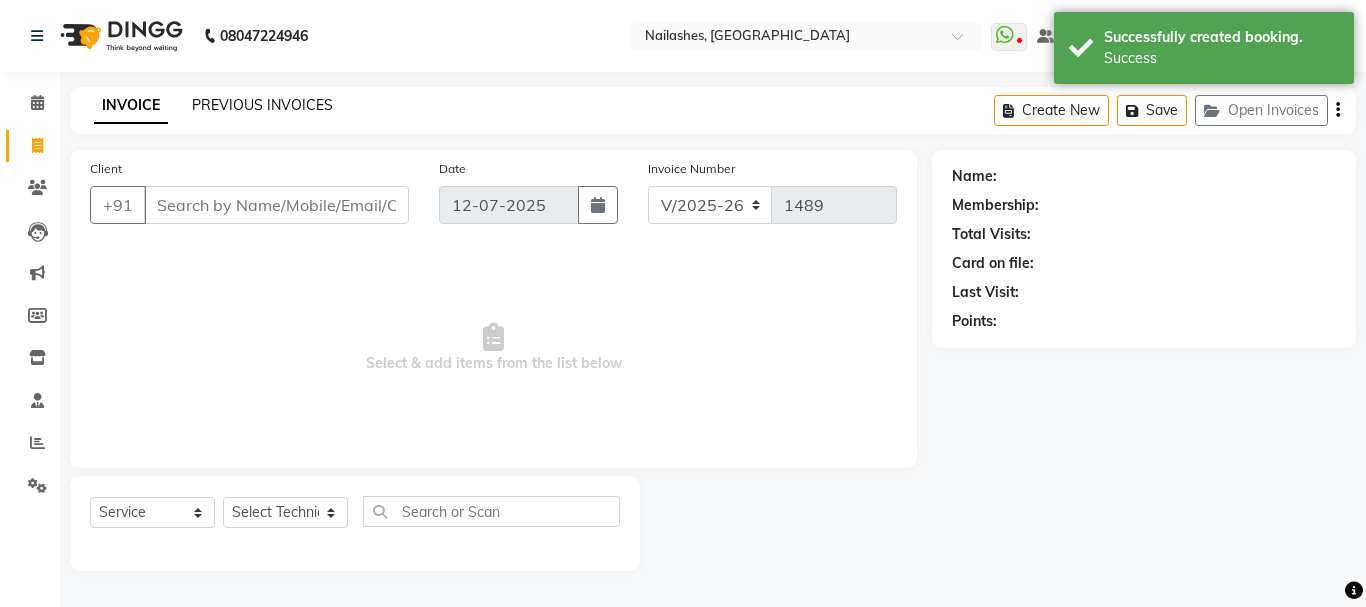 click on "PREVIOUS INVOICES" 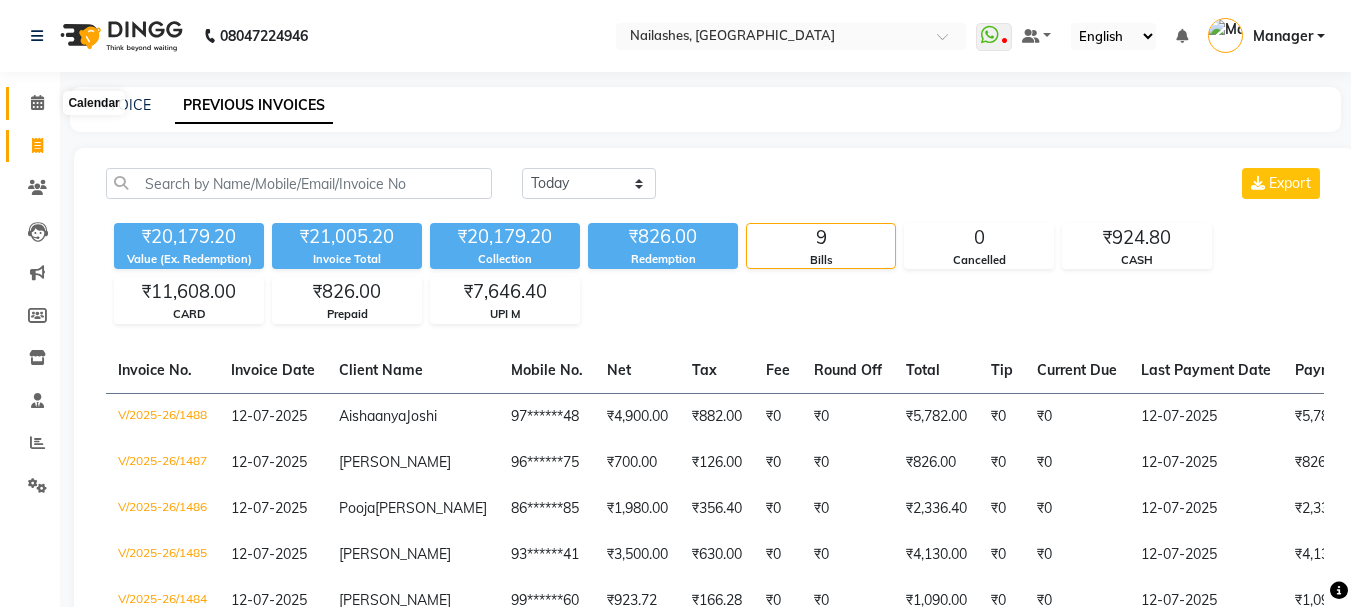 click 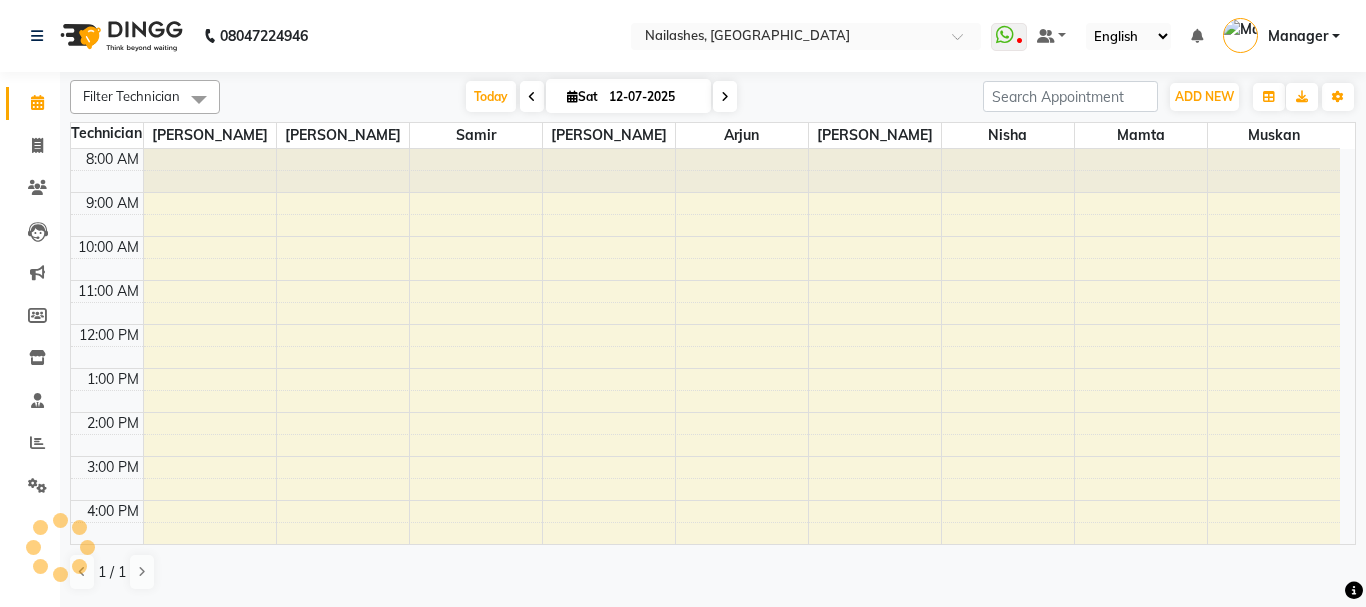 scroll, scrollTop: 0, scrollLeft: 0, axis: both 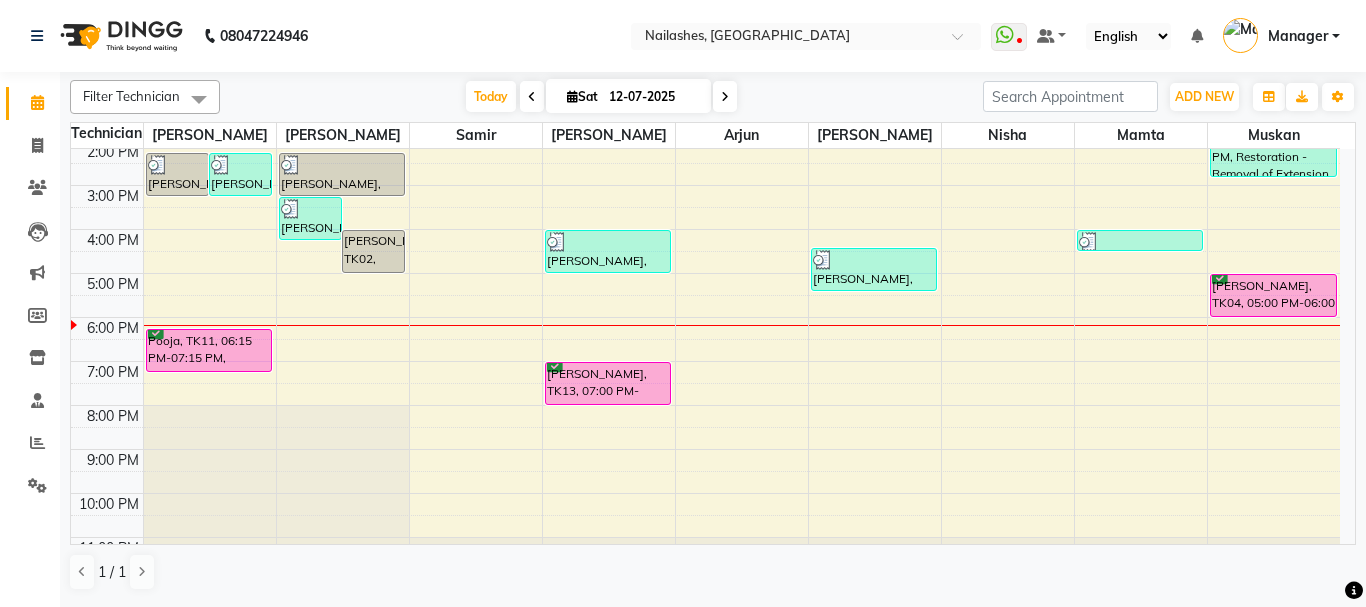 click on "Lily, TK04, 05:00 PM-06:00 PM, Permanent Nail Paint - Solid Color (Hand)" at bounding box center [1273, 295] 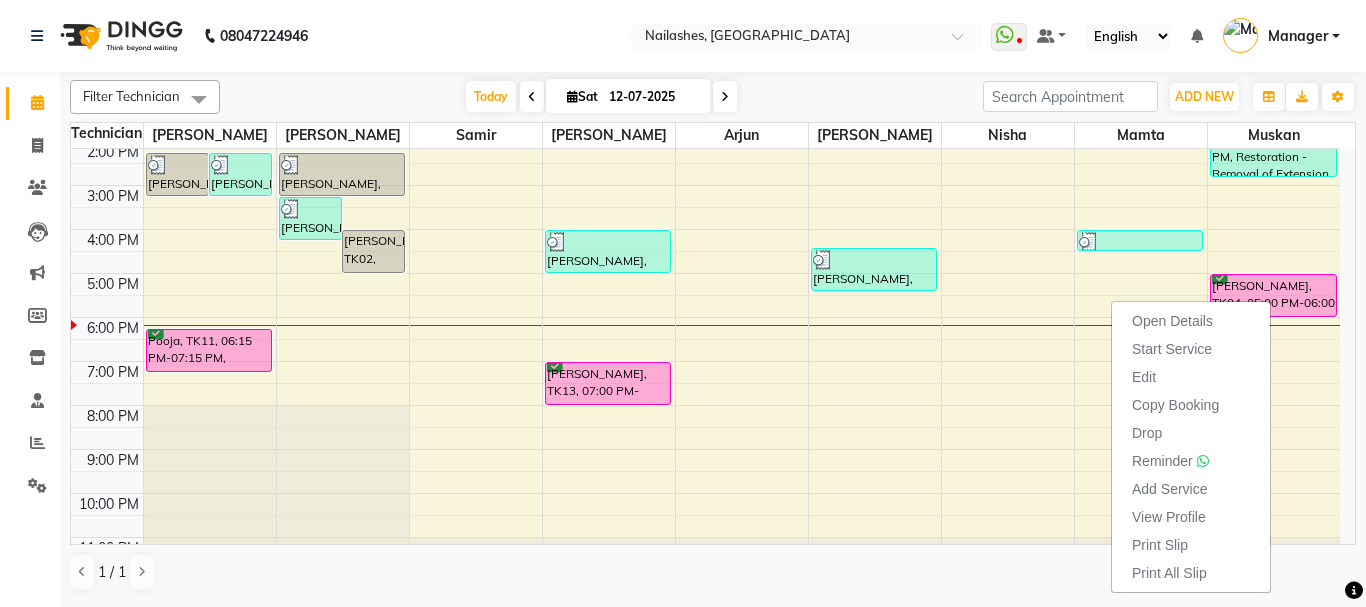 click on "Filter Technician Select All Anamika Anita Arjun Mamta Muskan Nisha Samir Shanu Shushanto Today  Sat 12-07-2025 Toggle Dropdown Add Appointment Add Invoice Add Expense Add Attendance Add Client Add Transaction Toggle Dropdown Add Appointment Add Invoice Add Expense Add Attendance Add Client ADD NEW Toggle Dropdown Add Appointment Add Invoice Add Expense Add Attendance Add Client Add Transaction Filter Technician Select All Anamika Anita Arjun Mamta Muskan Nisha Samir Shanu Shushanto Group By  Staff View   Room View  View as Vertical  Vertical - Week View  Horizontal  Horizontal - Week View  List  Toggle Dropdown Calendar Settings Manage Tags   Arrange Technicians   Reset Technicians  Full Screen Appointment Form Zoom 50% Staff/Room Display Count 9 Technician Anamika Shushanto Samir Shanu Arjun Anita Nisha Mamta Muskan 8:00 AM 9:00 AM 10:00 AM 11:00 AM 12:00 PM 1:00 PM 2:00 PM 3:00 PM 4:00 PM 5:00 PM 6:00 PM 7:00 PM 8:00 PM 9:00 PM 10:00 PM 11:00 PM" 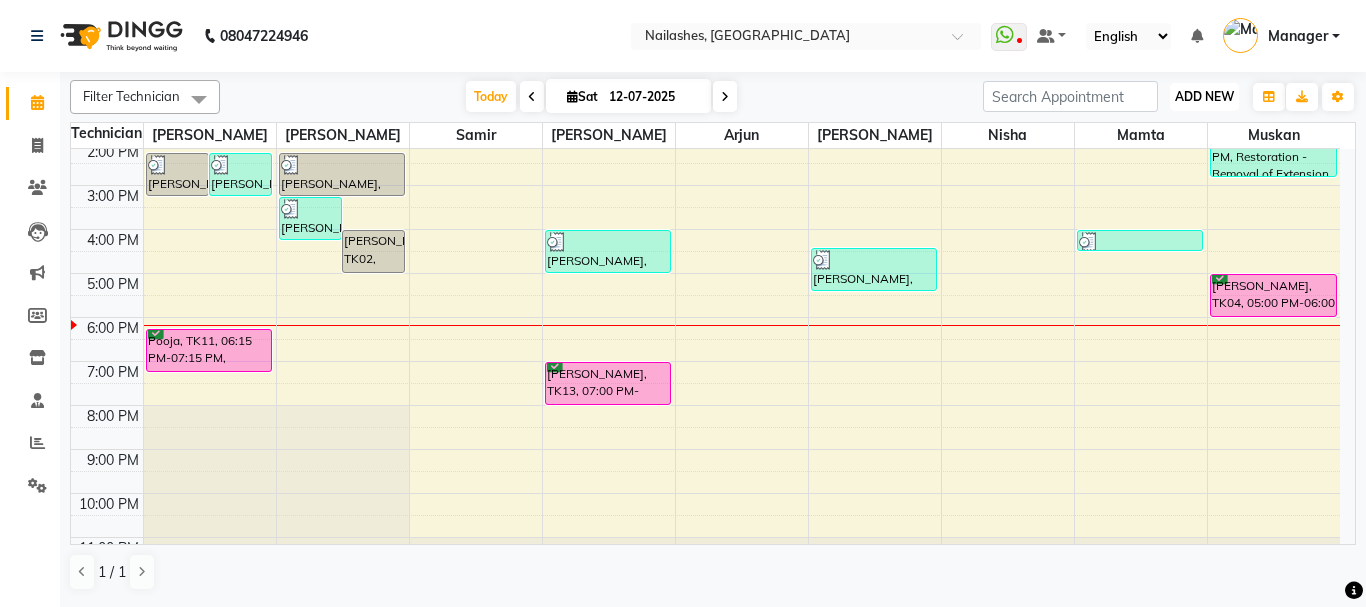click on "ADD NEW" at bounding box center [1204, 96] 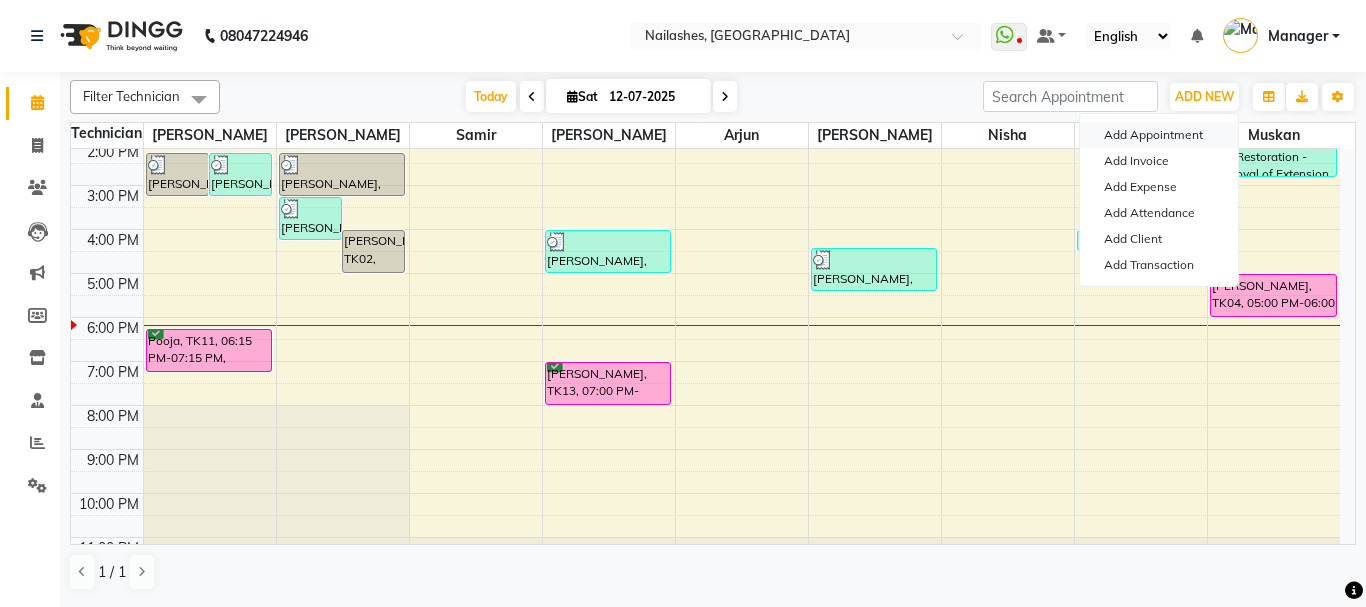 click on "Add Appointment" at bounding box center (1159, 135) 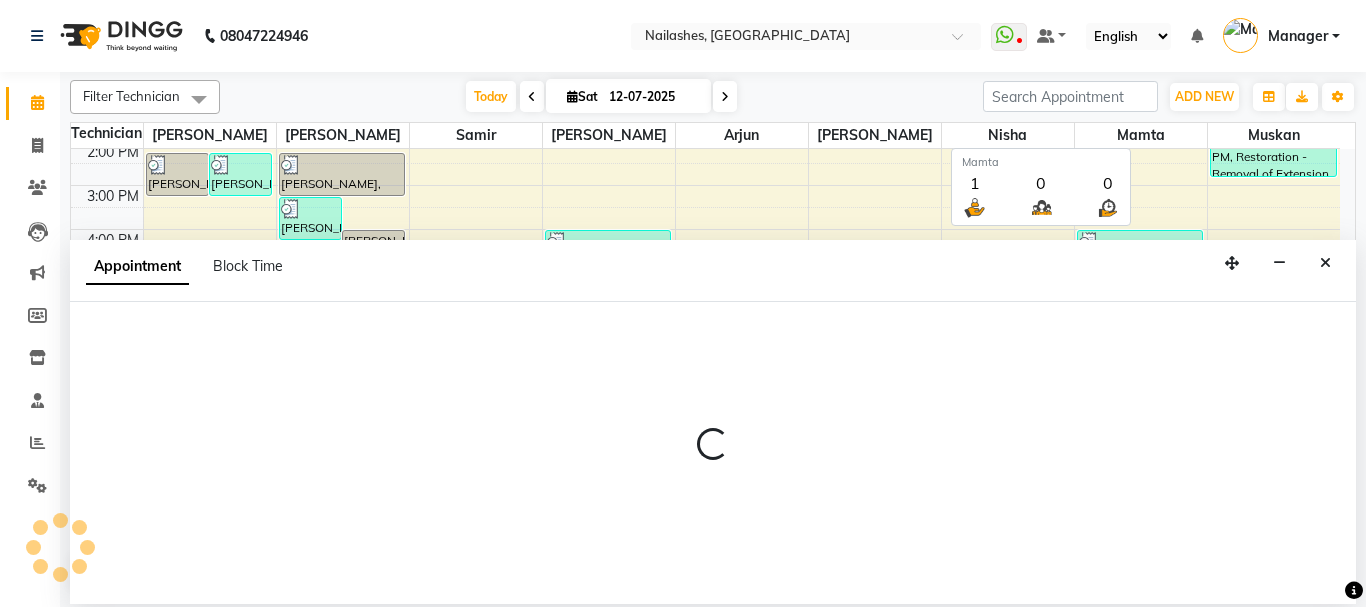 select on "tentative" 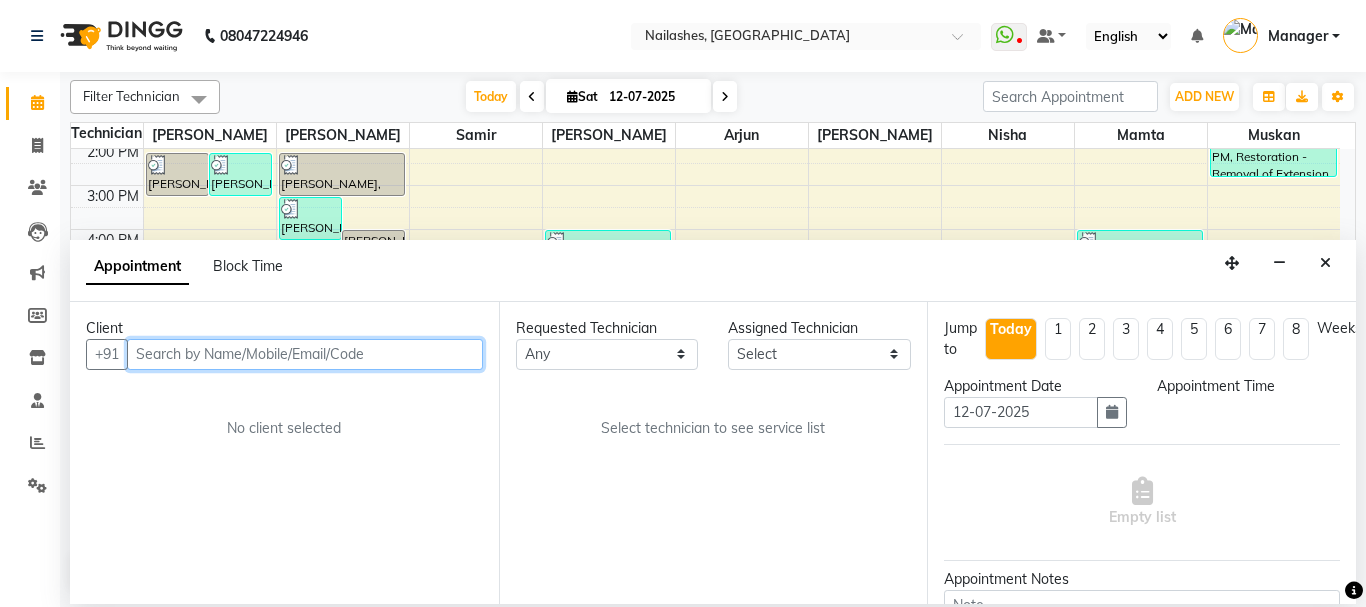 select on "540" 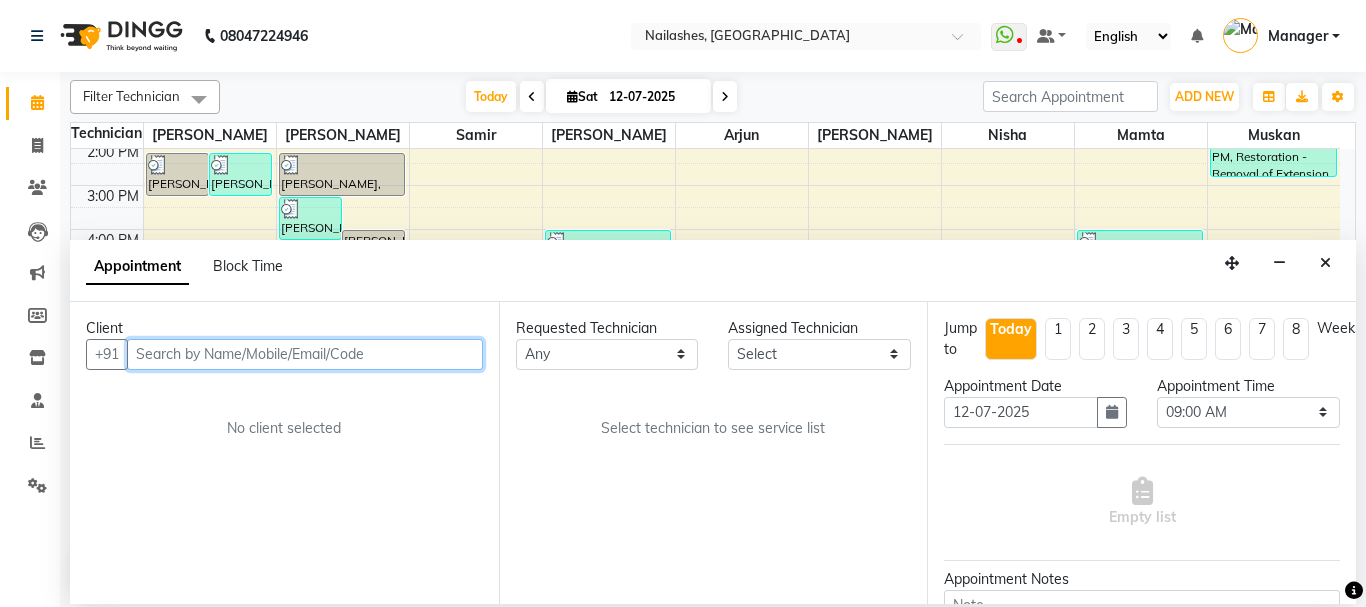 click at bounding box center [305, 354] 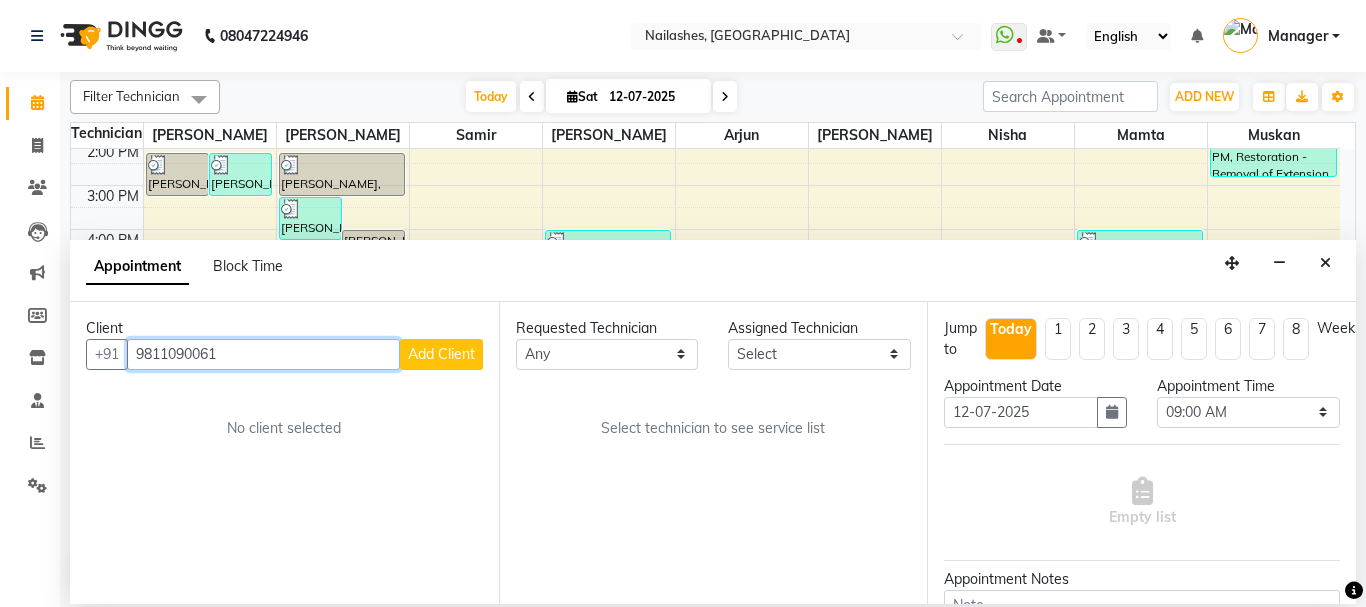 type on "9811090061" 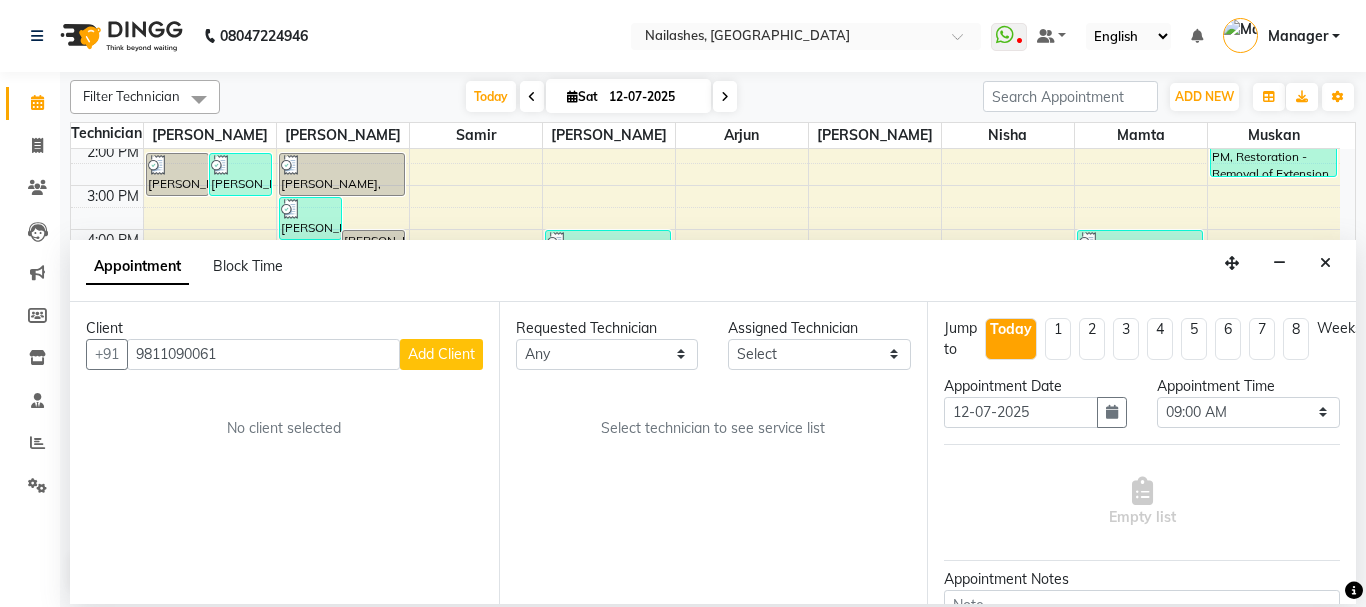 click on "Add Client" at bounding box center [441, 354] 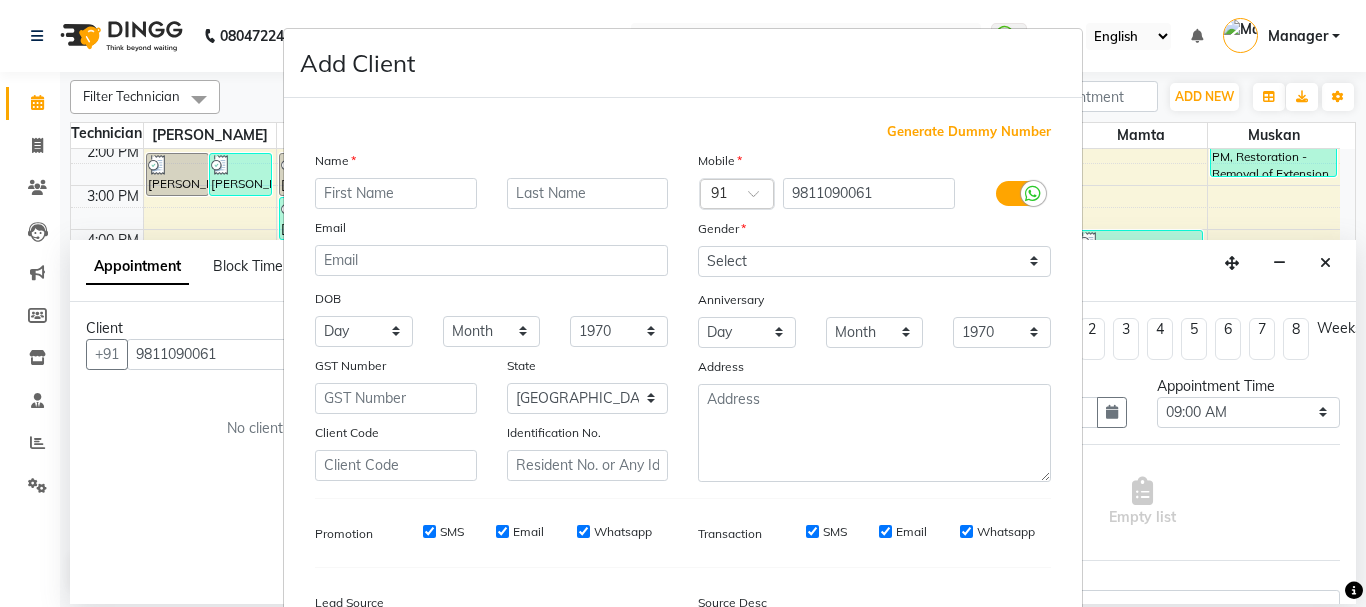 click at bounding box center (396, 193) 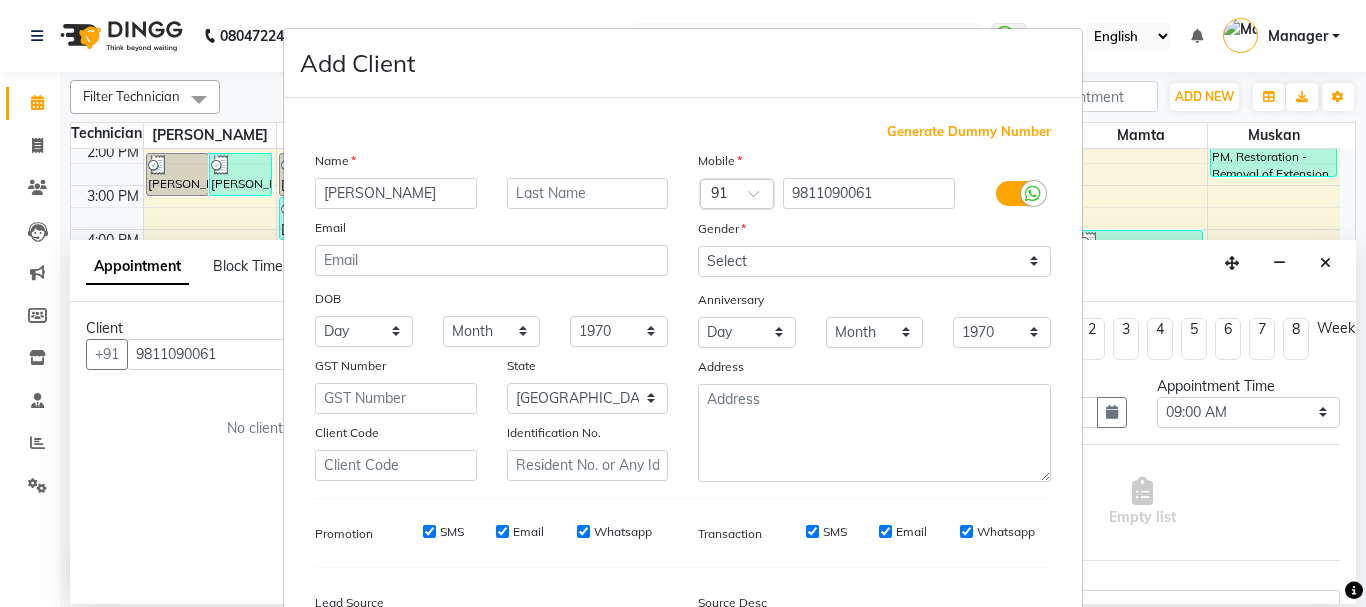 type on "Vimal" 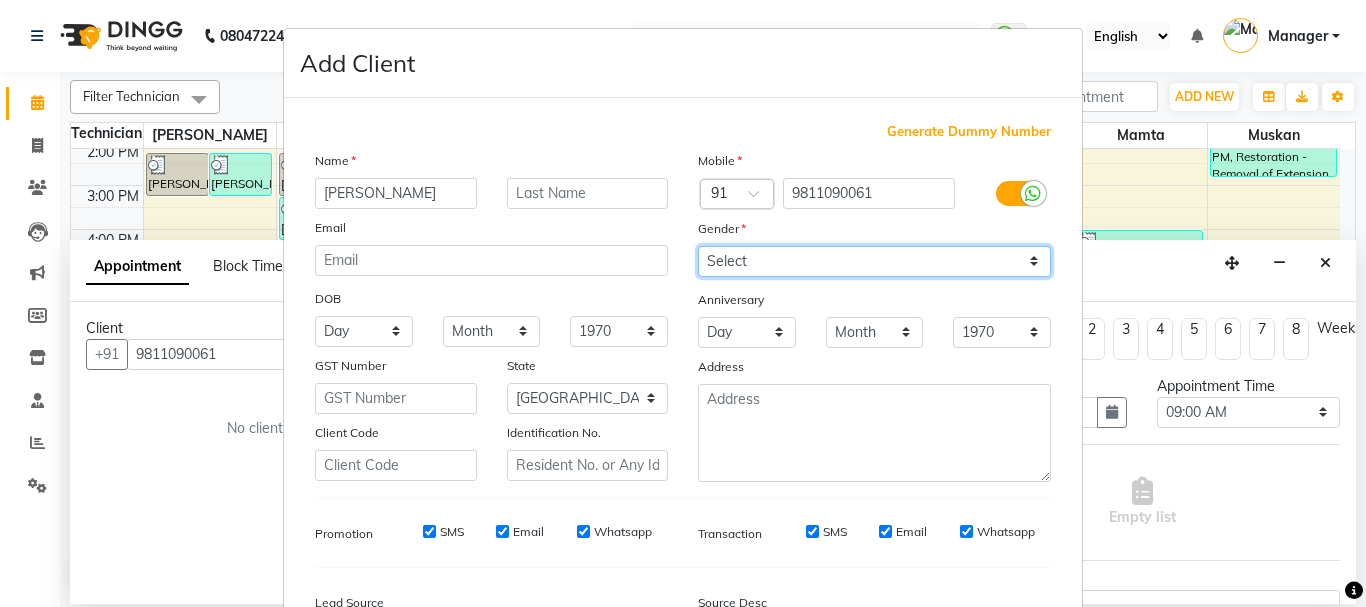 click on "Select Male Female Other Prefer Not To Say" at bounding box center (874, 261) 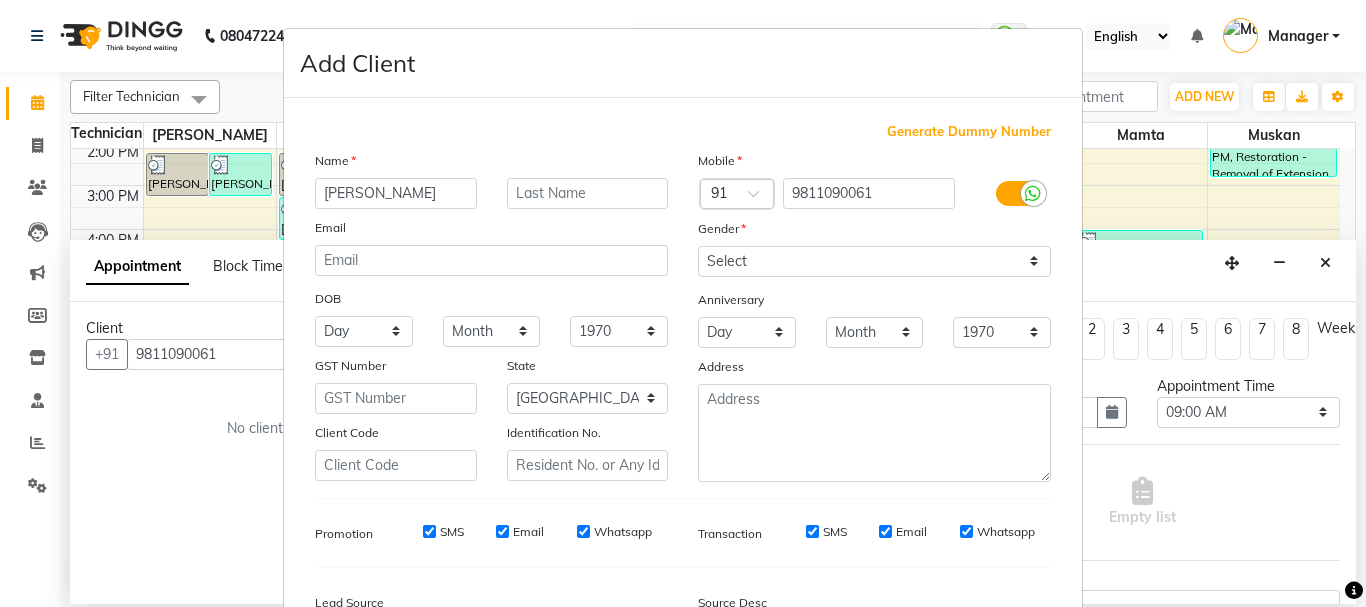 scroll, scrollTop: 242, scrollLeft: 0, axis: vertical 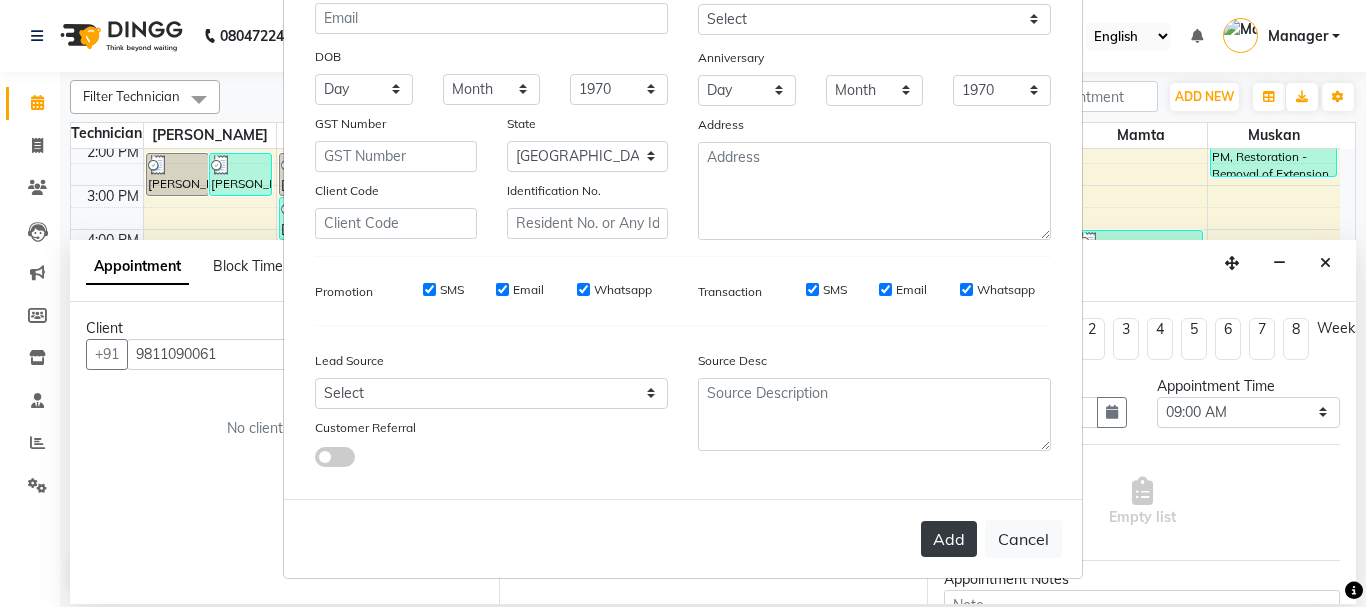 click on "Add" at bounding box center [949, 539] 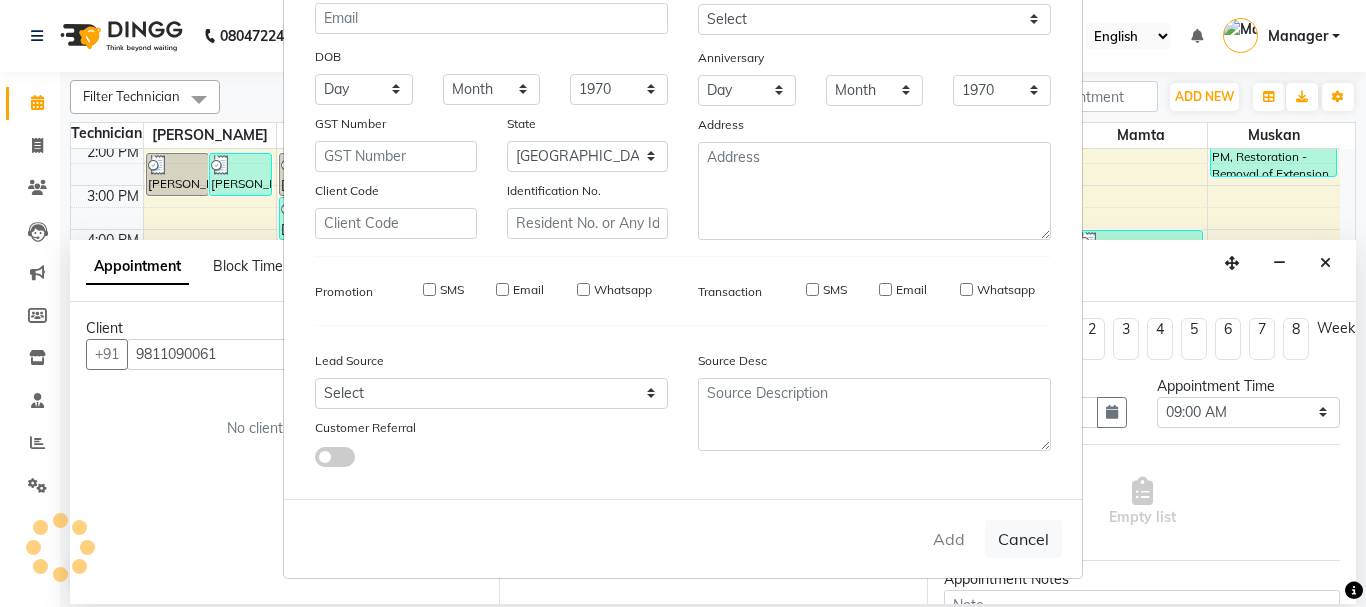 type on "98******61" 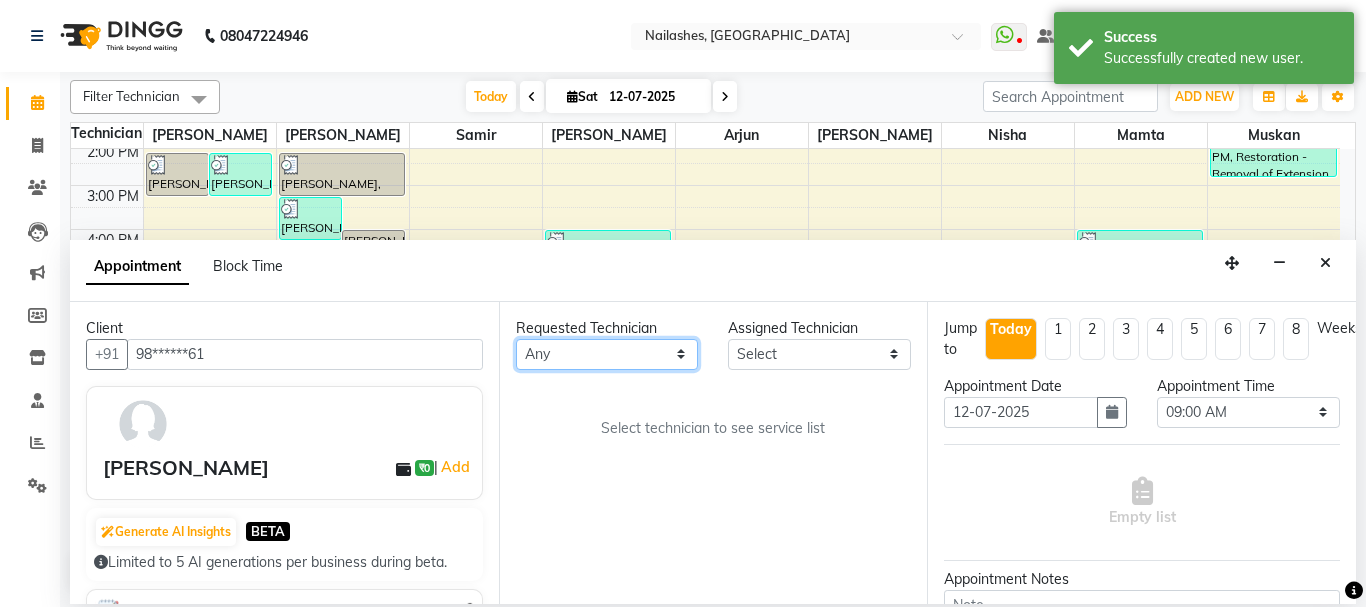 click on "Any Anamika Anita Arjun Mamta Muskan Nisha Samir Shanu Shushanto" at bounding box center [607, 354] 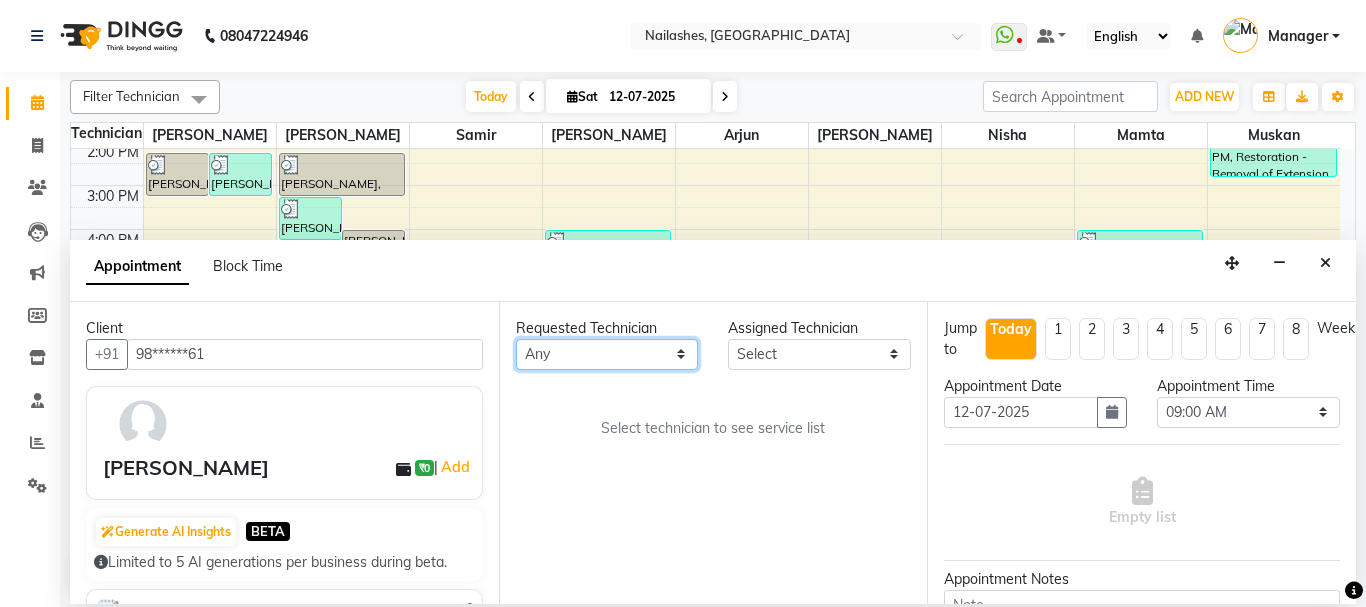 click on "Any Anamika Anita Arjun Mamta Muskan Nisha Samir Shanu Shushanto" at bounding box center (607, 354) 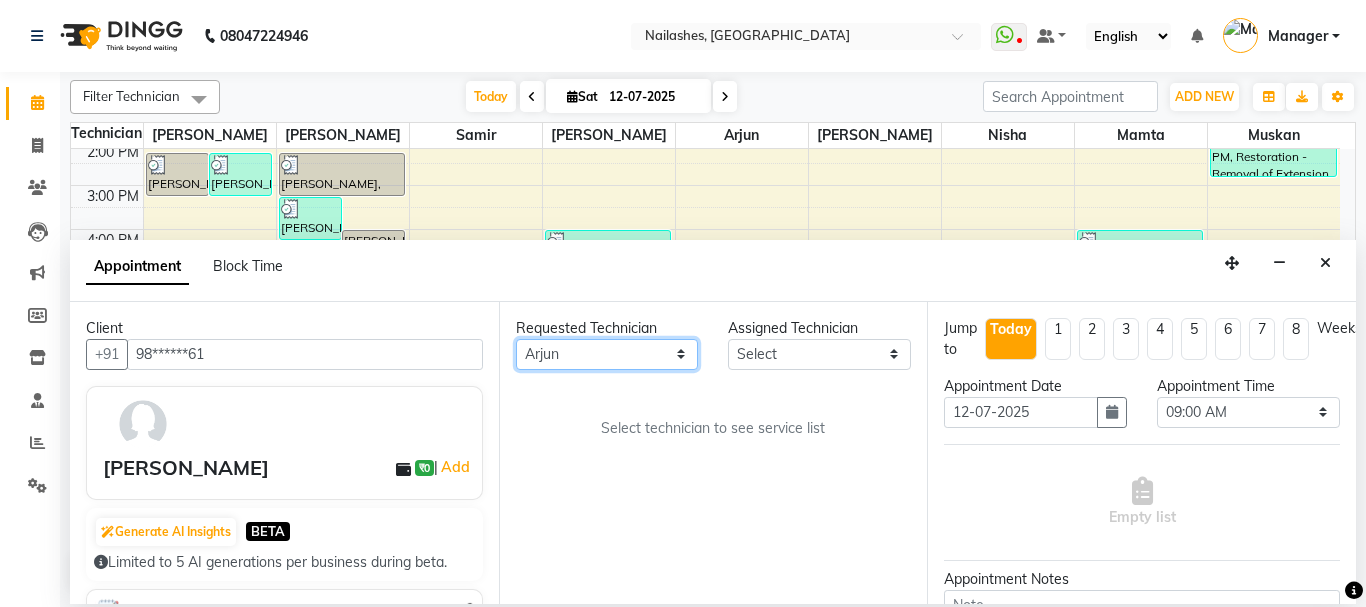 click on "Any Anamika Anita Arjun Mamta Muskan Nisha Samir Shanu Shushanto" at bounding box center [607, 354] 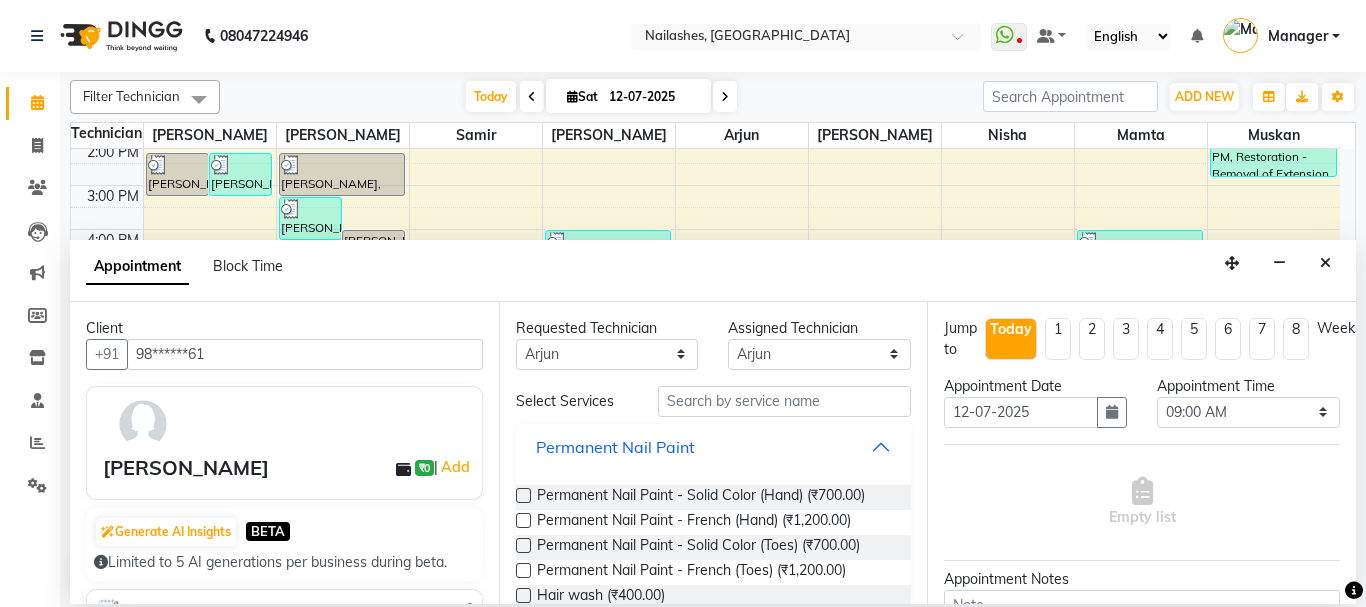 click on "Permanent Nail Paint" at bounding box center (714, 447) 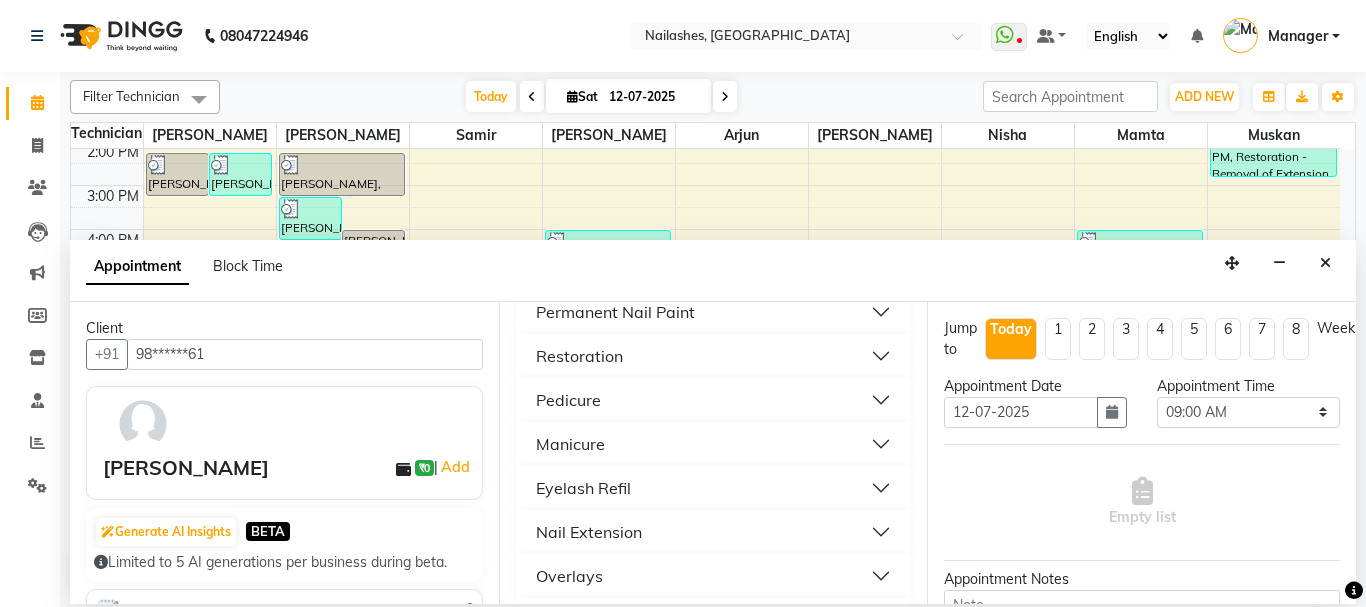 scroll, scrollTop: 296, scrollLeft: 0, axis: vertical 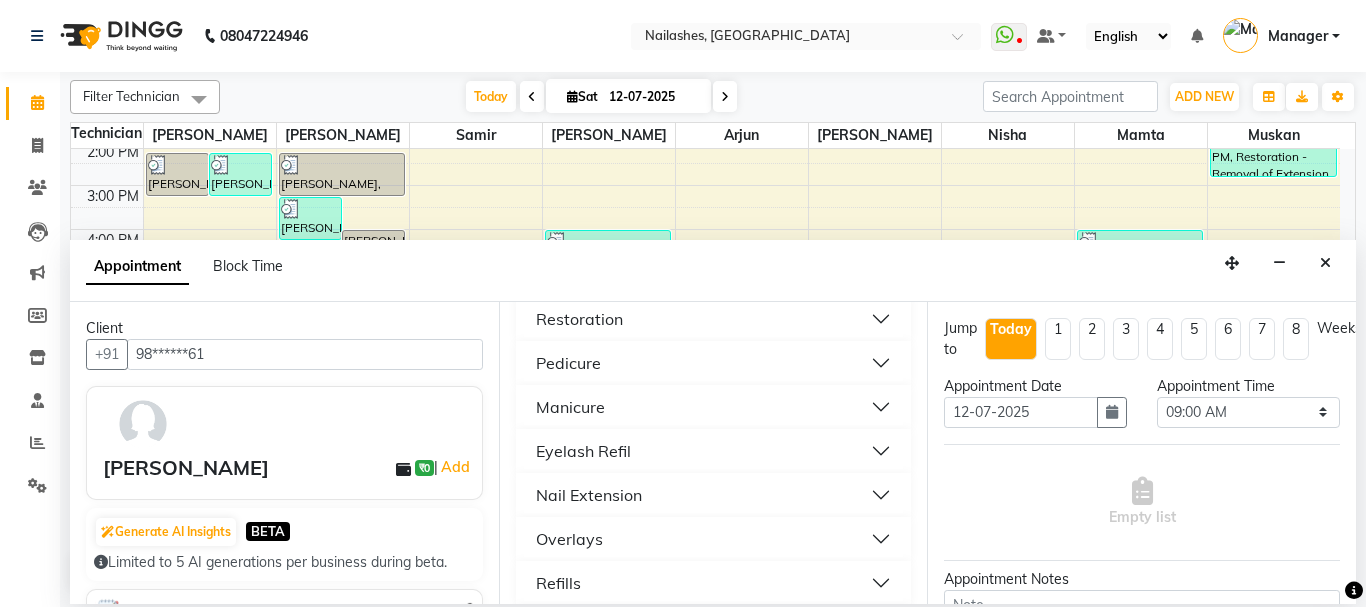 click on "Pedicure" at bounding box center (714, 363) 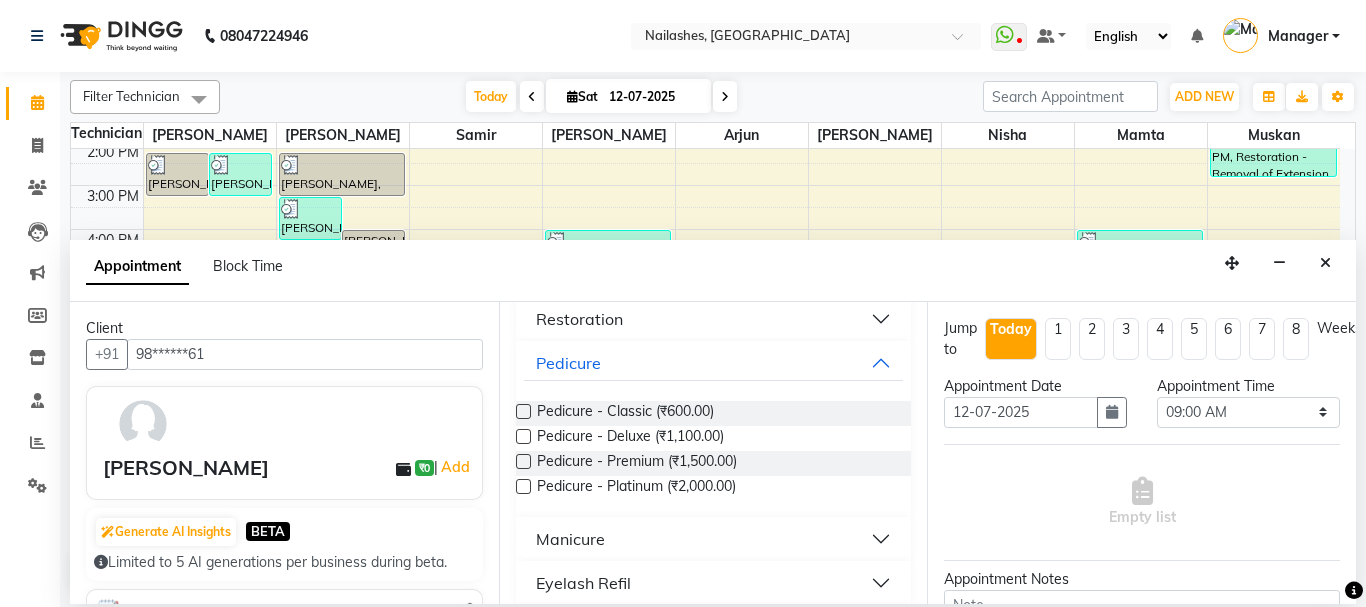 click at bounding box center [523, 436] 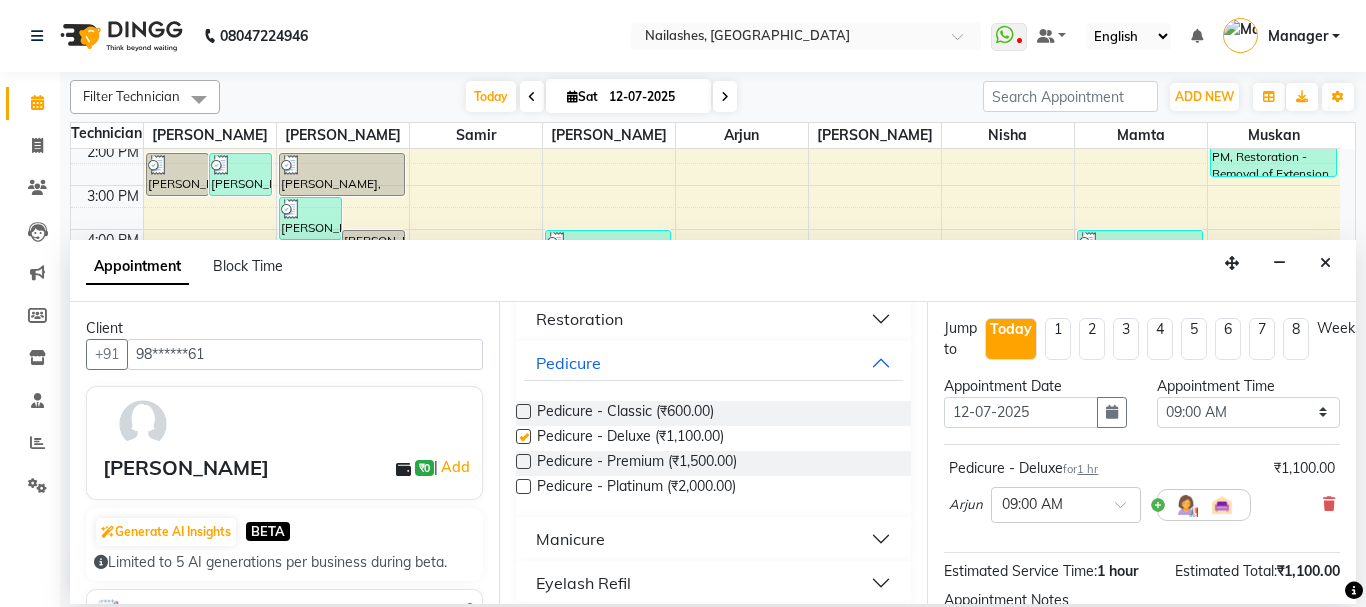 checkbox on "false" 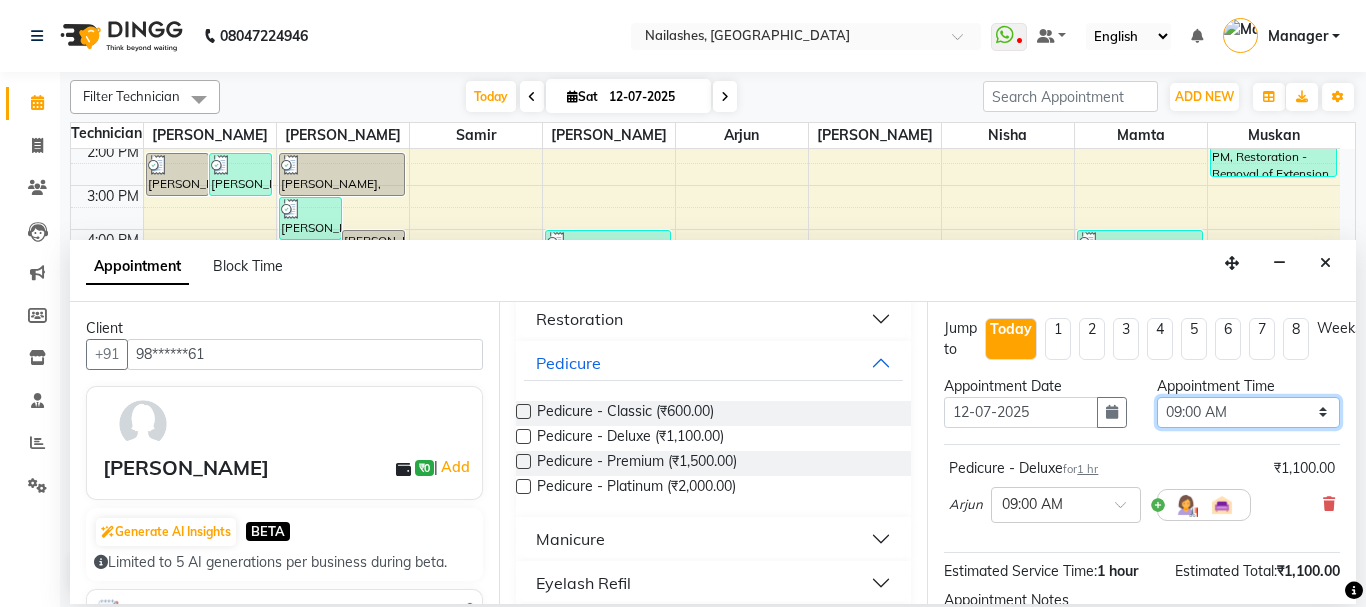 click on "Select 09:00 AM 09:15 AM 09:30 AM 09:45 AM 10:00 AM 10:15 AM 10:30 AM 10:45 AM 11:00 AM 11:15 AM 11:30 AM 11:45 AM 12:00 PM 12:15 PM 12:30 PM 12:45 PM 01:00 PM 01:15 PM 01:30 PM 01:45 PM 02:00 PM 02:15 PM 02:30 PM 02:45 PM 03:00 PM 03:15 PM 03:30 PM 03:45 PM 04:00 PM 04:15 PM 04:30 PM 04:45 PM 05:00 PM 05:15 PM 05:30 PM 05:45 PM 06:00 PM 06:15 PM 06:30 PM 06:45 PM 07:00 PM 07:15 PM 07:30 PM 07:45 PM 08:00 PM 08:15 PM 08:30 PM 08:45 PM 09:00 PM 09:15 PM 09:30 PM 09:45 PM 10:00 PM 10:15 PM 10:30 PM 10:45 PM 11:00 PM" at bounding box center [1248, 412] 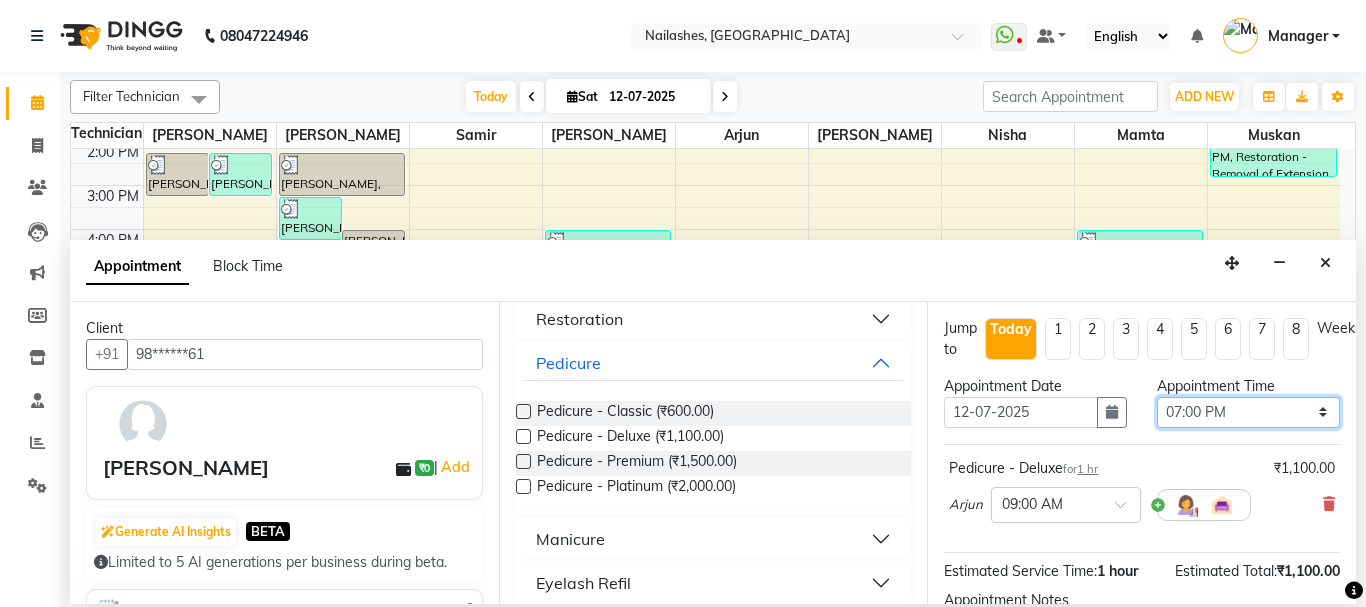 click on "Select 09:00 AM 09:15 AM 09:30 AM 09:45 AM 10:00 AM 10:15 AM 10:30 AM 10:45 AM 11:00 AM 11:15 AM 11:30 AM 11:45 AM 12:00 PM 12:15 PM 12:30 PM 12:45 PM 01:00 PM 01:15 PM 01:30 PM 01:45 PM 02:00 PM 02:15 PM 02:30 PM 02:45 PM 03:00 PM 03:15 PM 03:30 PM 03:45 PM 04:00 PM 04:15 PM 04:30 PM 04:45 PM 05:00 PM 05:15 PM 05:30 PM 05:45 PM 06:00 PM 06:15 PM 06:30 PM 06:45 PM 07:00 PM 07:15 PM 07:30 PM 07:45 PM 08:00 PM 08:15 PM 08:30 PM 08:45 PM 09:00 PM 09:15 PM 09:30 PM 09:45 PM 10:00 PM 10:15 PM 10:30 PM 10:45 PM 11:00 PM" at bounding box center (1248, 412) 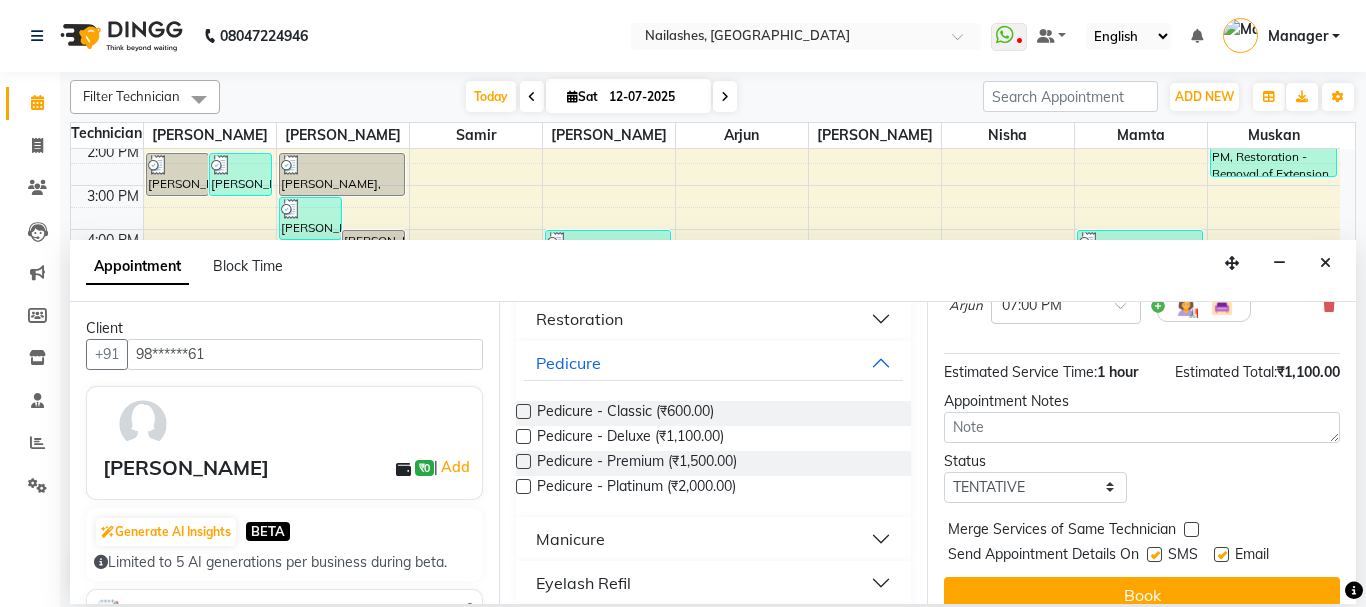 scroll, scrollTop: 239, scrollLeft: 0, axis: vertical 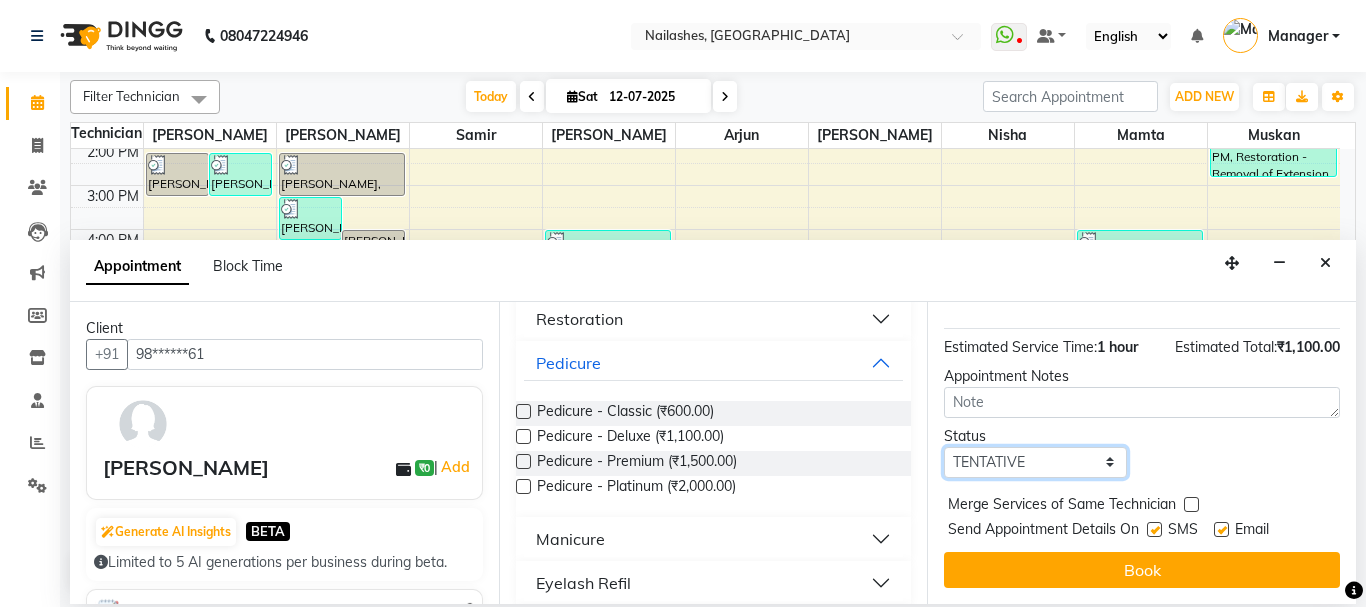 click on "Select TENTATIVE CONFIRM CHECK-IN UPCOMING" at bounding box center (1035, 462) 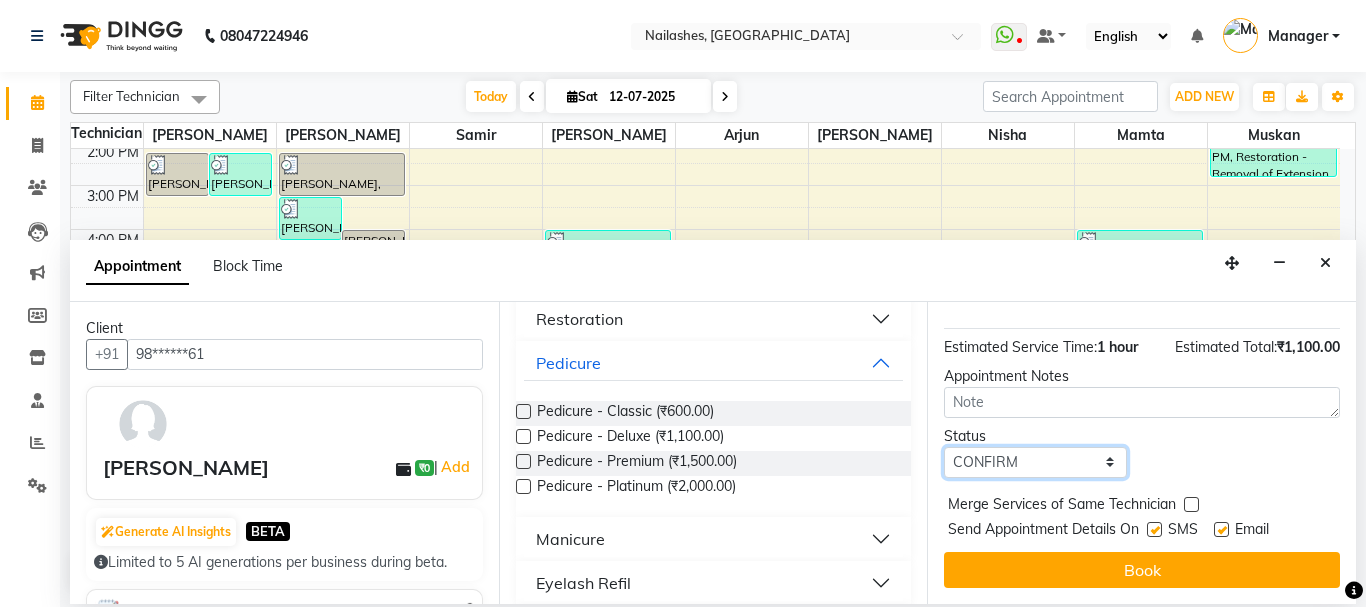 click on "Select TENTATIVE CONFIRM CHECK-IN UPCOMING" at bounding box center (1035, 462) 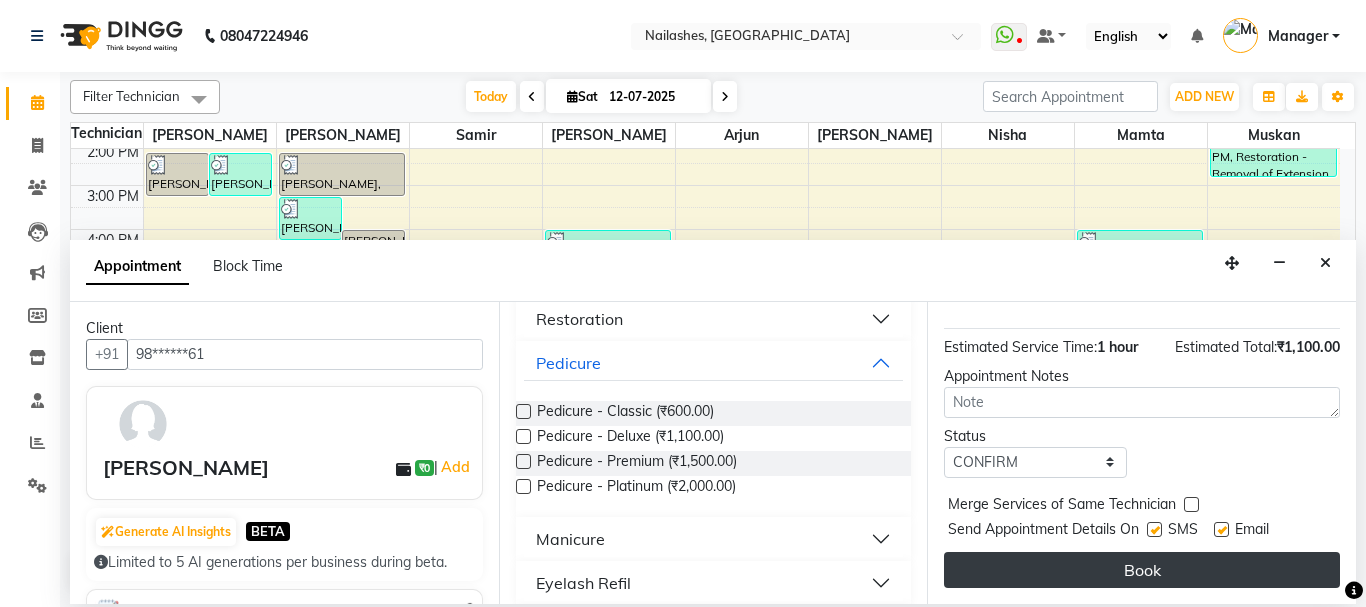 click on "Book" at bounding box center (1142, 570) 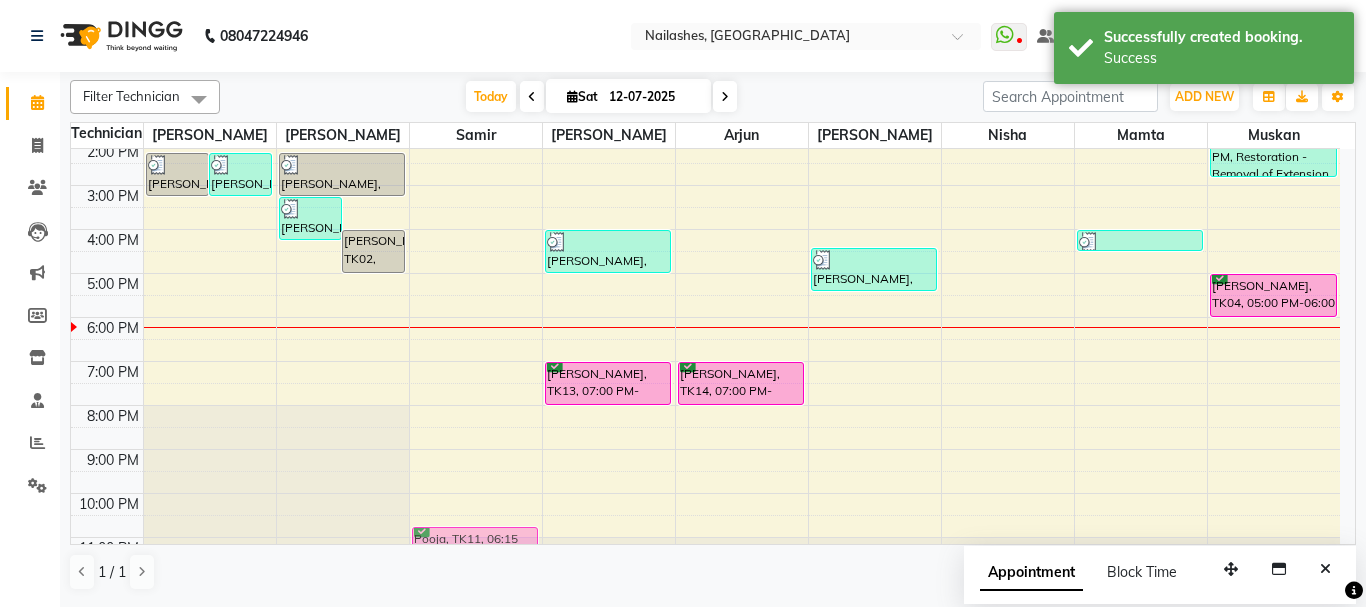 scroll, scrollTop: 308, scrollLeft: 0, axis: vertical 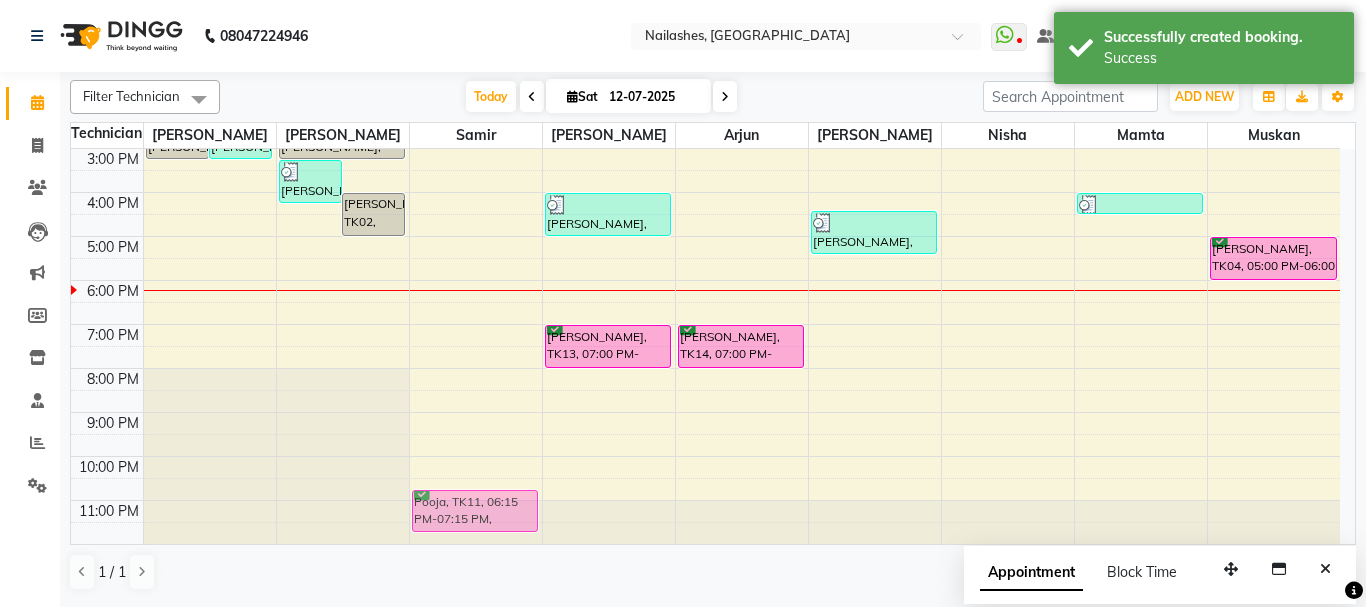 click on "Technician Anamika Shushanto Samir Shanu Arjun Anita Nisha Mamta Muskan 8:00 AM 9:00 AM 10:00 AM 11:00 AM 12:00 PM 1:00 PM 2:00 PM 3:00 PM 4:00 PM 5:00 PM 6:00 PM 7:00 PM 8:00 PM 9:00 PM 10:00 PM 11:00 PM     Tishita, TK07, 02:15 PM-03:15 PM, Nail Extension - Gel (Hand) (₹1200)     Tishita, TK07, 02:15 PM-03:15 PM, Refills - Gel (Hand)     Jihyeon, TK06, 11:40 AM-12:40 PM, Permanent Nail Paint - Solid Color (Hand)     Pooja, TK11, 06:15 PM-07:15 PM, Permanent Nail Paint - Solid Color (Hand)     Tishita, TK07, 03:15 PM-04:15 PM, Permanent Nail Paint - Solid Color (Hand)    Aishaanya Joshi, TK02, 04:00 PM-05:00 PM, Nail Extension - Acrylic (Hand)     Tishita, TK07, 02:15 PM-03:15 PM, Nail Extension - Acrylic (Hand)    Ashna, TK01, 12:00 PM-01:00 PM, Pedicure - Deluxe     Pooja, TK11, 06:15 PM-07:15 PM, Permanent Nail Paint - Solid Color (Hand)     Aishaanya Joshi, TK03, 04:00 PM-05:00 PM, Nail Extension - Acrylic (Hand)     Ishita, TK13, 07:00 PM-08:00 PM, Permanent Nail Paint - Solid Color (Hand)" at bounding box center (713, 333) 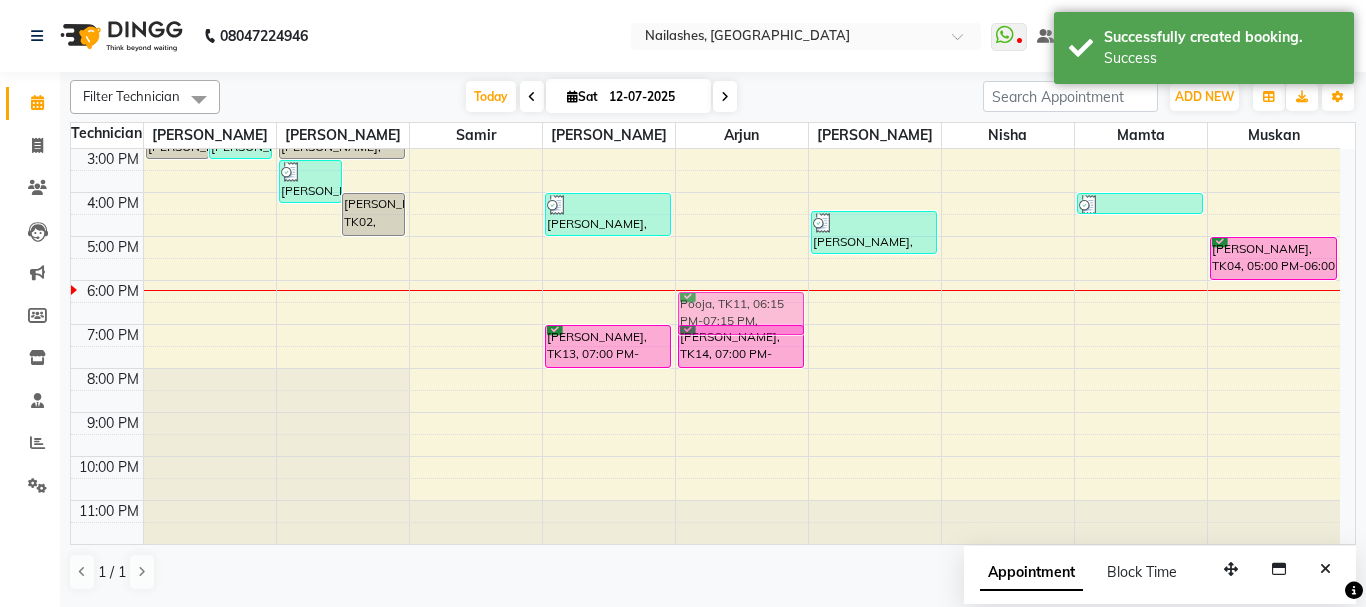 click on "Tishita, TK07, 02:15 PM-03:15 PM, Nail Extension - Gel (Hand) (₹1200)     Tishita, TK07, 02:15 PM-03:15 PM, Refills - Gel (Hand)     Jihyeon, TK06, 11:40 AM-12:40 PM, Permanent Nail Paint - Solid Color (Hand)     Pooja, TK11, 06:15 PM-07:15 PM, Permanent Nail Paint - Solid Color (Hand)     Tishita, TK07, 03:15 PM-04:15 PM, Permanent Nail Paint - Solid Color (Hand)    Aishaanya Joshi, TK02, 04:00 PM-05:00 PM, Nail Extension - Acrylic (Hand)     Tishita, TK07, 02:15 PM-03:15 PM, Nail Extension - Acrylic (Hand)    Ashna, TK01, 12:00 PM-01:00 PM, Pedicure - Deluxe     Aishaanya Joshi, TK03, 04:00 PM-05:00 PM, Nail Extension - Acrylic (Hand)     Ishita, TK13, 07:00 PM-08:00 PM, Permanent Nail Paint - Solid Color (Hand)     Kopal Kohli, TK05, 12:45 PM-02:00 PM, Hair wash     Vimal, TK14, 07:00 PM-08:00 PM, Pedicure - Deluxe     Pooja, TK11, 06:15 PM-07:15 PM, Permanent Nail Paint - Solid Color (Hand)    Ashna, TK01, 01:00 PM-02:00 PM, Permanent Nail Paint - Solid Color (Hand)" at bounding box center [705, 192] 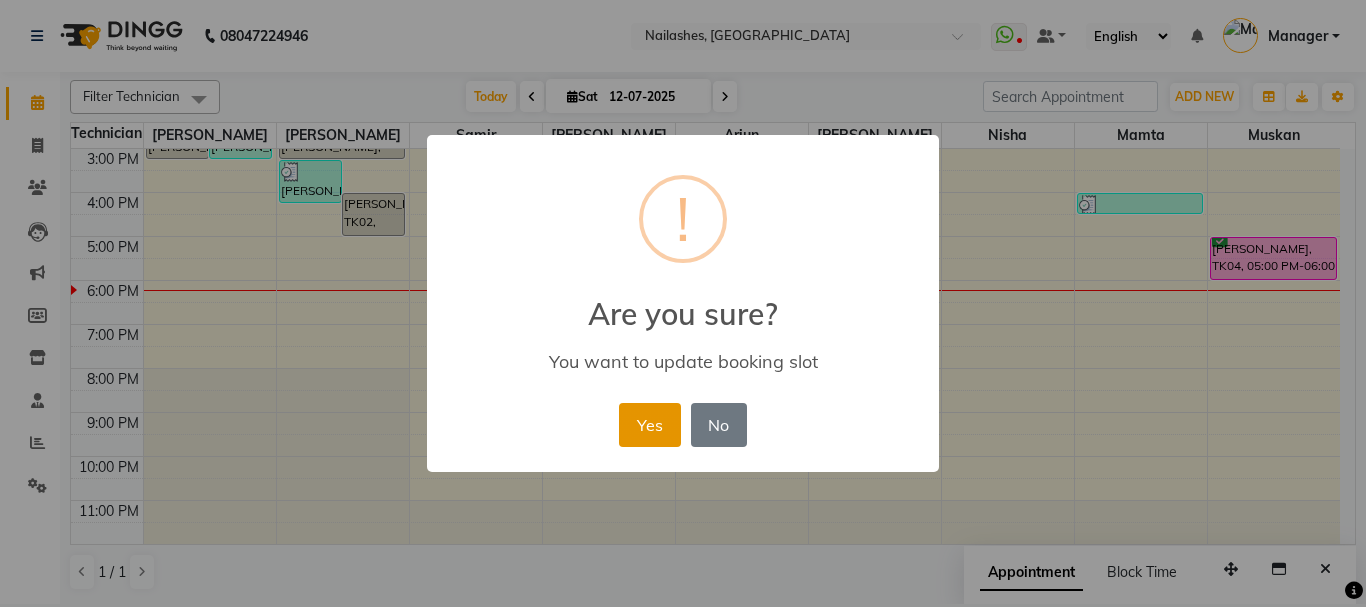 click on "Yes" at bounding box center [649, 425] 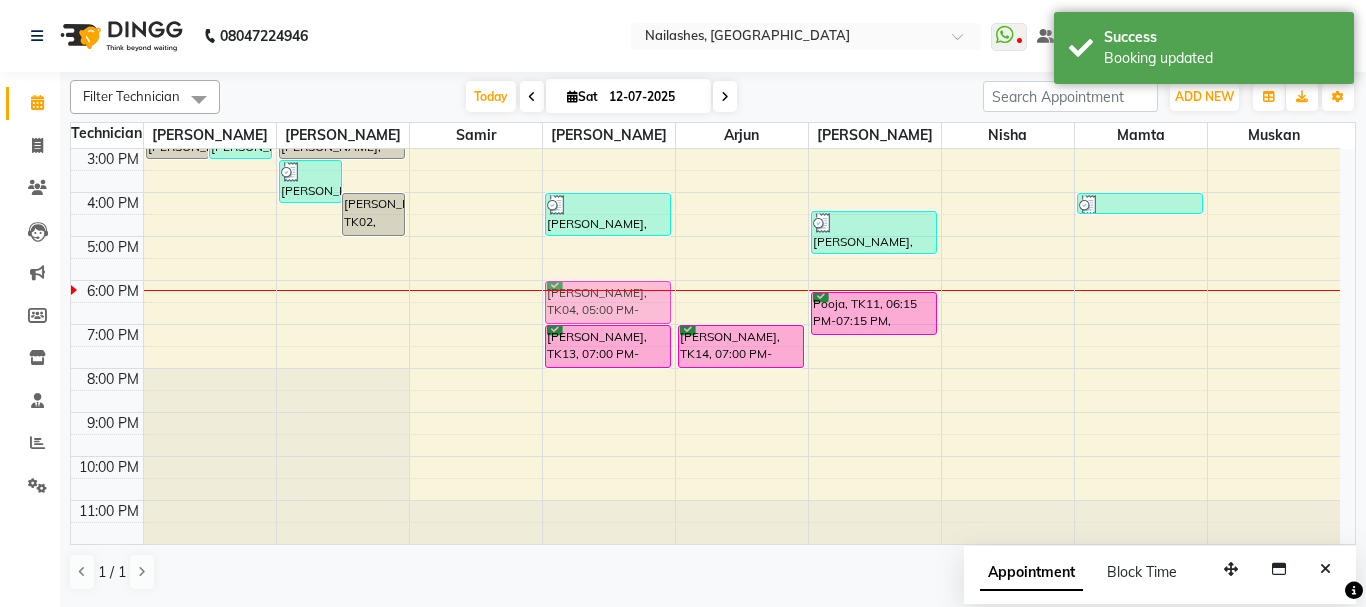 drag, startPoint x: 1266, startPoint y: 247, endPoint x: 583, endPoint y: 310, distance: 685.8994 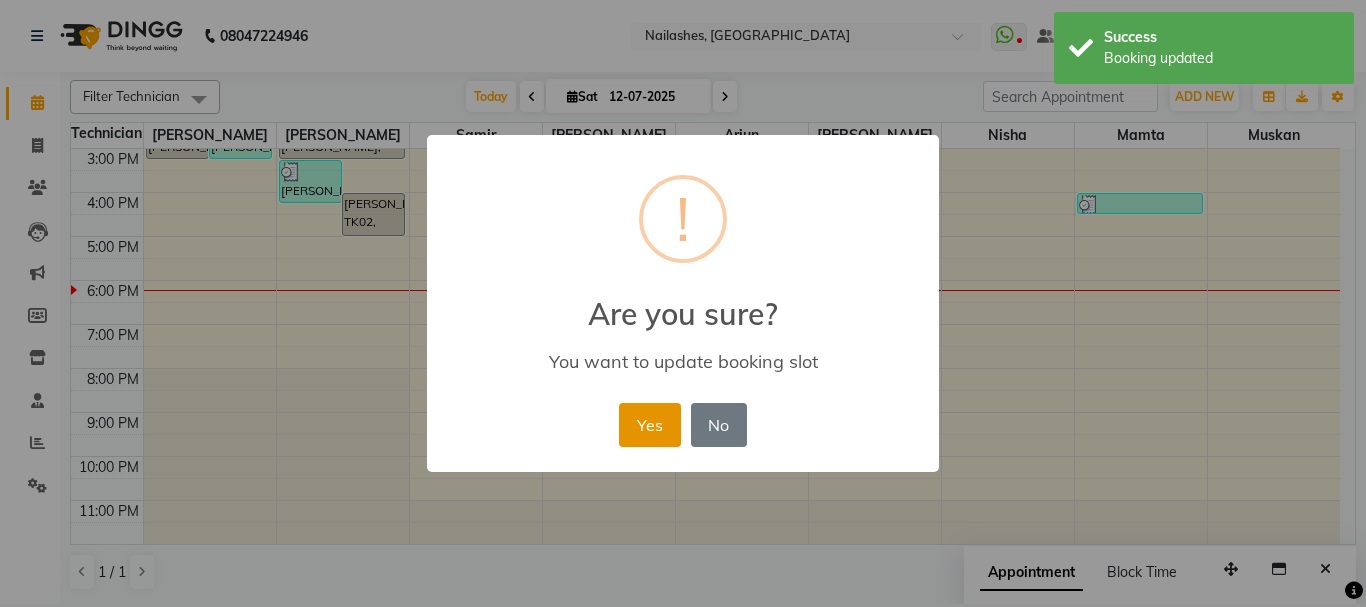 click on "Yes" at bounding box center [649, 425] 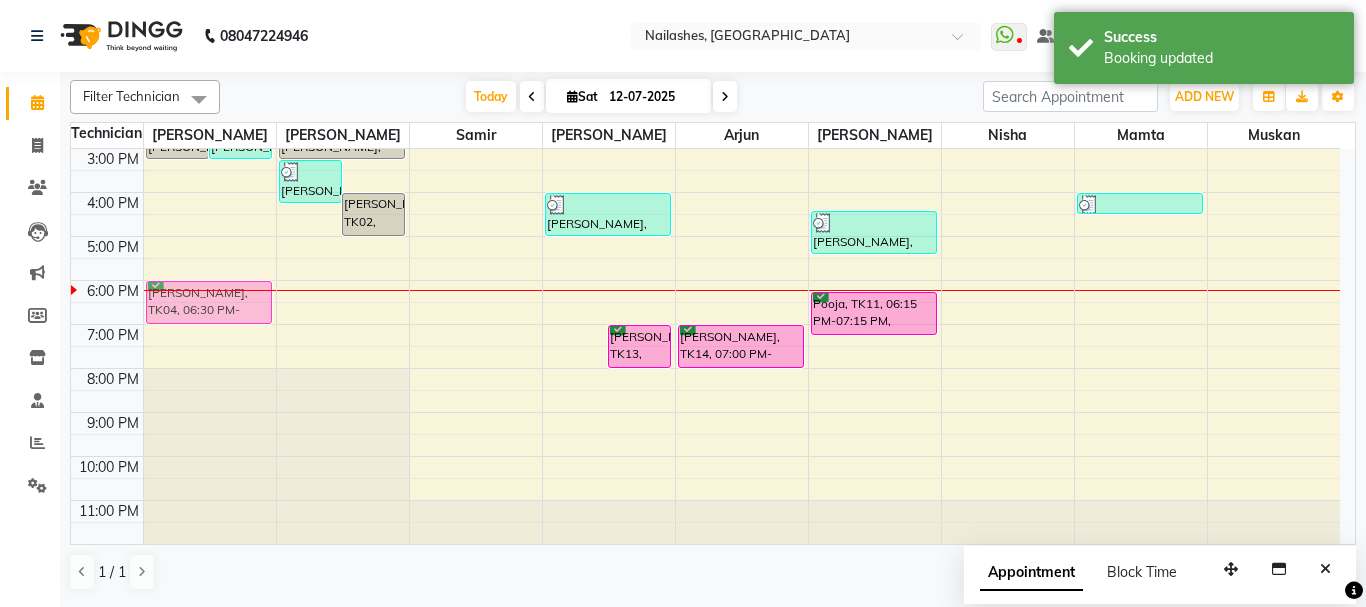 drag, startPoint x: 585, startPoint y: 329, endPoint x: 237, endPoint y: 317, distance: 348.20685 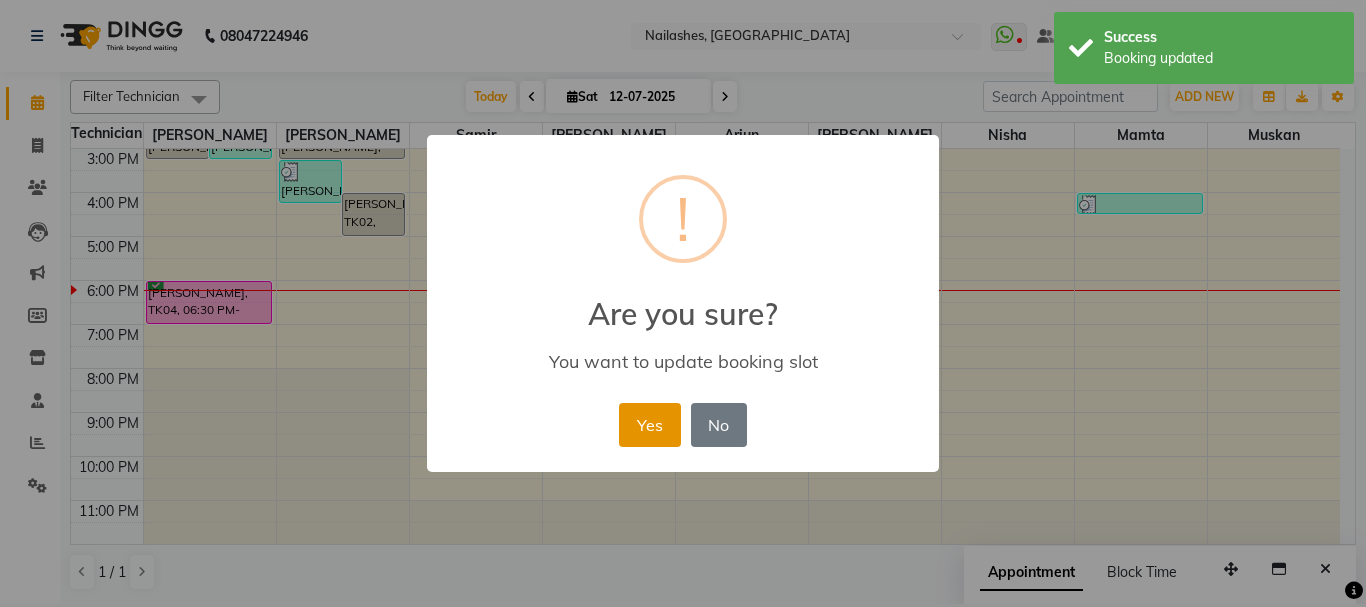 click on "Yes" at bounding box center (649, 425) 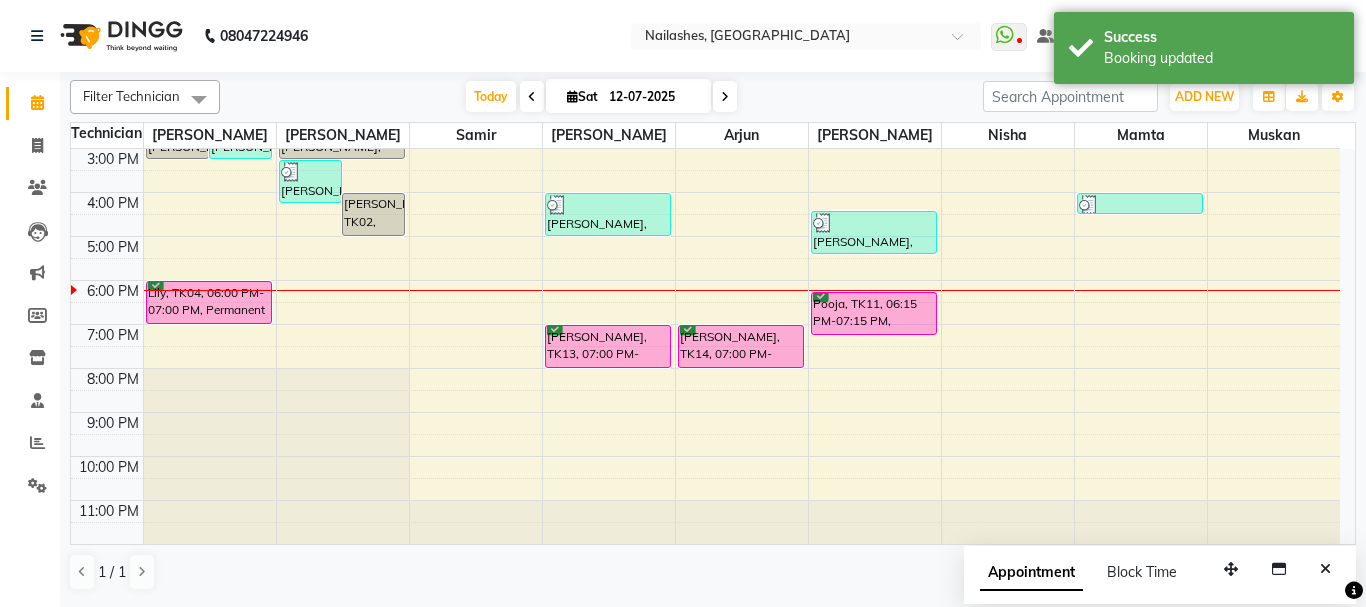 click on "Lily, TK04, 06:00 PM-07:00 PM, Permanent Nail Paint - Solid Color (Hand)" at bounding box center (209, 302) 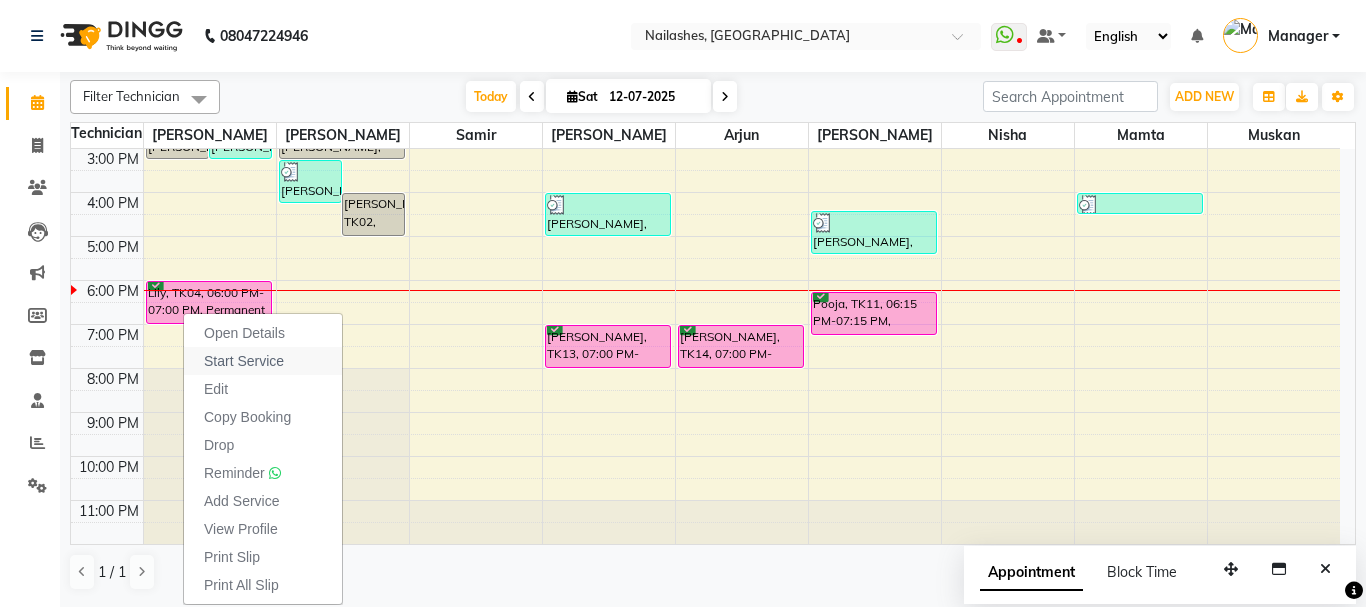 click on "Start Service" at bounding box center [244, 361] 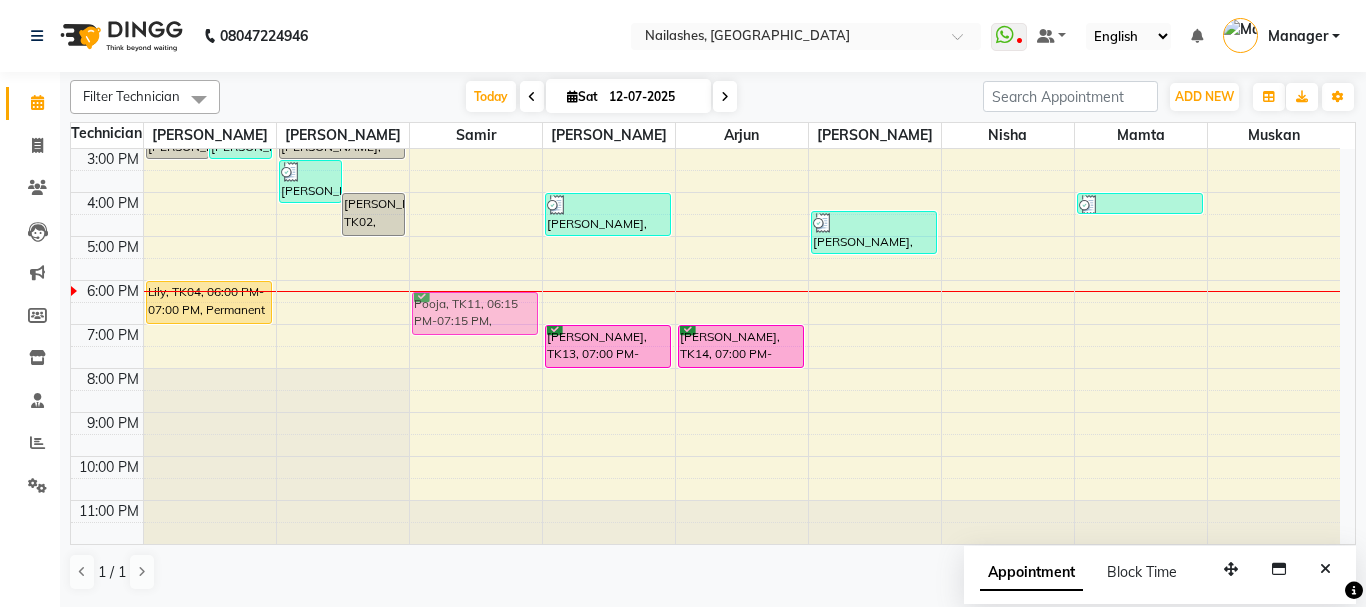 click on "Tishita, TK07, 02:15 PM-03:15 PM, Nail Extension - Gel (Hand) (₹1200)     Tishita, TK07, 02:15 PM-03:15 PM, Refills - Gel (Hand)     Jihyeon, TK06, 11:40 AM-12:40 PM, Permanent Nail Paint - Solid Color (Hand)    Lily, TK04, 06:00 PM-07:00 PM, Permanent Nail Paint - Solid Color (Hand)     Tishita, TK07, 03:15 PM-04:15 PM, Permanent Nail Paint - Solid Color (Hand)    Aishaanya Joshi, TK02, 04:00 PM-05:00 PM, Nail Extension - Acrylic (Hand)     Tishita, TK07, 02:15 PM-03:15 PM, Nail Extension - Acrylic (Hand)    Ashna, TK01, 12:00 PM-01:00 PM, Pedicure - Deluxe     Pooja, TK11, 06:15 PM-07:15 PM, Permanent Nail Paint - Solid Color (Hand)     Aishaanya Joshi, TK03, 04:00 PM-05:00 PM, Nail Extension - Acrylic (Hand)     Ishita, TK13, 07:00 PM-08:00 PM, Permanent Nail Paint - Solid Color (Hand)     Kopal Kohli, TK05, 12:45 PM-02:00 PM, Hair wash     Vimal, TK14, 07:00 PM-08:00 PM, Pedicure - Deluxe    Ashna, TK01, 01:00 PM-02:00 PM, Permanent Nail Paint - Solid Color (Hand)" at bounding box center [705, 192] 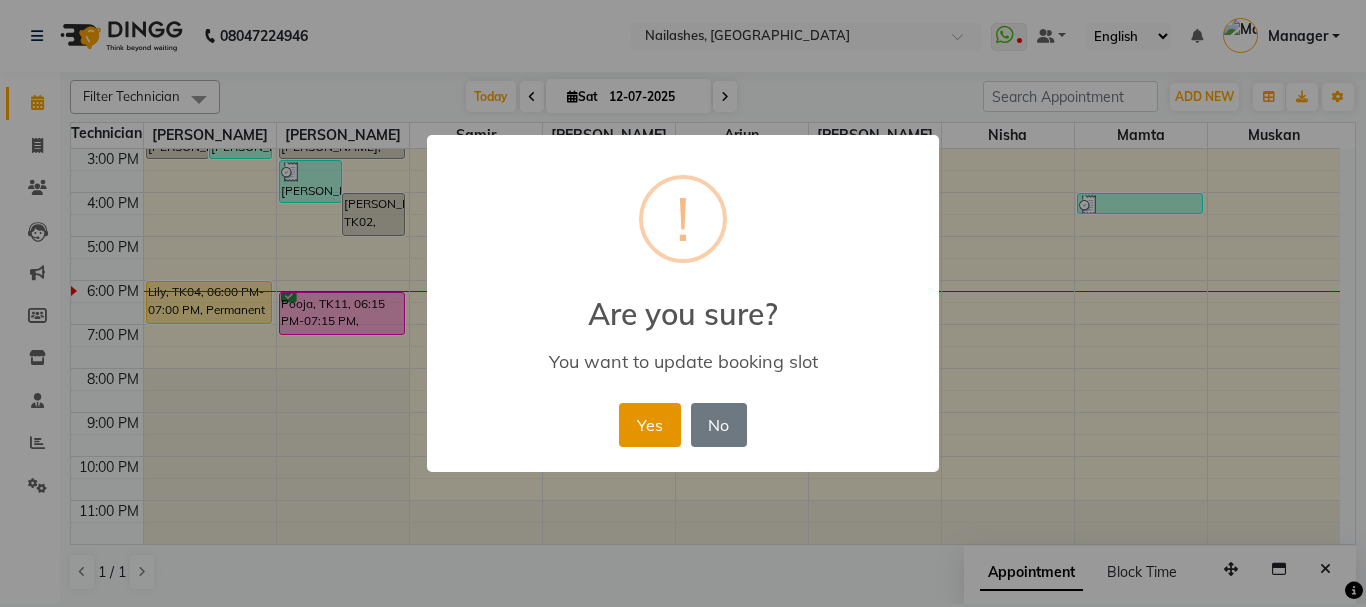 click on "Yes" at bounding box center [649, 425] 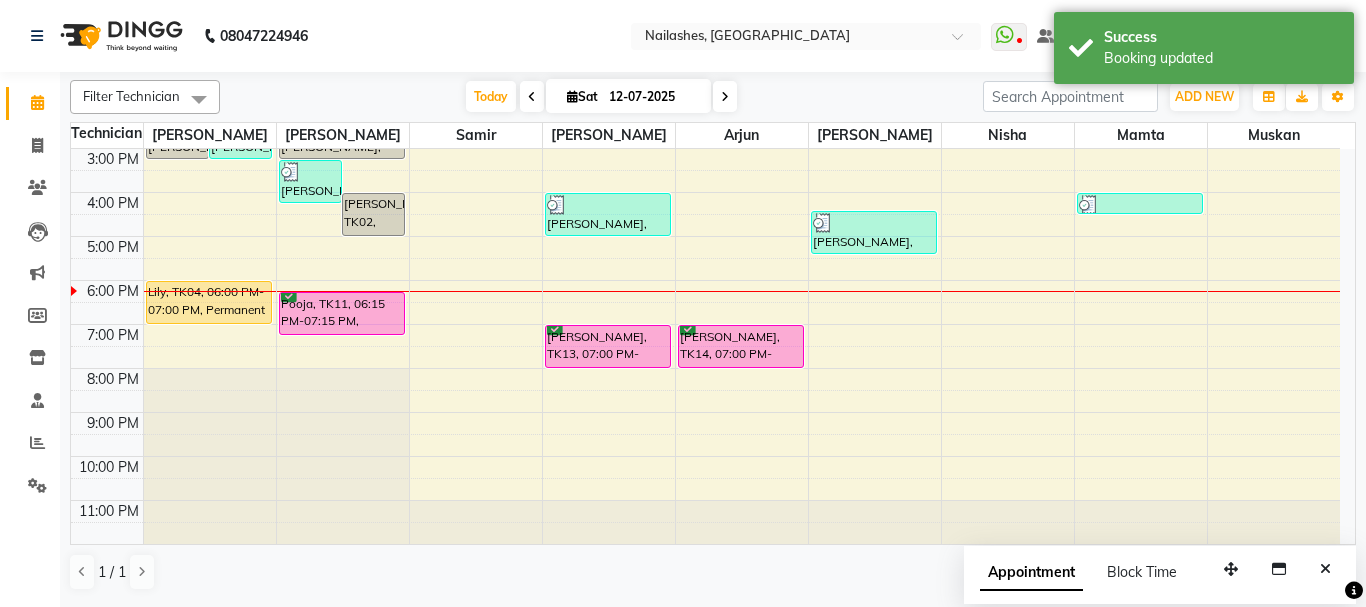 click on "12-07-2025" at bounding box center (653, 97) 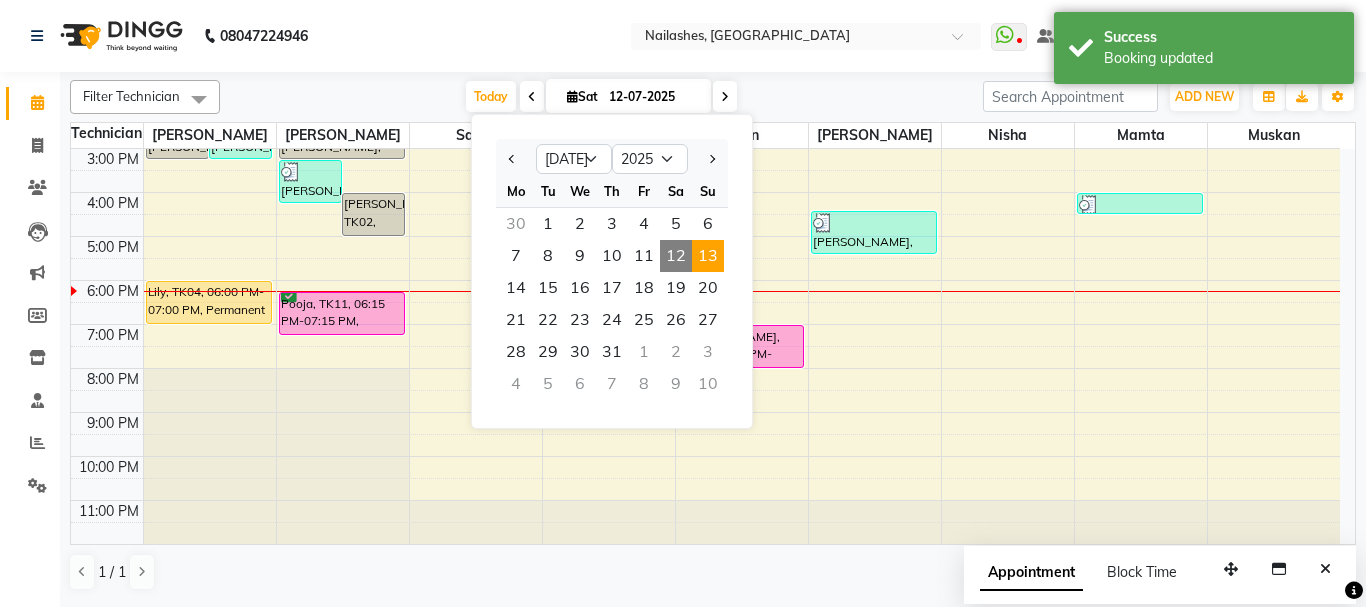 click on "13" at bounding box center [708, 256] 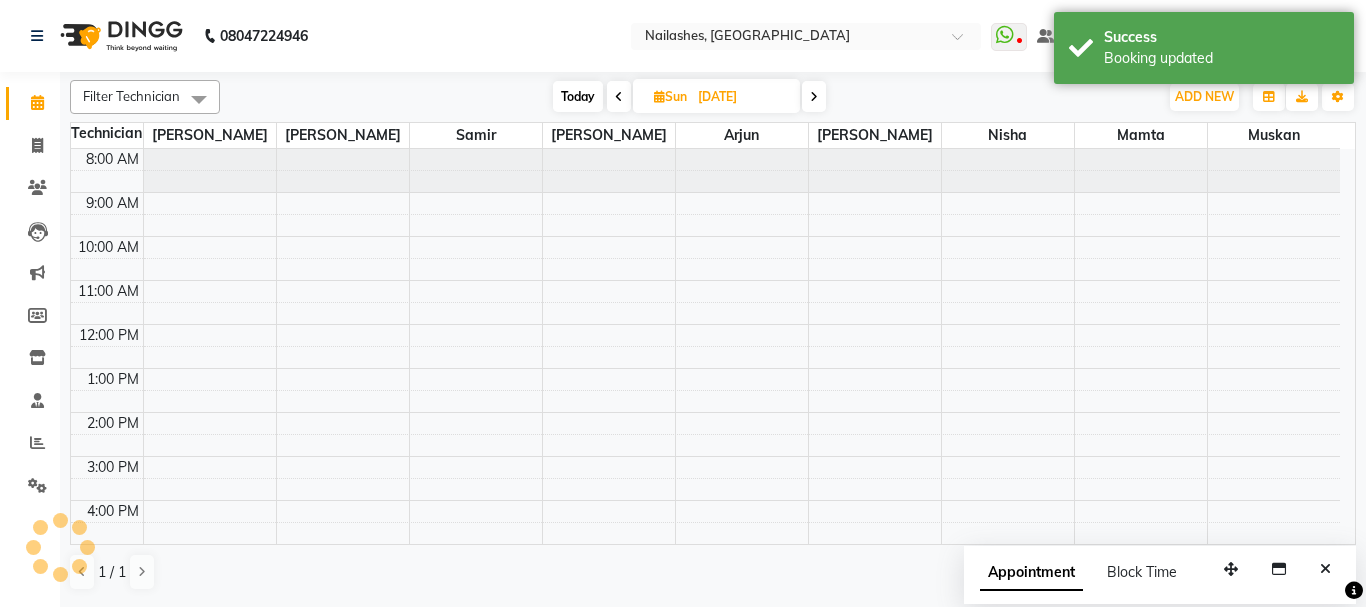 scroll, scrollTop: 308, scrollLeft: 0, axis: vertical 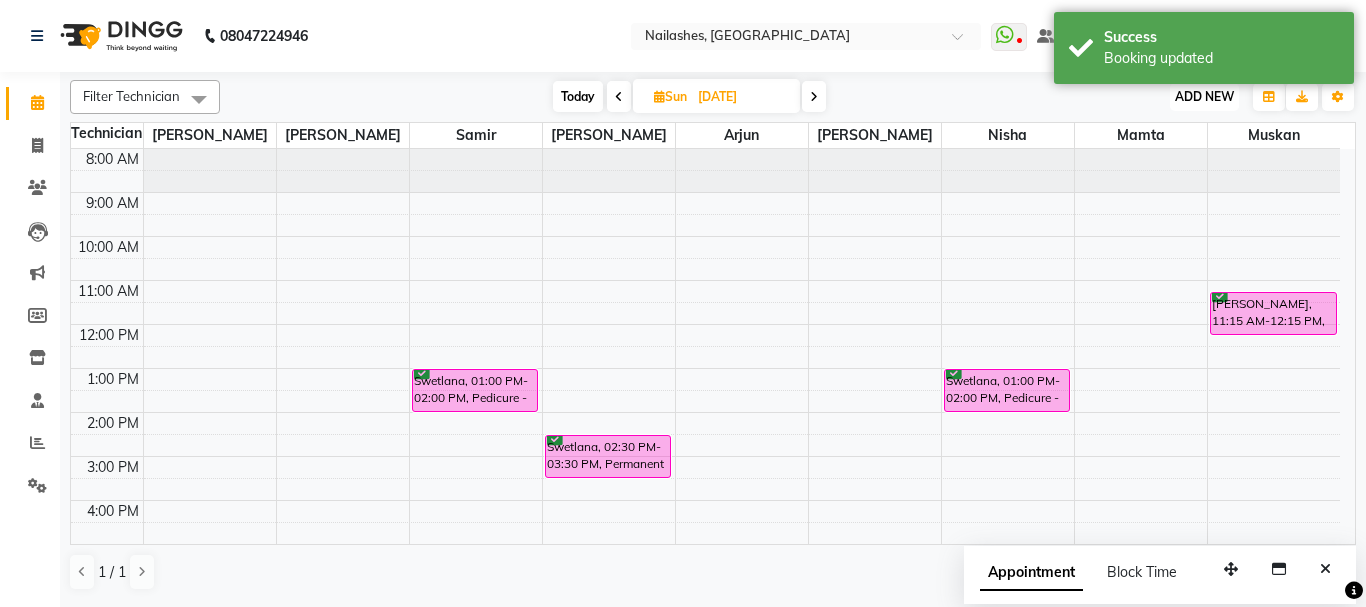 click on "ADD NEW Toggle Dropdown" at bounding box center [1204, 97] 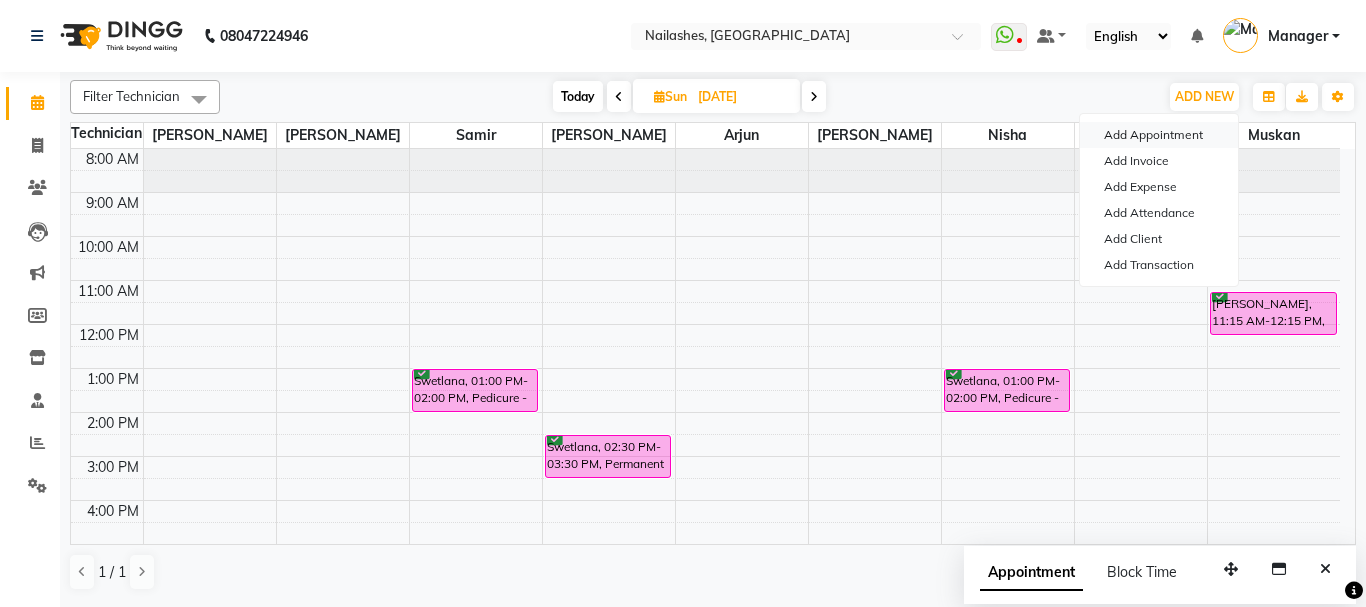 click on "Add Appointment" at bounding box center [1159, 135] 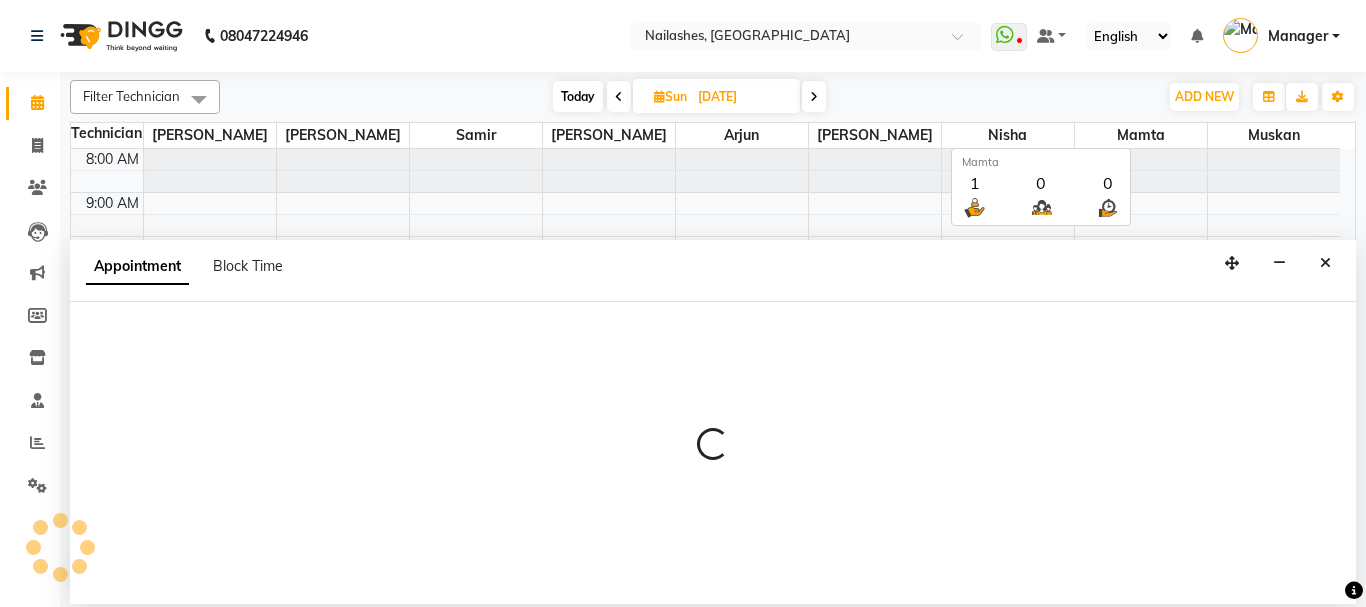 select on "540" 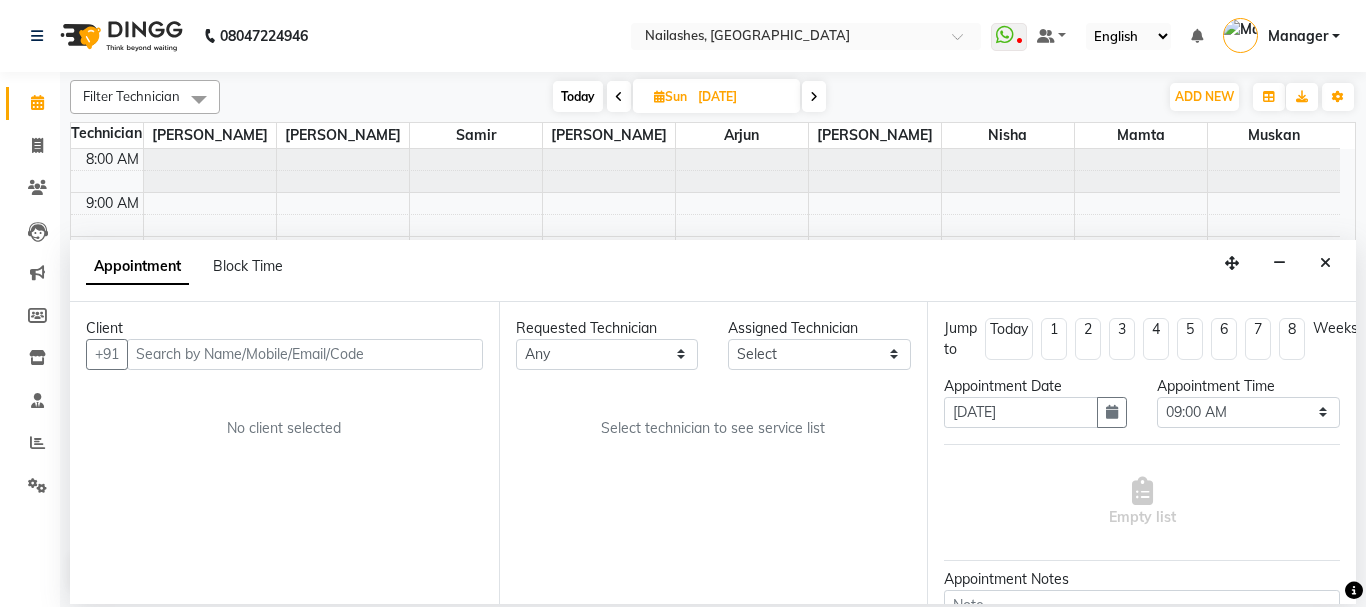 click on "Client +91  No client selected" at bounding box center (284, 453) 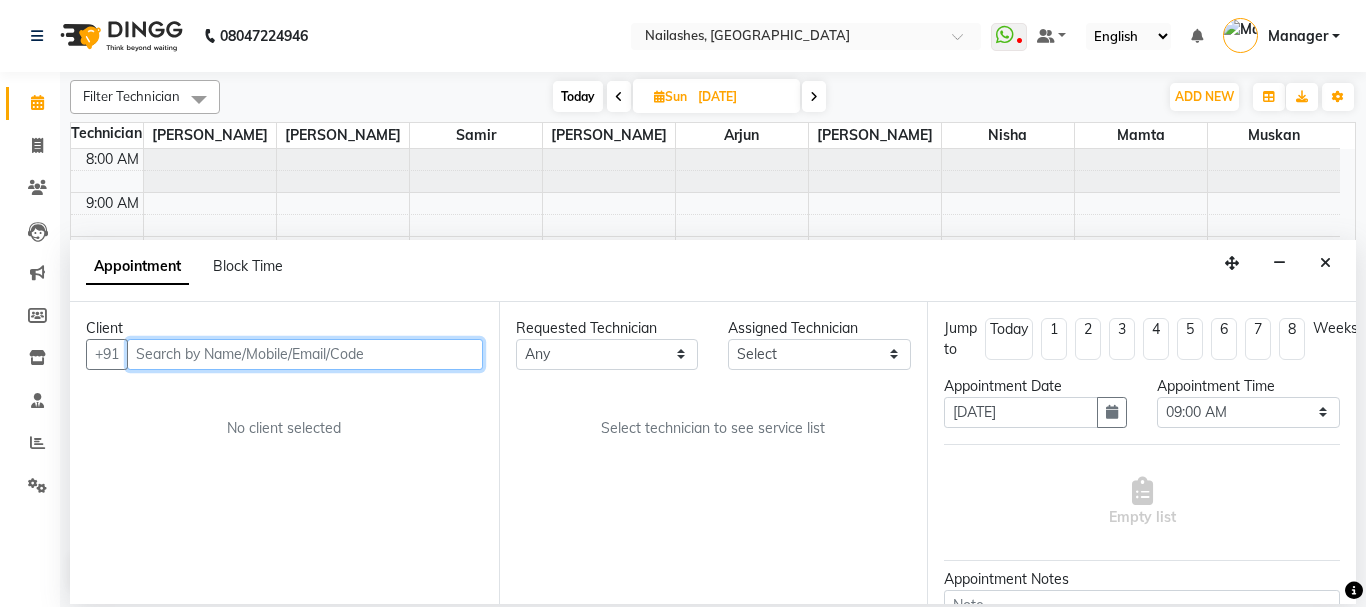 click at bounding box center (305, 354) 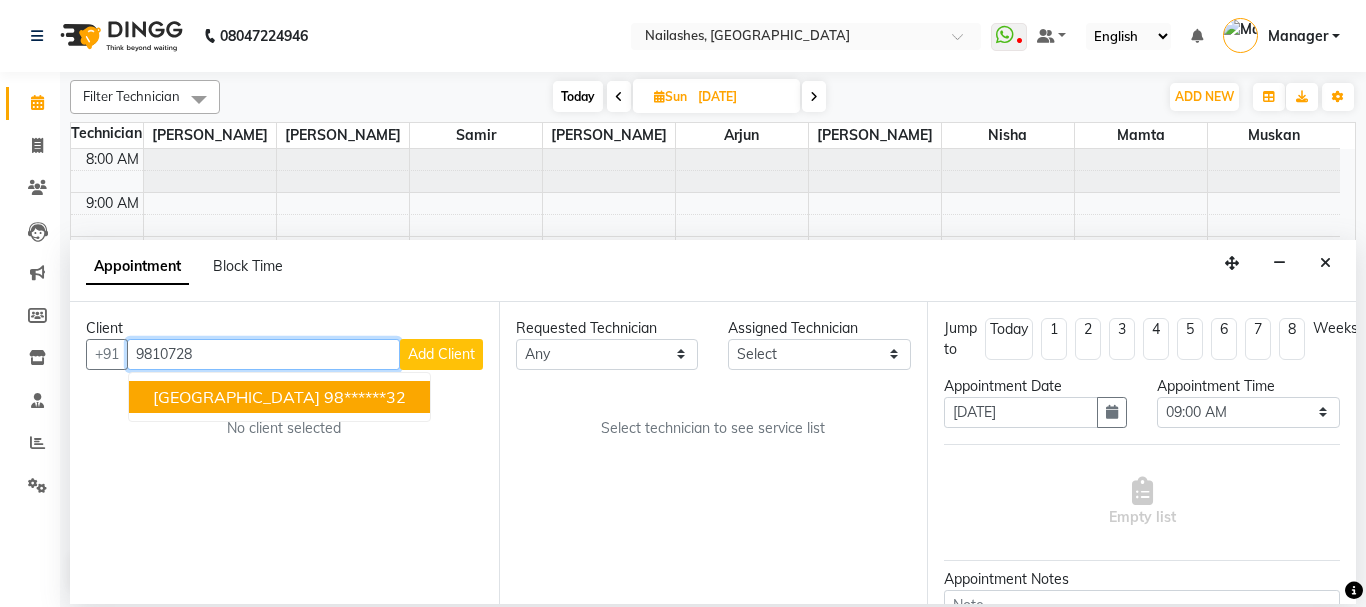 click on "98******32" at bounding box center [365, 397] 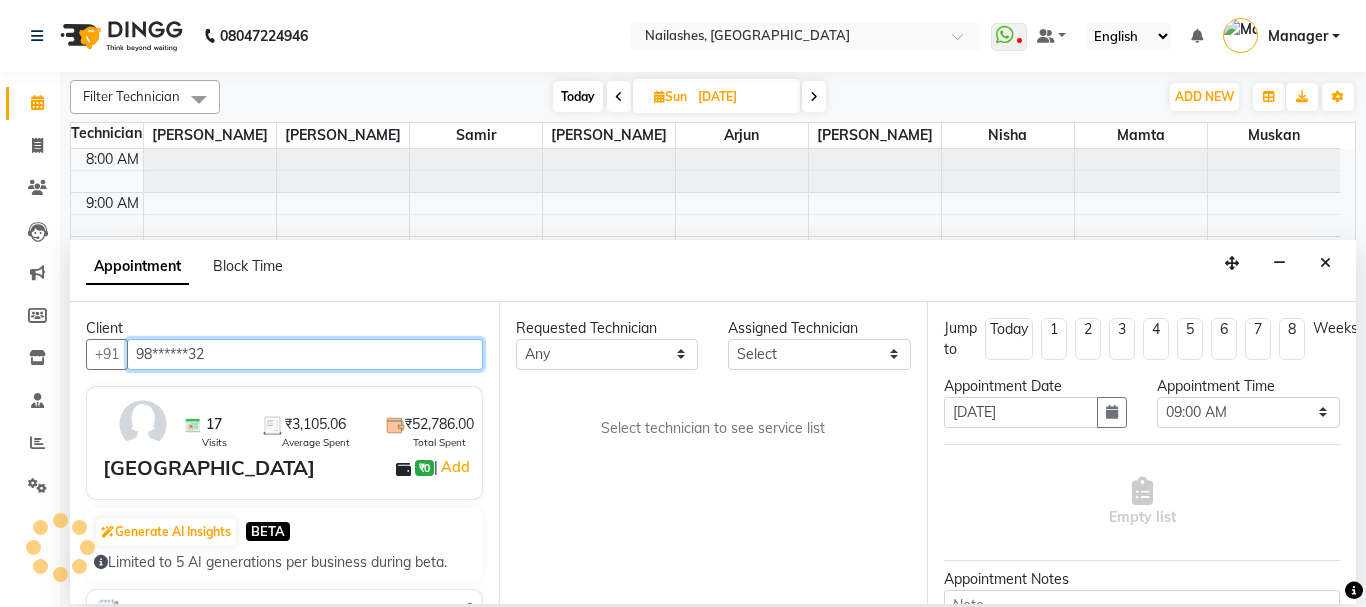 type on "98******32" 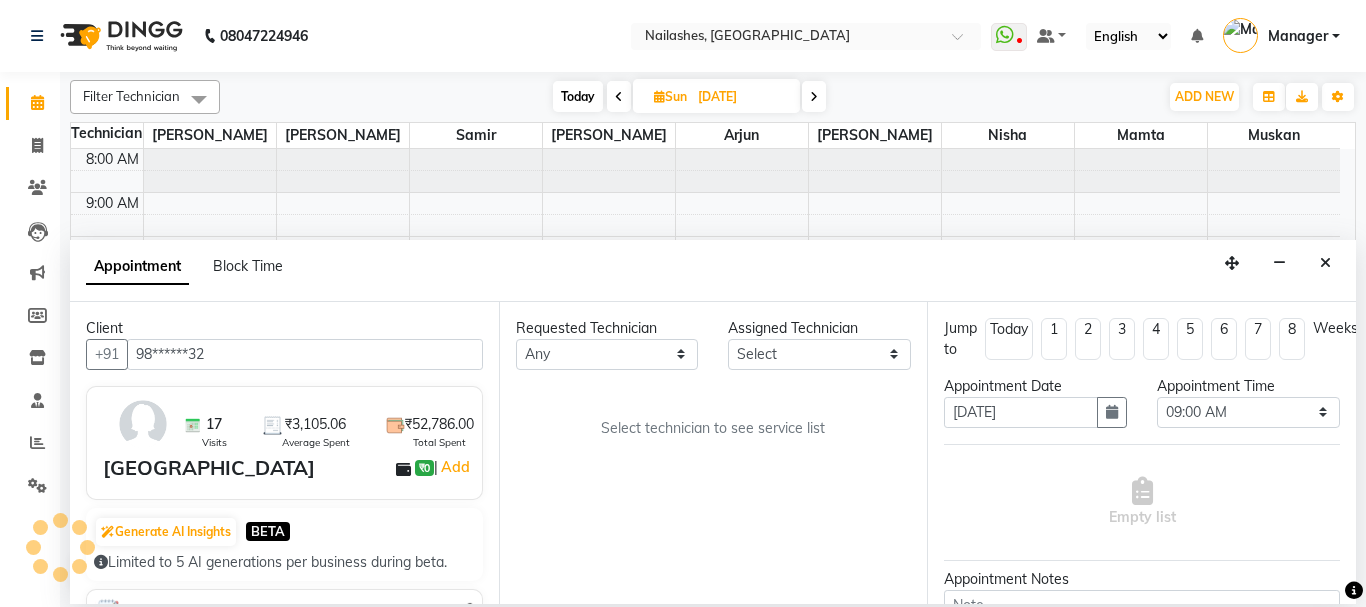 click on "Client +91 98******32 17 Visits ₹3,105.06 Average Spent ₹52,786.00 Total Spent Shruti Heights    ₹0  |   Add    Generate AI Insights
BETA  Limited to 5 AI generations per business during beta.   Notes  No notes  Recent Services Nail Extension - Gel (Hand) With Shanu   14-06-2025 ₹6,372.00 Refills - Gel (Hand) With Anamika   14-06-2025 ₹0 Nail Extension - Gel (Hand),Permanent Nail Paint - French (Hand) With Shanu   22-03-2025 ₹2,832.00  Memberships No membership  Active Packages No packages  Vouchers At 10000 Get 12500  Nailashes, South Point Mall ₹10,000.00 Ends On    14-11-2034 At Rs. 5000 Get Rs. 6000  Nailashes, South Point Mall ₹5,000.00 Expired On    14-12-2033 At 10000 Get 12500  Nailashes, South Point Mall ₹10,000.00 Ends On    15-06-2033" at bounding box center (284, 453) 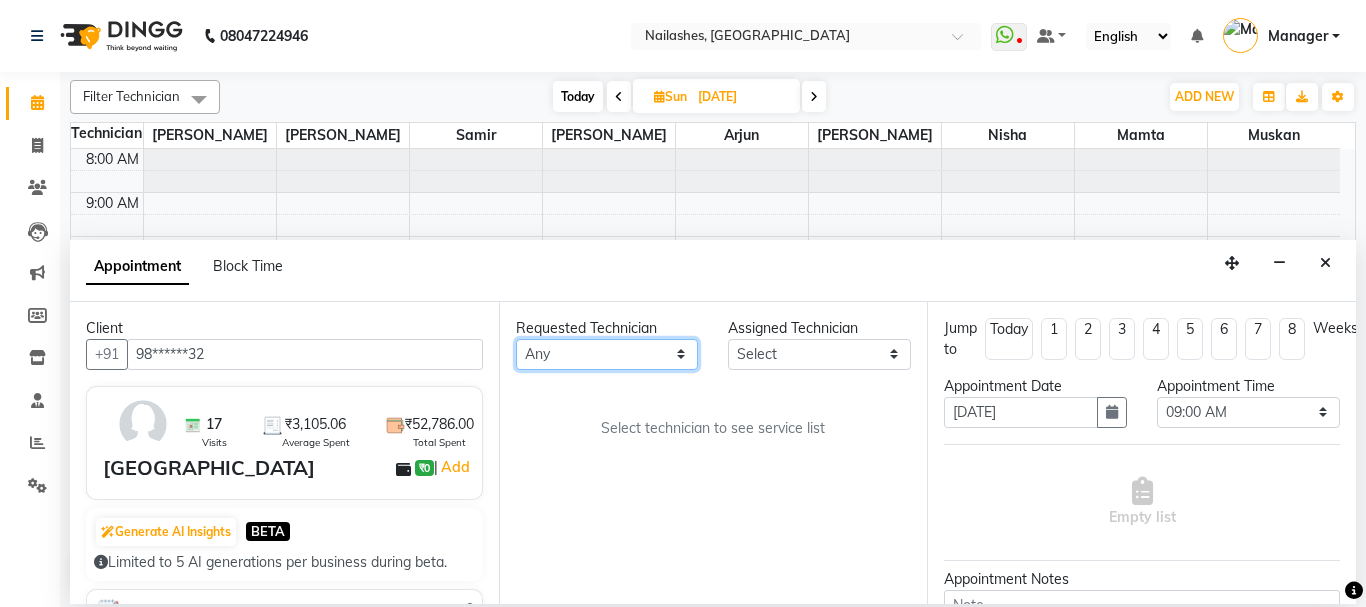 click on "Any Anamika Anita Arjun Mamta Muskan Nisha Samir Shanu Shushanto" at bounding box center (607, 354) 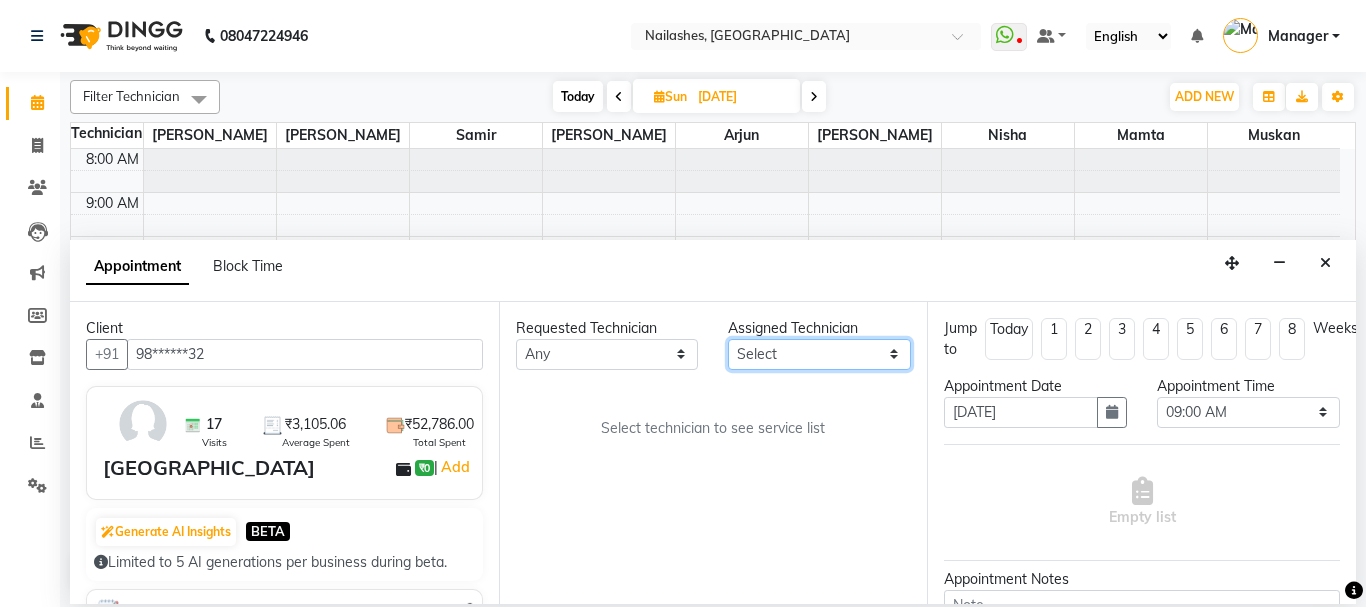 click on "Select Anamika Anita Arjun Mamta Muskan Nisha Samir Shanu Shushanto" at bounding box center (819, 354) 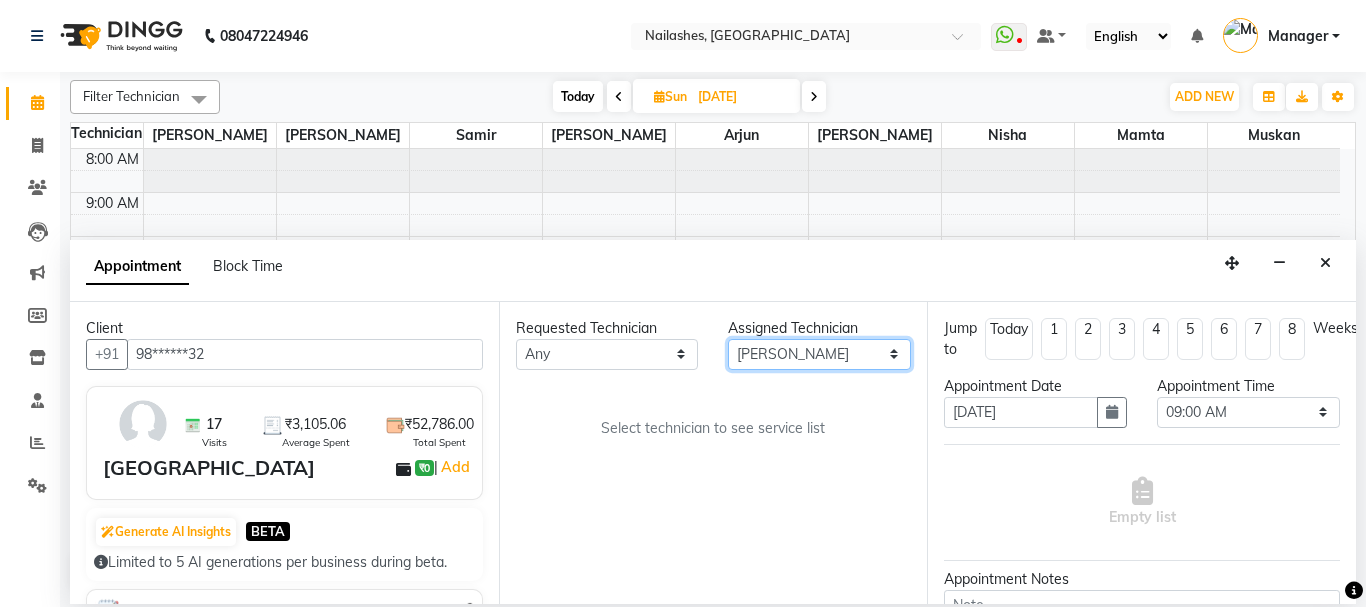 click on "Select Anamika Anita Arjun Mamta Muskan Nisha Samir Shanu Shushanto" at bounding box center (819, 354) 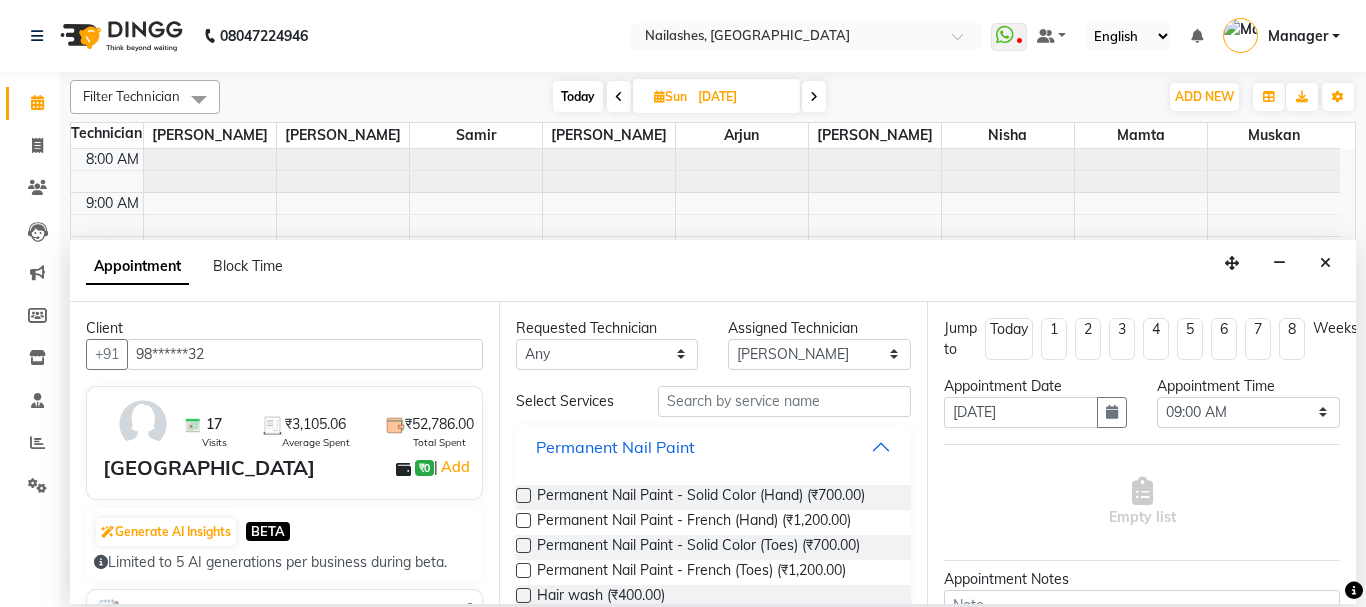 click on "Permanent Nail Paint" at bounding box center (714, 447) 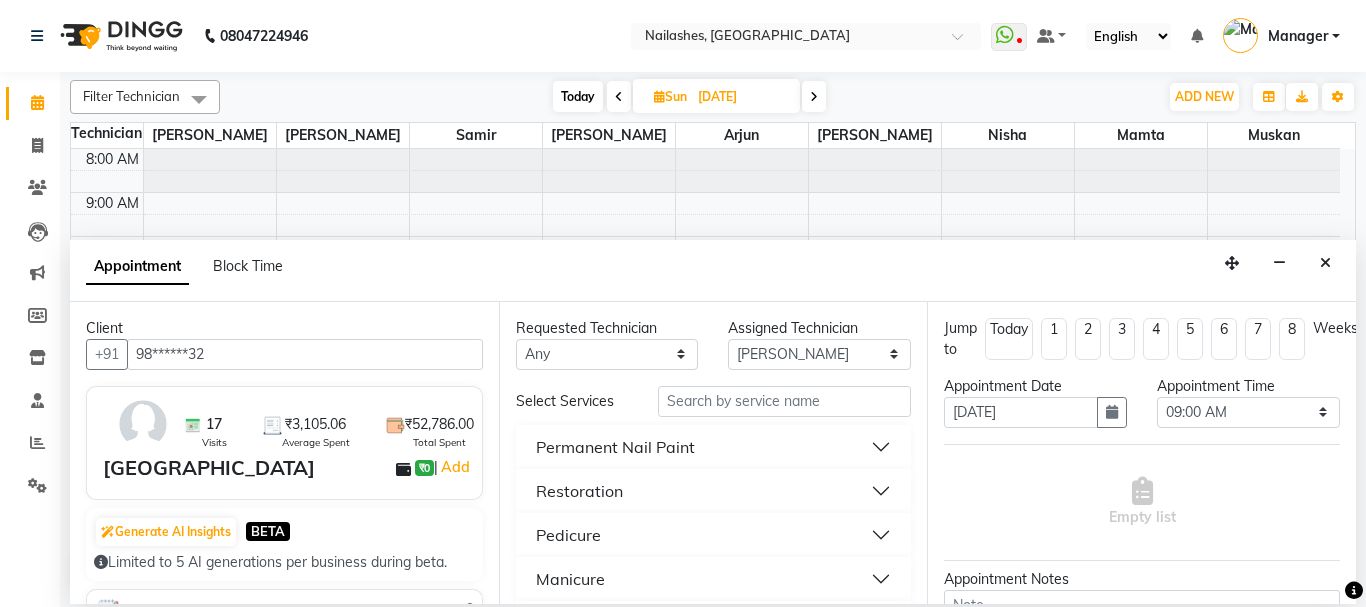 scroll, scrollTop: 139, scrollLeft: 0, axis: vertical 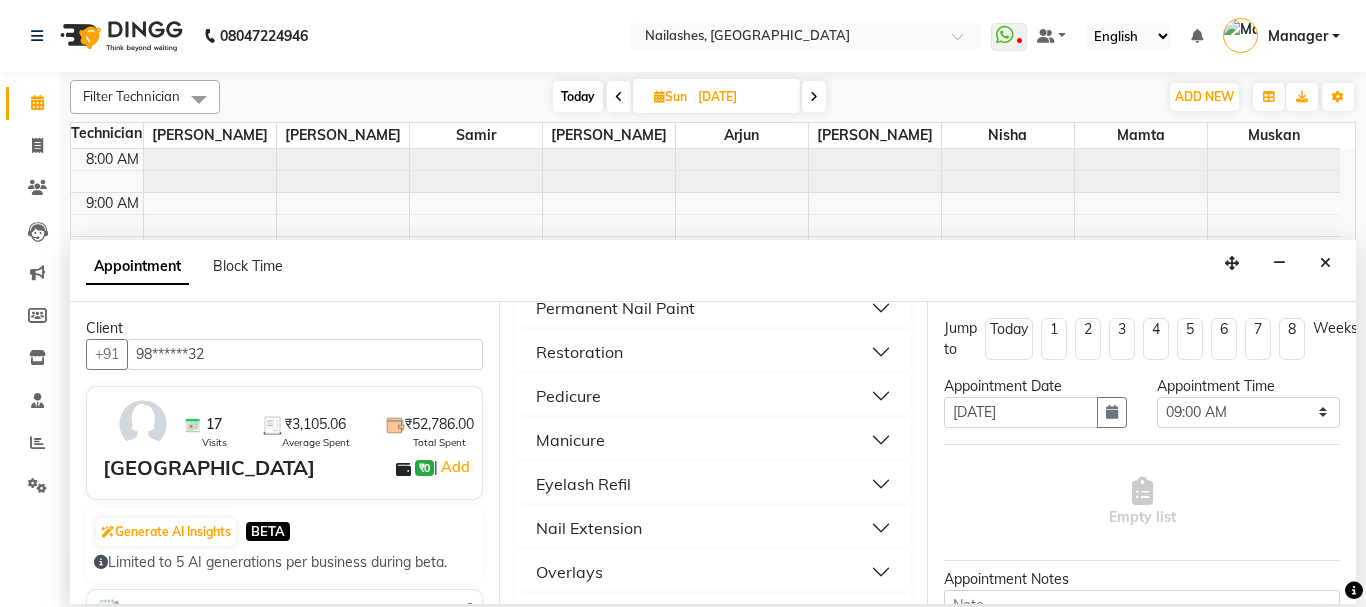 click on "Restoration" at bounding box center [714, 352] 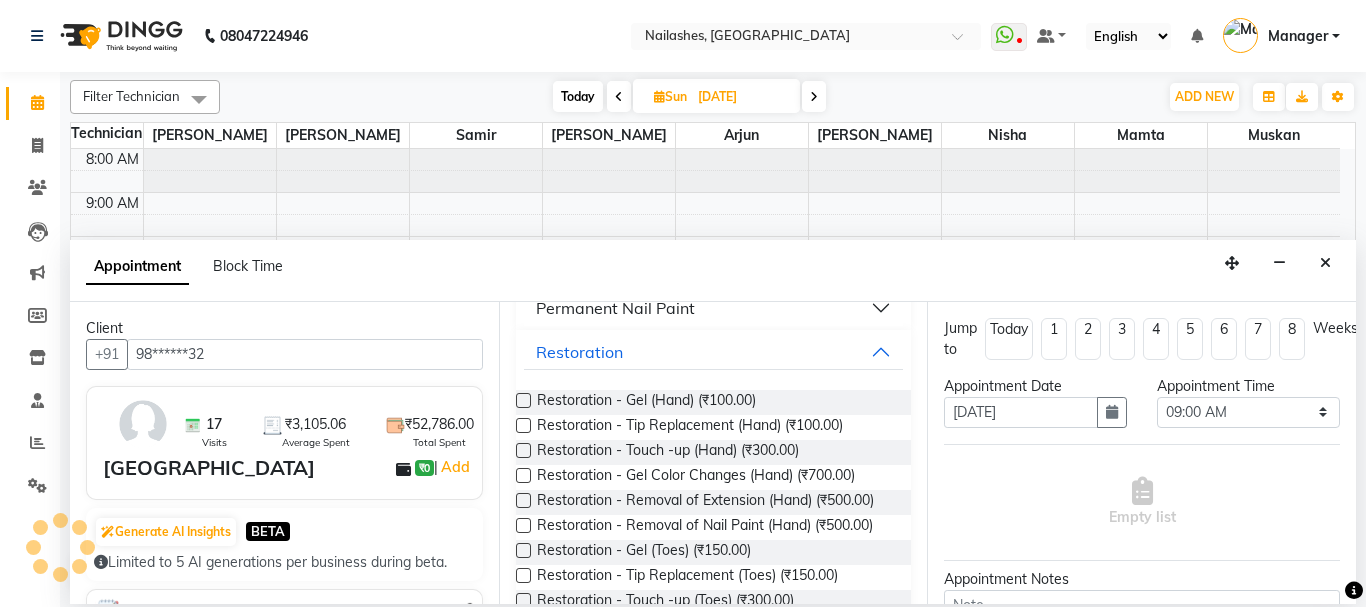click at bounding box center (523, 500) 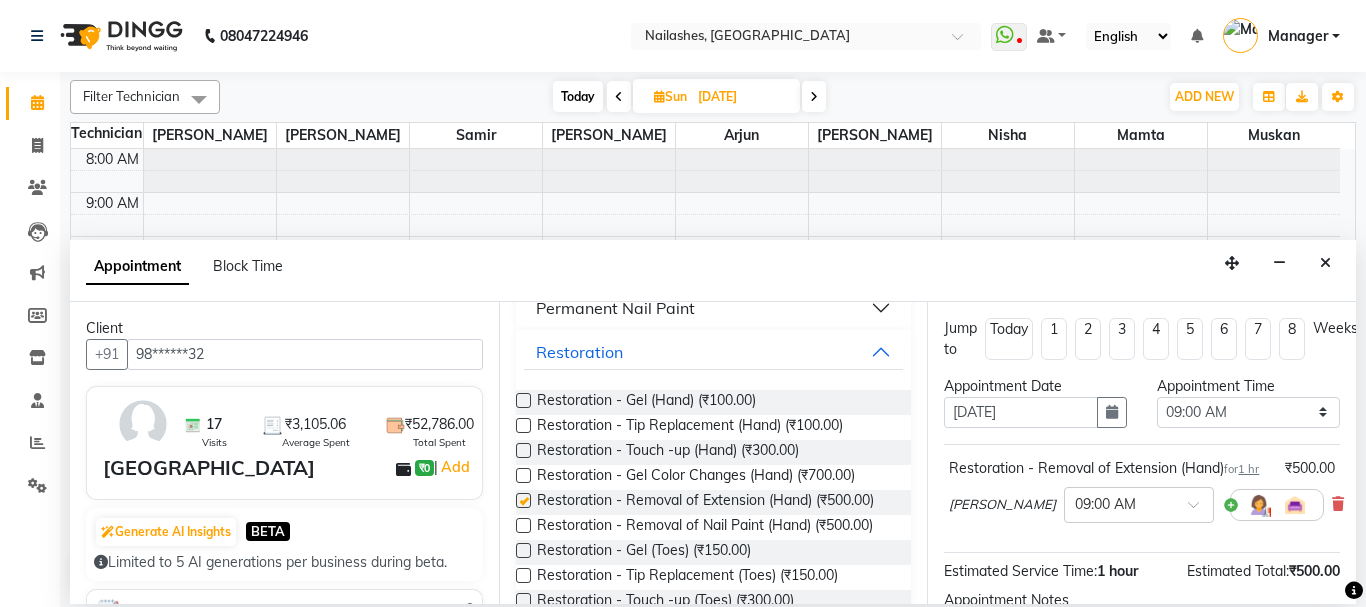 checkbox on "false" 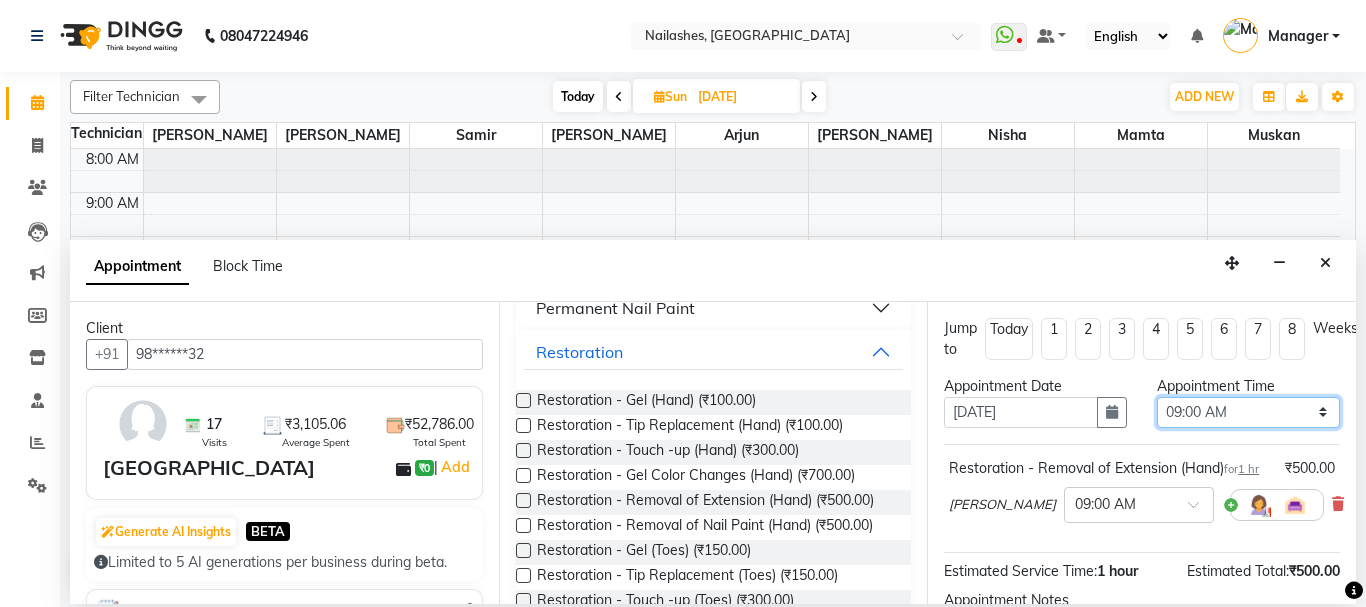 click on "Select 09:00 AM 09:15 AM 09:30 AM 09:45 AM 10:00 AM 10:15 AM 10:30 AM 10:45 AM 11:00 AM 11:15 AM 11:30 AM 11:45 AM 12:00 PM 12:15 PM 12:30 PM 12:45 PM 01:00 PM 01:15 PM 01:30 PM 01:45 PM 02:00 PM 02:15 PM 02:30 PM 02:45 PM 03:00 PM 03:15 PM 03:30 PM 03:45 PM 04:00 PM 04:15 PM 04:30 PM 04:45 PM 05:00 PM 05:15 PM 05:30 PM 05:45 PM 06:00 PM 06:15 PM 06:30 PM 06:45 PM 07:00 PM 07:15 PM 07:30 PM 07:45 PM 08:00 PM 08:15 PM 08:30 PM 08:45 PM 09:00 PM 09:15 PM 09:30 PM 09:45 PM 10:00 PM 10:15 PM 10:30 PM 10:45 PM 11:00 PM" at bounding box center (1248, 412) 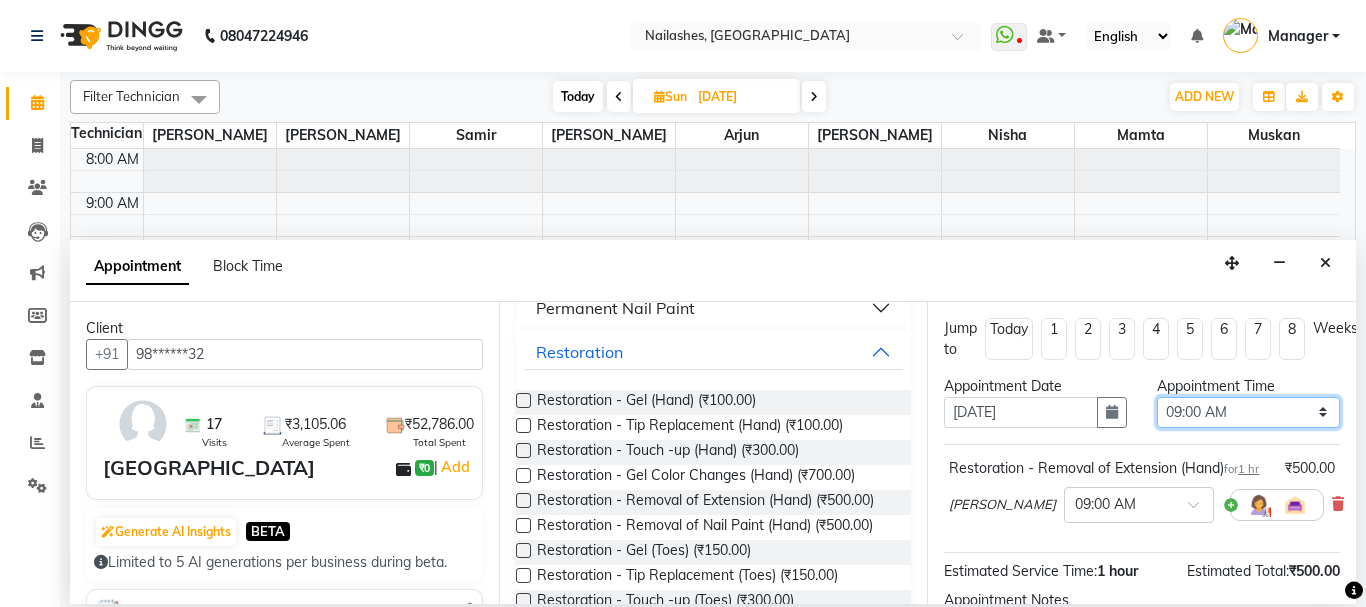 select on "1110" 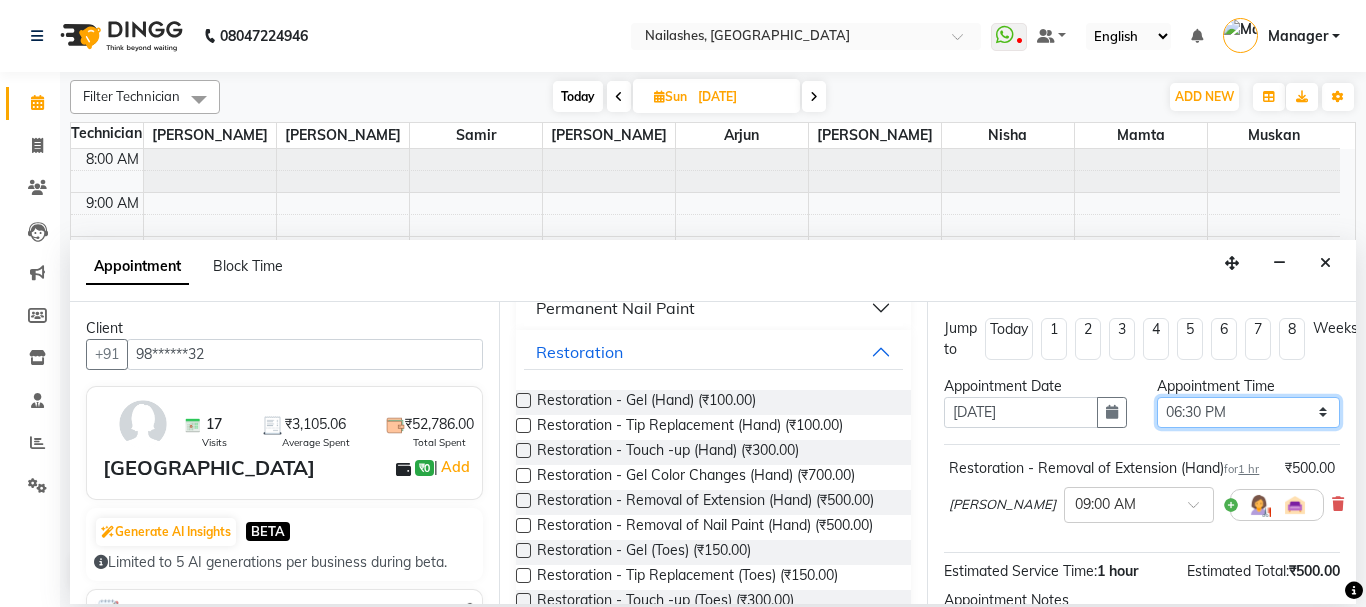 click on "Select 09:00 AM 09:15 AM 09:30 AM 09:45 AM 10:00 AM 10:15 AM 10:30 AM 10:45 AM 11:00 AM 11:15 AM 11:30 AM 11:45 AM 12:00 PM 12:15 PM 12:30 PM 12:45 PM 01:00 PM 01:15 PM 01:30 PM 01:45 PM 02:00 PM 02:15 PM 02:30 PM 02:45 PM 03:00 PM 03:15 PM 03:30 PM 03:45 PM 04:00 PM 04:15 PM 04:30 PM 04:45 PM 05:00 PM 05:15 PM 05:30 PM 05:45 PM 06:00 PM 06:15 PM 06:30 PM 06:45 PM 07:00 PM 07:15 PM 07:30 PM 07:45 PM 08:00 PM 08:15 PM 08:30 PM 08:45 PM 09:00 PM 09:15 PM 09:30 PM 09:45 PM 10:00 PM 10:15 PM 10:30 PM 10:45 PM 11:00 PM" at bounding box center (1248, 412) 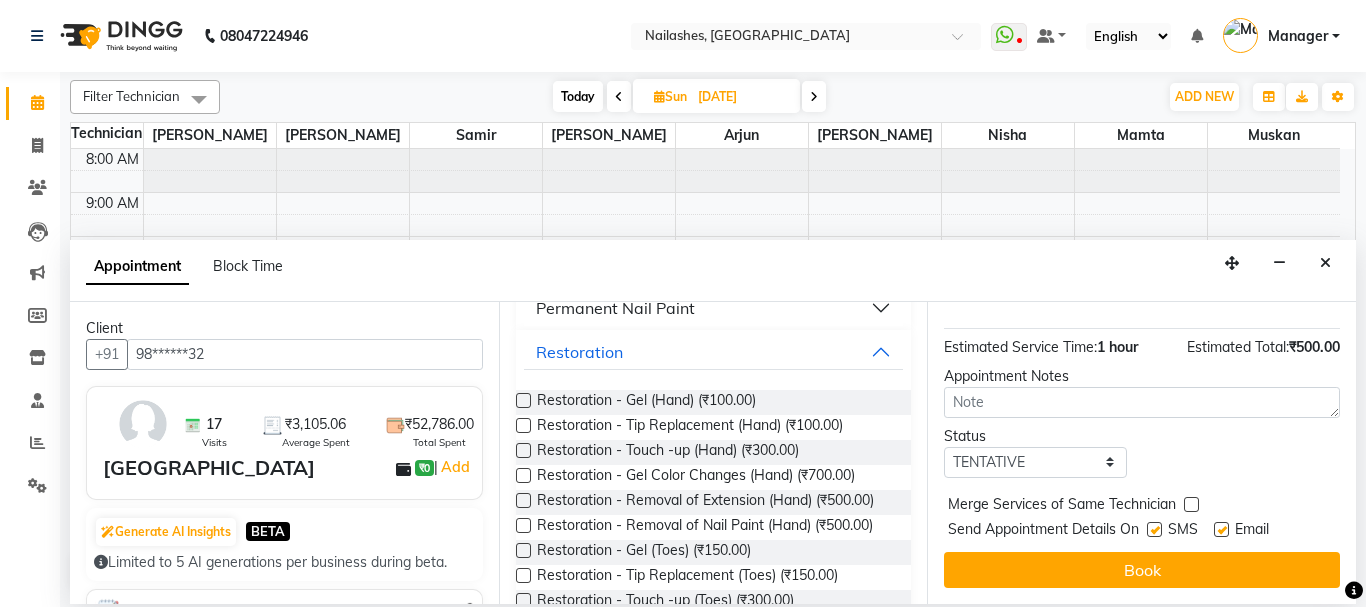 scroll, scrollTop: 260, scrollLeft: 0, axis: vertical 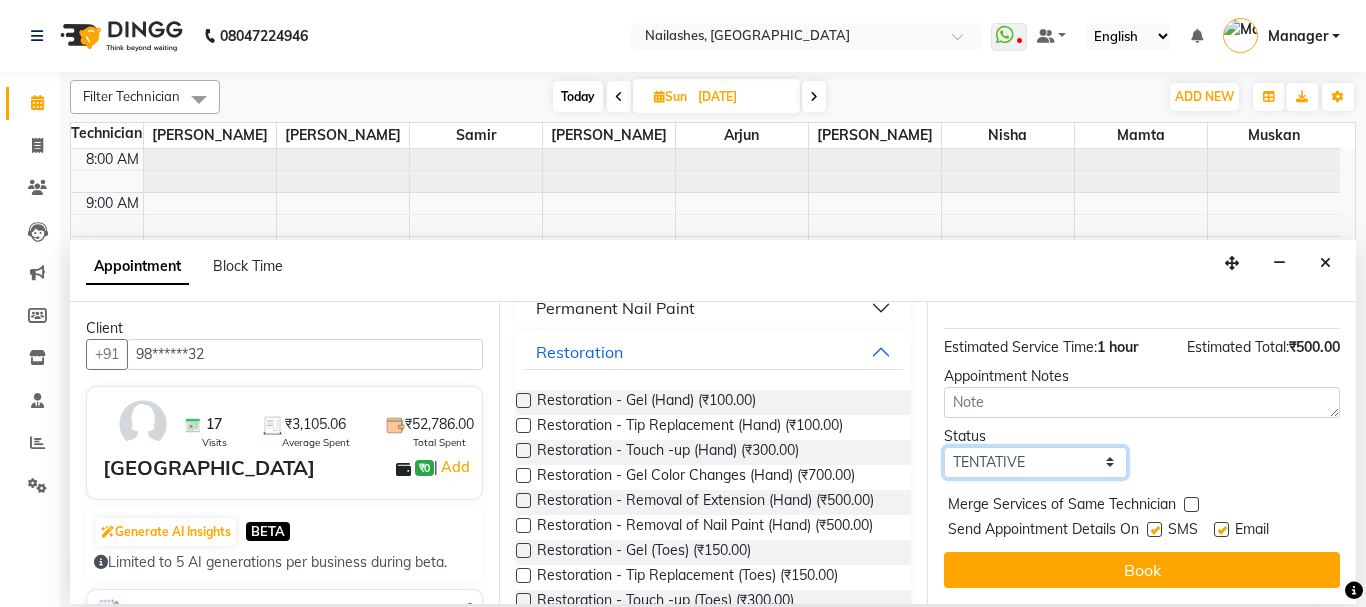 click on "Select TENTATIVE CONFIRM UPCOMING" at bounding box center (1035, 462) 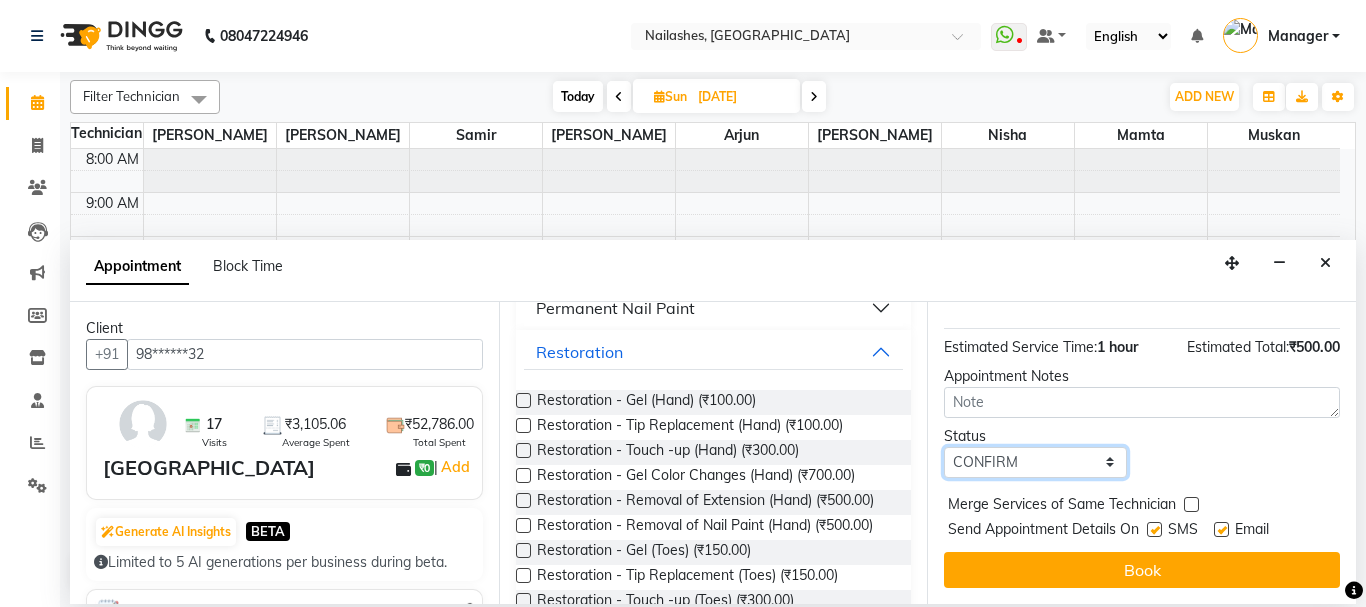 click on "Select TENTATIVE CONFIRM UPCOMING" at bounding box center [1035, 462] 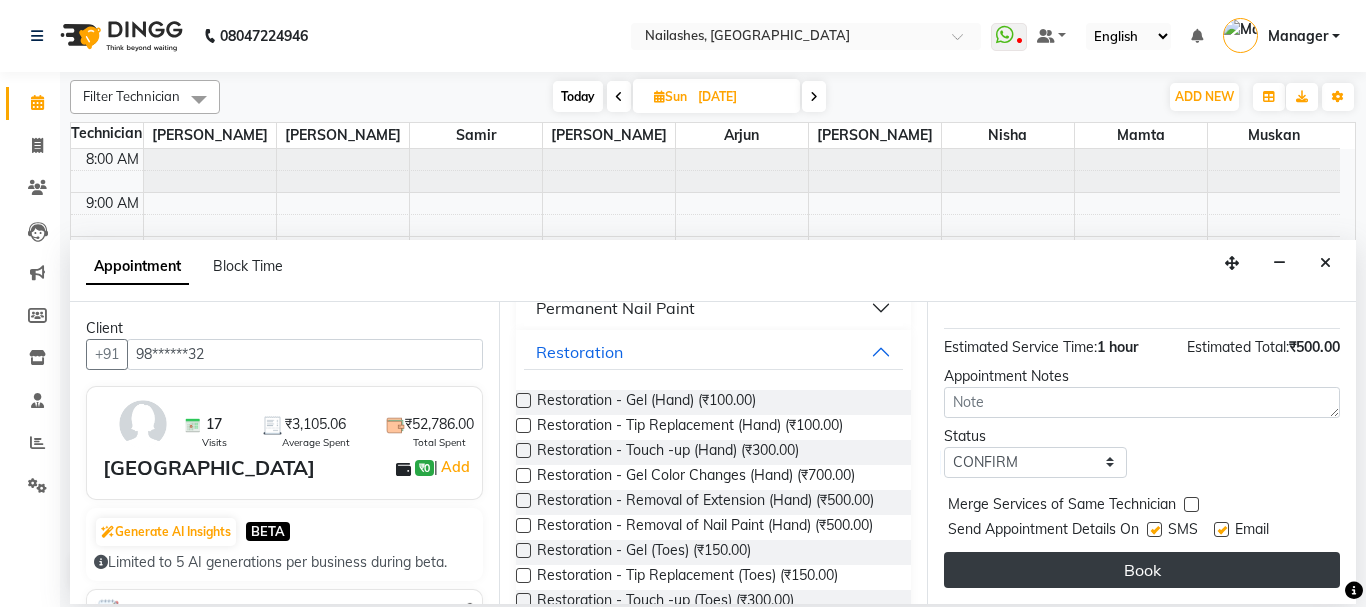 click on "Book" at bounding box center (1142, 570) 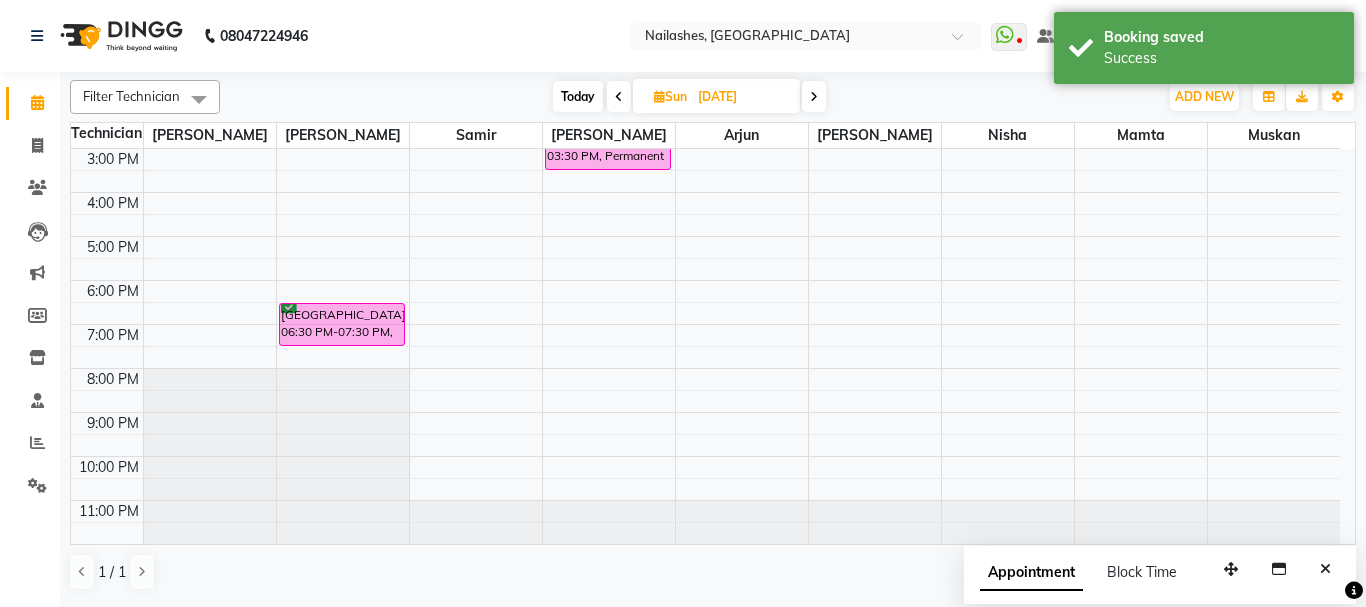 scroll, scrollTop: 0, scrollLeft: 0, axis: both 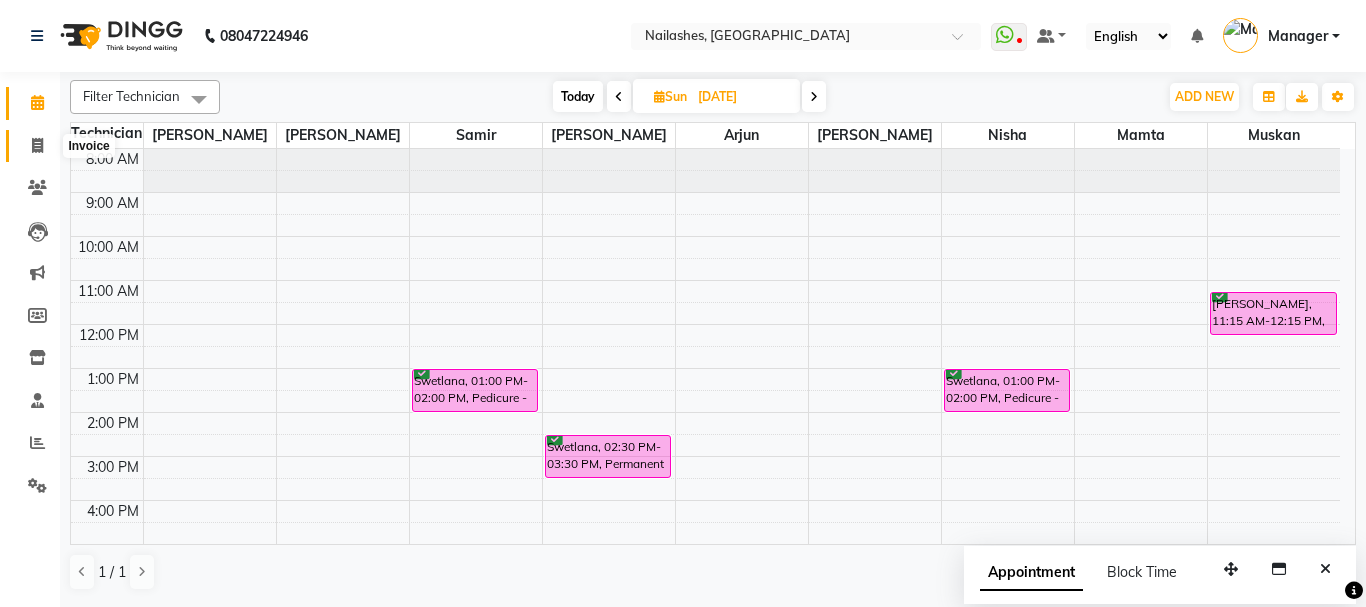 click 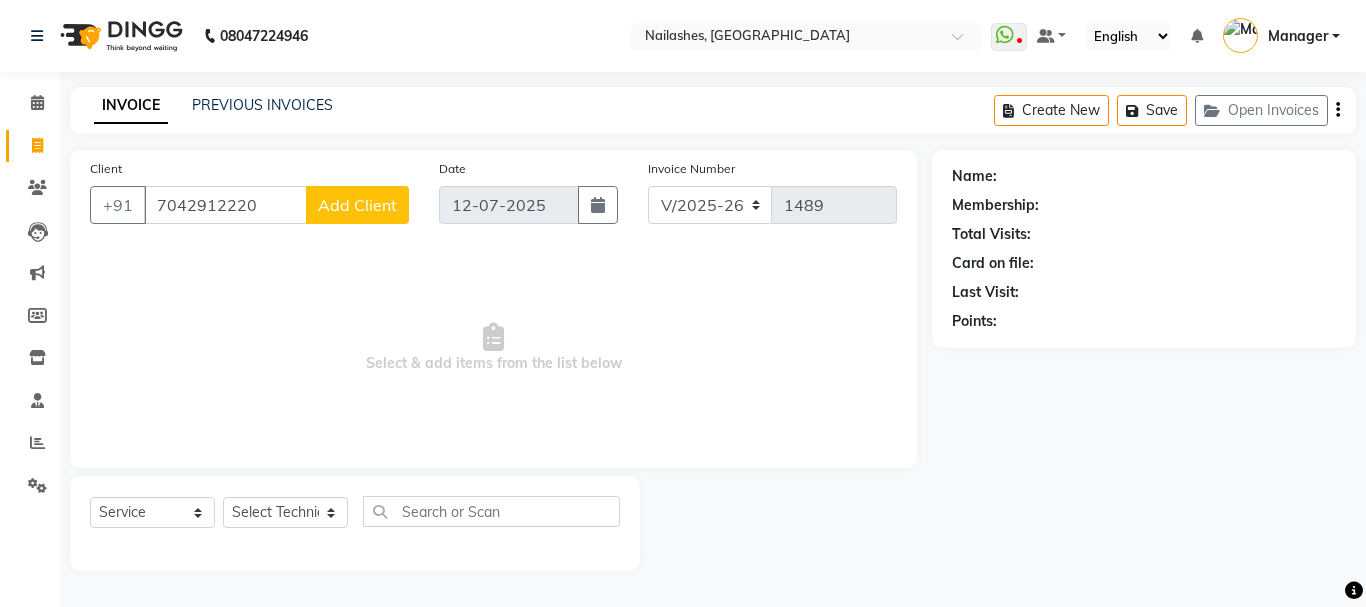 type on "7042912220" 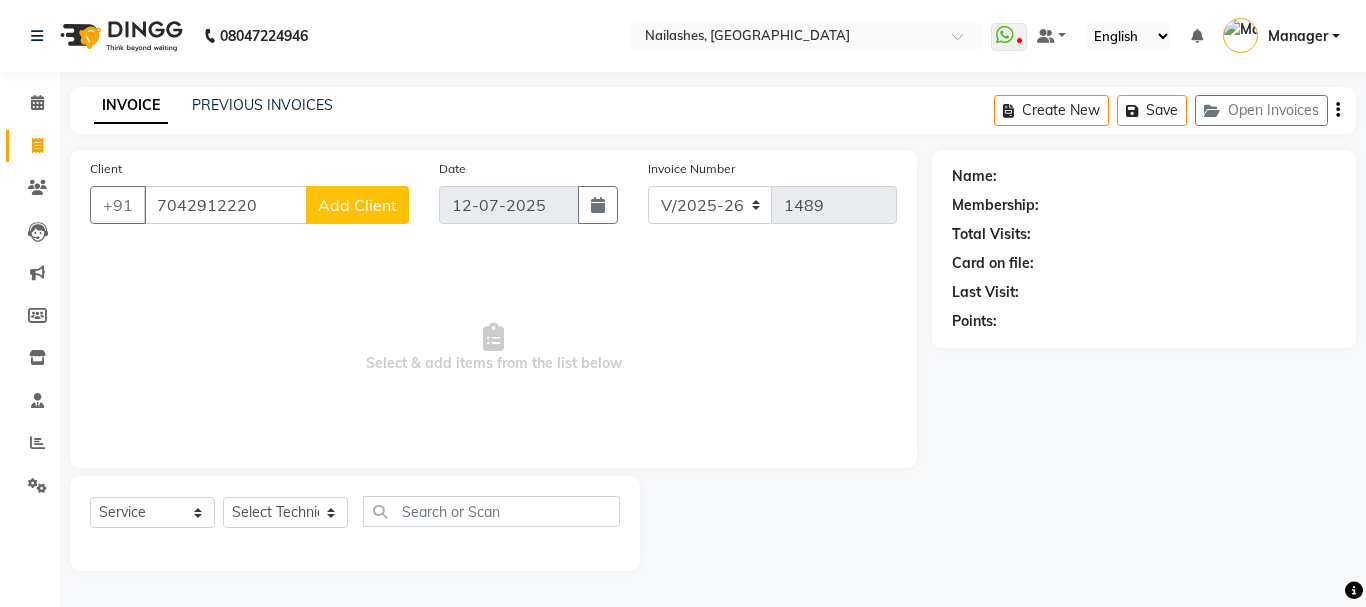 select on "21" 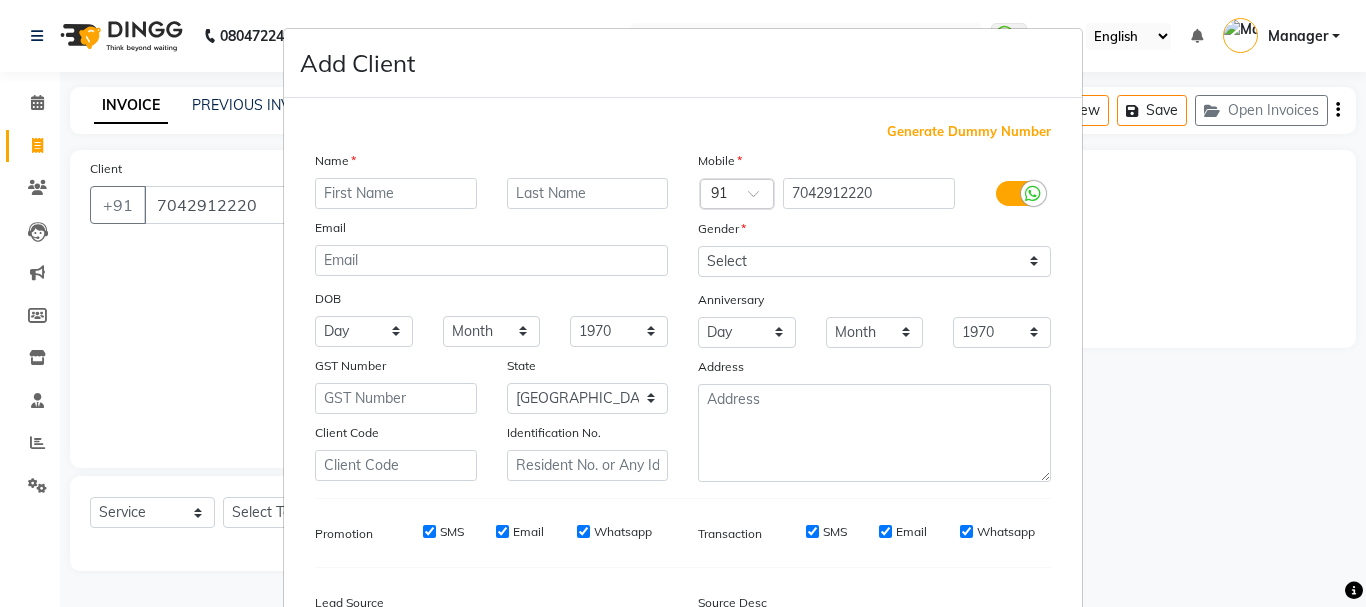 type on "p" 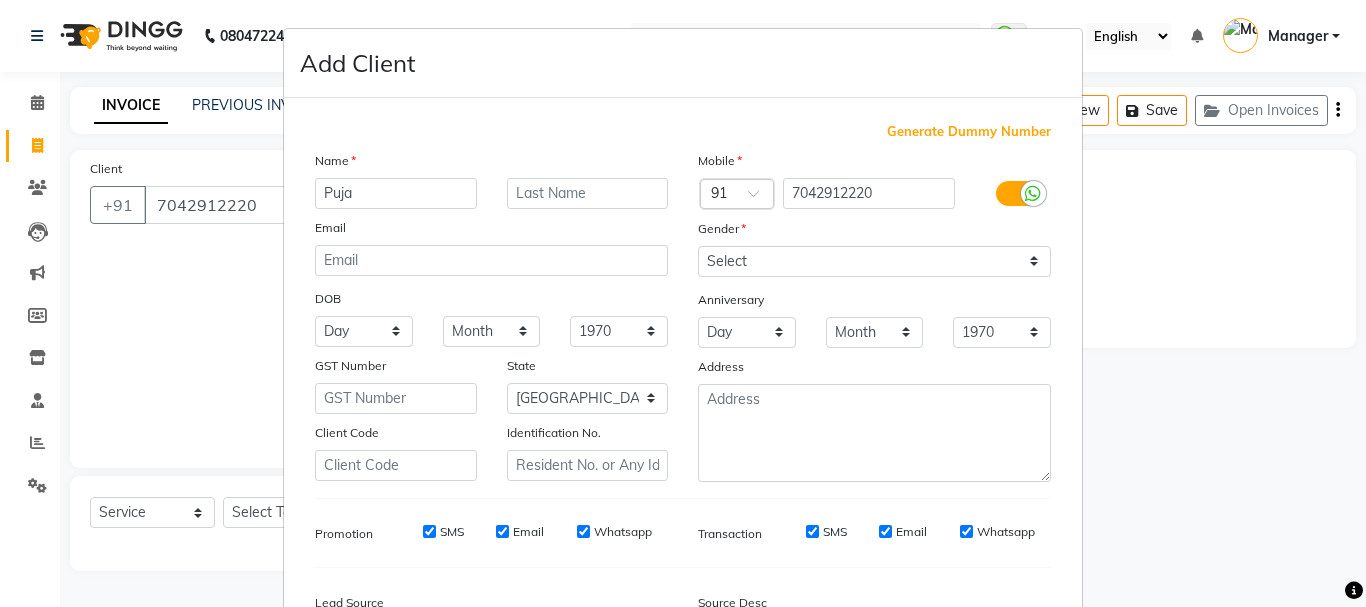 type on "Puja" 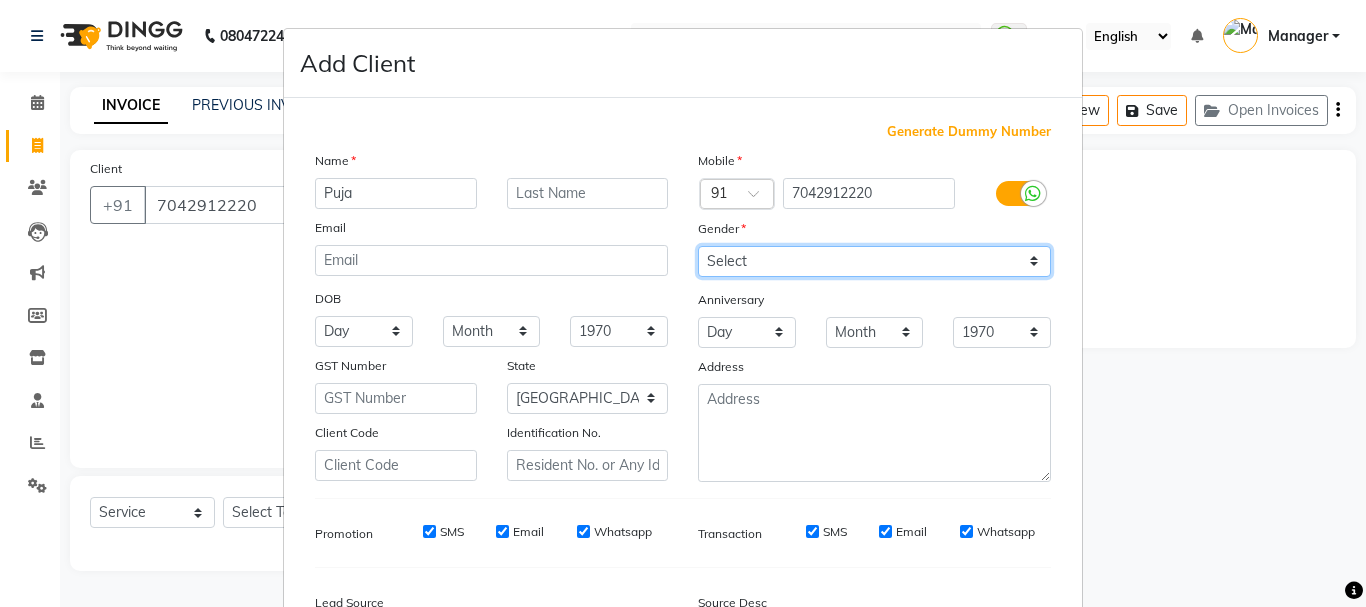 click on "Select Male Female Other Prefer Not To Say" at bounding box center [874, 261] 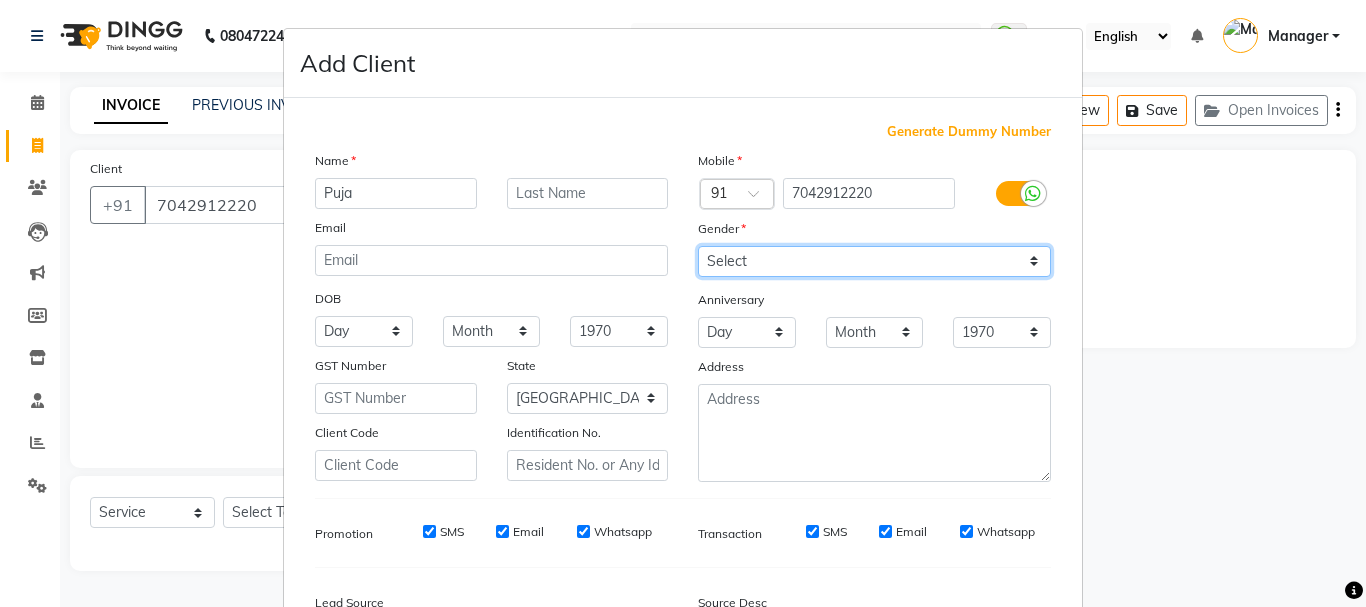 select on "female" 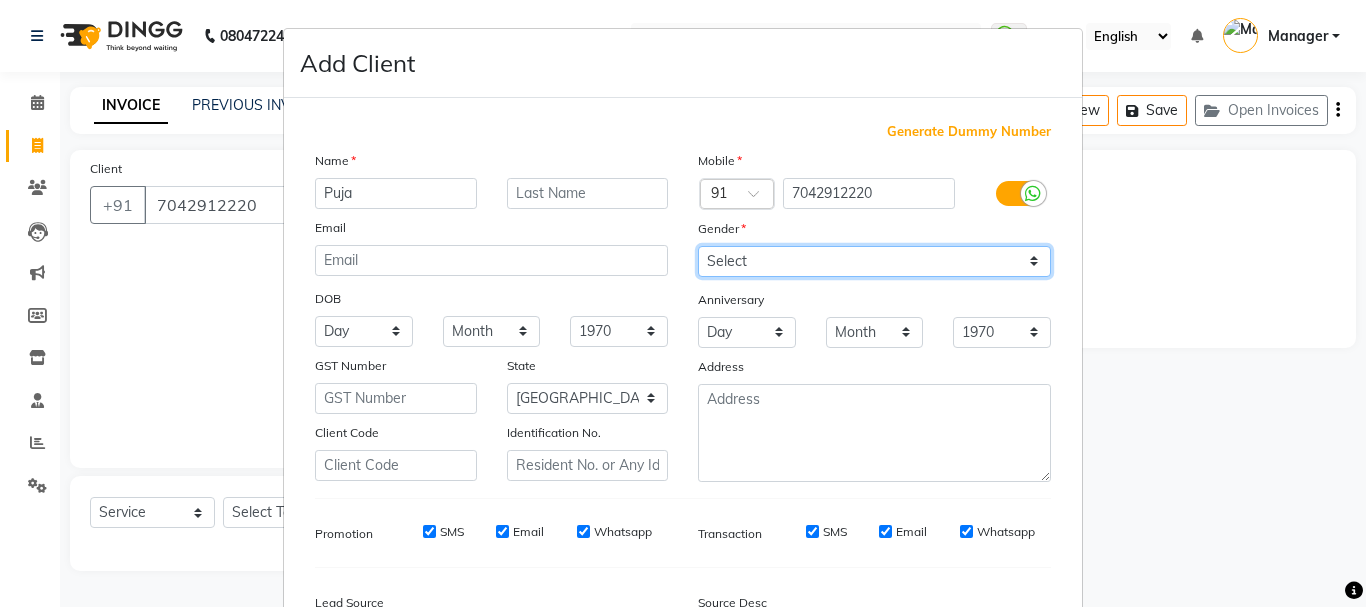 click on "Select Male Female Other Prefer Not To Say" at bounding box center [874, 261] 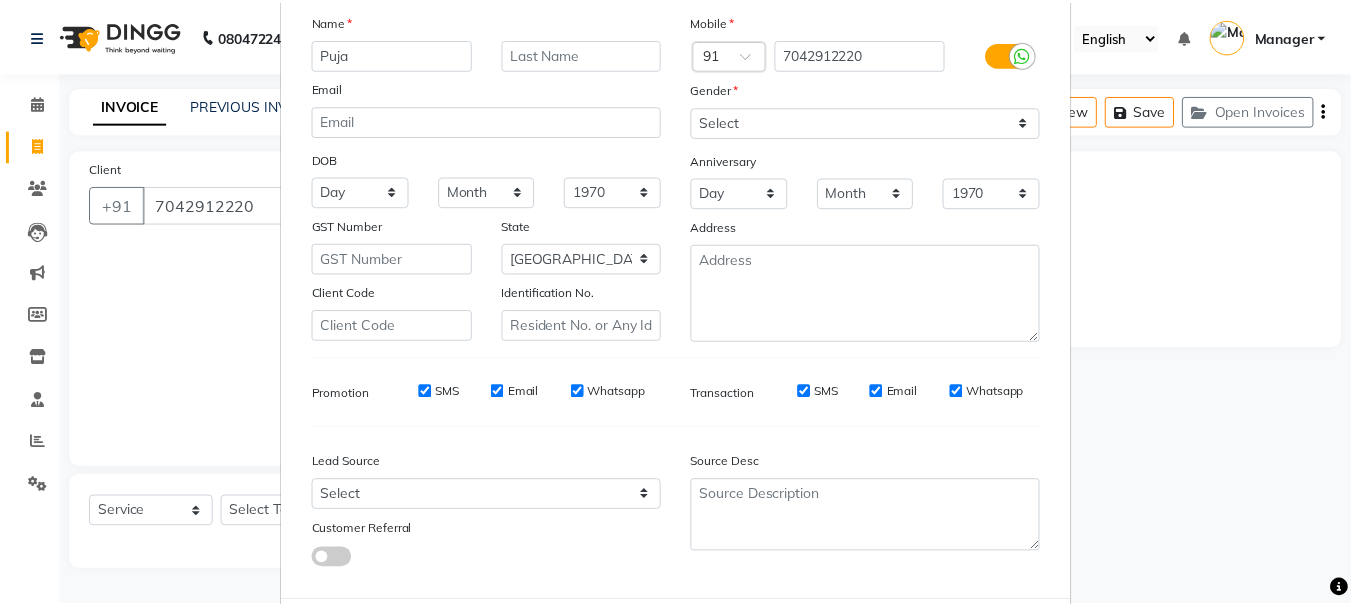 scroll, scrollTop: 242, scrollLeft: 0, axis: vertical 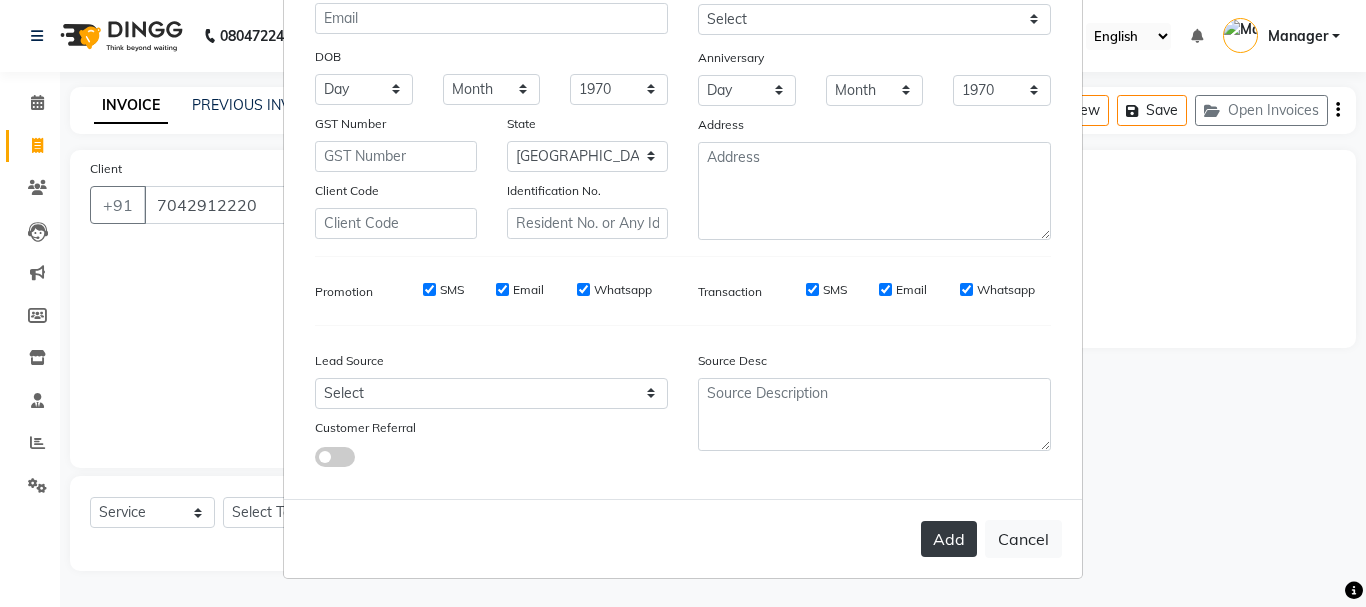 click on "Add" at bounding box center [949, 539] 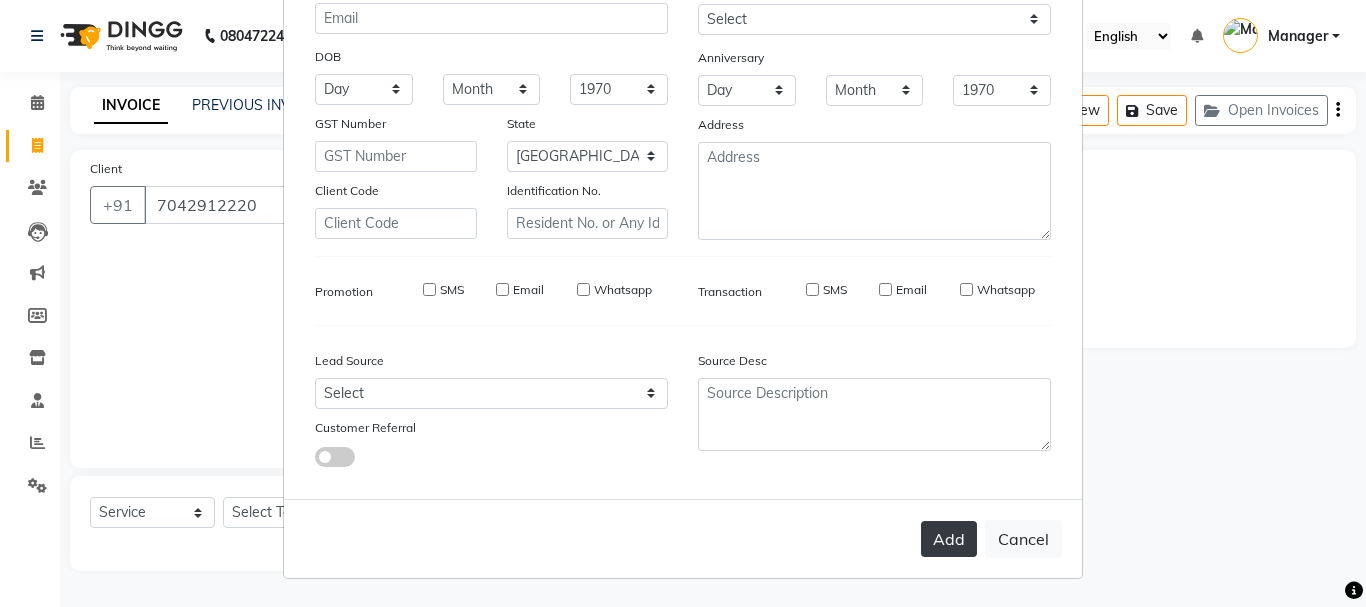 type on "70******20" 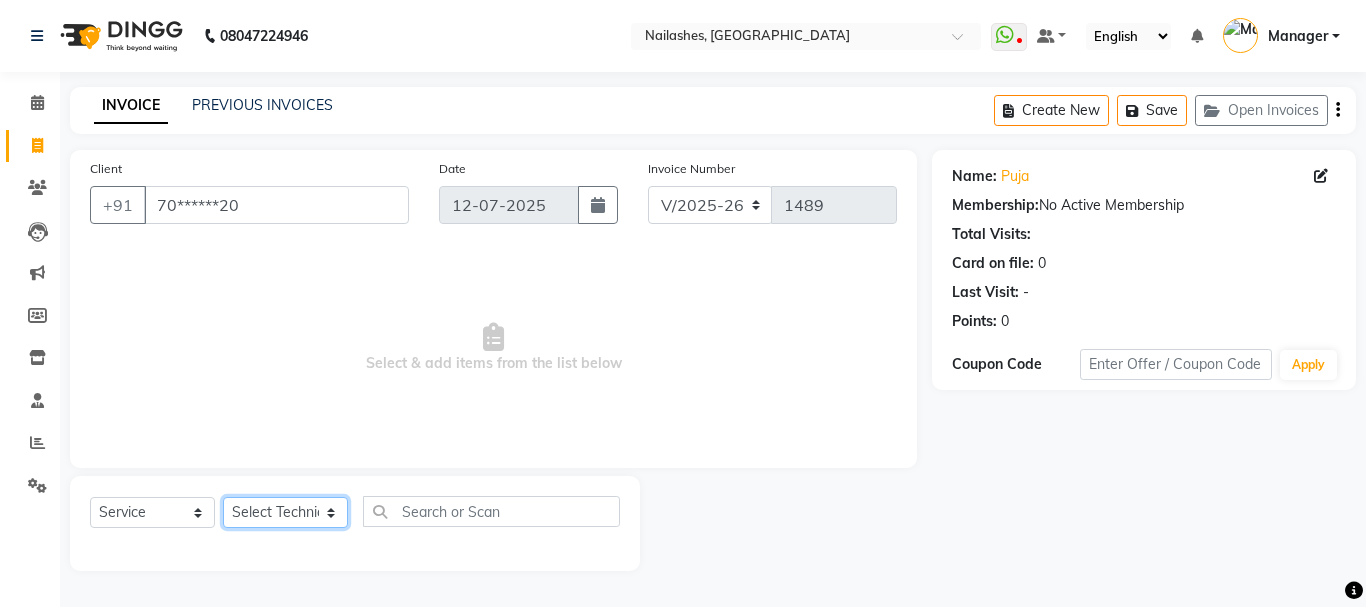 click on "Select Technician Admin Anamika Anita Arjun Mamta Manager Muskan Nisha Samir Shanu Shushanto" 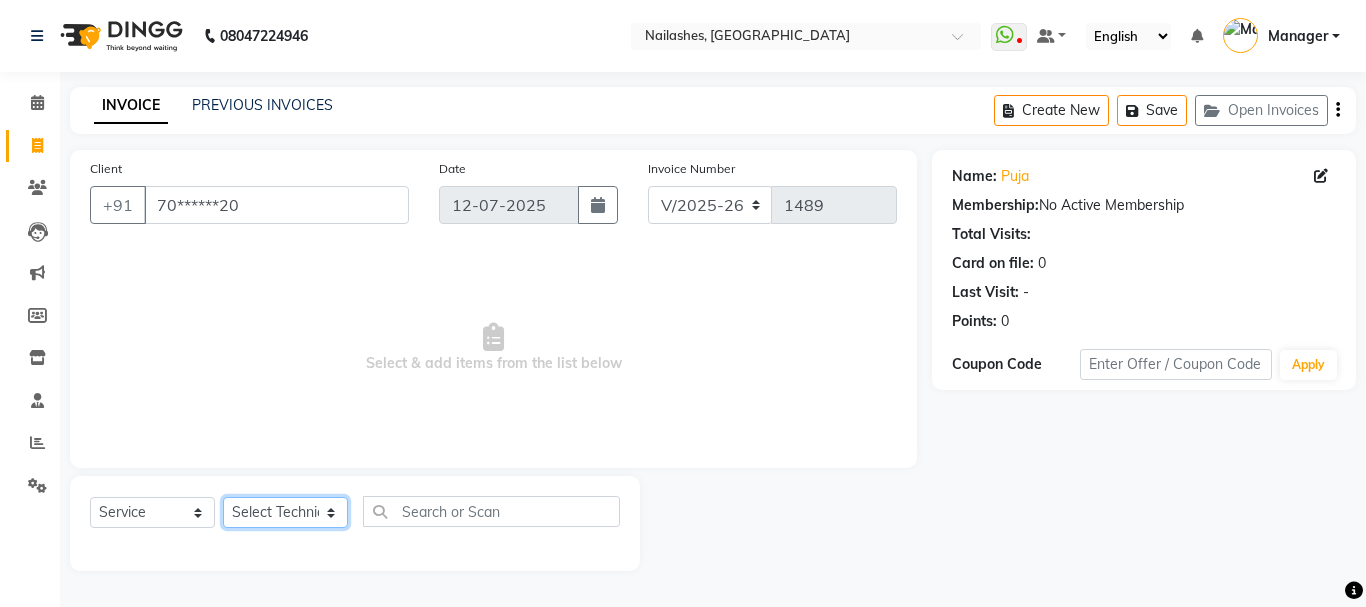 select on "19477" 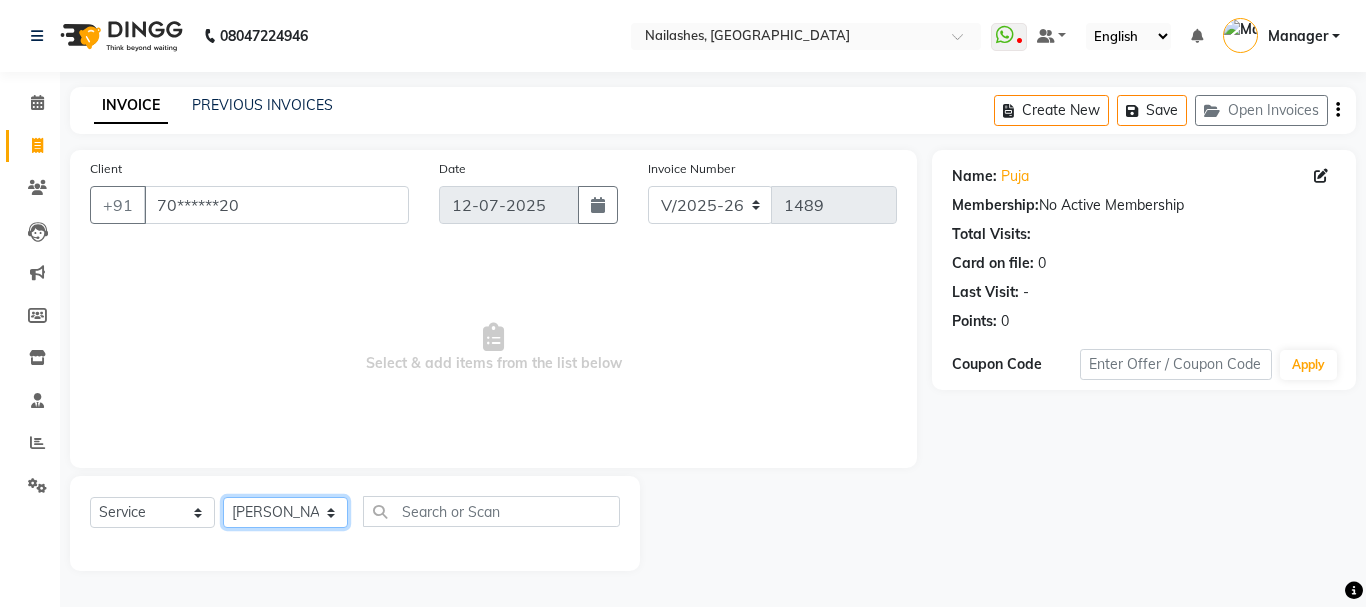 click on "Select Technician Admin Anamika Anita Arjun Mamta Manager Muskan Nisha Samir Shanu Shushanto" 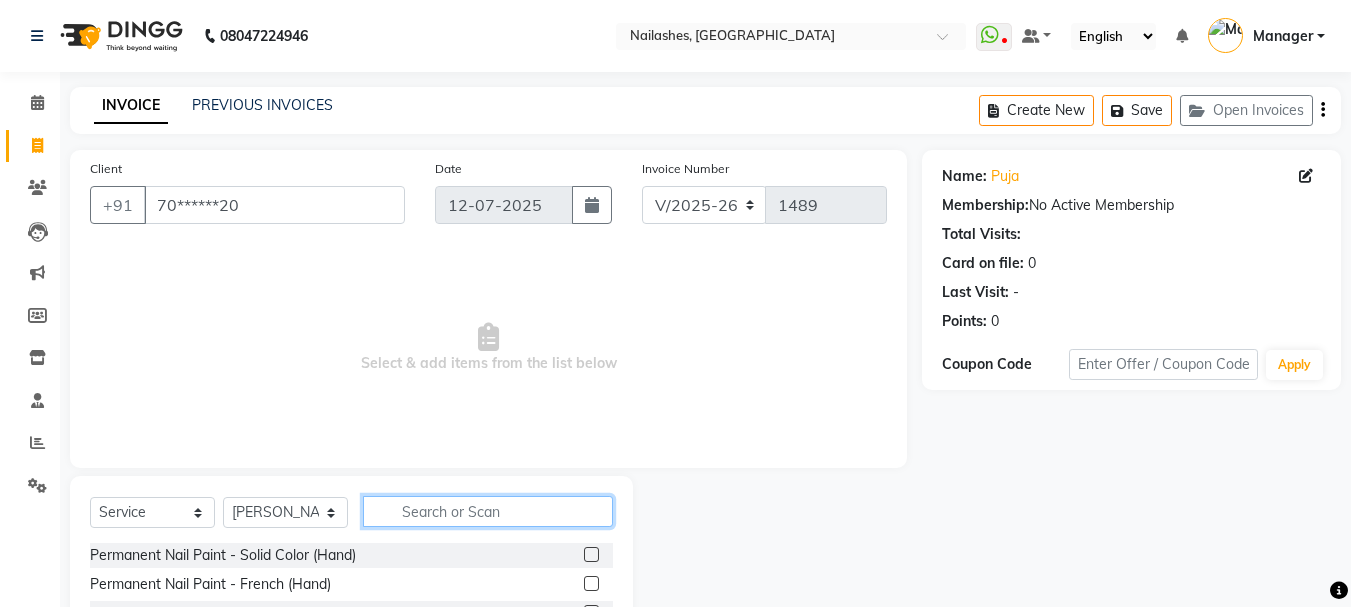 click 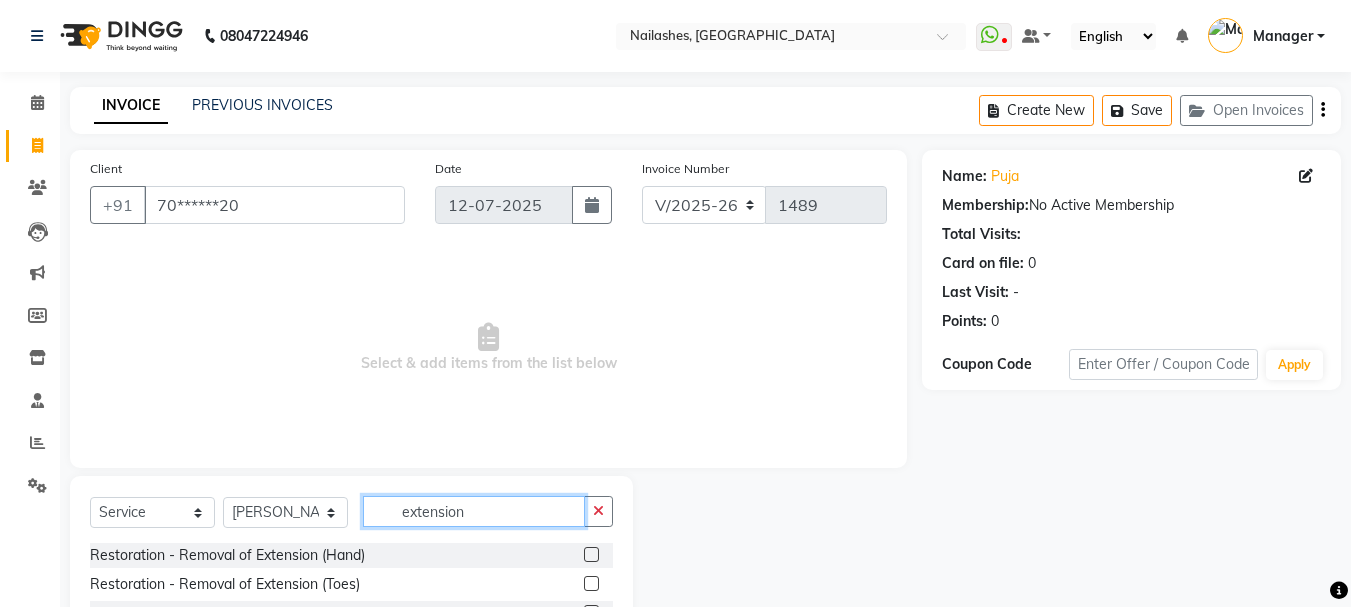 scroll, scrollTop: 194, scrollLeft: 0, axis: vertical 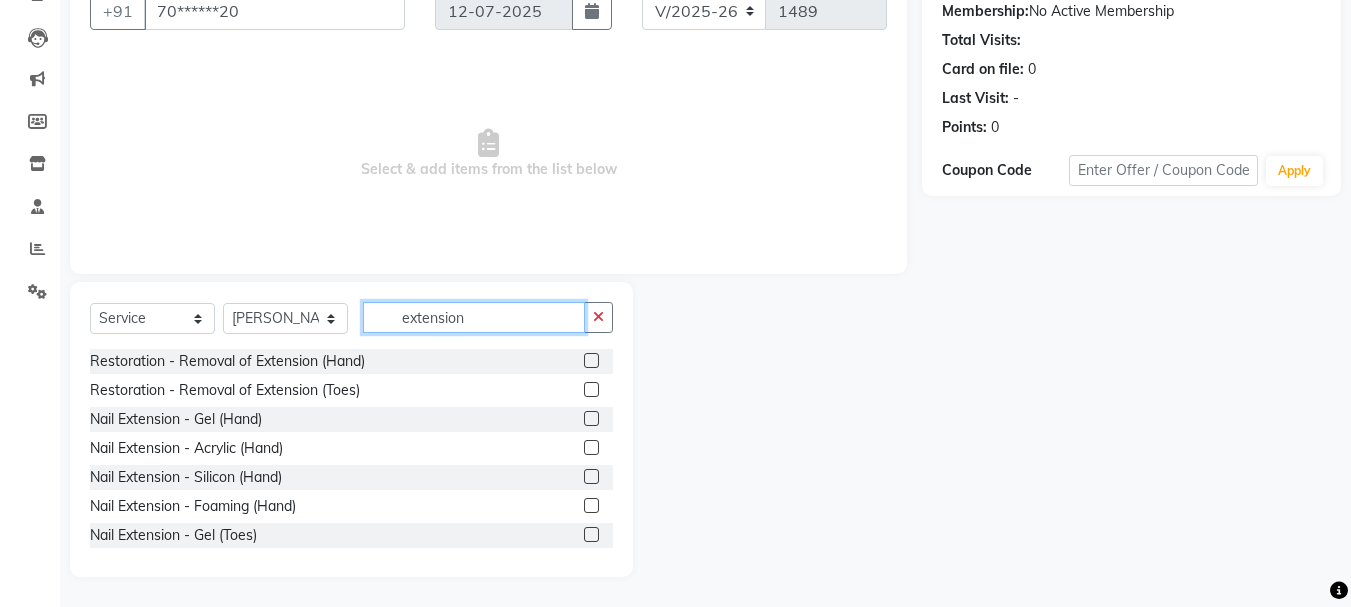 type on "extension" 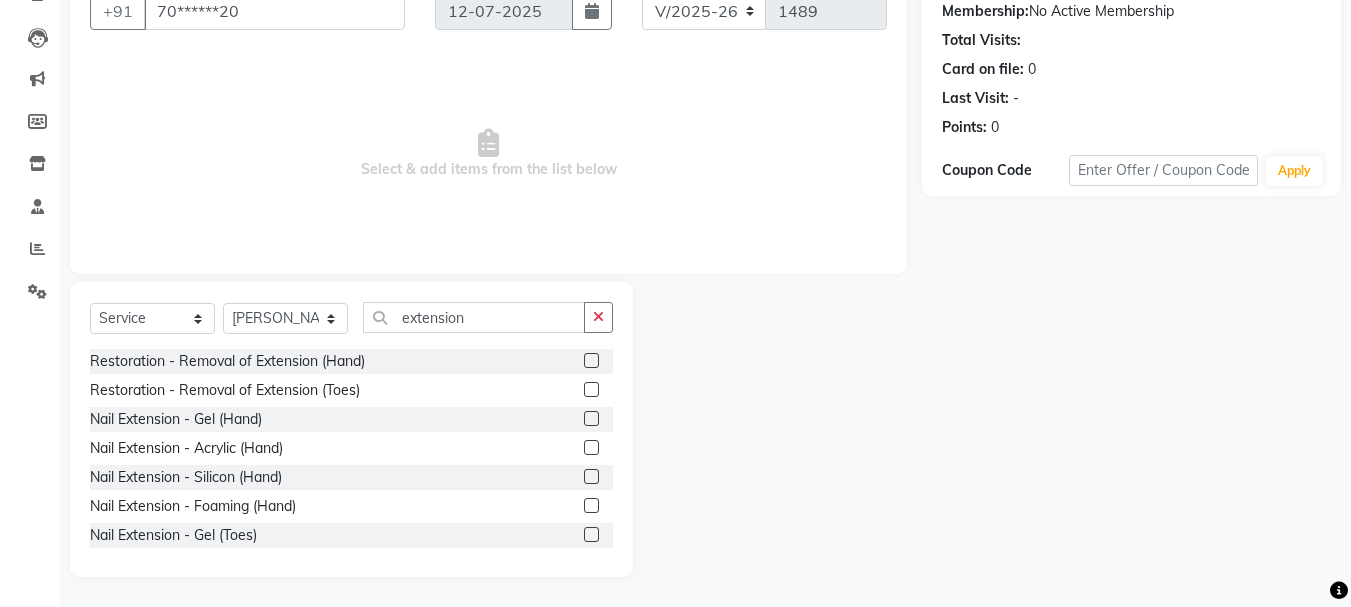 click 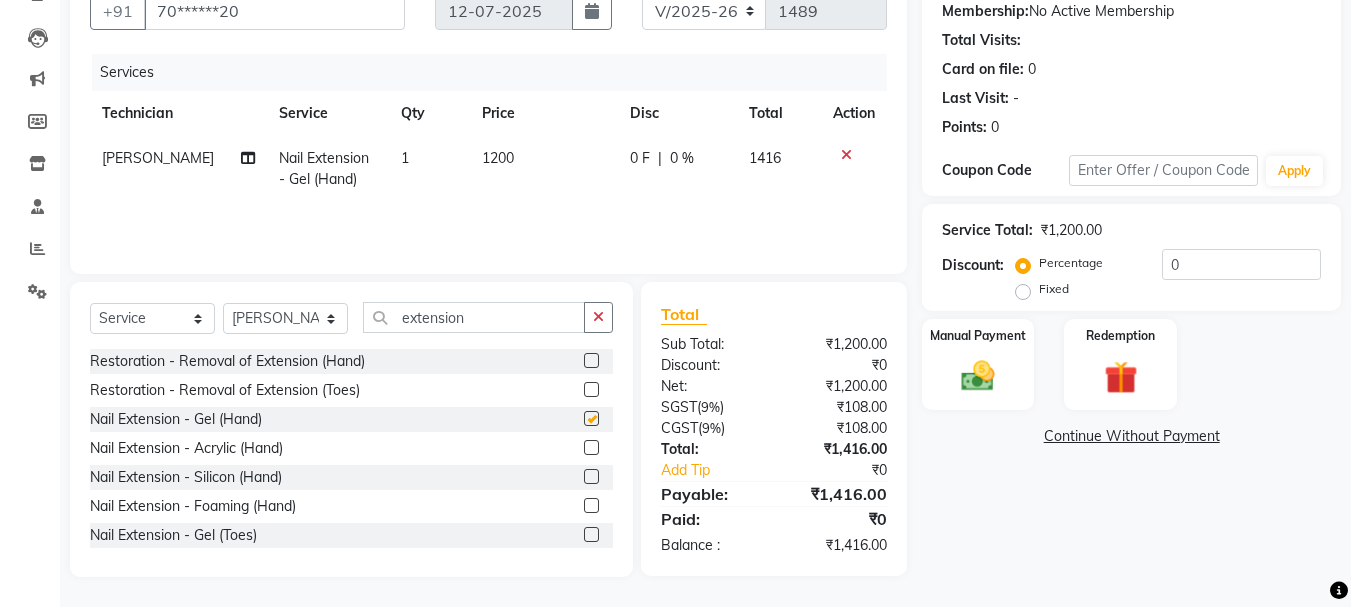 checkbox on "false" 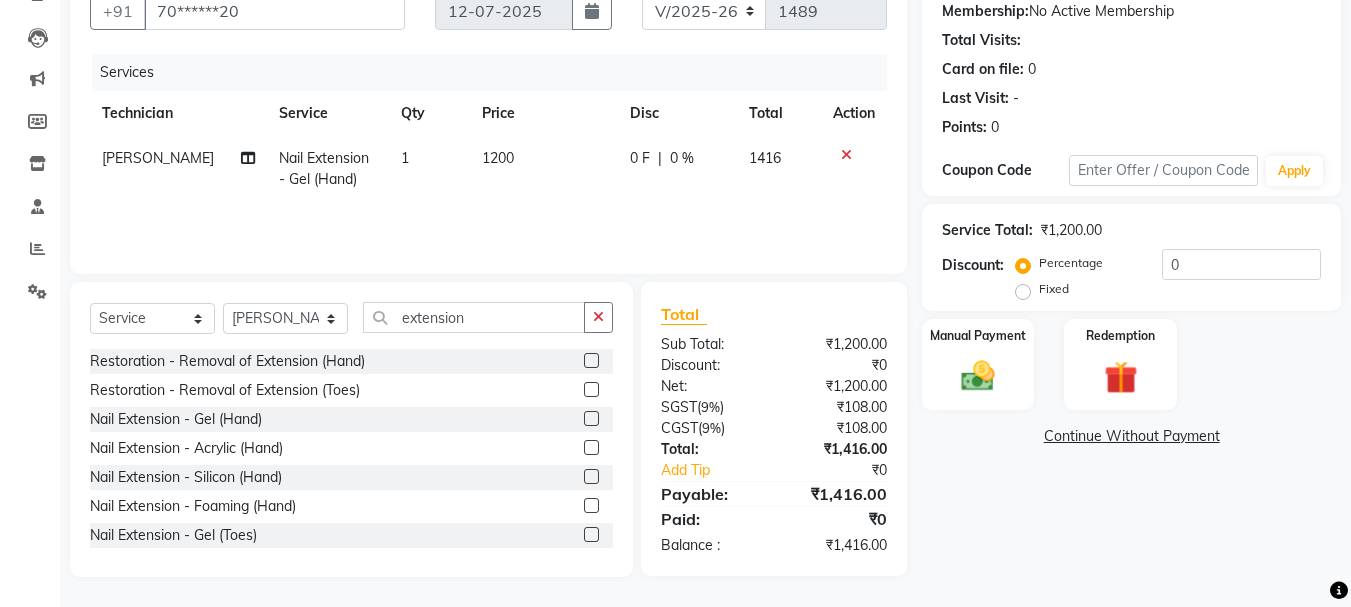 click on "1200" 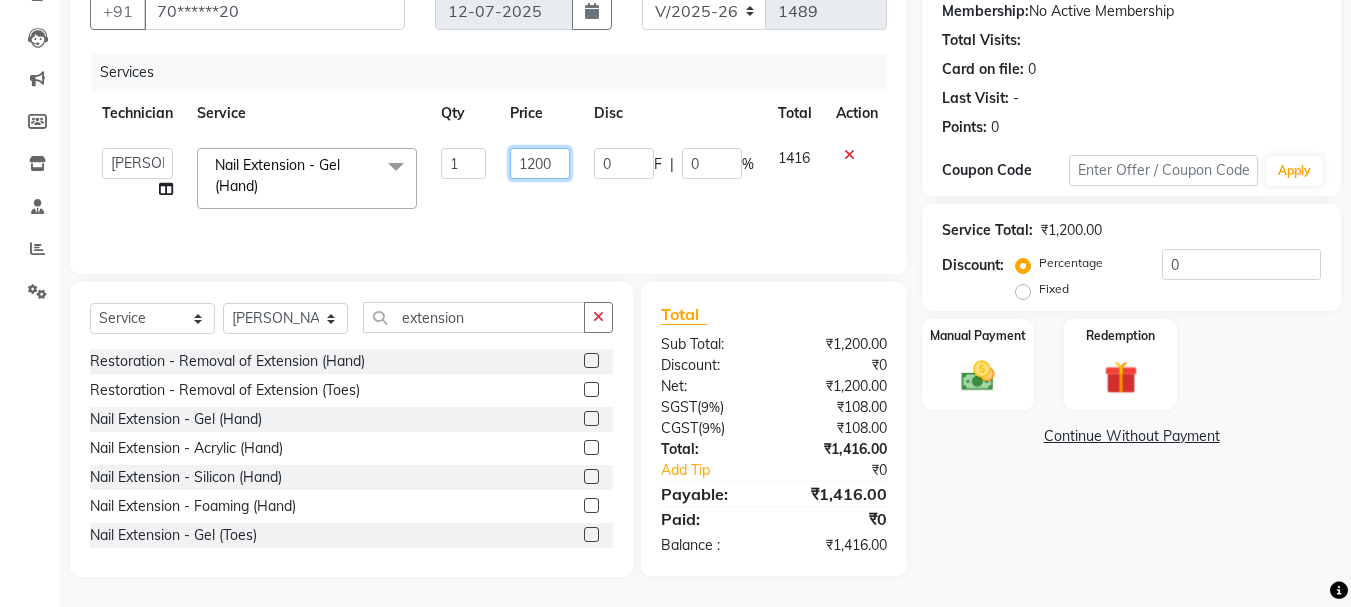 click on "1200" 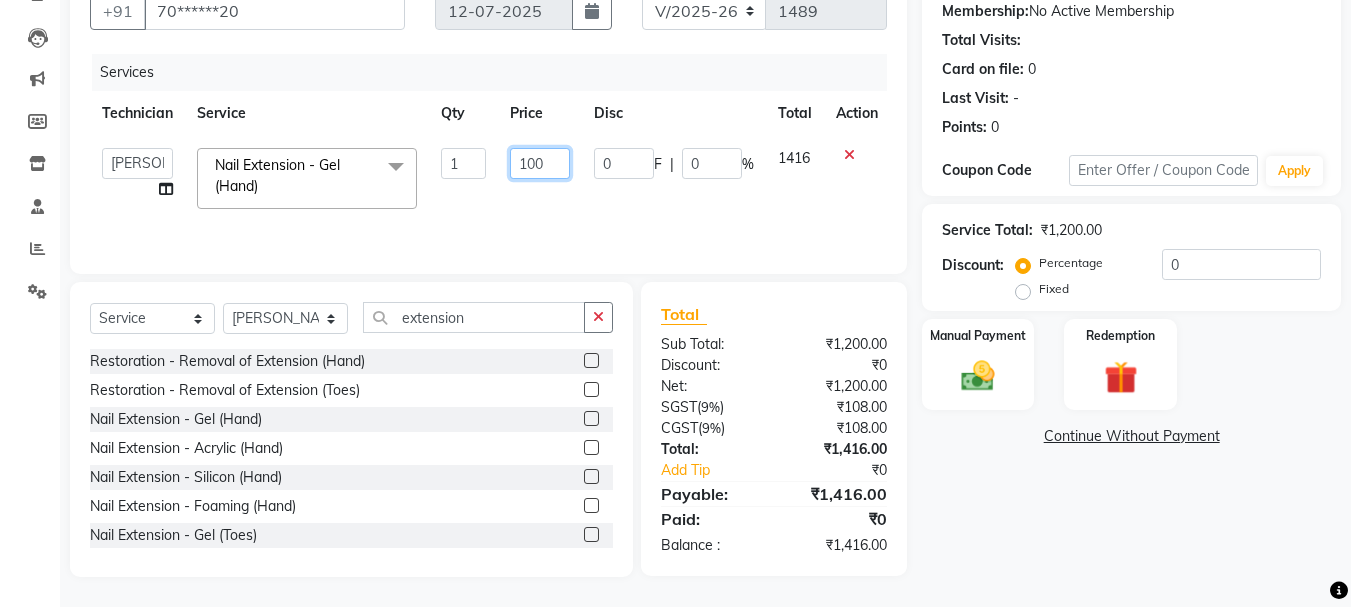 type on "1900" 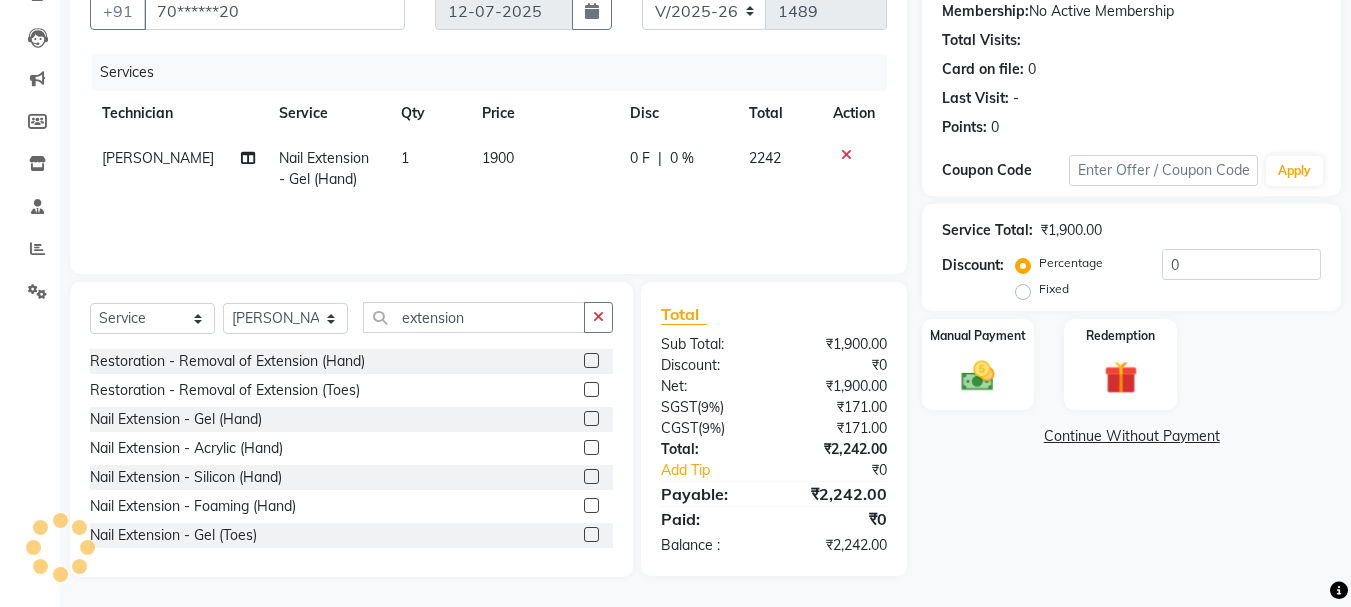 click on "1900" 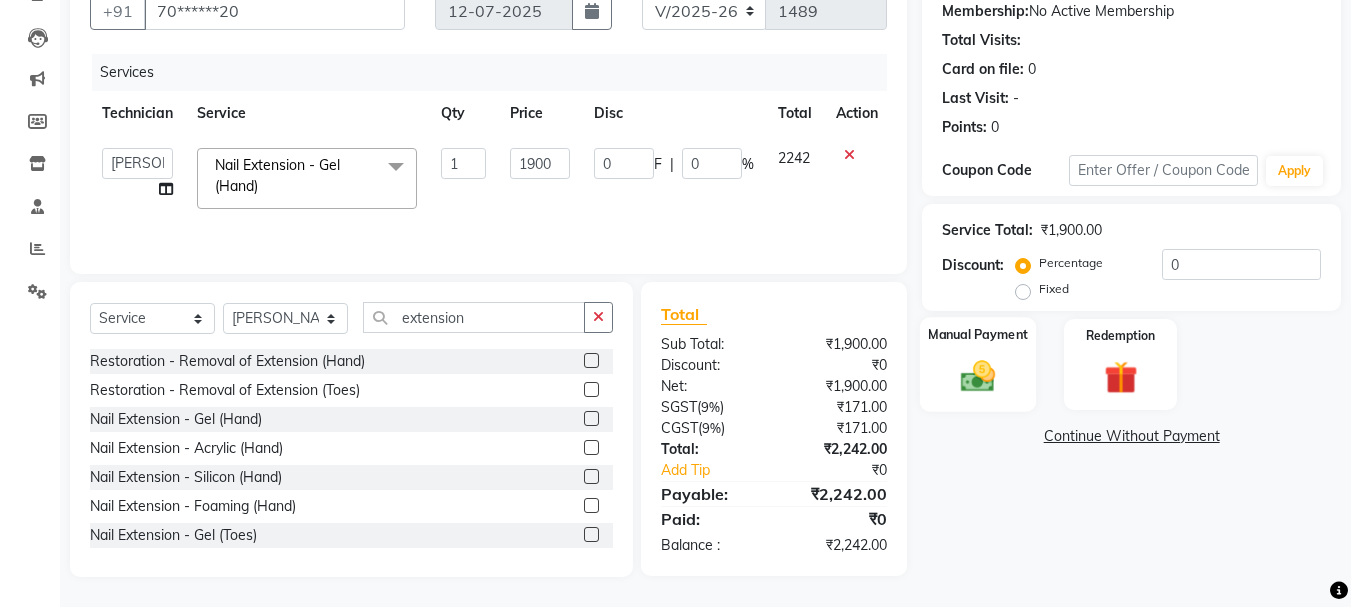 click on "Manual Payment" 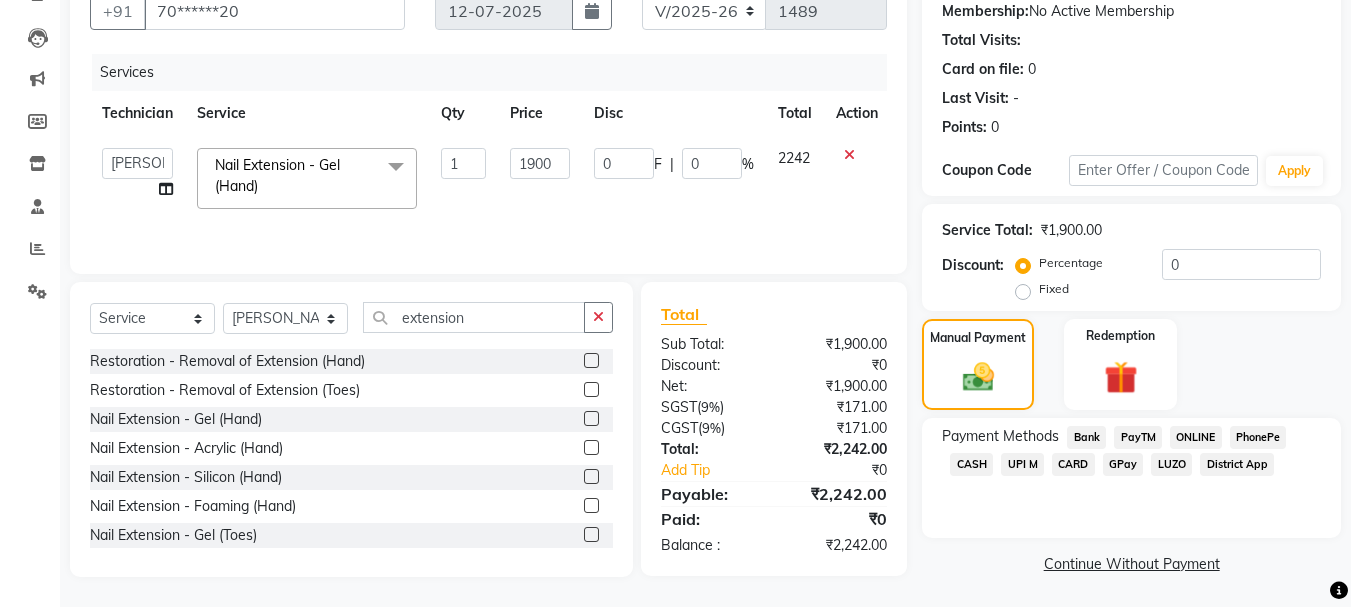 click on "UPI M" 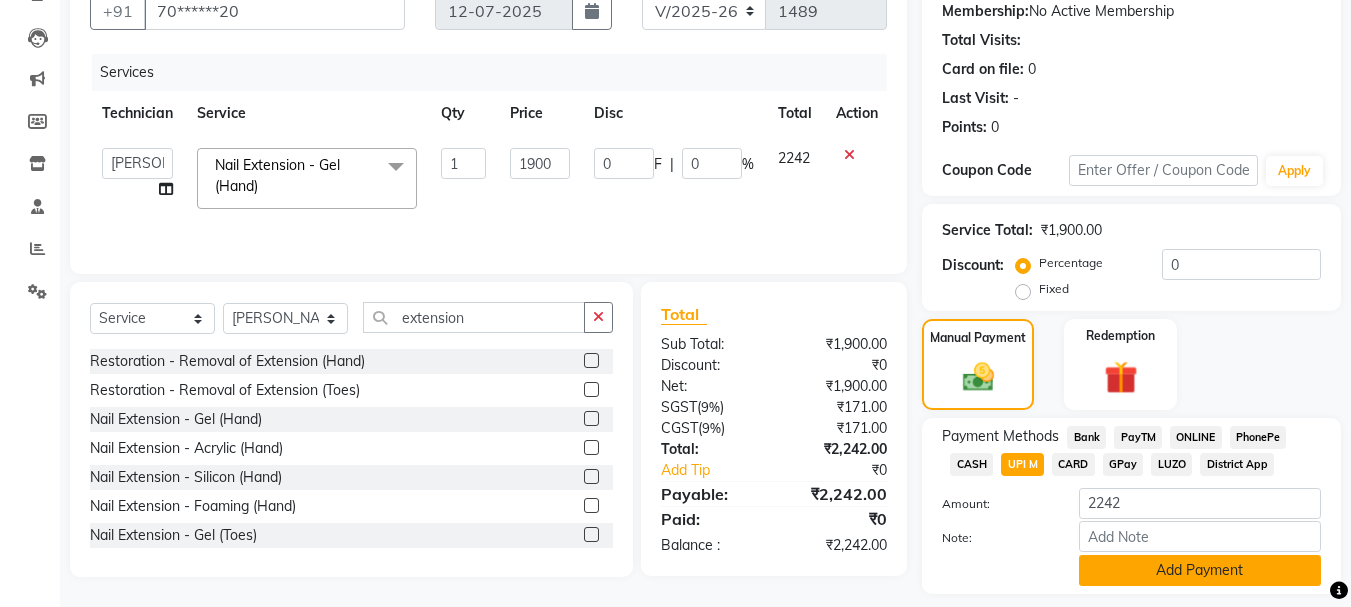 click on "Add Payment" 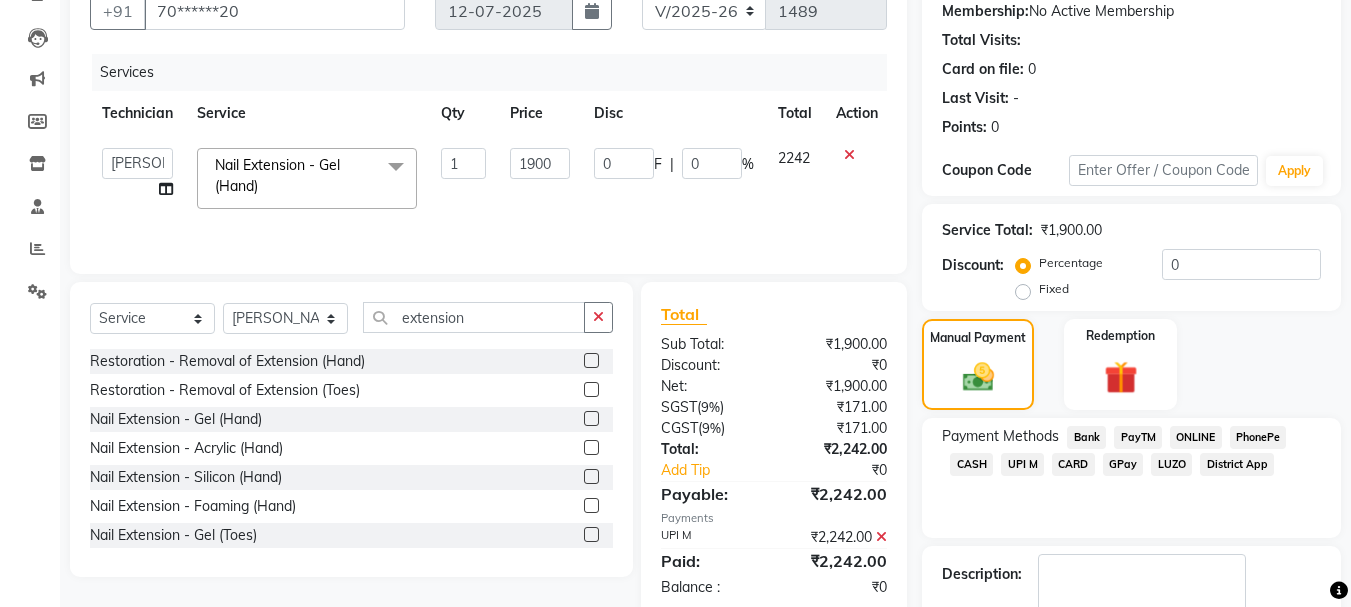 scroll, scrollTop: 309, scrollLeft: 0, axis: vertical 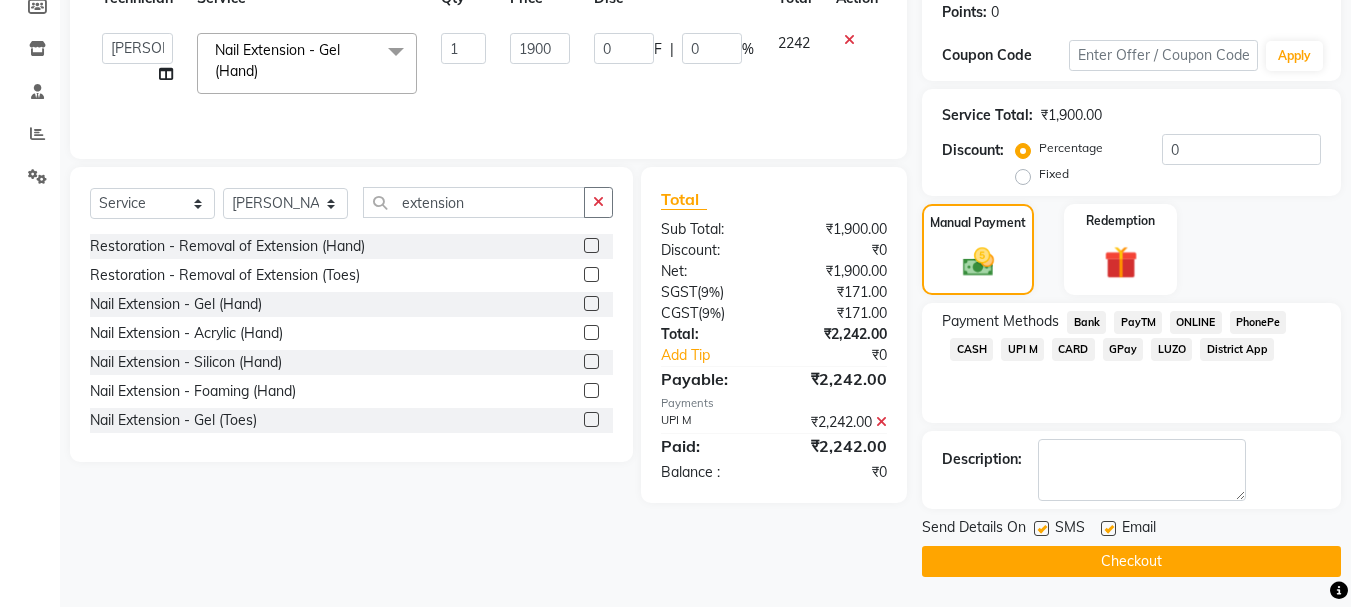 click on "Checkout" 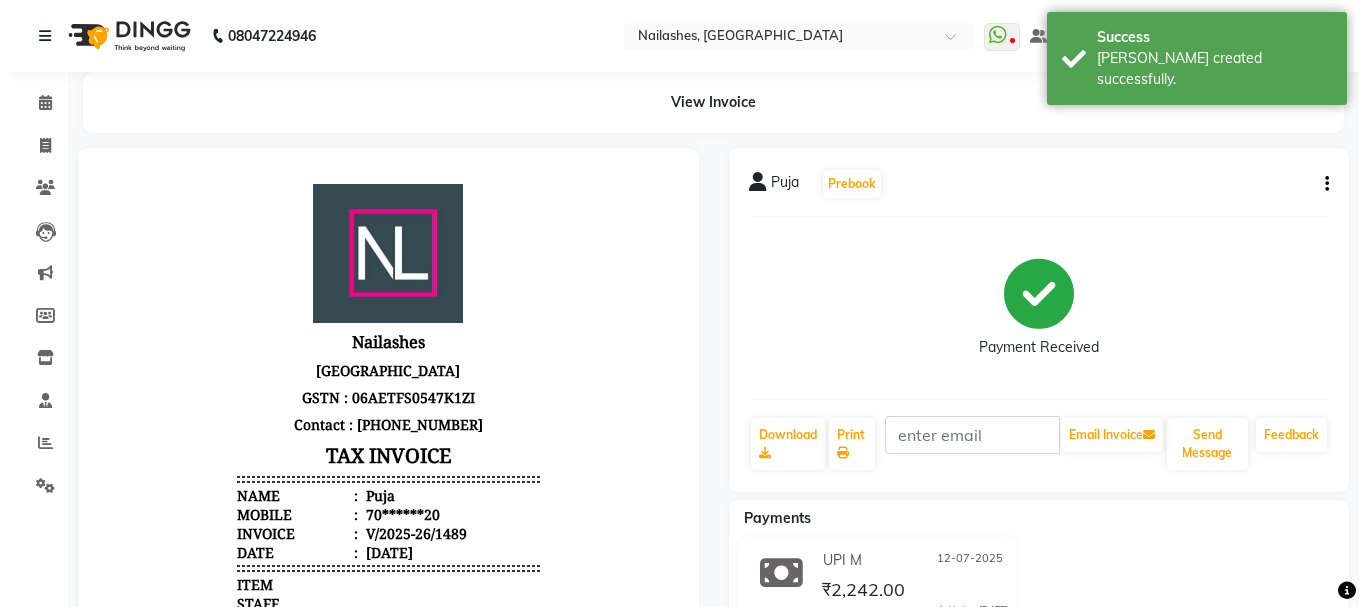 scroll, scrollTop: 0, scrollLeft: 0, axis: both 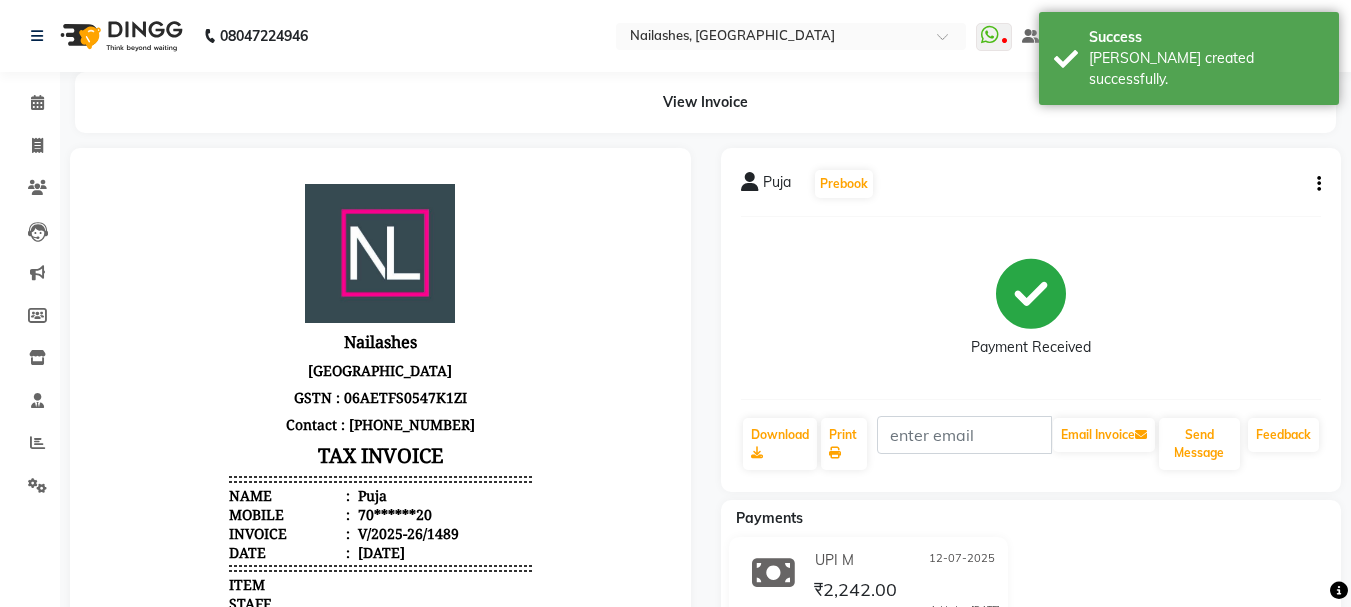 click on "Invoice" 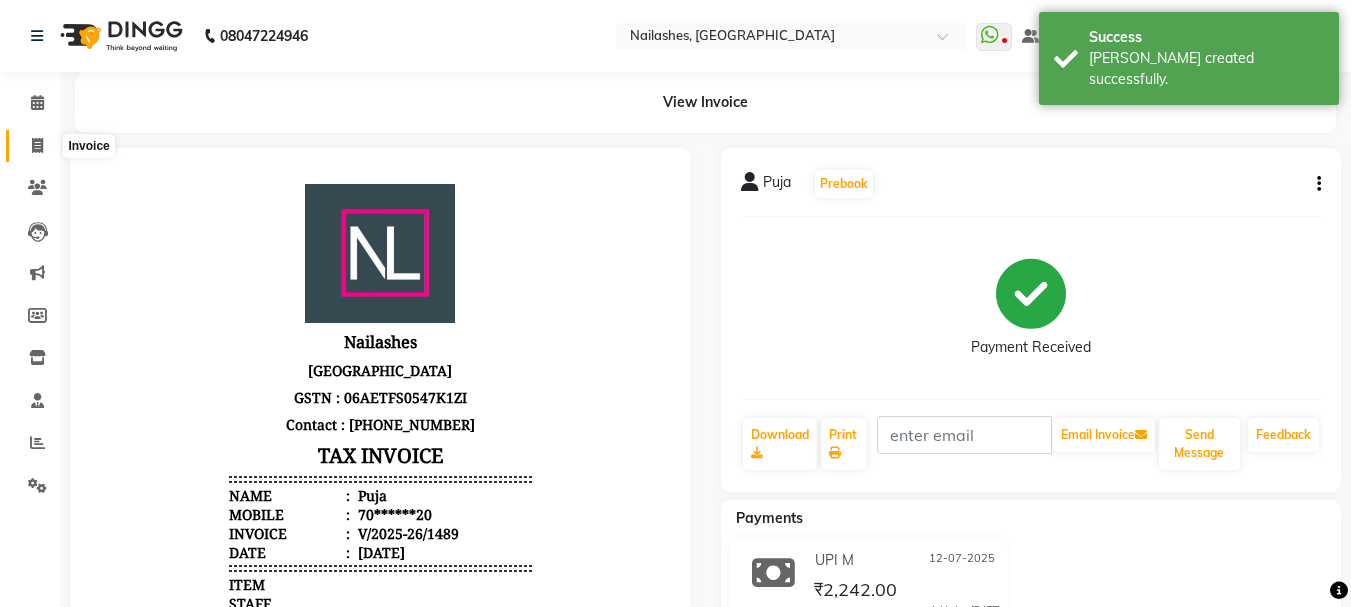 click 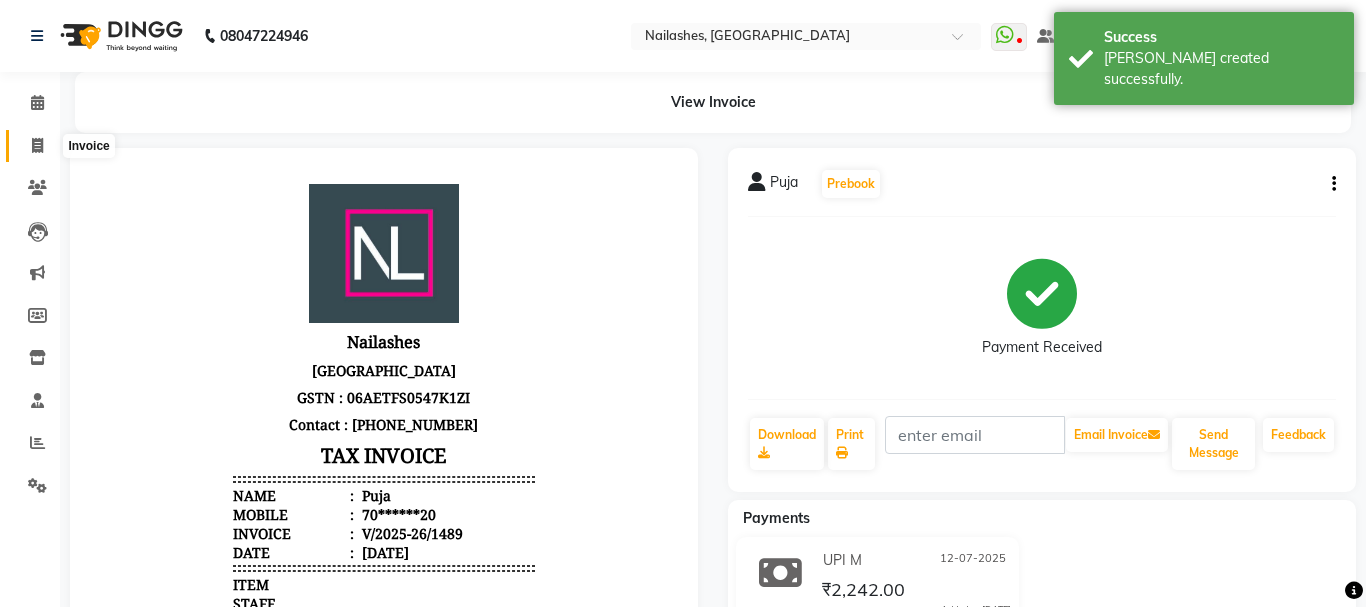 select on "service" 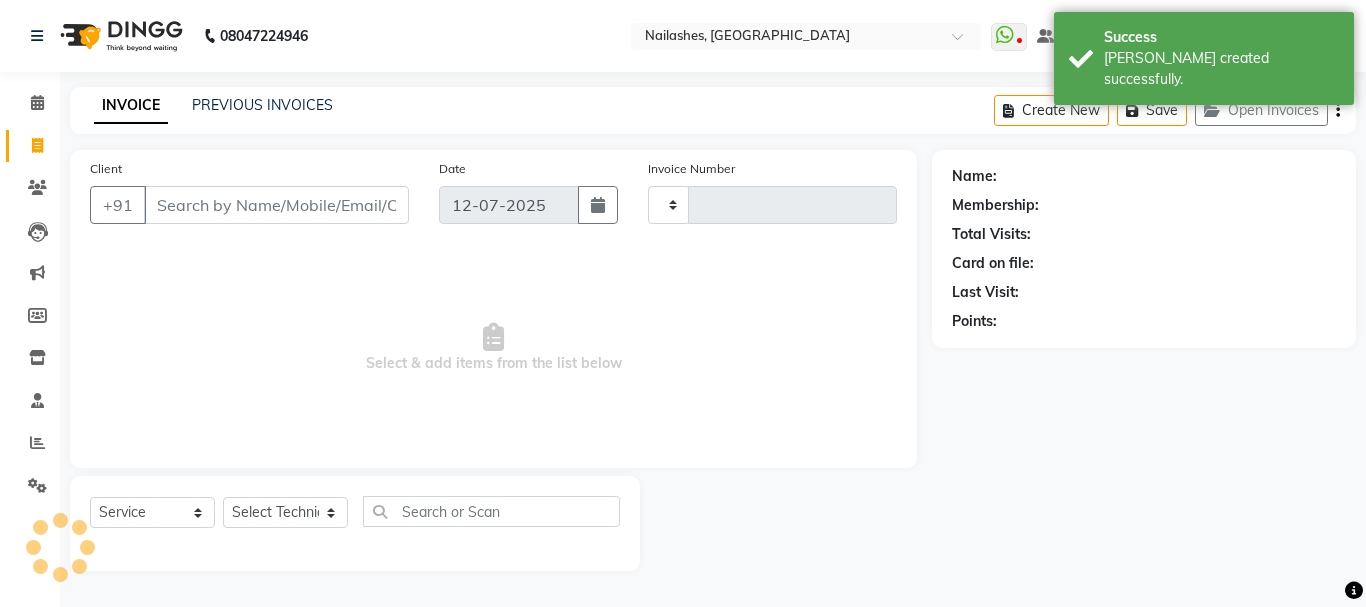 type on "1490" 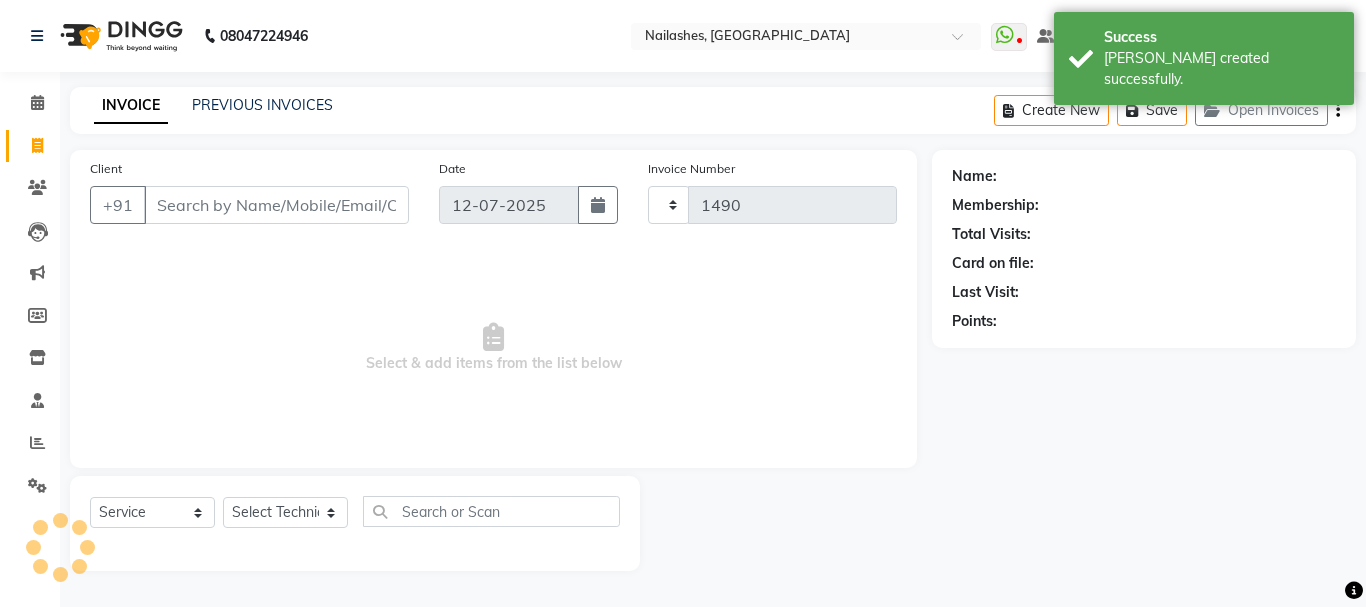 select on "3926" 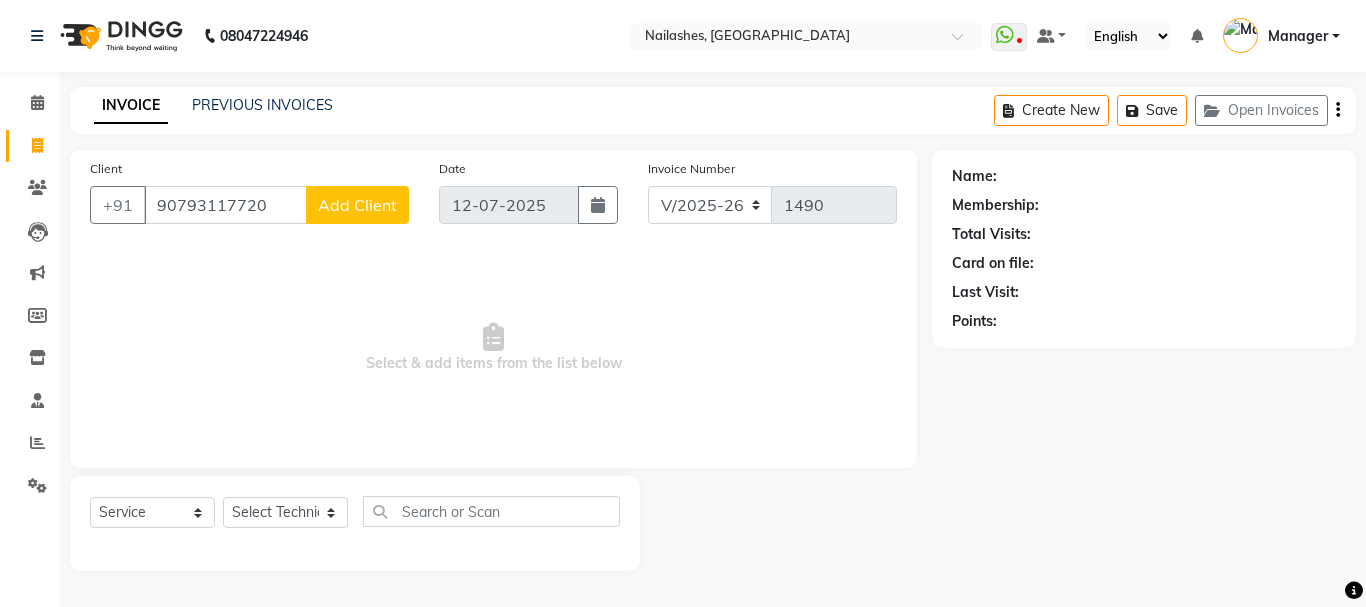 type on "90793117720" 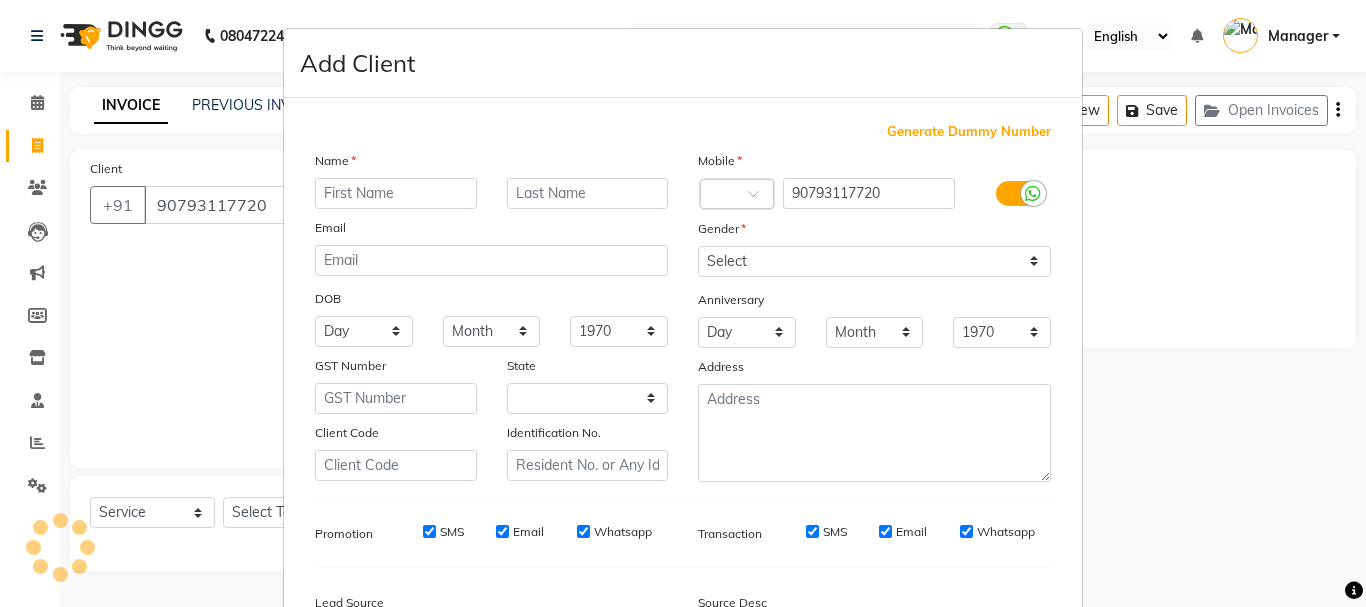 select on "21" 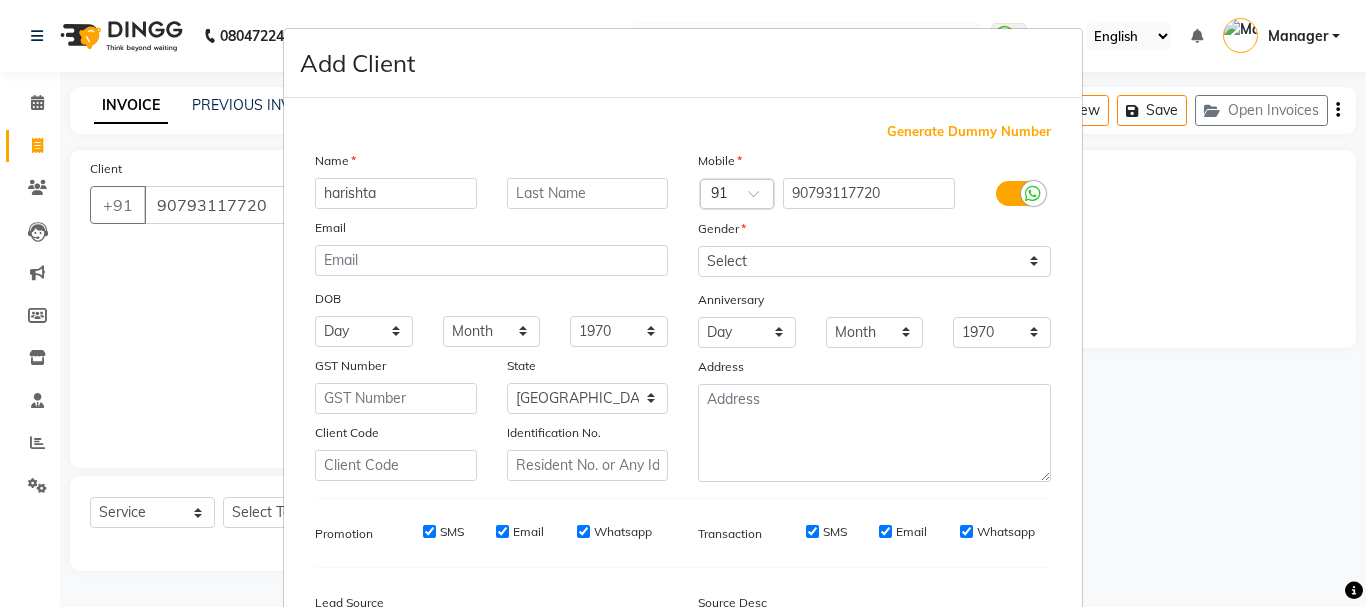click on "harishta" at bounding box center [396, 193] 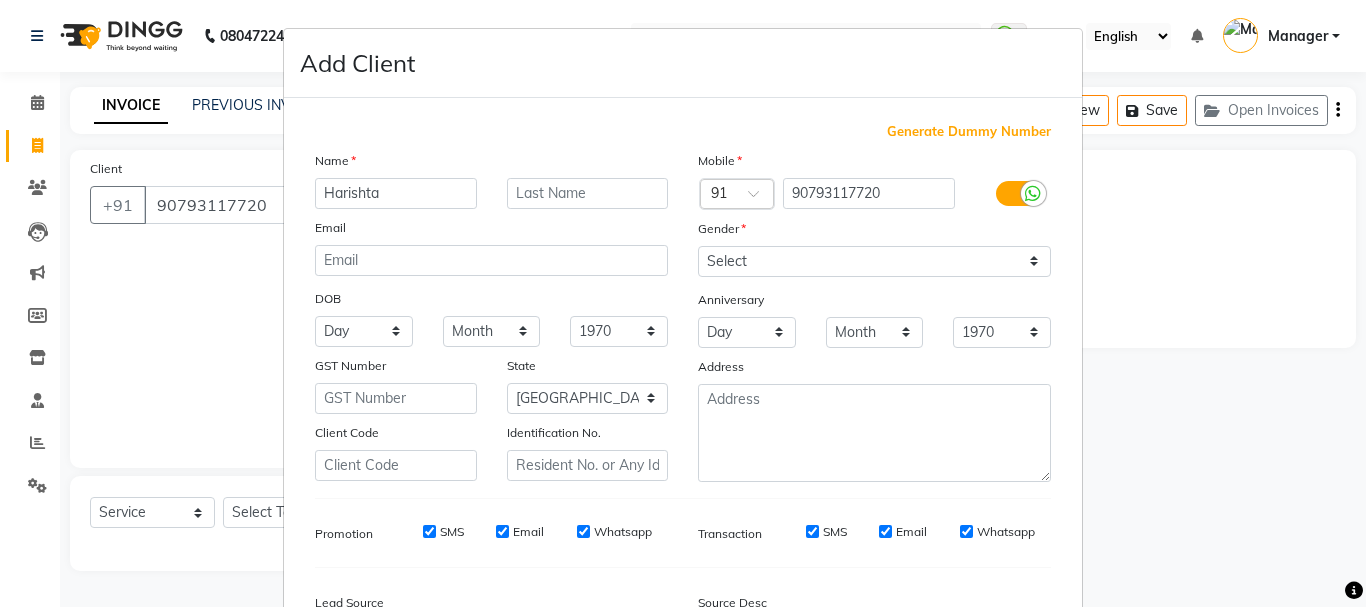 type on "Harishta" 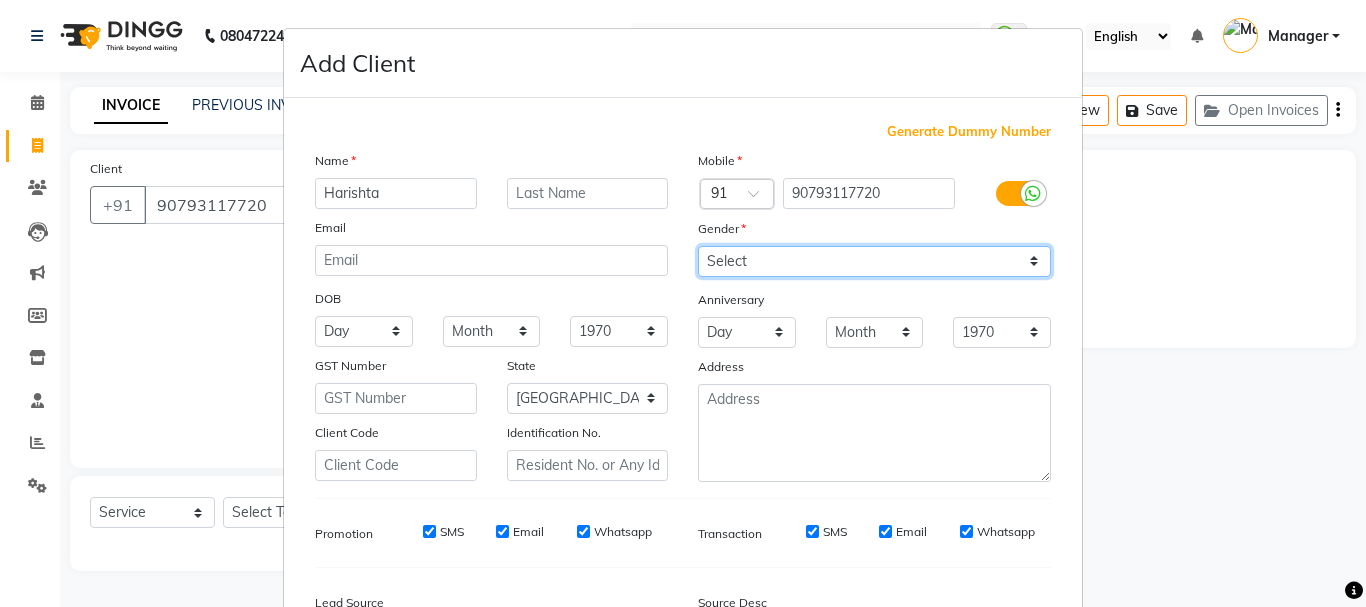 click on "Select Male Female Other Prefer Not To Say" at bounding box center (874, 261) 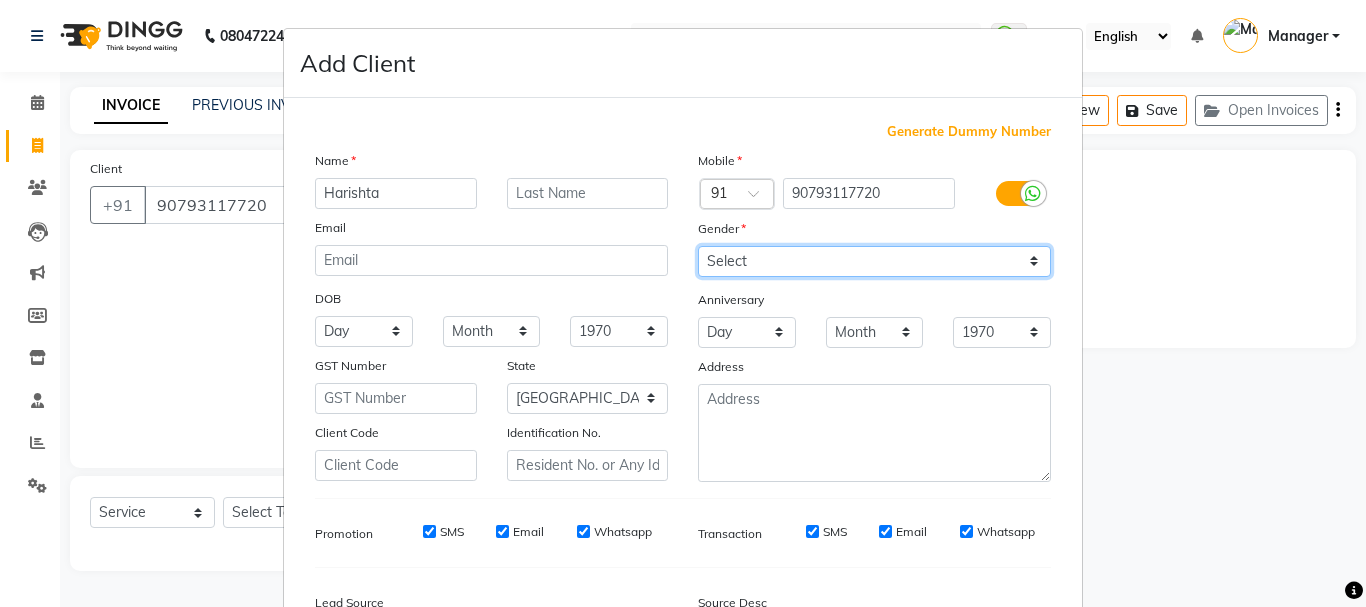 select on "female" 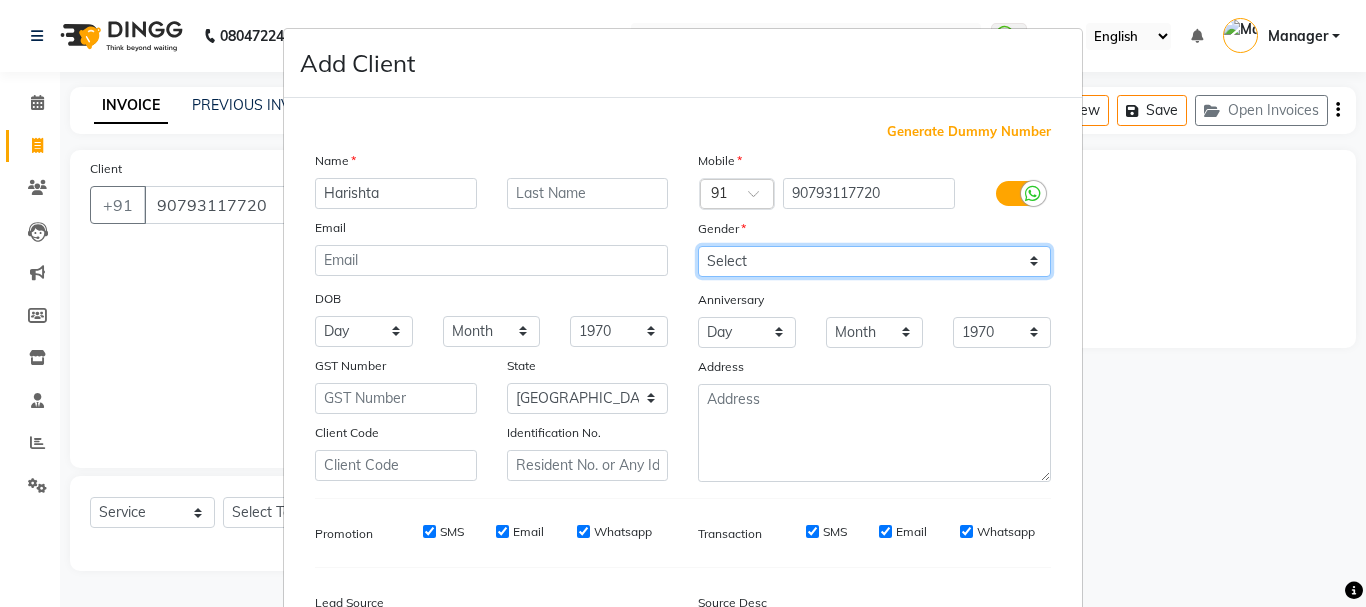 click on "Select Male Female Other Prefer Not To Say" at bounding box center [874, 261] 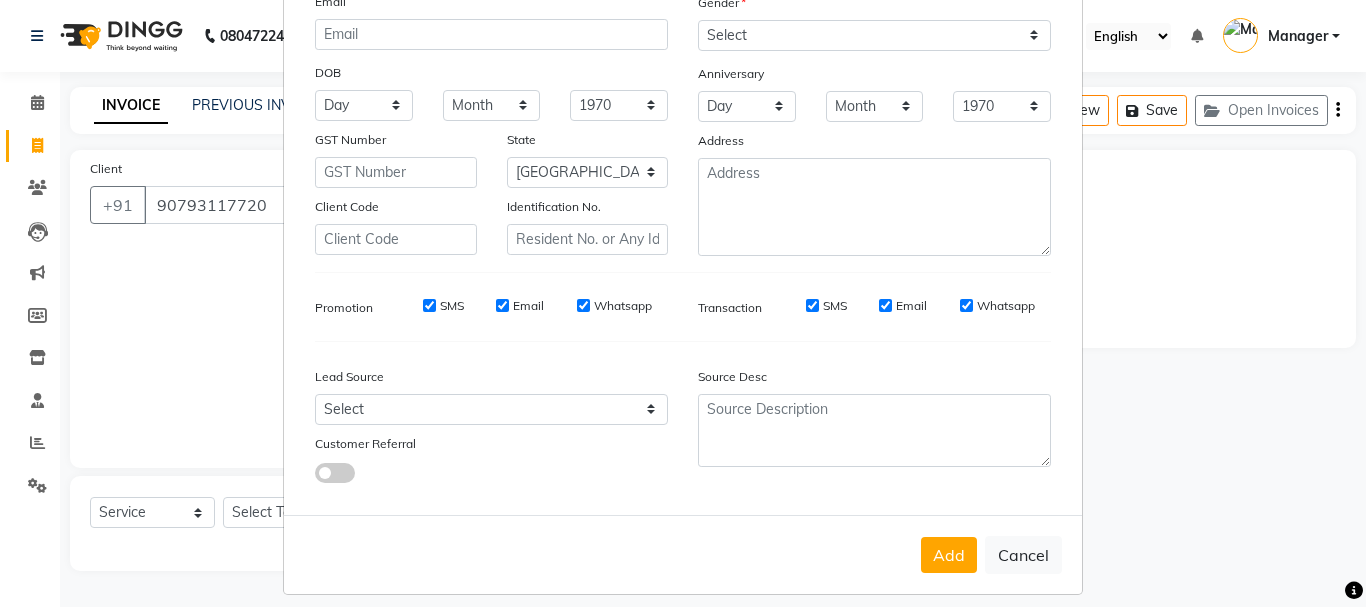 scroll, scrollTop: 242, scrollLeft: 0, axis: vertical 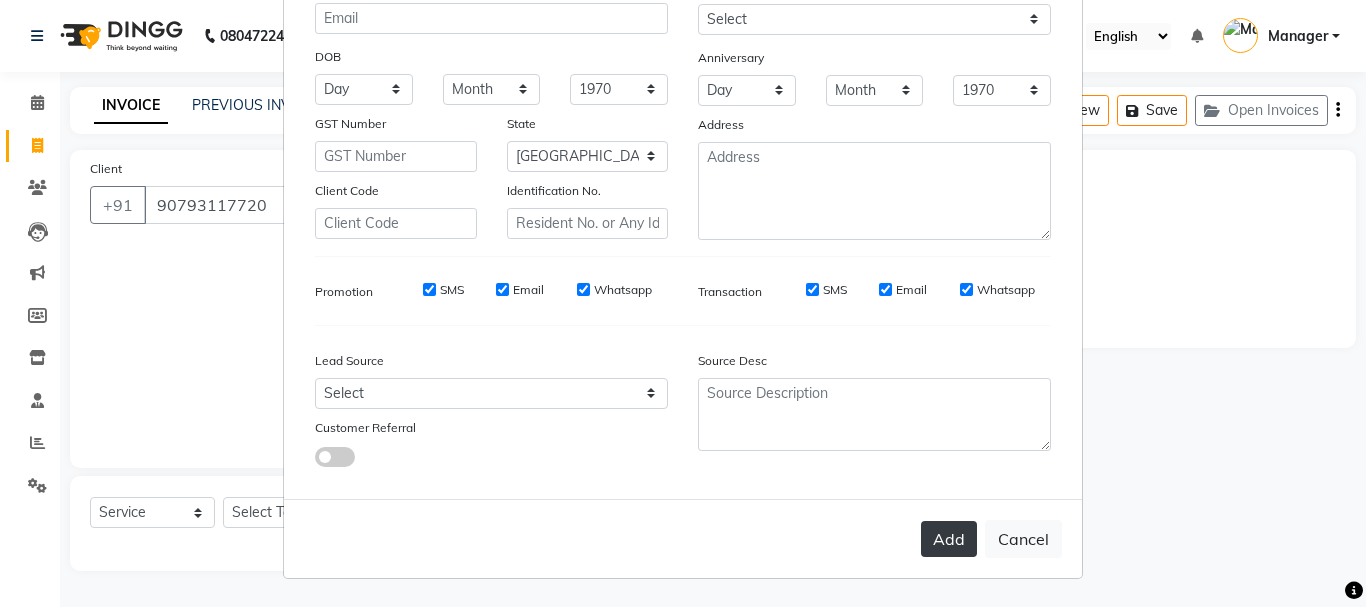 click on "Add" at bounding box center [949, 539] 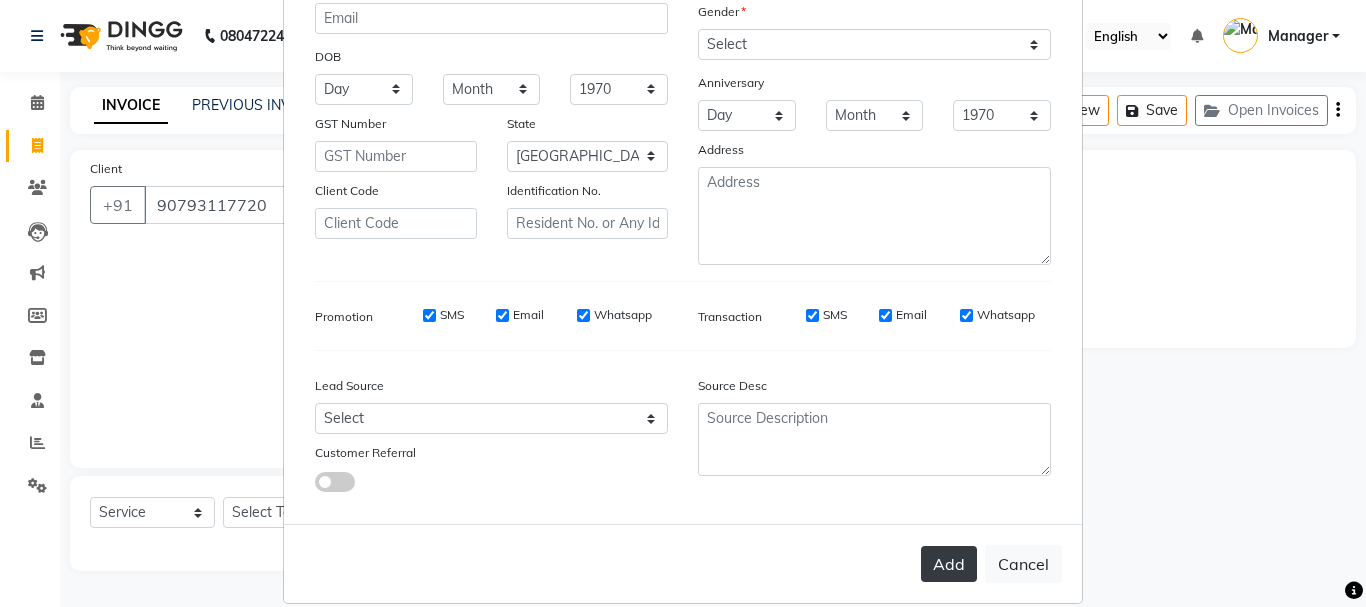 click on "Add" at bounding box center [949, 564] 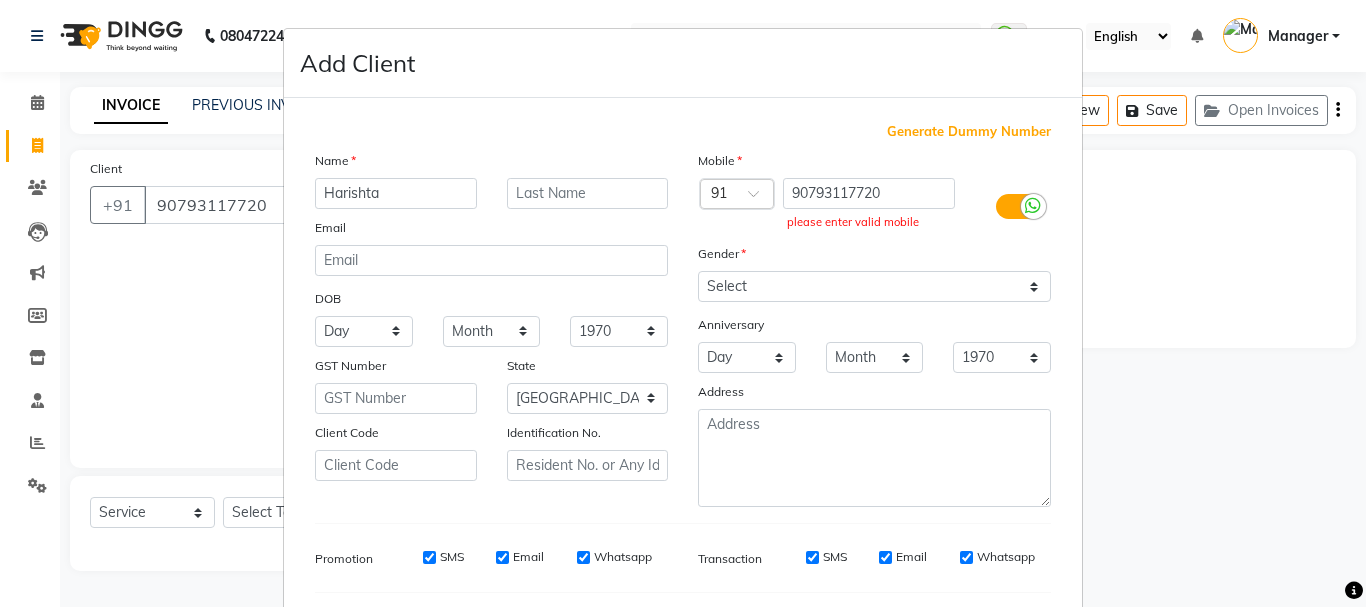 scroll, scrollTop: 242, scrollLeft: 0, axis: vertical 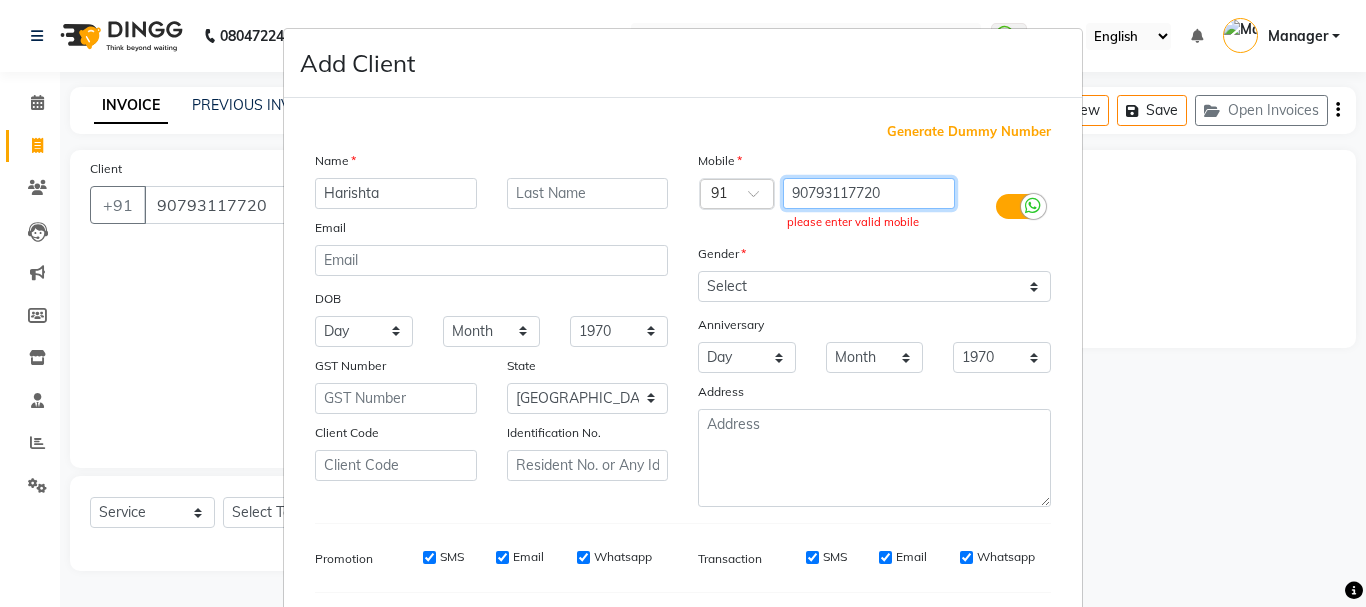 click on "90793117720" at bounding box center (869, 193) 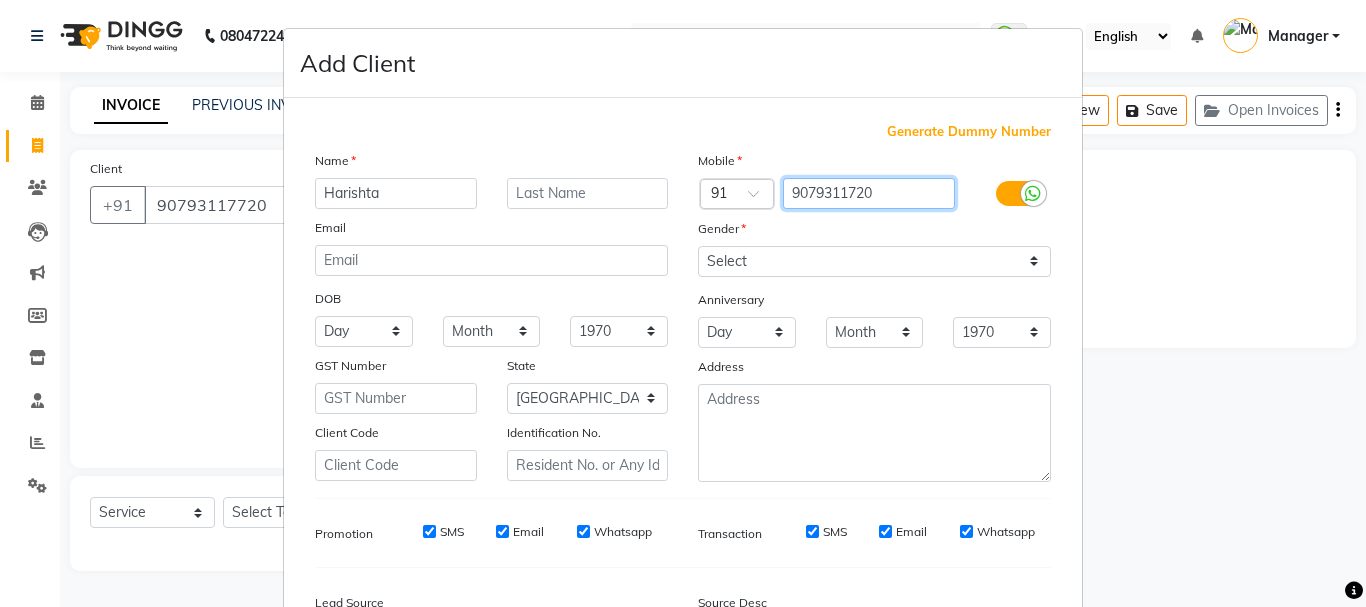 type on "9079311720" 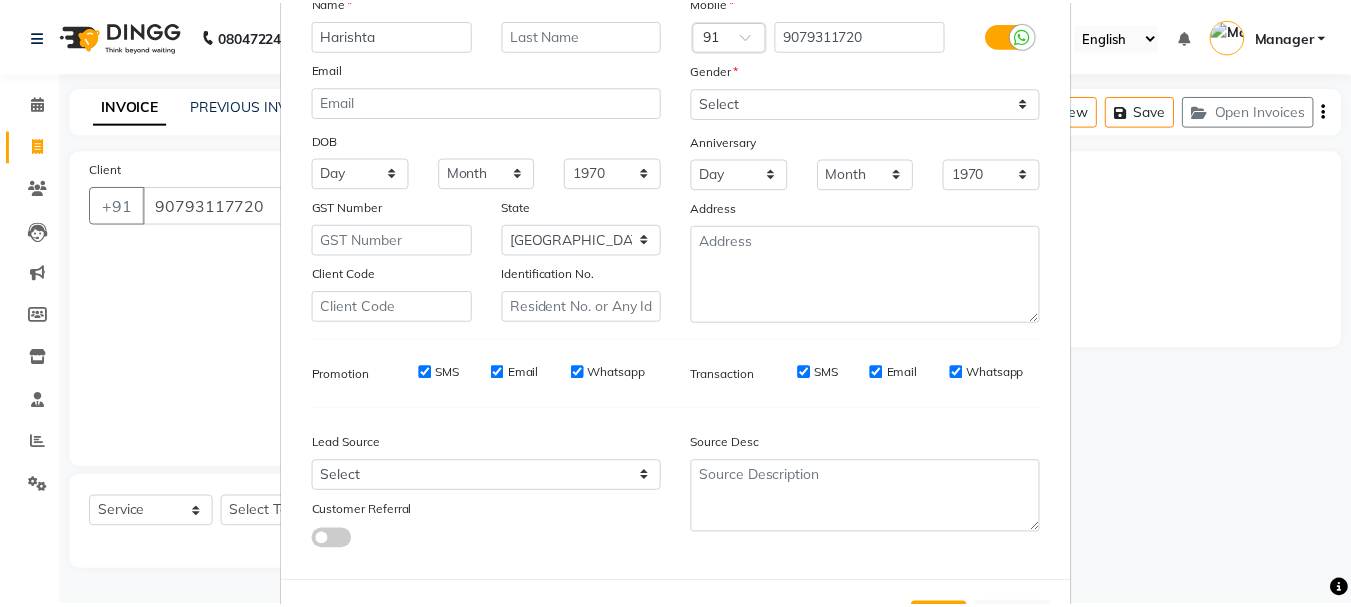 scroll, scrollTop: 242, scrollLeft: 0, axis: vertical 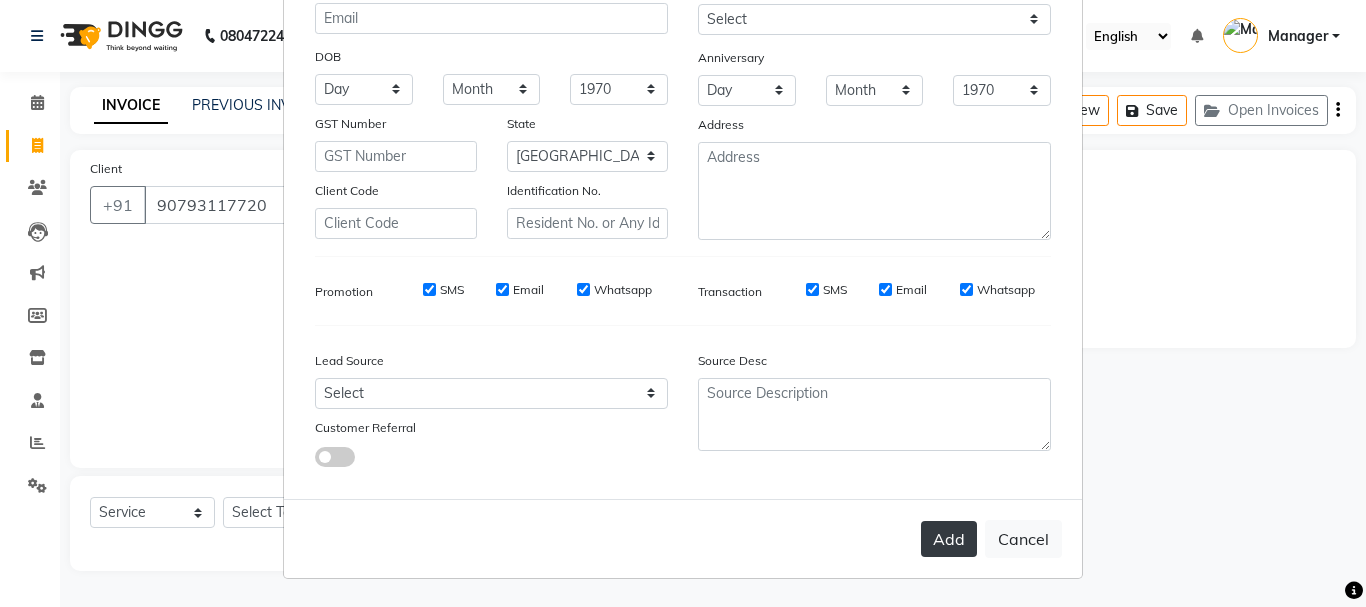 click on "Add" at bounding box center (949, 539) 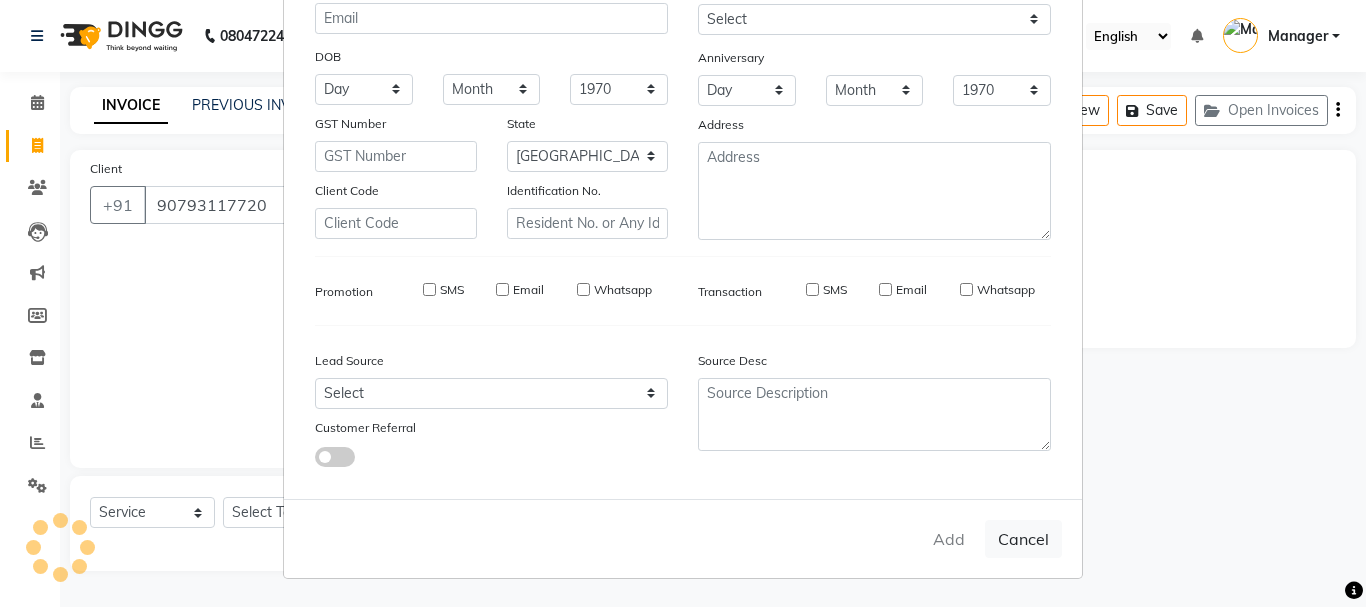 type on "90******20" 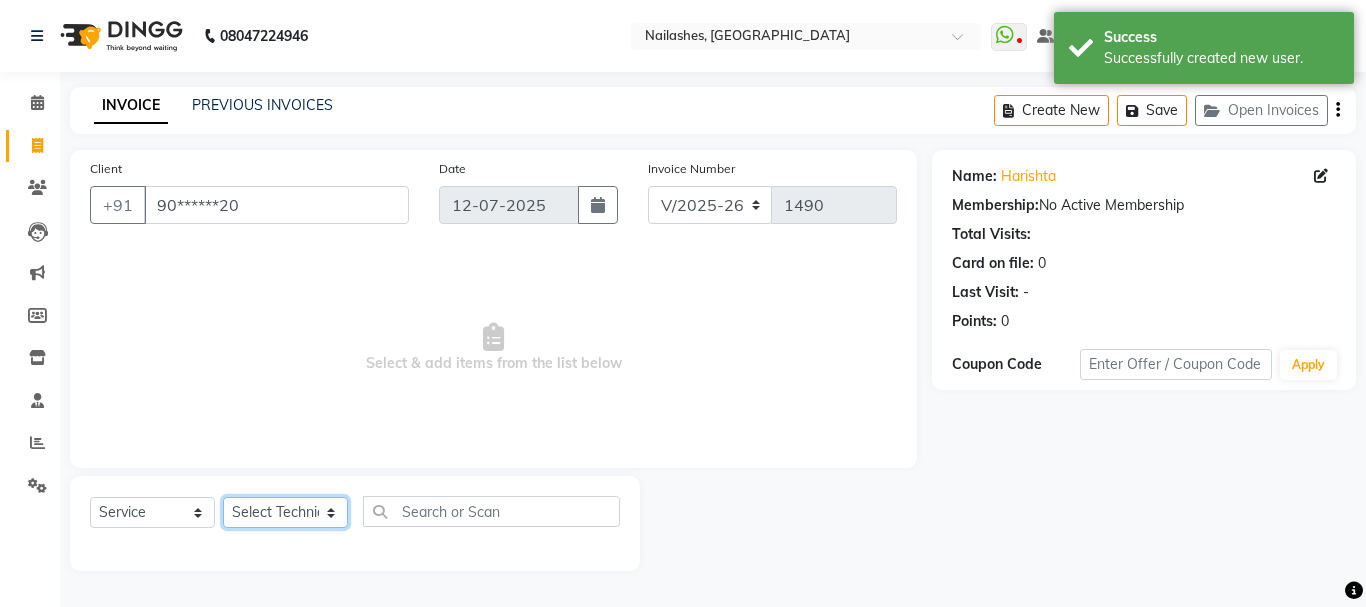 click on "Select Technician Admin Anamika Anita Arjun Mamta Manager Muskan Nisha Samir Shanu Shushanto" 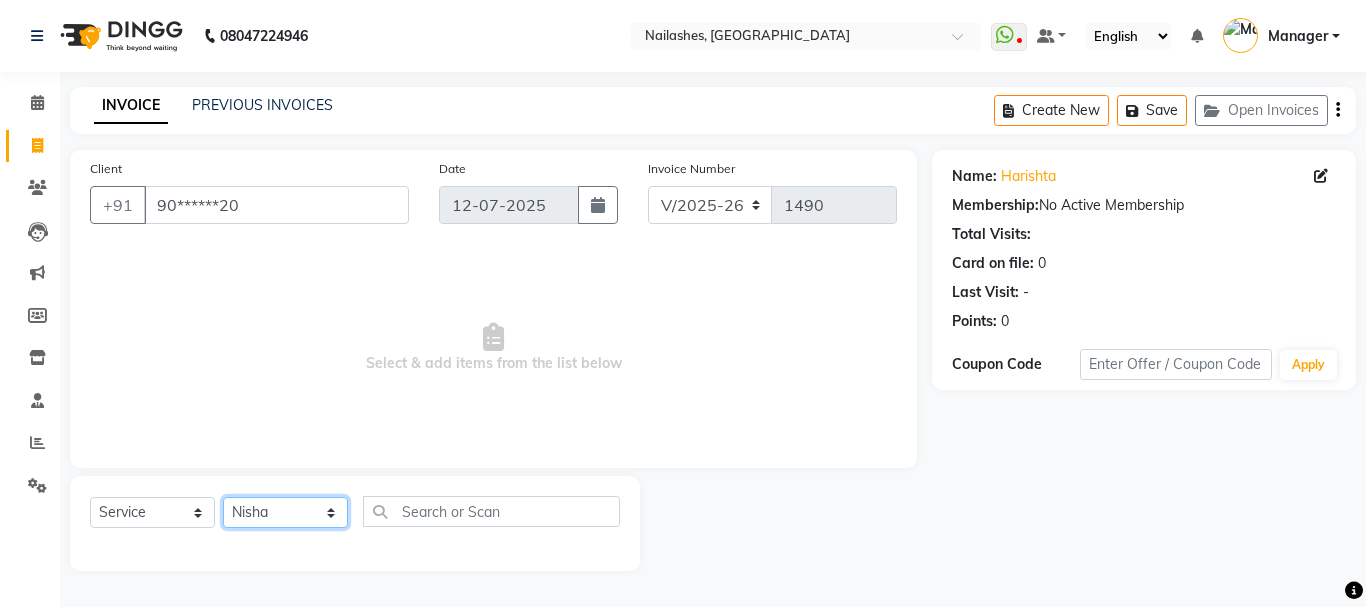 click on "Select Technician Admin Anamika Anita Arjun Mamta Manager Muskan Nisha Samir Shanu Shushanto" 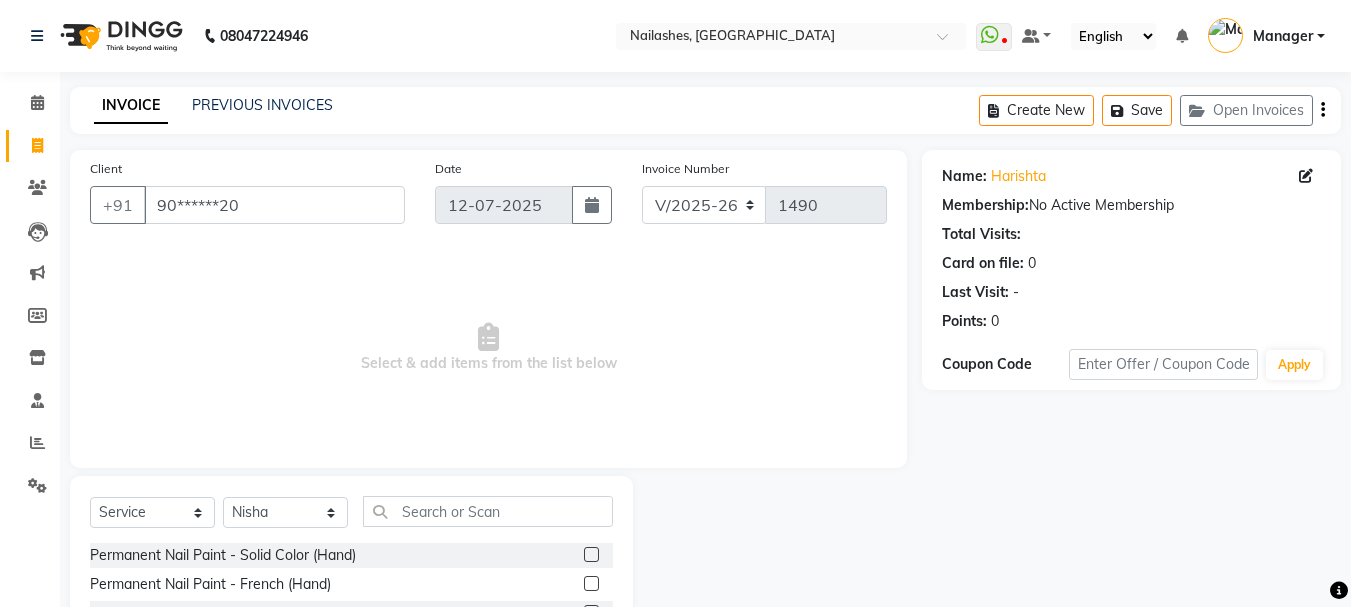 click 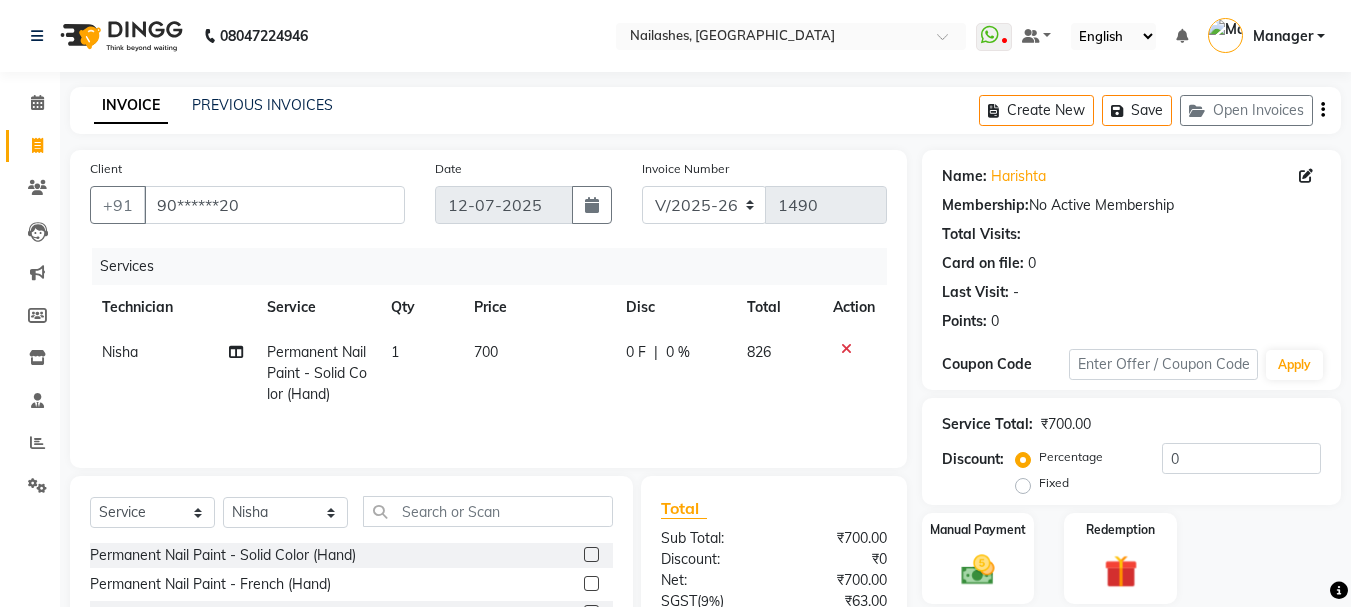 scroll, scrollTop: 194, scrollLeft: 0, axis: vertical 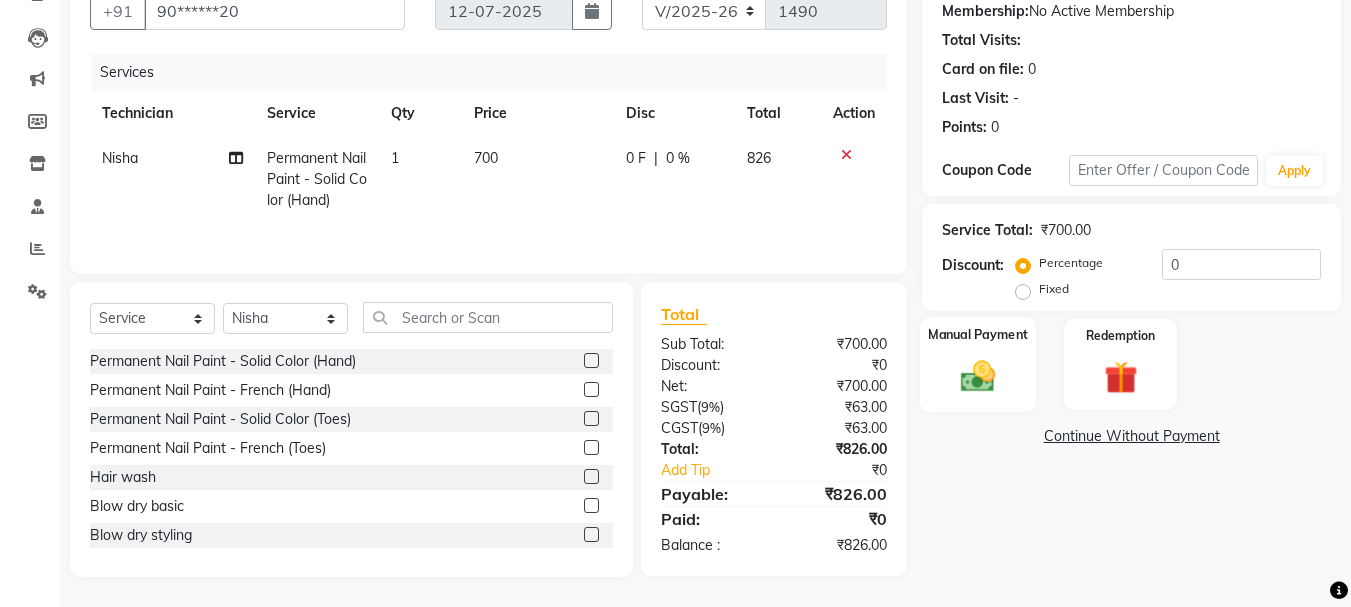 click 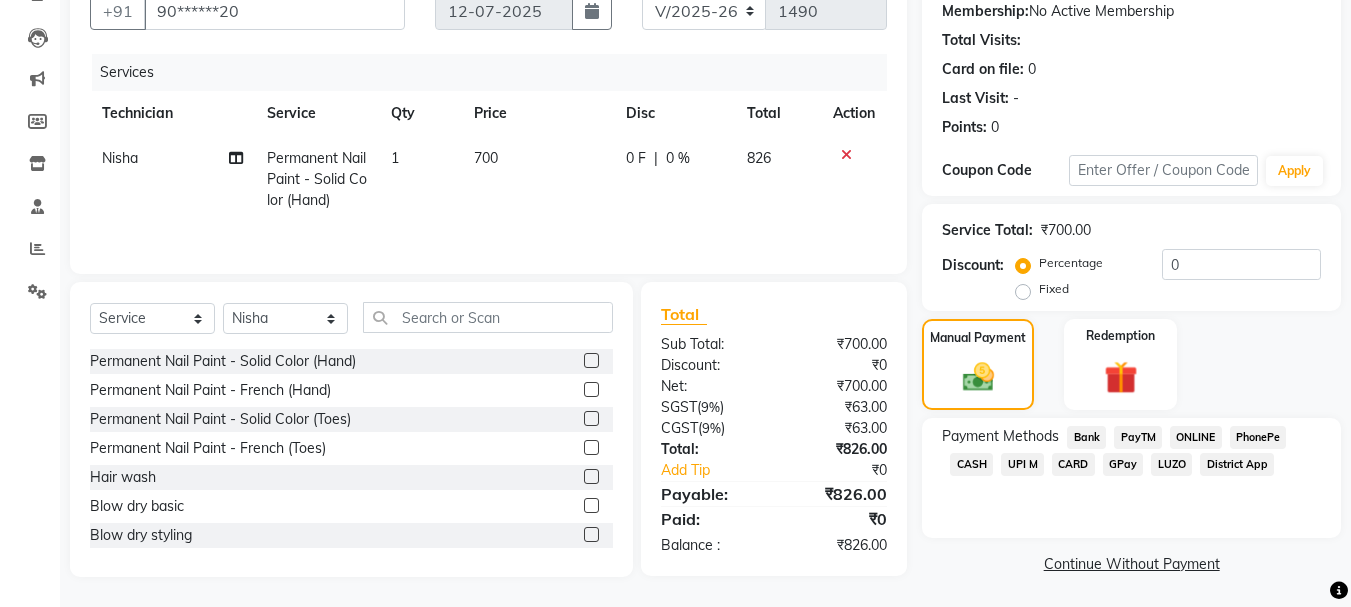 click on "UPI M" 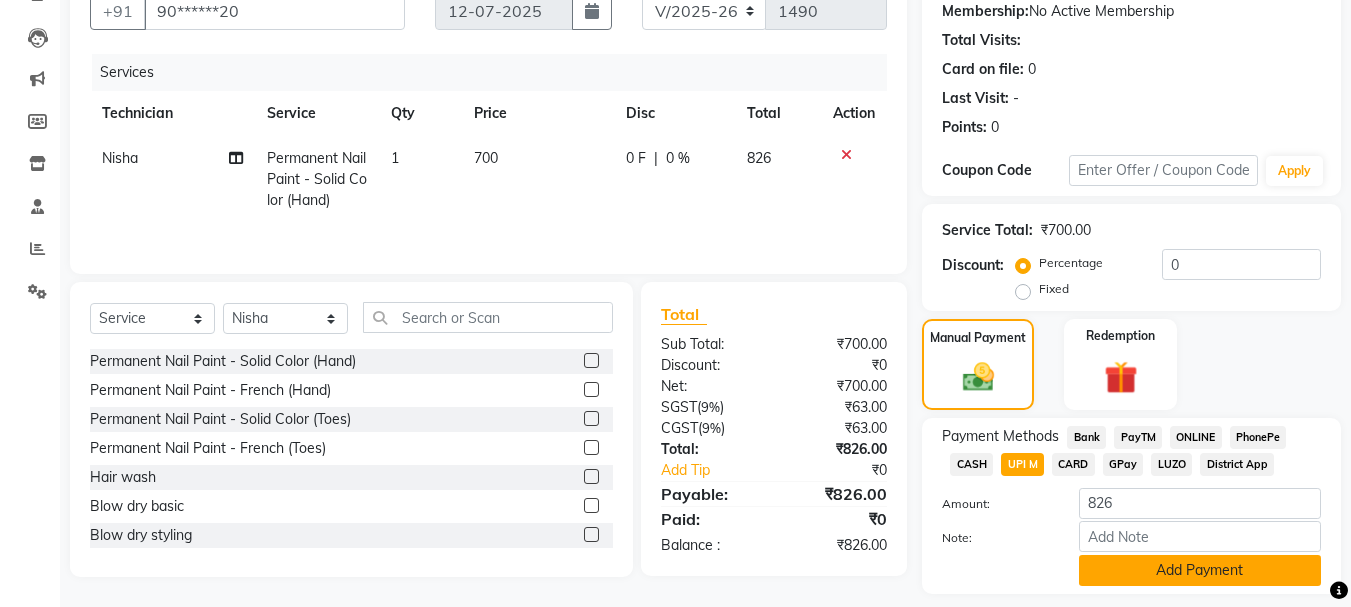 click on "Add Payment" 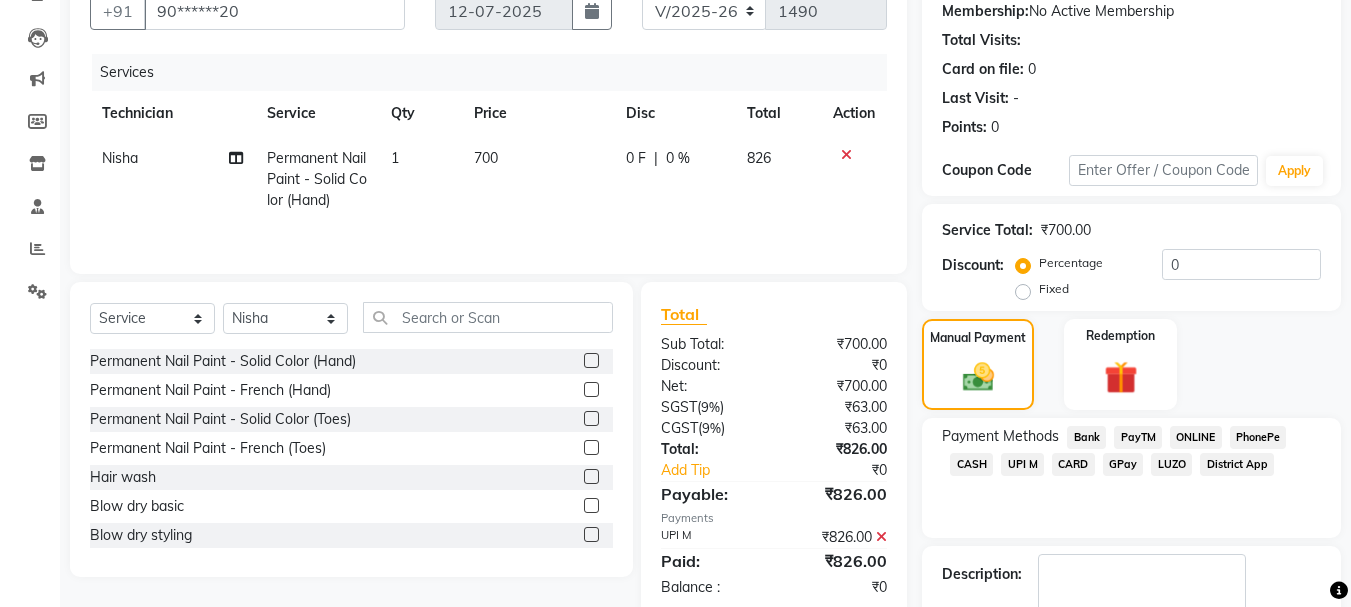 scroll, scrollTop: 309, scrollLeft: 0, axis: vertical 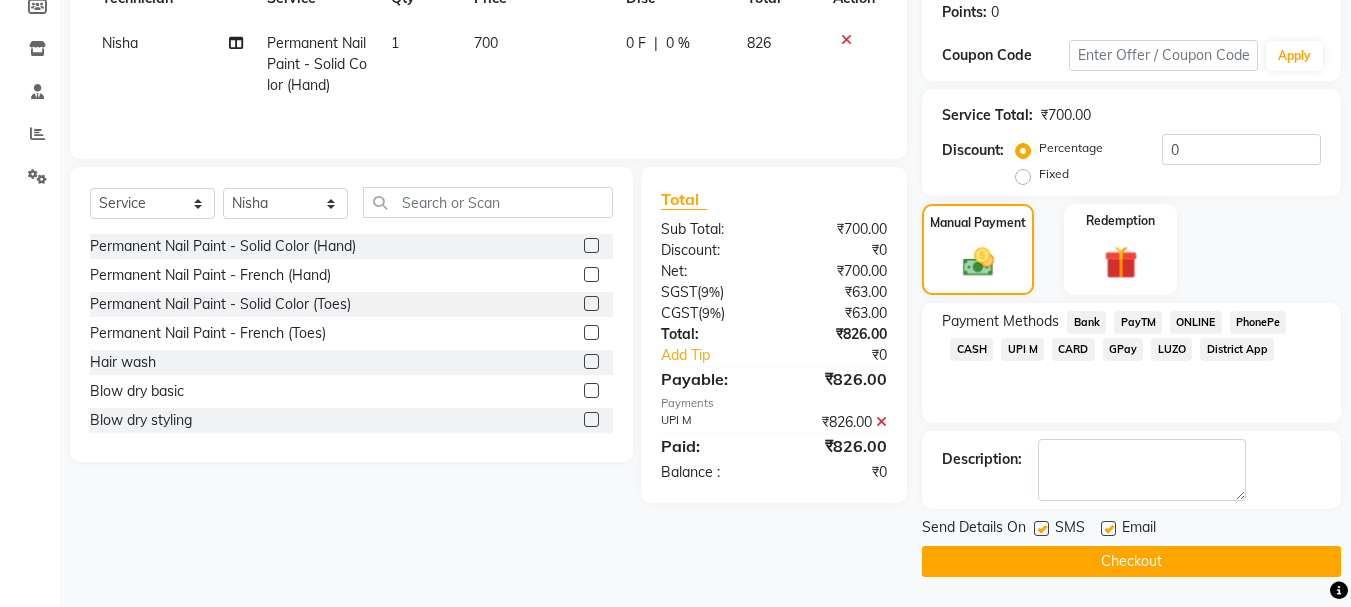click on "Checkout" 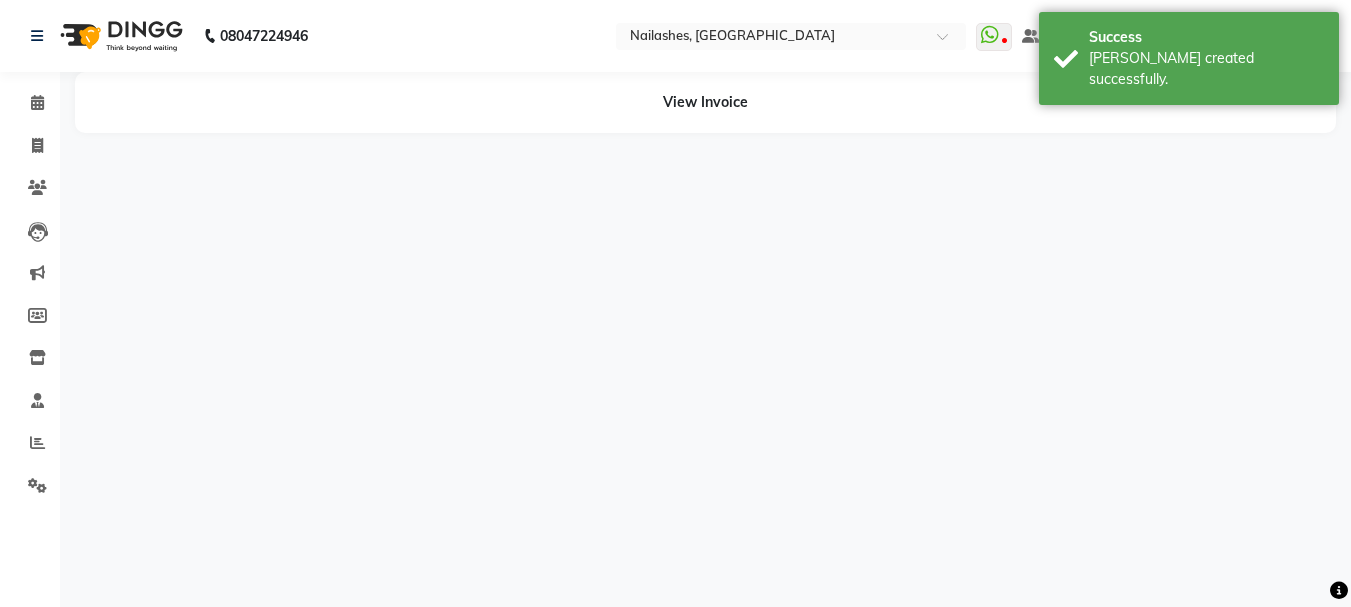 scroll, scrollTop: 0, scrollLeft: 0, axis: both 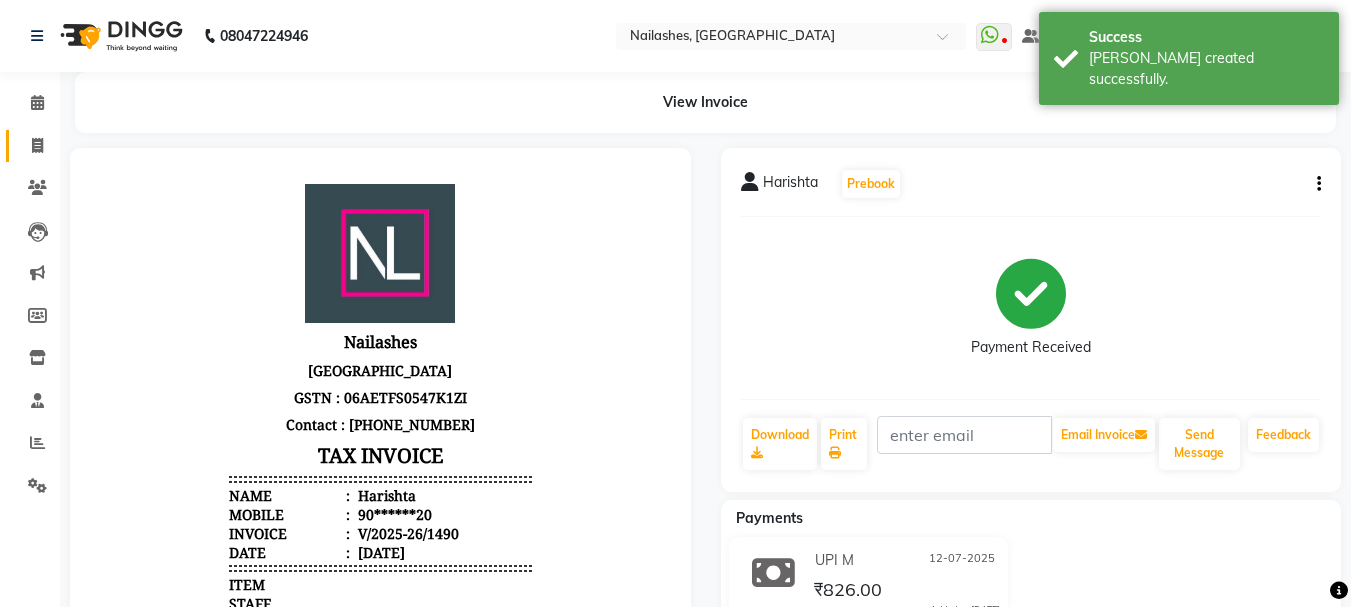 click on "Invoice" 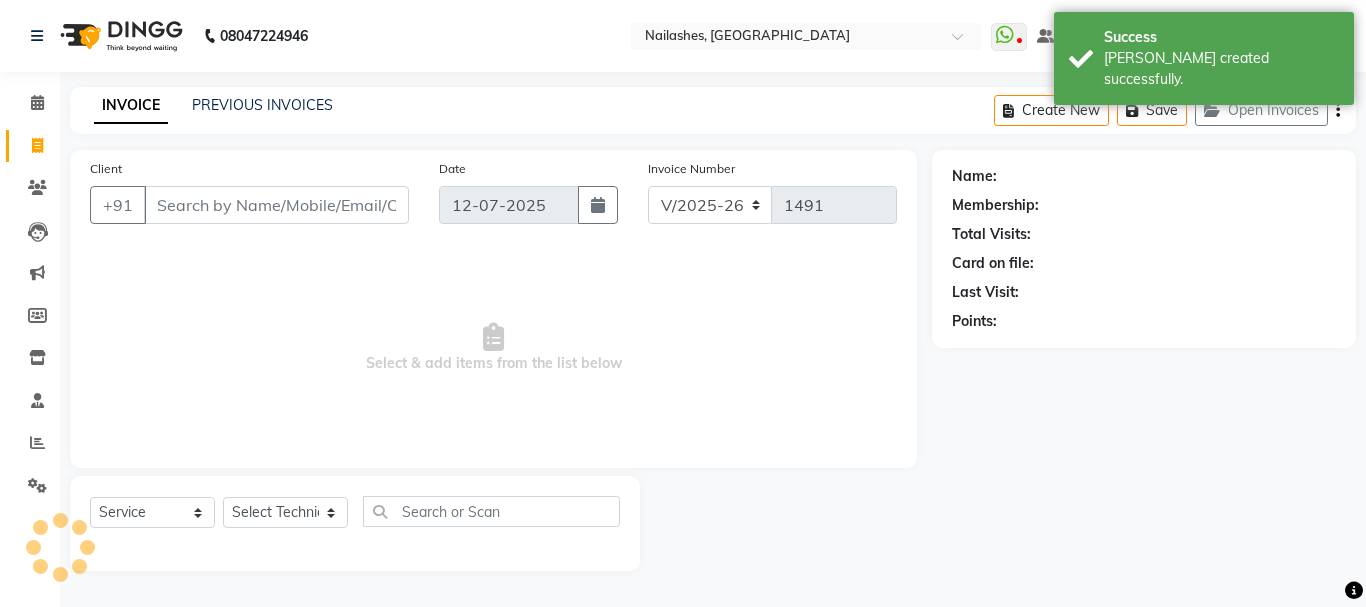 click on "INVOICE PREVIOUS INVOICES" 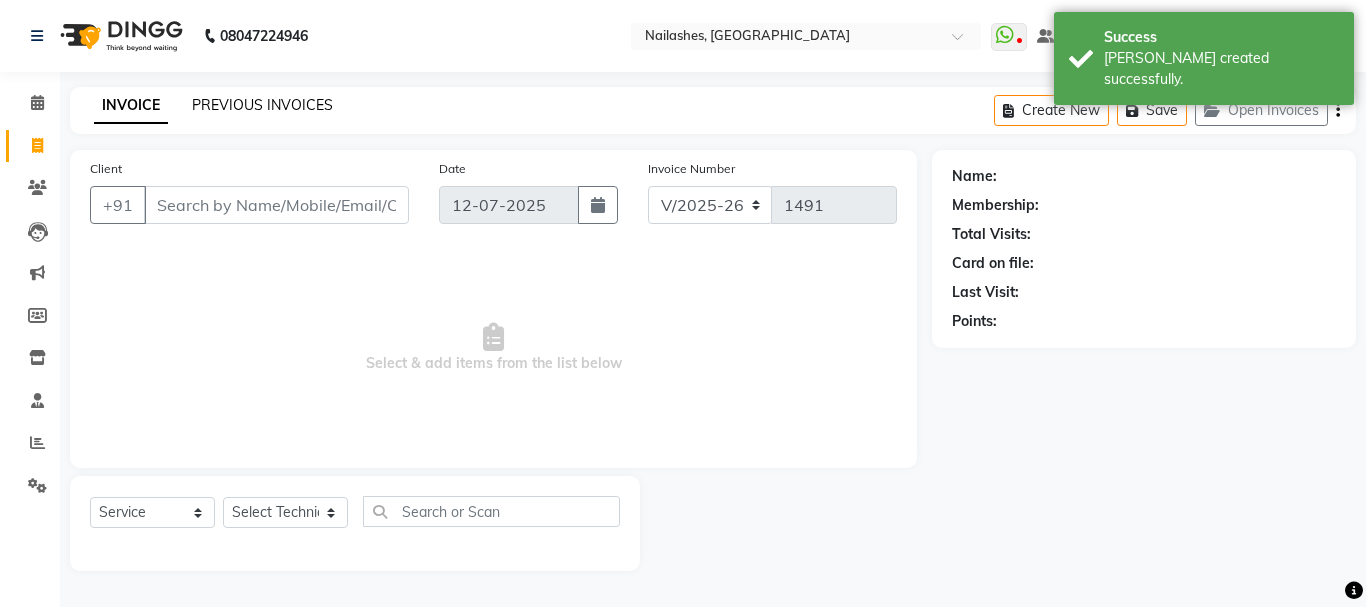 click on "PREVIOUS INVOICES" 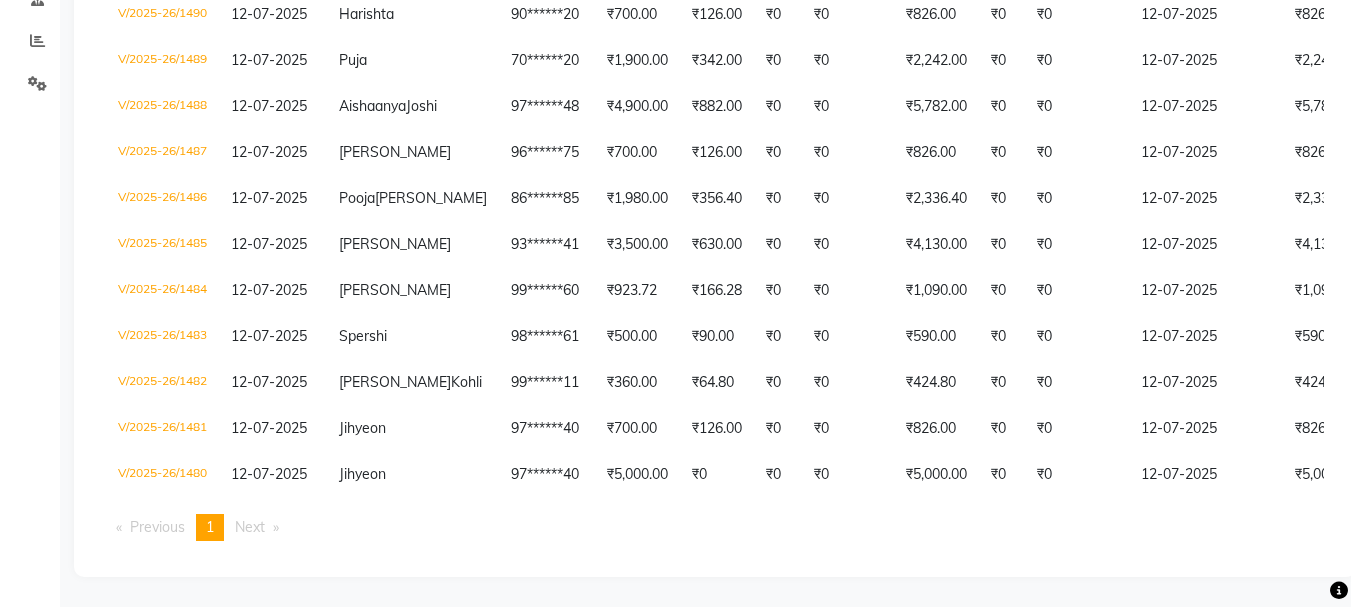 scroll, scrollTop: 0, scrollLeft: 0, axis: both 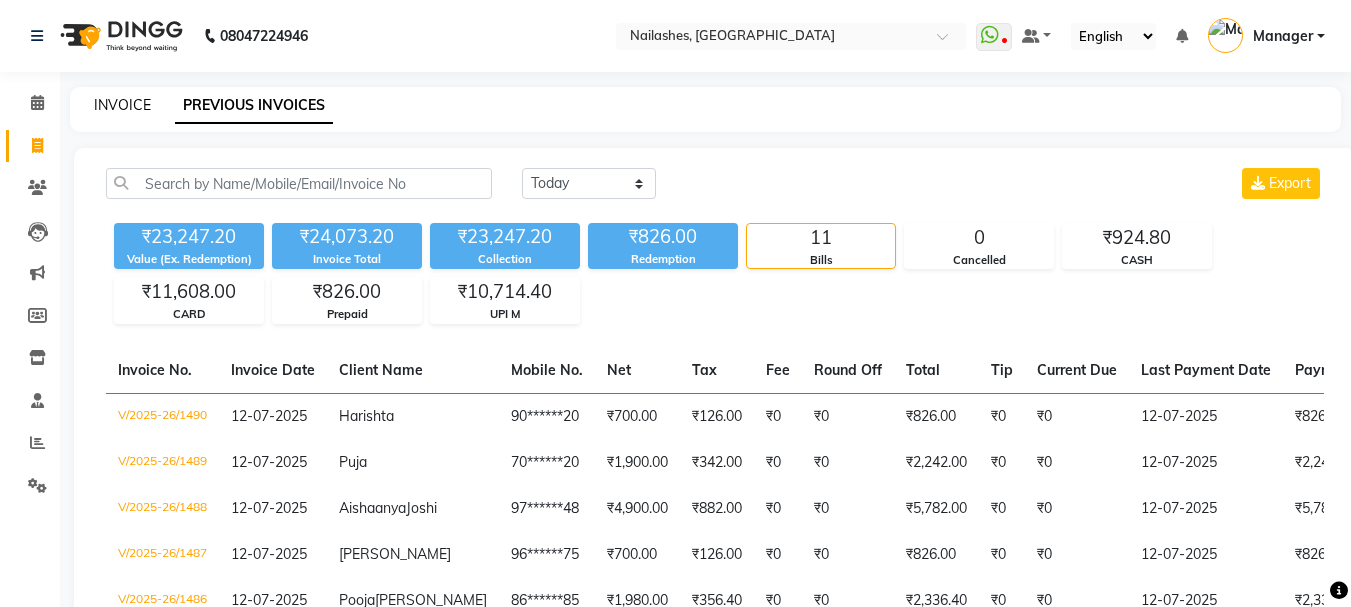click on "INVOICE" 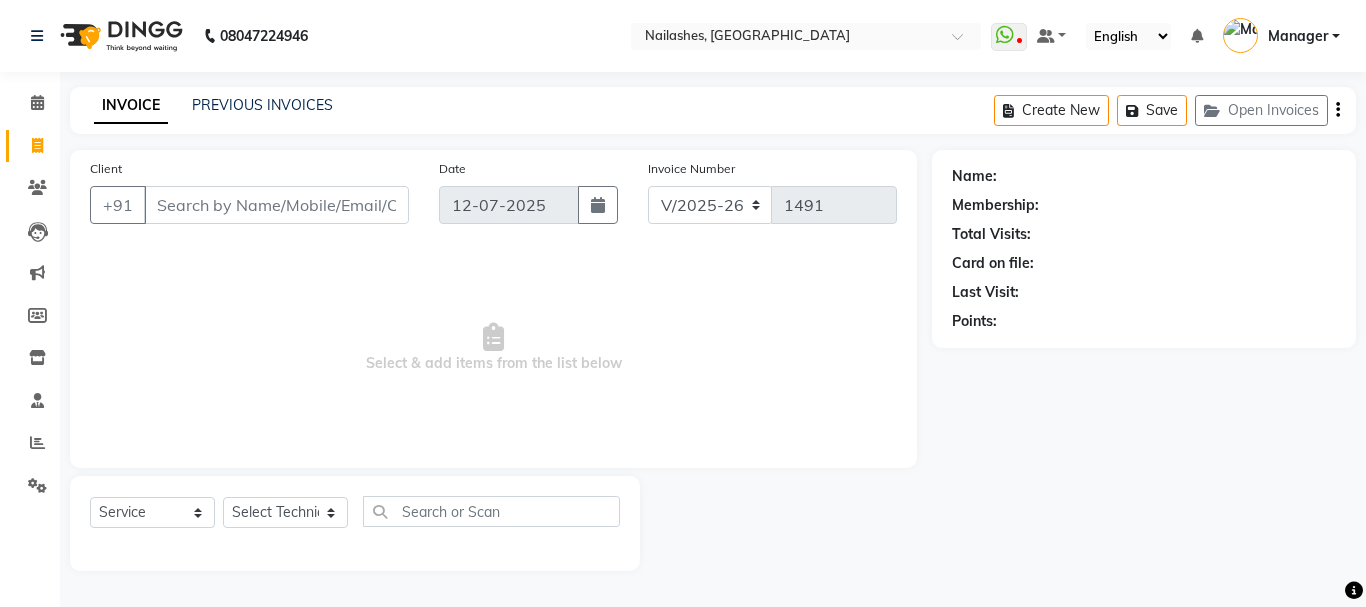 click on "INVOICE PREVIOUS INVOICES Create New   Save   Open Invoices" 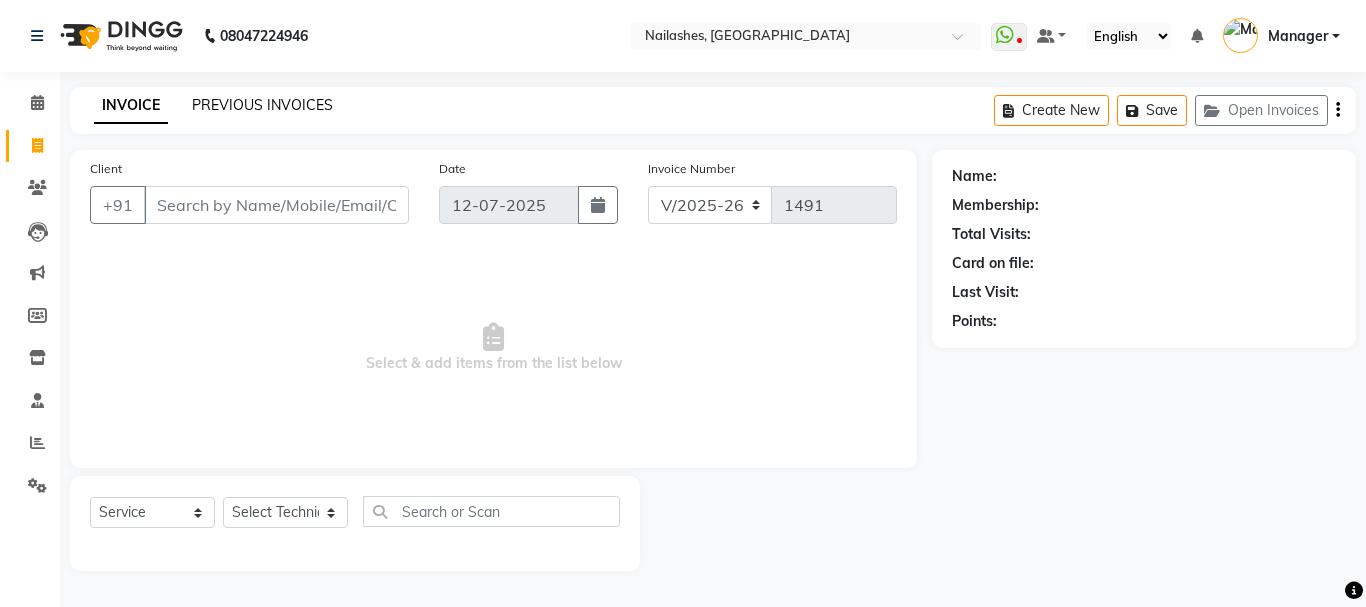 click on "PREVIOUS INVOICES" 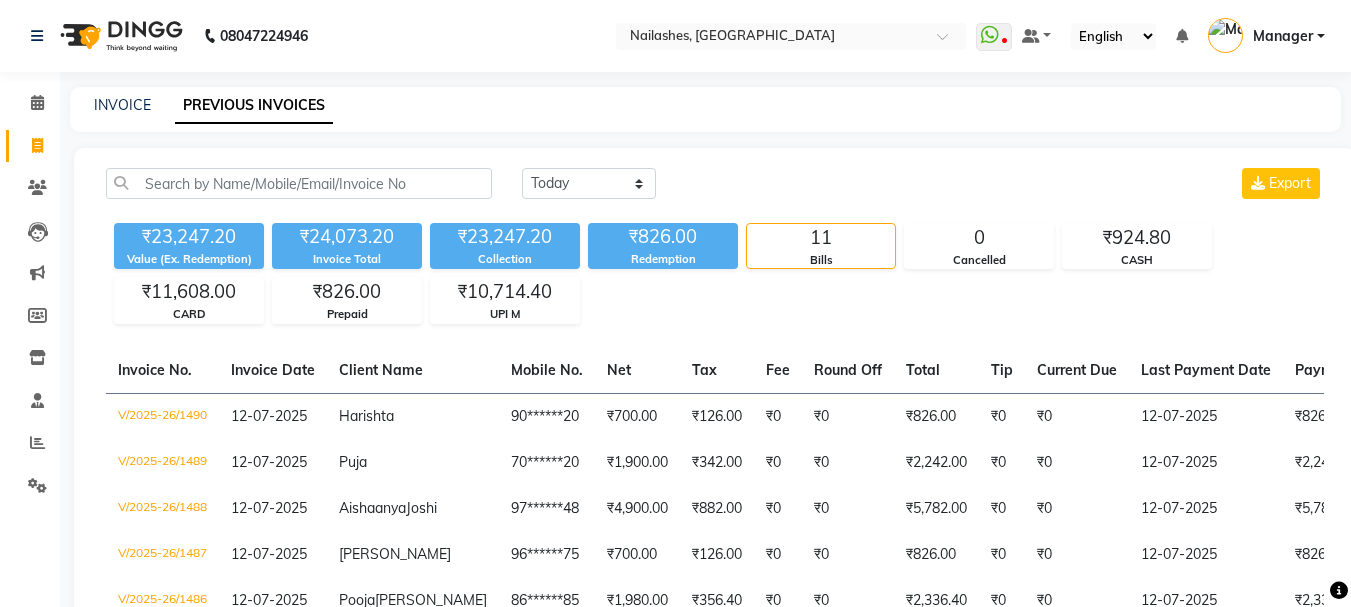 click on "PREVIOUS INVOICES" 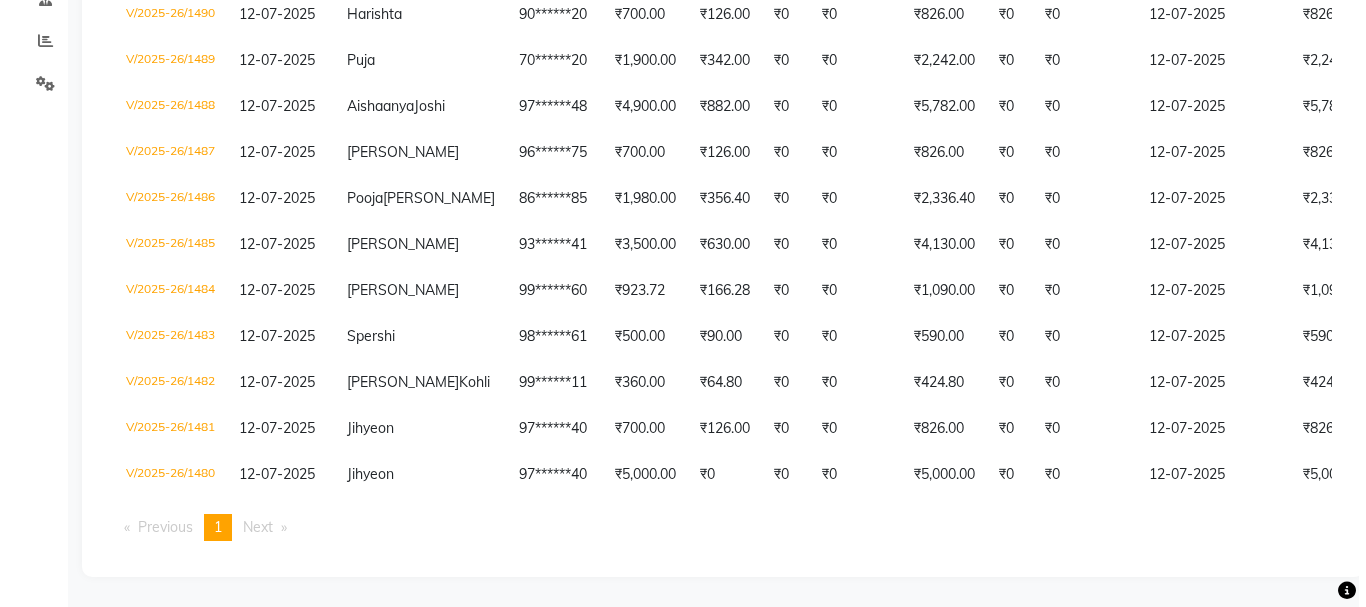 scroll, scrollTop: 0, scrollLeft: 0, axis: both 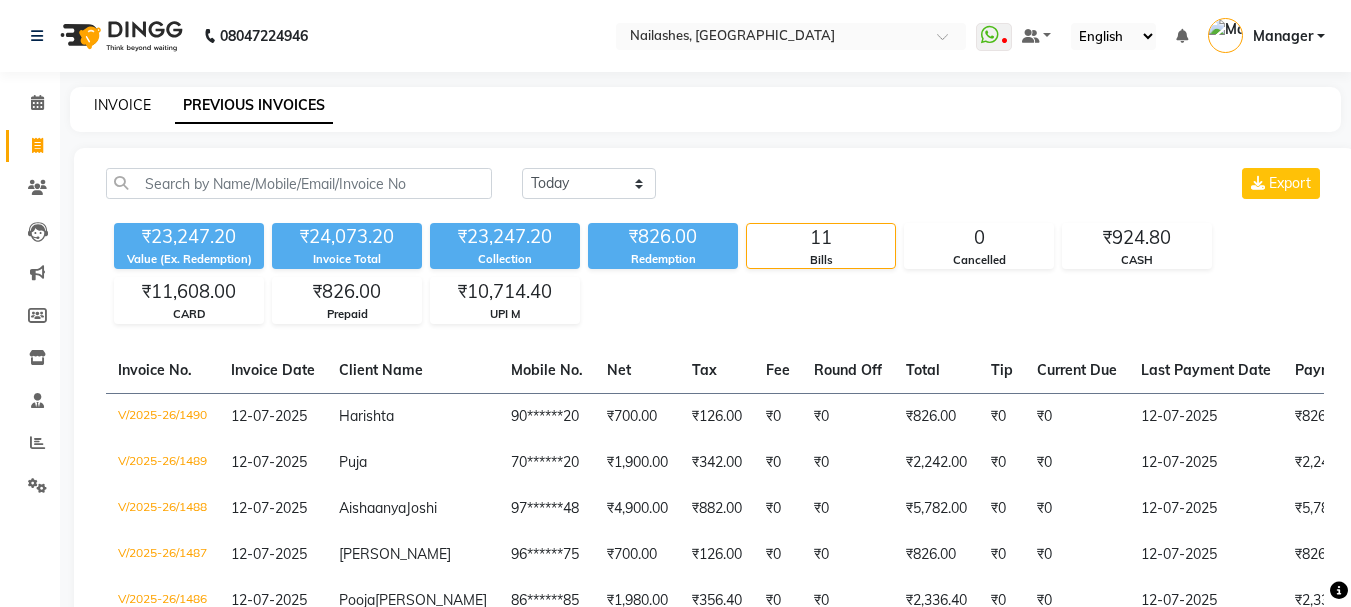 click on "INVOICE" 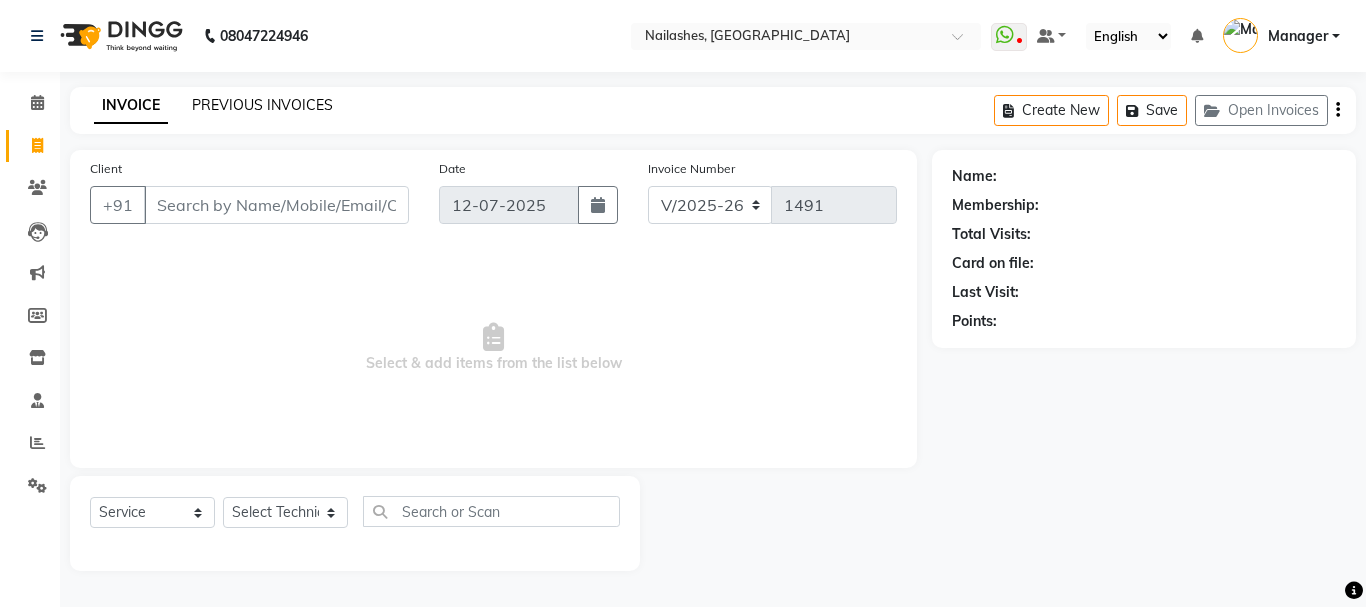 click on "PREVIOUS INVOICES" 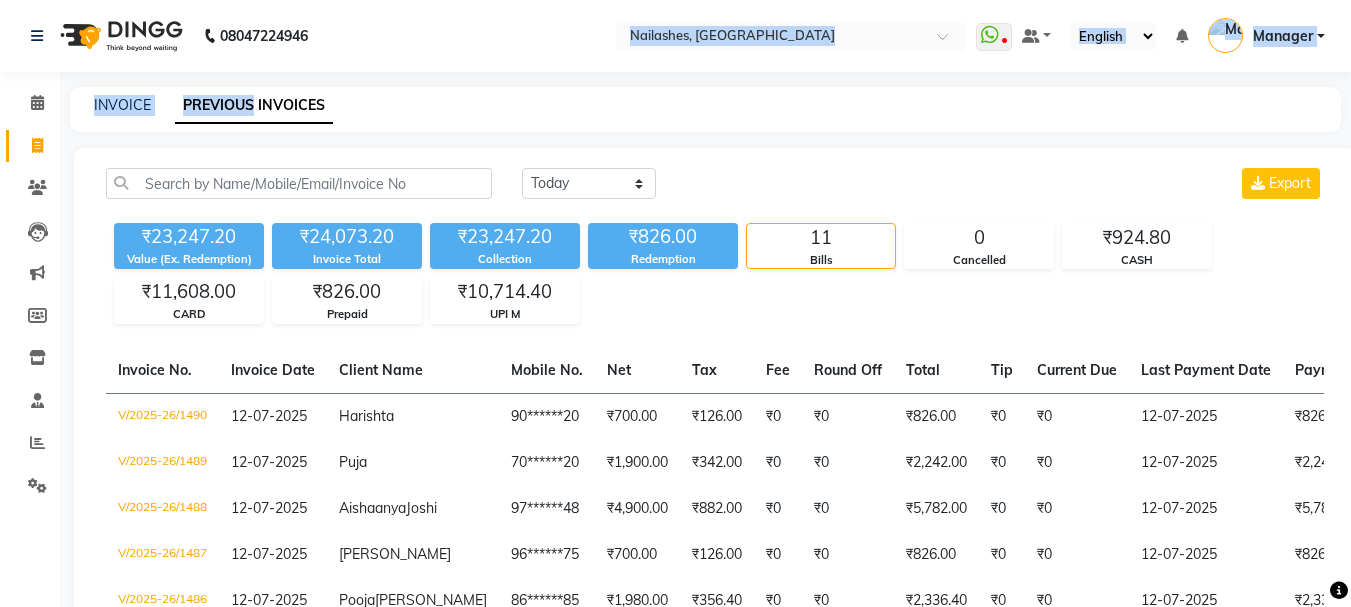 drag, startPoint x: 208, startPoint y: 99, endPoint x: 312, endPoint y: 5, distance: 140.1856 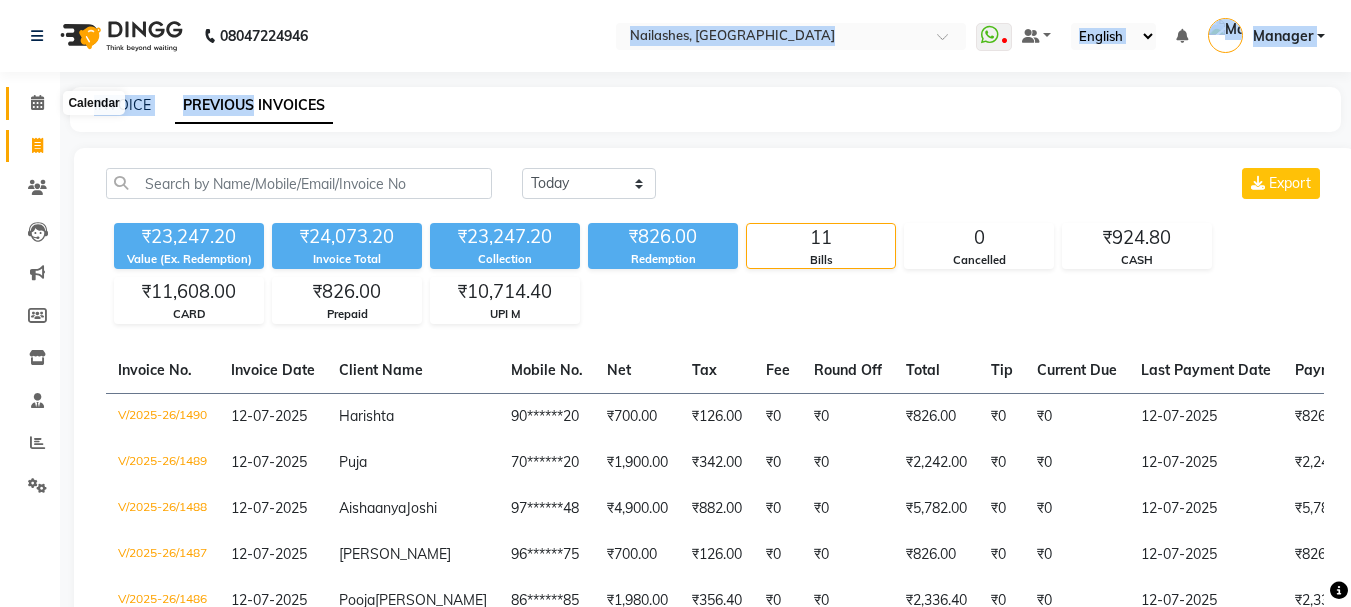 click 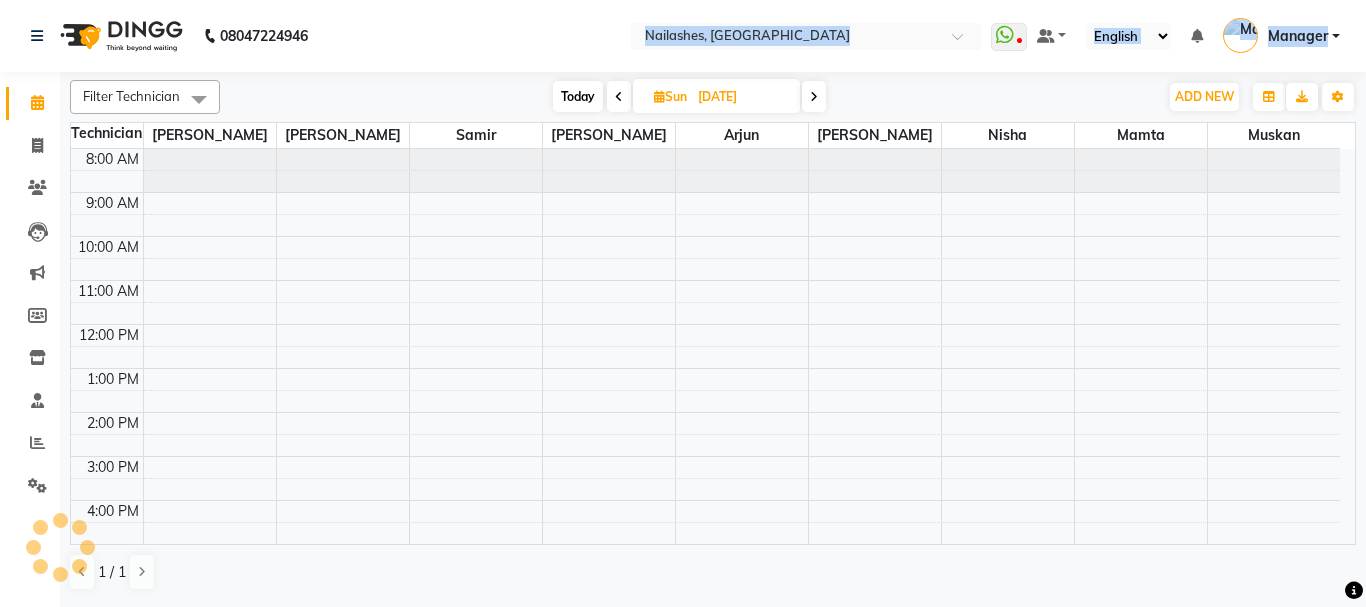 scroll, scrollTop: 270, scrollLeft: 0, axis: vertical 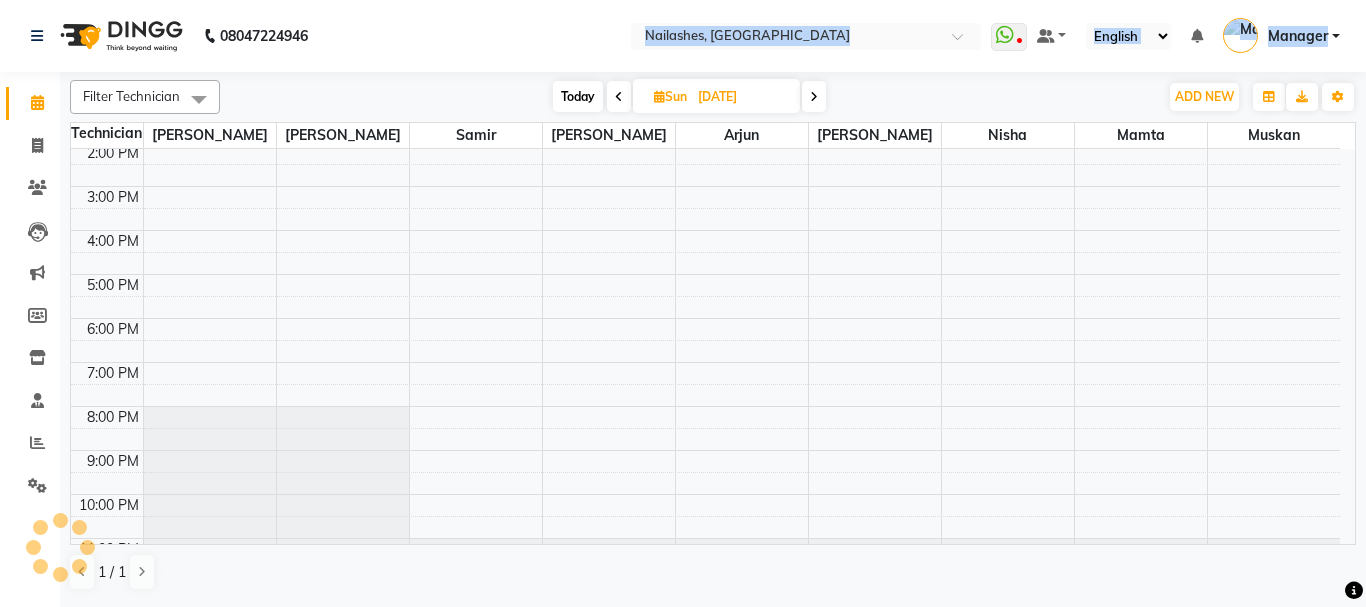click 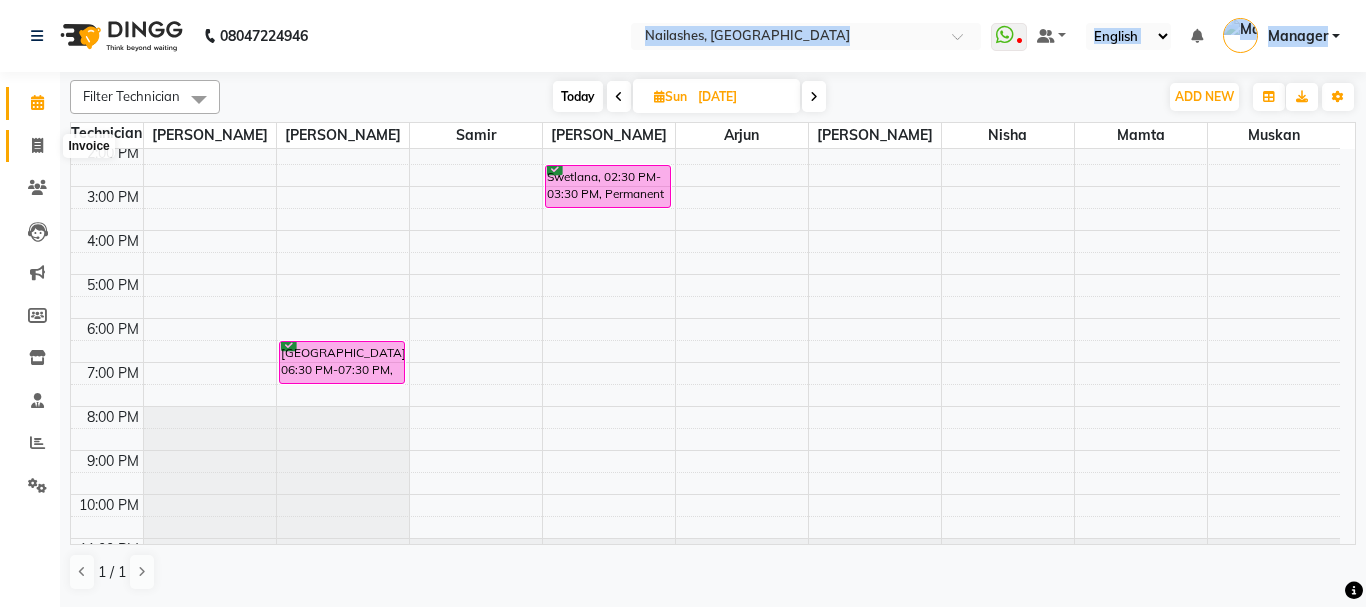 click 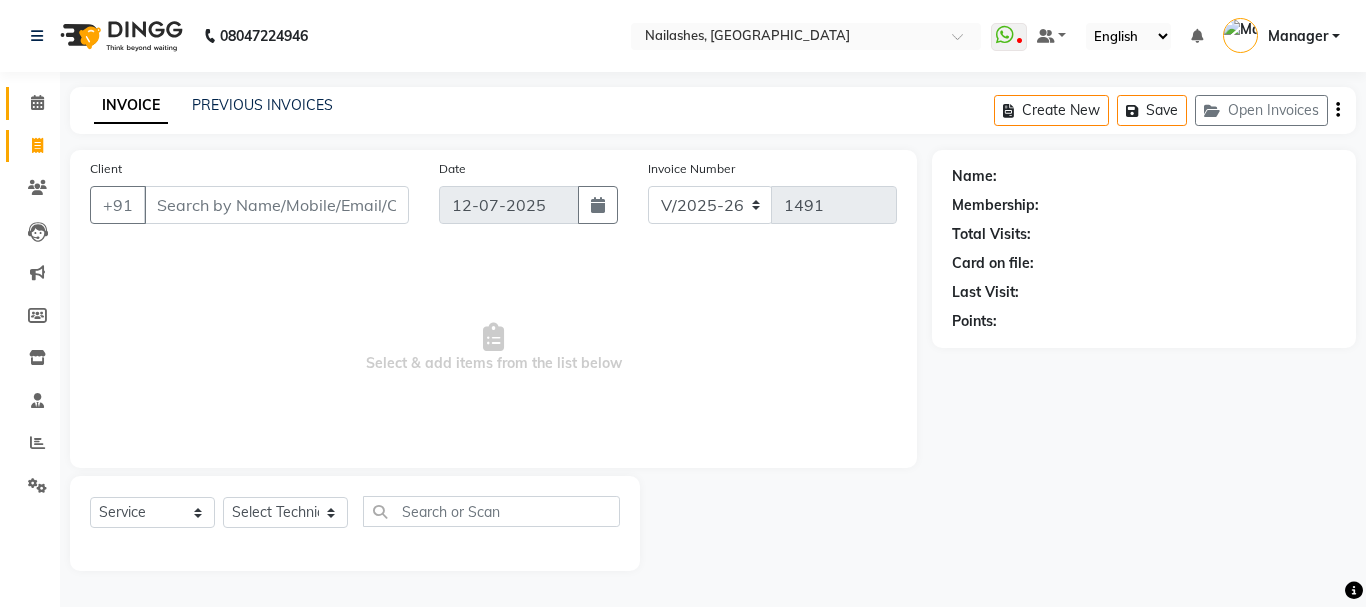 click on "Calendar" 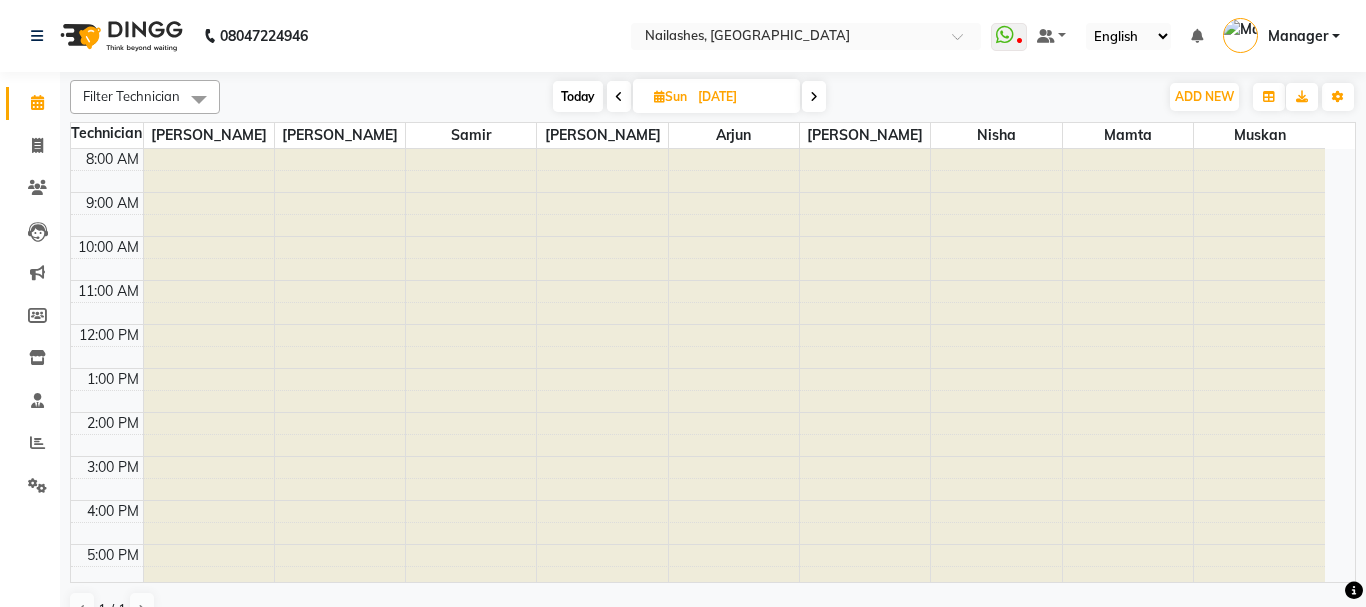 scroll, scrollTop: 0, scrollLeft: 0, axis: both 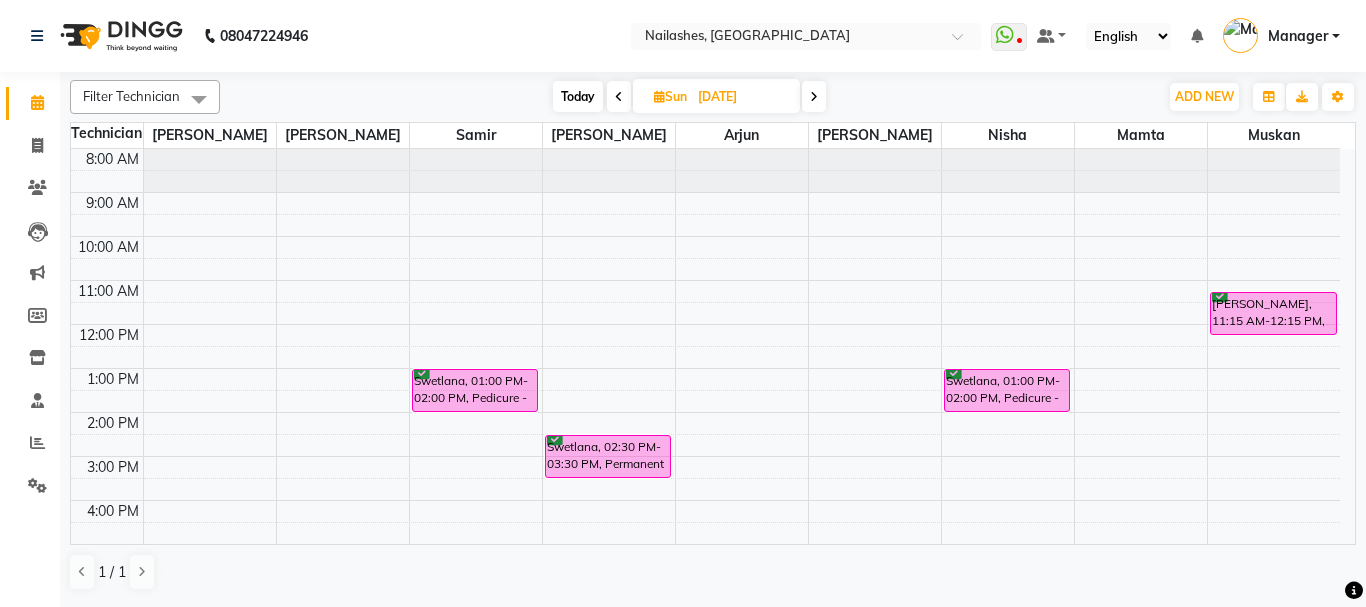 click on "Today" at bounding box center (578, 96) 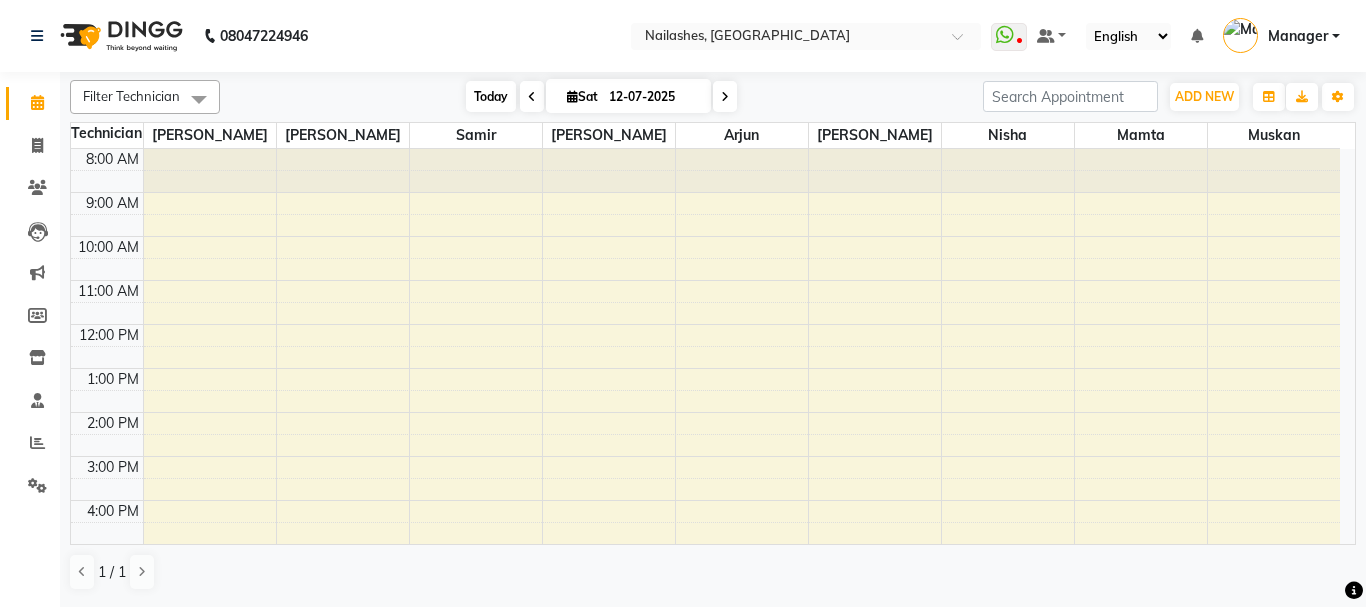scroll, scrollTop: 308, scrollLeft: 0, axis: vertical 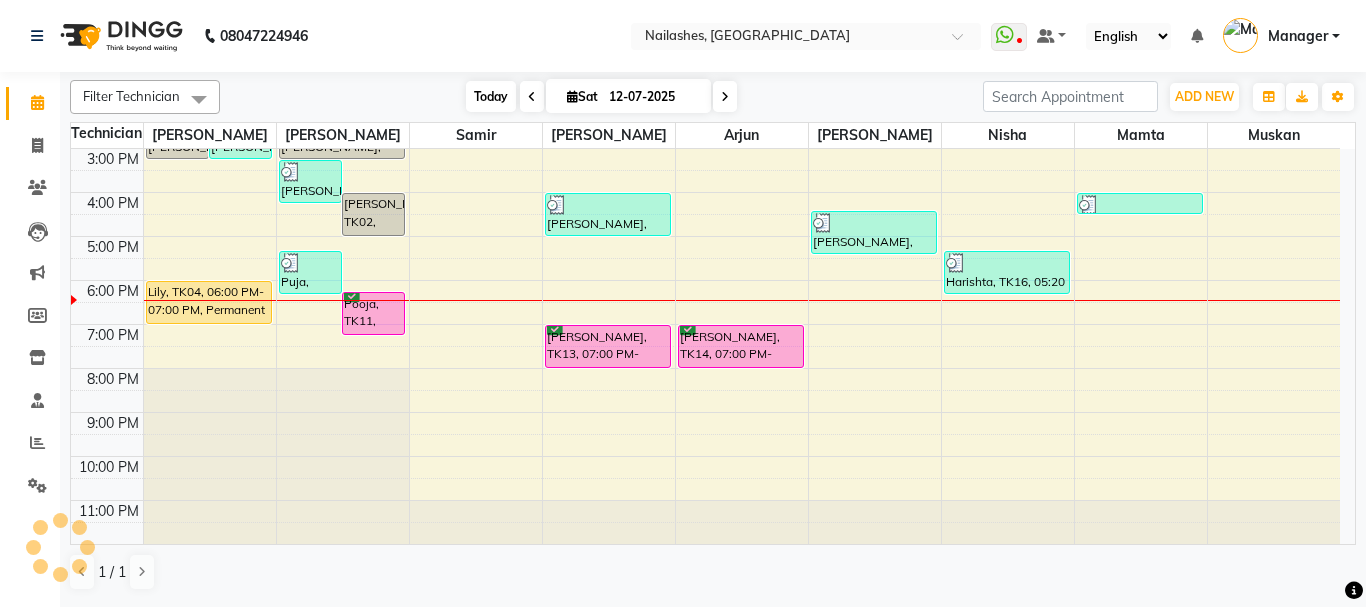 click at bounding box center (572, 96) 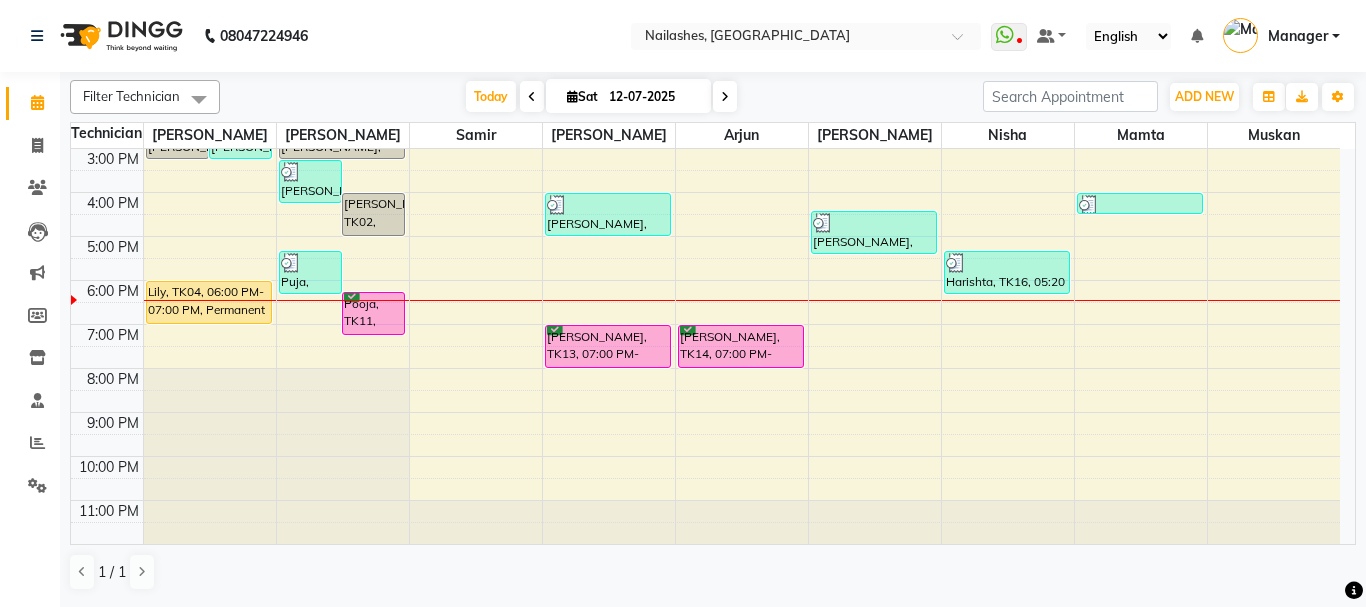 scroll, scrollTop: 0, scrollLeft: 0, axis: both 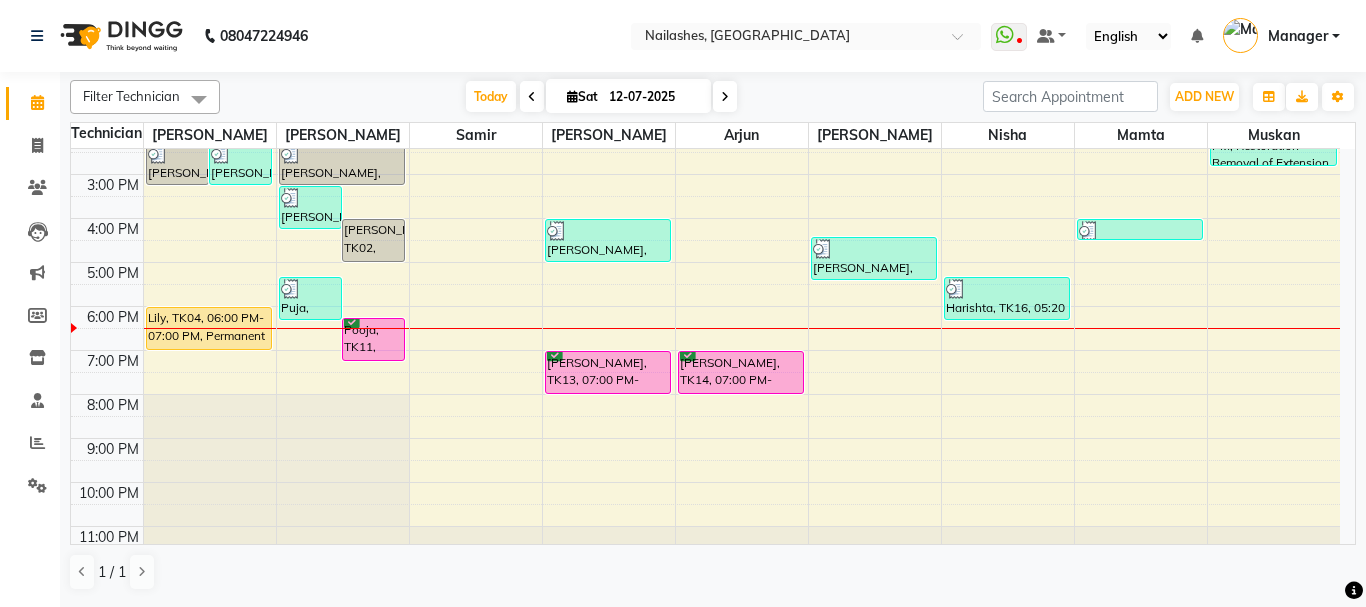 click on "Ishita, TK13, 07:00 PM-08:00 PM, Permanent Nail Paint - Solid Color (Hand)" at bounding box center [608, 372] 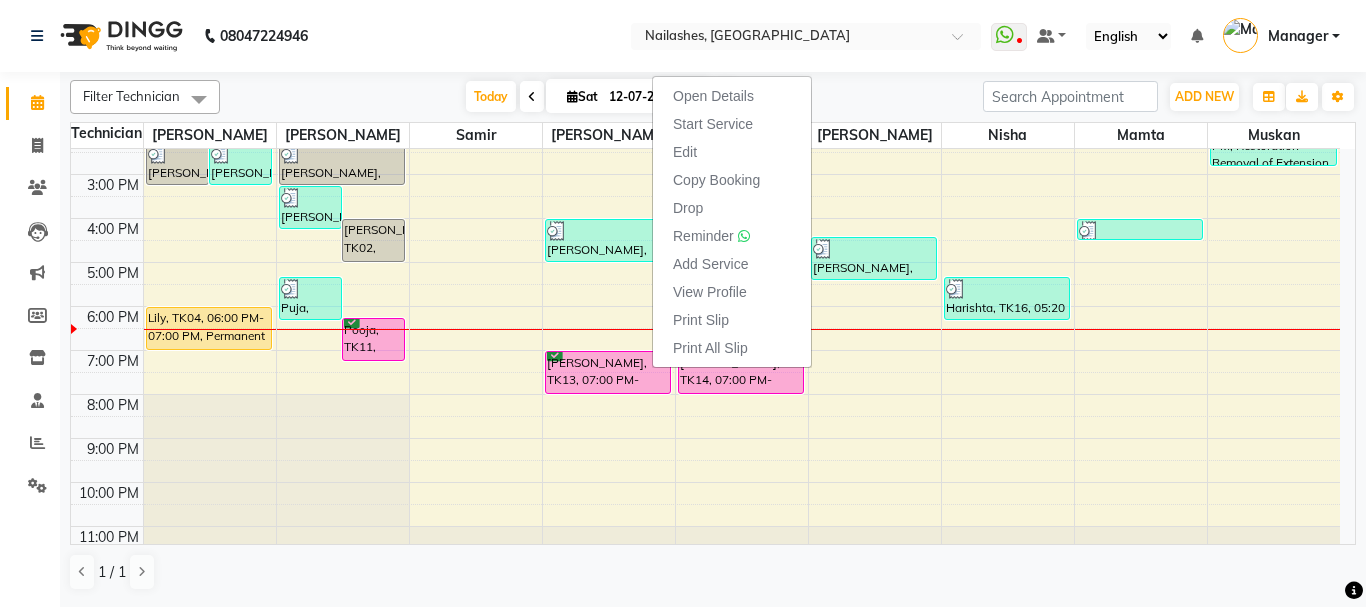 scroll, scrollTop: 0, scrollLeft: 0, axis: both 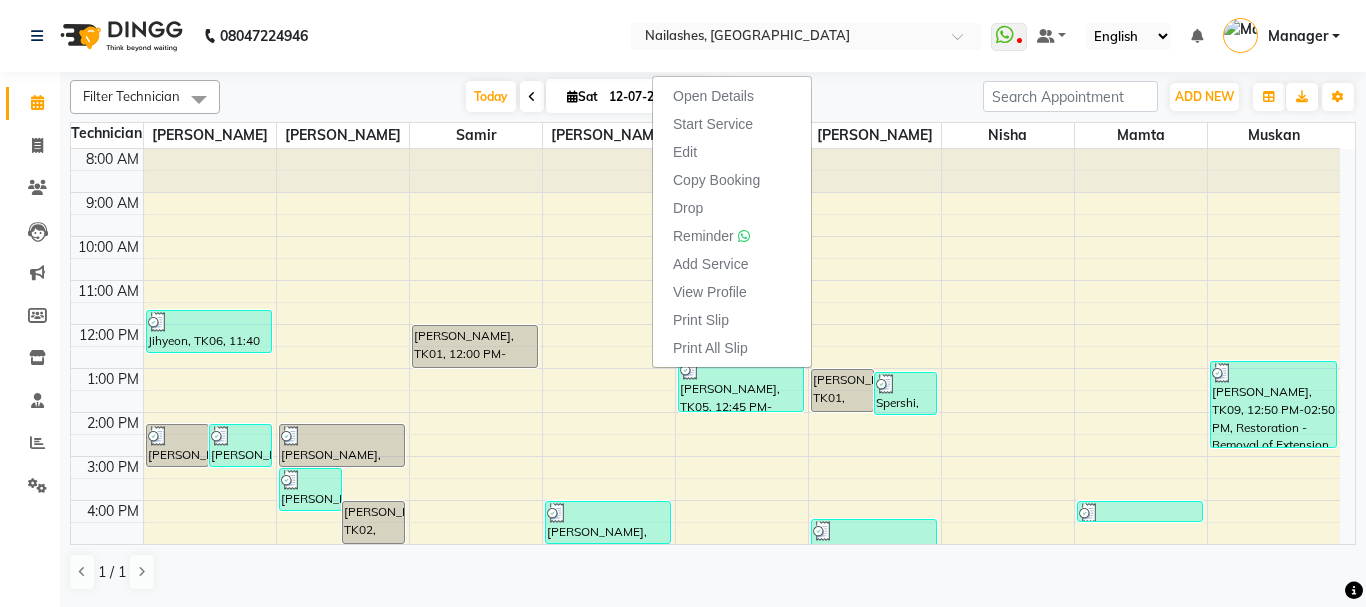 click on "Filter Technician Select All Anamika Anita Arjun Mamta Muskan Nisha Samir Shanu Shushanto Today  Sat 12-07-2025 Toggle Dropdown Add Appointment Add Invoice Add Expense Add Attendance Add Client Add Transaction Toggle Dropdown Add Appointment Add Invoice Add Expense Add Attendance Add Client ADD NEW Toggle Dropdown Add Appointment Add Invoice Add Expense Add Attendance Add Client Add Transaction Filter Technician Select All Anamika Anita Arjun Mamta Muskan Nisha Samir Shanu Shushanto Group By  Staff View   Room View  View as Vertical  Vertical - Week View  Horizontal  Horizontal - Week View  List  Toggle Dropdown Calendar Settings Manage Tags   Arrange Technicians   Reset Technicians  Full Screen Appointment Form Zoom 50% Staff/Room Display Count 9 Technician Anamika Shushanto Samir Shanu Arjun Anita Nisha Mamta Muskan 8:00 AM 9:00 AM 10:00 AM 11:00 AM 12:00 PM 1:00 PM 2:00 PM 3:00 PM 4:00 PM 5:00 PM 6:00 PM 7:00 PM 8:00 PM 9:00 PM 10:00 PM 11:00 PM" 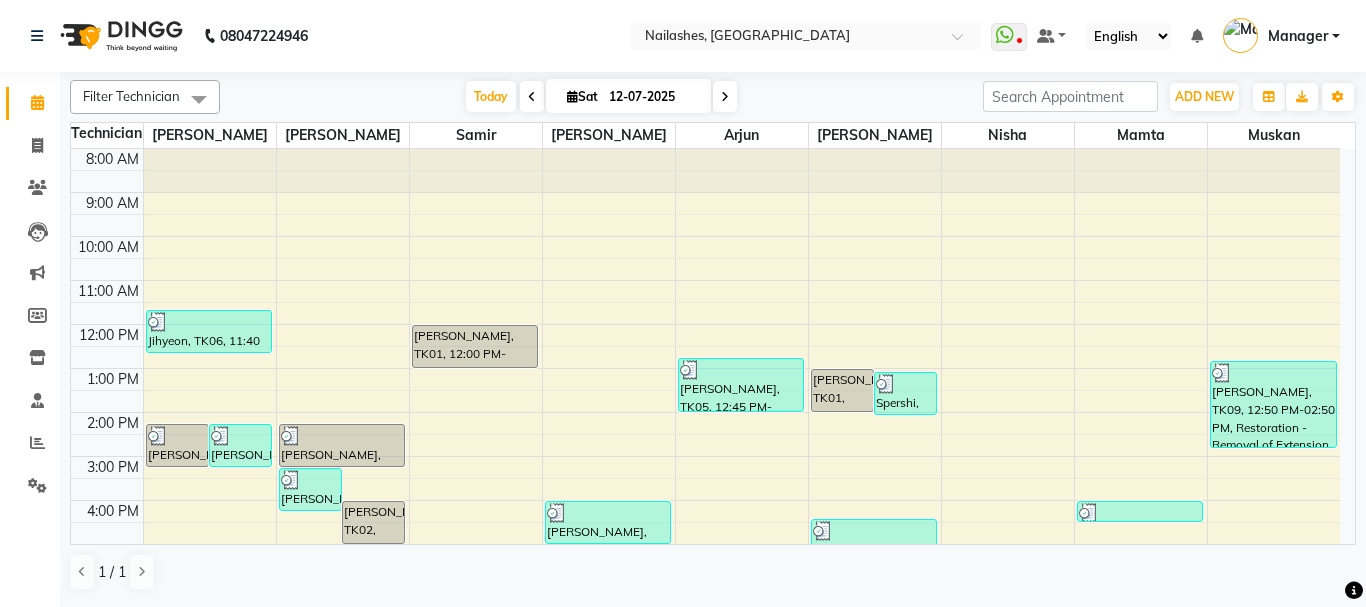 click on "12-07-2025" at bounding box center [653, 97] 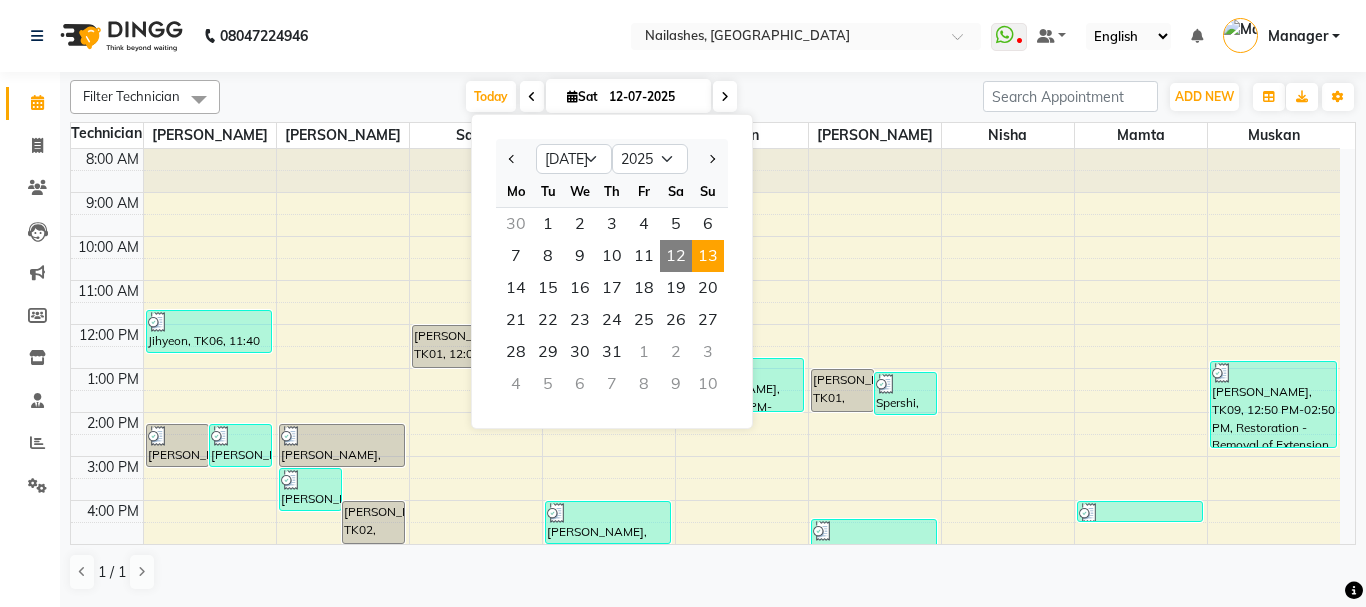 click on "13" at bounding box center [708, 256] 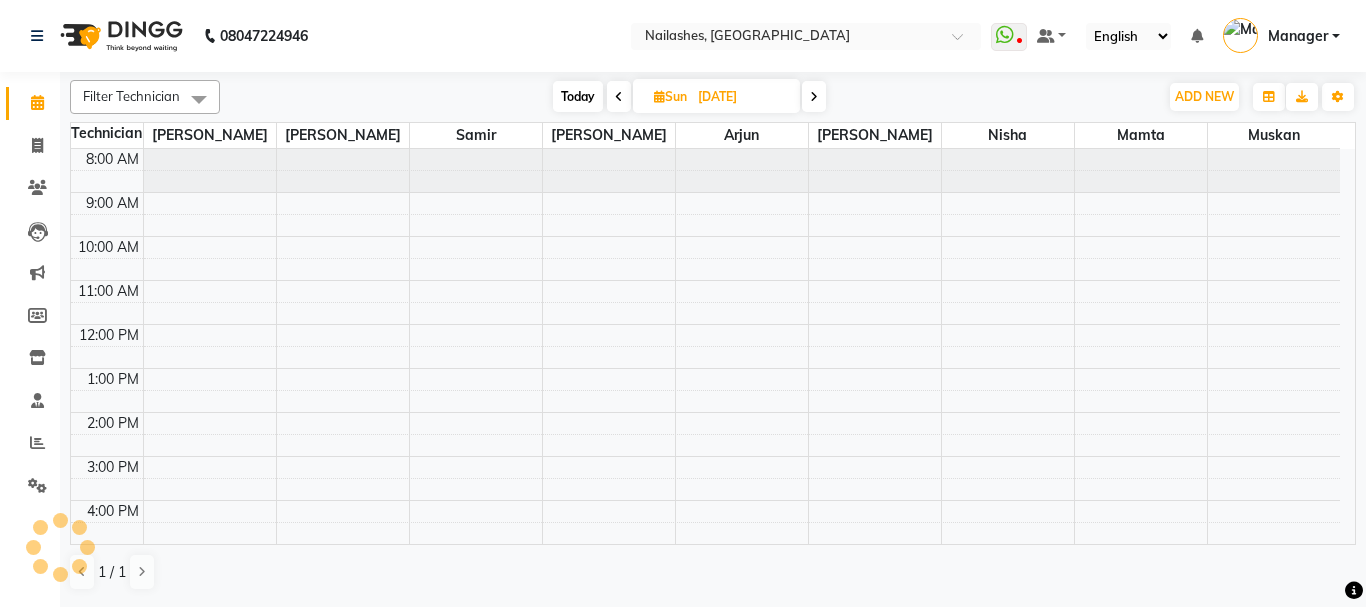 scroll, scrollTop: 308, scrollLeft: 0, axis: vertical 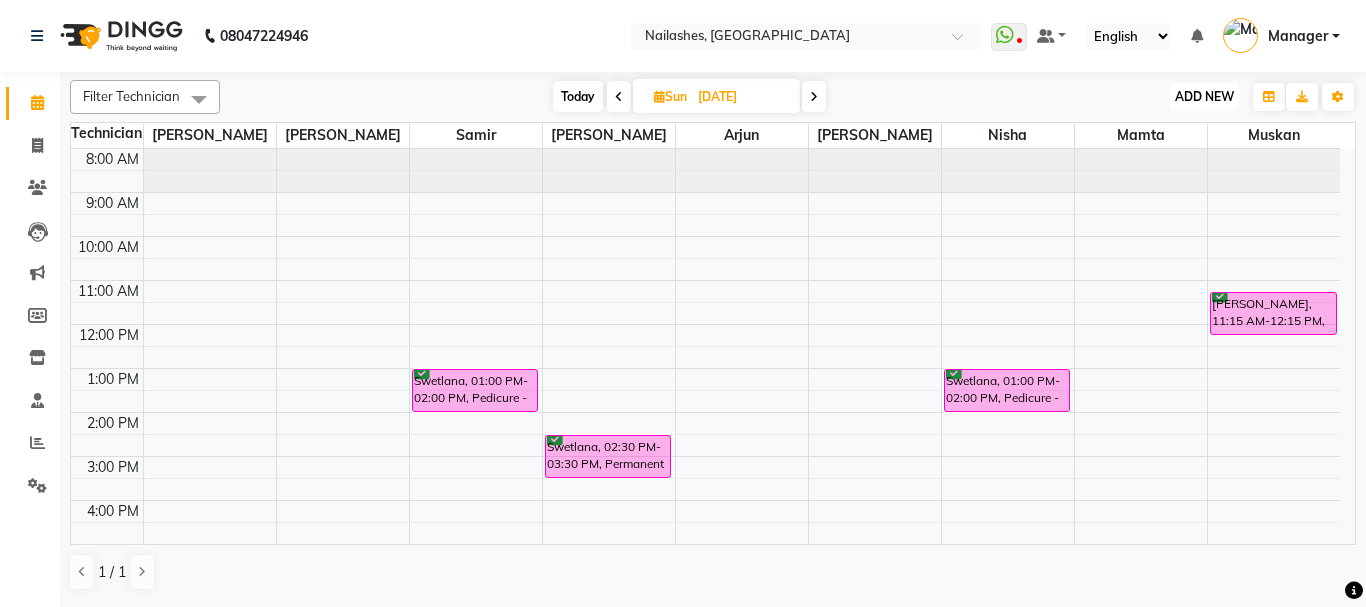 click on "ADD NEW" at bounding box center [1204, 96] 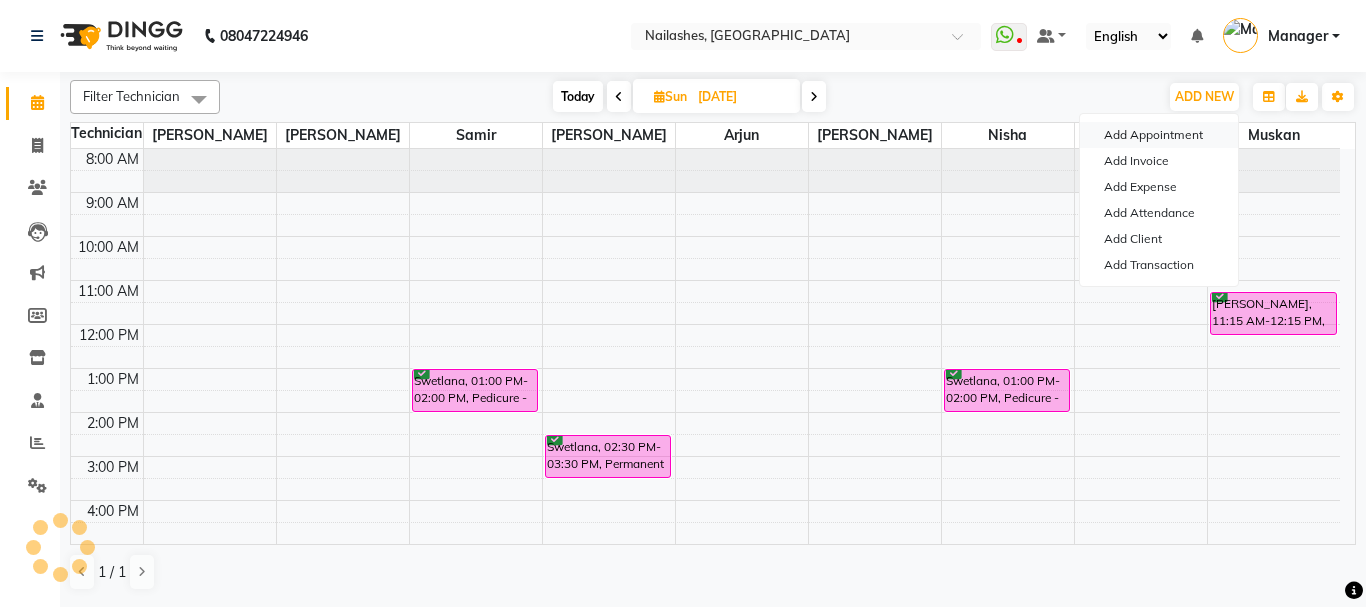 click on "Add Appointment" at bounding box center [1159, 135] 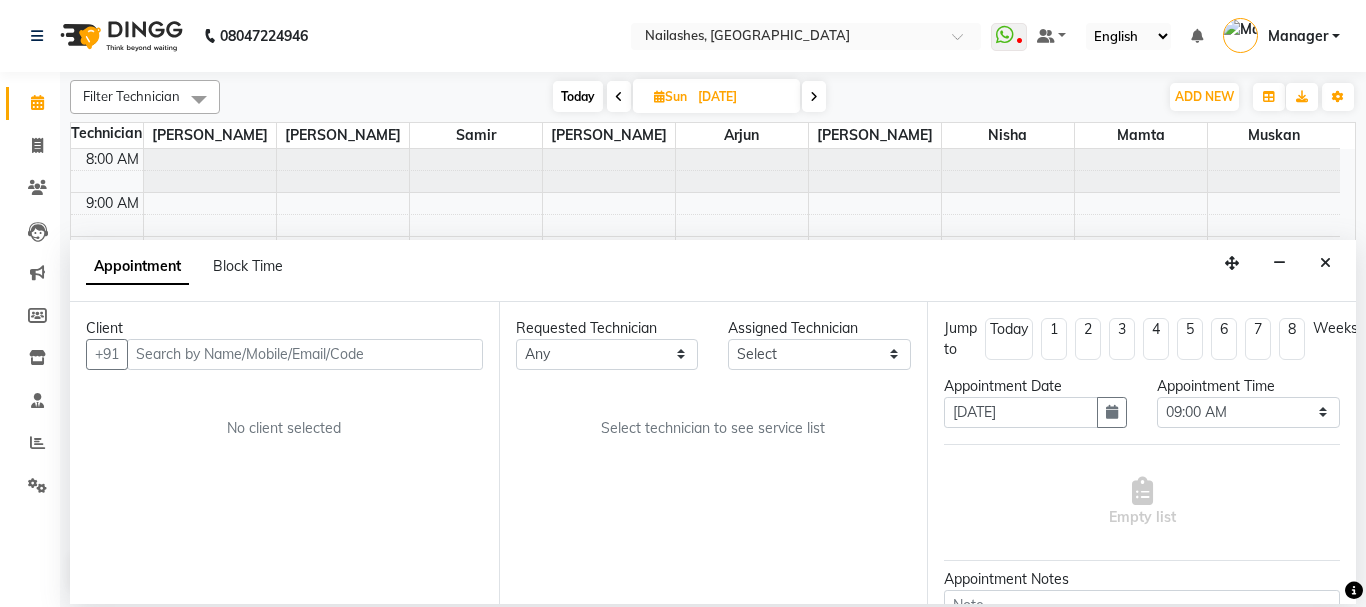 click at bounding box center [305, 354] 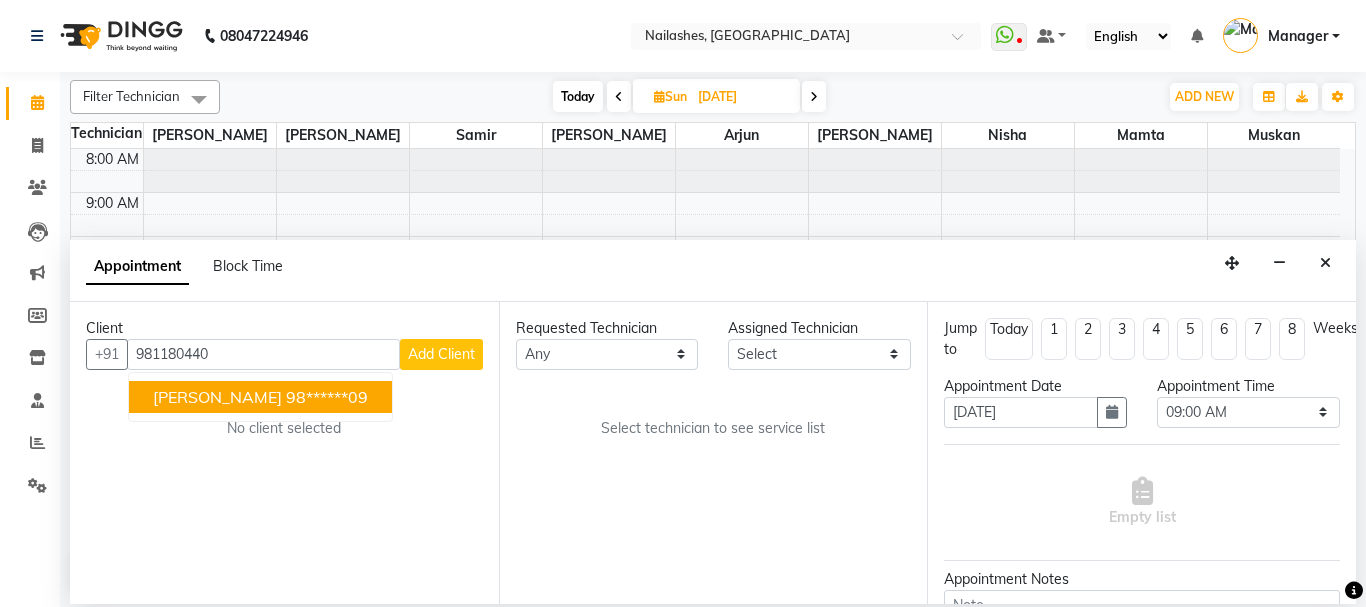 click on "98******09" at bounding box center [327, 397] 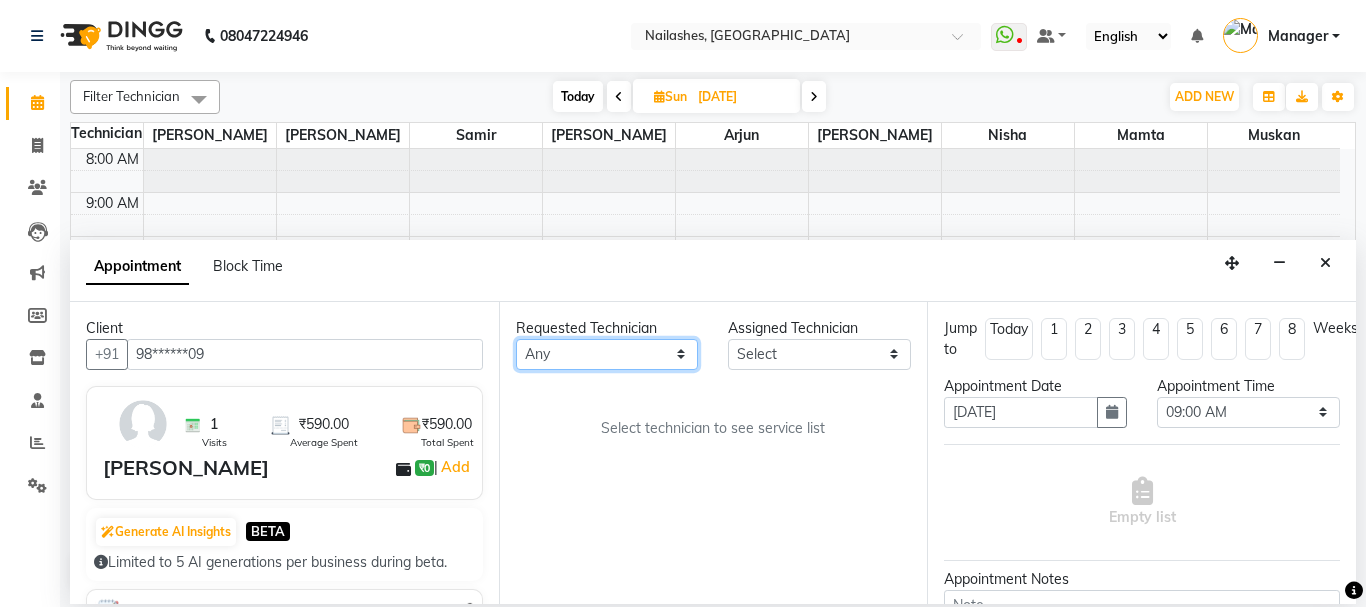 click on "Any Anamika Anita Arjun Mamta Muskan Nisha Samir Shanu Shushanto" at bounding box center [607, 354] 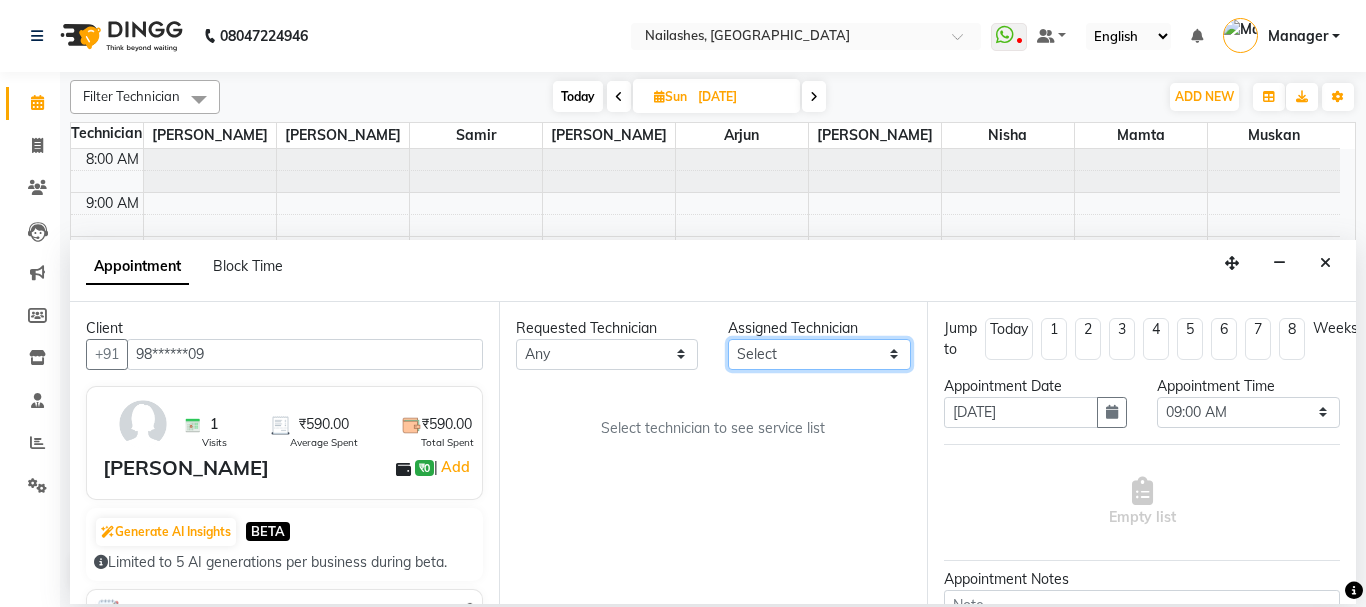 click on "Select Anamika Anita Arjun Mamta Muskan Nisha Samir Shanu Shushanto" at bounding box center [819, 354] 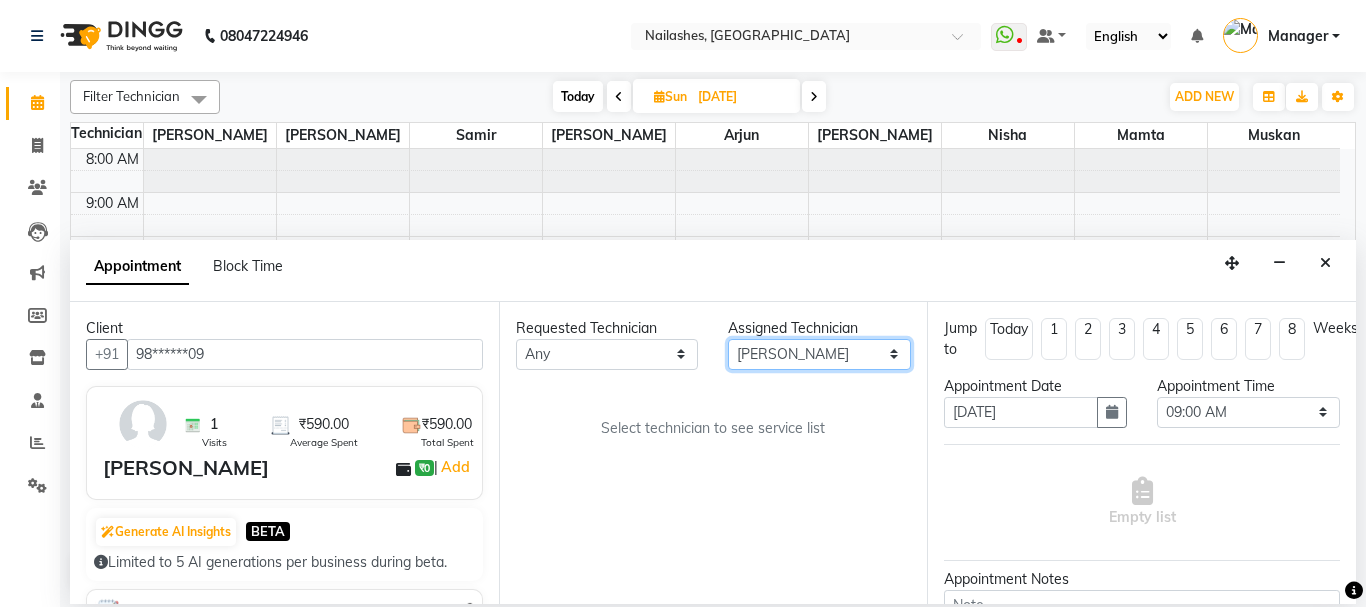 click on "Select Anamika Anita Arjun Mamta Muskan Nisha Samir Shanu Shushanto" at bounding box center (819, 354) 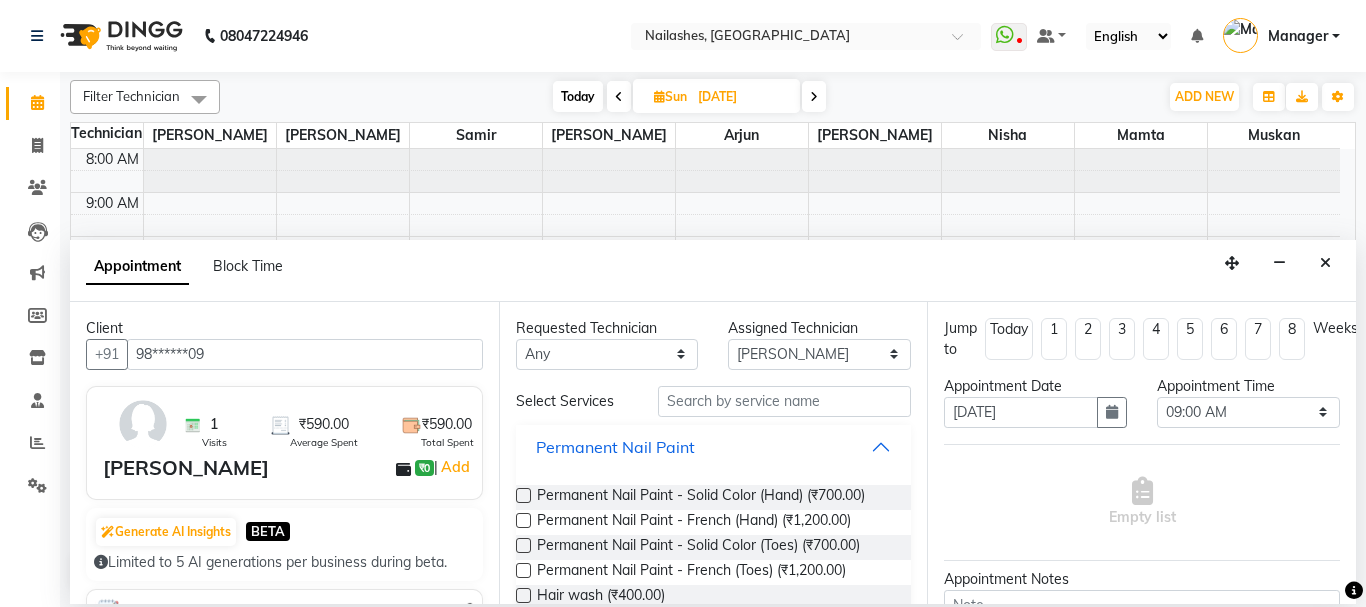 click on "Permanent Nail Paint" at bounding box center [714, 447] 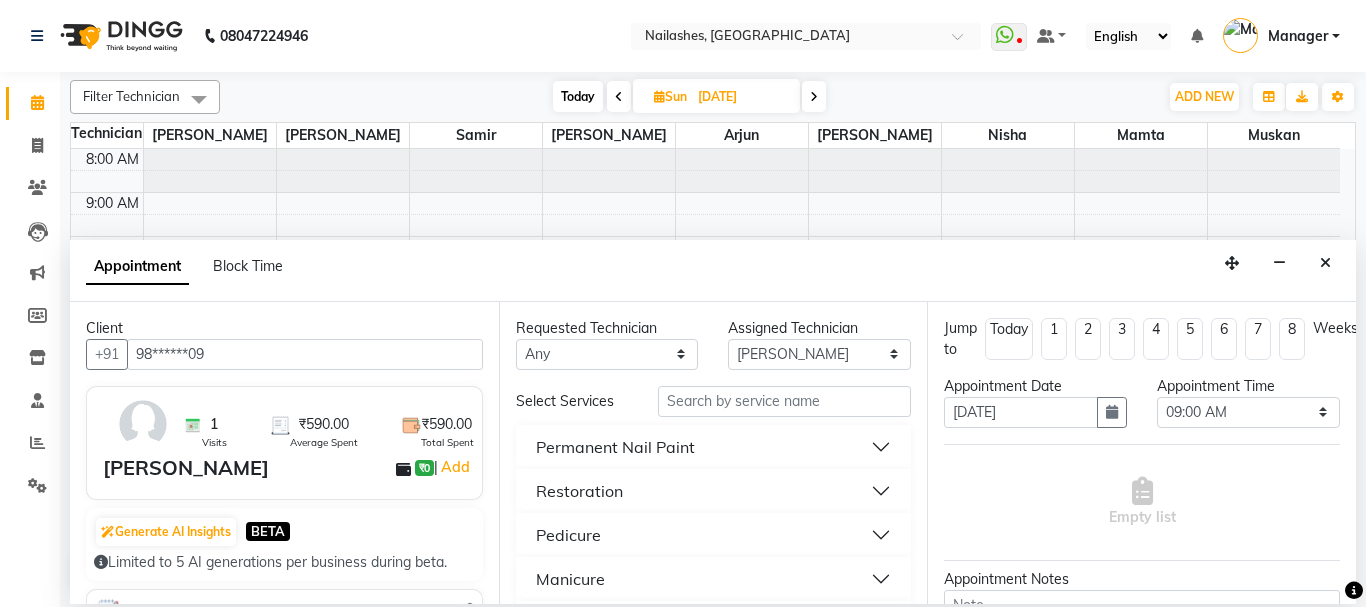 click on "Permanent Nail Paint" at bounding box center [714, 447] 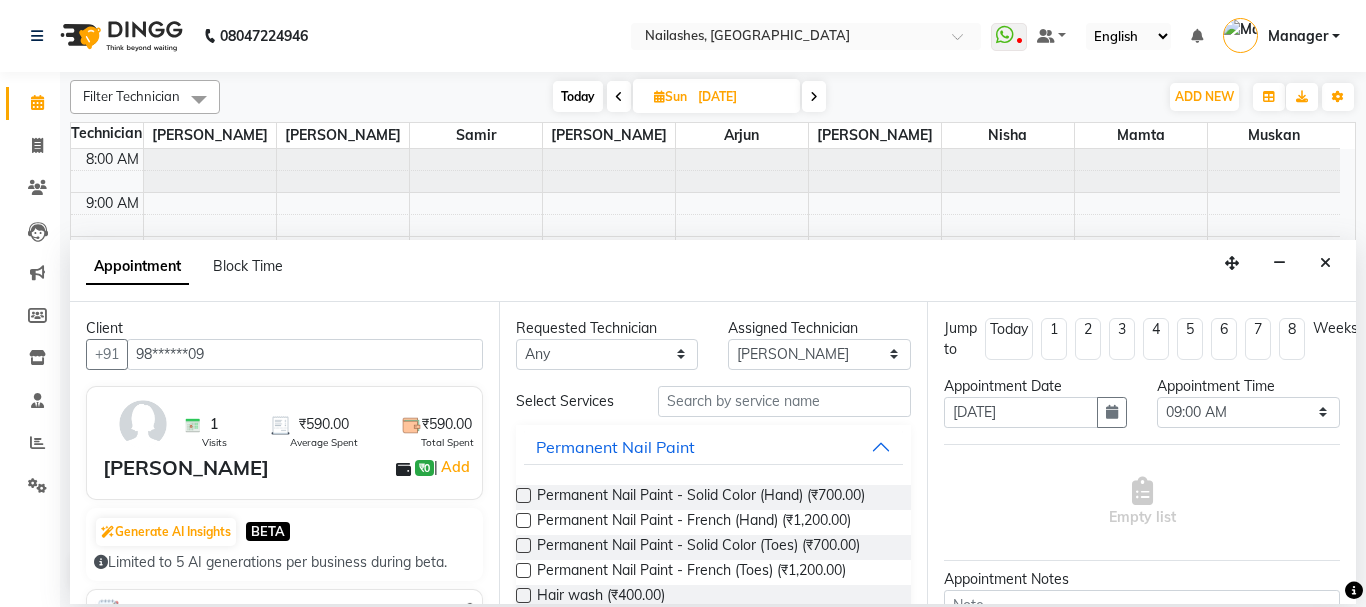 click at bounding box center [523, 495] 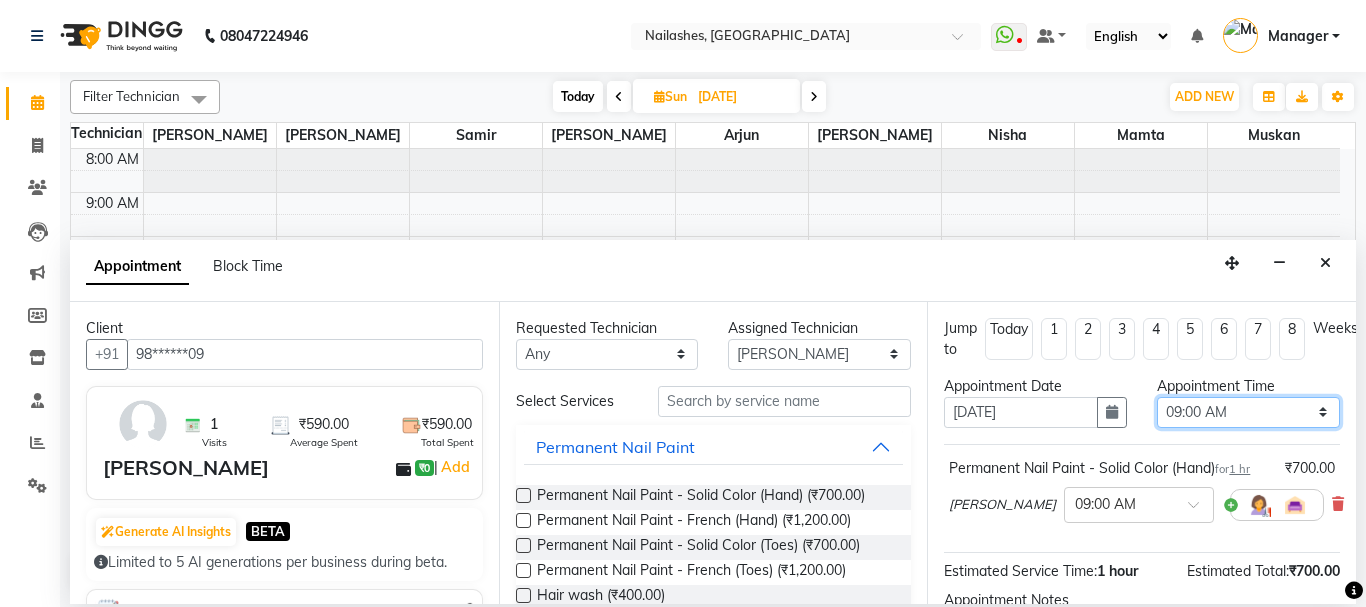 click on "Select 09:00 AM 09:15 AM 09:30 AM 09:45 AM 10:00 AM 10:15 AM 10:30 AM 10:45 AM 11:00 AM 11:15 AM 11:30 AM 11:45 AM 12:00 PM 12:15 PM 12:30 PM 12:45 PM 01:00 PM 01:15 PM 01:30 PM 01:45 PM 02:00 PM 02:15 PM 02:30 PM 02:45 PM 03:00 PM 03:15 PM 03:30 PM 03:45 PM 04:00 PM 04:15 PM 04:30 PM 04:45 PM 05:00 PM 05:15 PM 05:30 PM 05:45 PM 06:00 PM 06:15 PM 06:30 PM 06:45 PM 07:00 PM 07:15 PM 07:30 PM 07:45 PM 08:00 PM 08:15 PM 08:30 PM 08:45 PM 09:00 PM 09:15 PM 09:30 PM 09:45 PM 10:00 PM 10:15 PM 10:30 PM 10:45 PM 11:00 PM" at bounding box center (1248, 412) 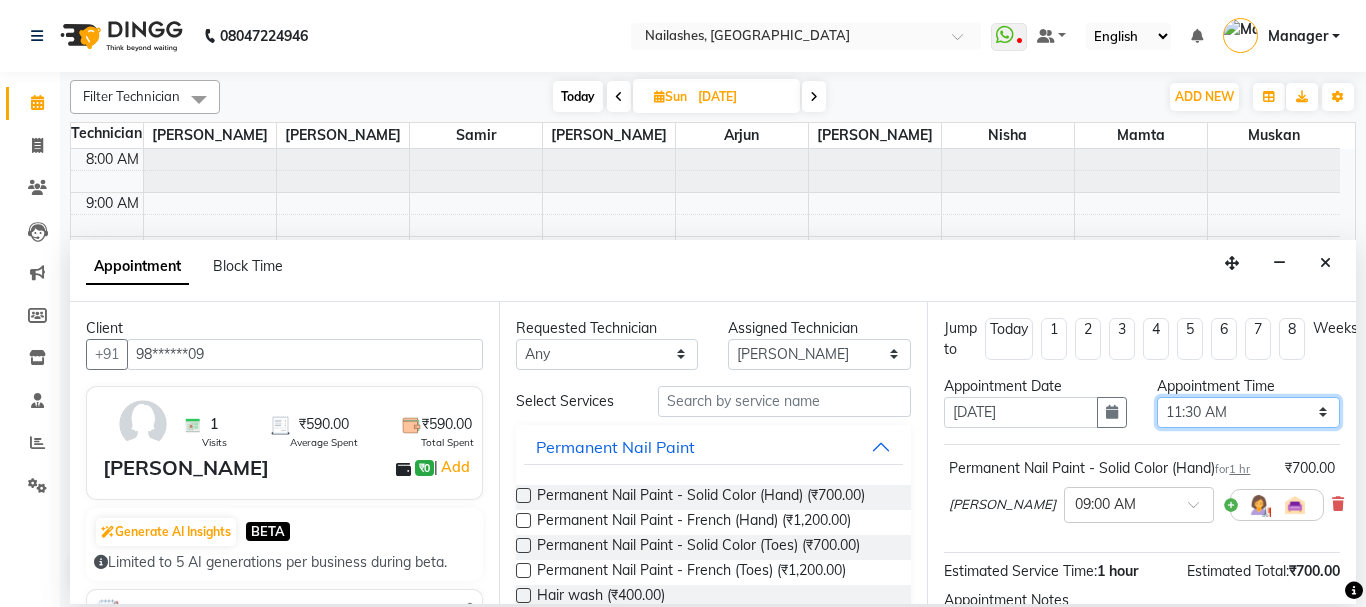 click on "Select 09:00 AM 09:15 AM 09:30 AM 09:45 AM 10:00 AM 10:15 AM 10:30 AM 10:45 AM 11:00 AM 11:15 AM 11:30 AM 11:45 AM 12:00 PM 12:15 PM 12:30 PM 12:45 PM 01:00 PM 01:15 PM 01:30 PM 01:45 PM 02:00 PM 02:15 PM 02:30 PM 02:45 PM 03:00 PM 03:15 PM 03:30 PM 03:45 PM 04:00 PM 04:15 PM 04:30 PM 04:45 PM 05:00 PM 05:15 PM 05:30 PM 05:45 PM 06:00 PM 06:15 PM 06:30 PM 06:45 PM 07:00 PM 07:15 PM 07:30 PM 07:45 PM 08:00 PM 08:15 PM 08:30 PM 08:45 PM 09:00 PM 09:15 PM 09:30 PM 09:45 PM 10:00 PM 10:15 PM 10:30 PM 10:45 PM 11:00 PM" at bounding box center (1248, 412) 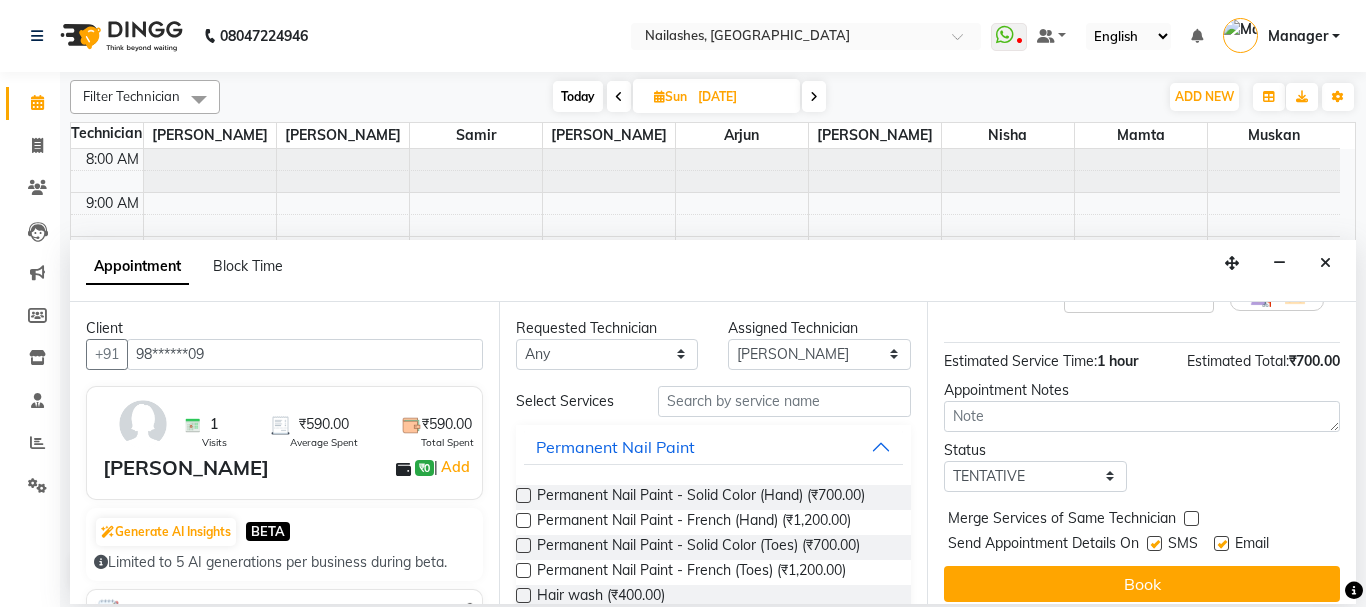 scroll, scrollTop: 201, scrollLeft: 0, axis: vertical 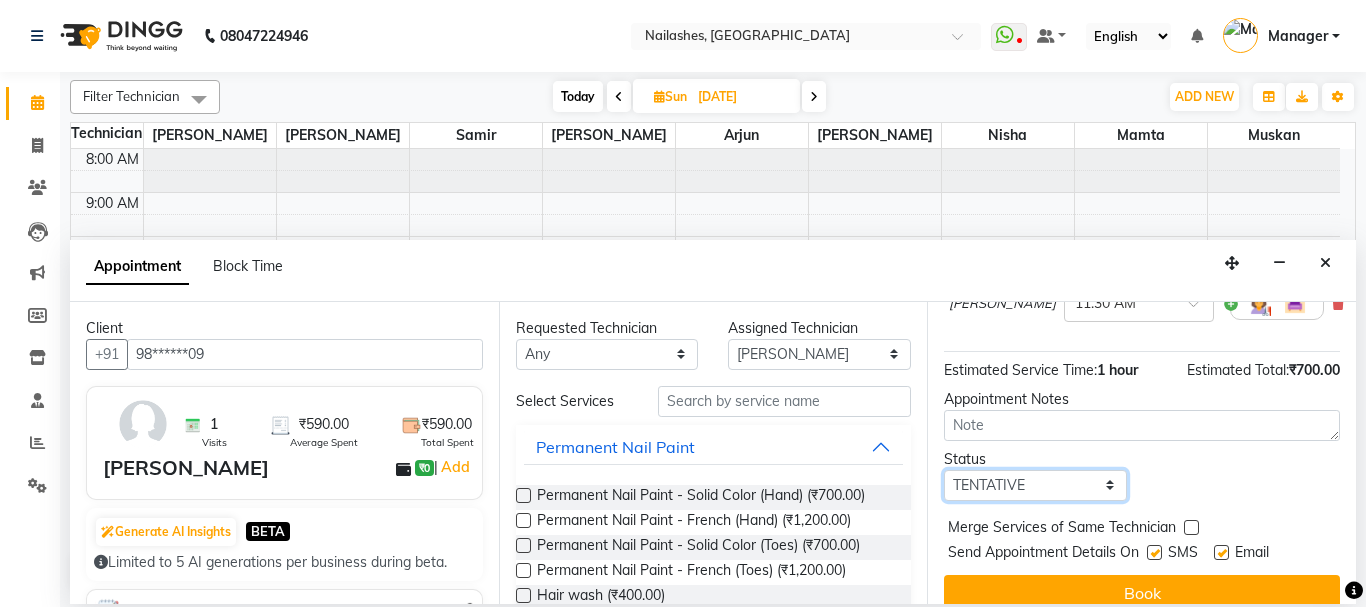click on "Select TENTATIVE CONFIRM UPCOMING" at bounding box center (1035, 485) 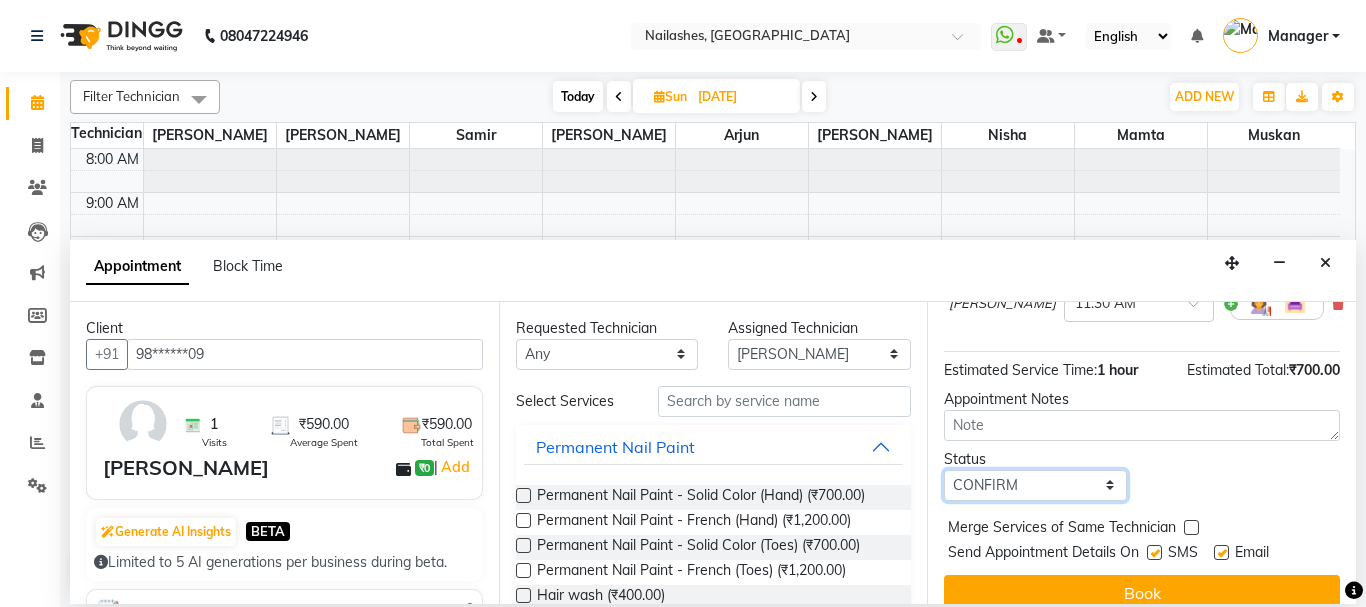 click on "Select TENTATIVE CONFIRM UPCOMING" at bounding box center [1035, 485] 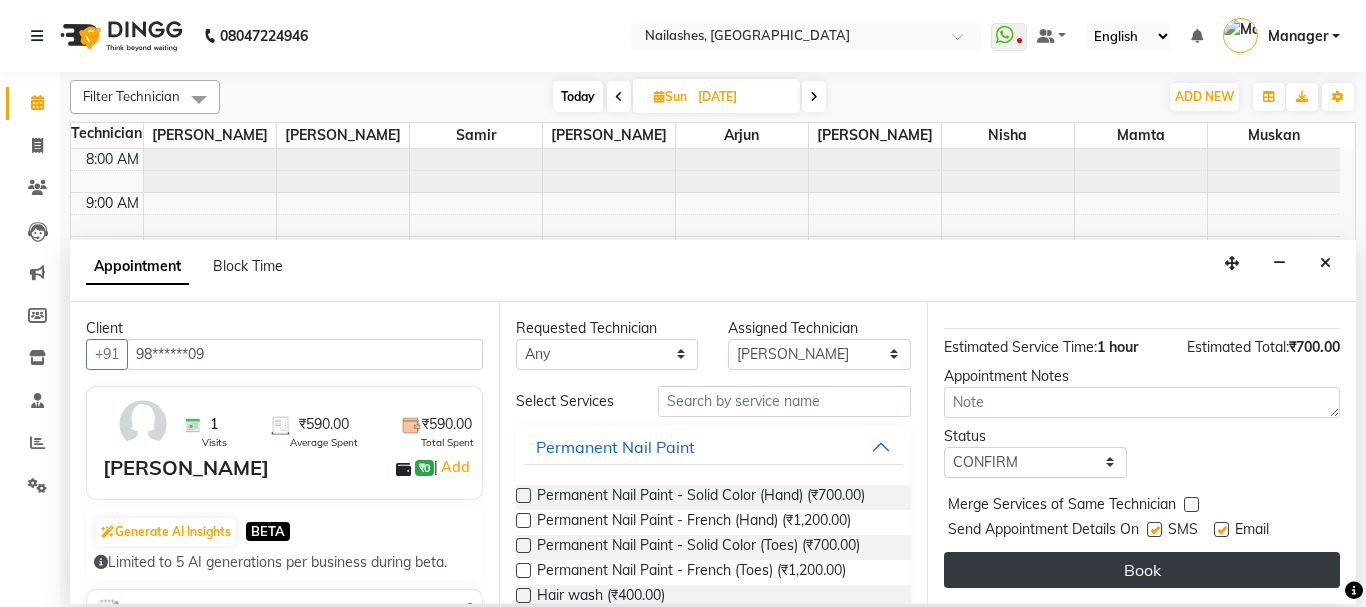 click on "Book" at bounding box center [1142, 570] 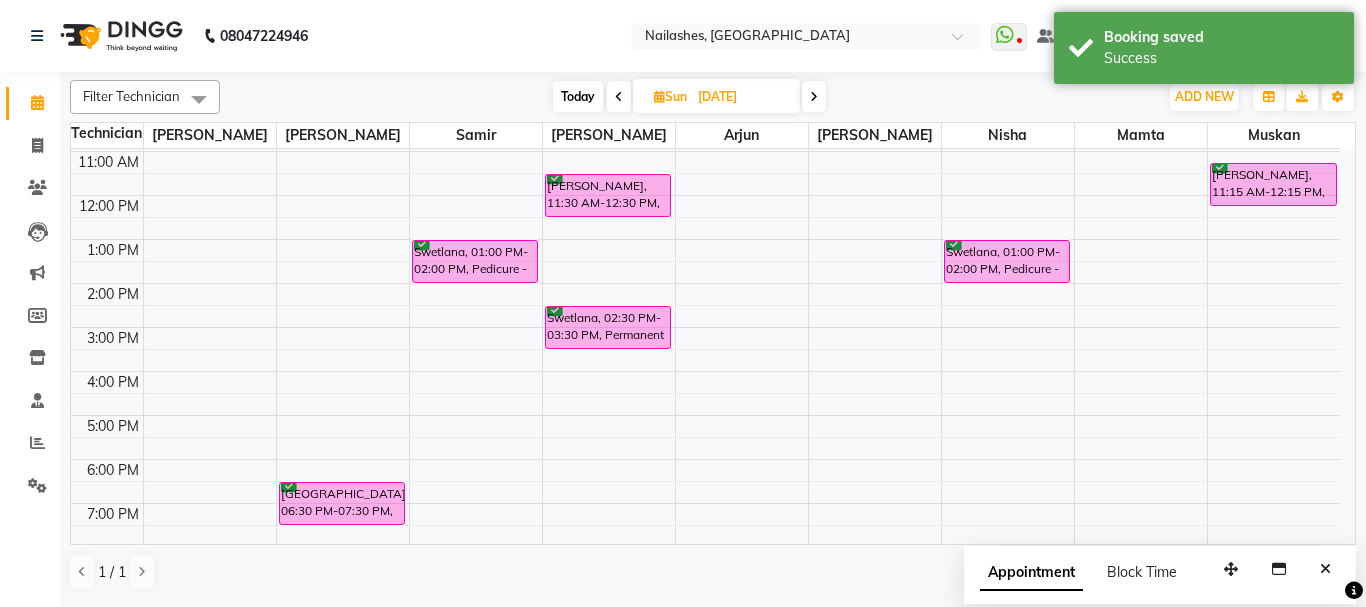scroll, scrollTop: 0, scrollLeft: 0, axis: both 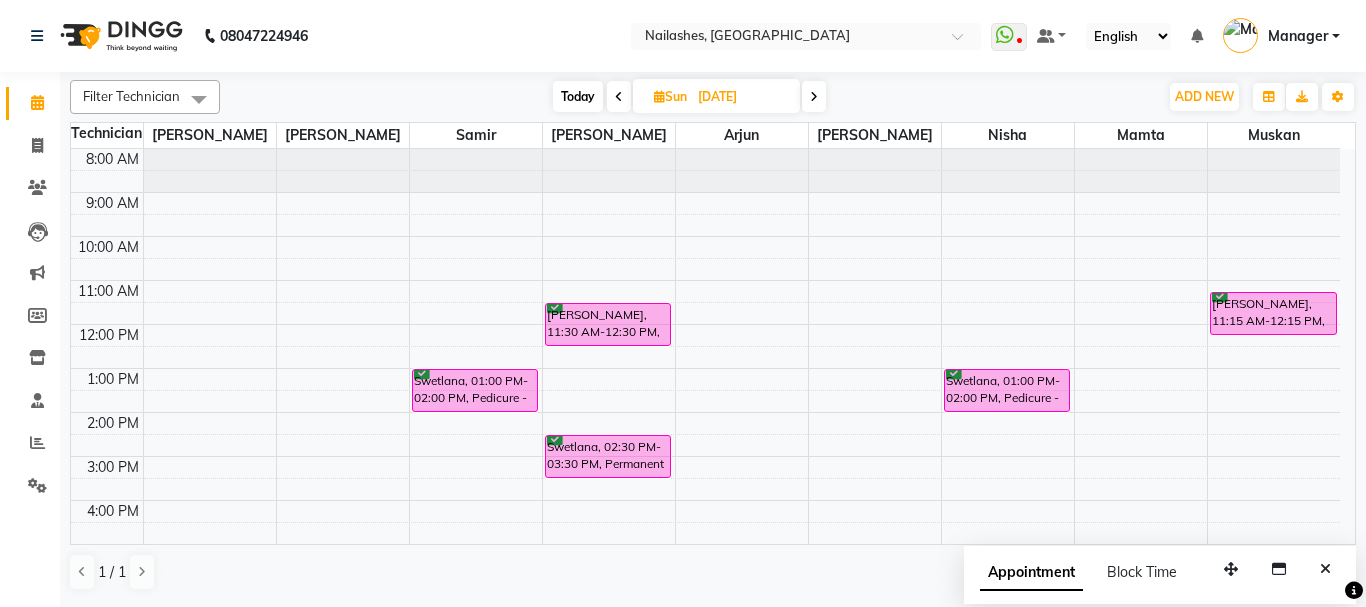 click on "Amira Chopra, 11:30 AM-12:30 PM, Permanent Nail Paint - Solid Color (Hand)" at bounding box center (608, 324) 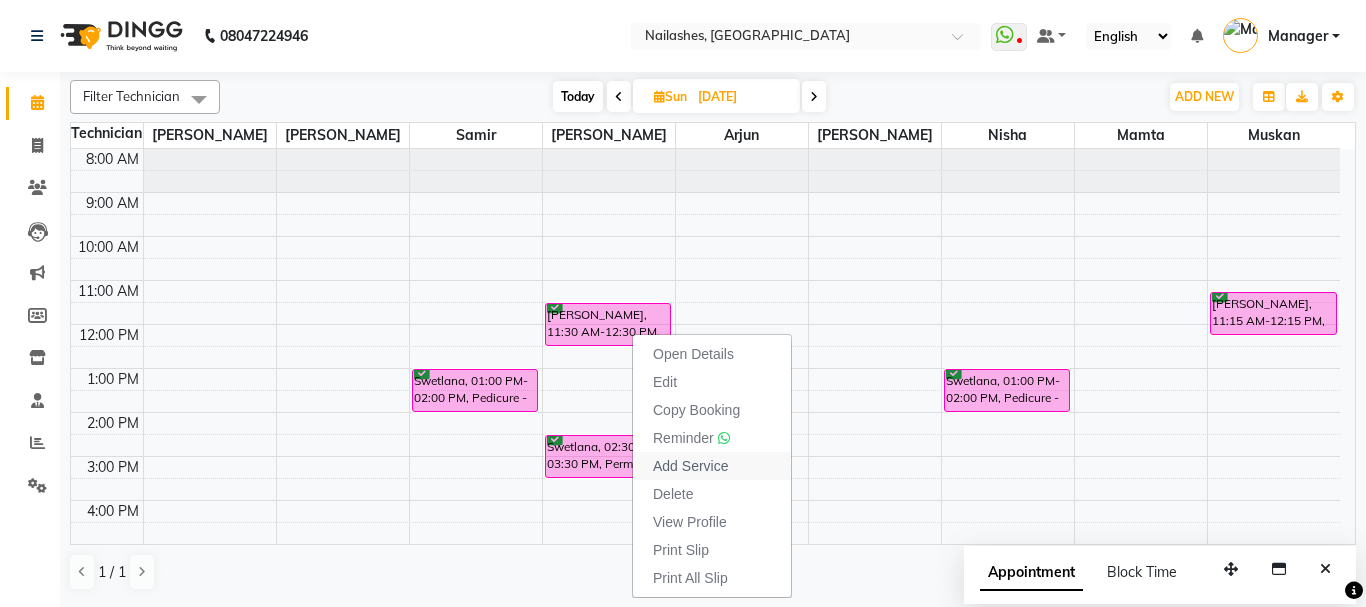 click on "Add Service" at bounding box center (690, 466) 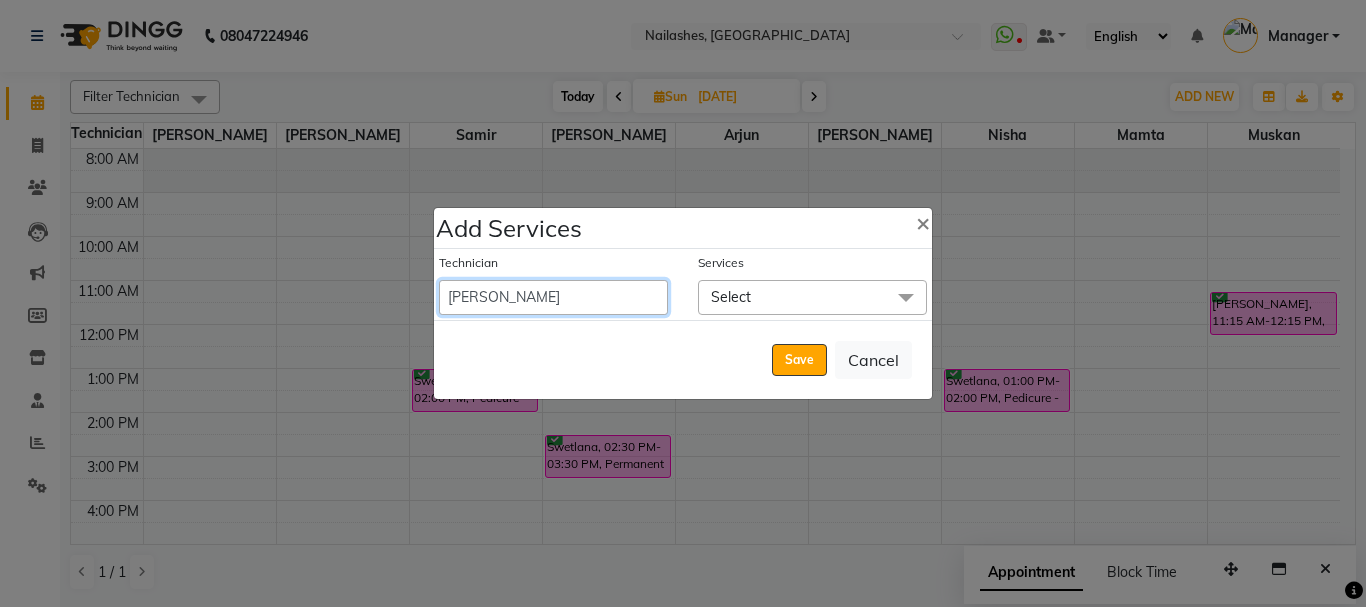 click on "Admin   Anamika   Anita   Arjun   Mamta   Manager   Muskan   Nisha   Samir   Shanu   Shushanto" at bounding box center (553, 297) 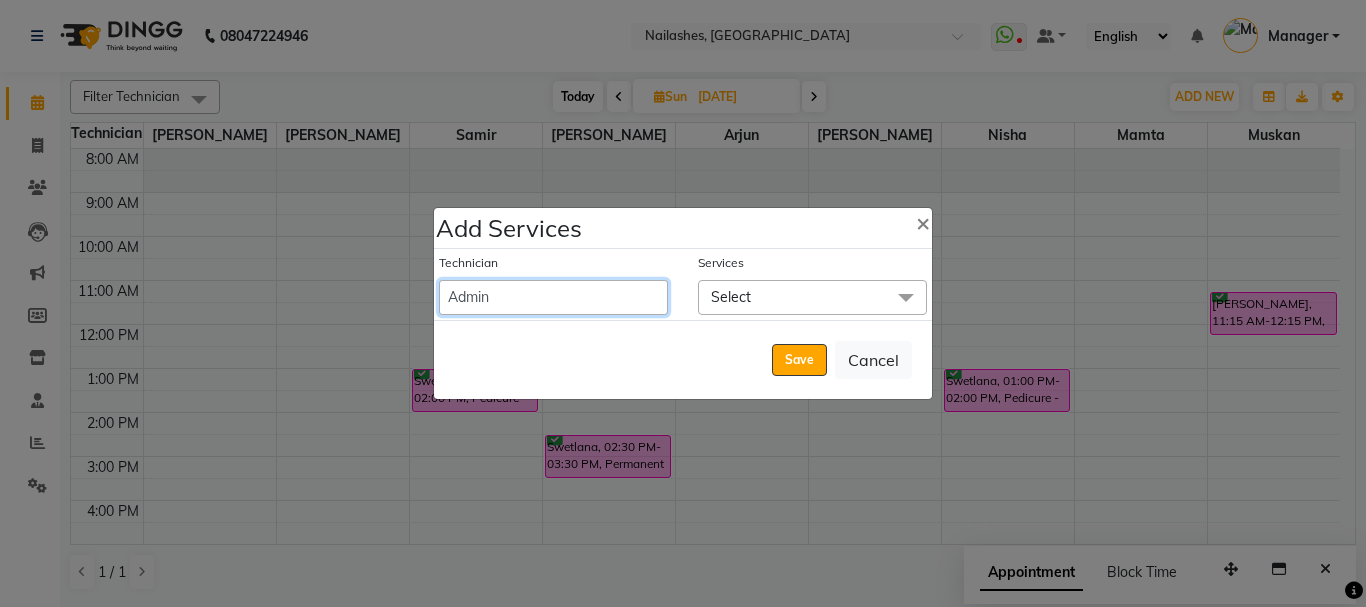 click on "Admin   Anamika   Anita   Arjun   Mamta   Manager   Muskan   Nisha   Samir   Shanu   Shushanto" at bounding box center [553, 297] 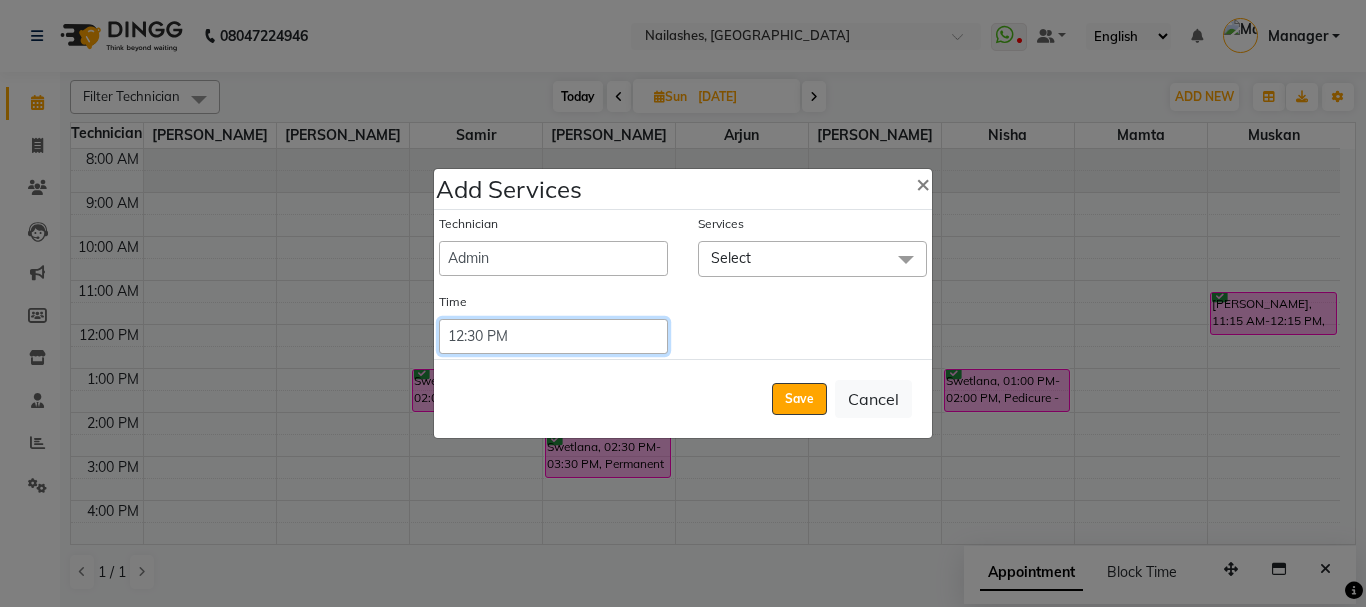 click on "Select 09:00 AM  09:15 AM  09:30 AM  09:45 AM  10:00 AM  10:15 AM  10:30 AM  10:45 AM  11:00 AM  11:15 AM  11:30 AM  11:45 AM  12:00 PM  12:15 PM  12:30 PM  12:45 PM  01:00 PM  01:15 PM  01:30 PM  01:45 PM  02:00 PM  02:15 PM  02:30 PM  02:45 PM  03:00 PM  03:15 PM  03:30 PM  03:45 PM  04:00 PM  04:15 PM  04:30 PM  04:45 PM  05:00 PM  05:15 PM  05:30 PM  05:45 PM  06:00 PM  06:15 PM  06:30 PM  06:45 PM  07:00 PM  07:15 PM  07:30 PM  07:45 PM  08:00 PM  08:15 PM  08:30 PM  08:45 PM  09:00 PM  09:15 PM  09:30 PM  09:45 PM  10:00 PM  10:15 PM  10:30 PM  10:45 PM  11:00 PM  11:15 PM  11:30 PM  11:45 PM  12:00 PM  12:15 PM  12:30 PM  12:45 PM" at bounding box center (553, 336) 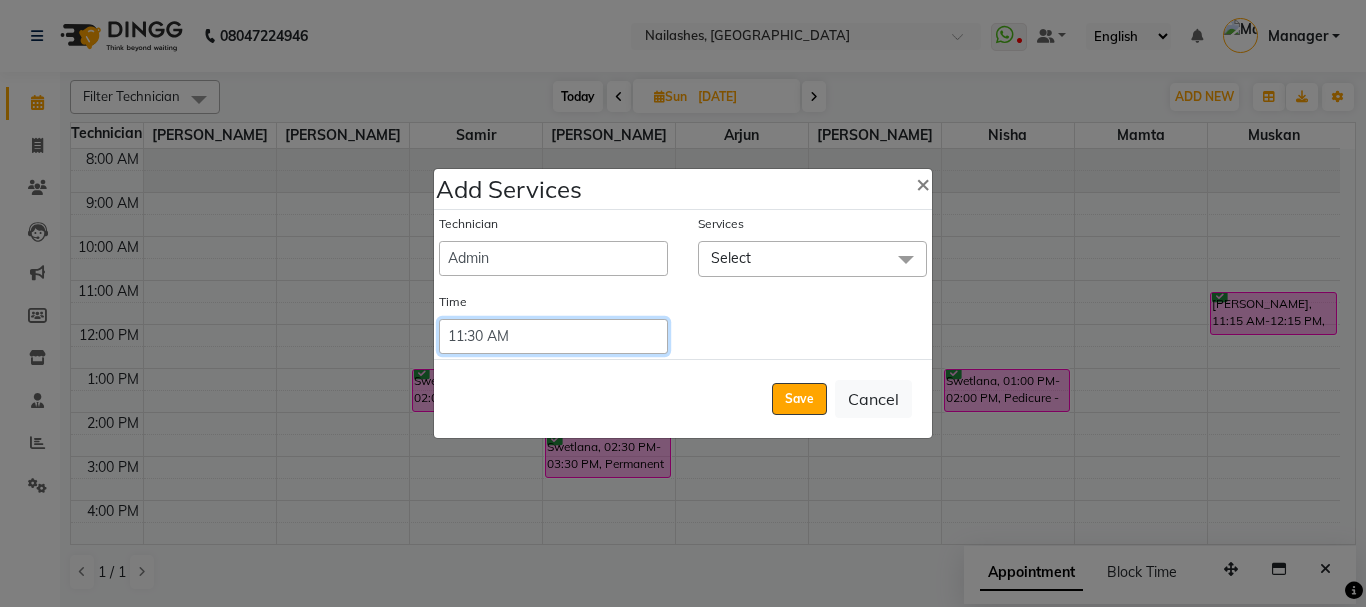 click on "Select 09:00 AM  09:15 AM  09:30 AM  09:45 AM  10:00 AM  10:15 AM  10:30 AM  10:45 AM  11:00 AM  11:15 AM  11:30 AM  11:45 AM  12:00 PM  12:15 PM  12:30 PM  12:45 PM  01:00 PM  01:15 PM  01:30 PM  01:45 PM  02:00 PM  02:15 PM  02:30 PM  02:45 PM  03:00 PM  03:15 PM  03:30 PM  03:45 PM  04:00 PM  04:15 PM  04:30 PM  04:45 PM  05:00 PM  05:15 PM  05:30 PM  05:45 PM  06:00 PM  06:15 PM  06:30 PM  06:45 PM  07:00 PM  07:15 PM  07:30 PM  07:45 PM  08:00 PM  08:15 PM  08:30 PM  08:45 PM  09:00 PM  09:15 PM  09:30 PM  09:45 PM  10:00 PM  10:15 PM  10:30 PM  10:45 PM  11:00 PM  11:15 PM  11:30 PM  11:45 PM  12:00 PM  12:15 PM  12:30 PM  12:45 PM" at bounding box center [553, 336] 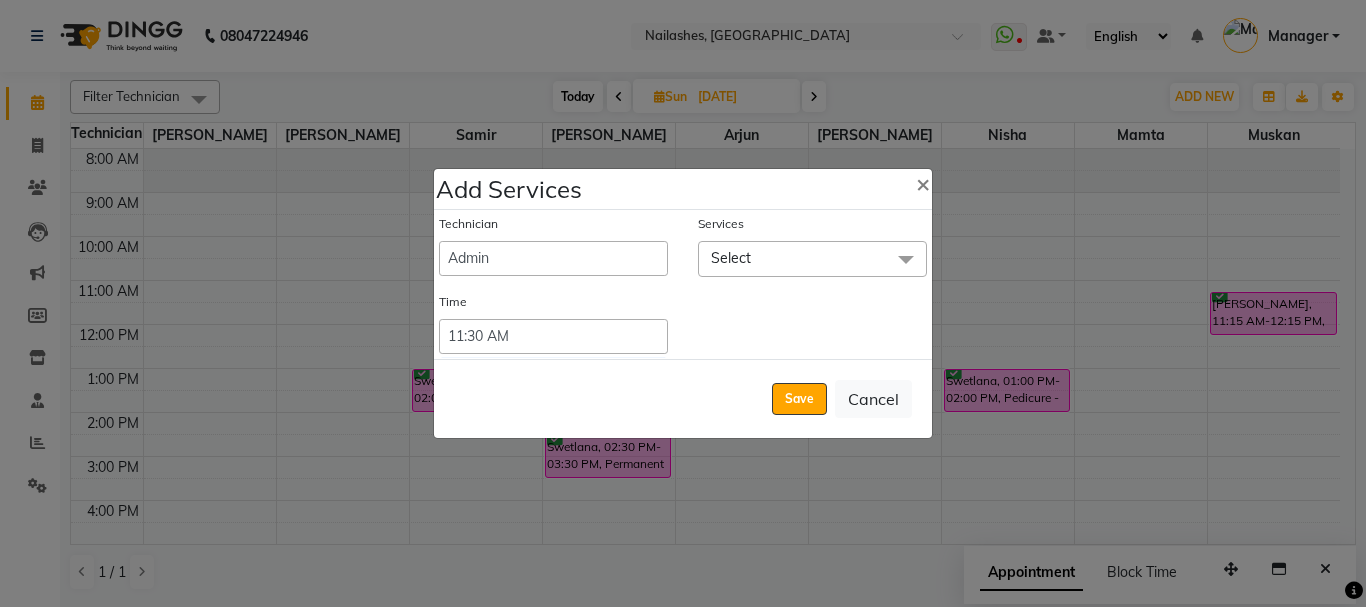 click on "Select" 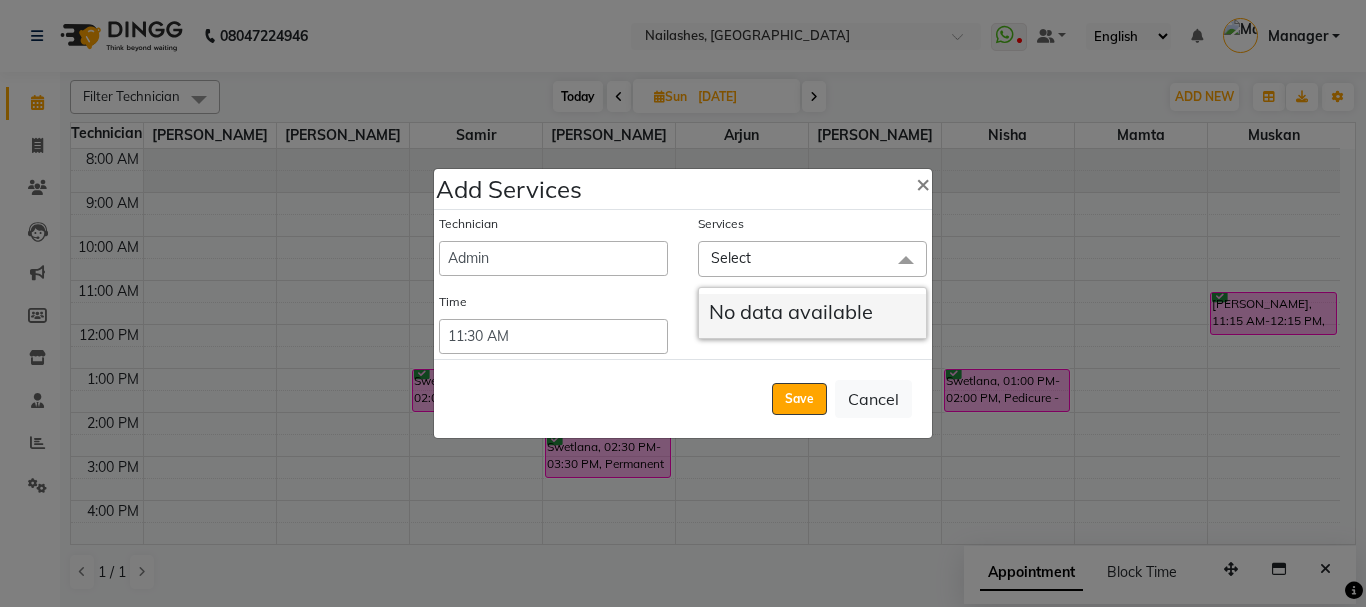 click on "No data available" 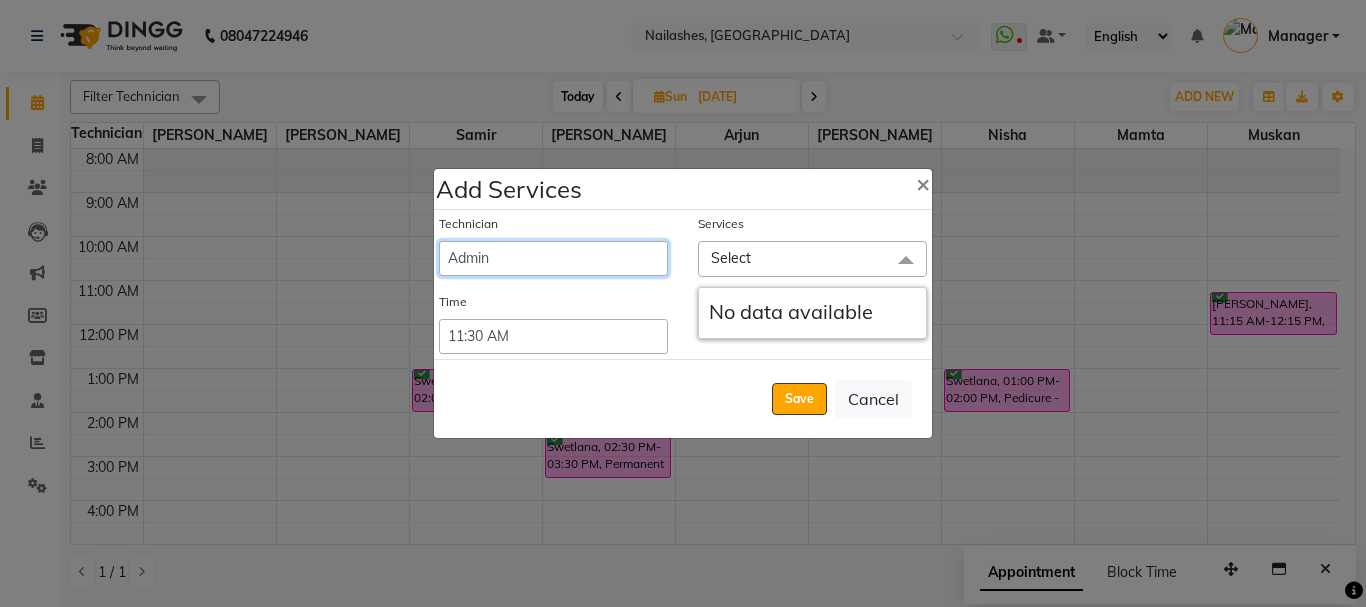 click on "Admin   Anamika   Anita   Arjun   Mamta   Manager   Muskan   Nisha   Samir   Shanu   Shushanto" at bounding box center [553, 258] 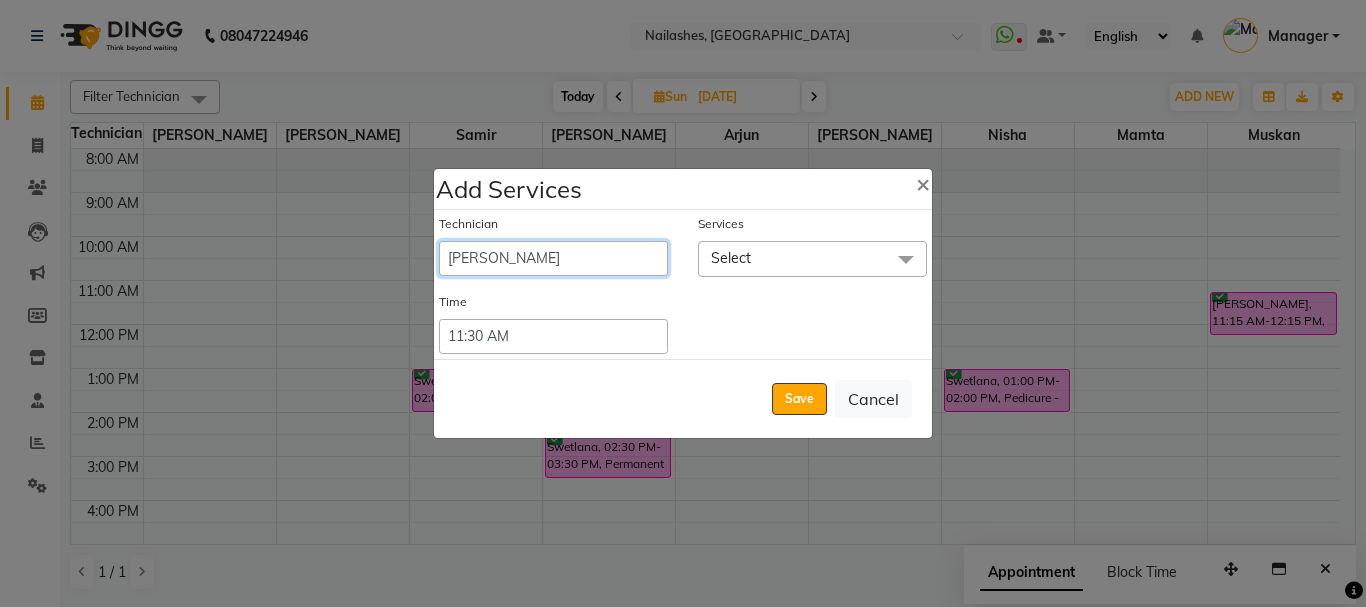 click on "Admin   Anamika   Anita   Arjun   Mamta   Manager   Muskan   Nisha   Samir   Shanu   Shushanto" at bounding box center [553, 258] 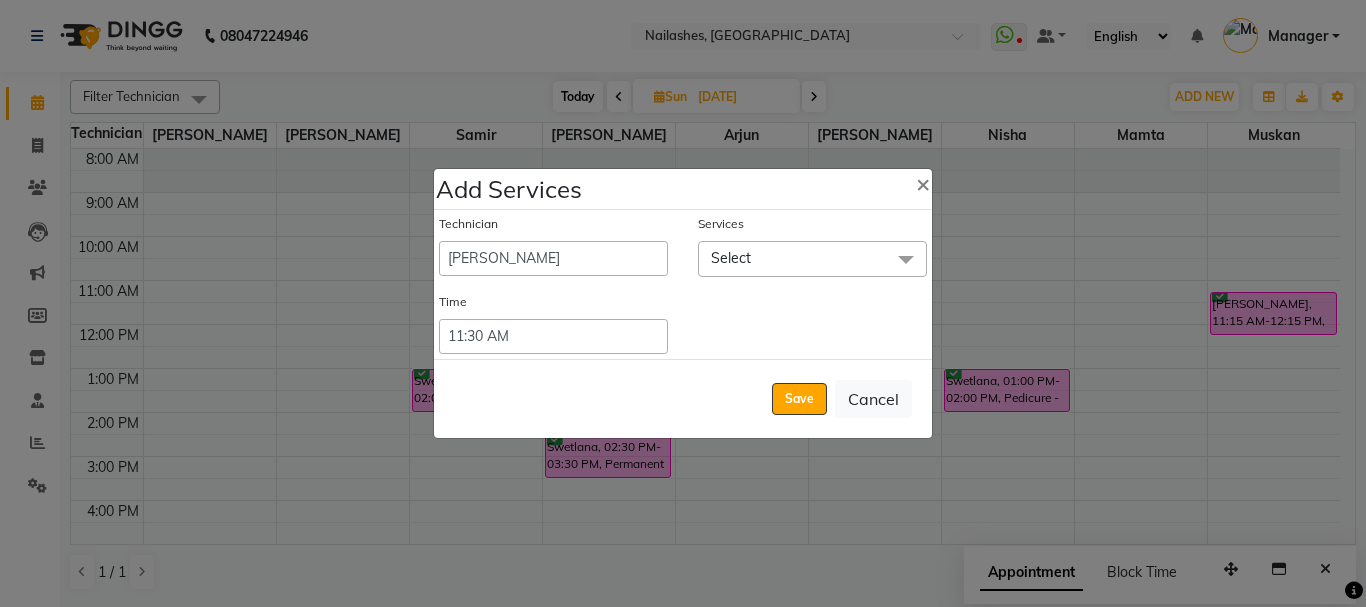 click on "Select" 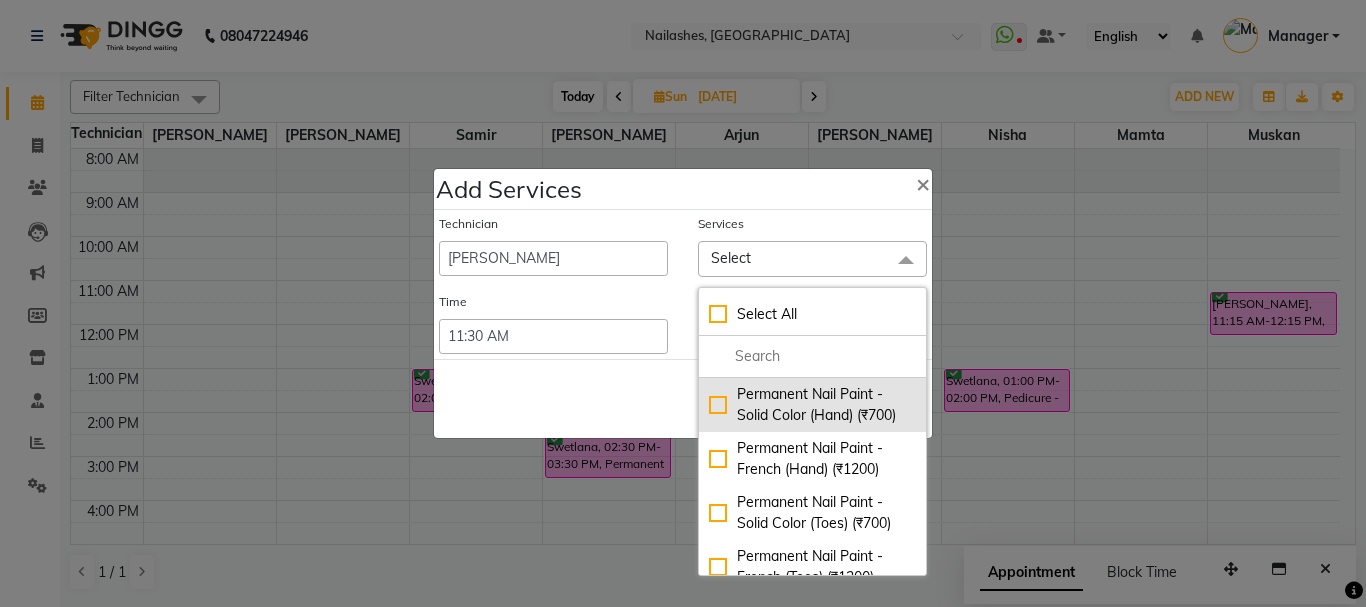 click on "Permanent Nail Paint - Solid Color (Hand) (₹700)" 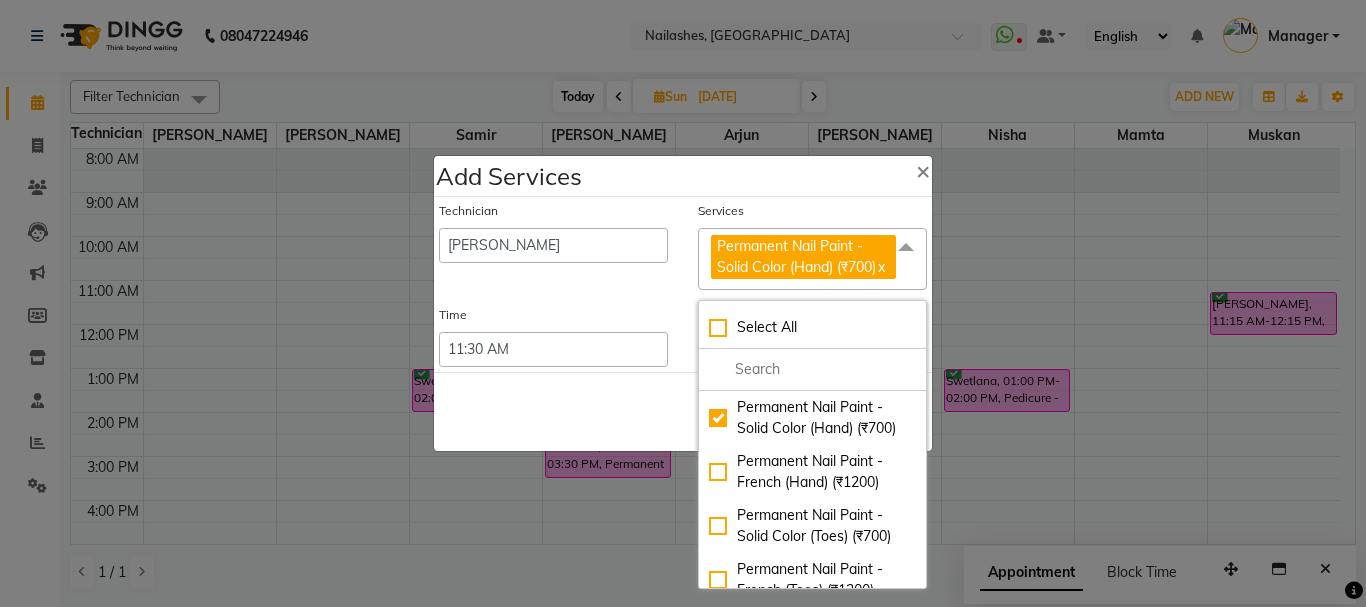 click 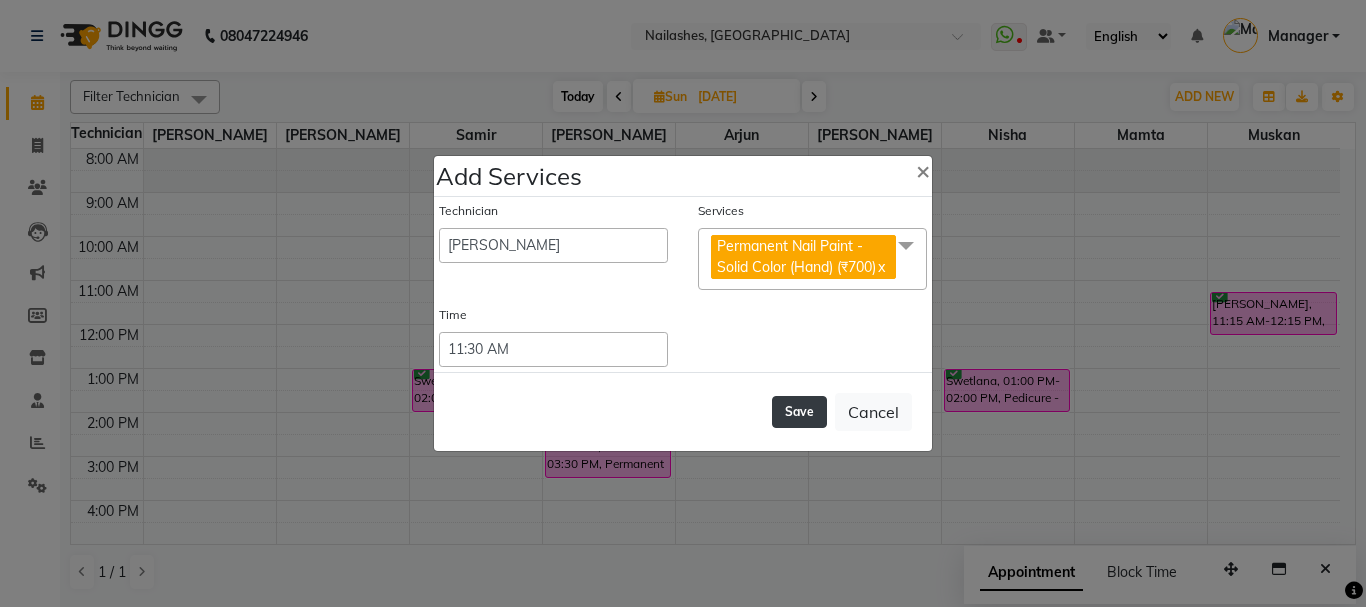 click on "Save" 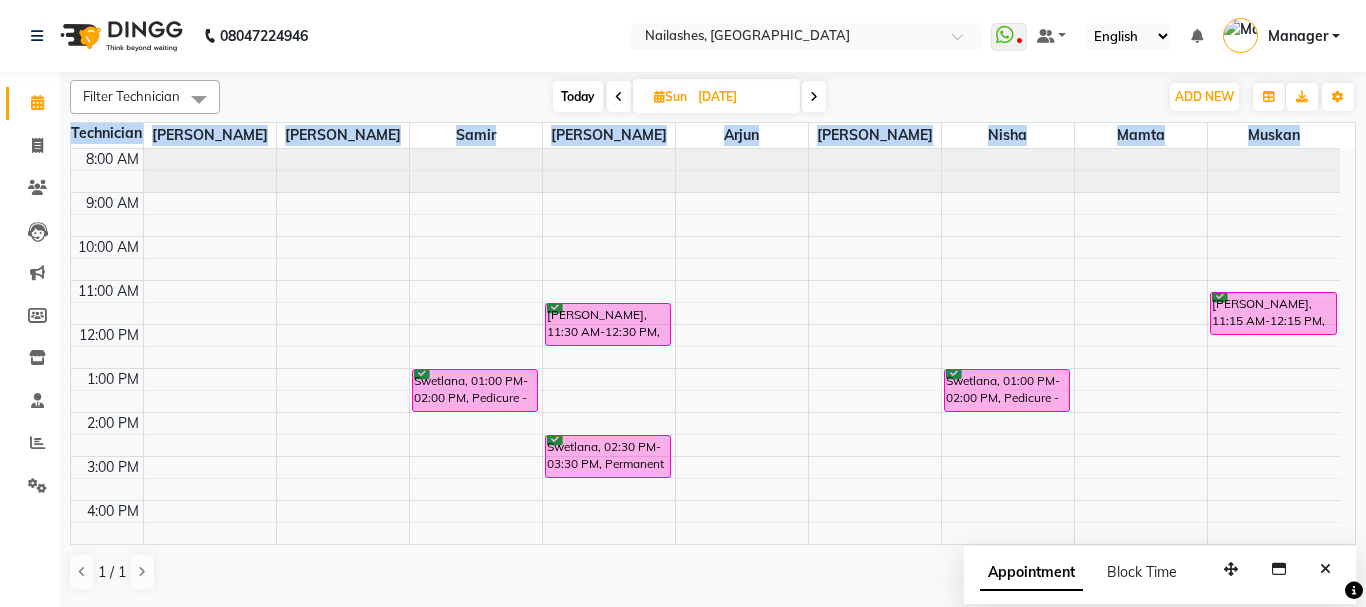 drag, startPoint x: 1355, startPoint y: 270, endPoint x: 1365, endPoint y: 252, distance: 20.59126 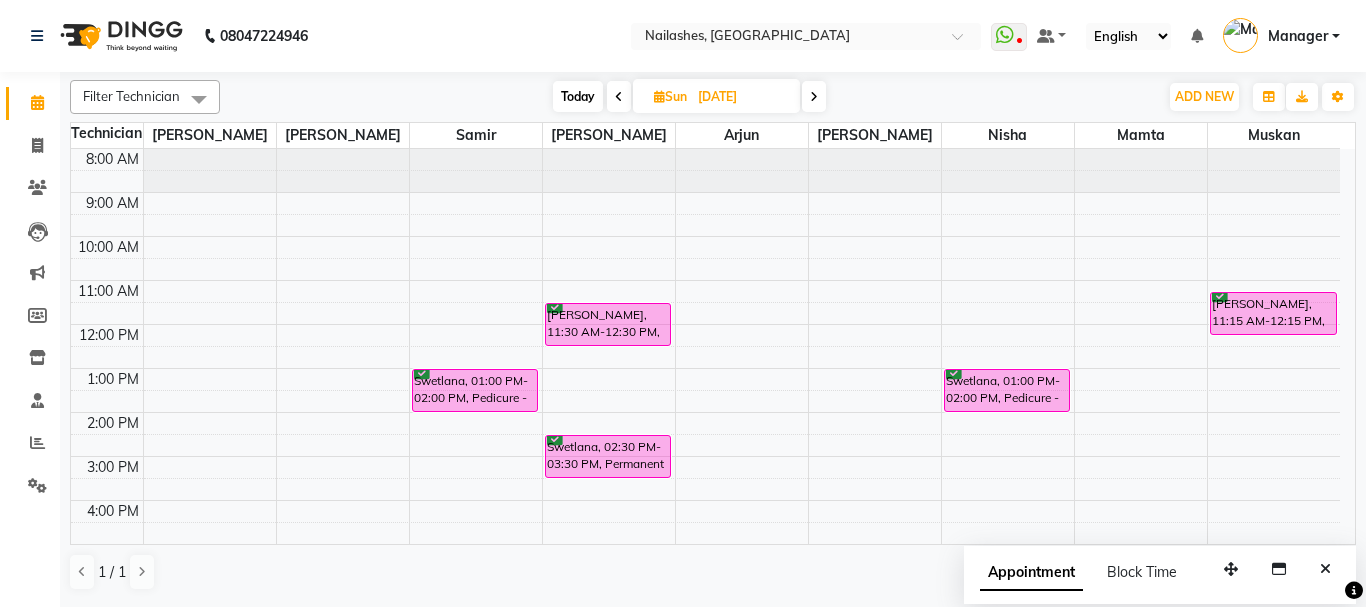 click on "Filter Technician Select All Anamika Anita Arjun Mamta Muskan Nisha Samir Shanu Shushanto Today  Sun 13-07-2025 Toggle Dropdown Add Appointment Add Invoice Add Expense Add Attendance Add Client Add Transaction Toggle Dropdown Add Appointment Add Invoice Add Expense Add Attendance Add Client ADD NEW Toggle Dropdown Add Appointment Add Invoice Add Expense Add Attendance Add Client Add Transaction Filter Technician Select All Anamika Anita Arjun Mamta Muskan Nisha Samir Shanu Shushanto Group By  Staff View   Room View  View as Vertical  Vertical - Week View  Horizontal  Horizontal - Week View  List  Toggle Dropdown Calendar Settings Manage Tags   Arrange Technicians   Reset Technicians  Full Screen Appointment Form Zoom 50% Staff/Room Display Count 9 Technician Anamika Shushanto Samir Shanu Arjun Anita Nisha Mamta Muskan 8:00 AM 9:00 AM 10:00 AM 11:00 AM 12:00 PM 1:00 PM 2:00 PM 3:00 PM 4:00 PM 5:00 PM 6:00 PM 7:00 PM 8:00 PM 9:00 PM 10:00 PM 11:00 PM         Swetlana, 01:00 PM-02:00 PM, Pedicure - Deluxe" 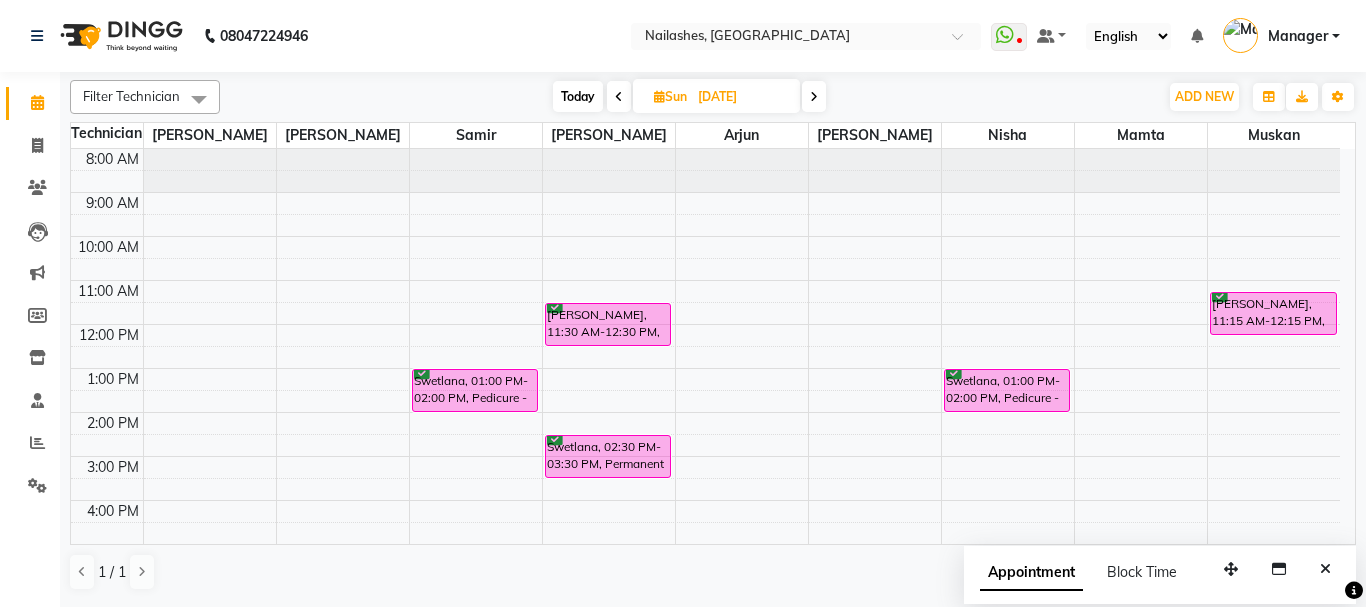 click on "Amira Chopra, 11:30 AM-12:30 PM, Permanent Nail Paint - Solid Color (Hand)" at bounding box center (608, 324) 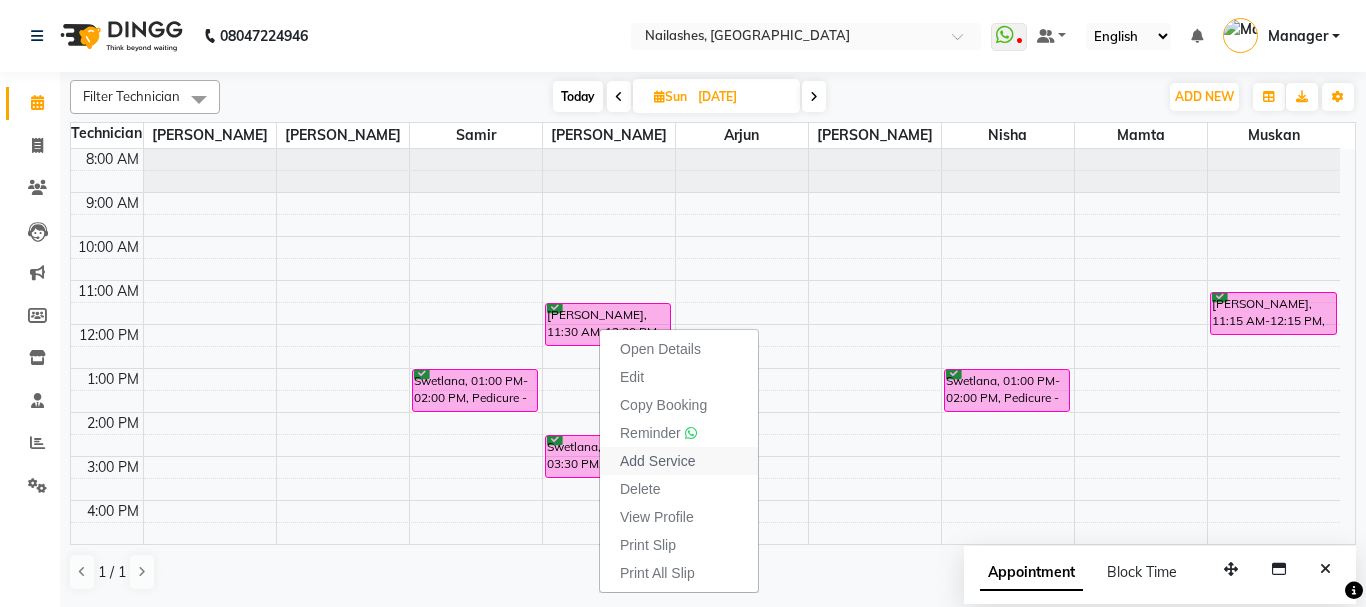 click on "Add Service" at bounding box center (657, 461) 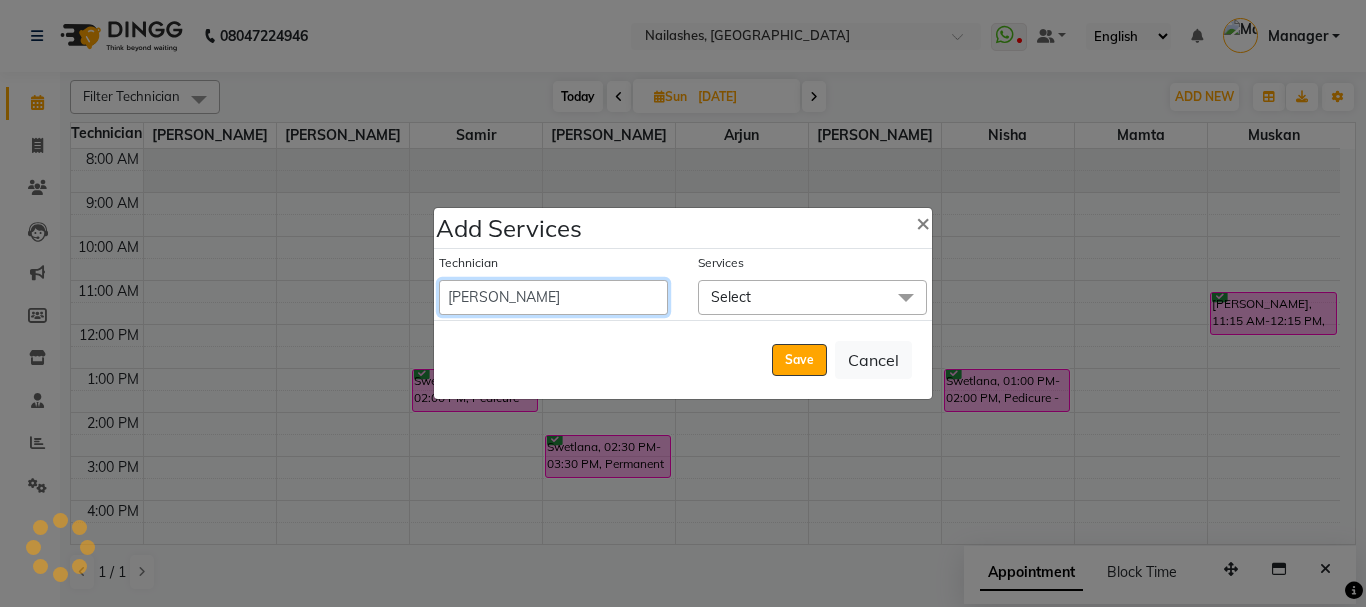 click on "Admin   Anamika   Anita   Arjun   Mamta   Manager   Muskan   Nisha   Samir   Shanu   Shushanto" at bounding box center [553, 297] 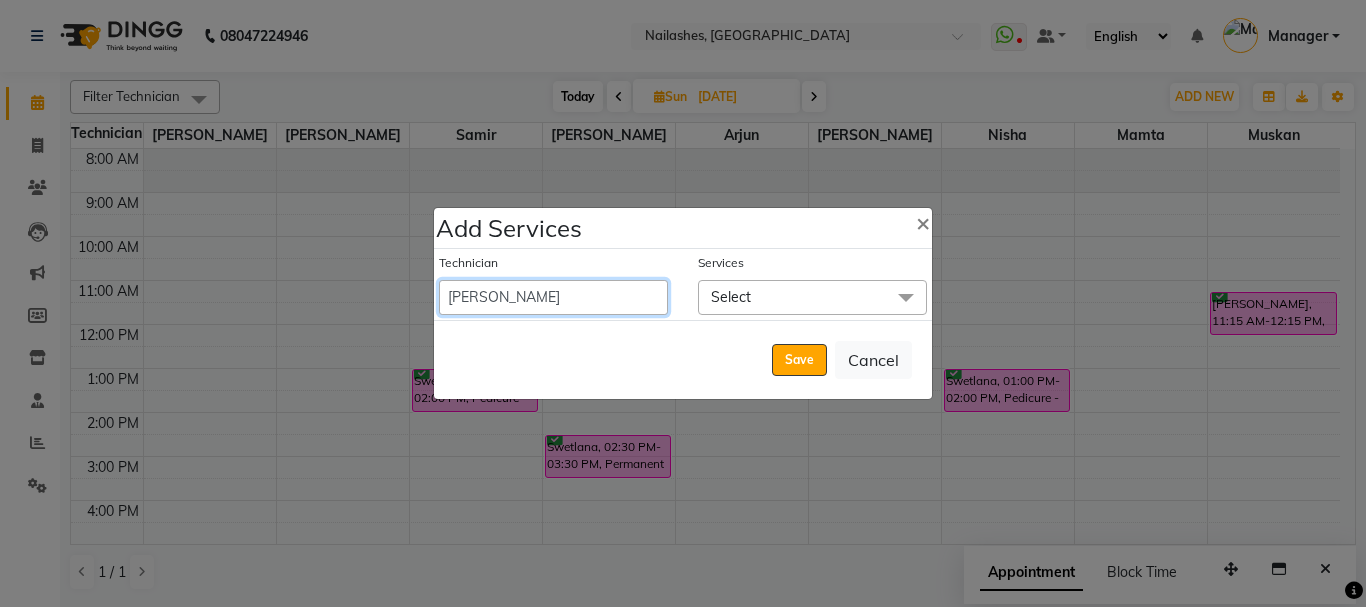 click on "Admin   Anamika   Anita   Arjun   Mamta   Manager   Muskan   Nisha   Samir   Shanu   Shushanto" at bounding box center (553, 297) 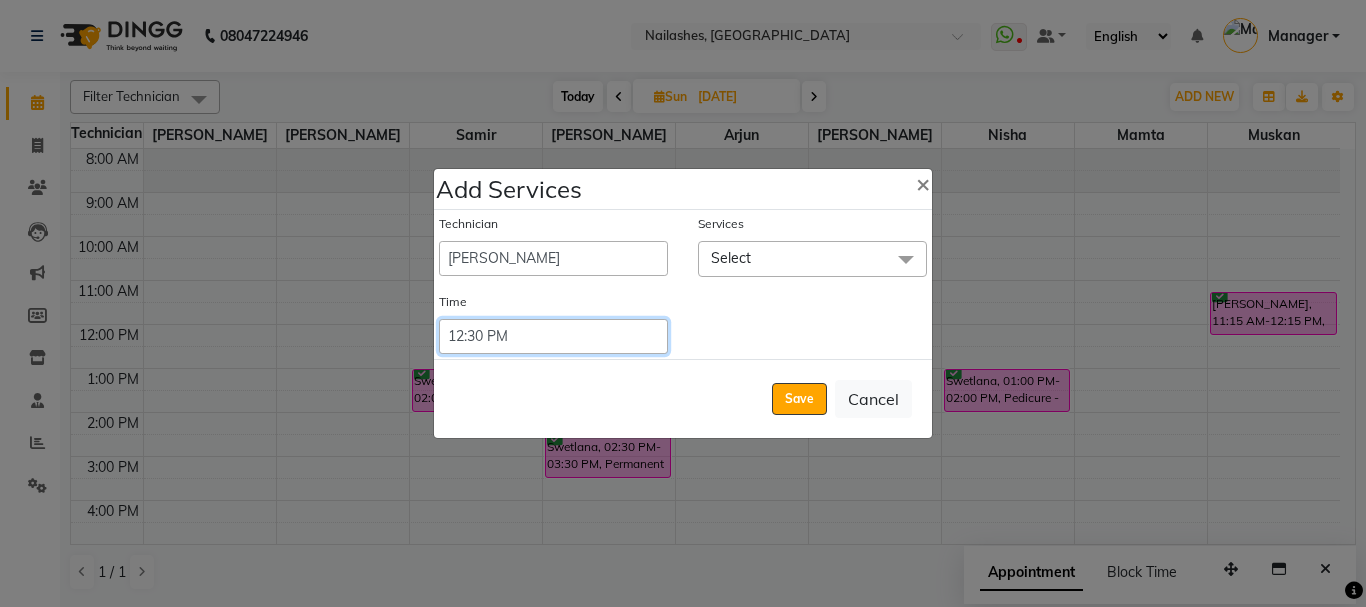 click on "Select 09:00 AM  09:15 AM  09:30 AM  09:45 AM  10:00 AM  10:15 AM  10:30 AM  10:45 AM  11:00 AM  11:15 AM  11:30 AM  11:45 AM  12:00 PM  12:15 PM  12:30 PM  12:45 PM  01:00 PM  01:15 PM  01:30 PM  01:45 PM  02:00 PM  02:15 PM  02:30 PM  02:45 PM  03:00 PM  03:15 PM  03:30 PM  03:45 PM  04:00 PM  04:15 PM  04:30 PM  04:45 PM  05:00 PM  05:15 PM  05:30 PM  05:45 PM  06:00 PM  06:15 PM  06:30 PM  06:45 PM  07:00 PM  07:15 PM  07:30 PM  07:45 PM  08:00 PM  08:15 PM  08:30 PM  08:45 PM  09:00 PM  09:15 PM  09:30 PM  09:45 PM  10:00 PM  10:15 PM  10:30 PM  10:45 PM  11:00 PM  11:15 PM  11:30 PM  11:45 PM  12:00 PM  12:15 PM  12:30 PM  12:45 PM" at bounding box center [553, 336] 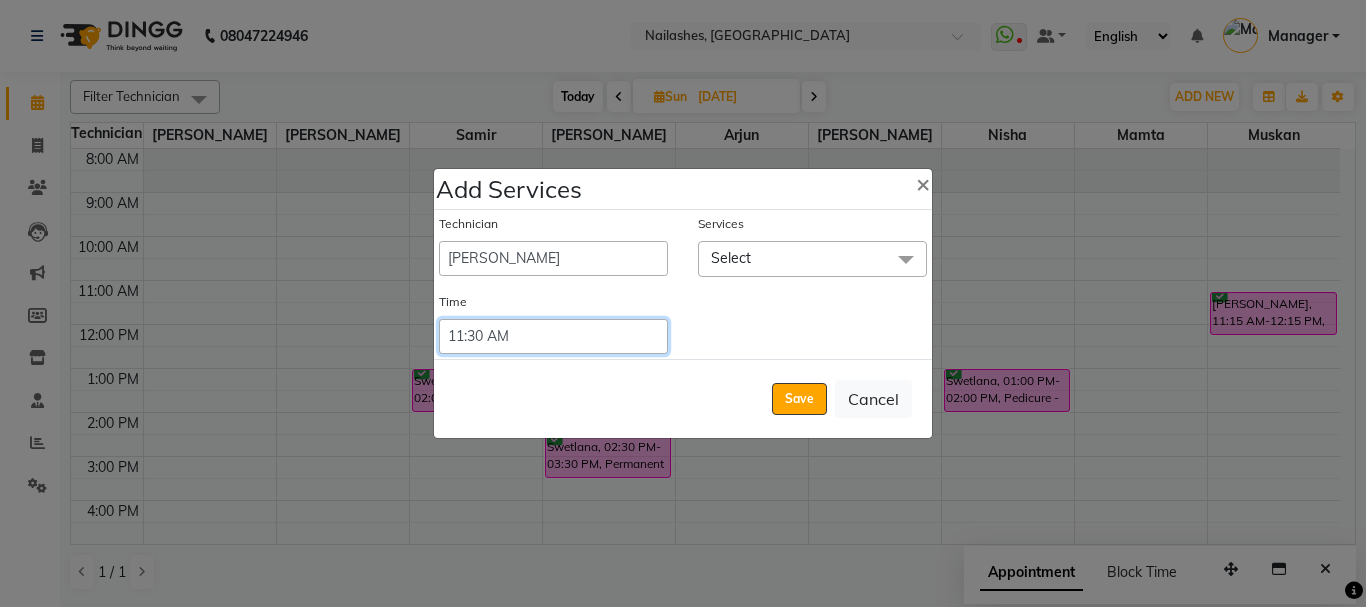 click on "Select 09:00 AM  09:15 AM  09:30 AM  09:45 AM  10:00 AM  10:15 AM  10:30 AM  10:45 AM  11:00 AM  11:15 AM  11:30 AM  11:45 AM  12:00 PM  12:15 PM  12:30 PM  12:45 PM  01:00 PM  01:15 PM  01:30 PM  01:45 PM  02:00 PM  02:15 PM  02:30 PM  02:45 PM  03:00 PM  03:15 PM  03:30 PM  03:45 PM  04:00 PM  04:15 PM  04:30 PM  04:45 PM  05:00 PM  05:15 PM  05:30 PM  05:45 PM  06:00 PM  06:15 PM  06:30 PM  06:45 PM  07:00 PM  07:15 PM  07:30 PM  07:45 PM  08:00 PM  08:15 PM  08:30 PM  08:45 PM  09:00 PM  09:15 PM  09:30 PM  09:45 PM  10:00 PM  10:15 PM  10:30 PM  10:45 PM  11:00 PM  11:15 PM  11:30 PM  11:45 PM  12:00 PM  12:15 PM  12:30 PM  12:45 PM" at bounding box center (553, 336) 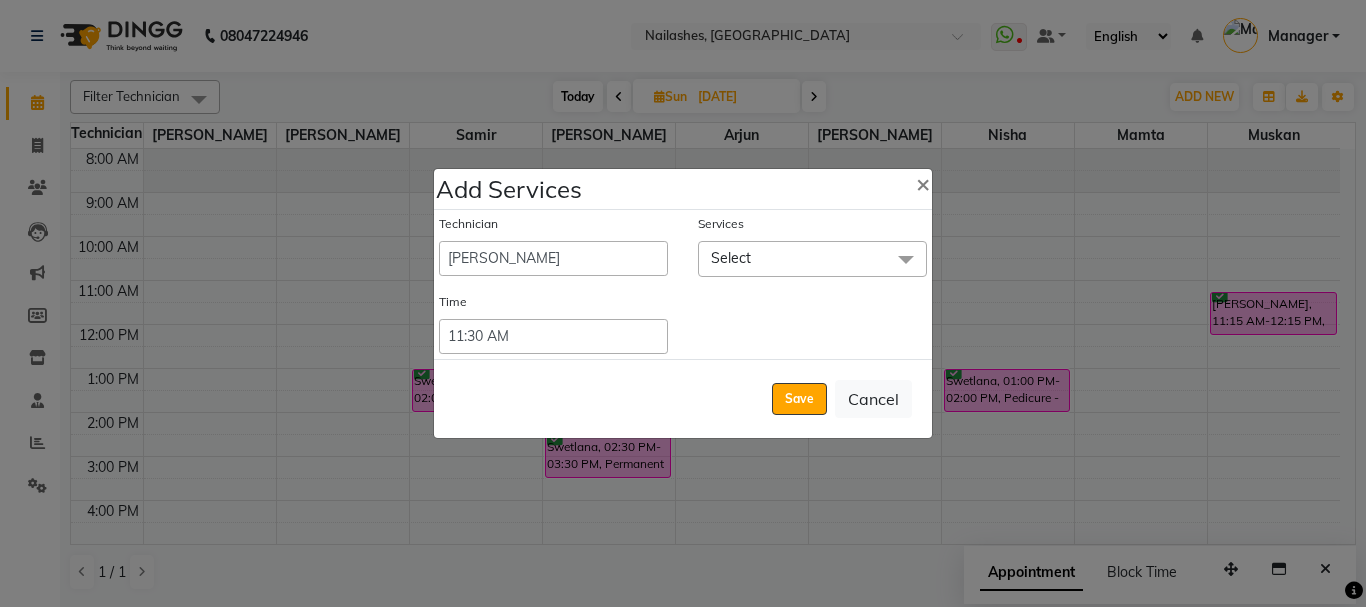 click on "Select" 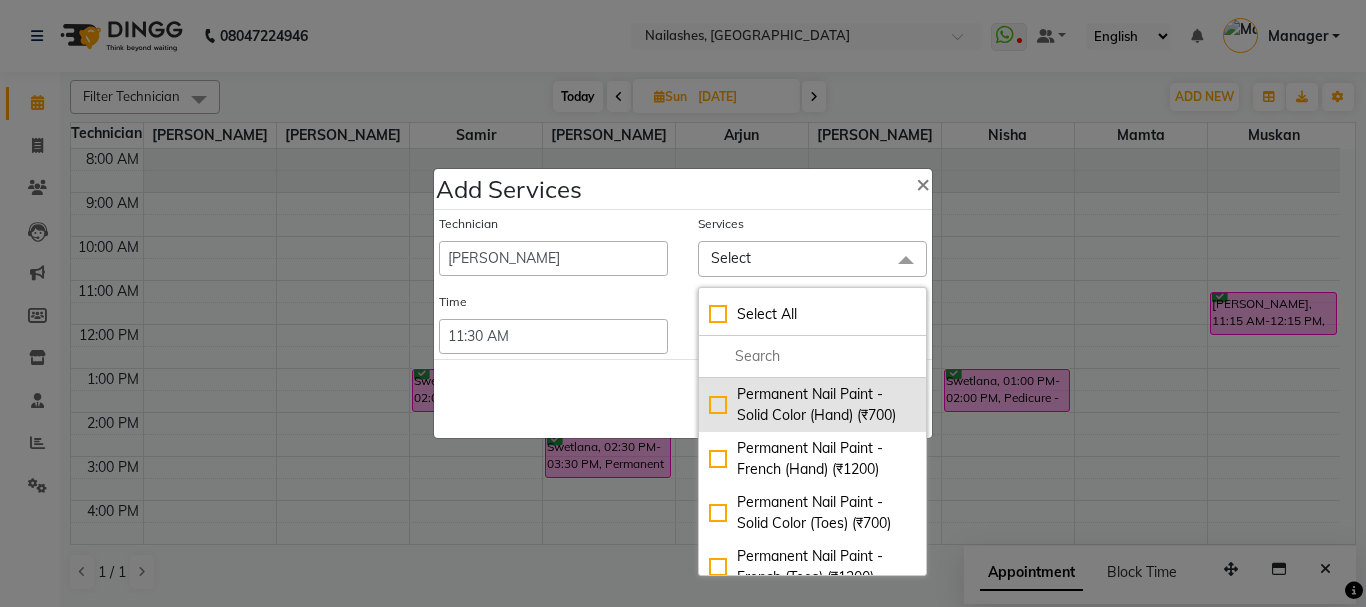 click on "Permanent Nail Paint - Solid Color (Hand) (₹700)" 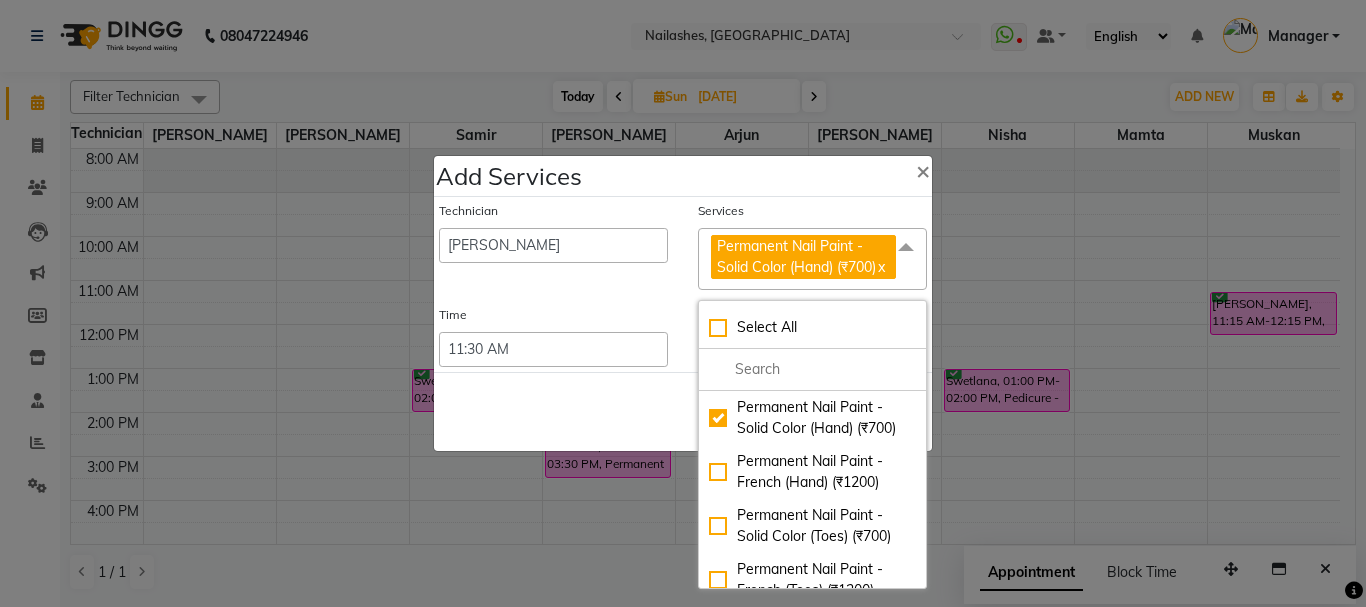click 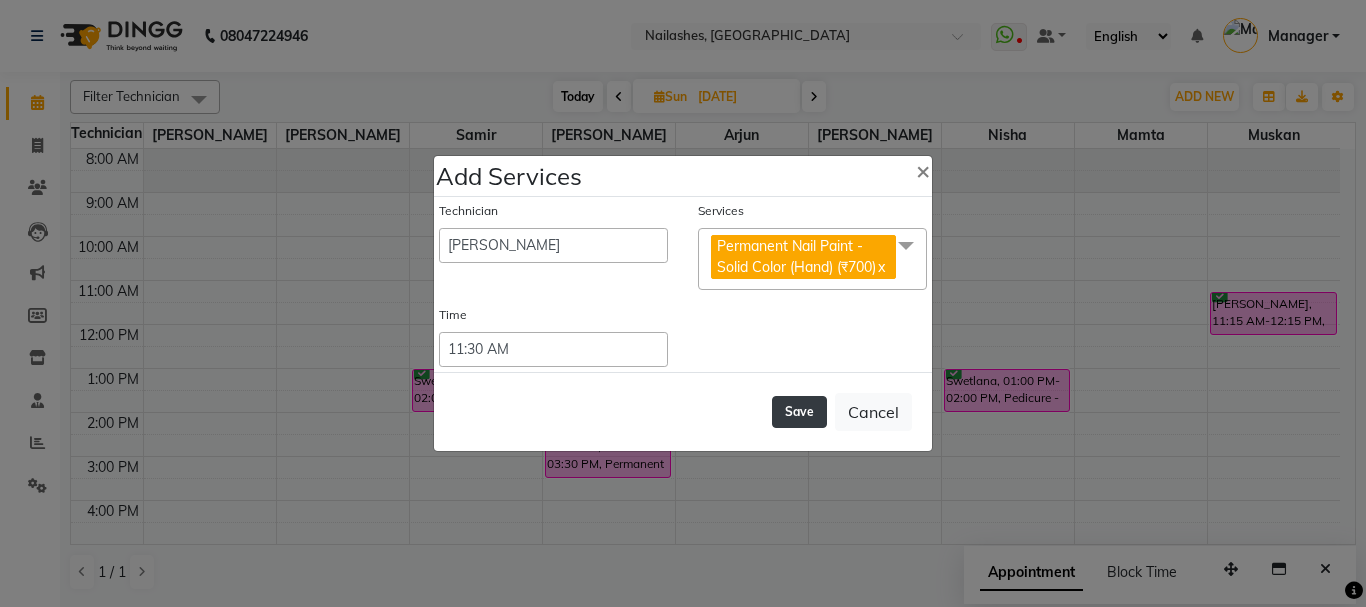 click on "Save" 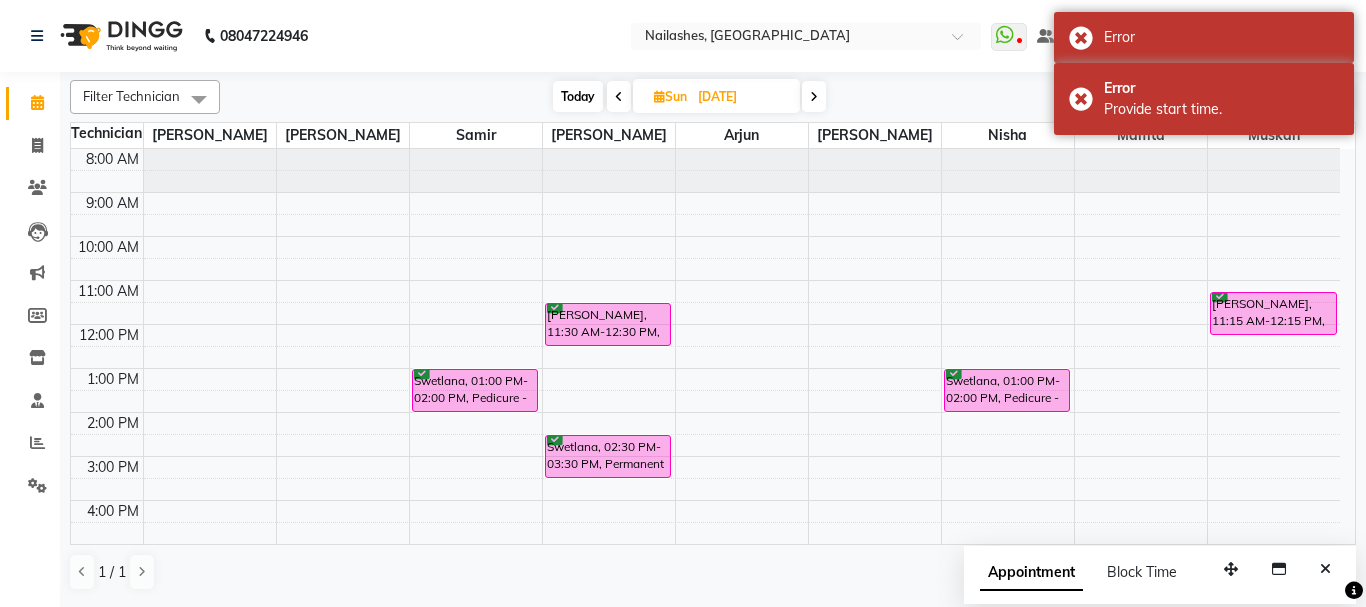 click on "Today" at bounding box center (578, 96) 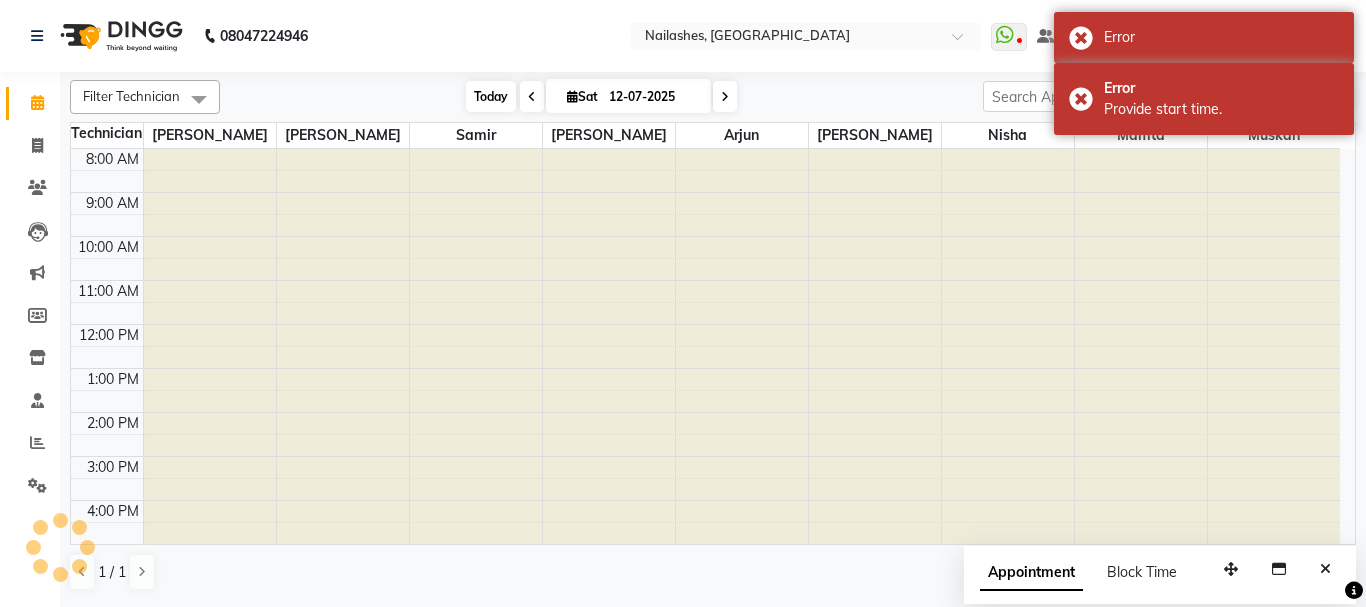 scroll, scrollTop: 308, scrollLeft: 0, axis: vertical 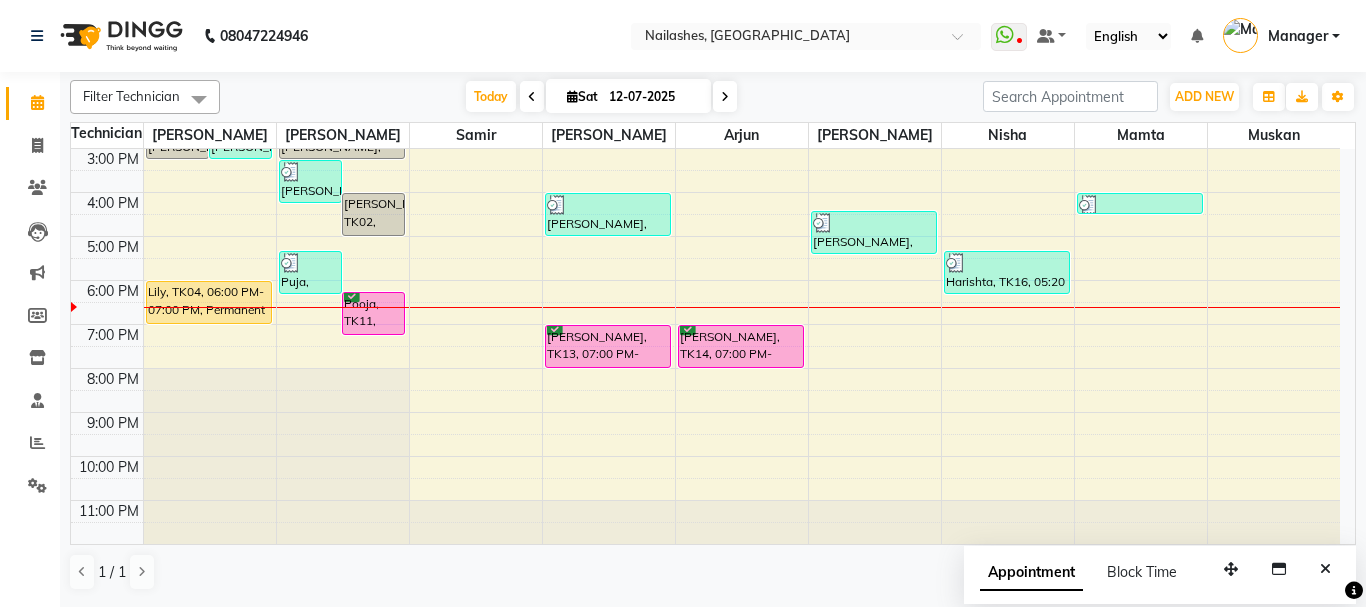 click on "Pooja, TK11, 06:15 PM-07:15 PM, Permanent Nail Paint - Solid Color (Hand)" at bounding box center [373, 313] 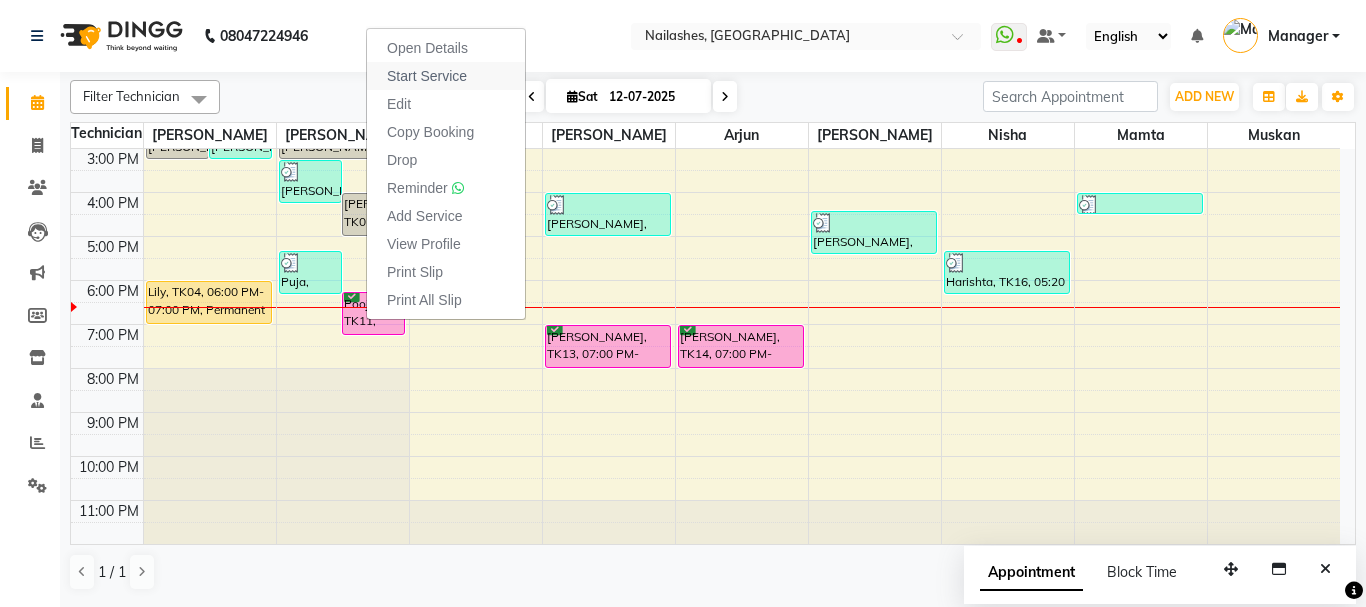 click on "Start Service" at bounding box center (427, 76) 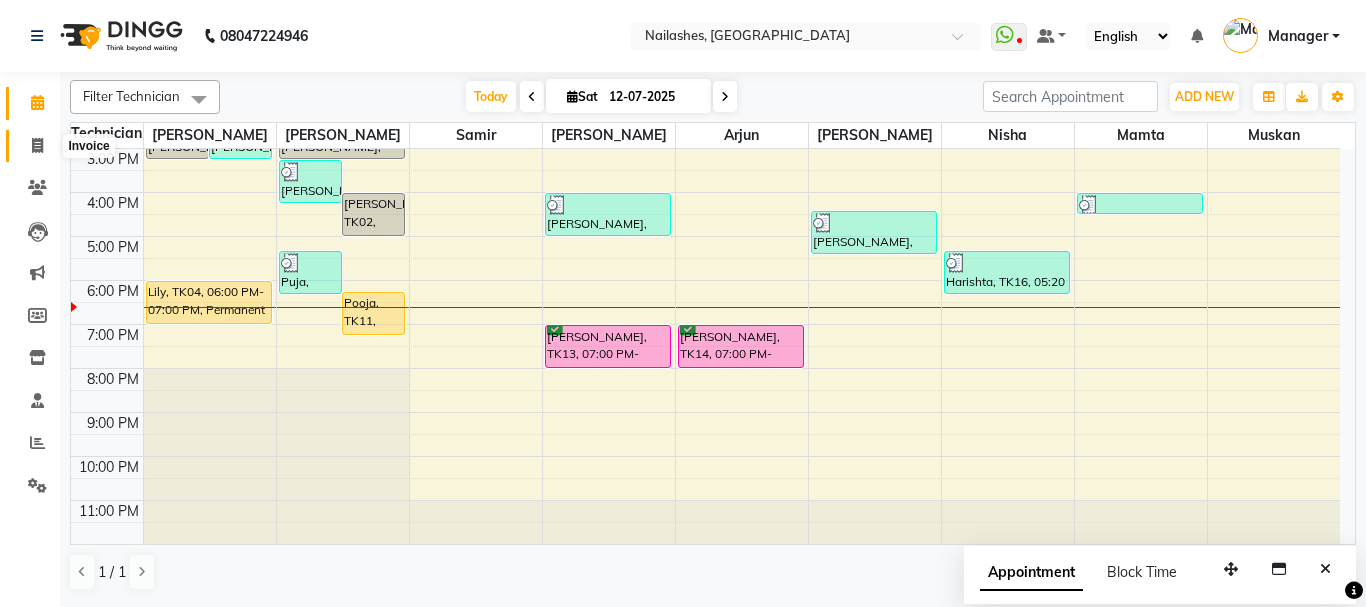 click 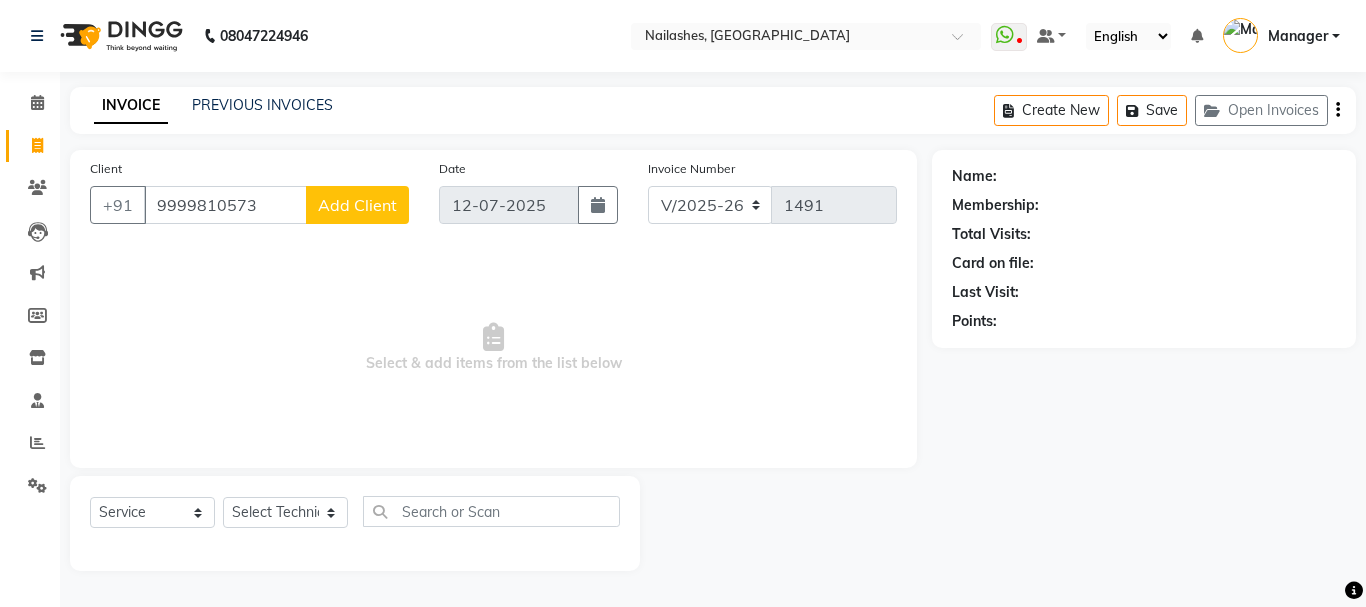 click on "Add Client" 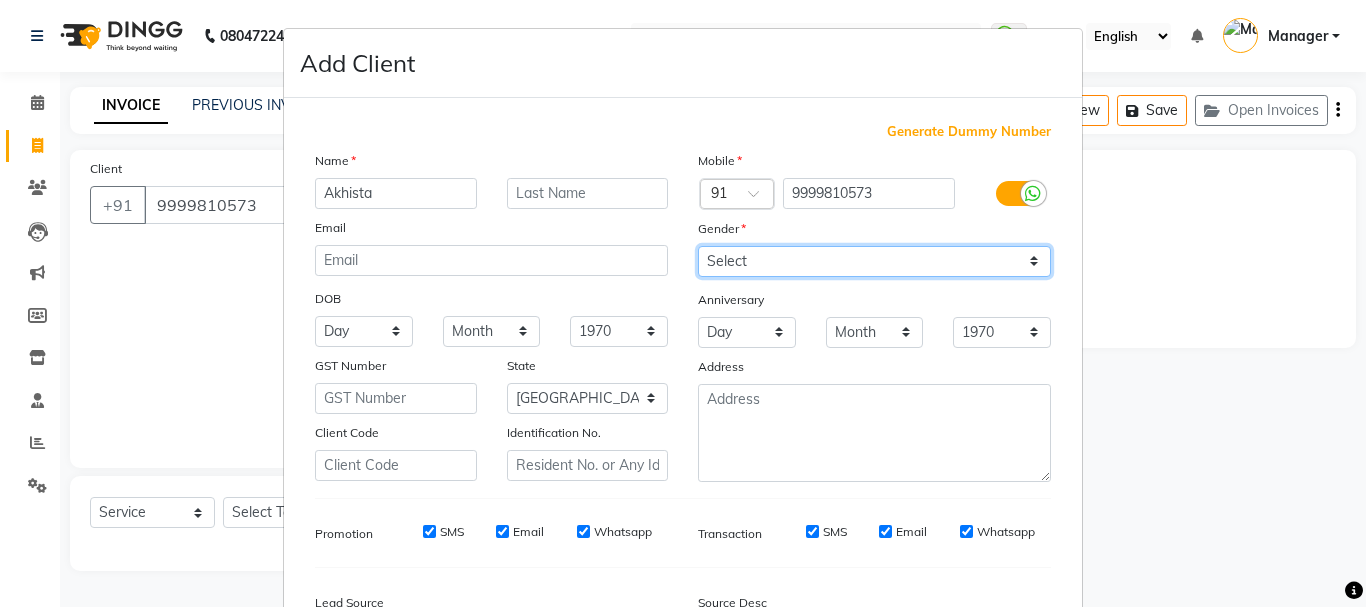click on "Select Male Female Other Prefer Not To Say" at bounding box center (874, 261) 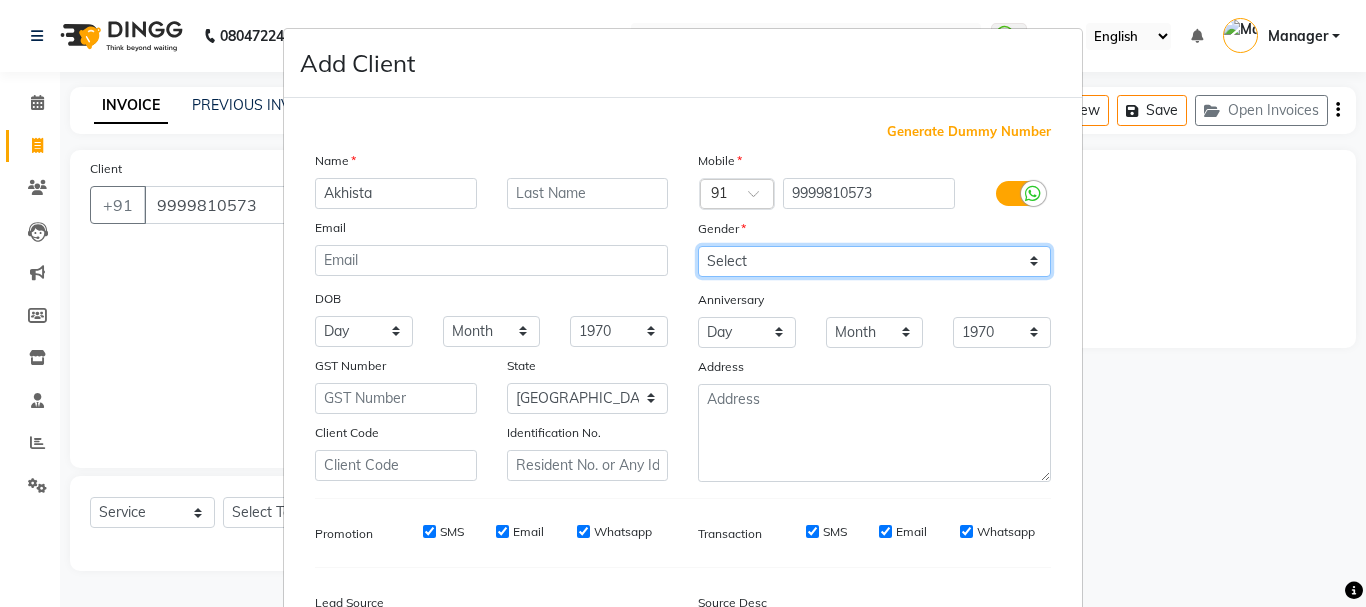 click on "Select Male Female Other Prefer Not To Say" at bounding box center [874, 261] 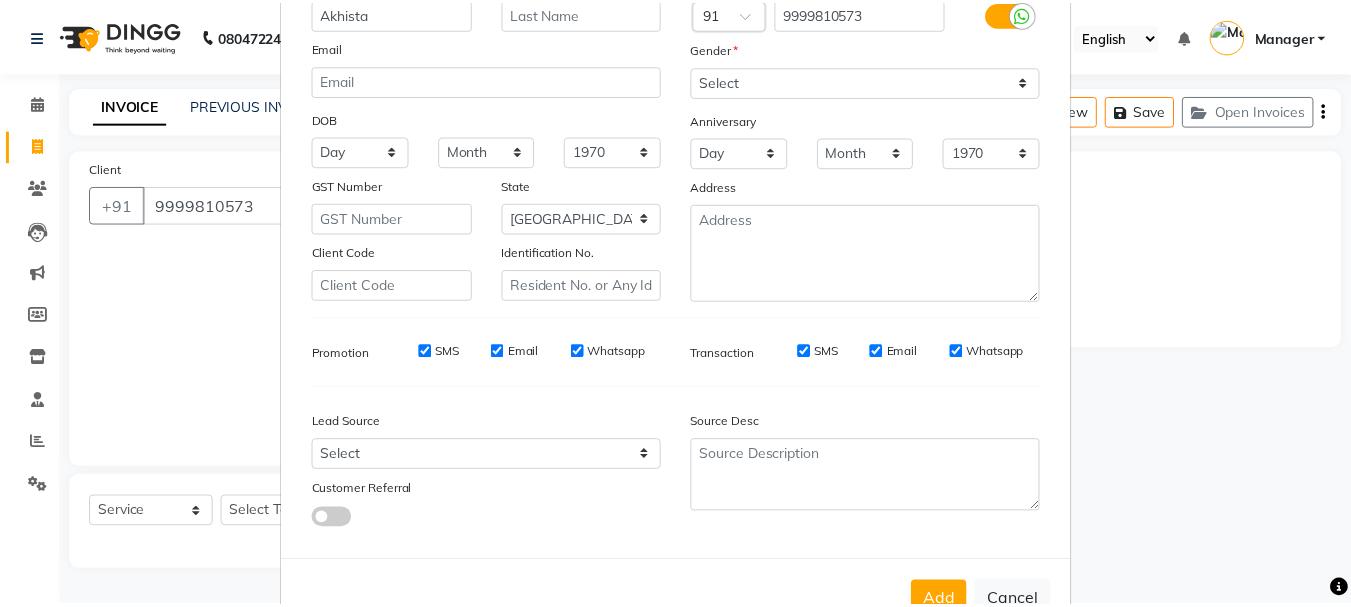 scroll, scrollTop: 242, scrollLeft: 0, axis: vertical 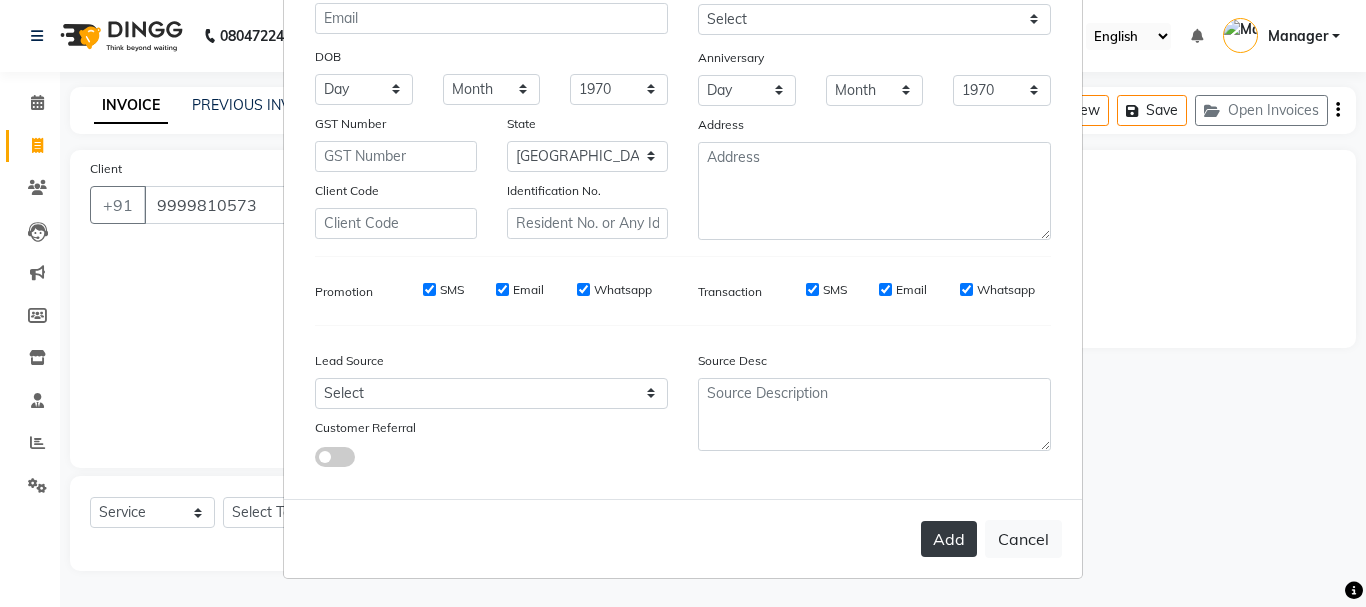 click on "Add" at bounding box center (949, 539) 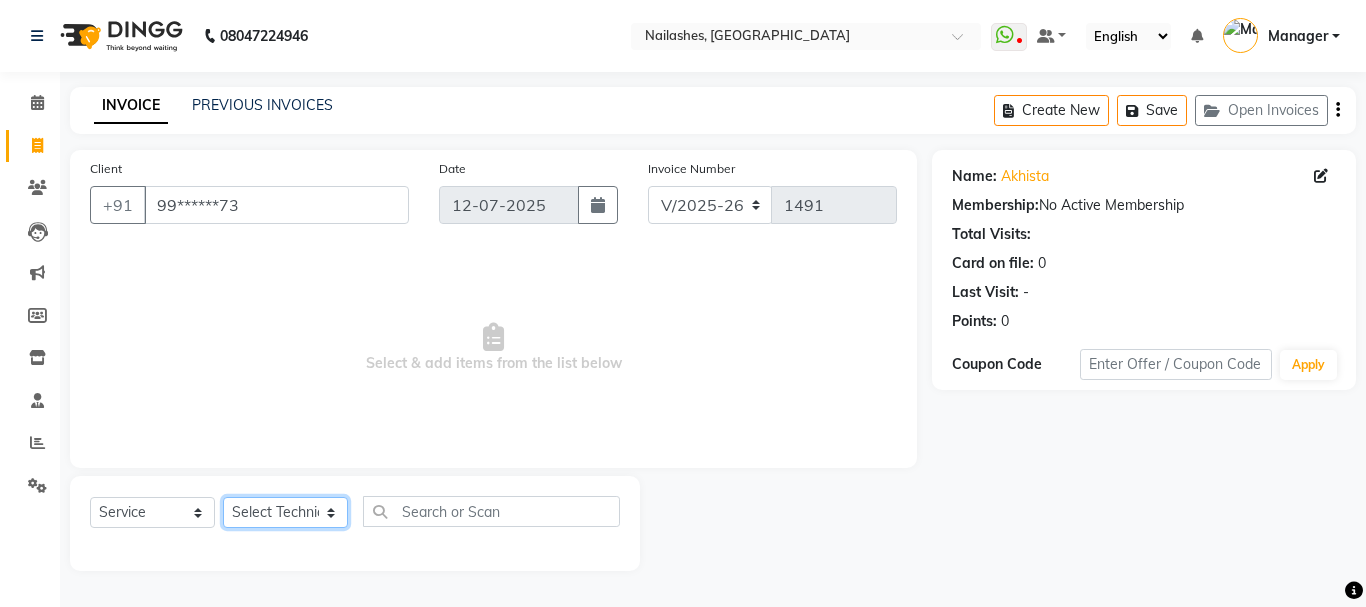 click on "Select Technician Admin Anamika Anita Arjun Mamta Manager Muskan Nisha Samir Shanu Shushanto" 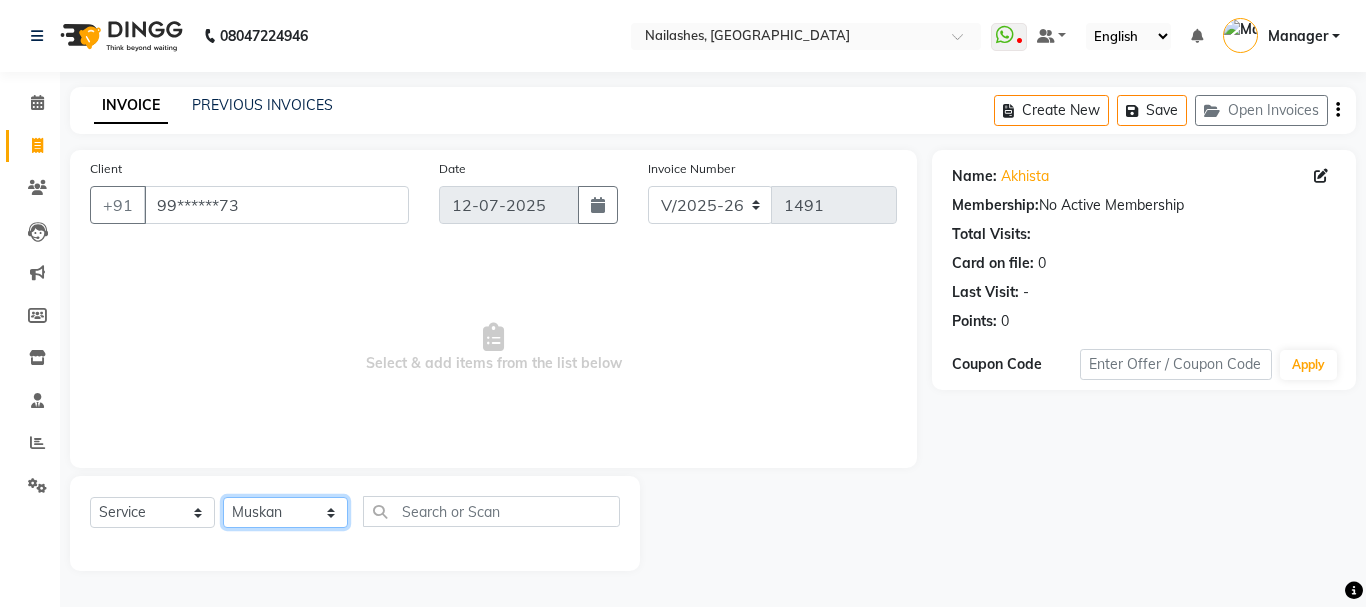 click on "Select Technician Admin Anamika Anita Arjun Mamta Manager Muskan Nisha Samir Shanu Shushanto" 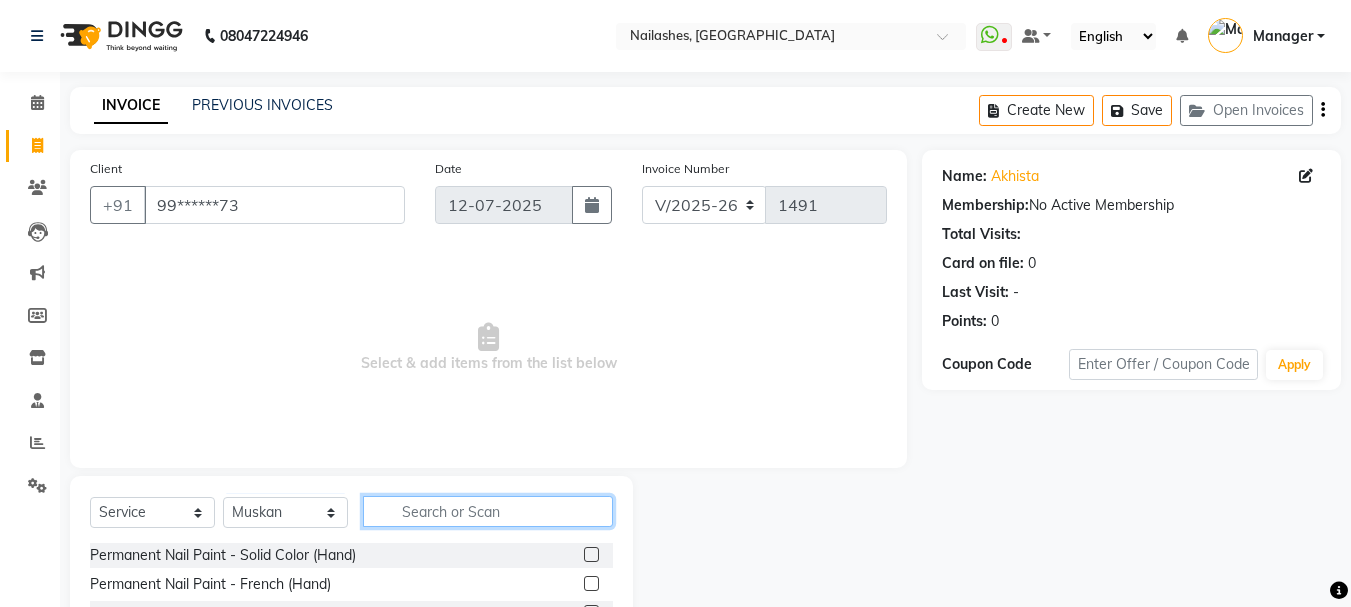 click 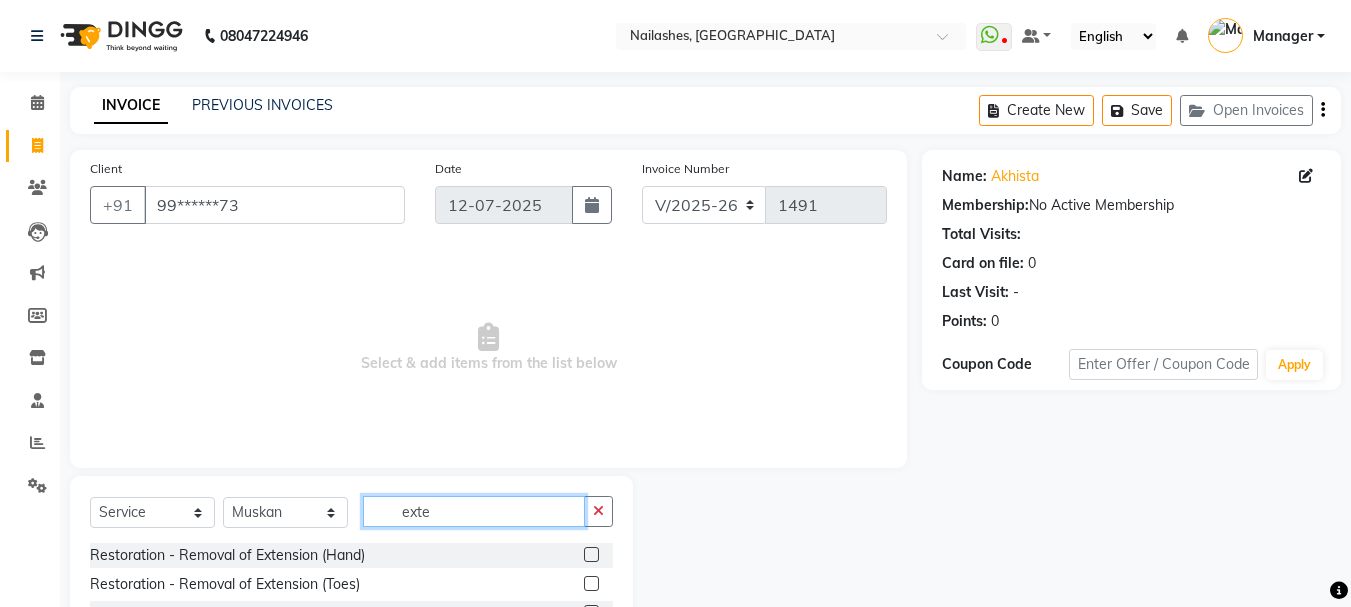 scroll, scrollTop: 194, scrollLeft: 0, axis: vertical 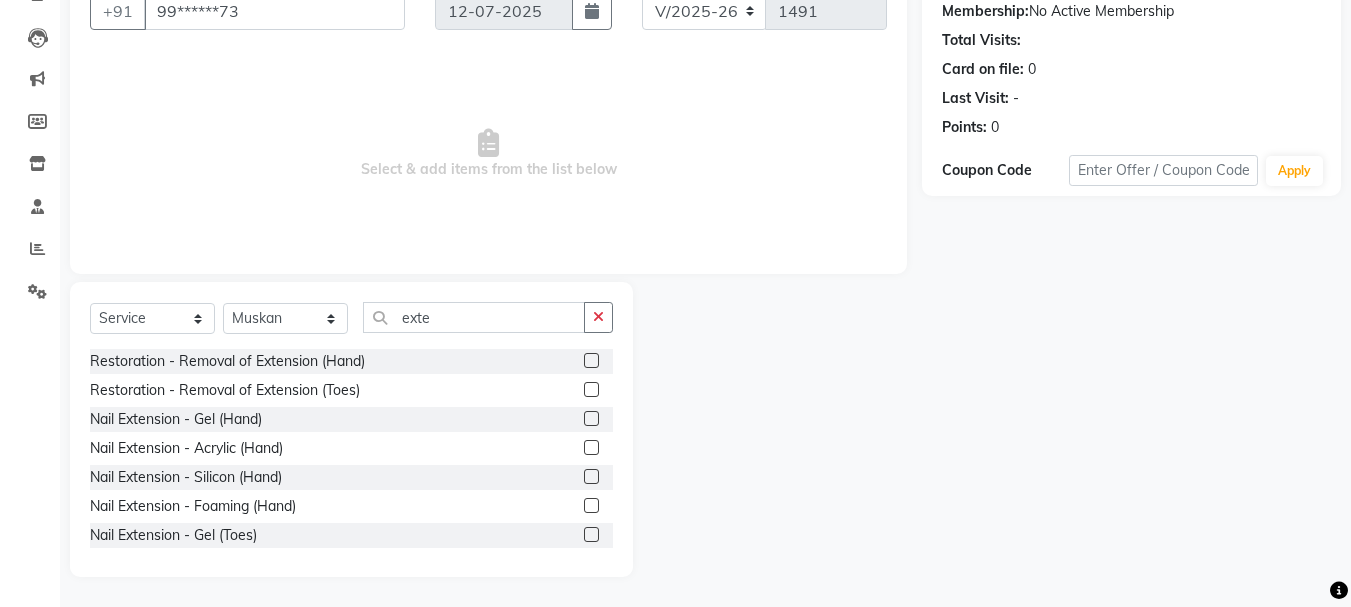 click 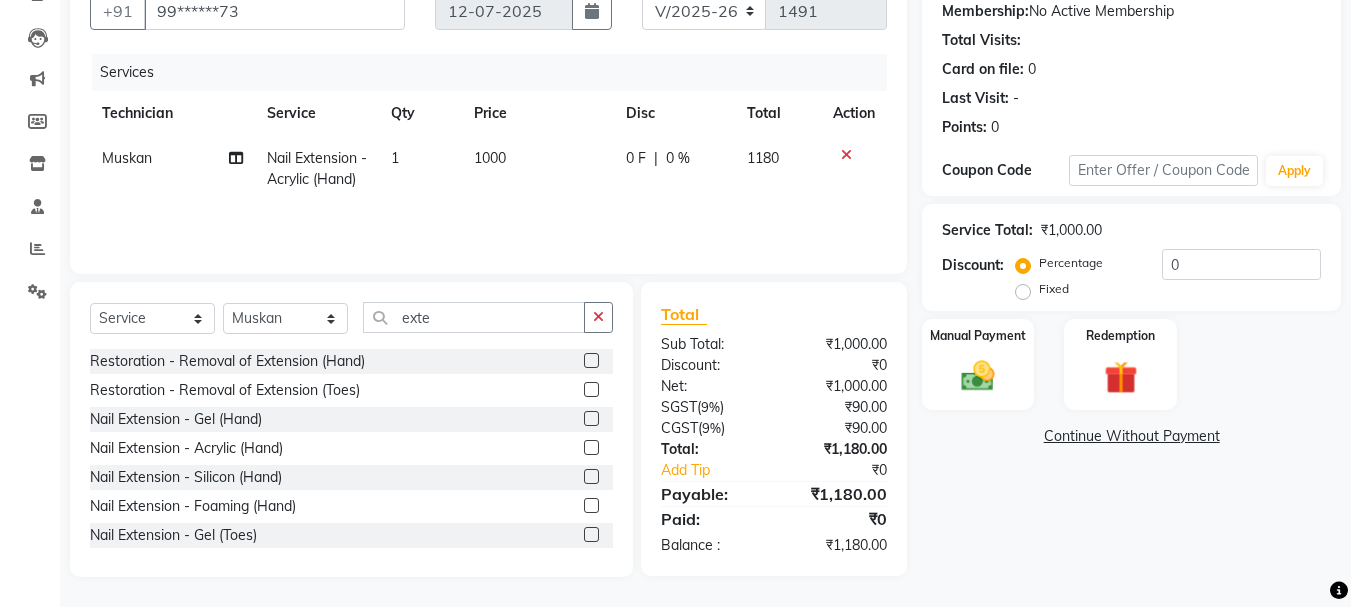click on "1000" 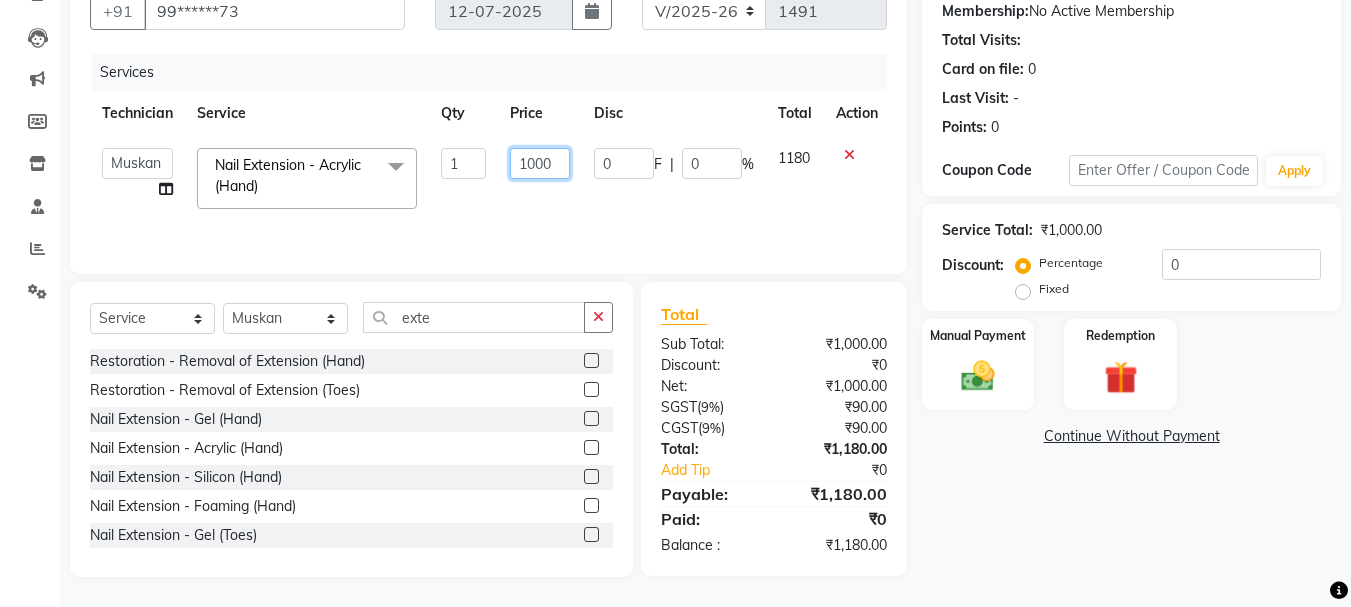 click on "1000" 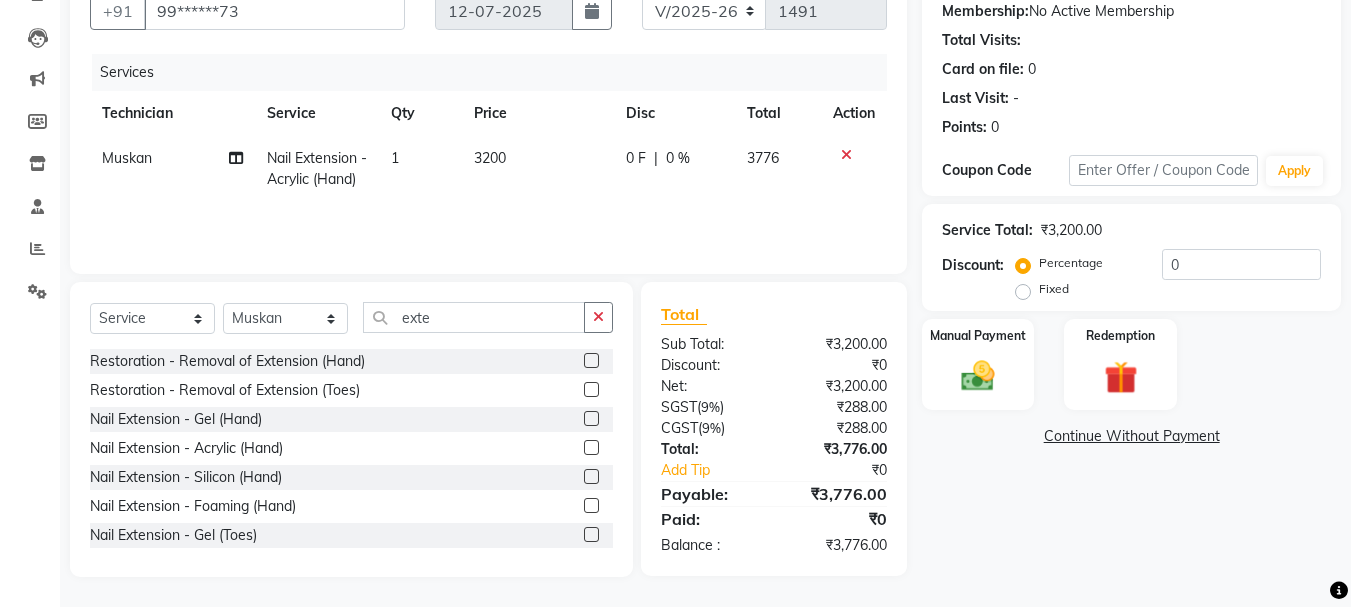 click on "3776" 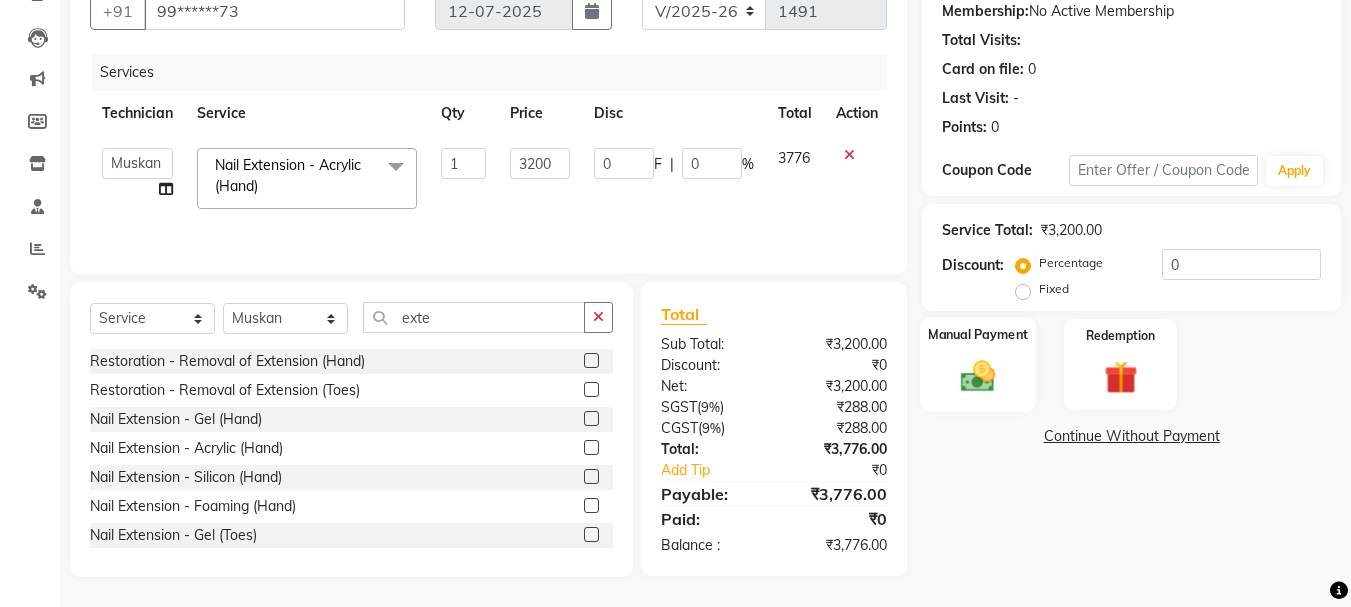 click 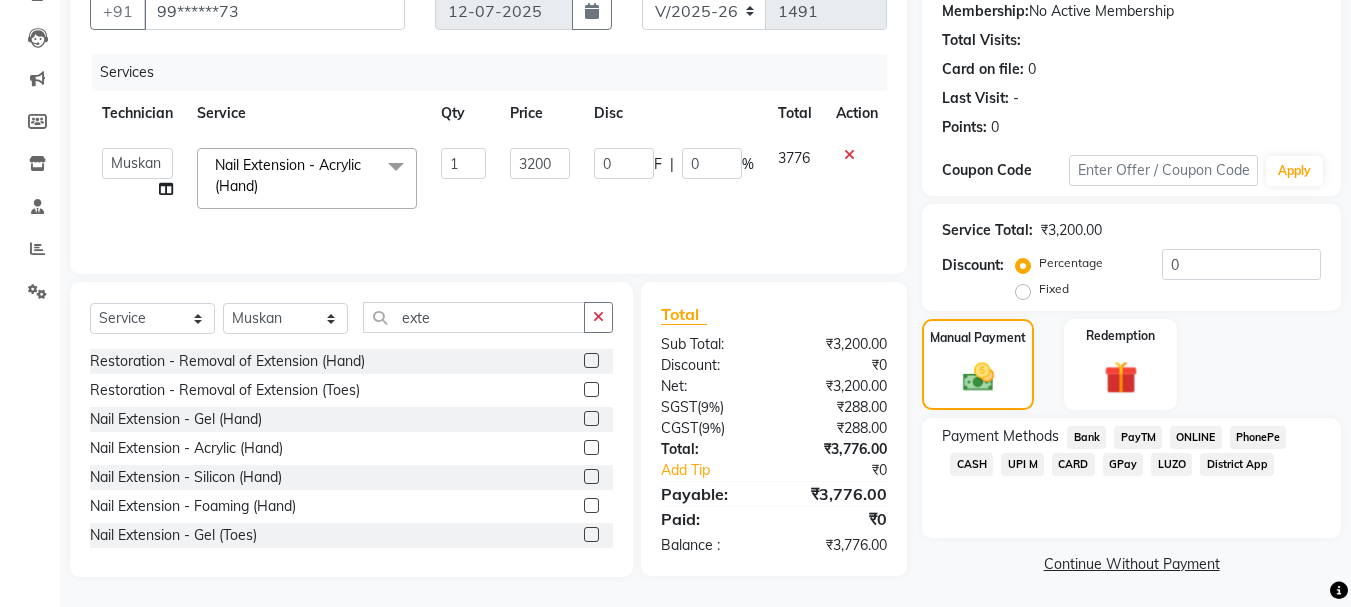 click on "UPI M" 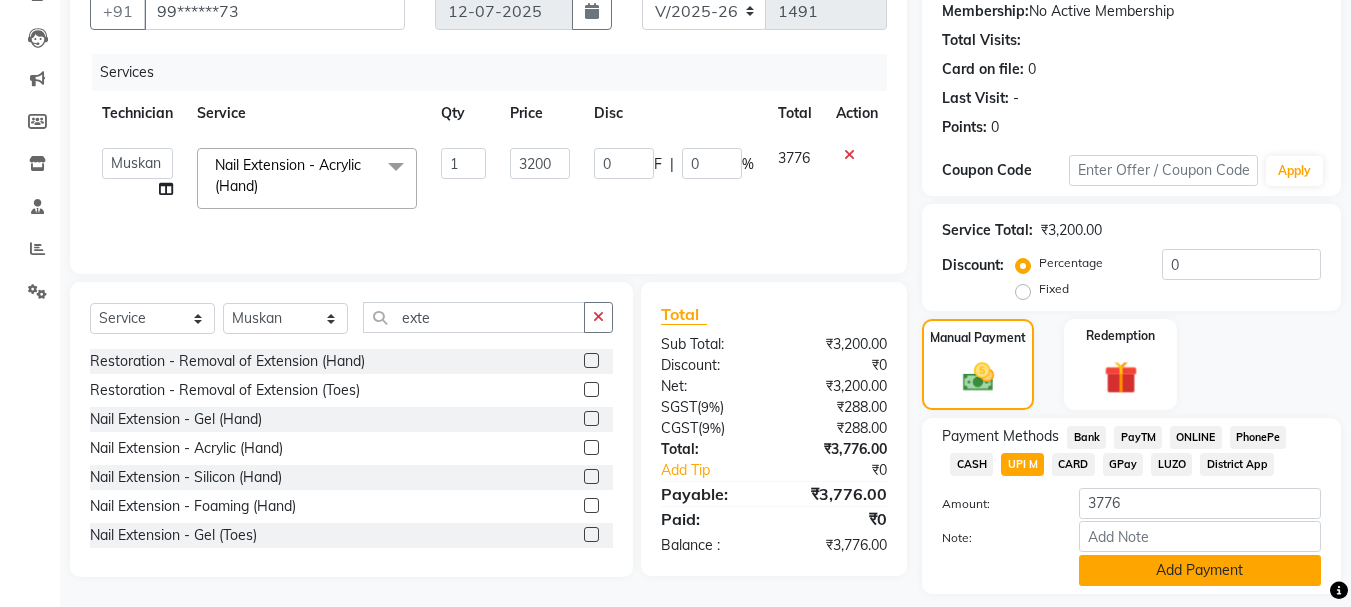 click on "Add Payment" 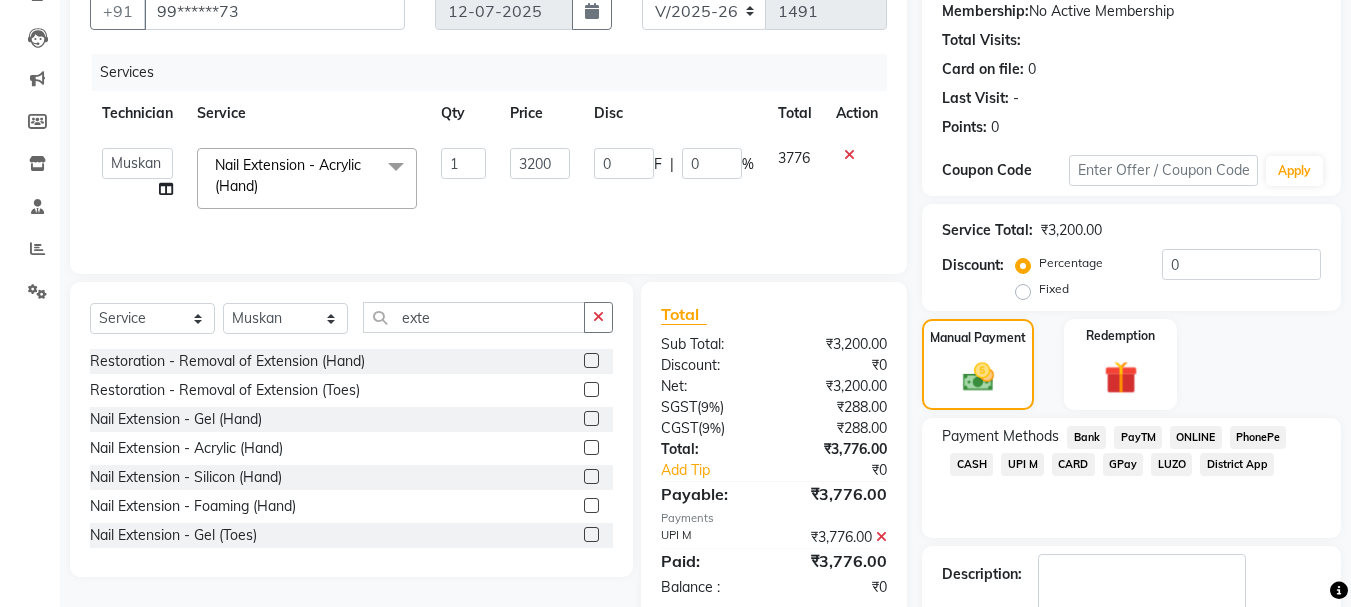 scroll, scrollTop: 309, scrollLeft: 0, axis: vertical 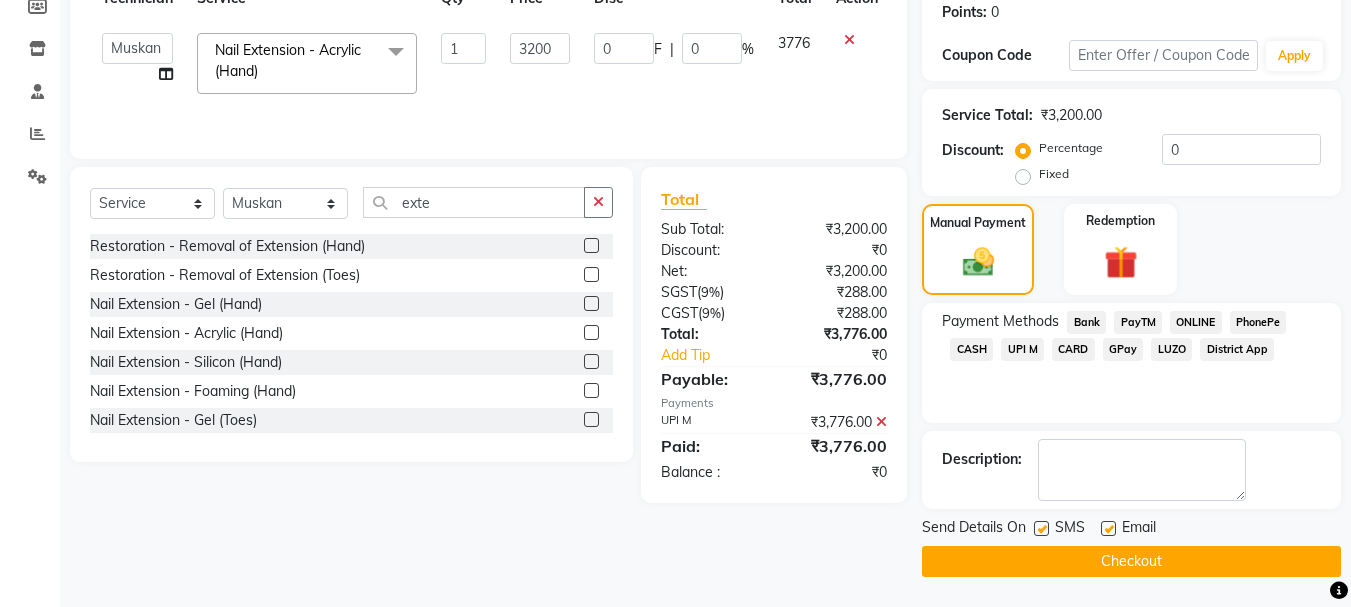 click on "Checkout" 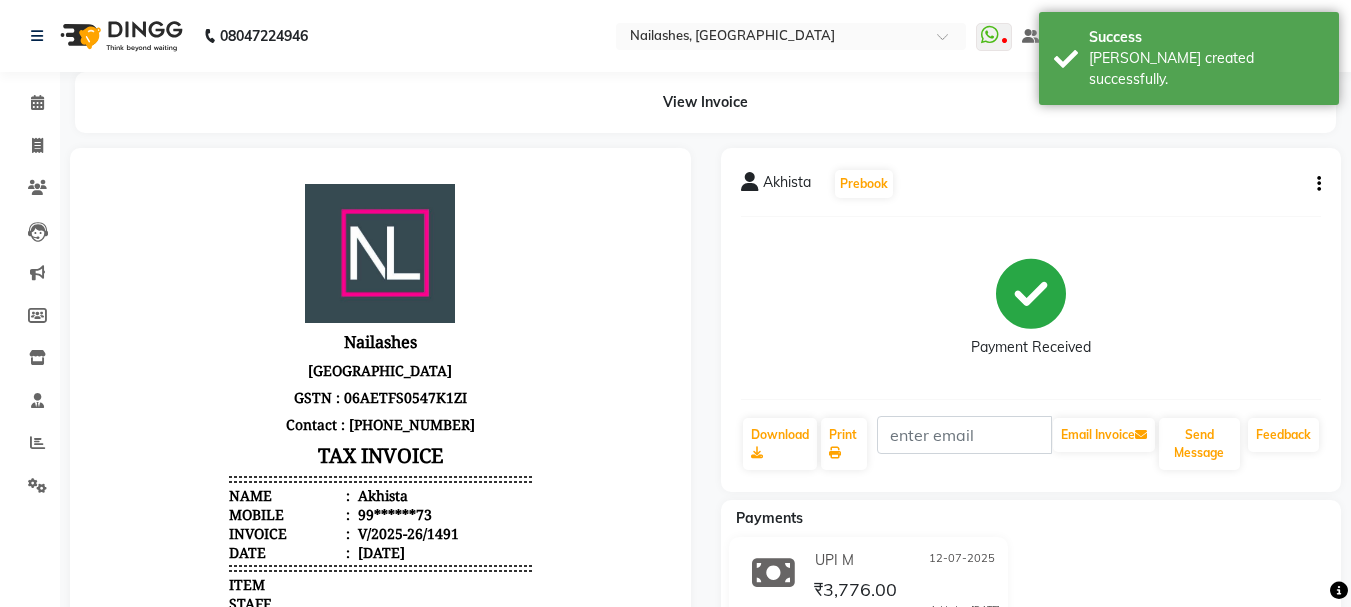 scroll, scrollTop: 0, scrollLeft: 0, axis: both 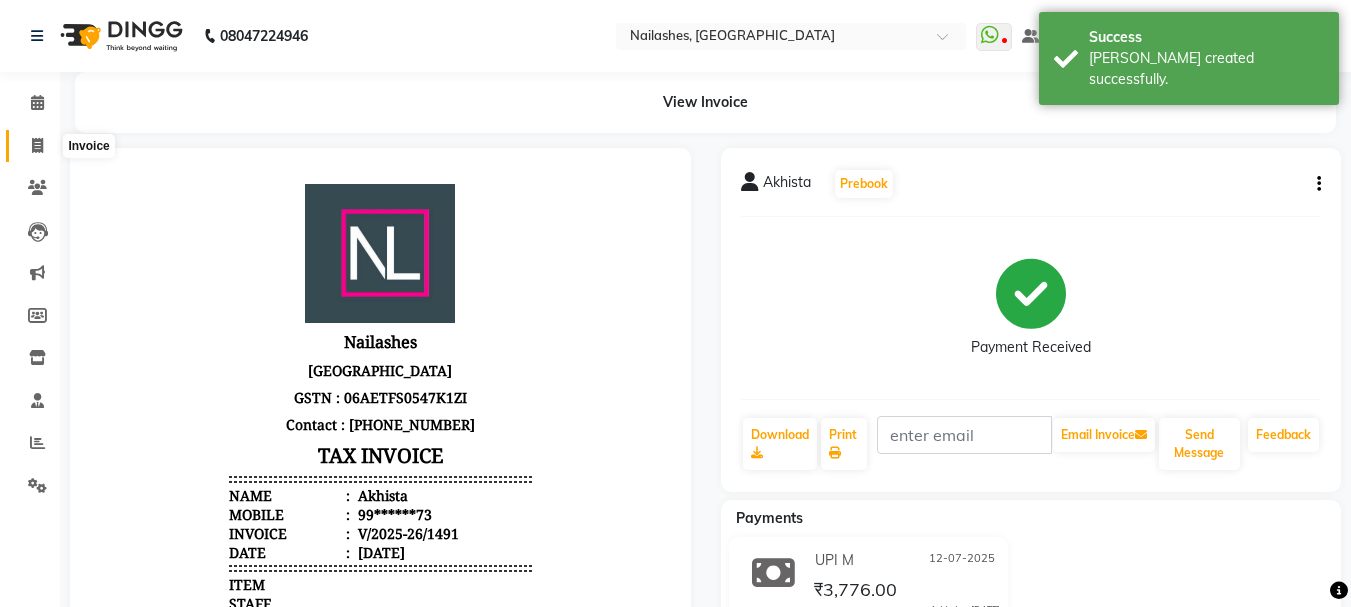 click 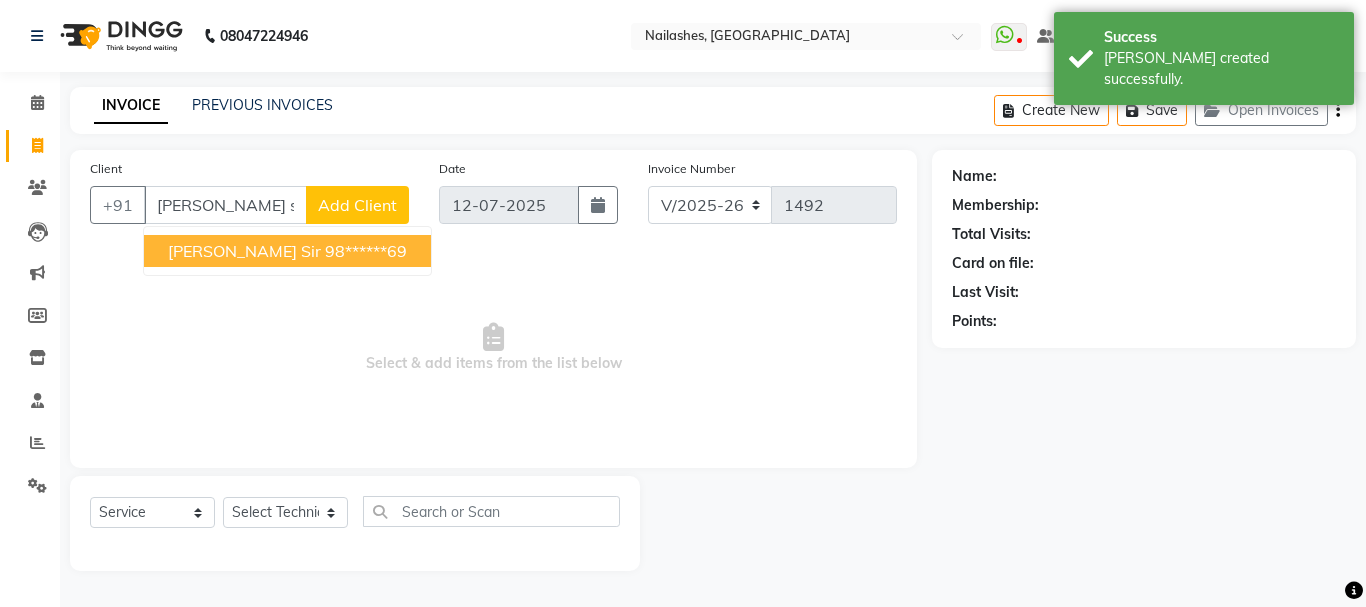 click on "[PERSON_NAME] Sir" at bounding box center (244, 251) 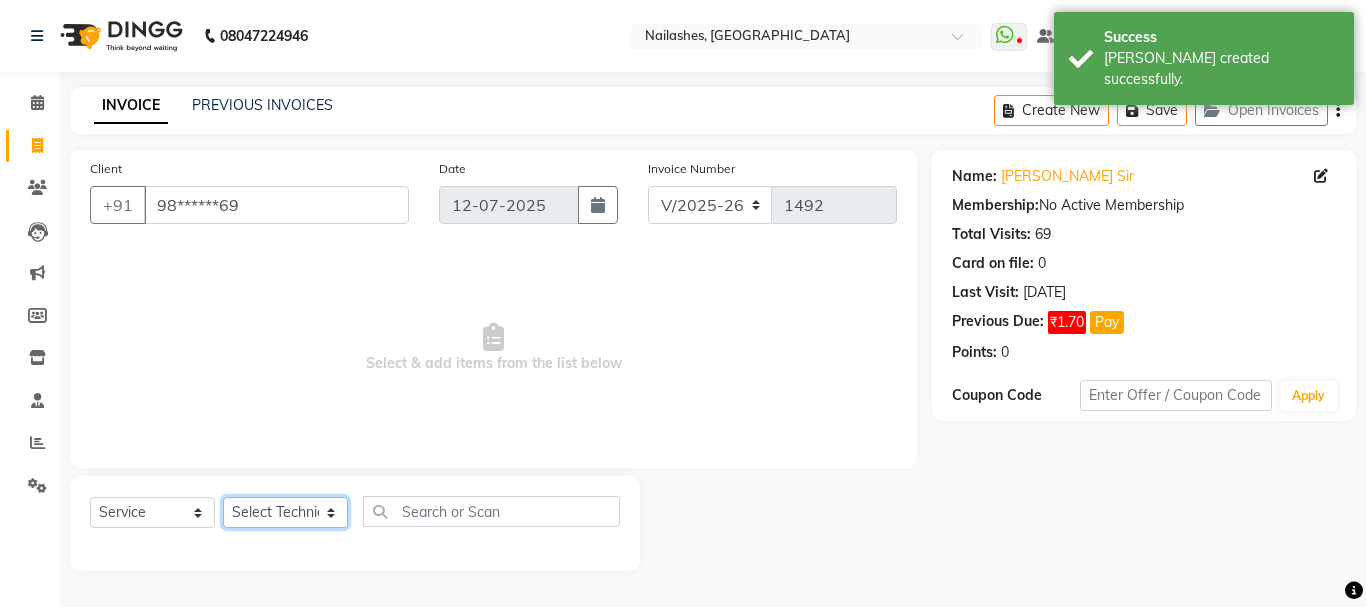 click on "Select Technician Admin Anamika Anita Arjun Mamta Manager Muskan Nisha Samir Shanu Shushanto" 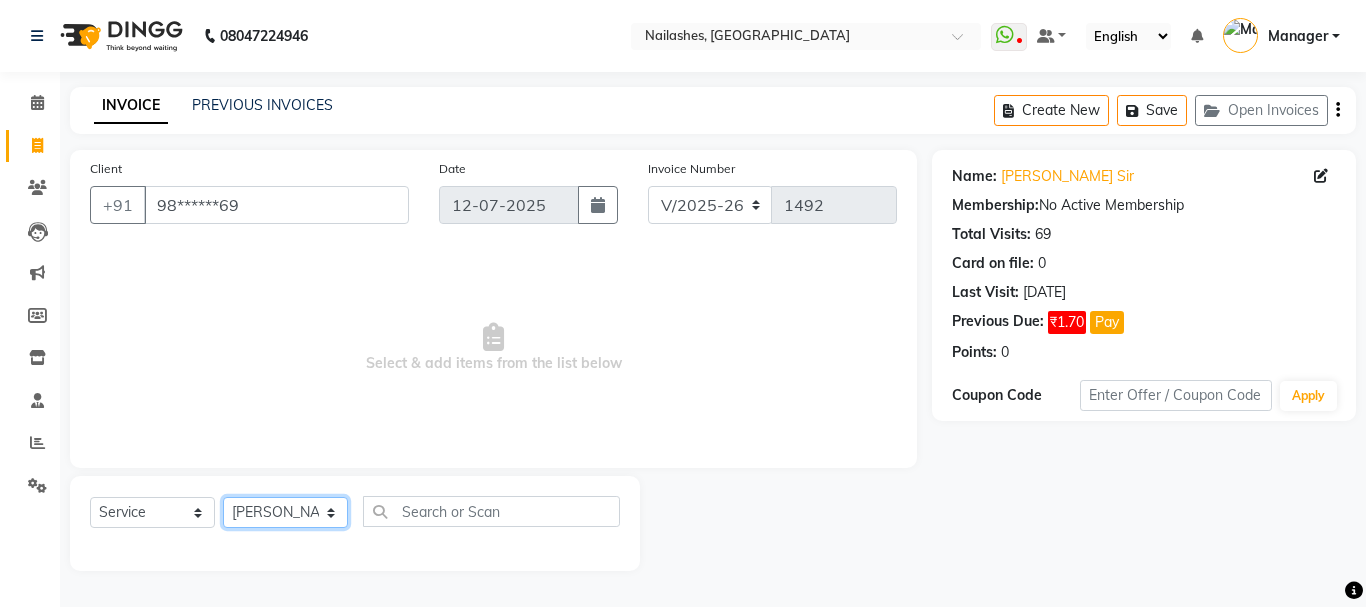 click on "Select Technician Admin Anamika Anita Arjun Mamta Manager Muskan Nisha Samir Shanu Shushanto" 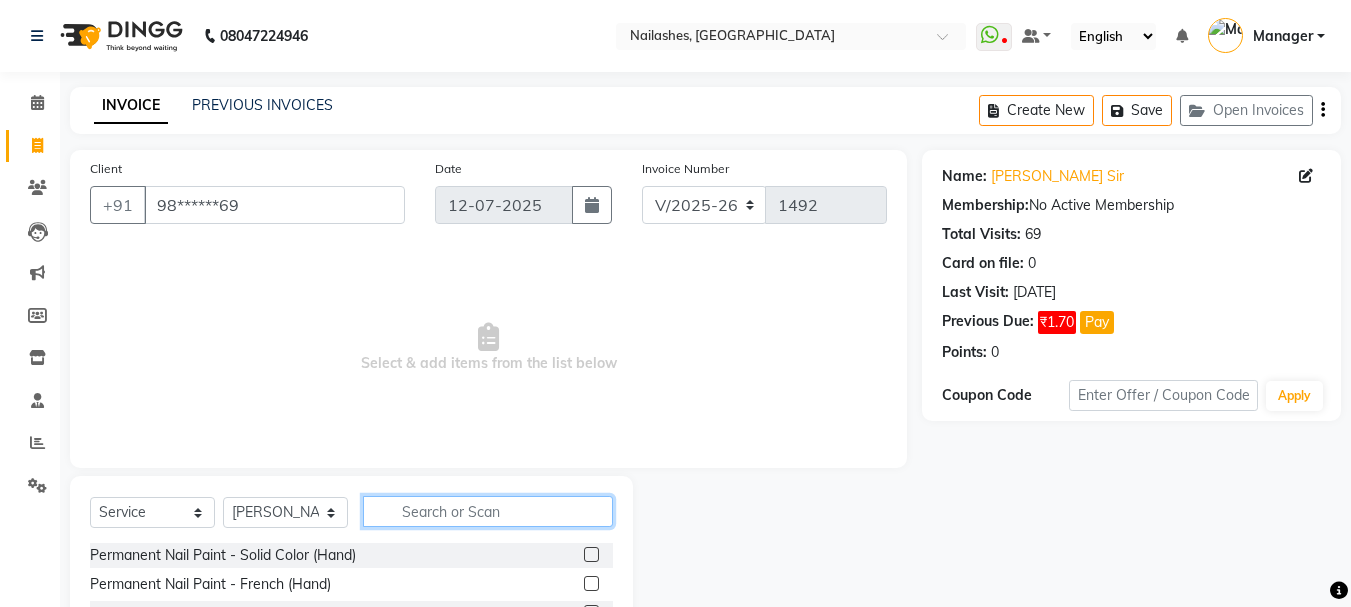click 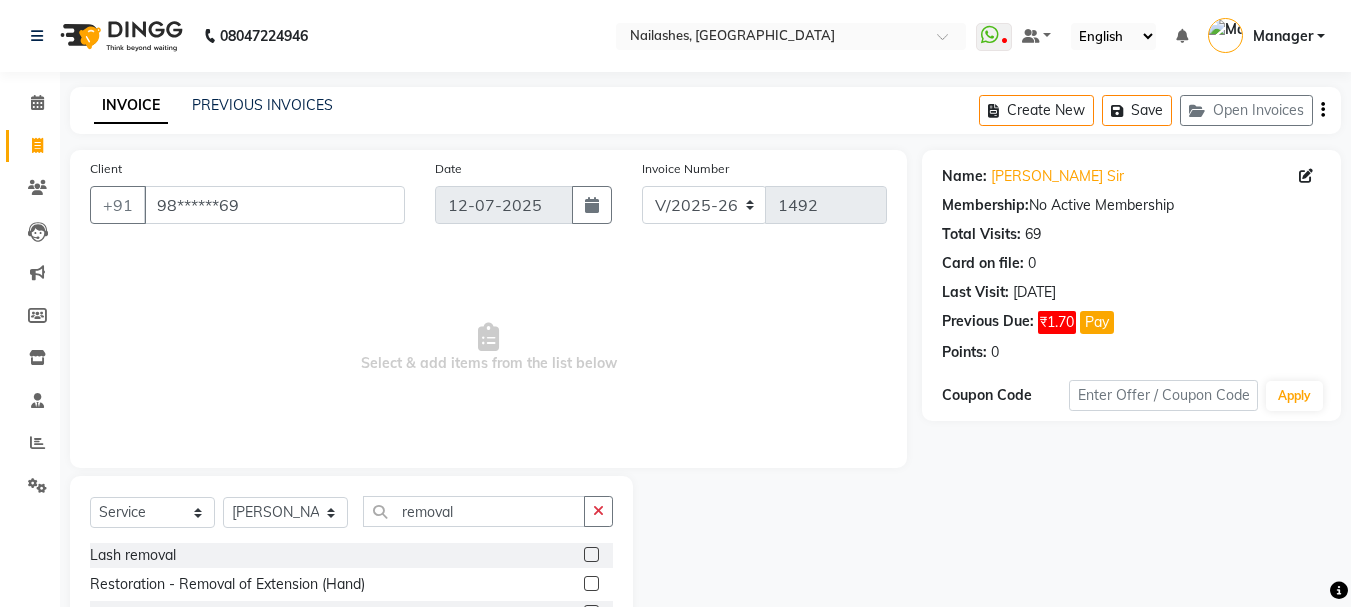 click 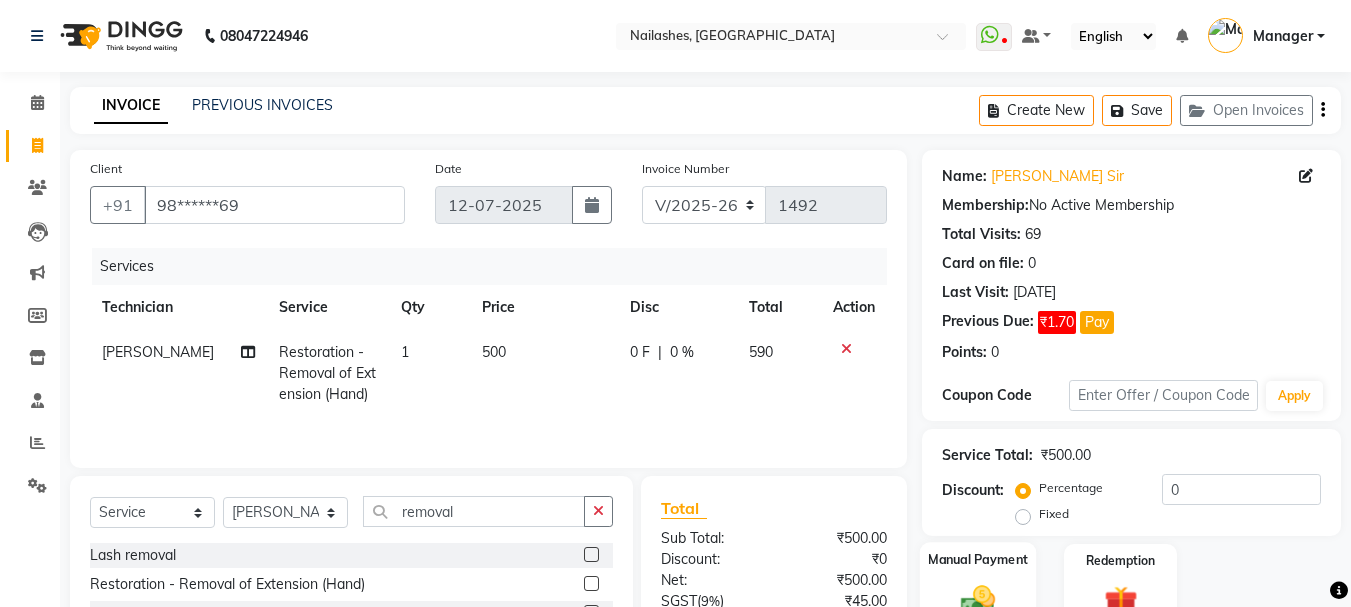 click on "Manual Payment" 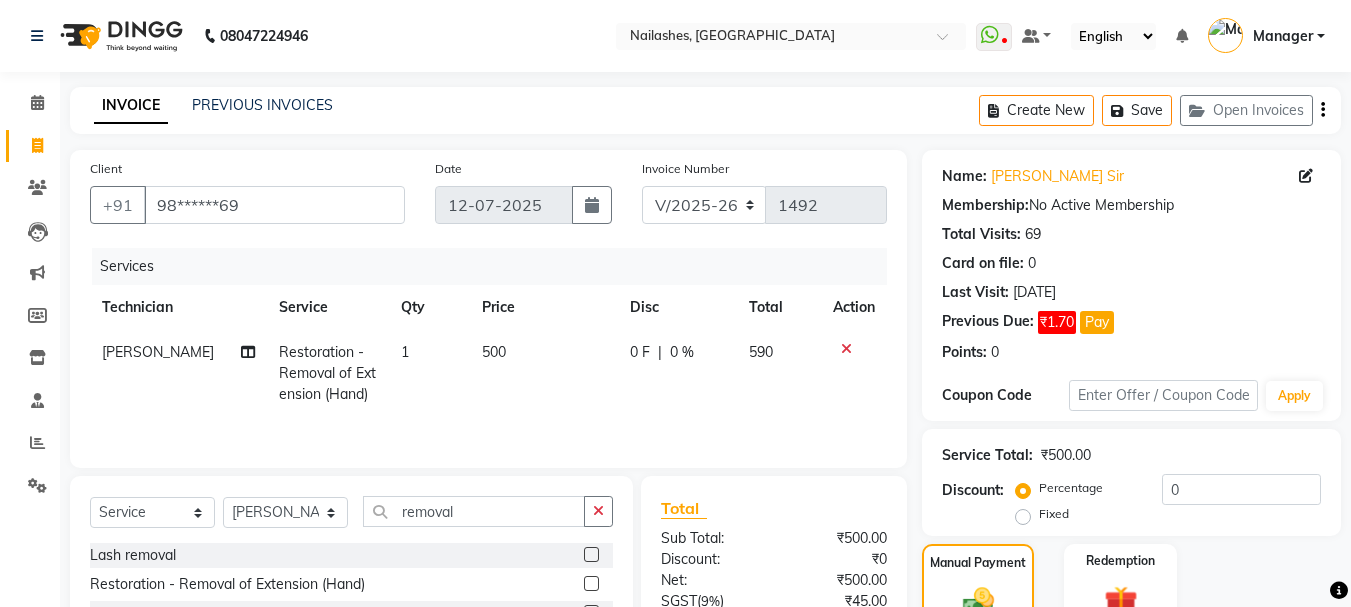 scroll, scrollTop: 227, scrollLeft: 0, axis: vertical 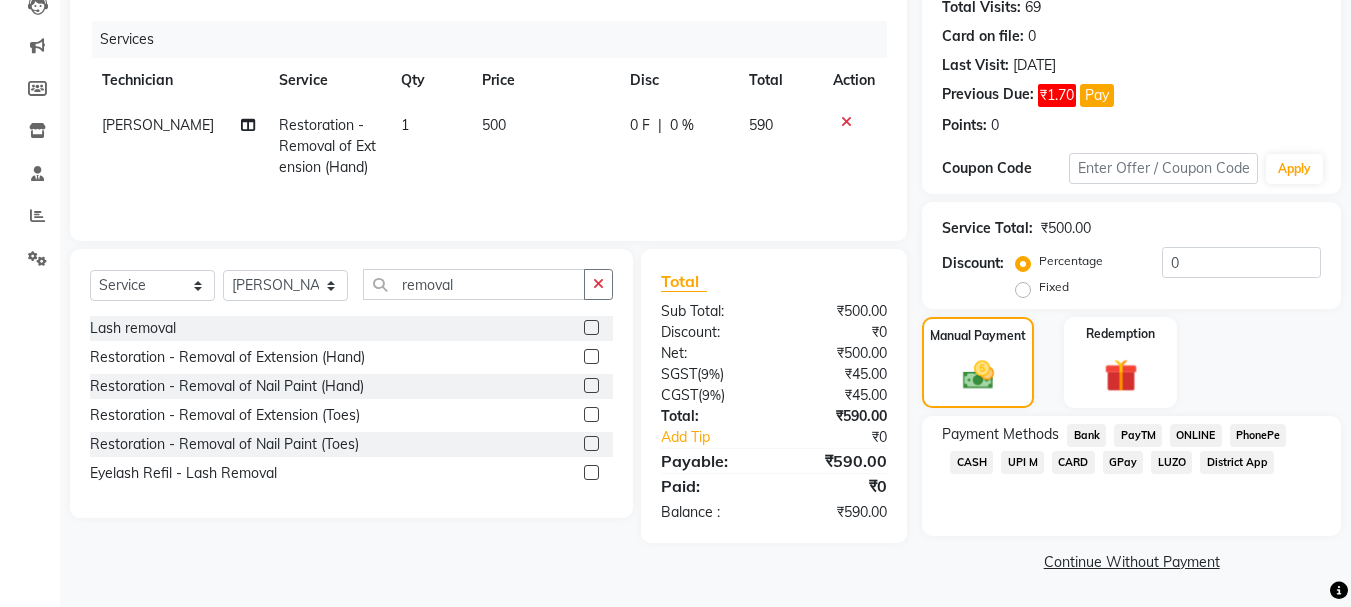 click on "UPI M" 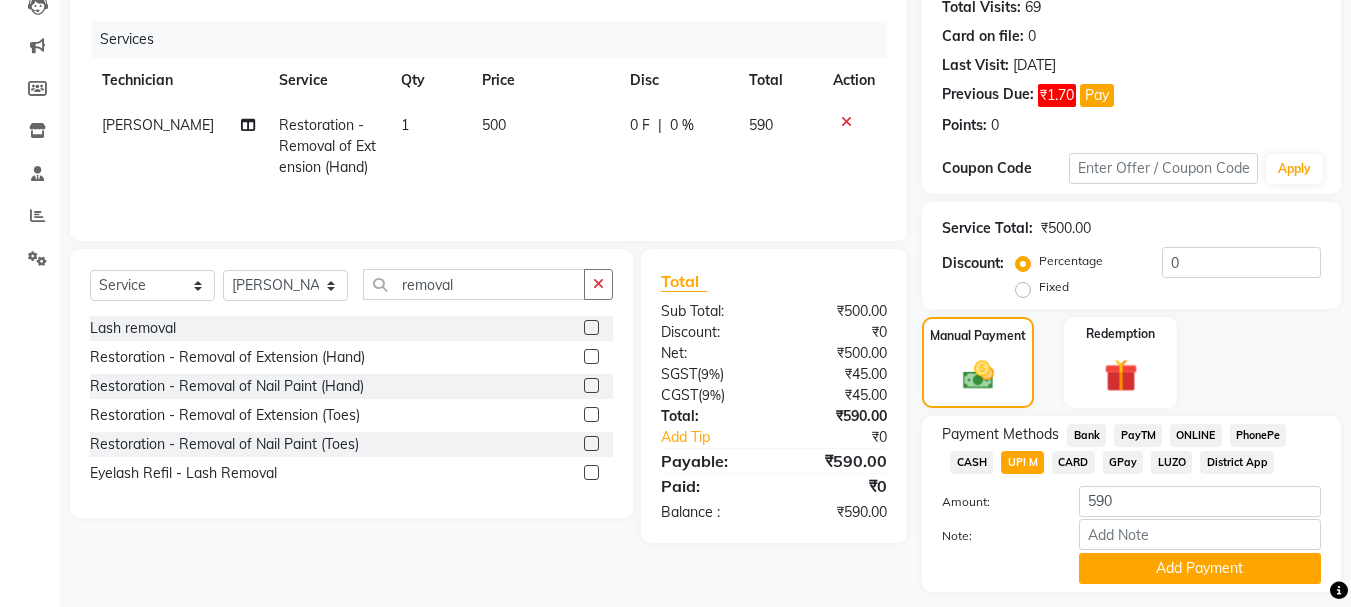 drag, startPoint x: 1186, startPoint y: 555, endPoint x: 1365, endPoint y: 234, distance: 367.53503 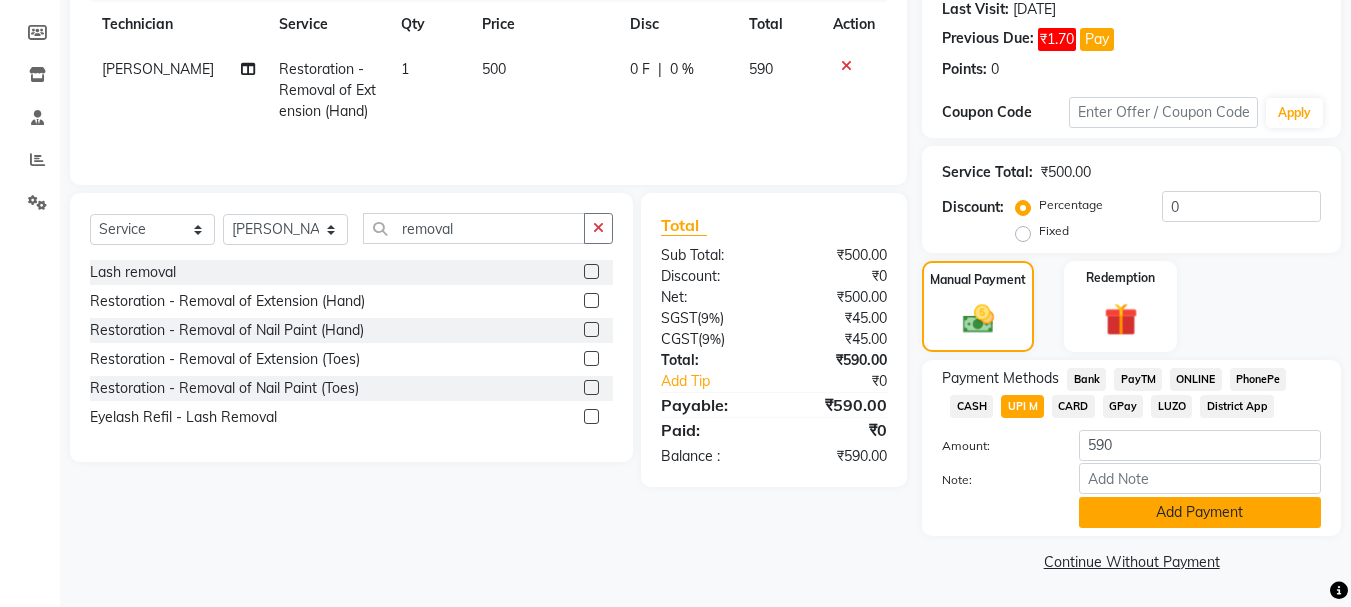 click on "Add Payment" 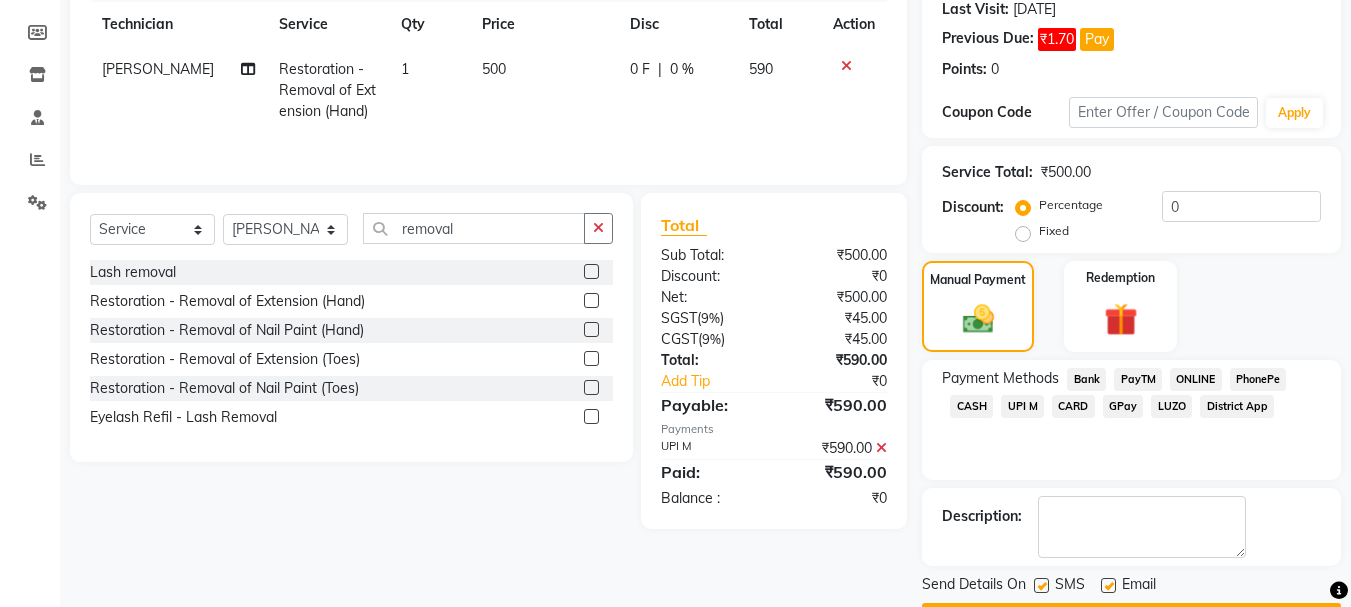 scroll, scrollTop: 340, scrollLeft: 0, axis: vertical 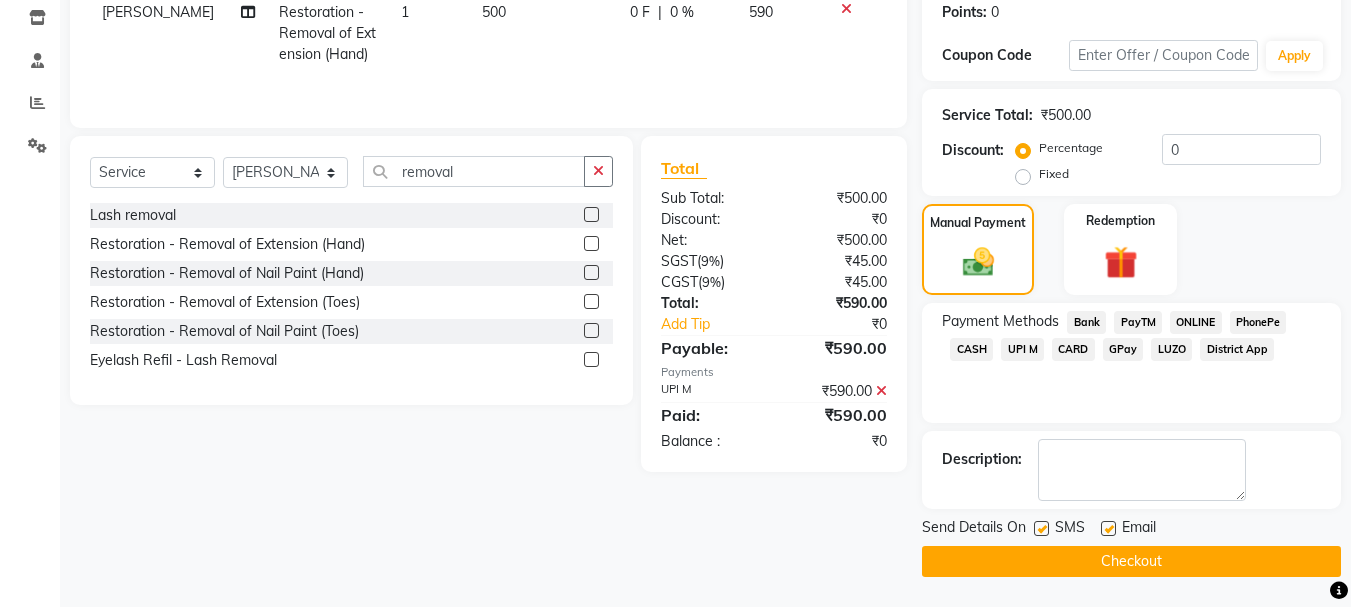 click on "Checkout" 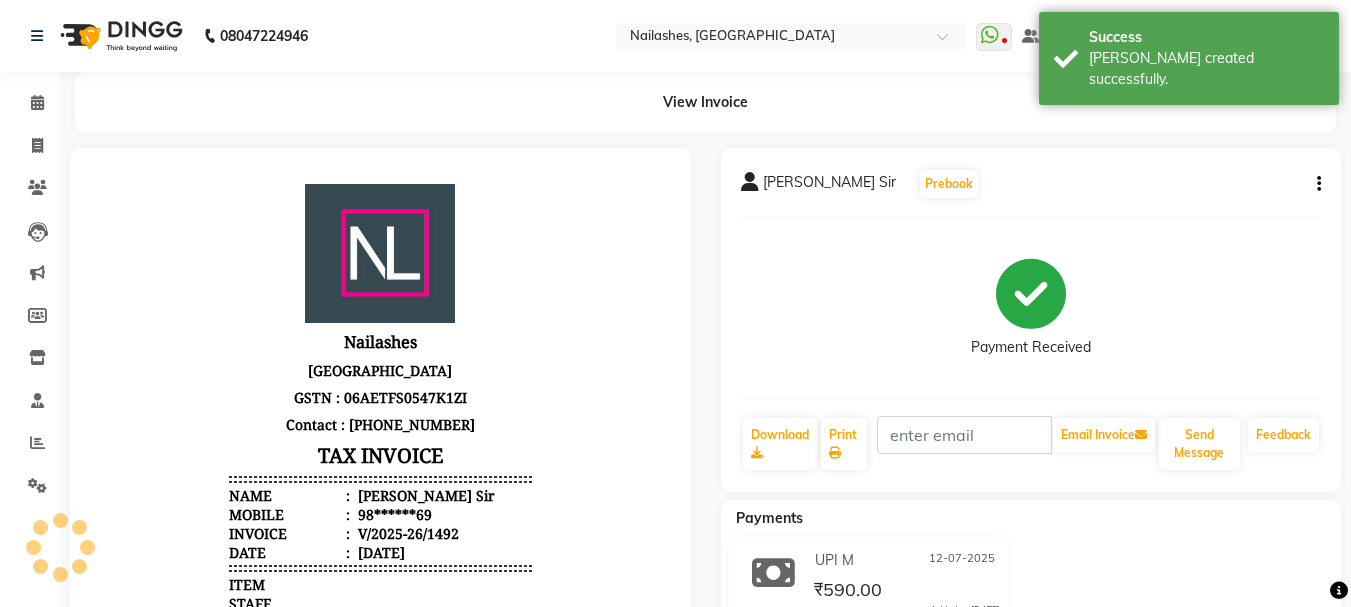 scroll, scrollTop: 0, scrollLeft: 0, axis: both 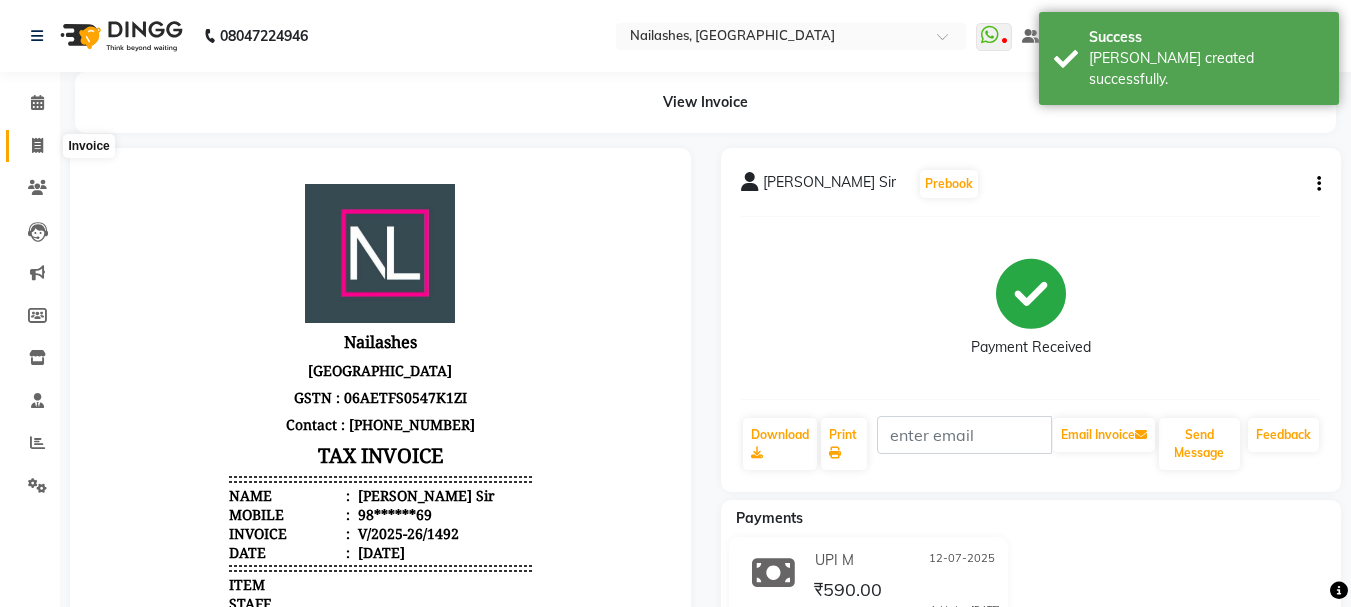 click 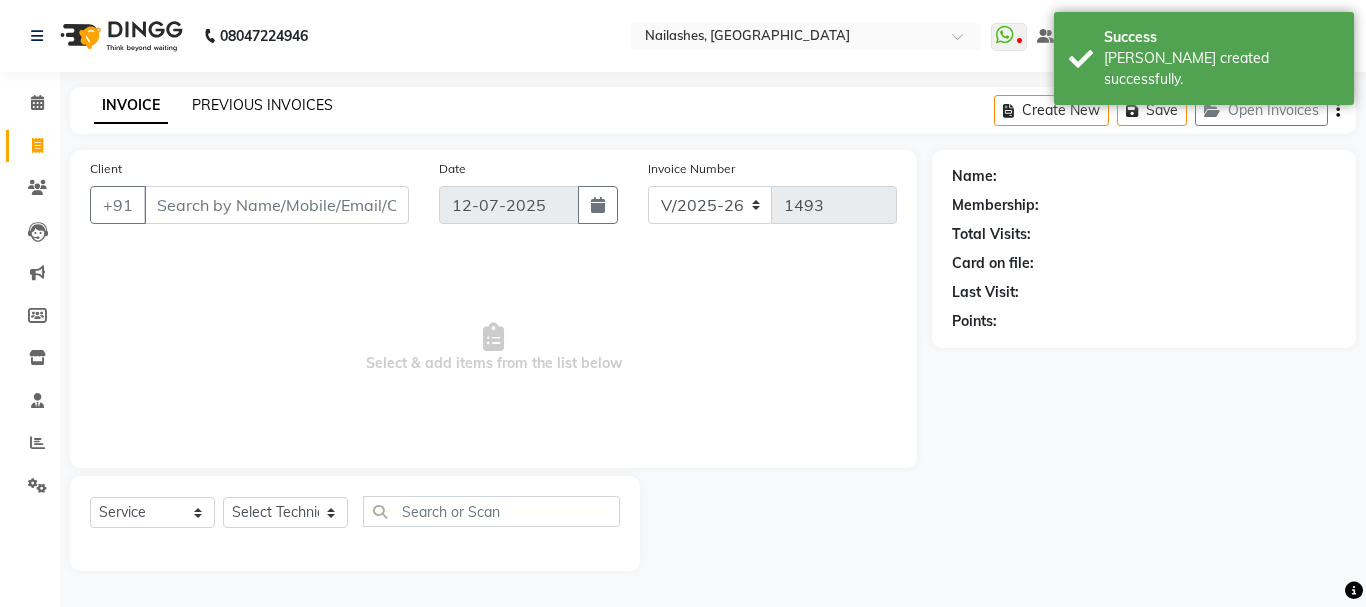 click on "PREVIOUS INVOICES" 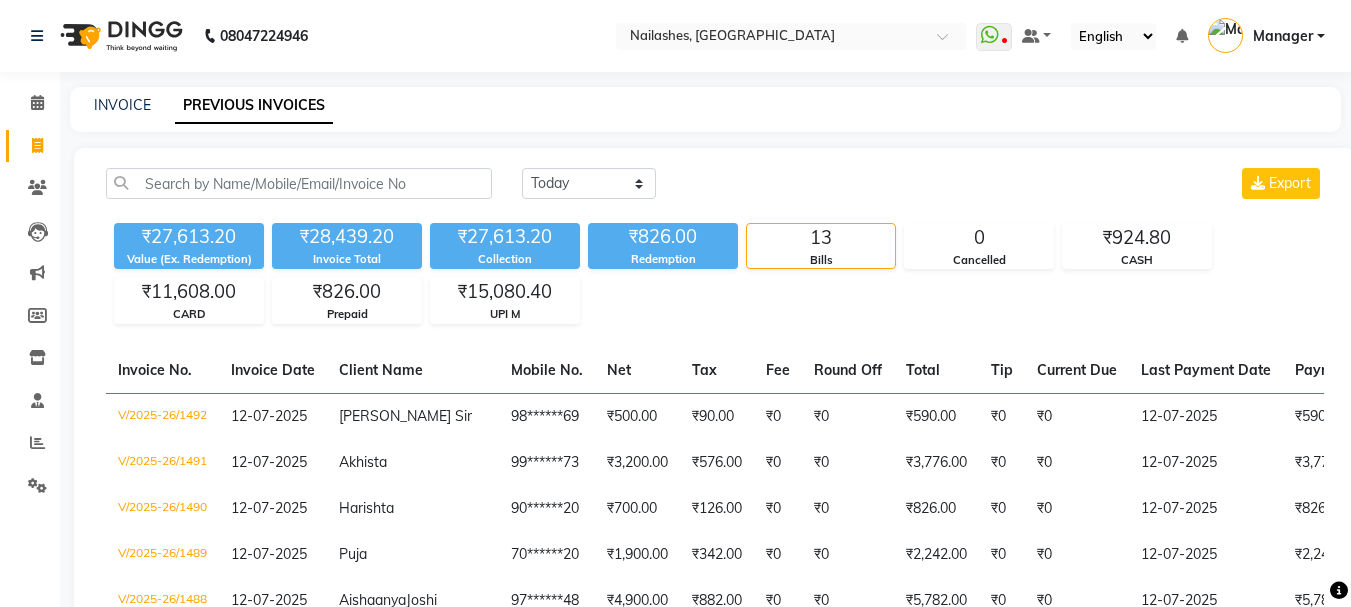 scroll, scrollTop: 531, scrollLeft: 0, axis: vertical 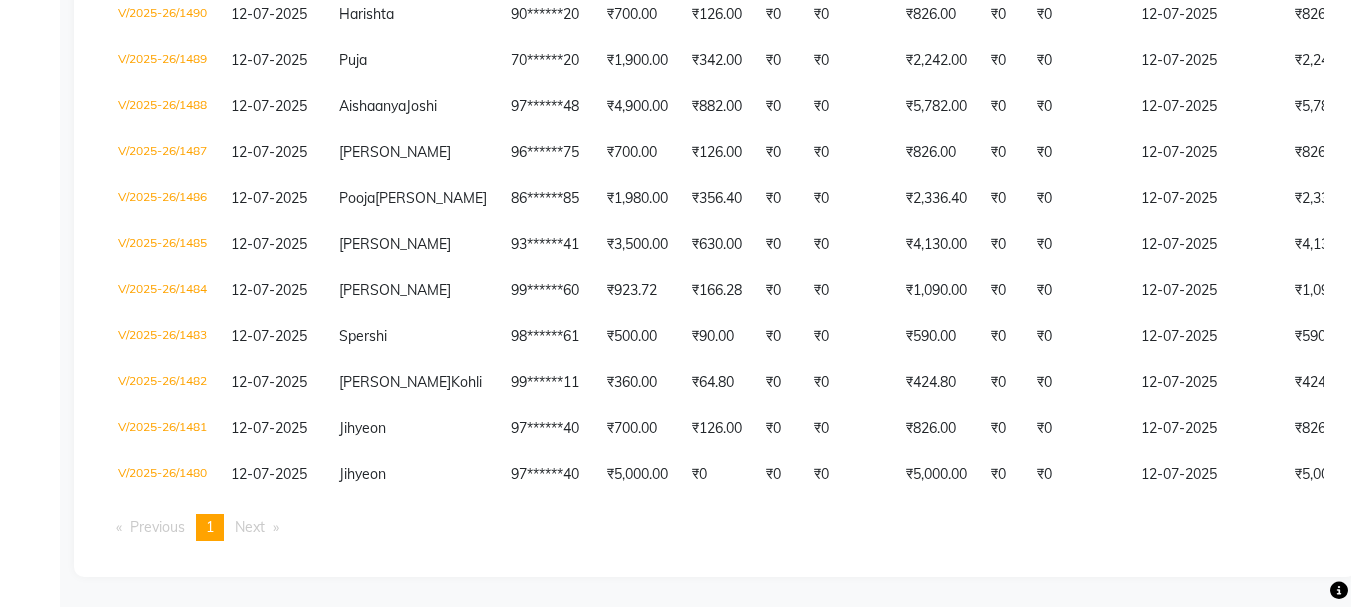 click on "08047224946 Select Location × Nailashes, South Point Mall  WhatsApp Status  ✕ Status:  Disconnected Most Recent Message: 10-06-2025     05:34 PM Recent Service Activity: 10-06-2025     05:52 PM  08047224946 Whatsapp Settings Default Panel My Panel English ENGLISH Español العربية मराठी हिंदी ગુજરાતી தமிழ் 中文 Notifications nothing to show Manager Manage Profile Change Password Sign out  Version:3.15.4  ☀ Nailashes, South Point Mall  Calendar  Invoice  Clients  Leads   Marketing  Members  Inventory  Staff  Reports  Settings Completed InProgress Upcoming Dropped Tentative Check-In Confirm Bookings Segments Page Builder INVOICE PREVIOUS INVOICES Today Yesterday Custom Range Export ₹27,613.20 Value (Ex. Redemption) ₹28,439.20 Invoice Total  ₹27,613.20 Collection ₹826.00 Redemption 13 Bills 0 Cancelled ₹924.80 CASH ₹11,608.00 CARD ₹826.00 Prepaid ₹15,080.40 UPI M  Invoice No.   Invoice Date   Client Name   Mobile No.   Net" at bounding box center (675, -191) 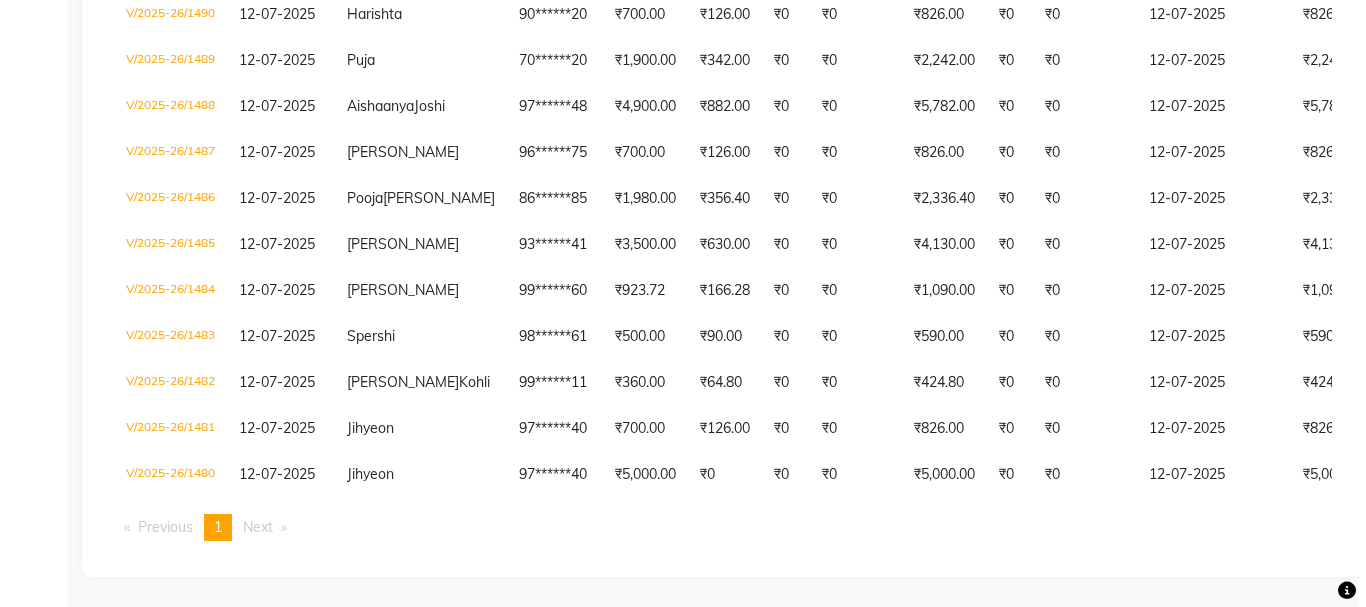 scroll, scrollTop: 0, scrollLeft: 0, axis: both 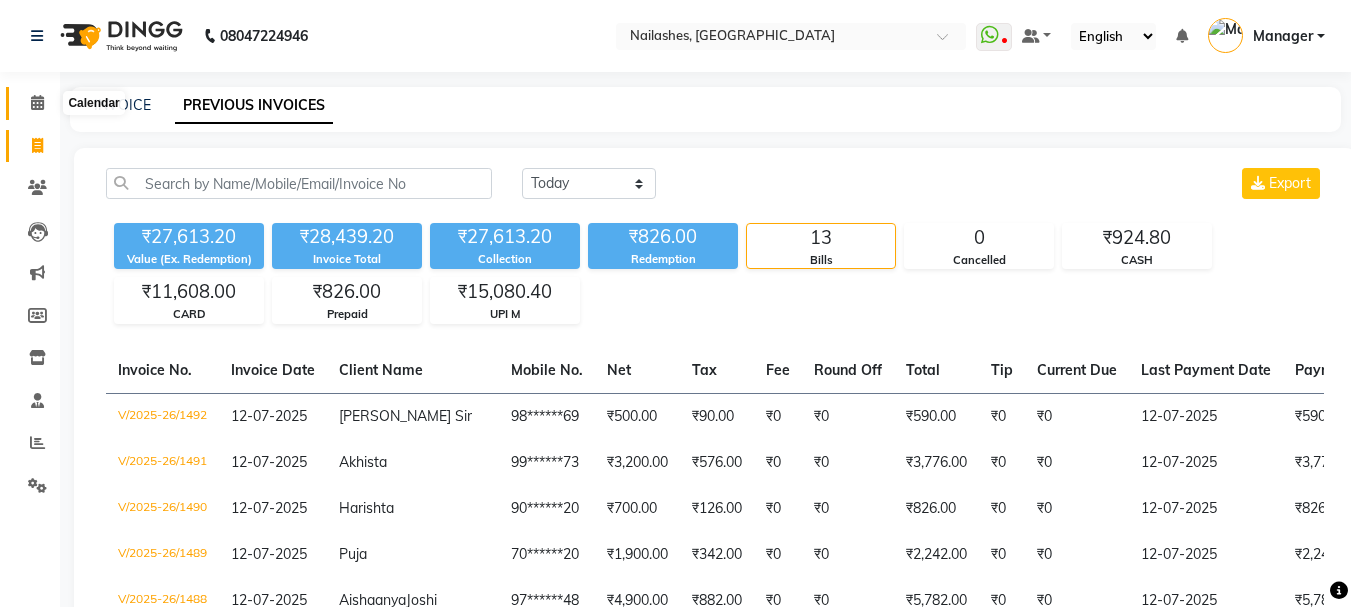 click 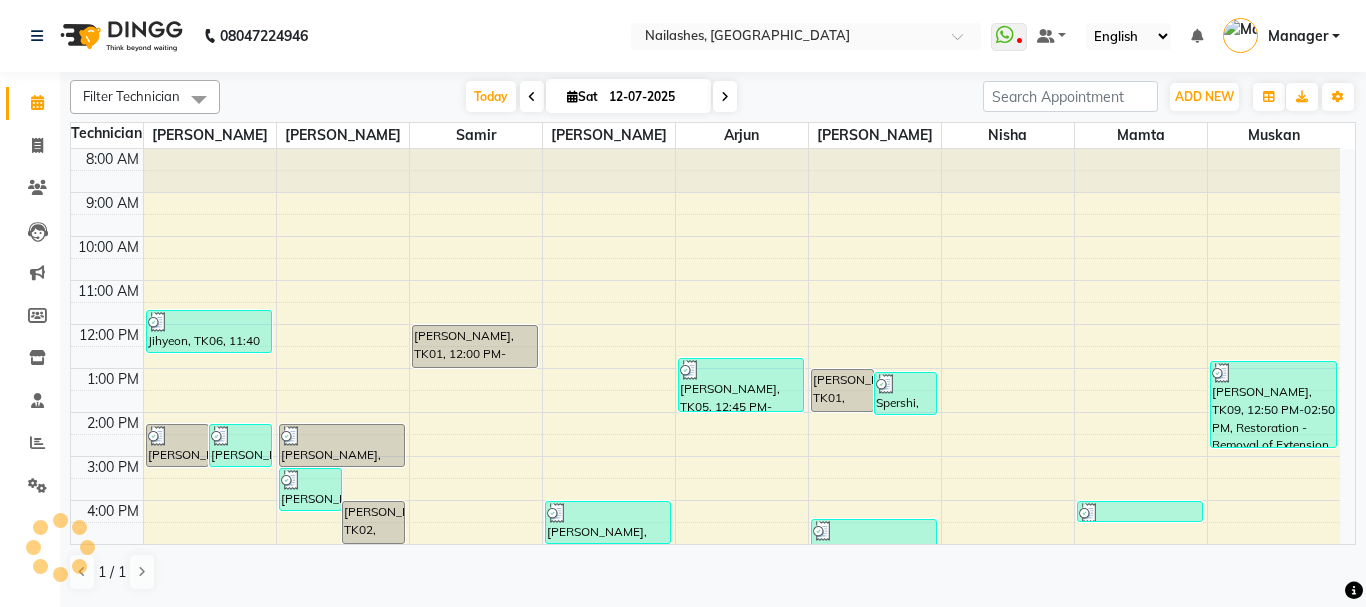 scroll, scrollTop: 0, scrollLeft: 0, axis: both 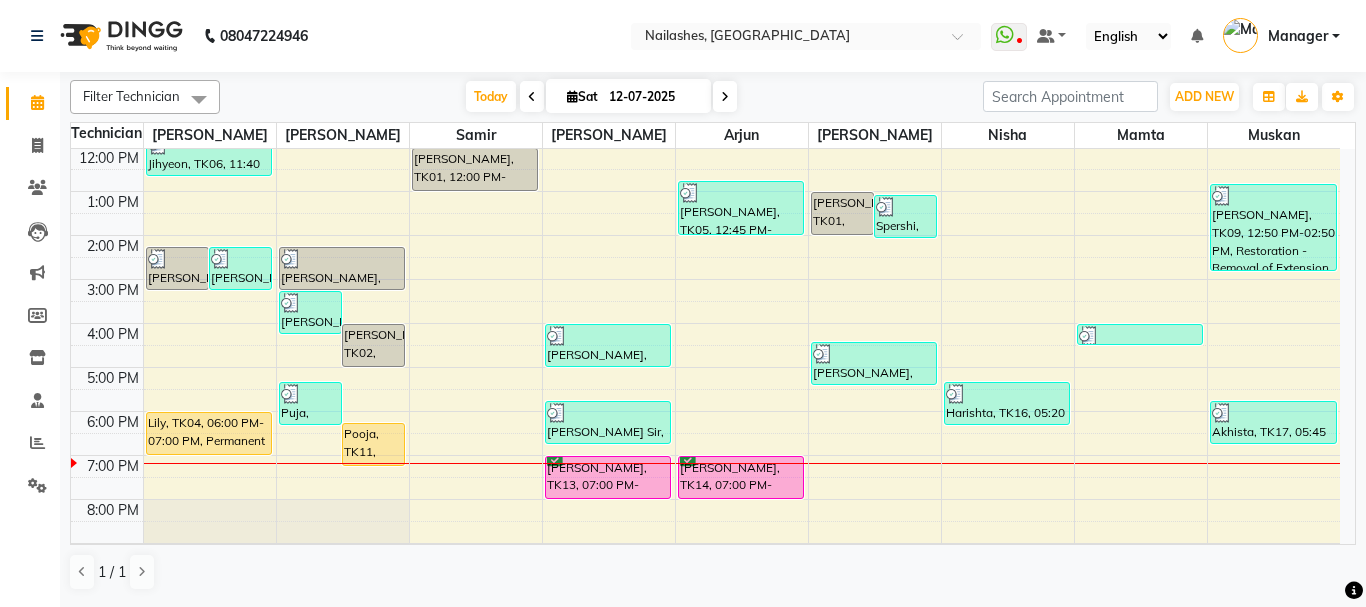 click on "Lily, TK04, 06:00 PM-07:00 PM, Permanent Nail Paint - Solid Color (Hand)" at bounding box center [209, 433] 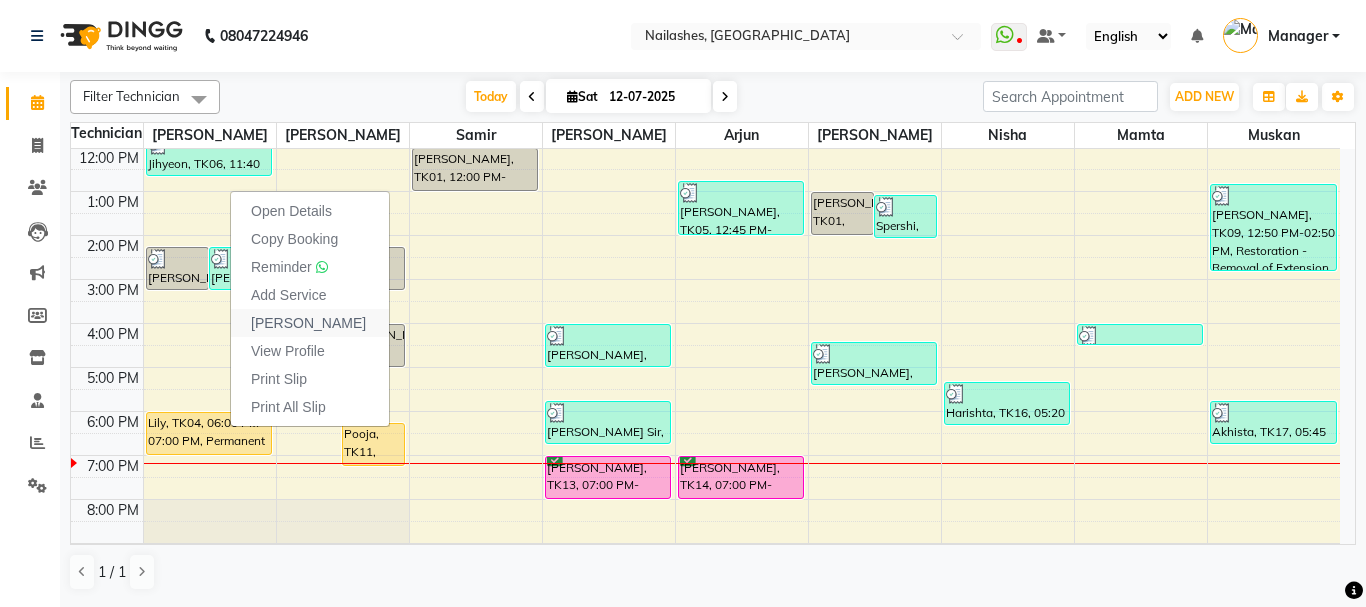 click on "Mark Done" at bounding box center [310, 323] 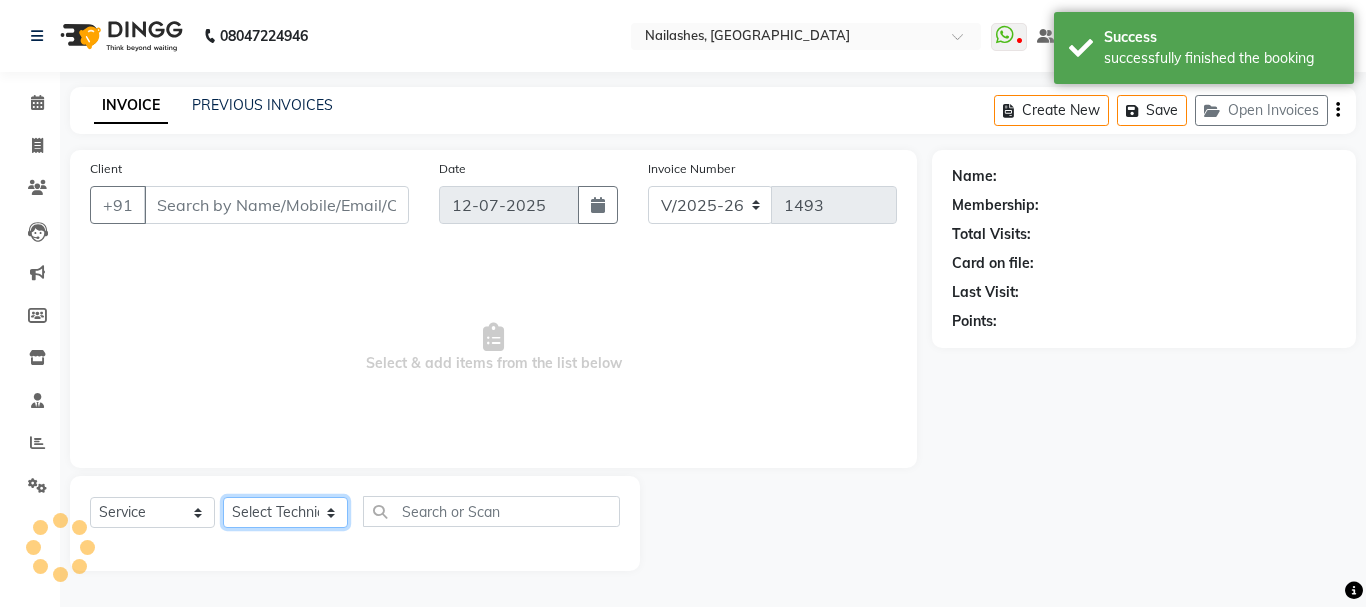 click on "Select Technician" 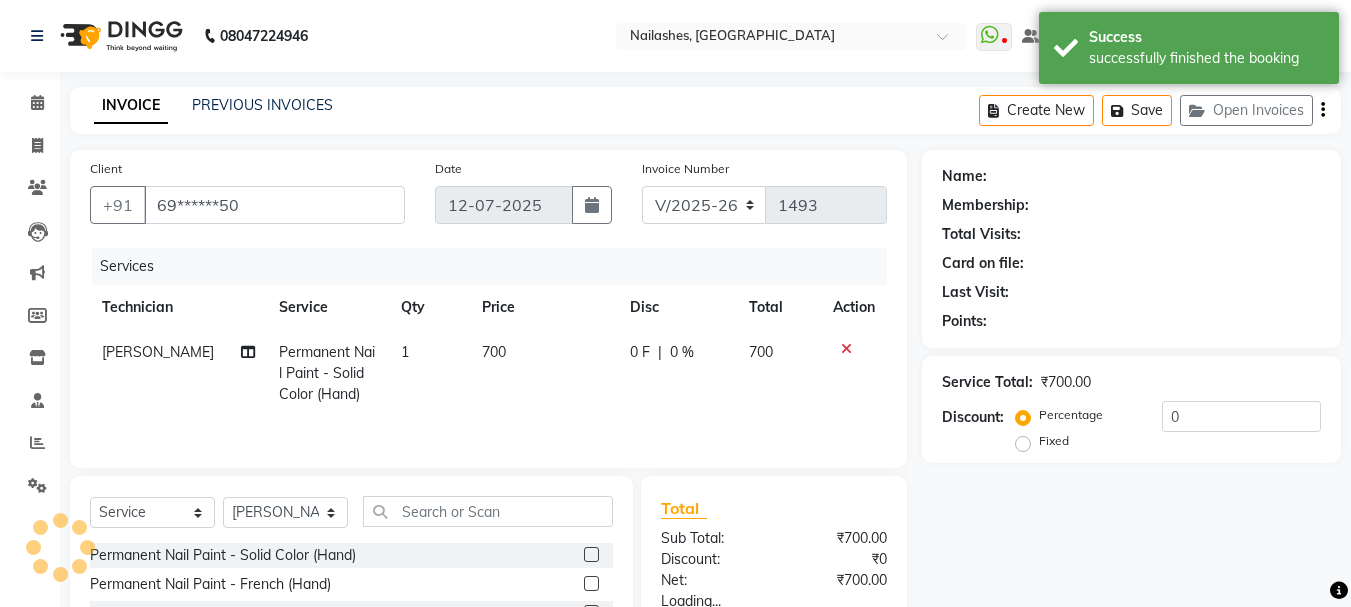 click on "Permanent Nail Paint - Solid Color (Hand)" 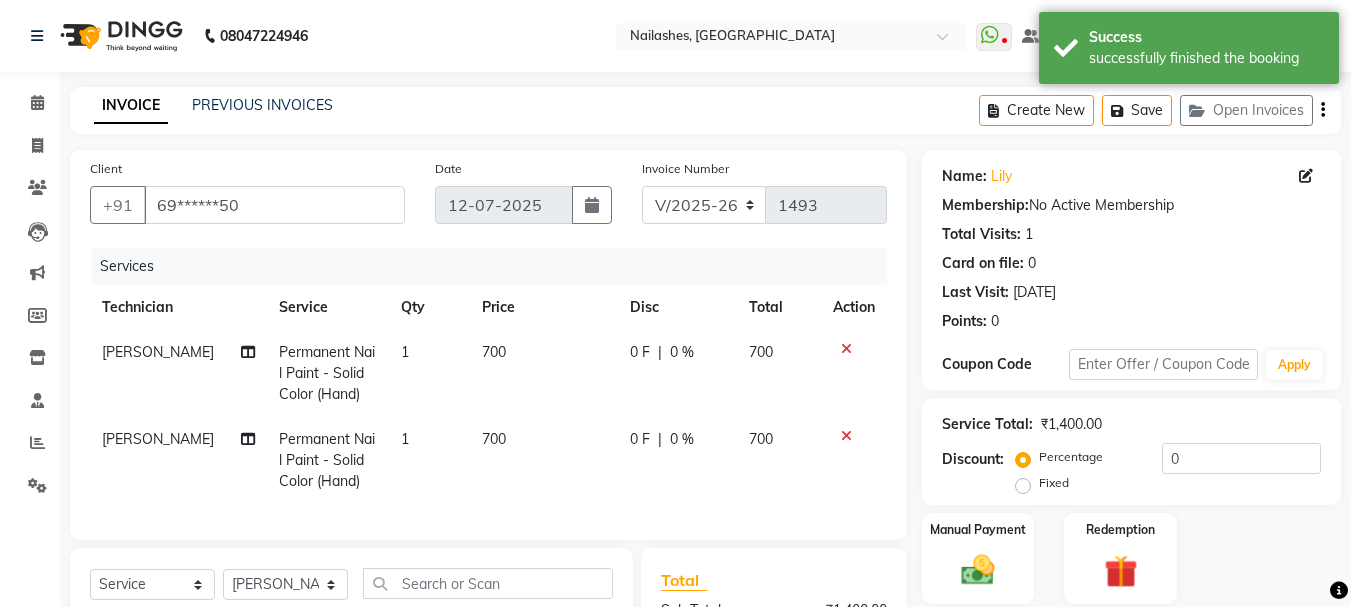 click 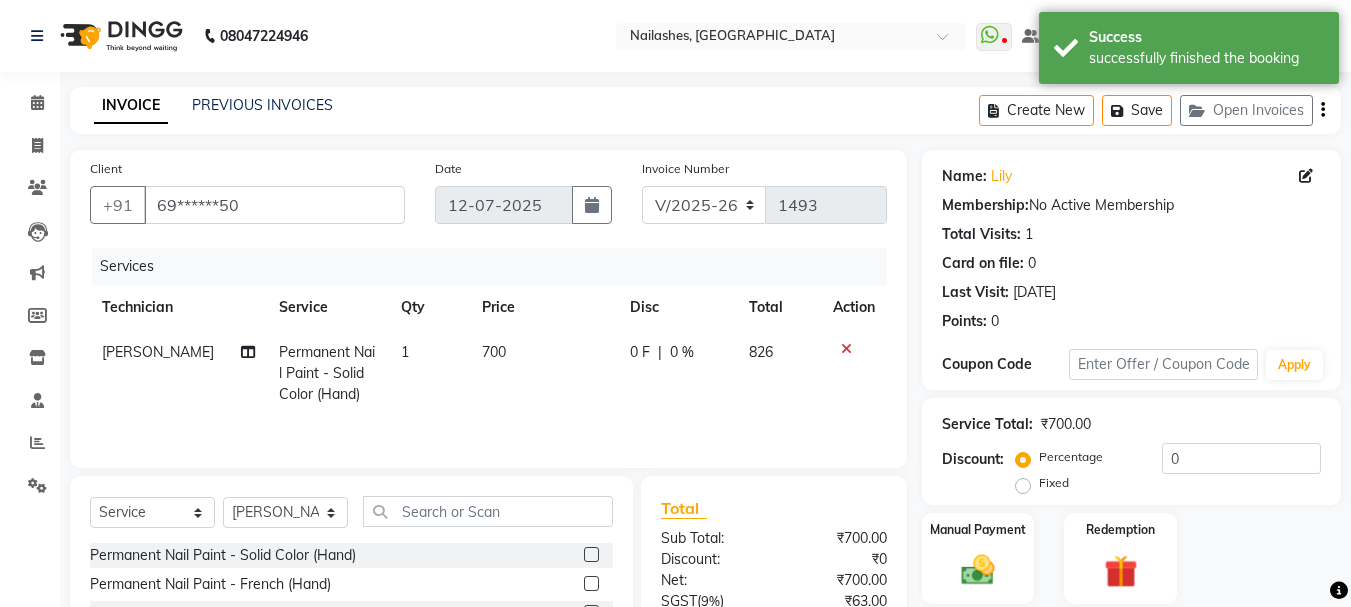 click on "Anamika" 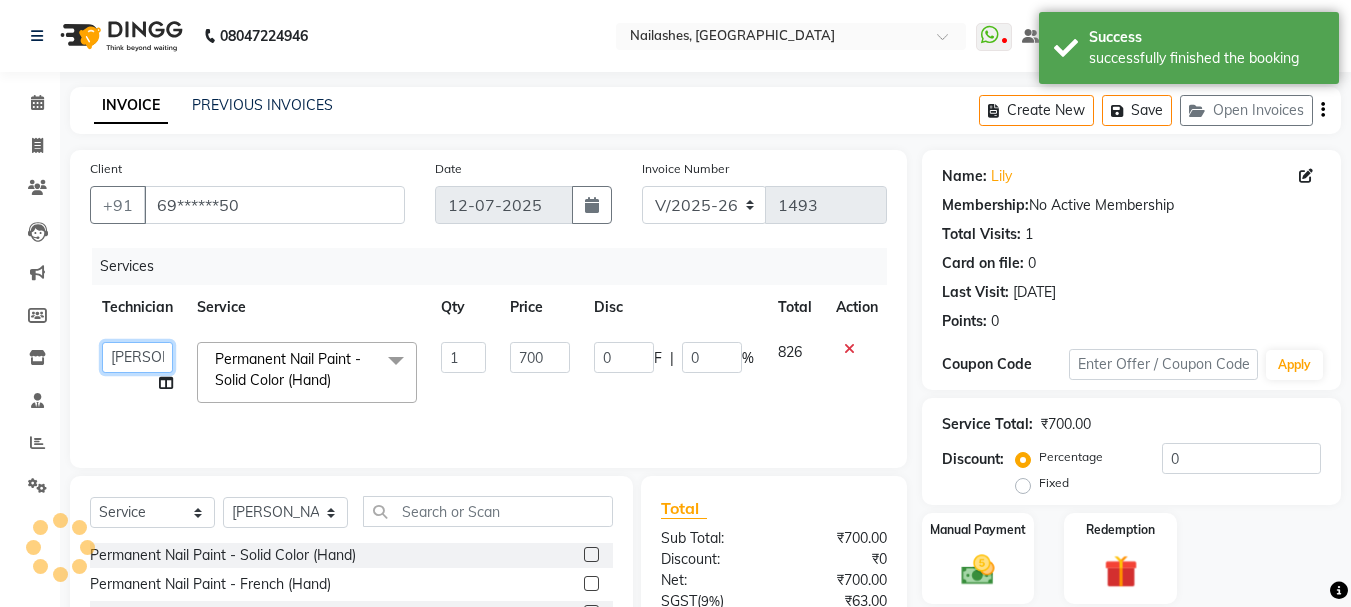 click on "Admin   Anamika   Anita   Arjun   Mamta   Manager   Muskan   Nisha   Samir   Shanu   Shushanto" 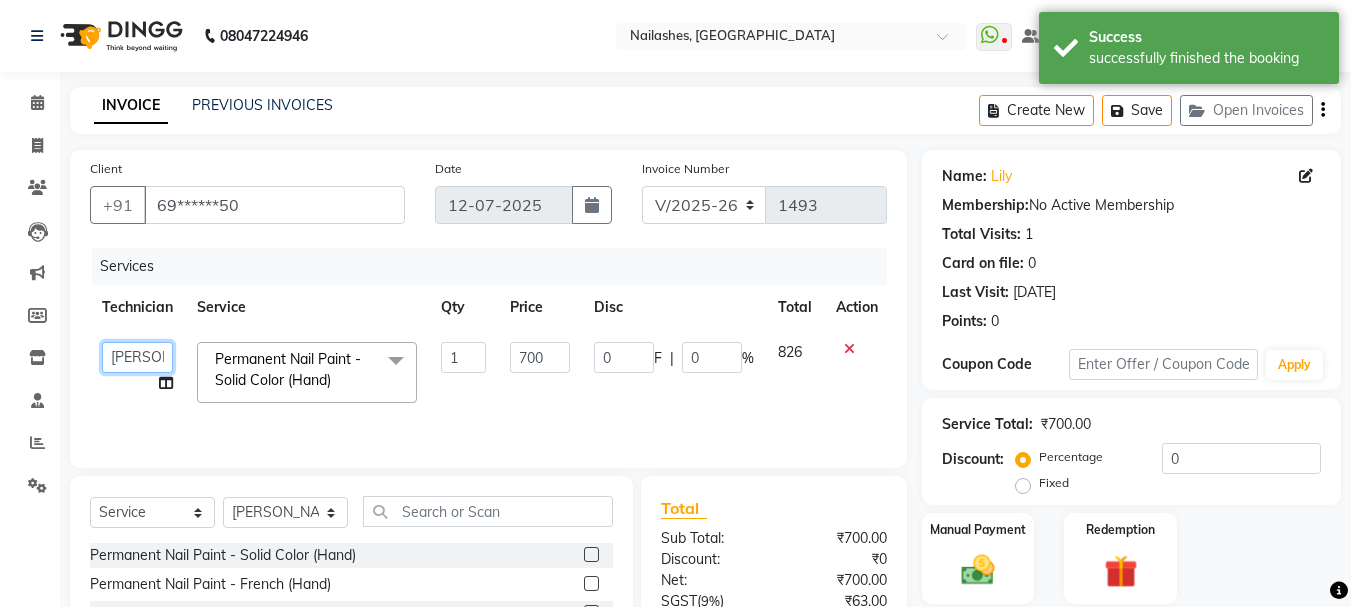 click on "Admin   Anamika   Anita   Arjun   Mamta   Manager   Muskan   Nisha   Samir   Shanu   Shushanto" 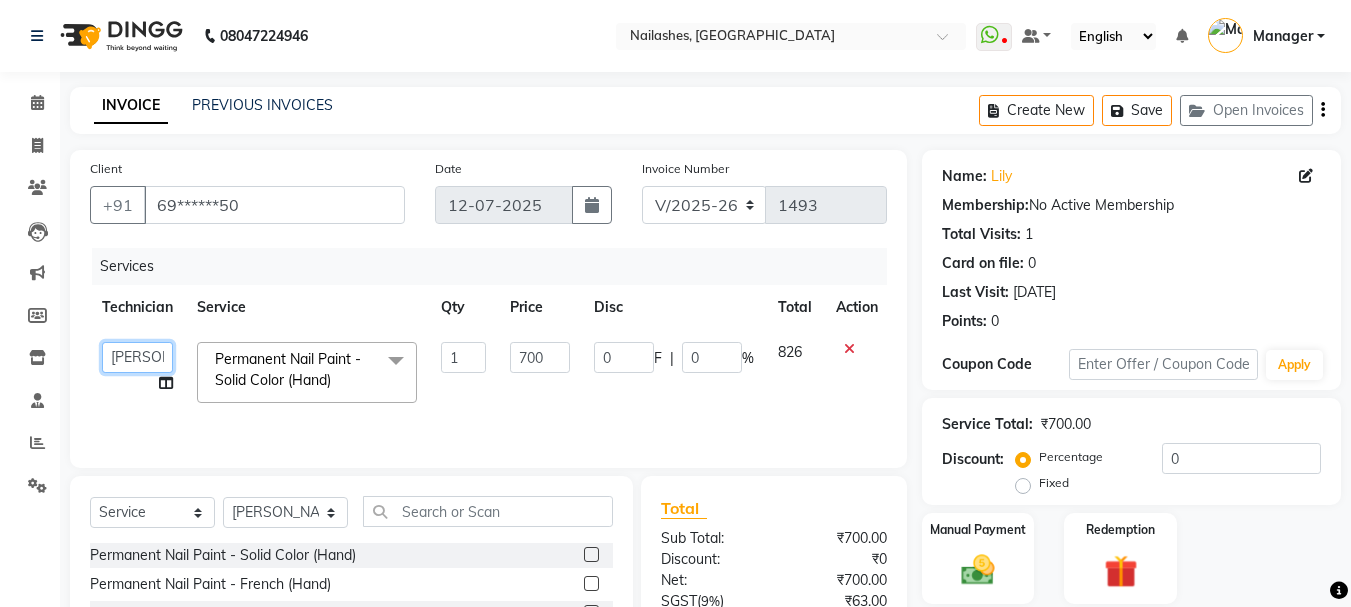 click on "Admin   Anamika   Anita   Arjun   Mamta   Manager   Muskan   Nisha   Samir   Shanu   Shushanto" 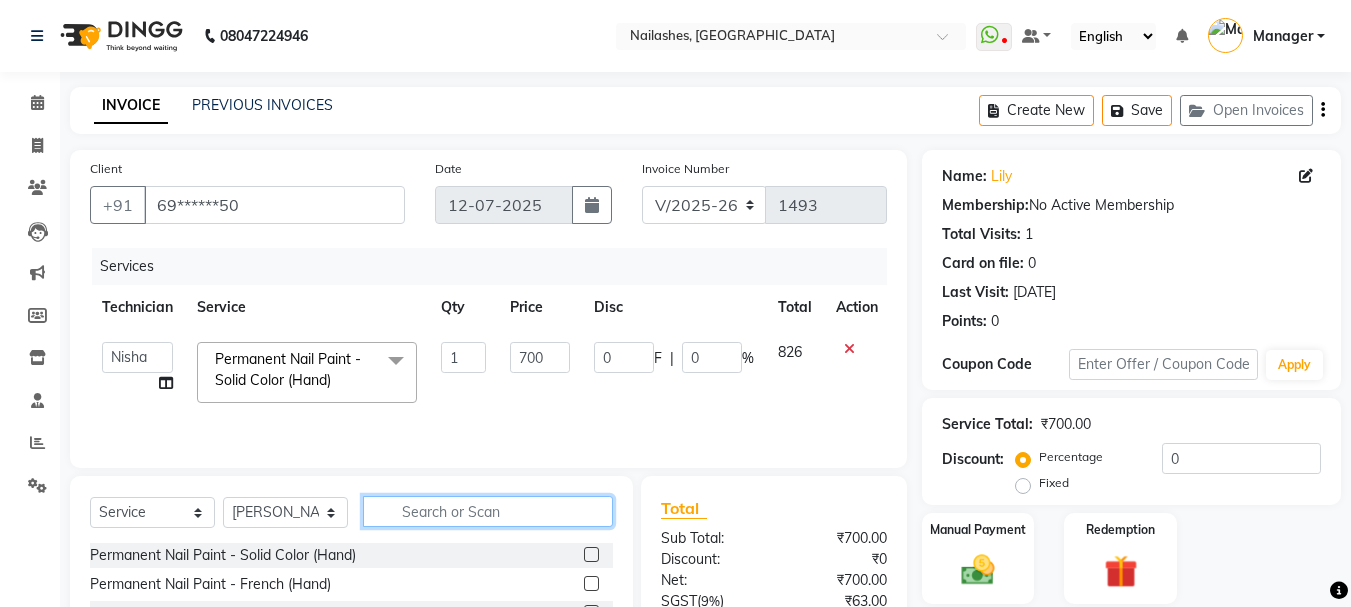 click 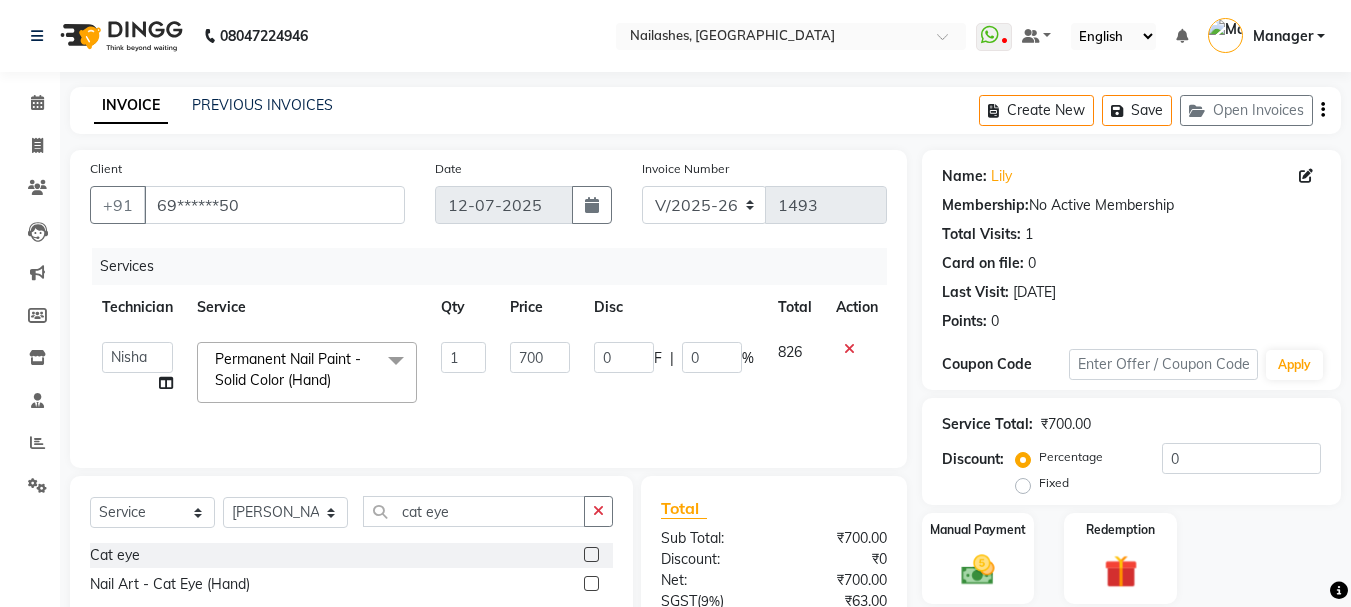 click 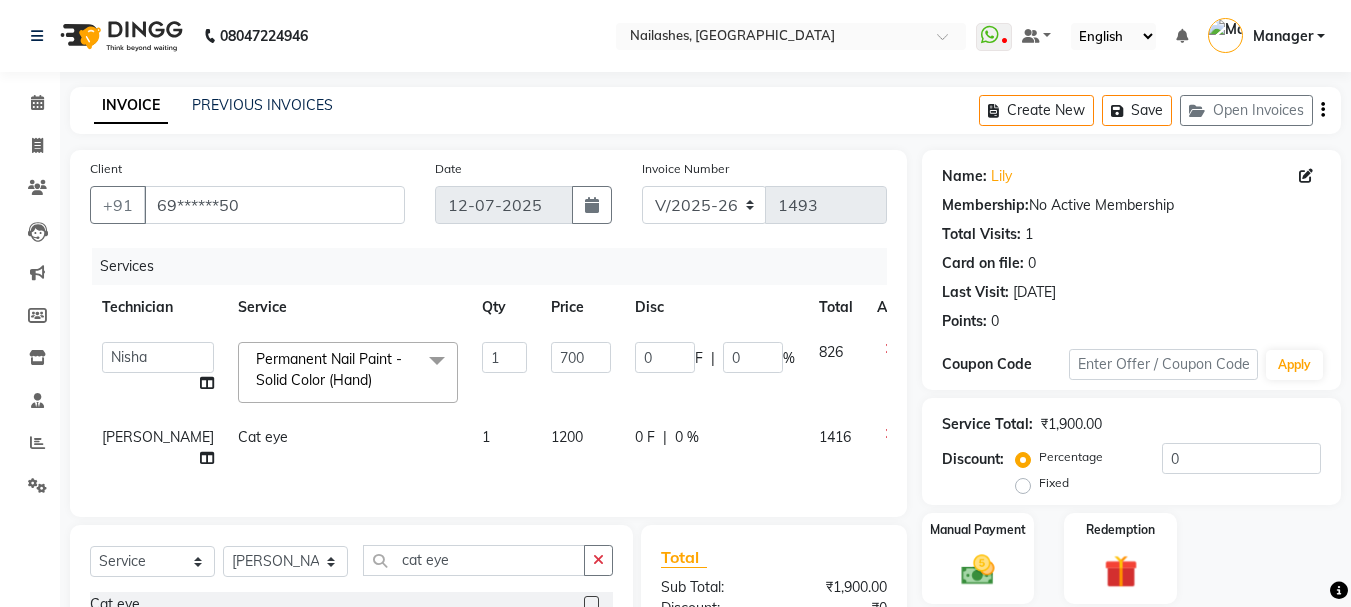 scroll, scrollTop: 257, scrollLeft: 0, axis: vertical 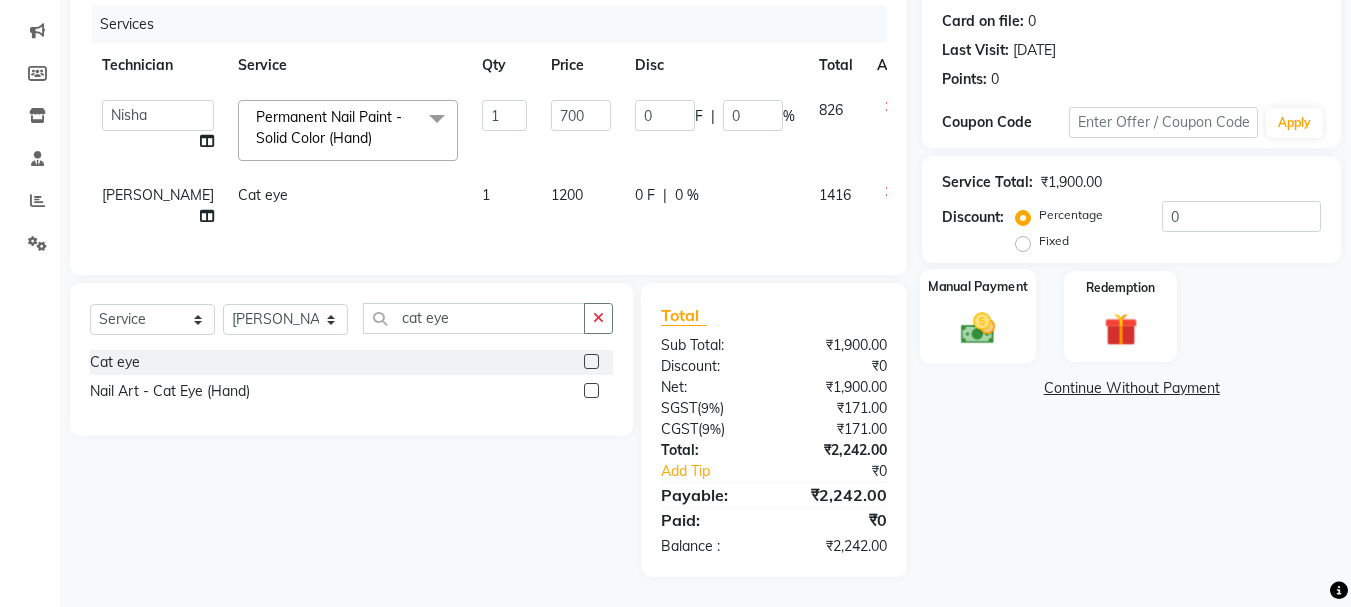 click 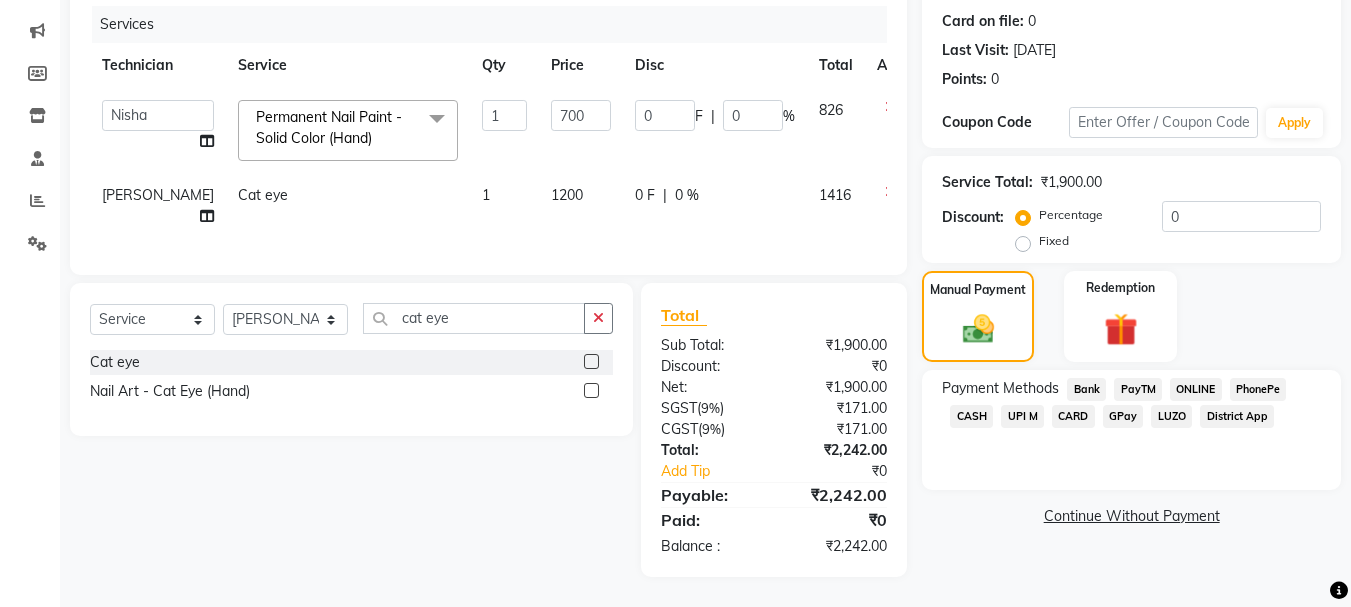 click on "UPI M" 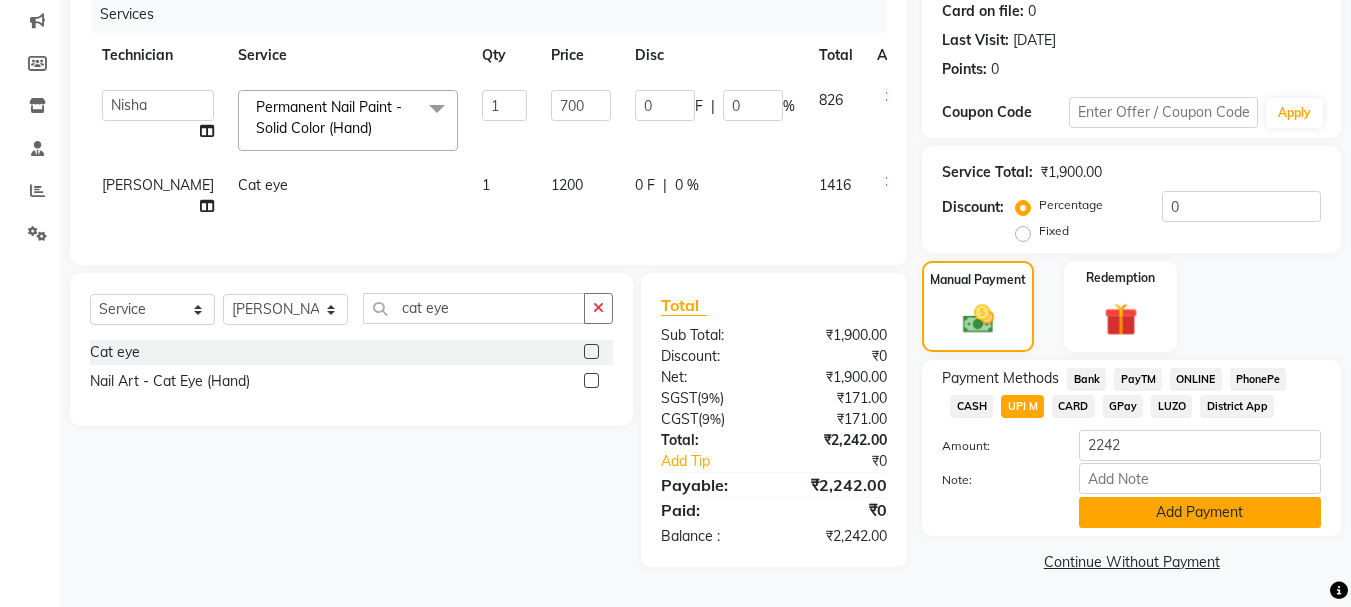 click on "Add Payment" 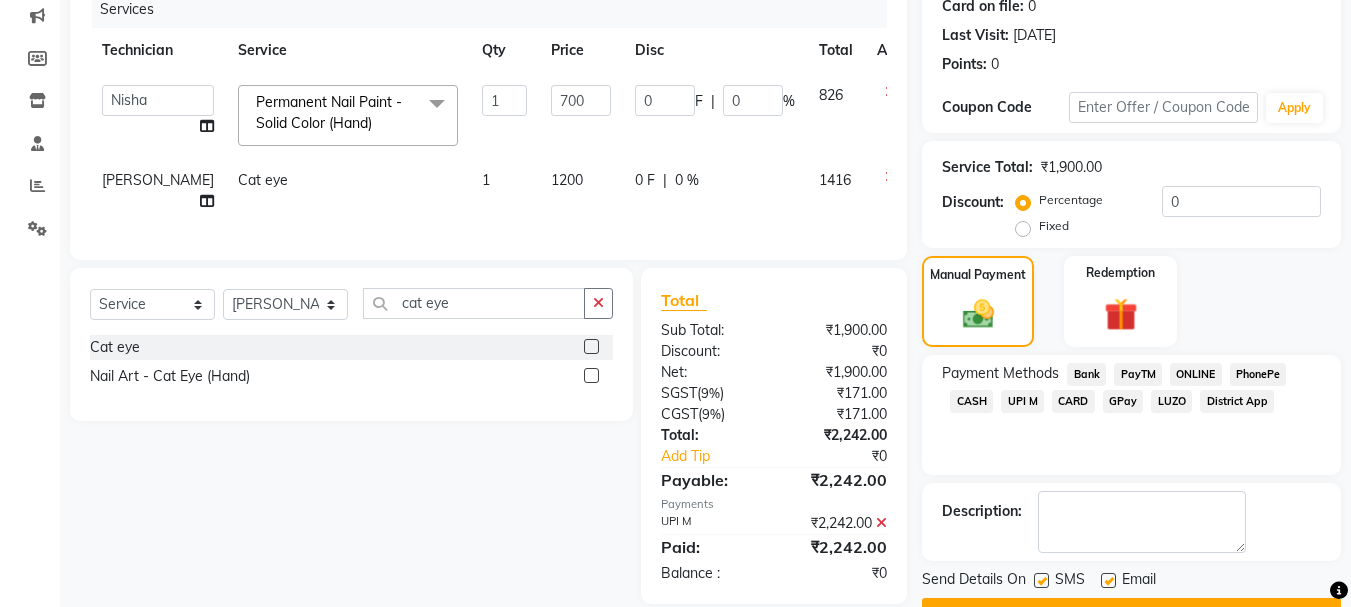scroll, scrollTop: 309, scrollLeft: 0, axis: vertical 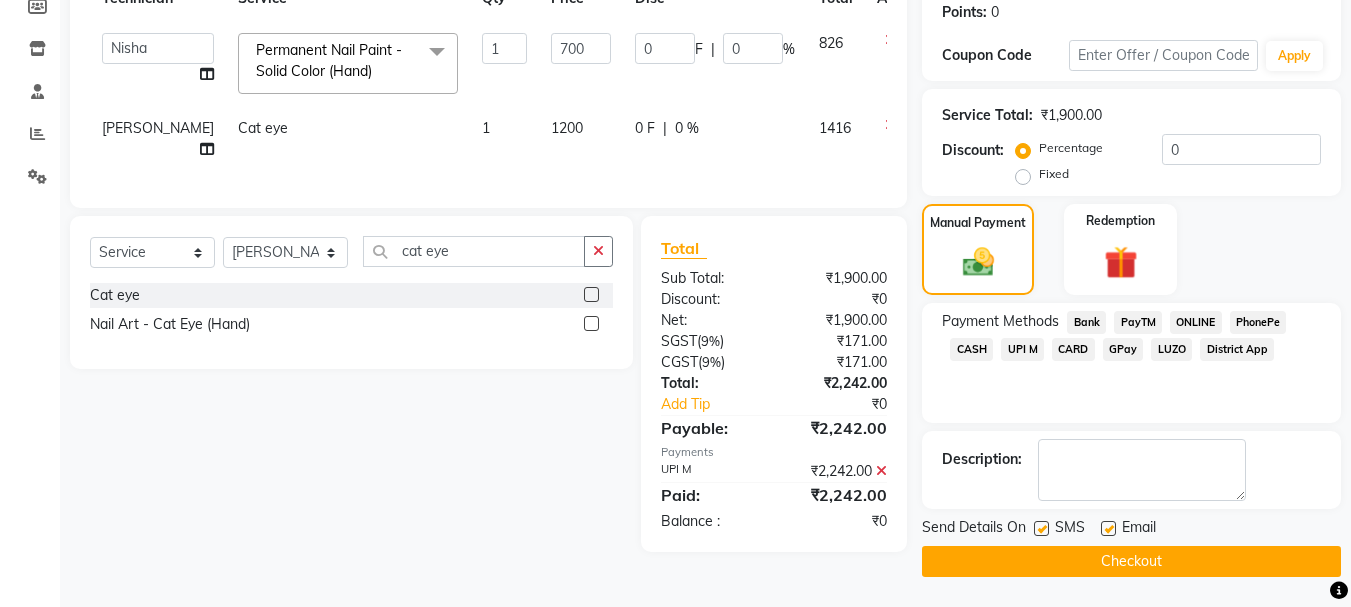 click on "Checkout" 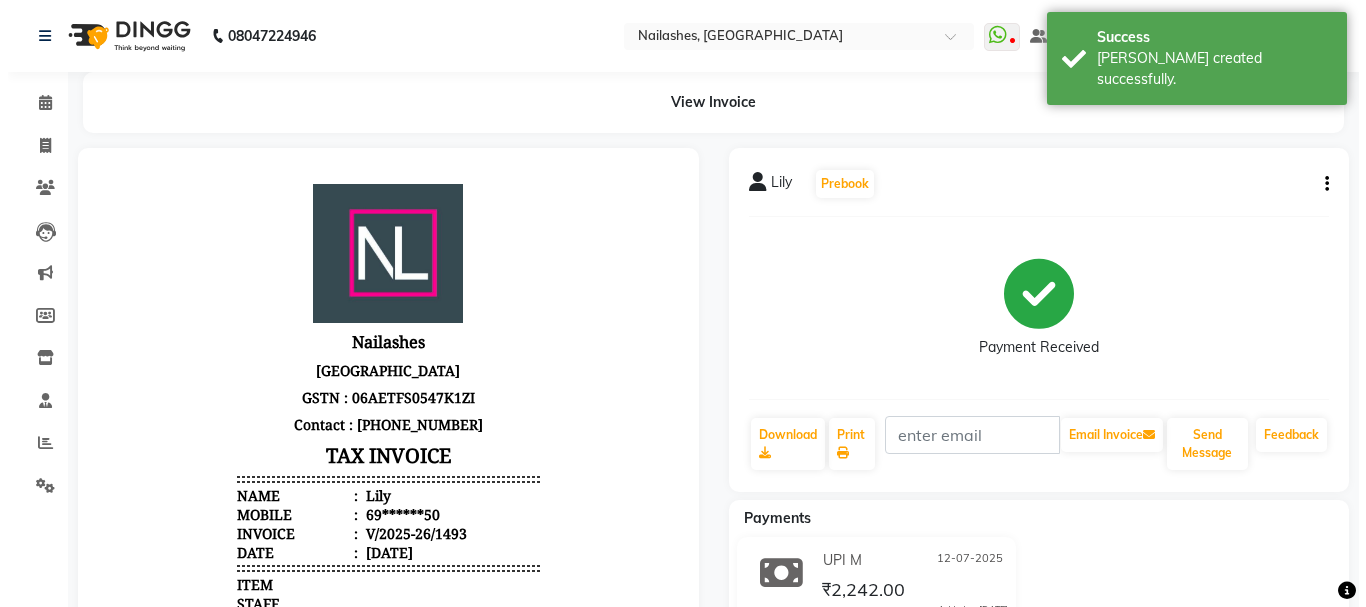 scroll, scrollTop: 0, scrollLeft: 0, axis: both 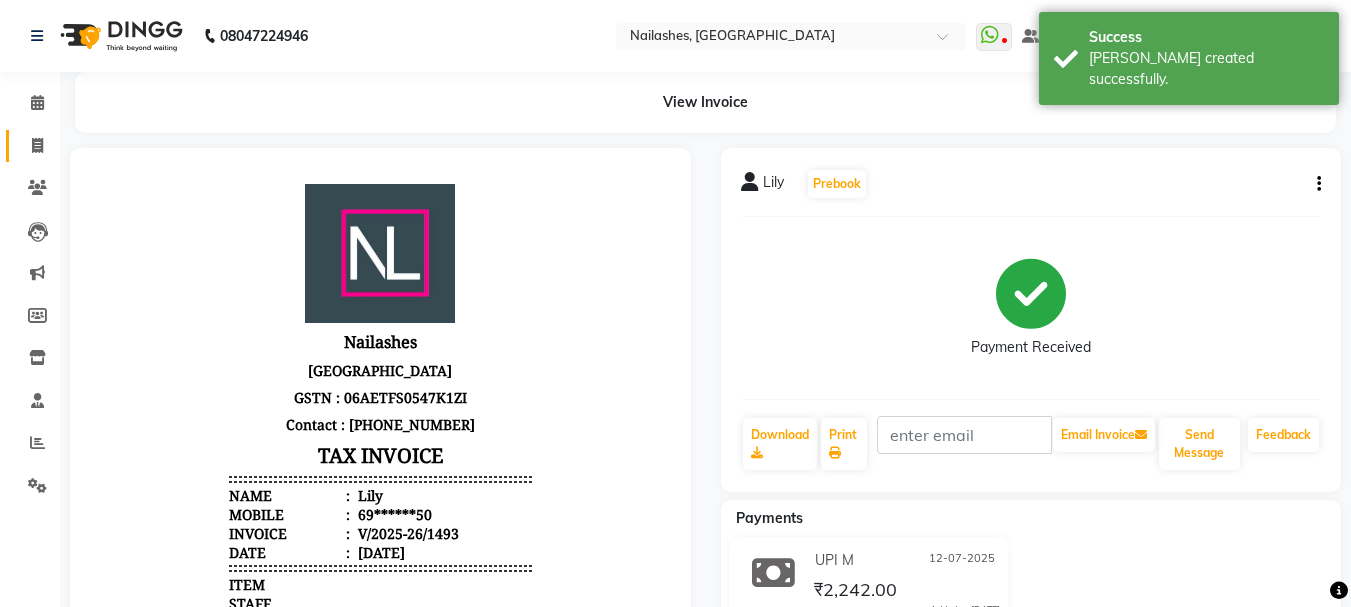 click on "Invoice" 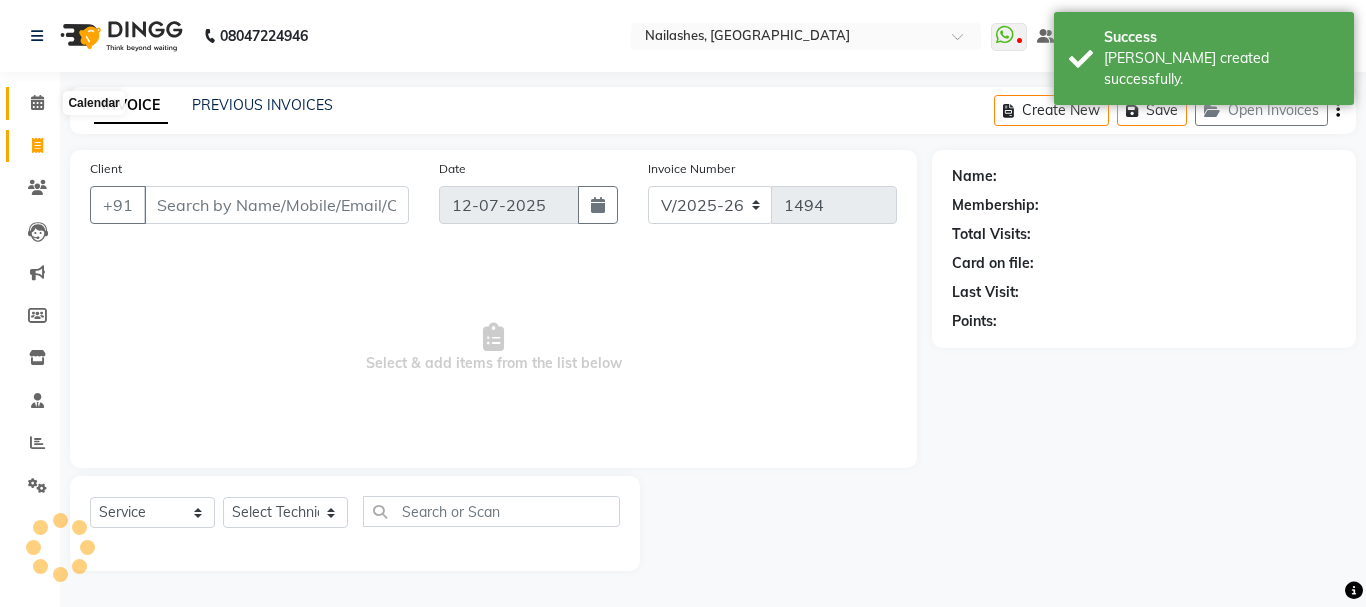click 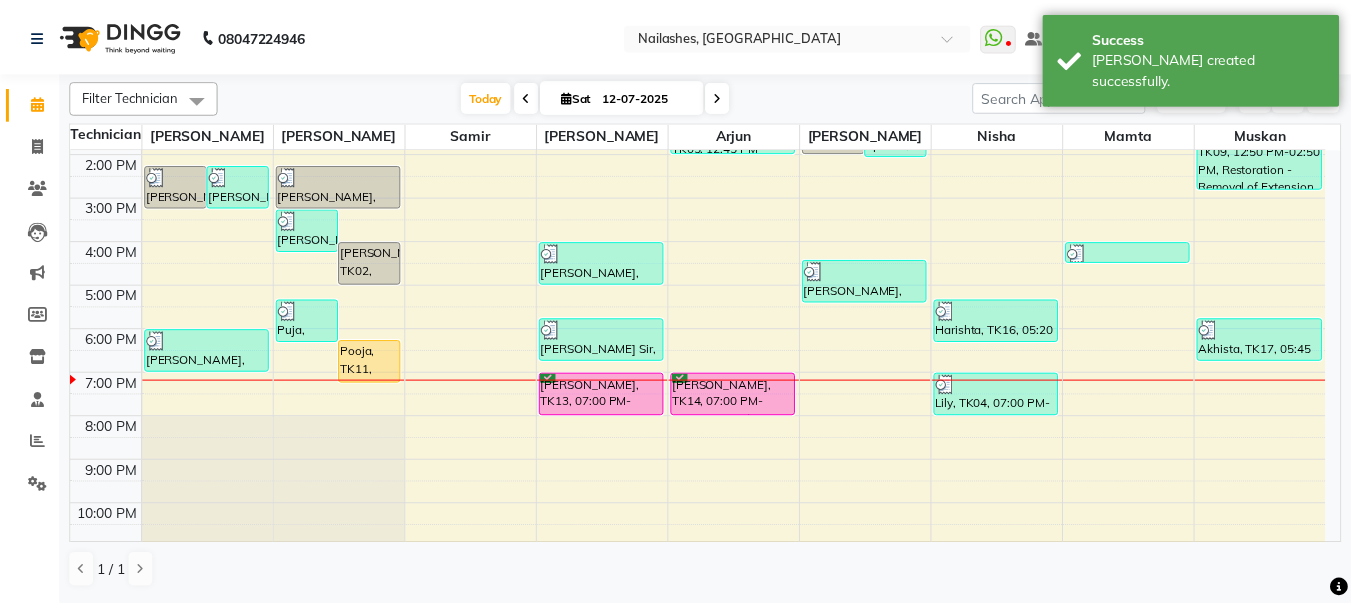 scroll, scrollTop: 308, scrollLeft: 0, axis: vertical 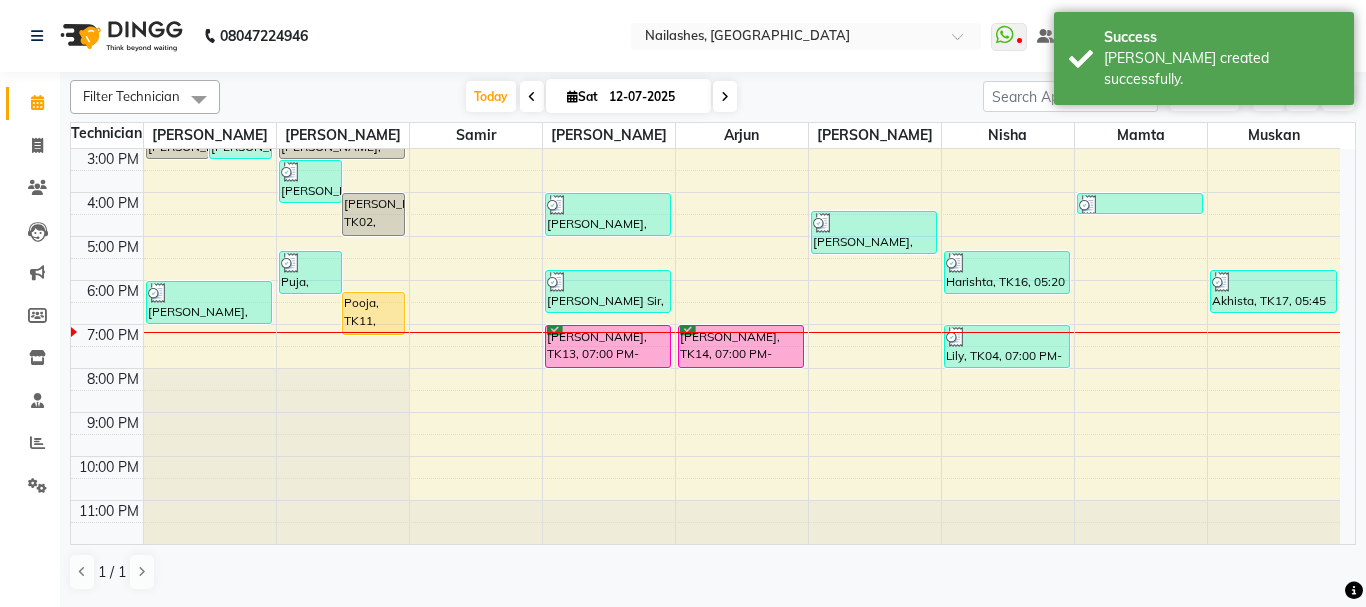 click on "Ishita, TK13, 07:00 PM-08:00 PM, Permanent Nail Paint - Solid Color (Hand)" at bounding box center (608, 346) 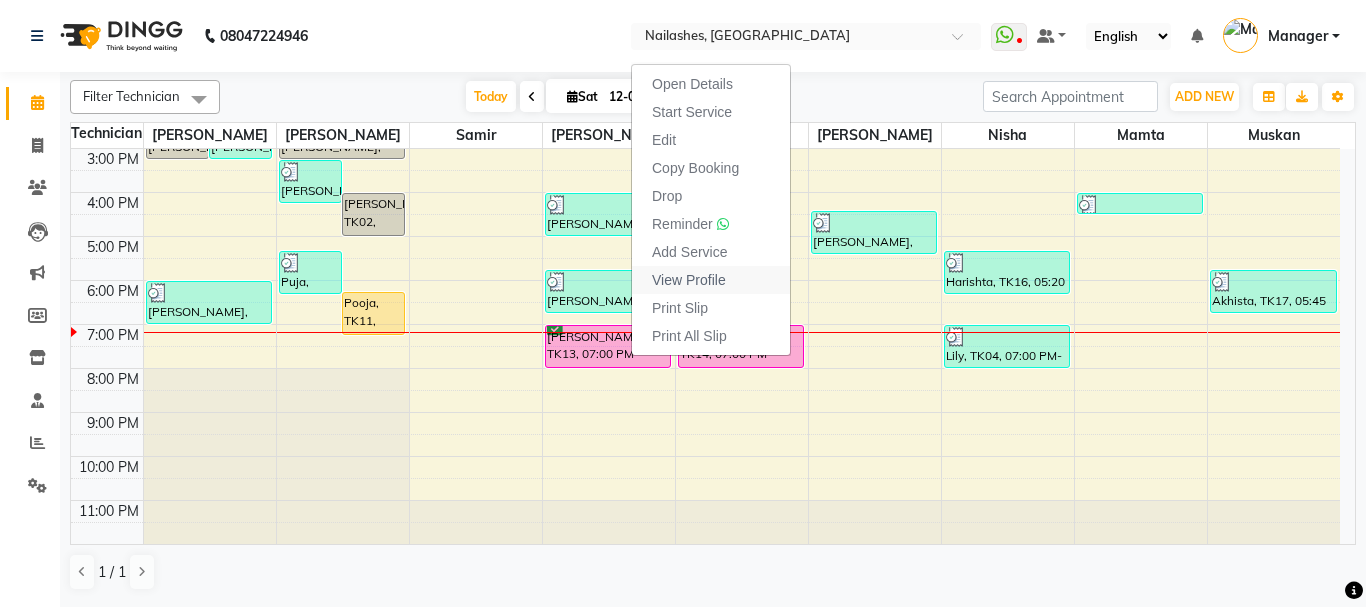click on "View Profile" at bounding box center (689, 280) 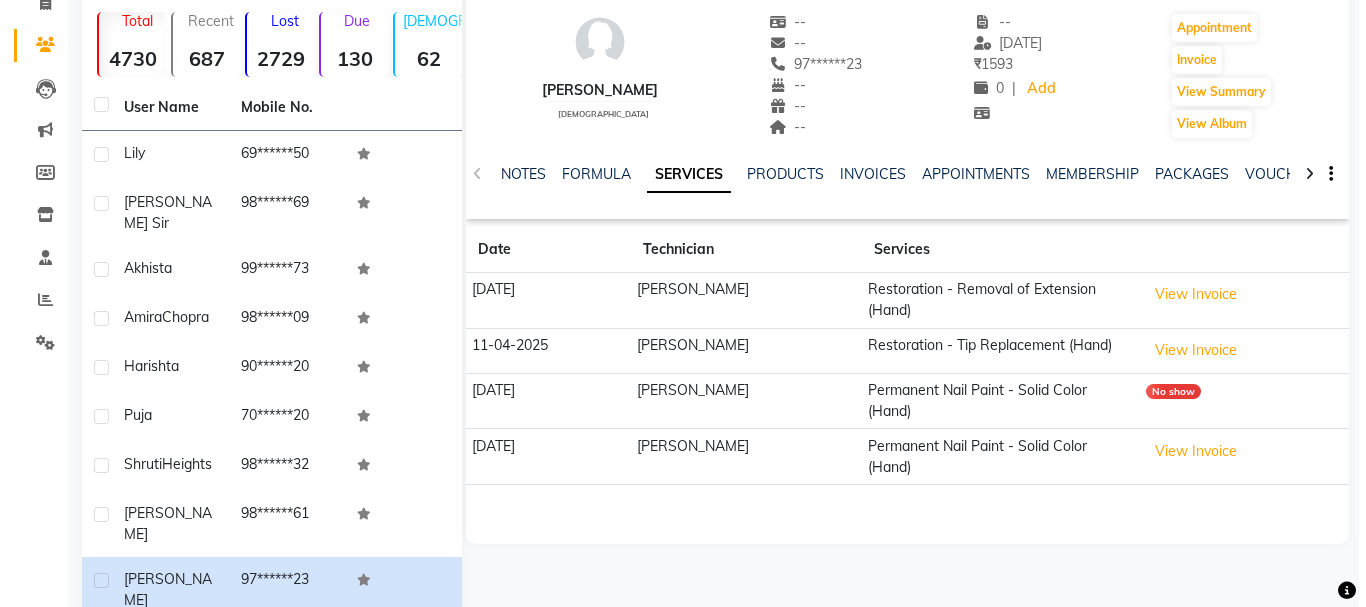 scroll, scrollTop: 0, scrollLeft: 0, axis: both 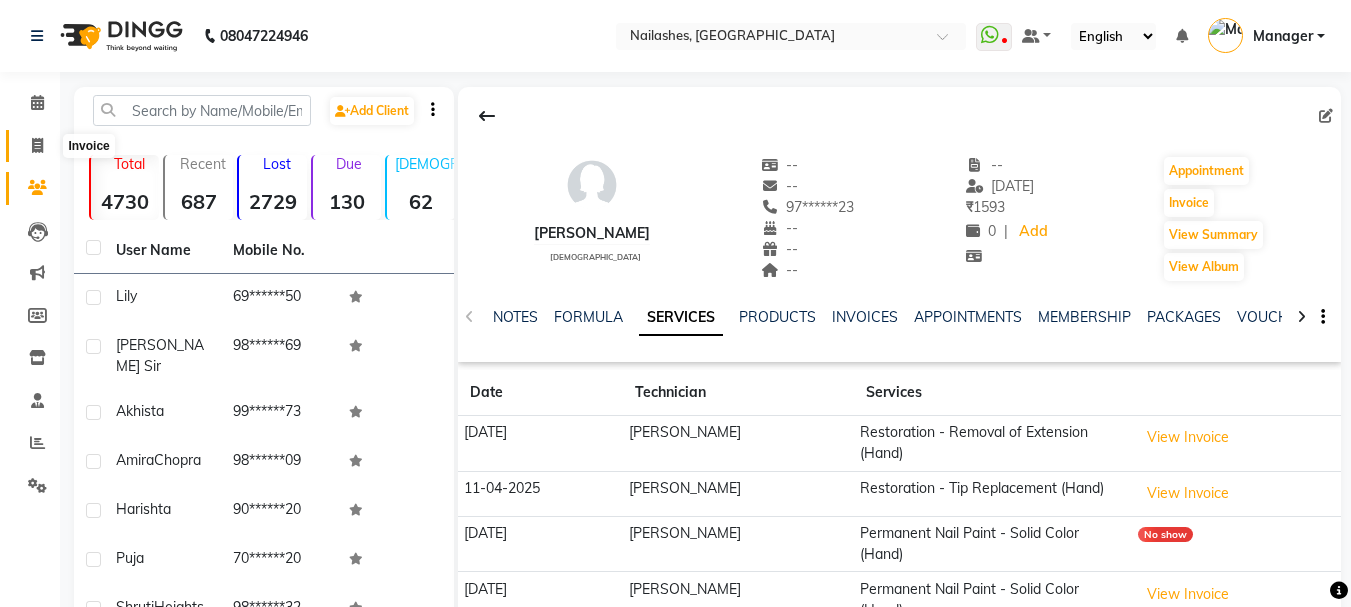click 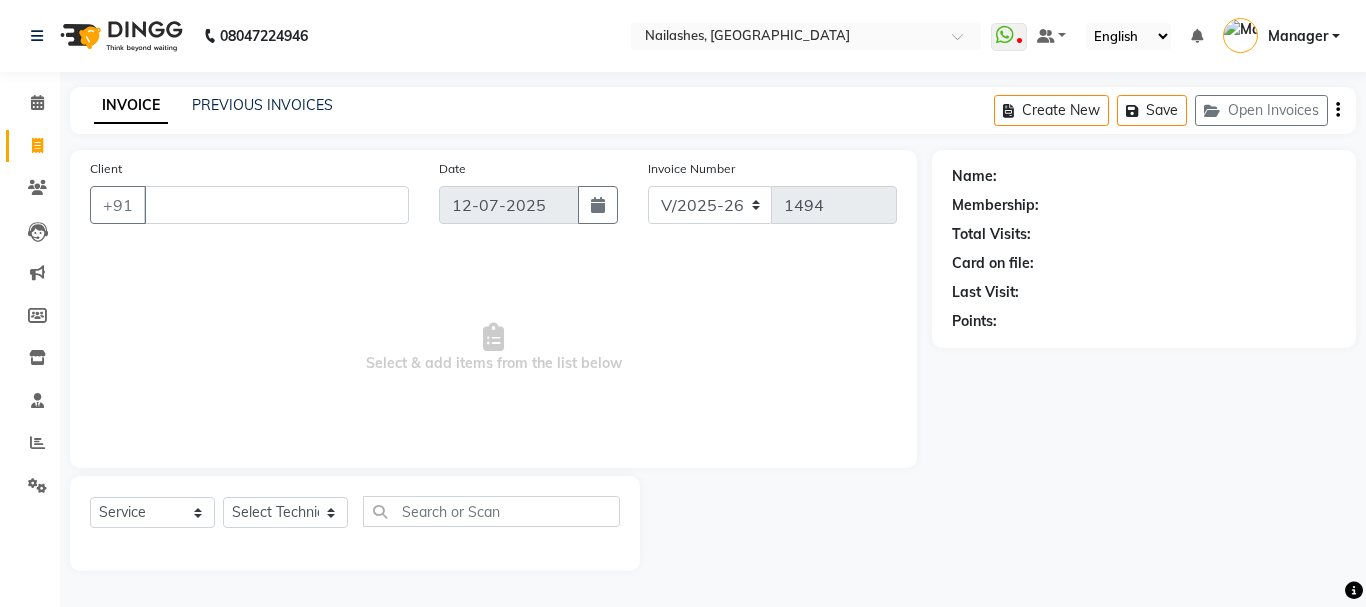 click on "Calendar" 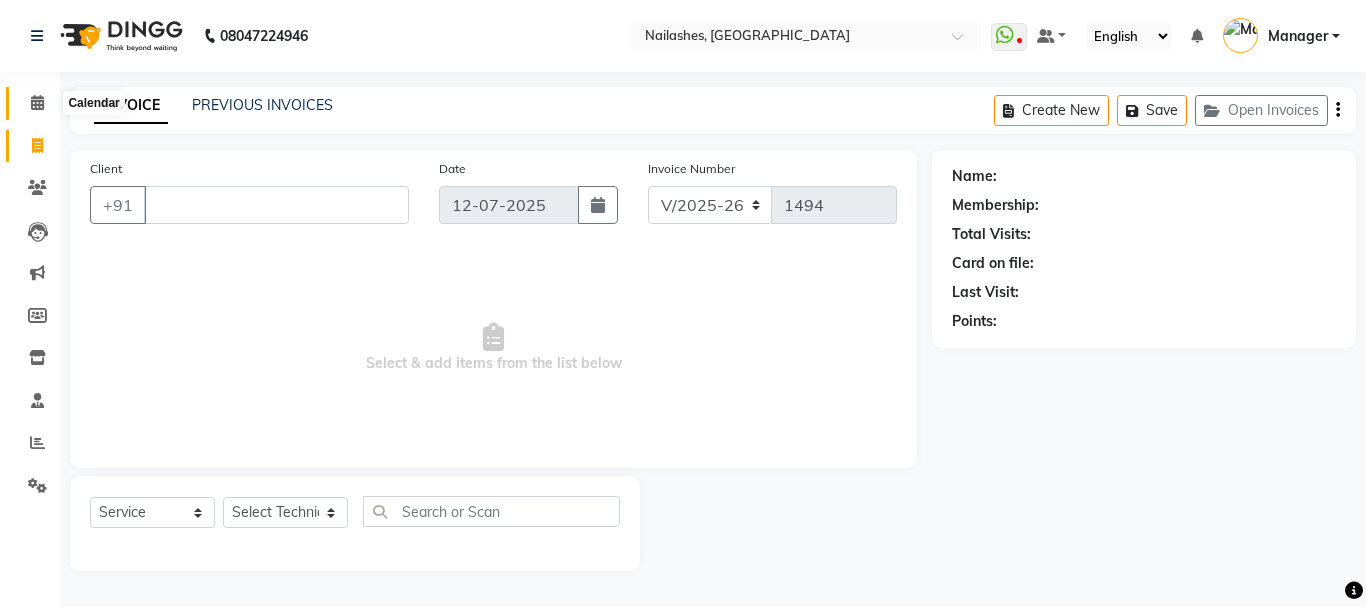 click 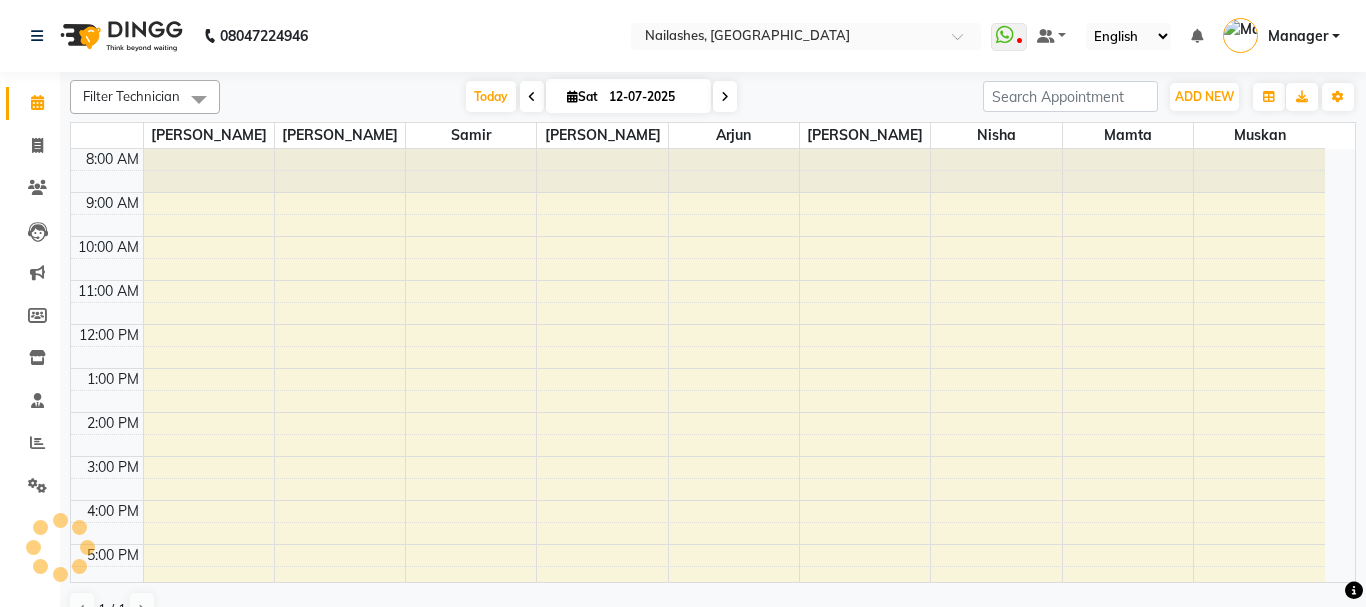 scroll, scrollTop: 0, scrollLeft: 0, axis: both 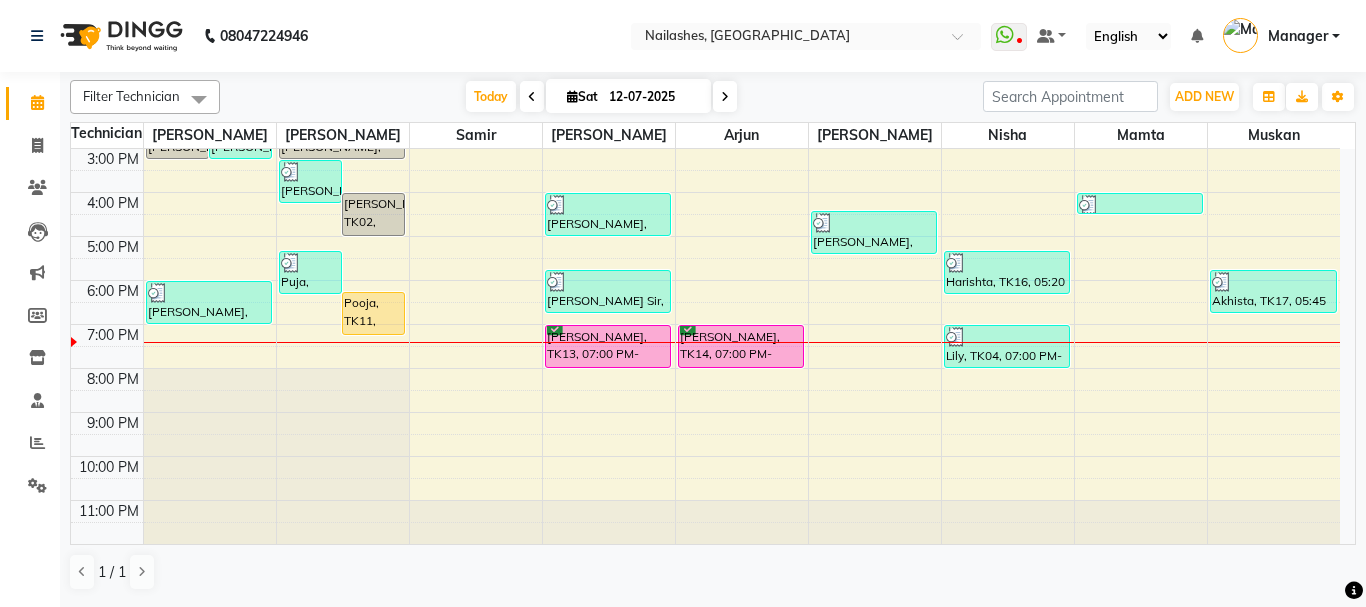 click on "Pooja, TK11, 06:15 PM-07:15 PM, Permanent Nail Paint - Solid Color (Hand)" at bounding box center [373, 313] 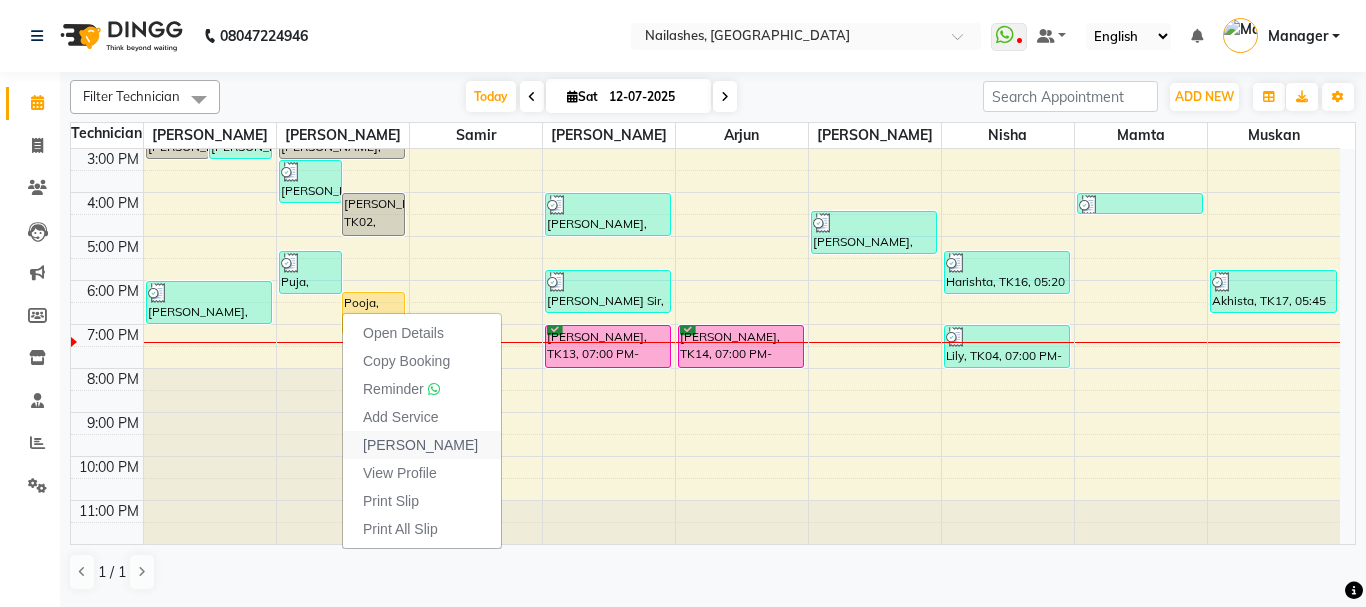 click on "Mark Done" at bounding box center (420, 445) 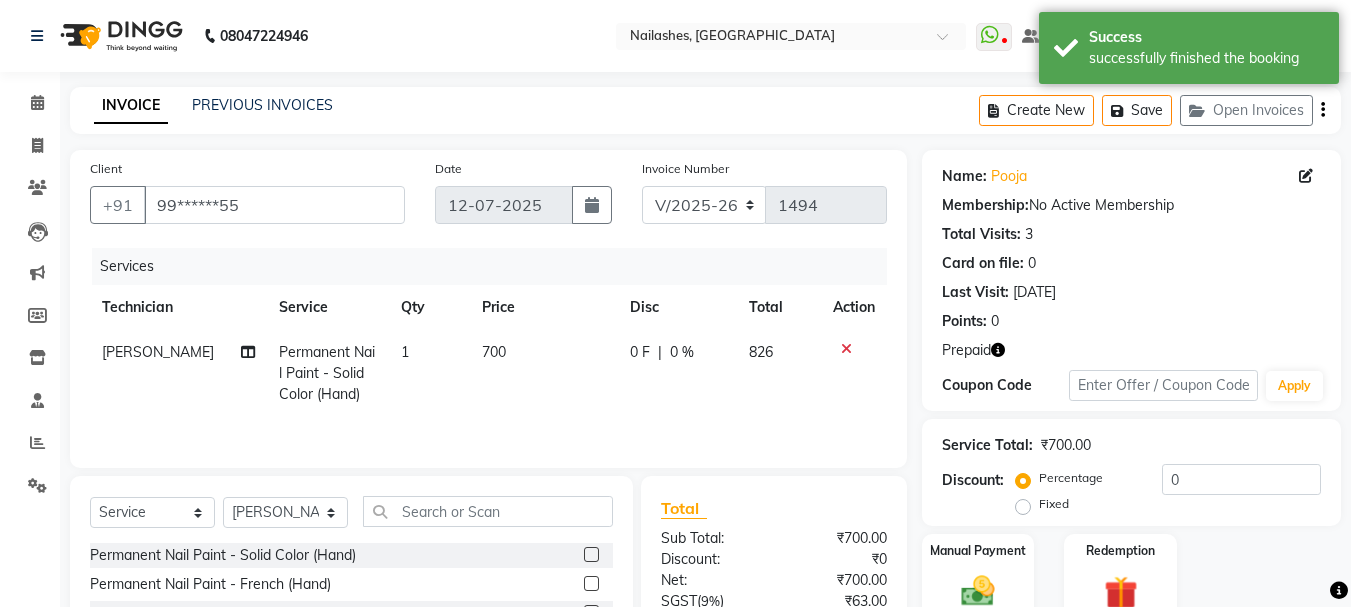 click 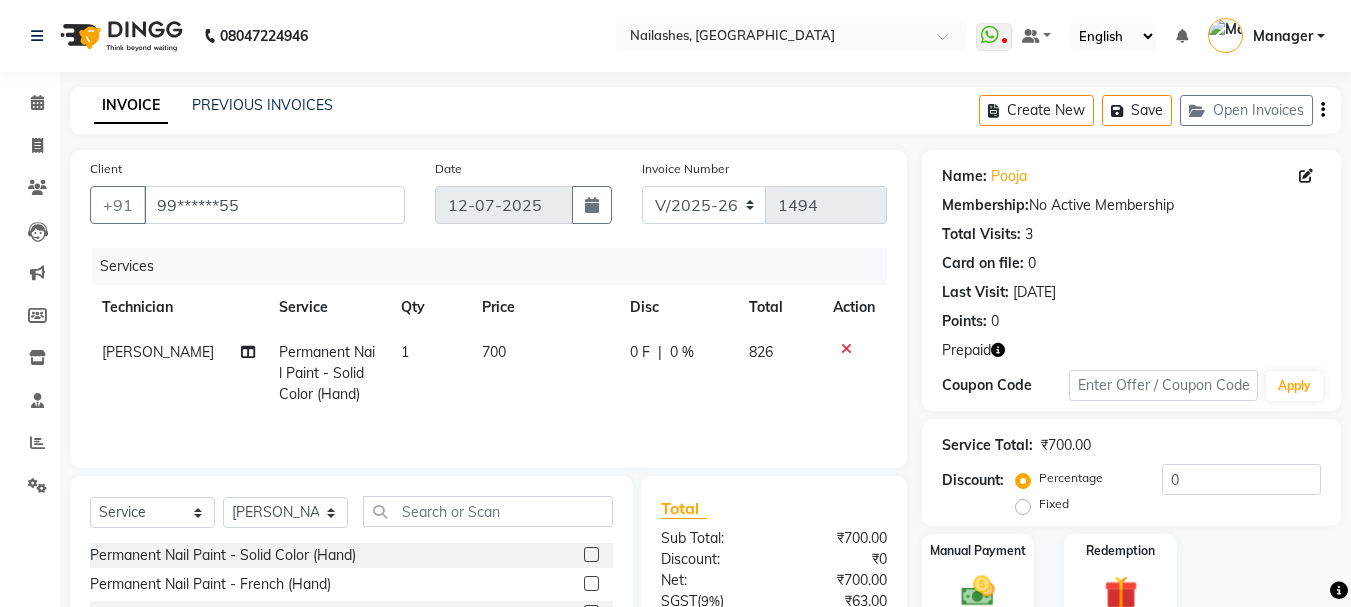 click 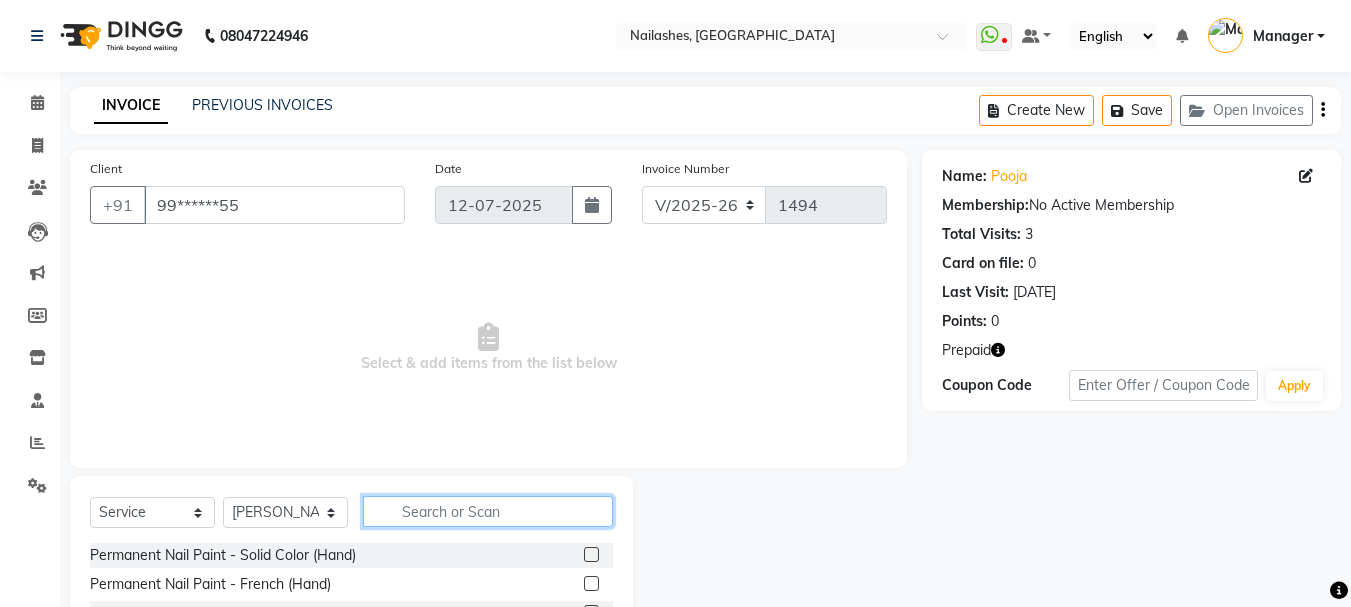 click 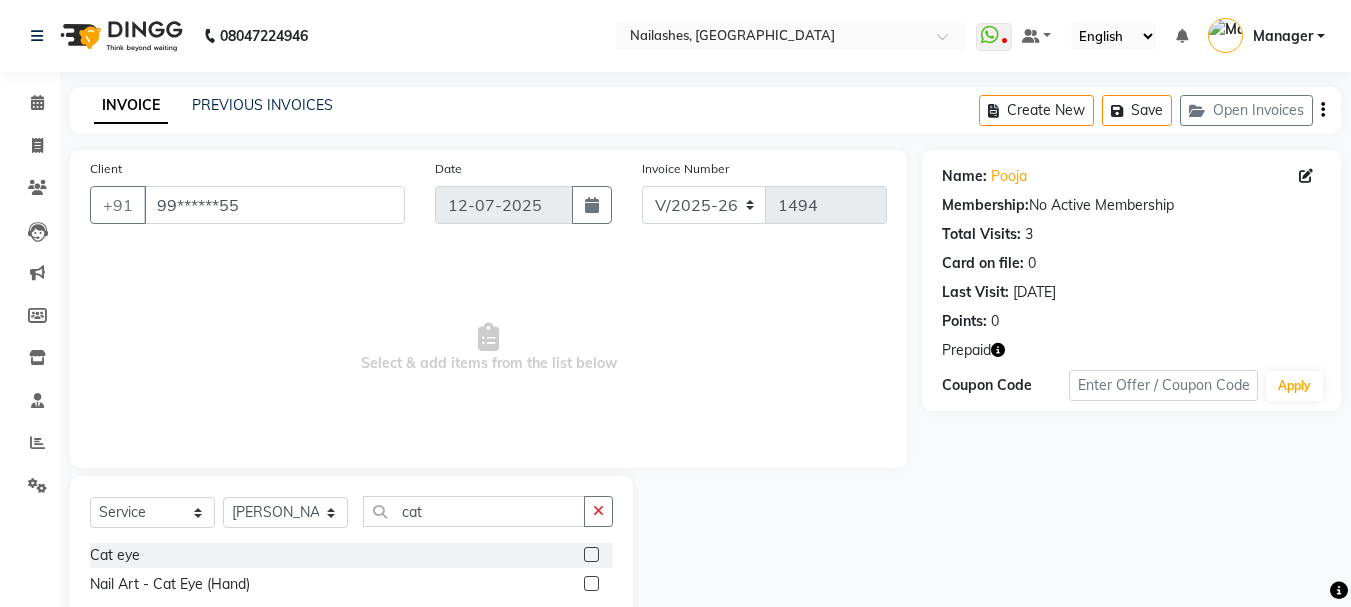 click 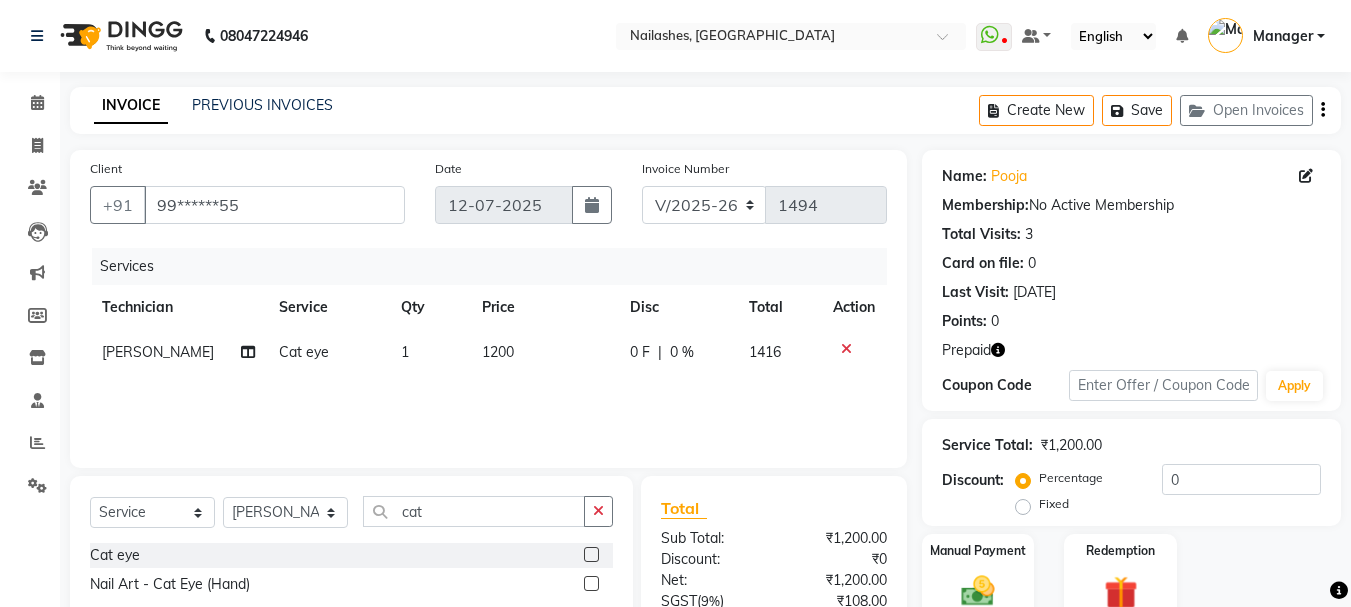 click 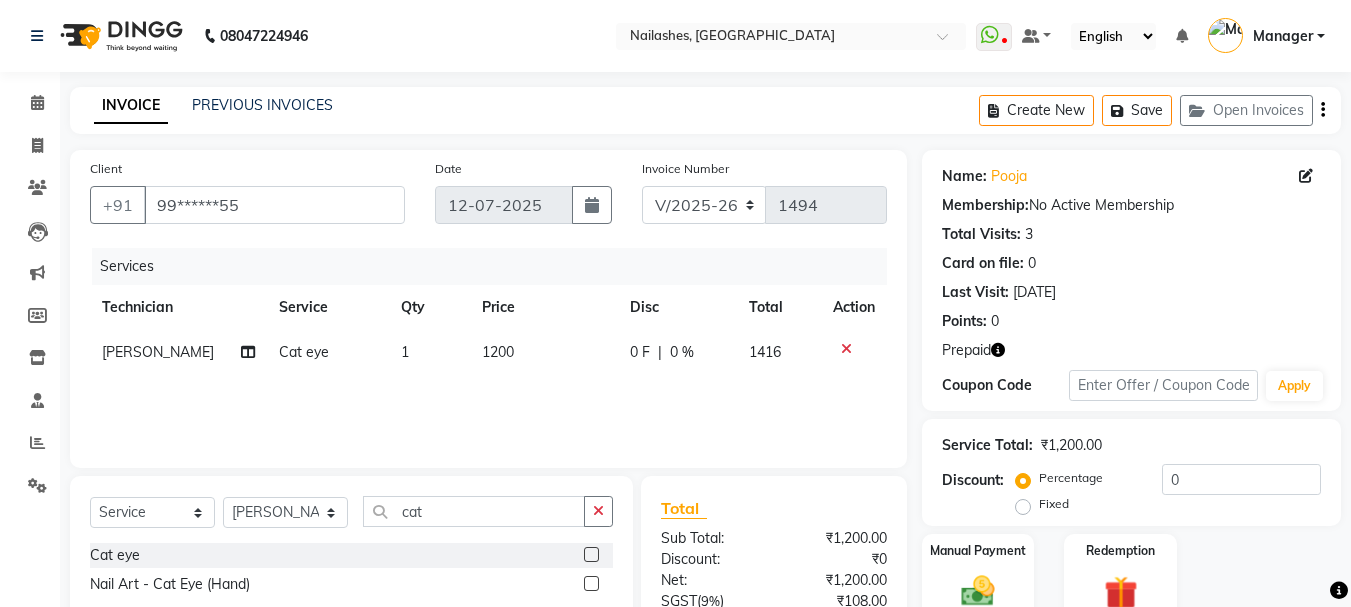 scroll, scrollTop: 193, scrollLeft: 0, axis: vertical 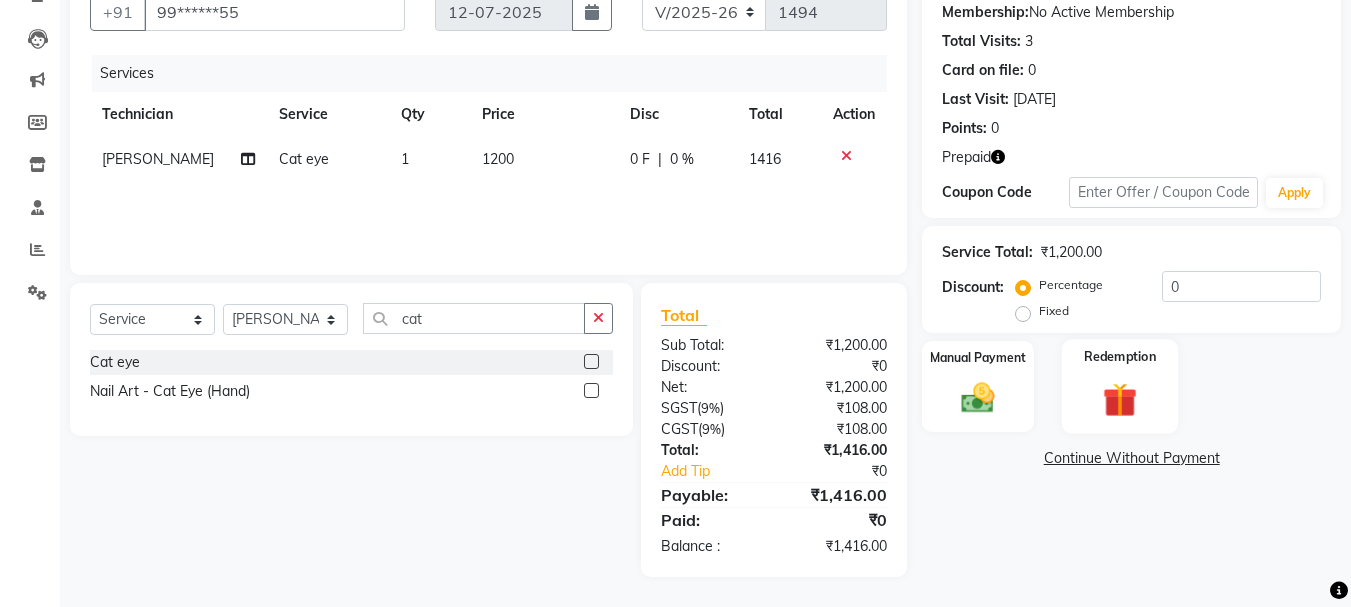 click on "Redemption" 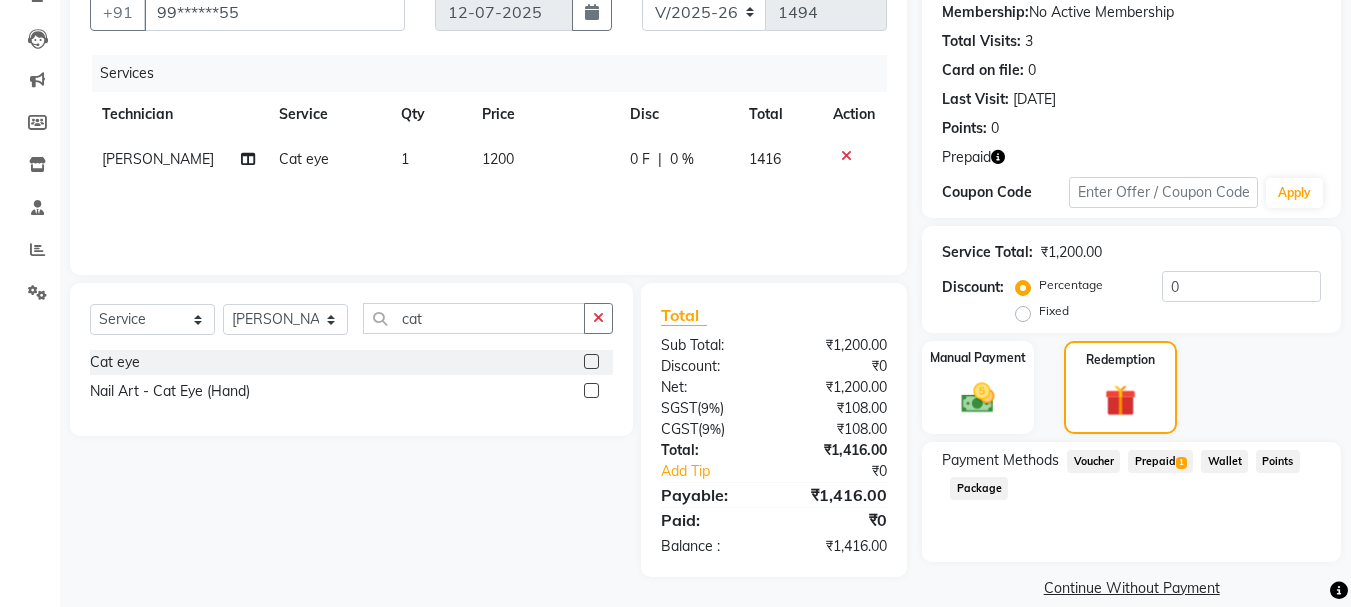 click on "Prepaid  1" 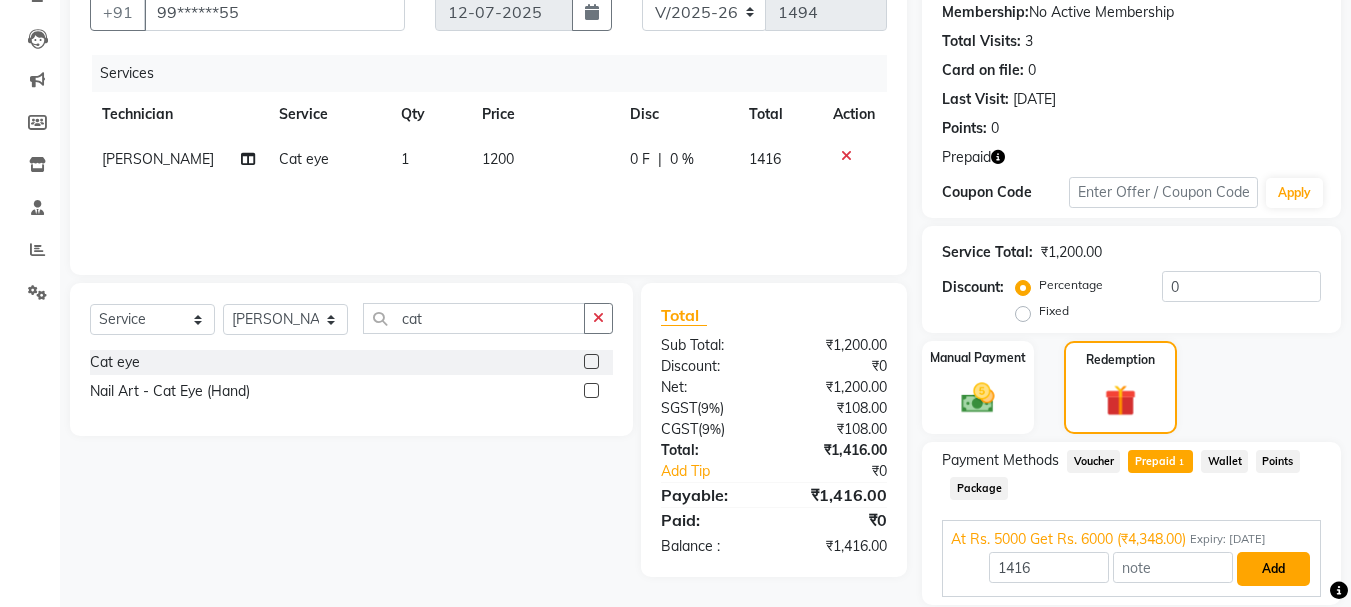 click on "Add" at bounding box center [1273, 569] 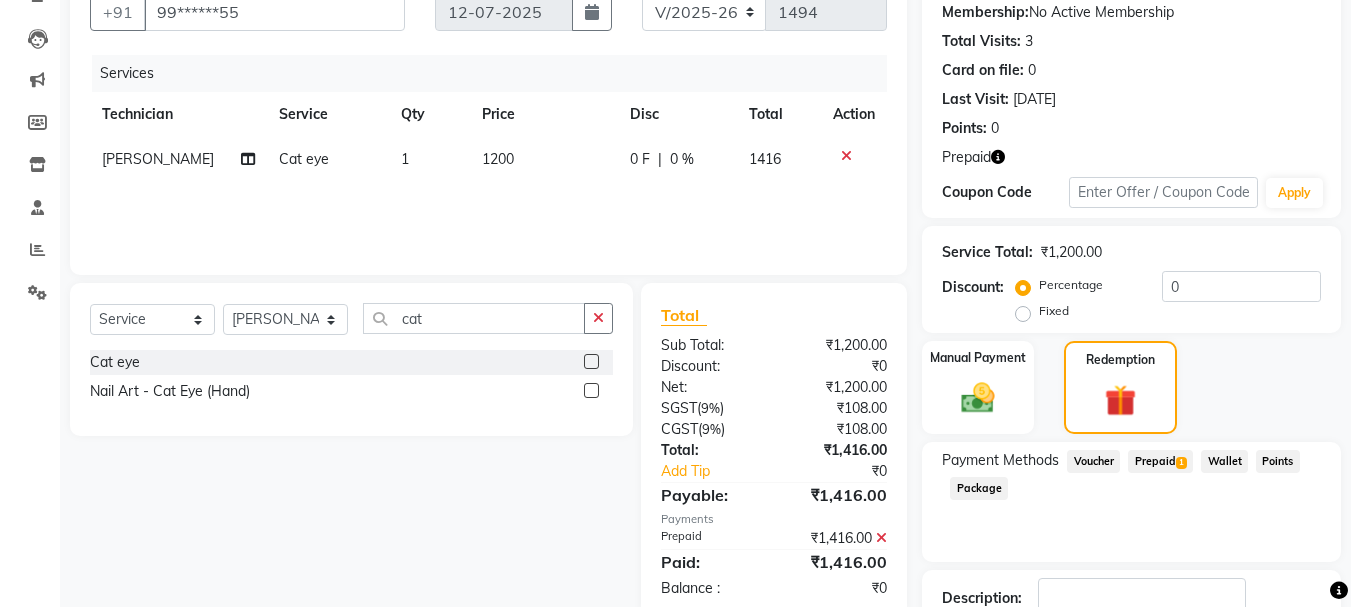 scroll, scrollTop: 332, scrollLeft: 0, axis: vertical 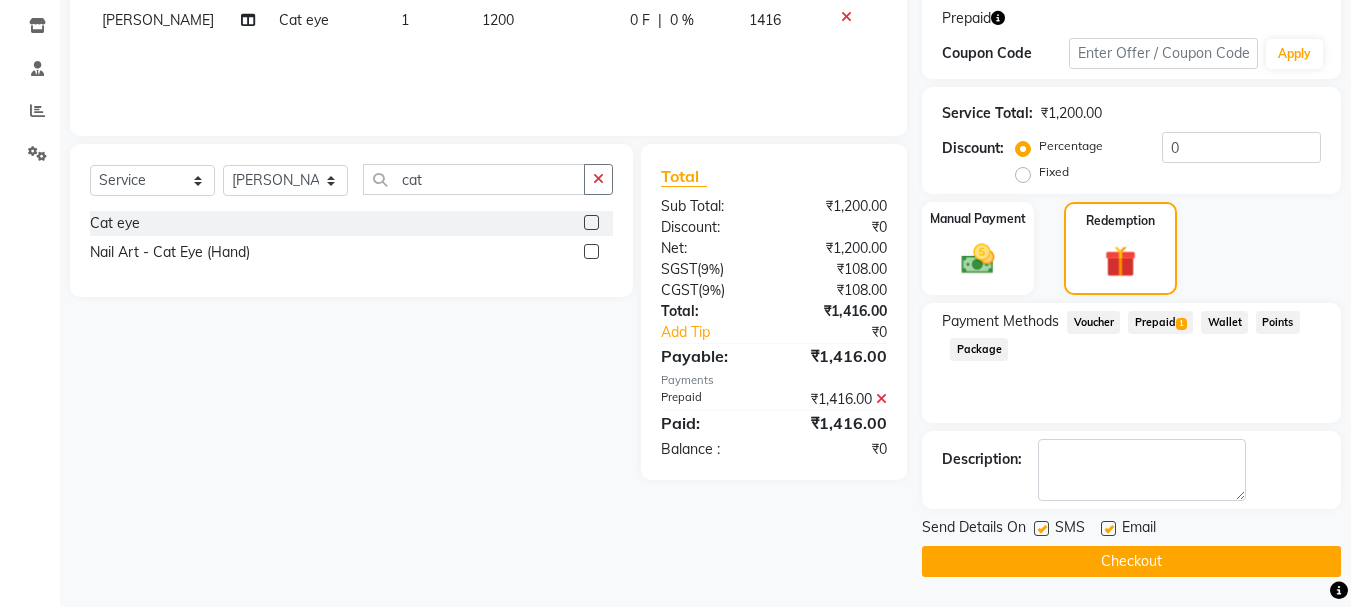click on "Checkout" 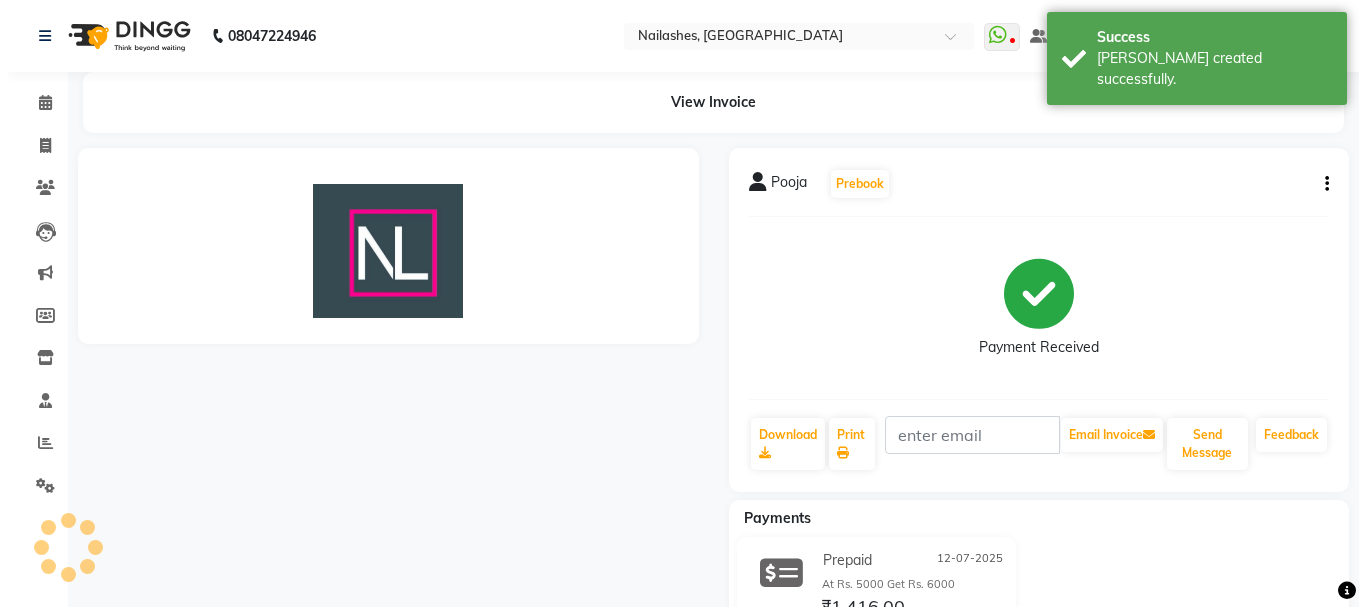 scroll, scrollTop: 0, scrollLeft: 0, axis: both 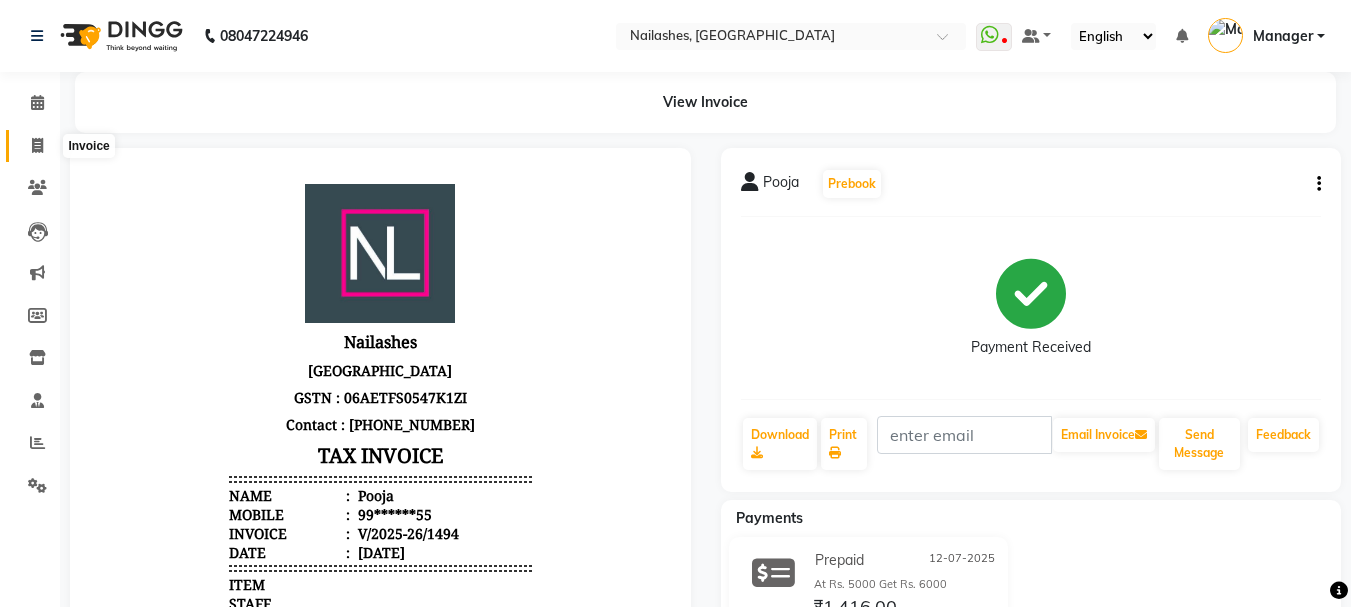 click 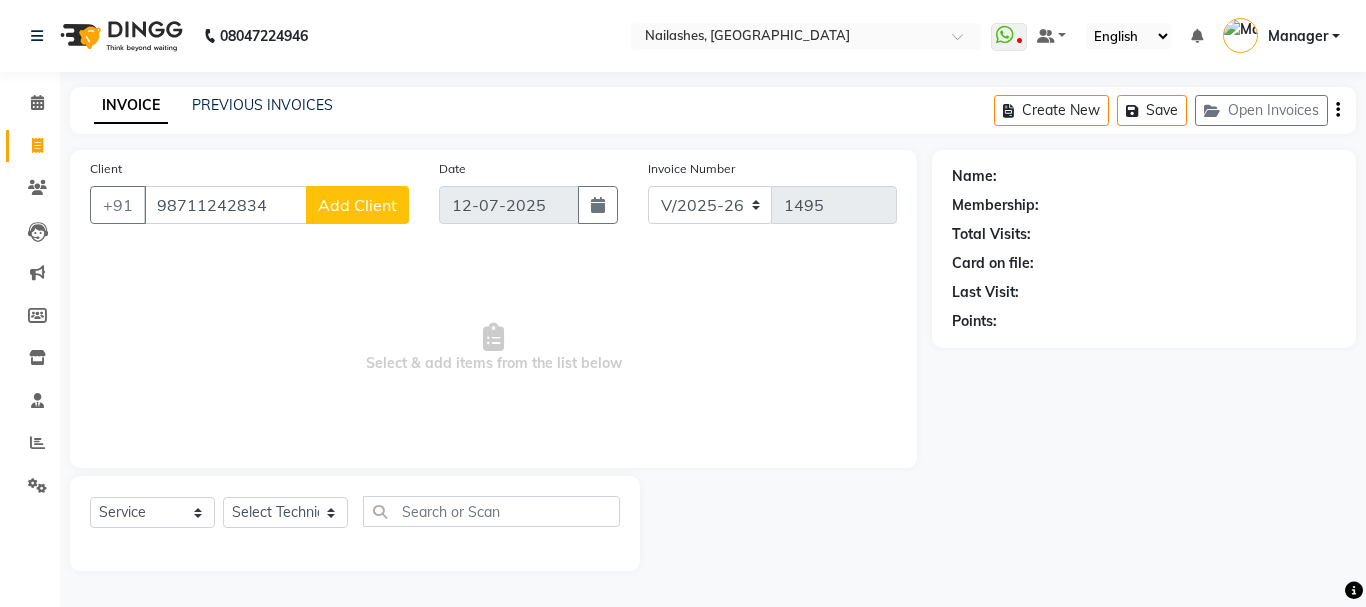 click on "Add Client" 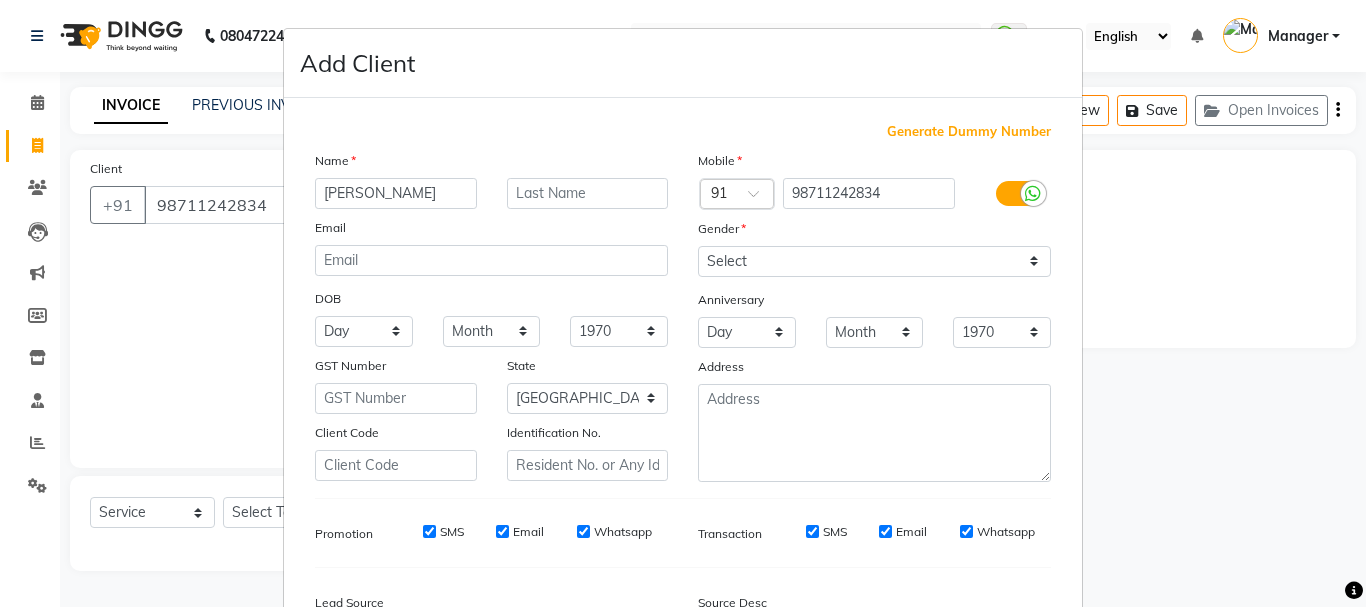 click on "rishika" at bounding box center (396, 193) 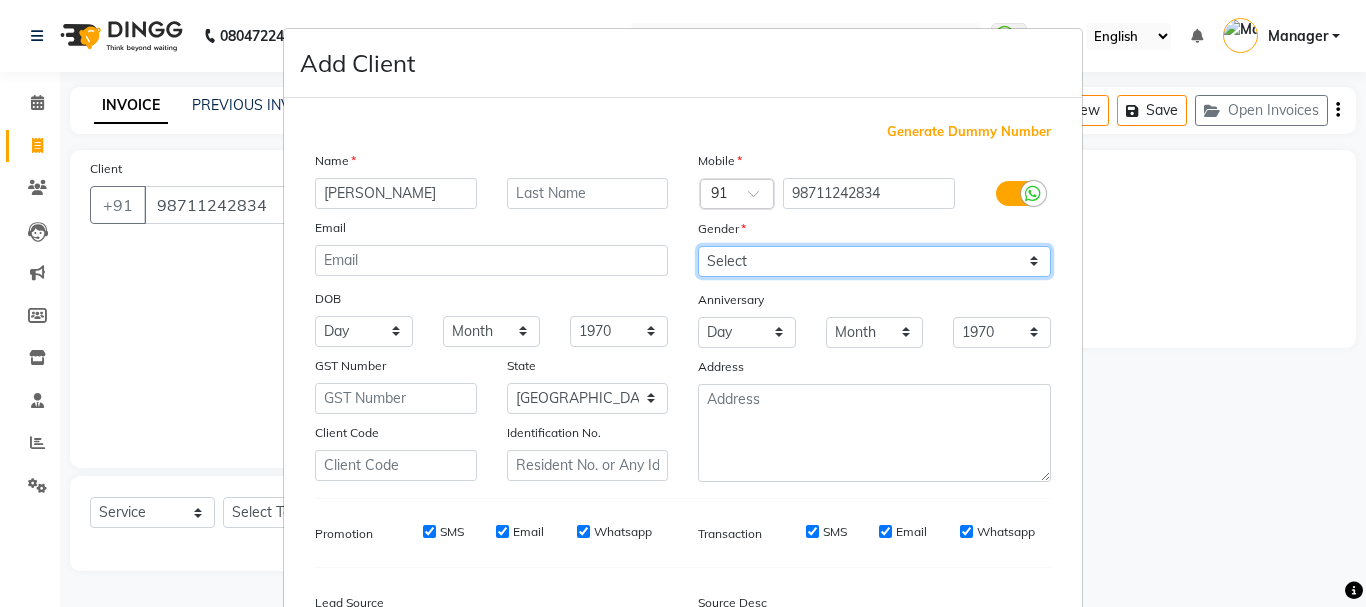 click on "Select Male Female Other Prefer Not To Say" at bounding box center [874, 261] 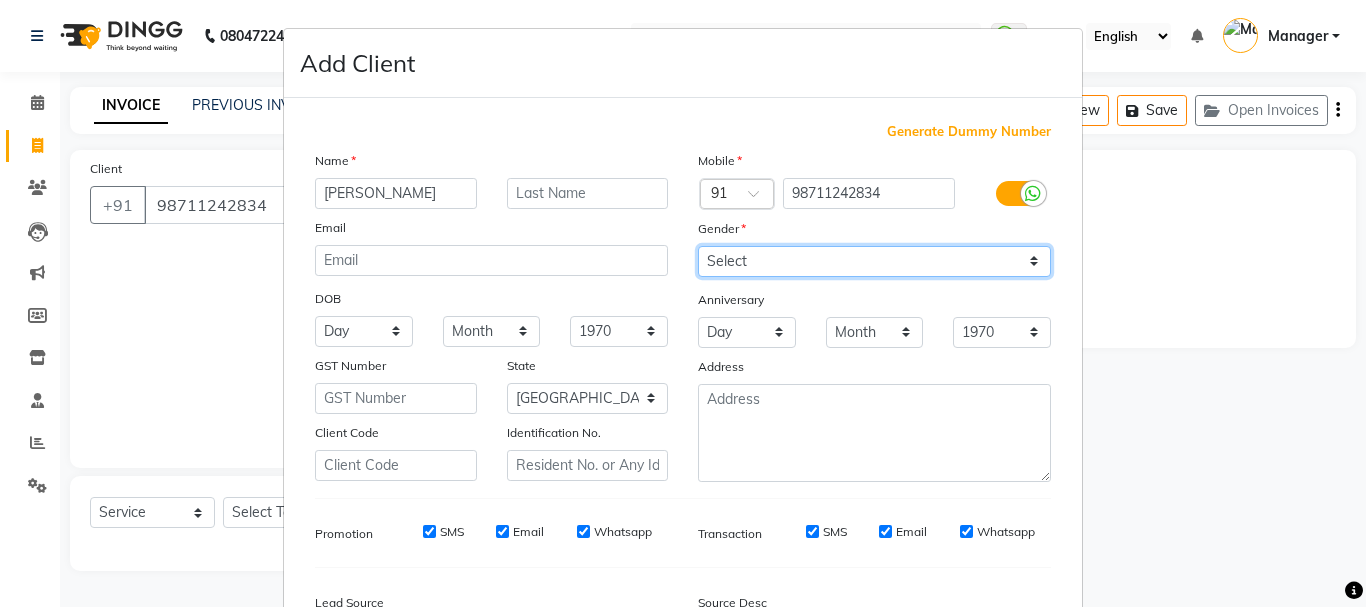 click on "Select Male Female Other Prefer Not To Say" at bounding box center (874, 261) 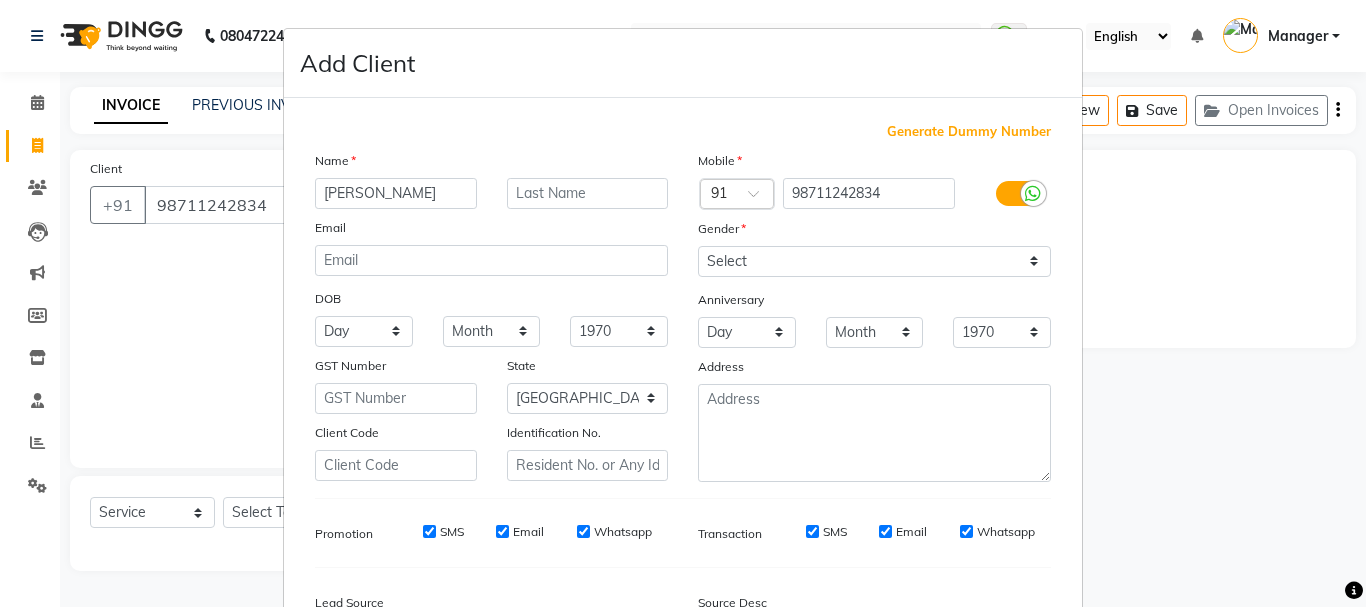 scroll, scrollTop: 242, scrollLeft: 0, axis: vertical 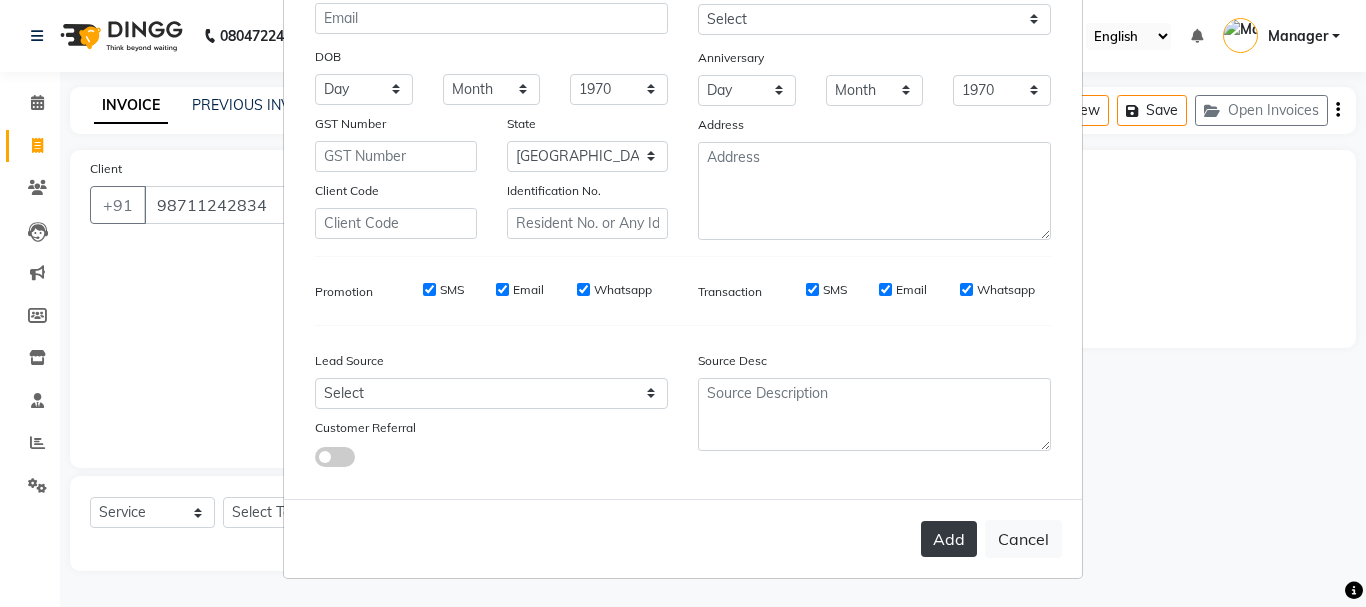 click on "Add" at bounding box center (949, 539) 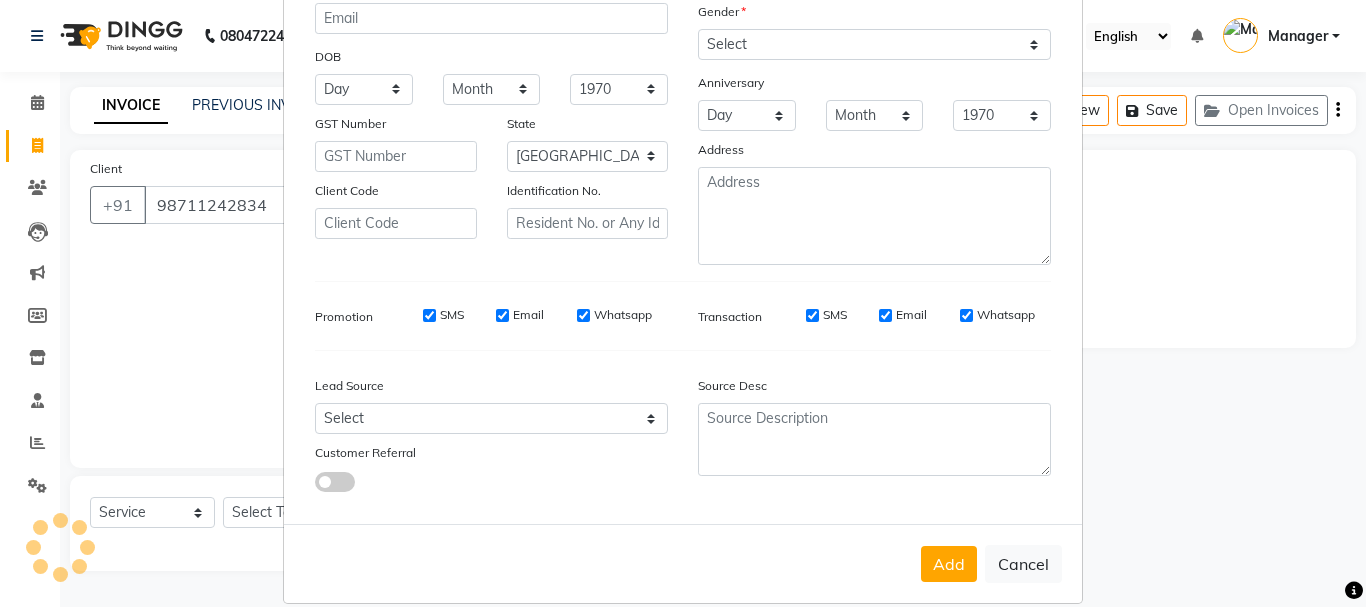 scroll, scrollTop: 0, scrollLeft: 0, axis: both 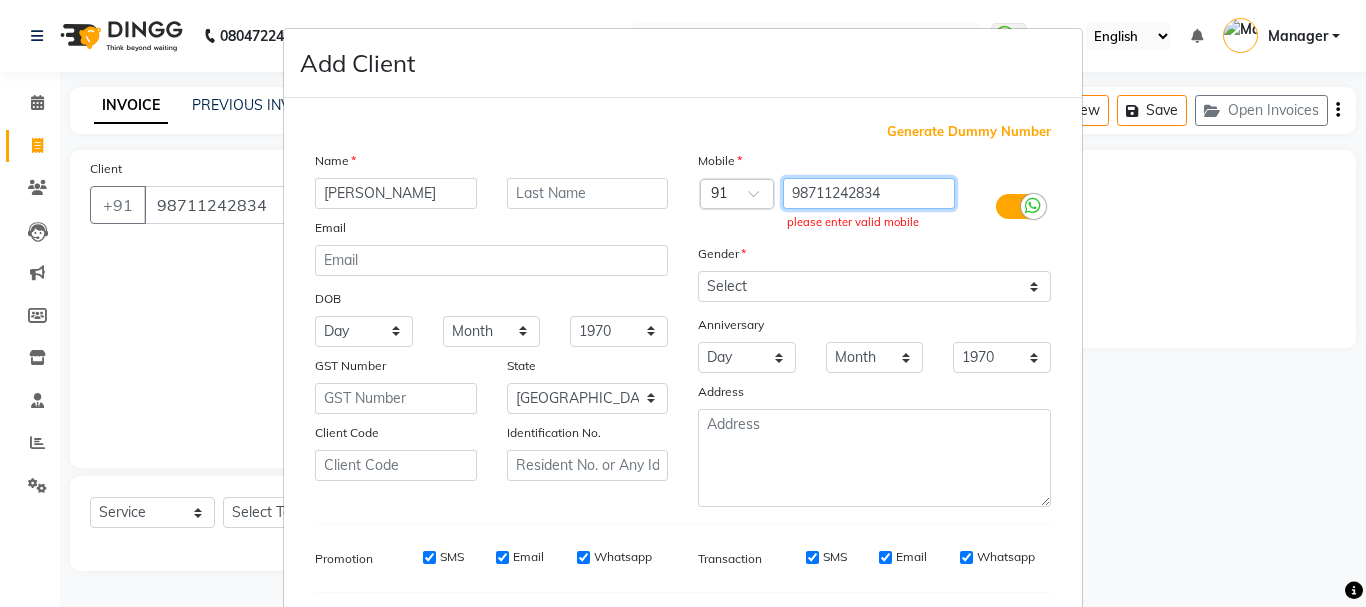 click on "98711242834" at bounding box center [869, 193] 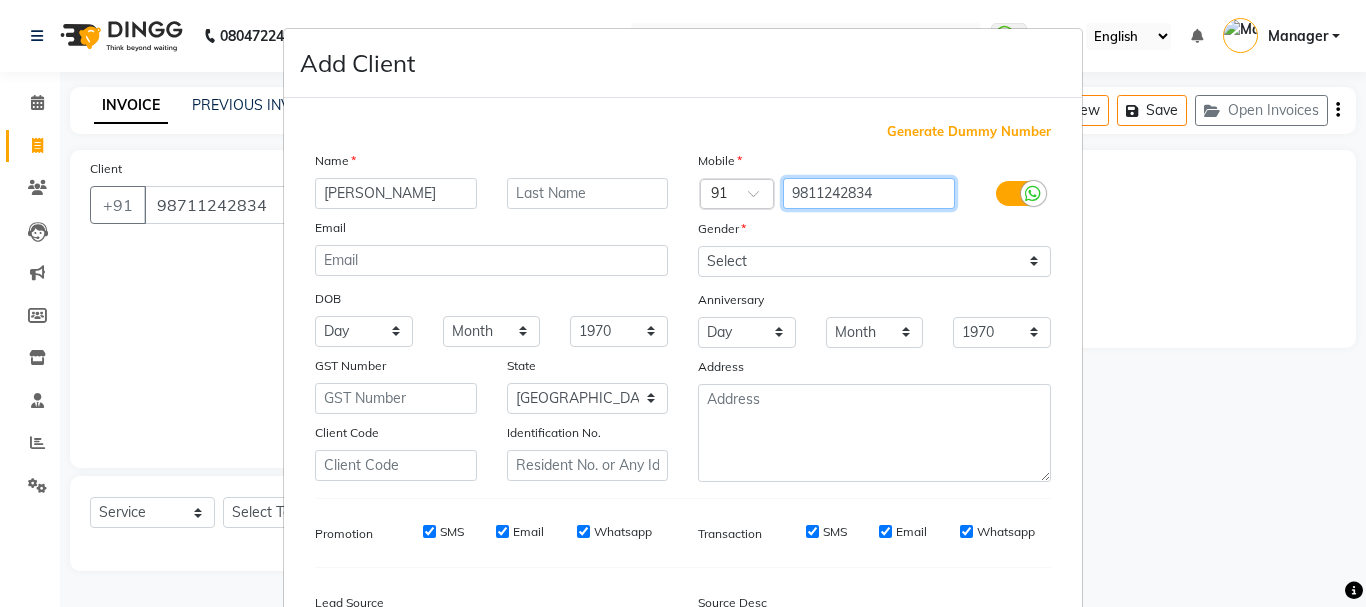 click on "9811242834" at bounding box center [869, 193] 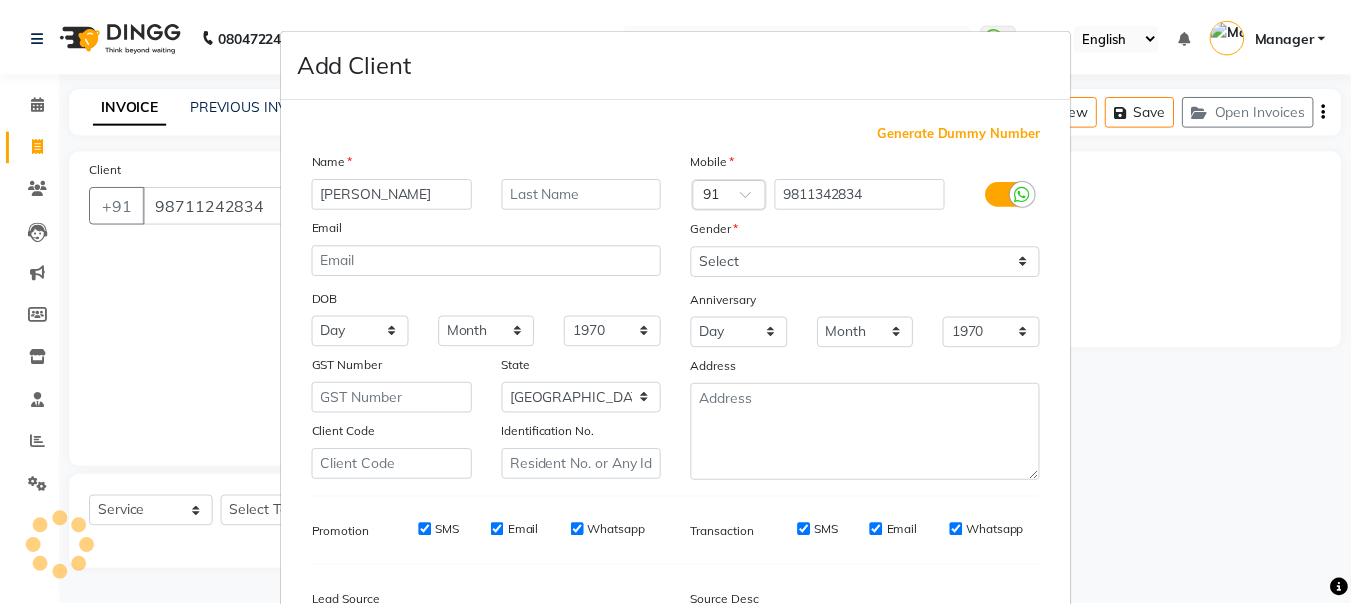 scroll, scrollTop: 242, scrollLeft: 0, axis: vertical 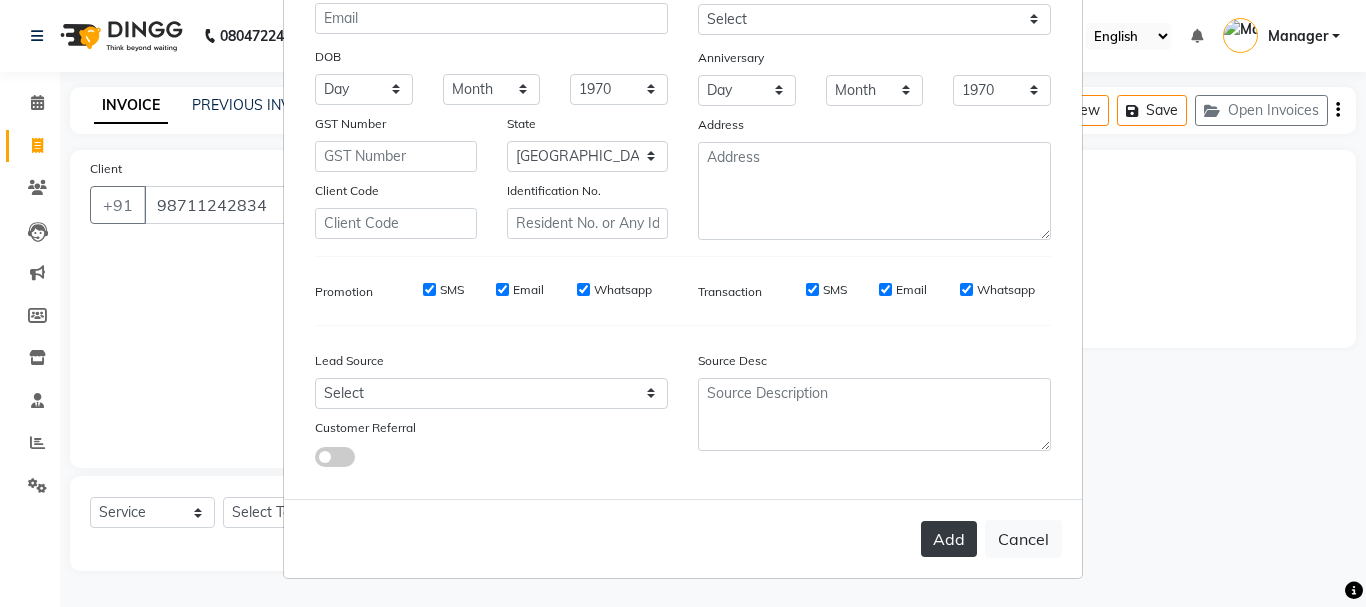 click on "Add" at bounding box center (949, 539) 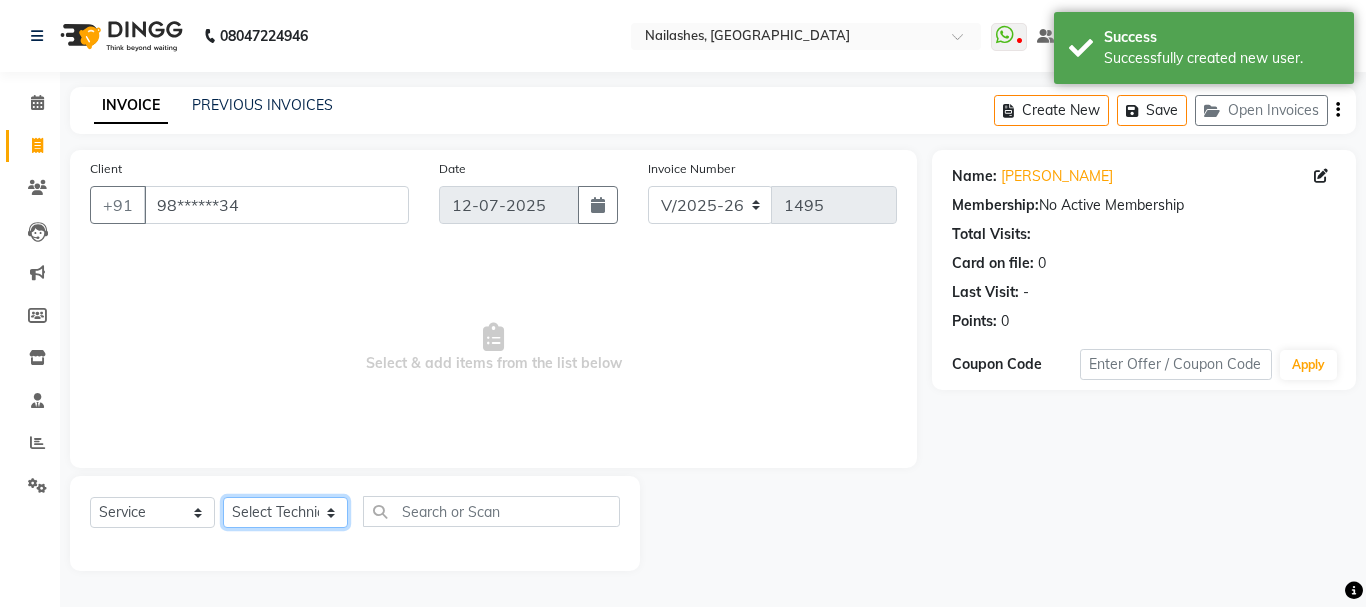 click on "Select Technician Admin Anamika Anita Arjun Mamta Manager Muskan Nisha Samir Shanu Shushanto" 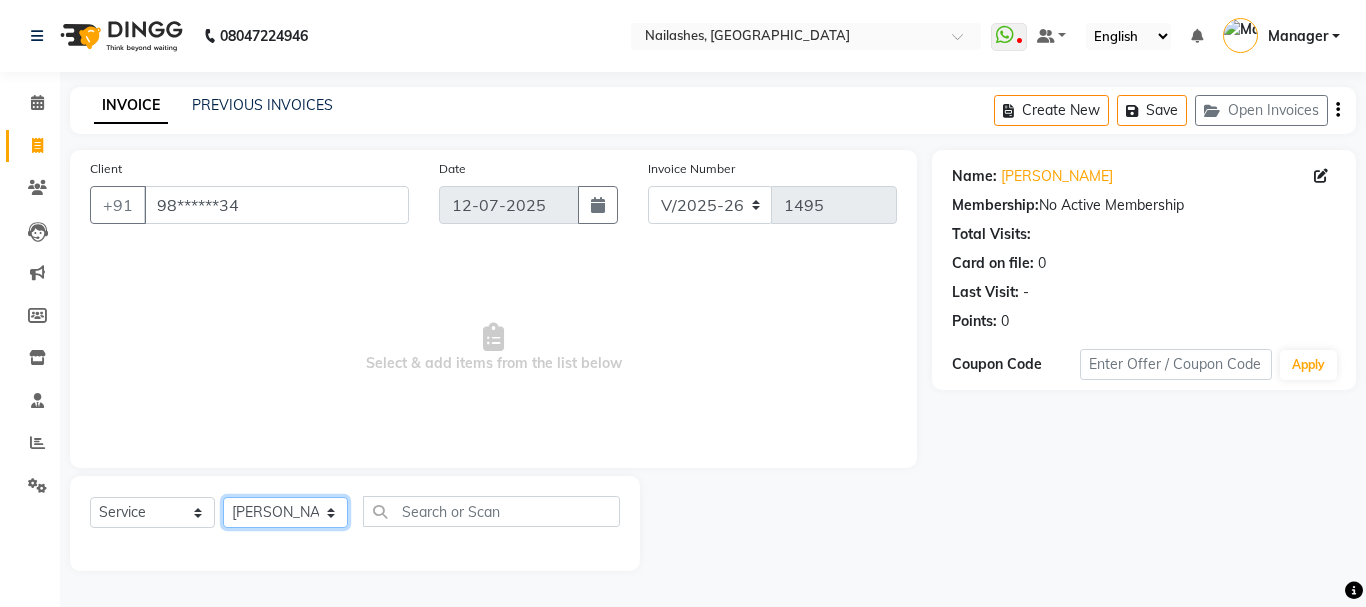 click on "Select Technician Admin Anamika Anita Arjun Mamta Manager Muskan Nisha Samir Shanu Shushanto" 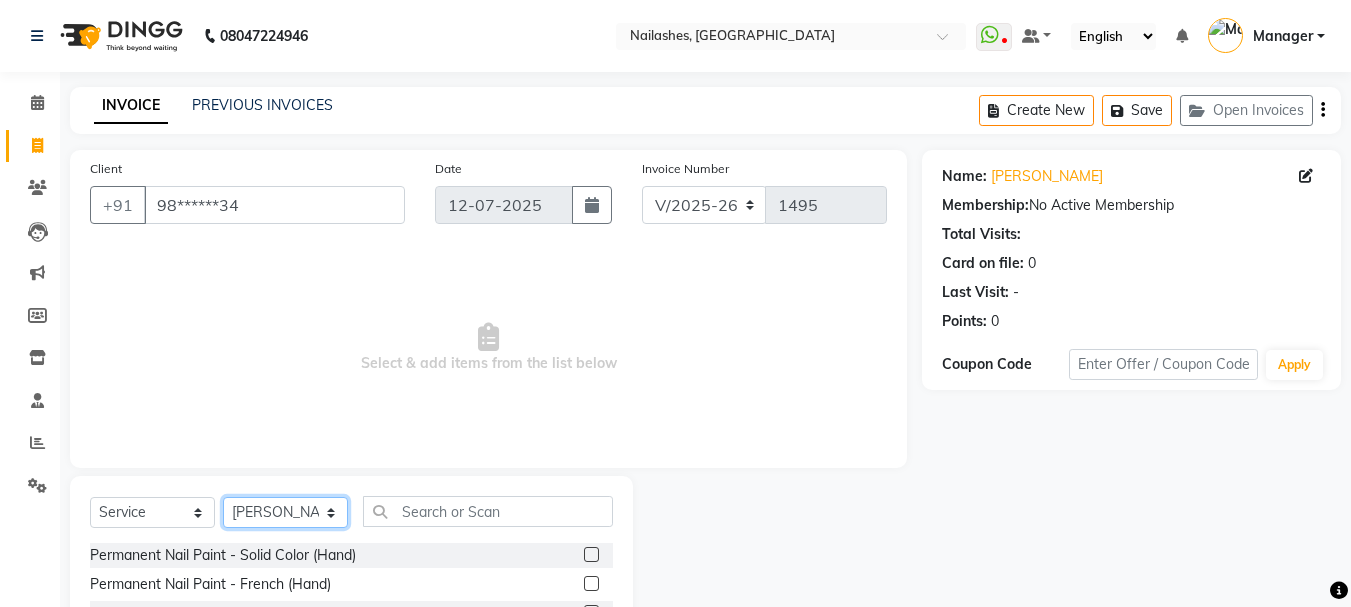 click on "Select Technician Admin Anamika Anita Arjun Mamta Manager Muskan Nisha Samir Shanu Shushanto" 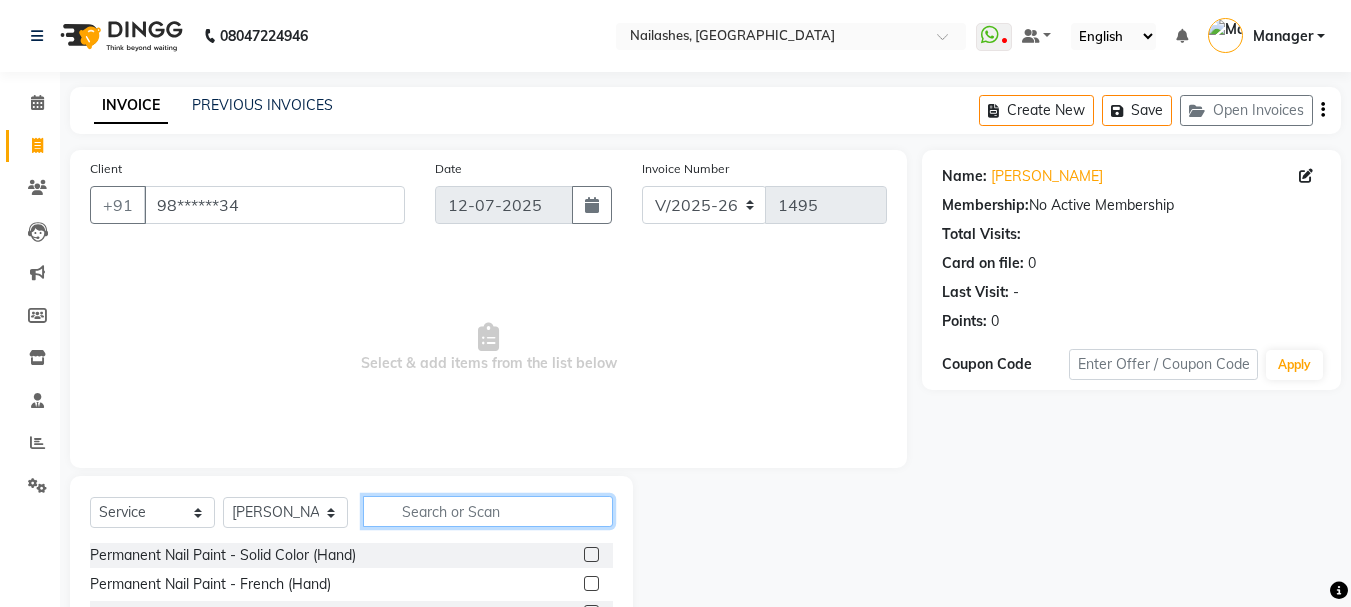 click 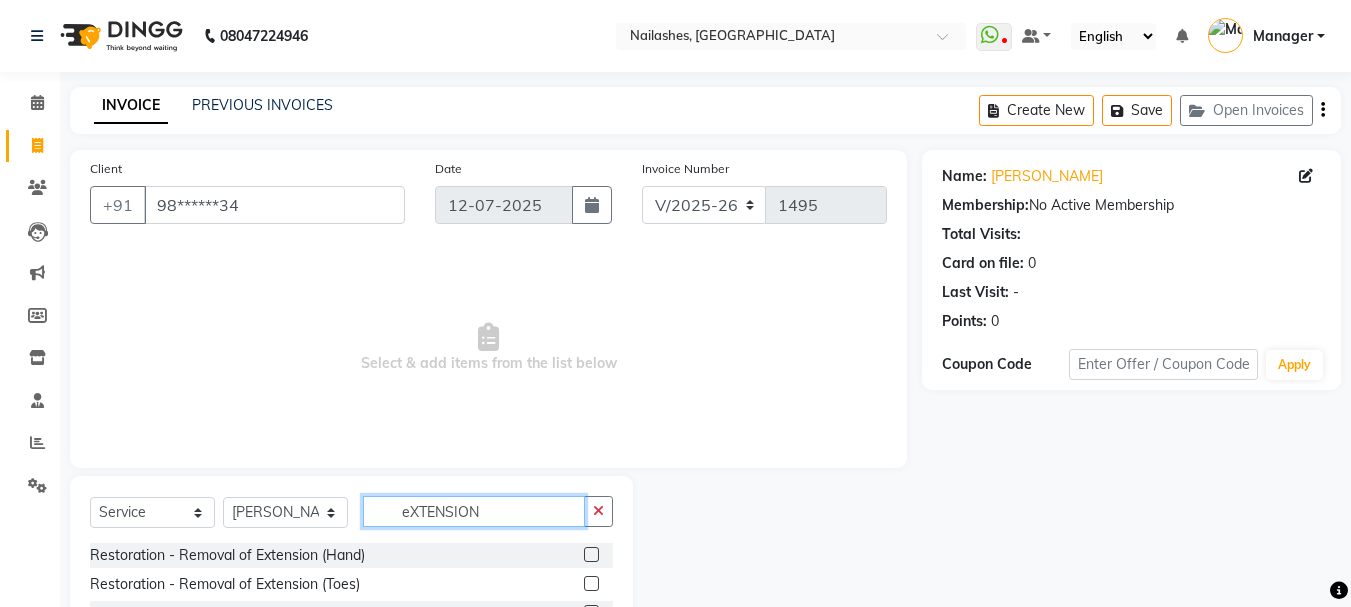 scroll, scrollTop: 194, scrollLeft: 0, axis: vertical 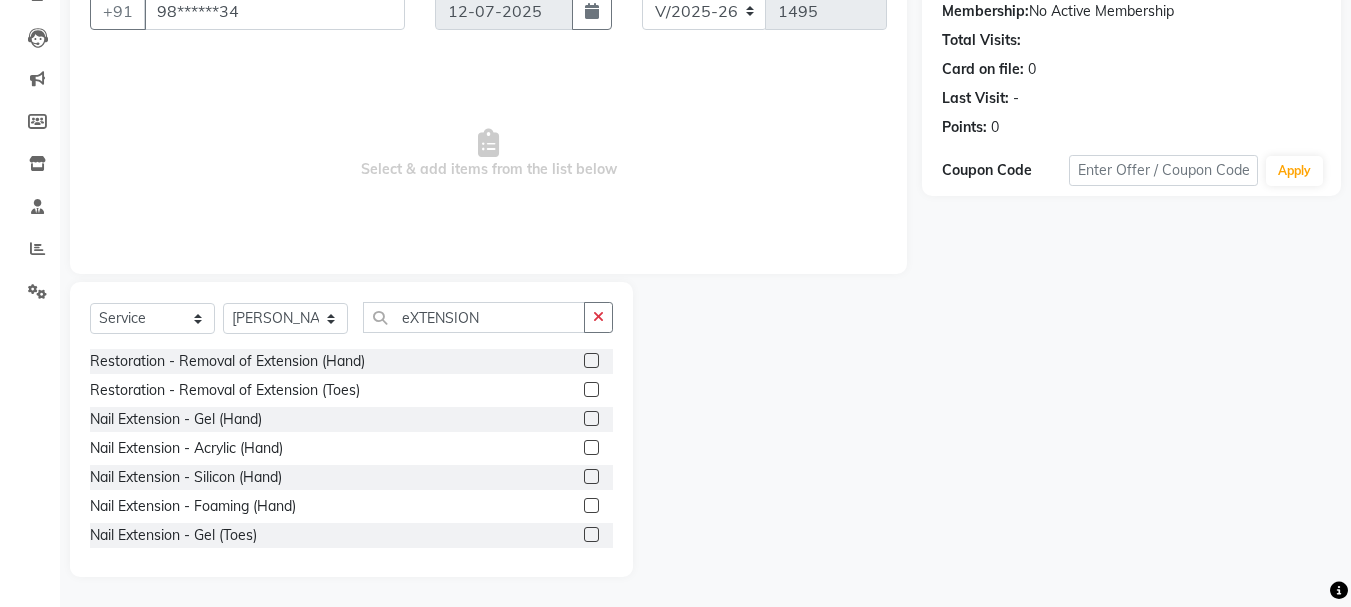 click 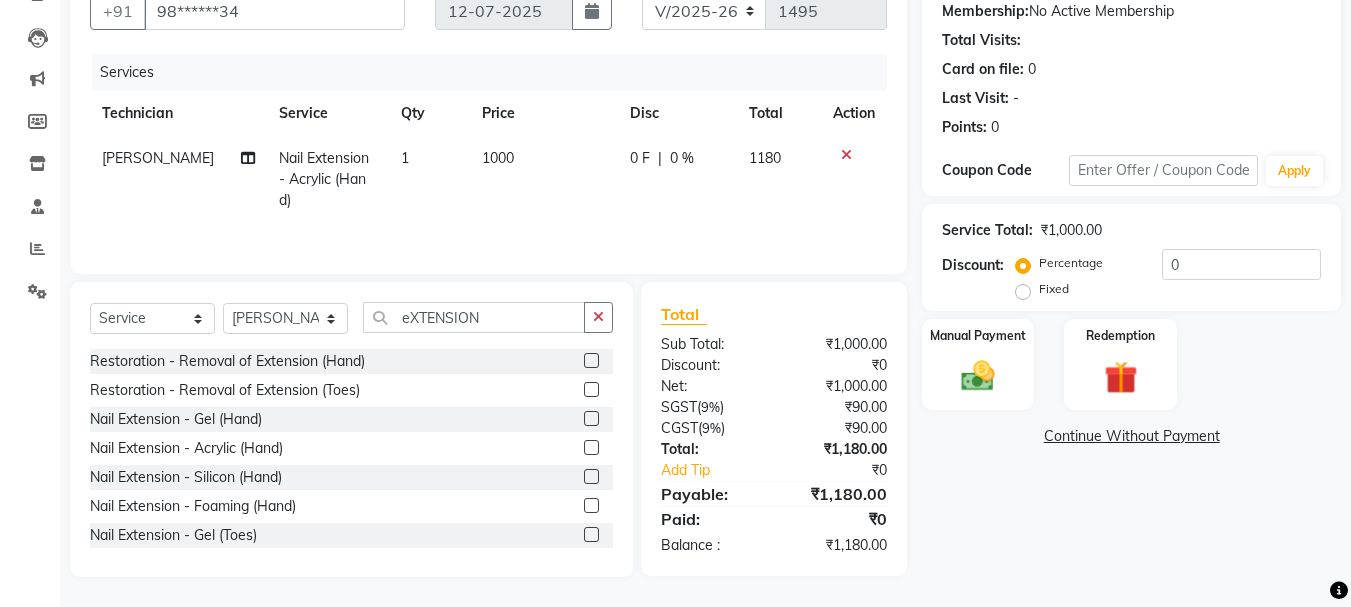 click on "1000" 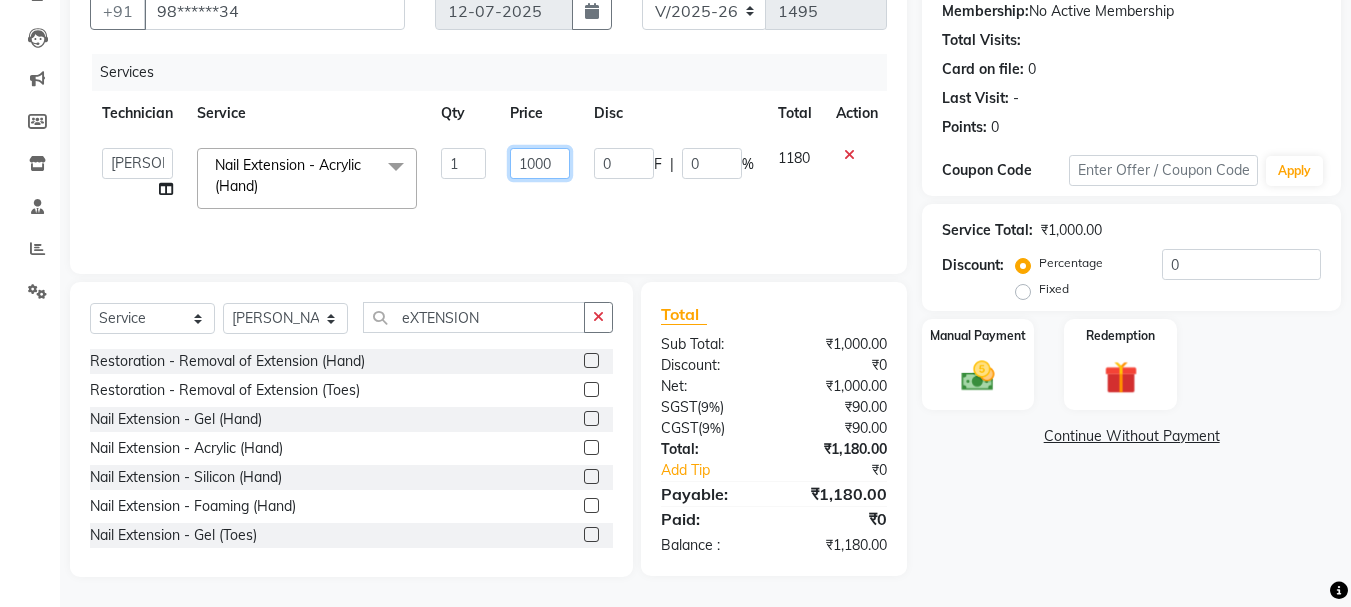click on "1000" 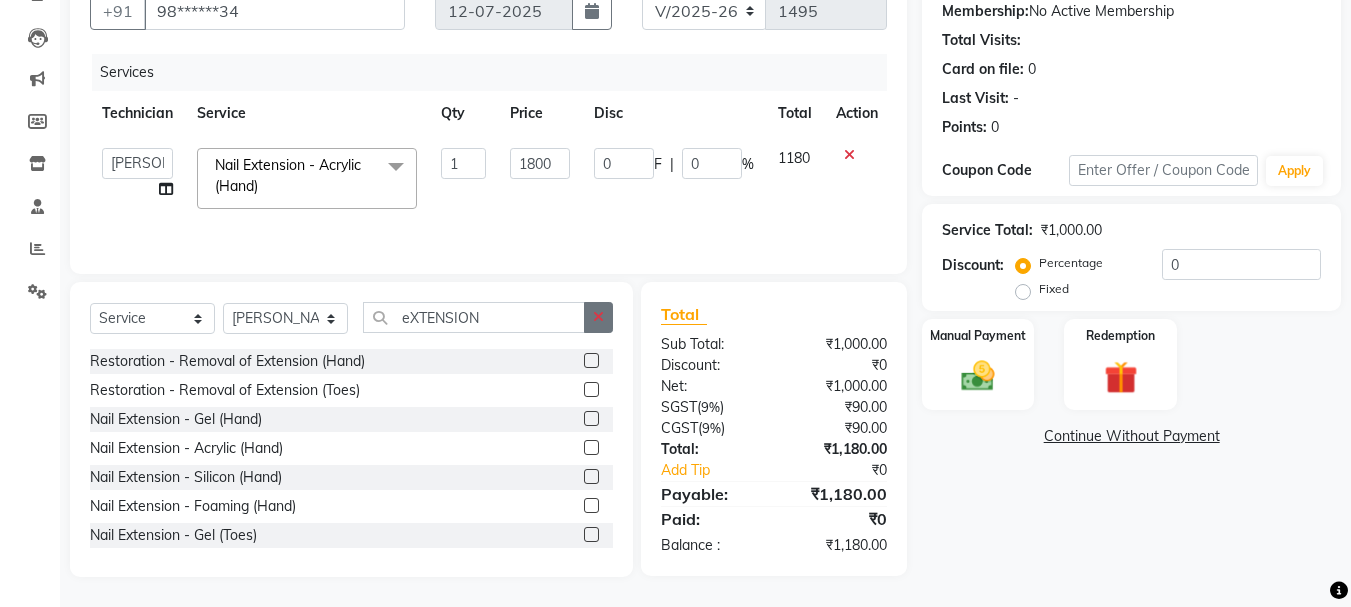 click 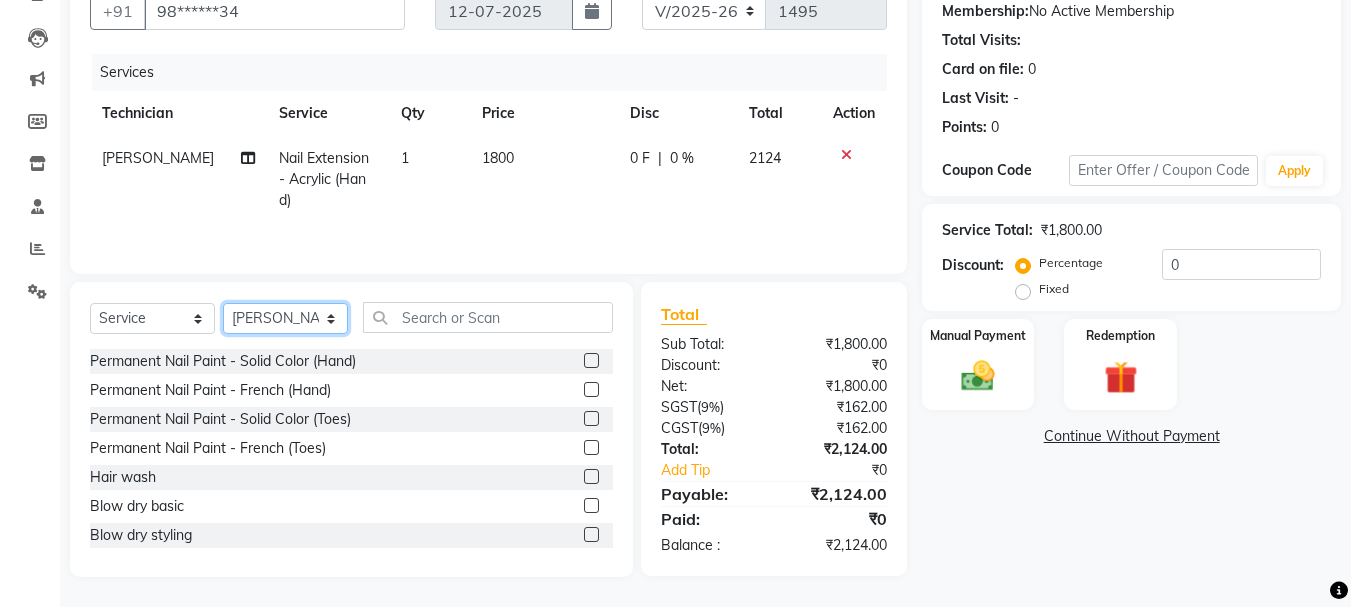 click on "Select Technician Admin Anamika Anita Arjun Mamta Manager Muskan Nisha Samir Shanu Shushanto" 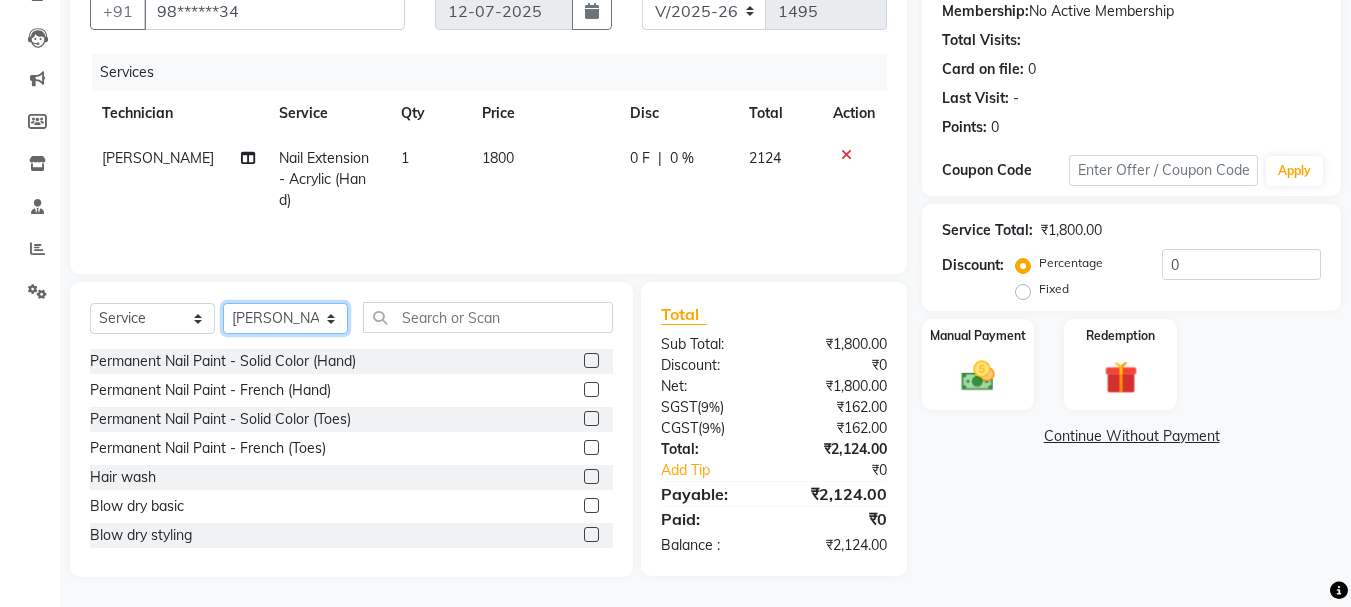 click on "Select Technician Admin Anamika Anita Arjun Mamta Manager Muskan Nisha Samir Shanu Shushanto" 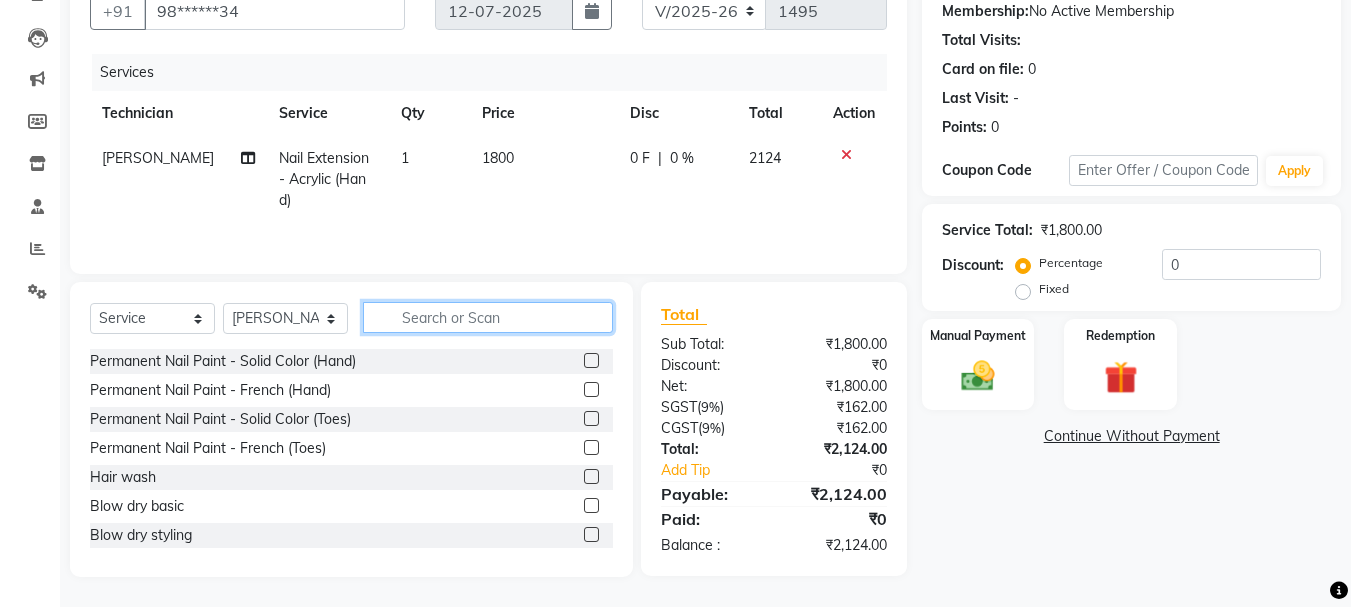 click 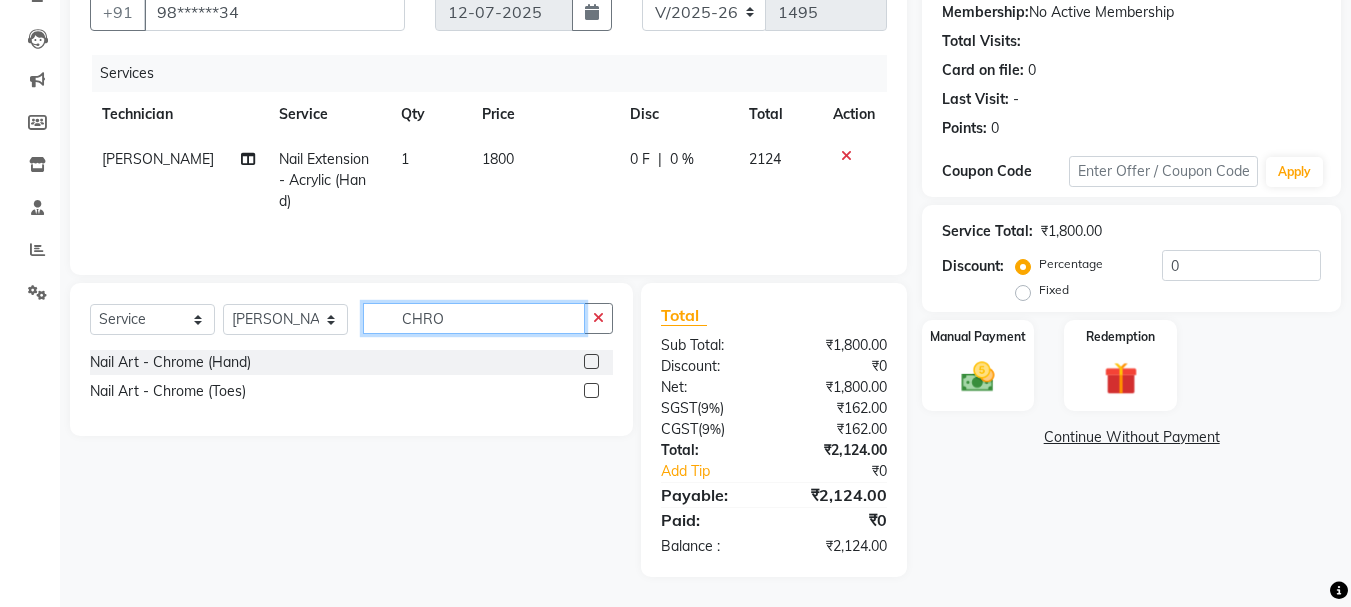scroll, scrollTop: 193, scrollLeft: 0, axis: vertical 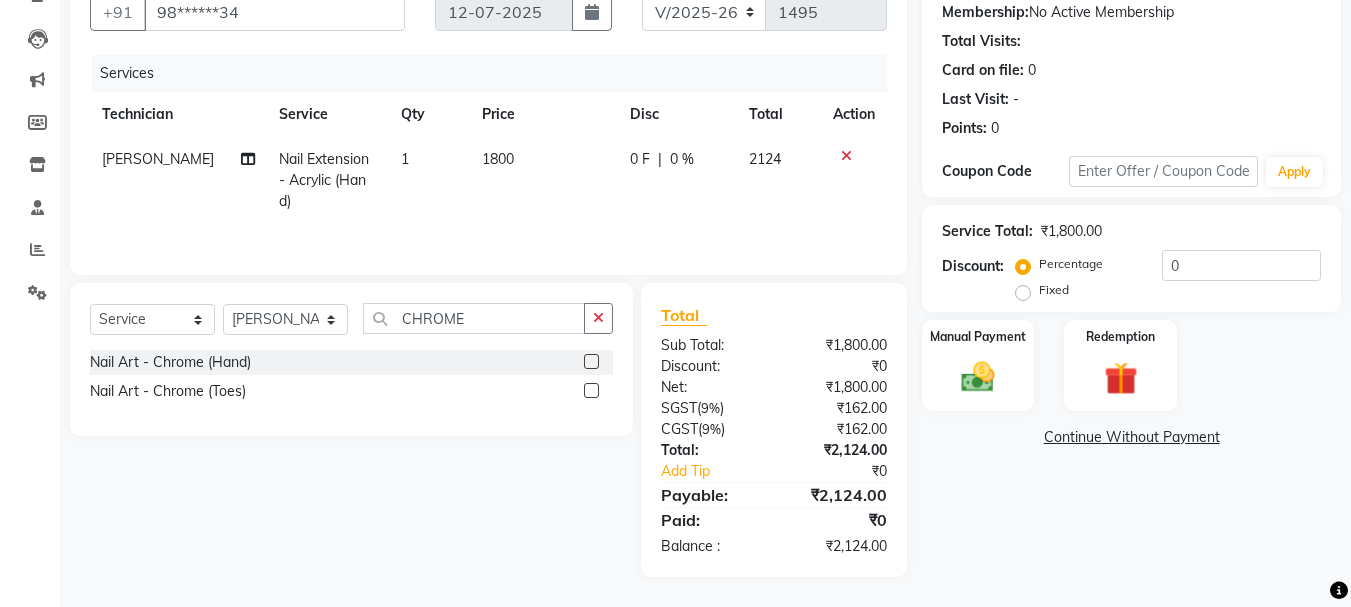 click 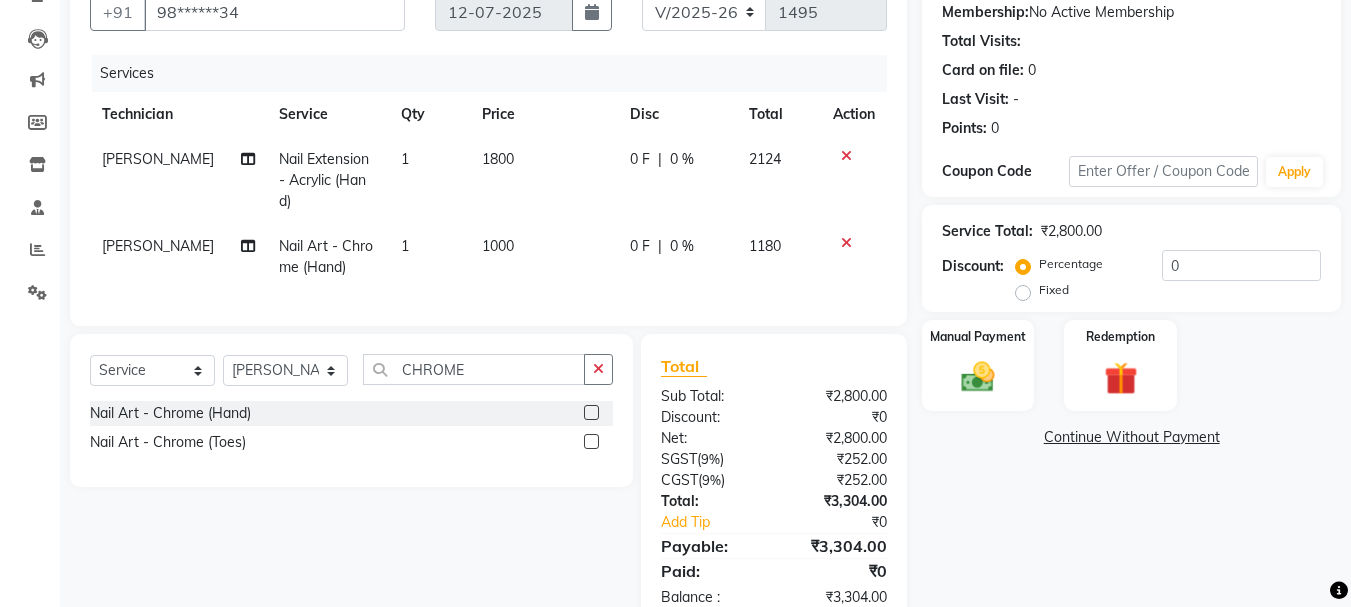 click on "1000" 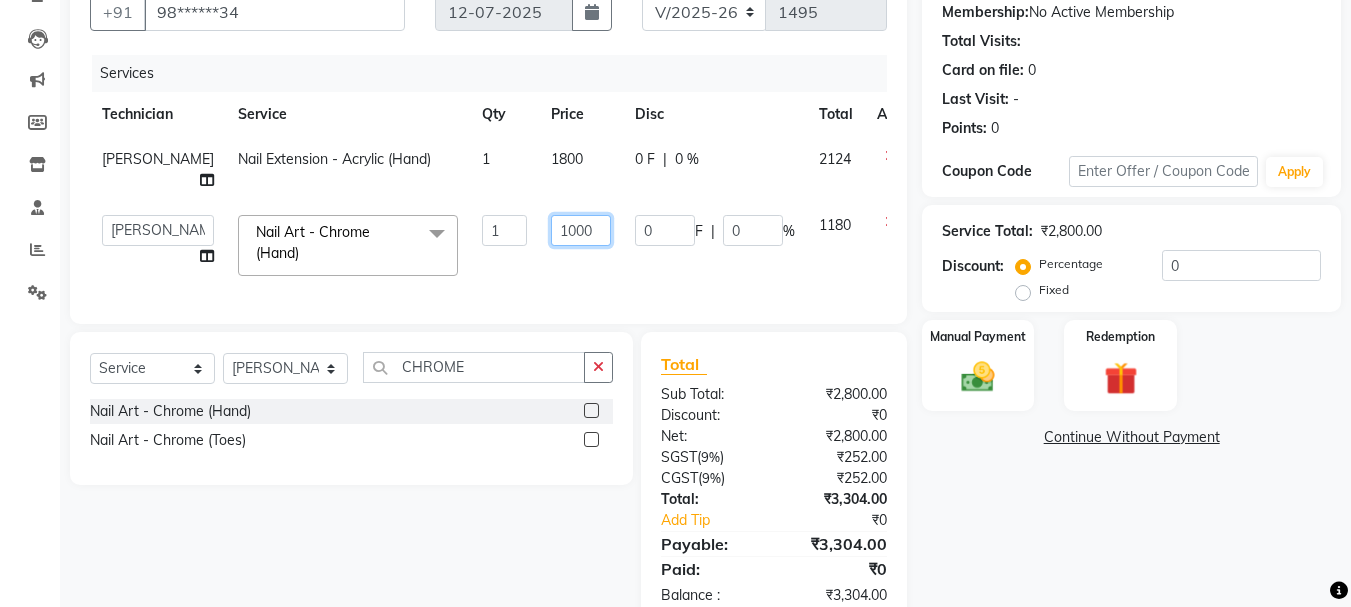 click on "1000" 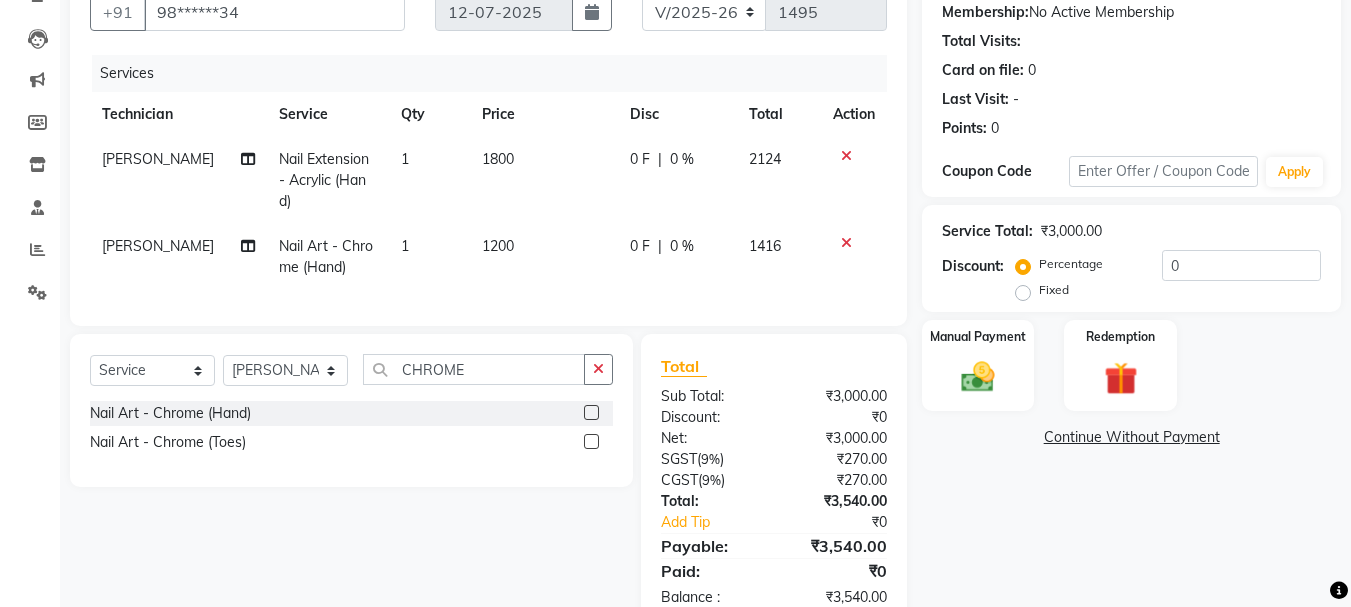 click on "1200" 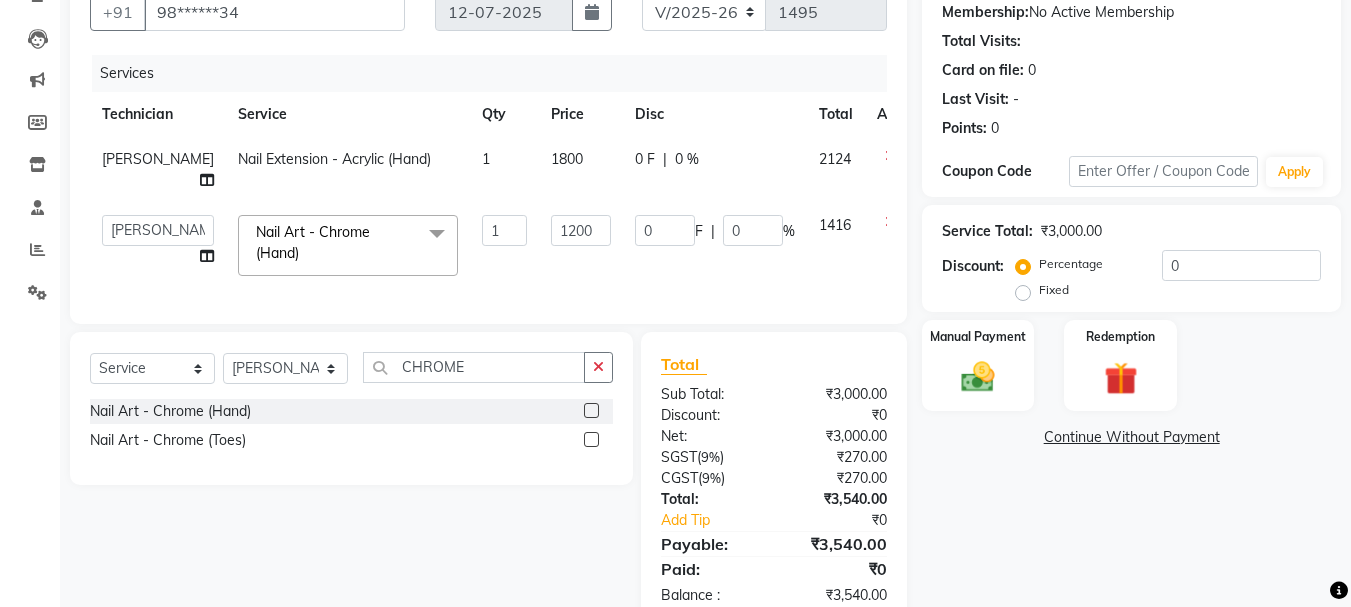 scroll, scrollTop: 236, scrollLeft: 0, axis: vertical 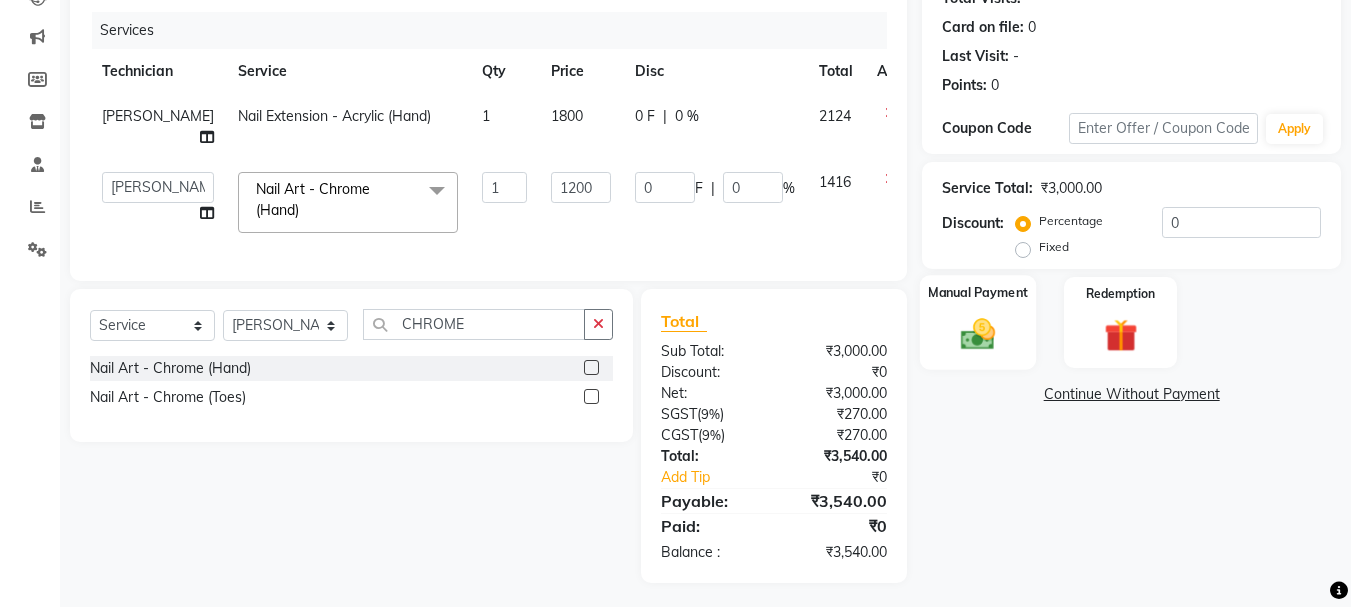 click 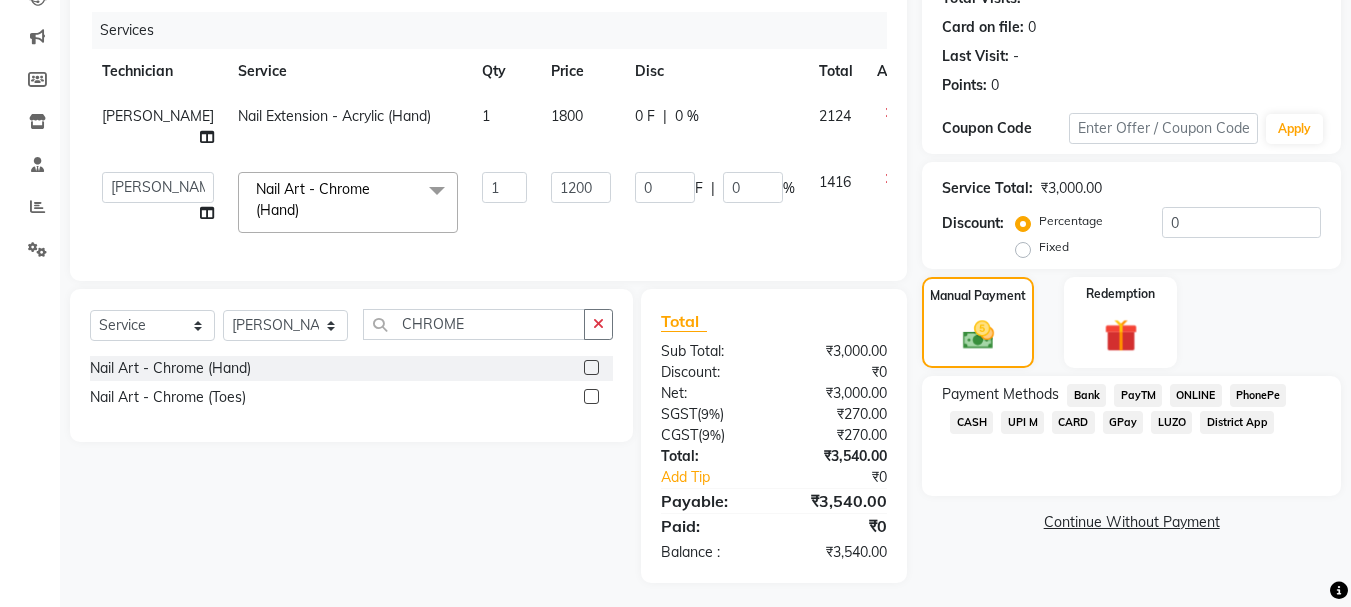 click on "CASH" 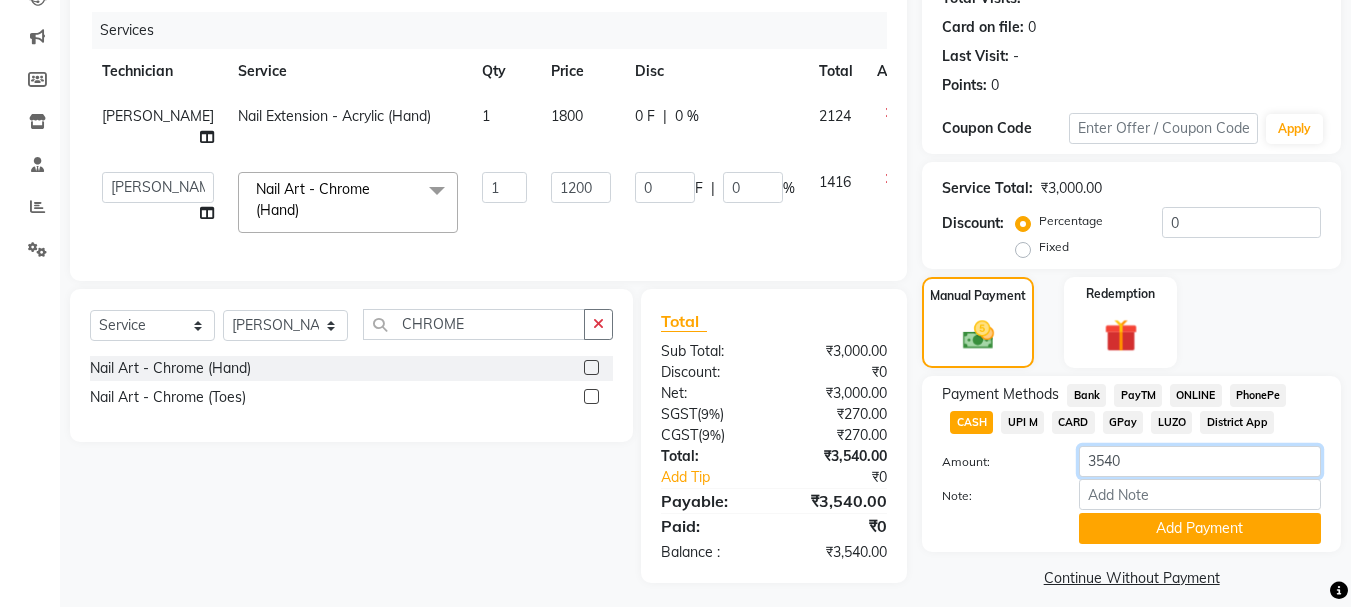 click on "3540" 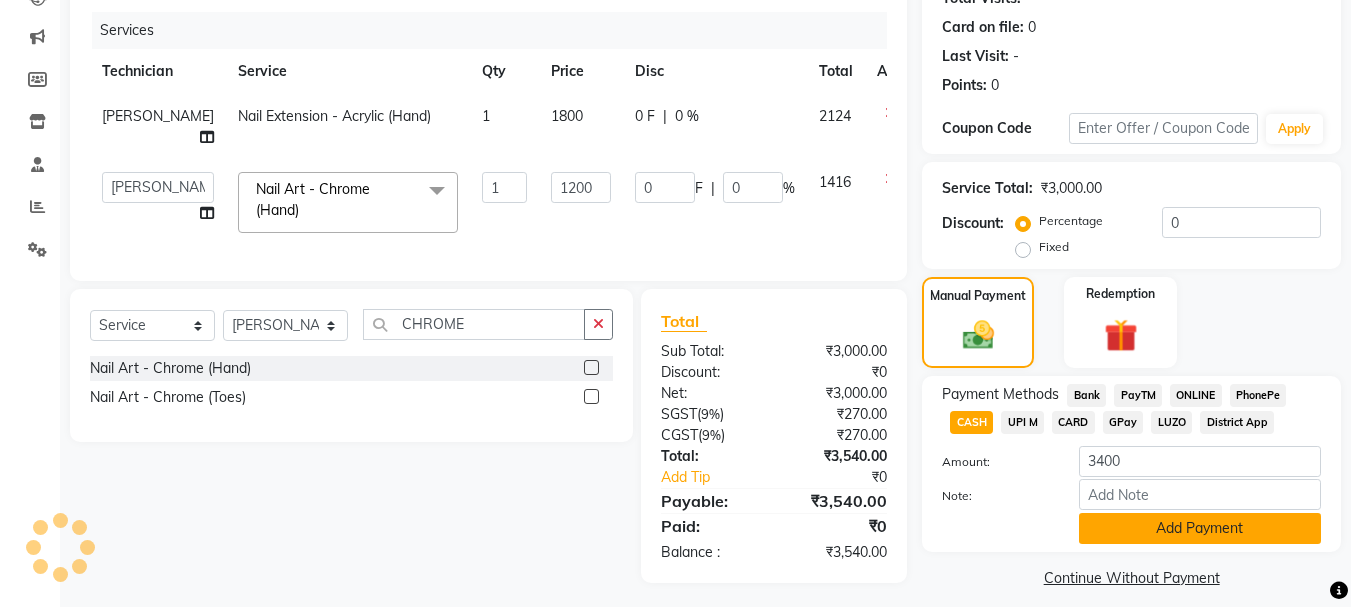 click on "Add Payment" 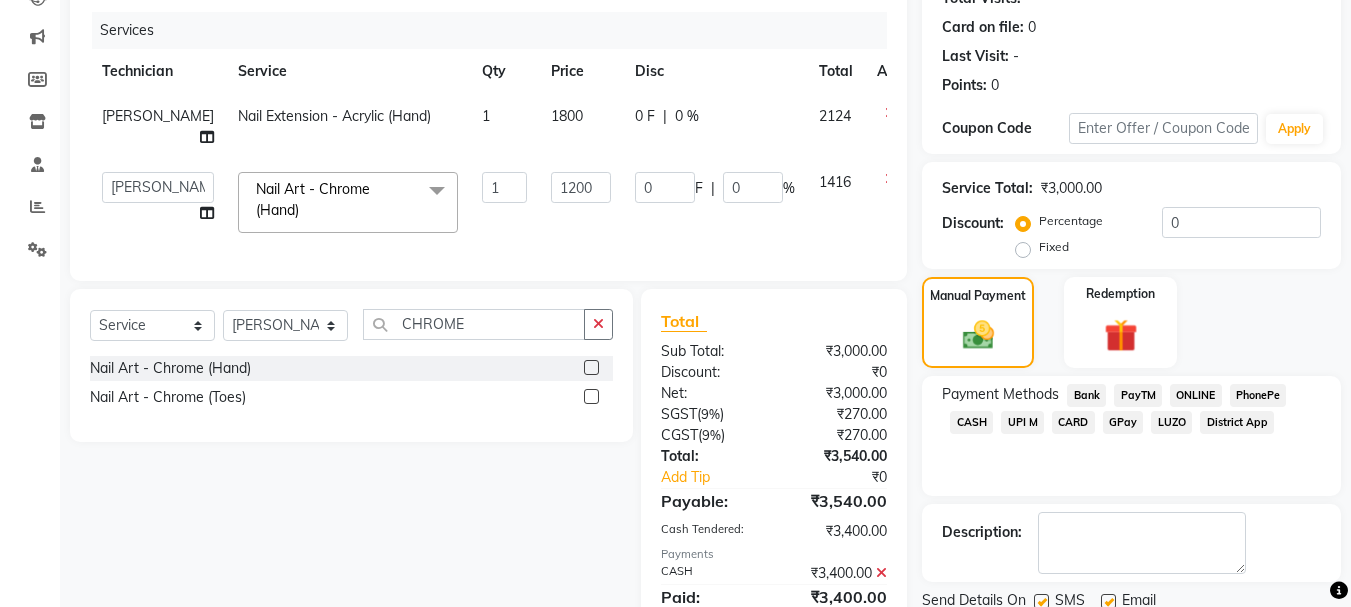 click 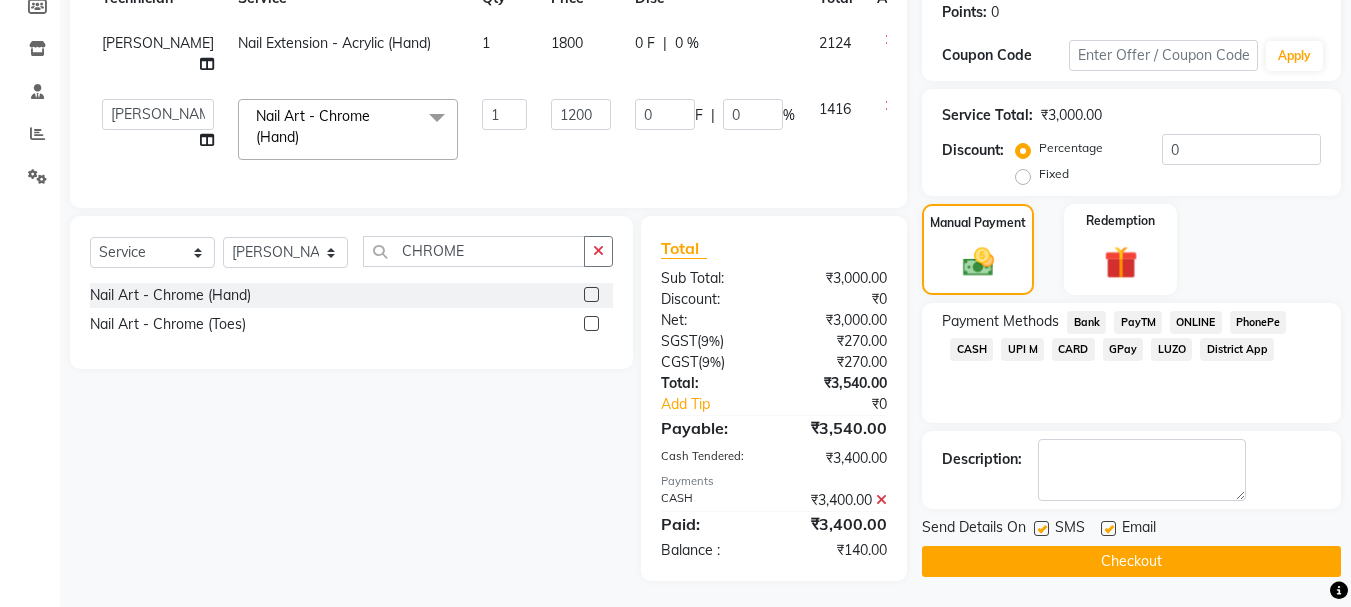 click on "UPI M" 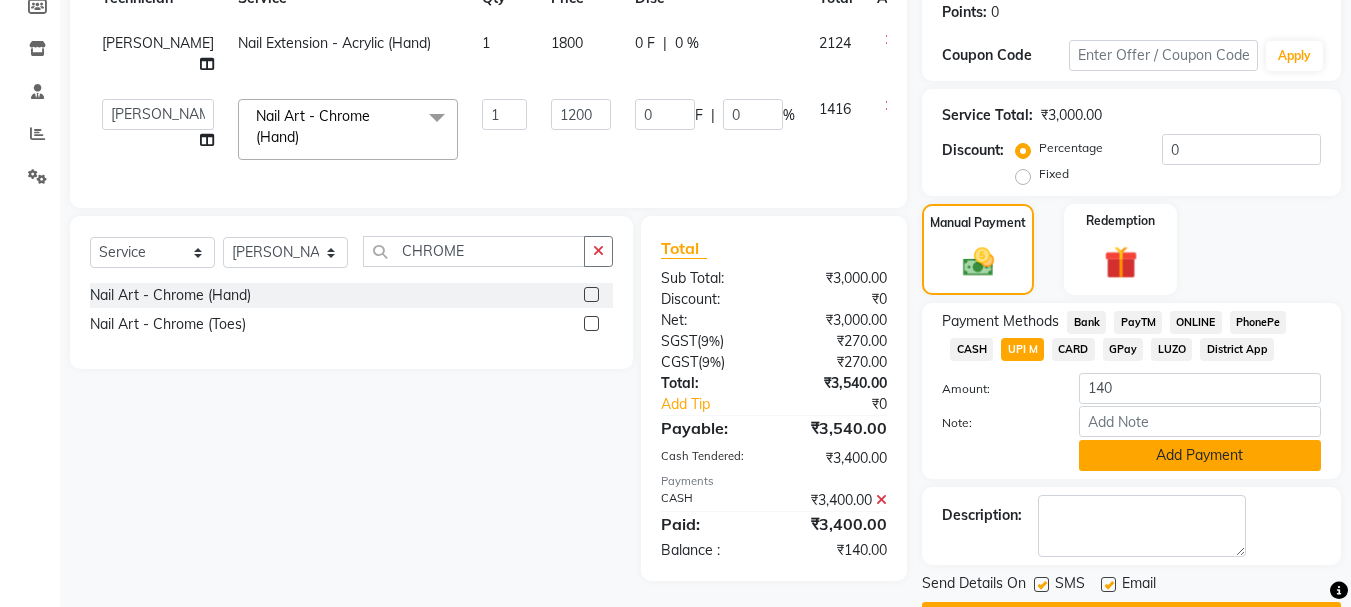 click on "Add Payment" 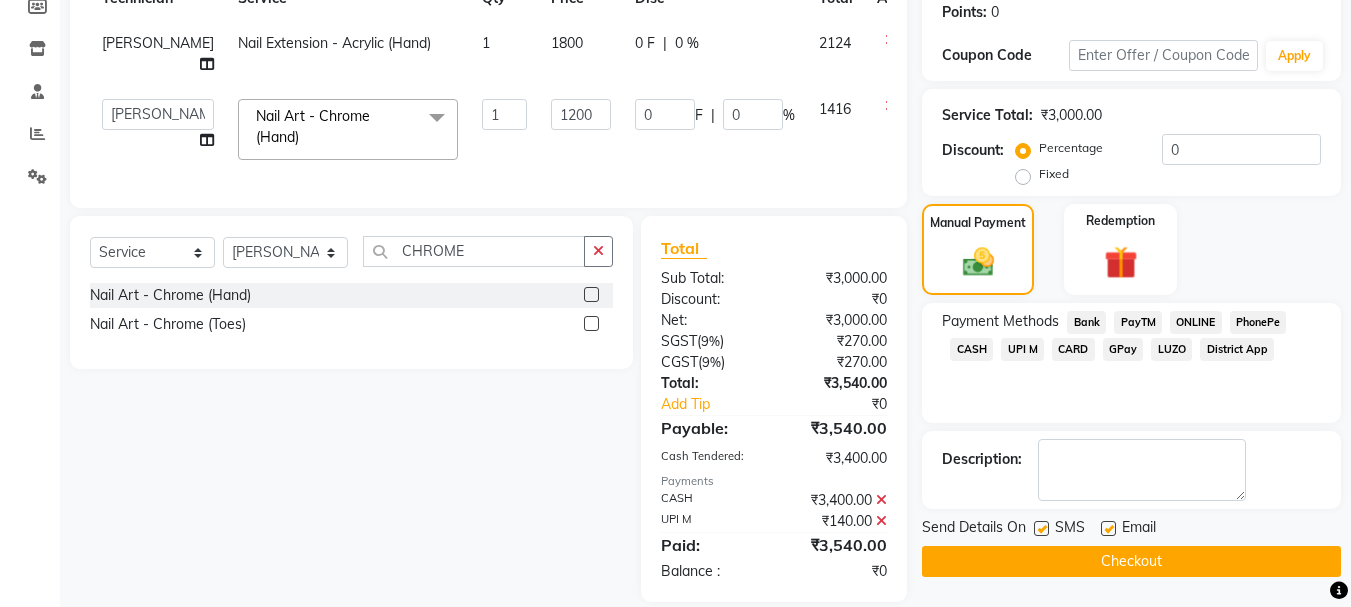 scroll, scrollTop: 328, scrollLeft: 0, axis: vertical 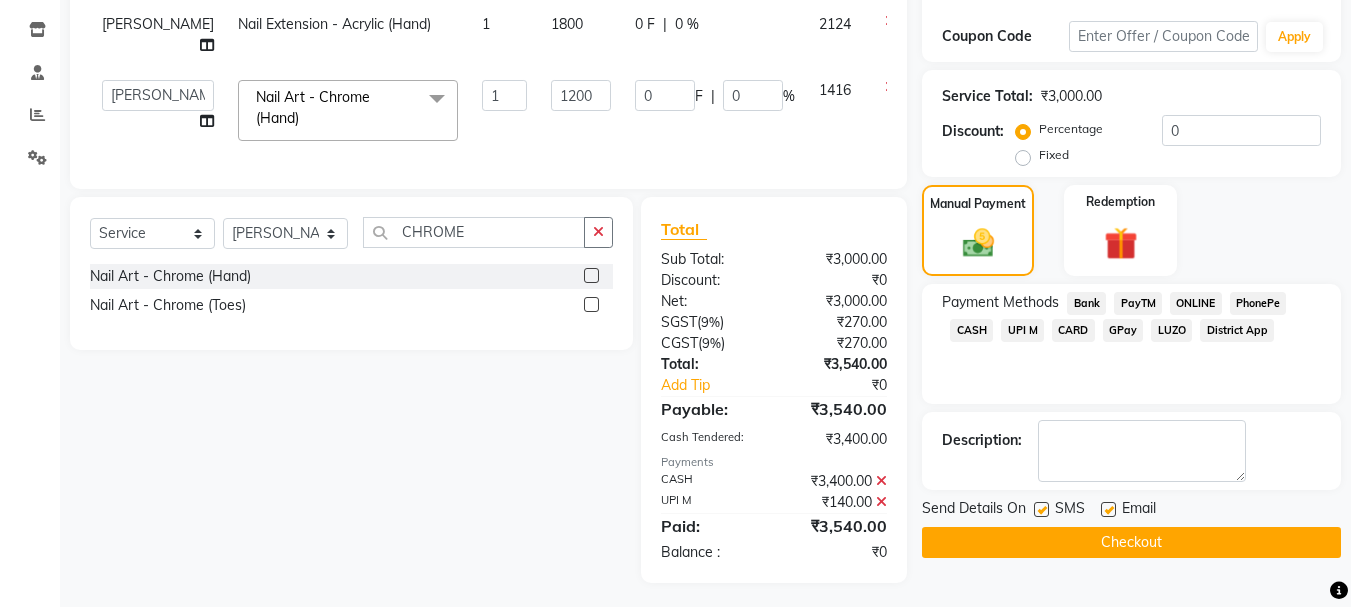 click on "Checkout" 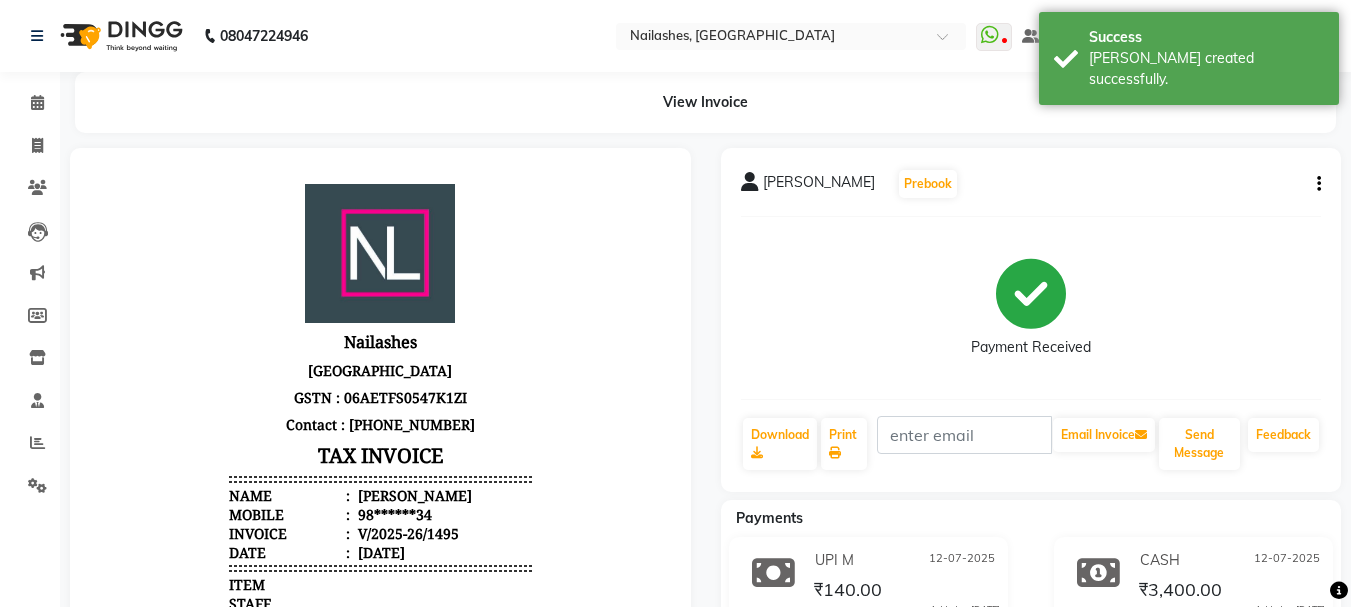 scroll, scrollTop: 0, scrollLeft: 0, axis: both 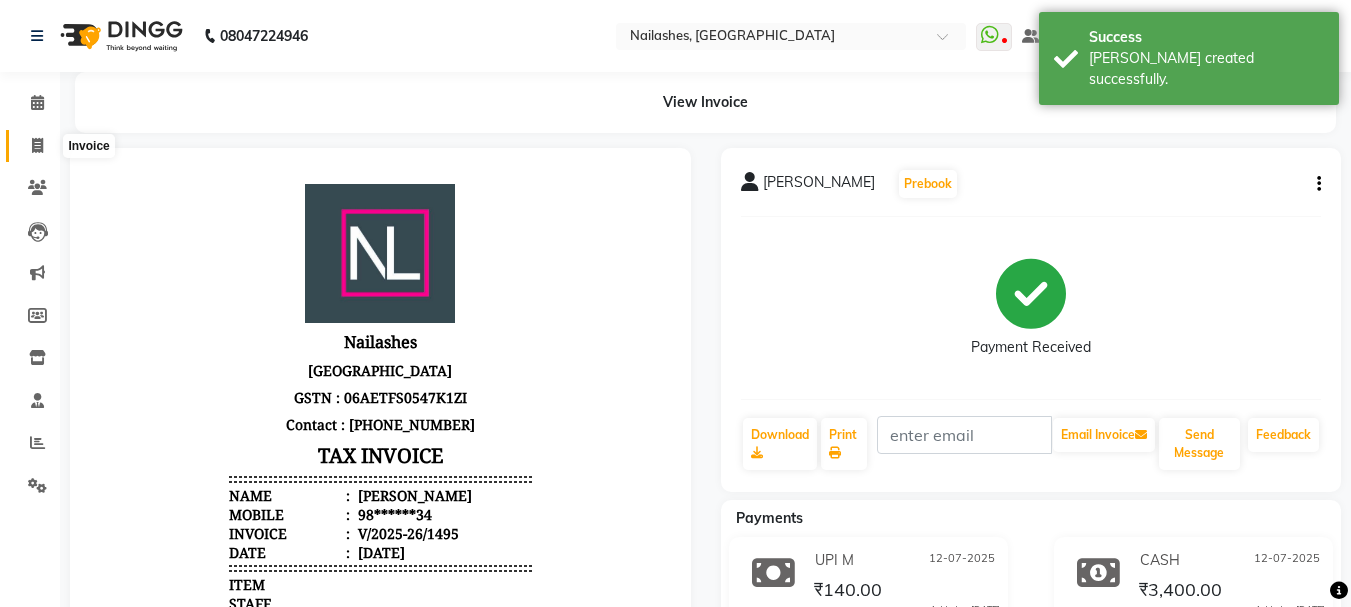 click 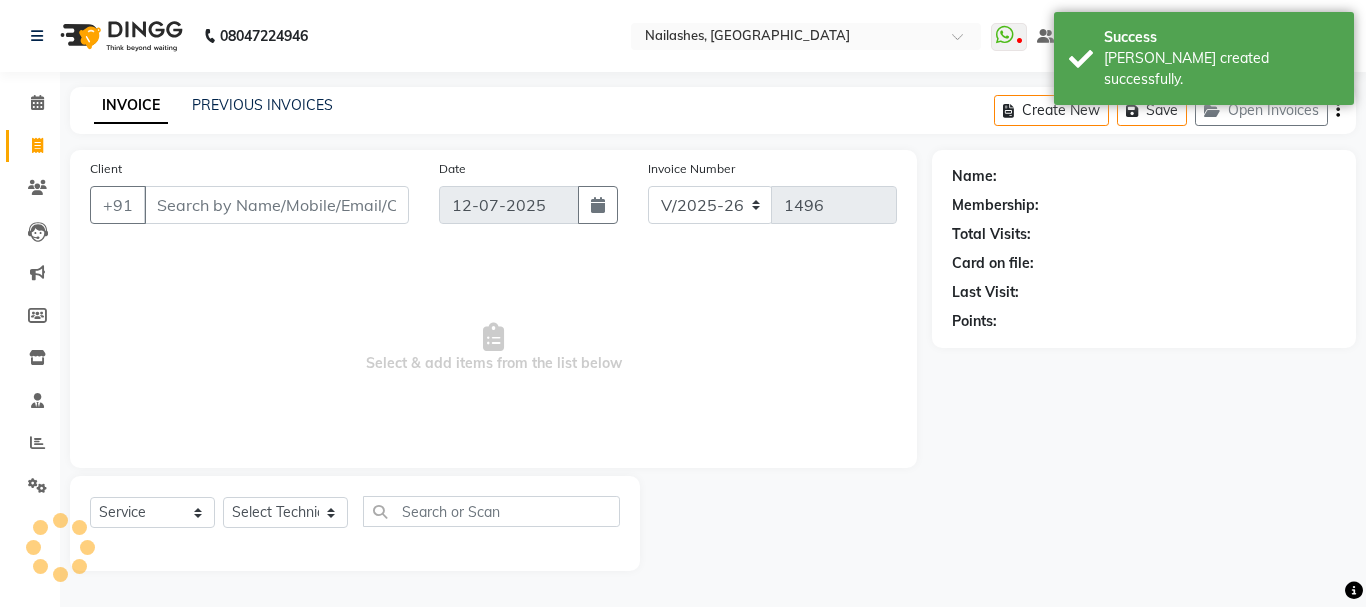 click on "INVOICE PREVIOUS INVOICES Create New   Save   Open Invoices" 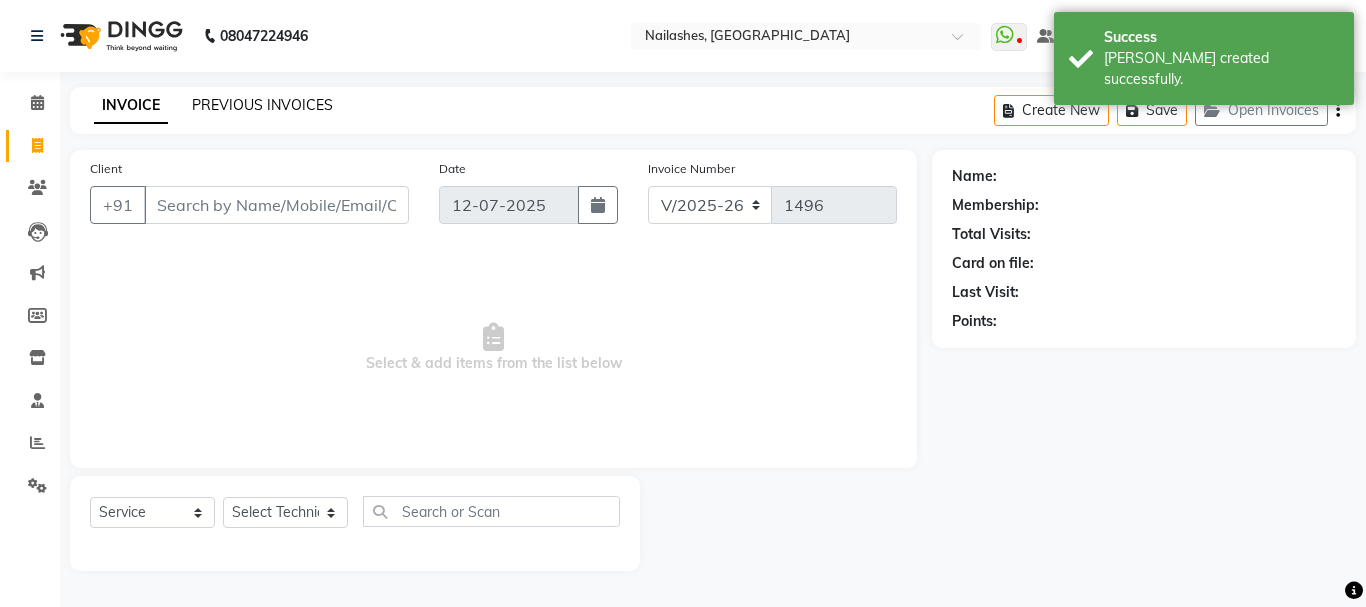 click on "PREVIOUS INVOICES" 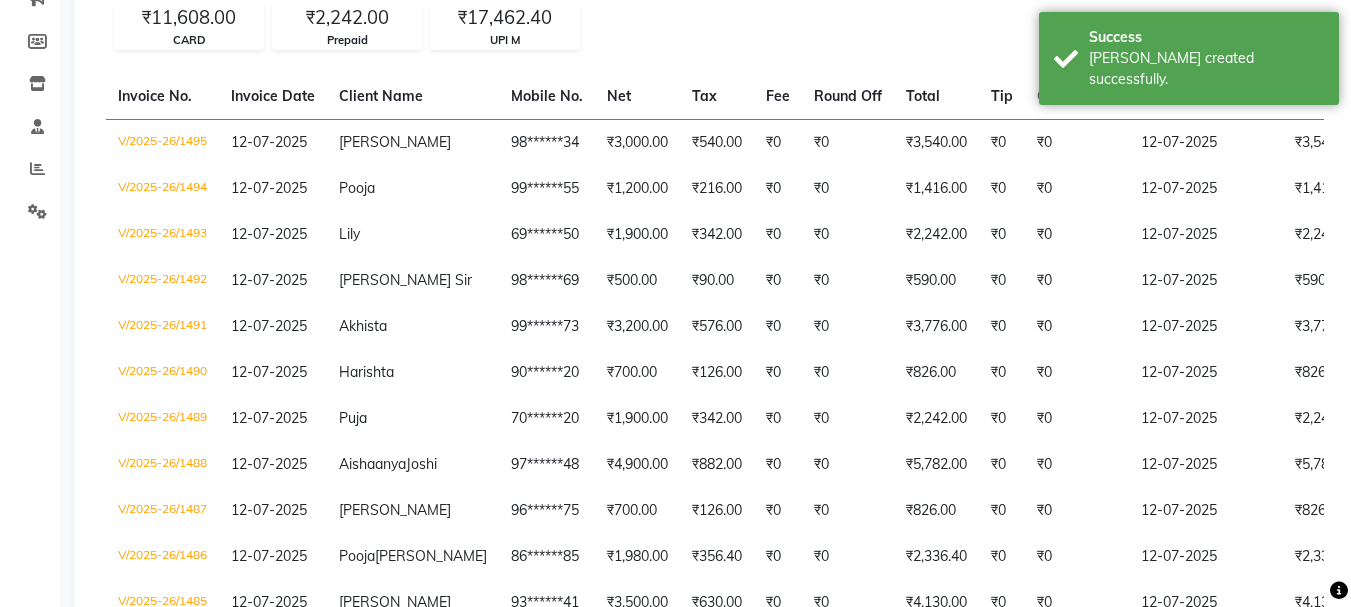 scroll, scrollTop: 0, scrollLeft: 0, axis: both 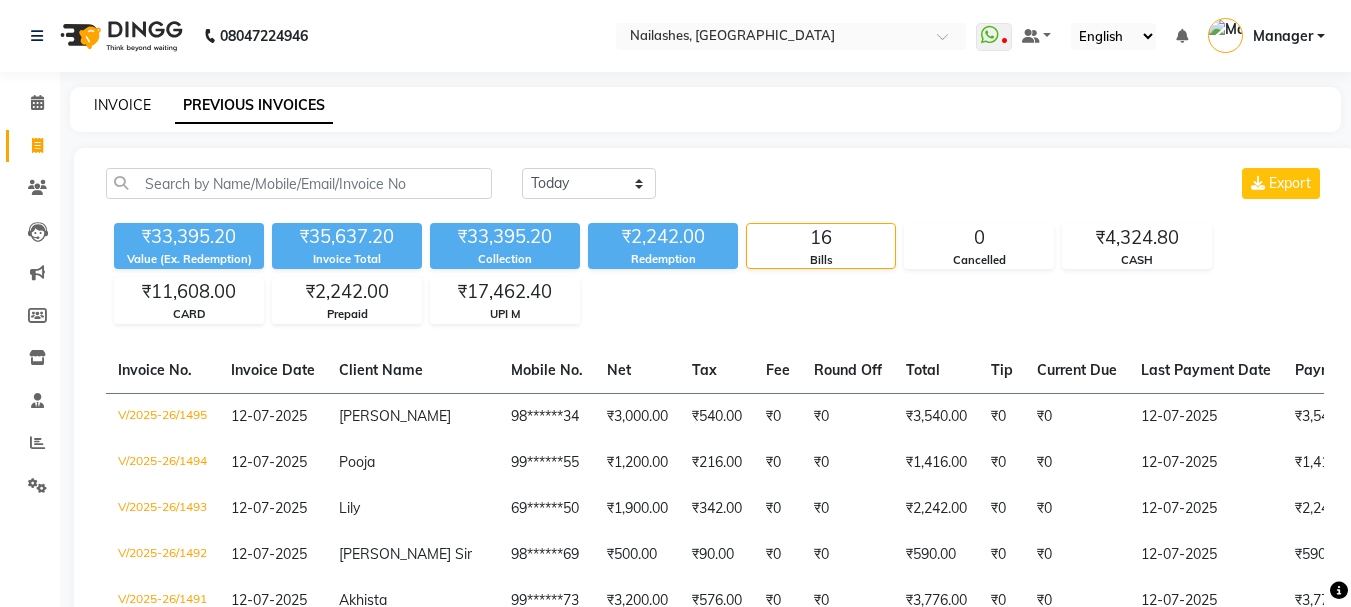 click on "INVOICE" 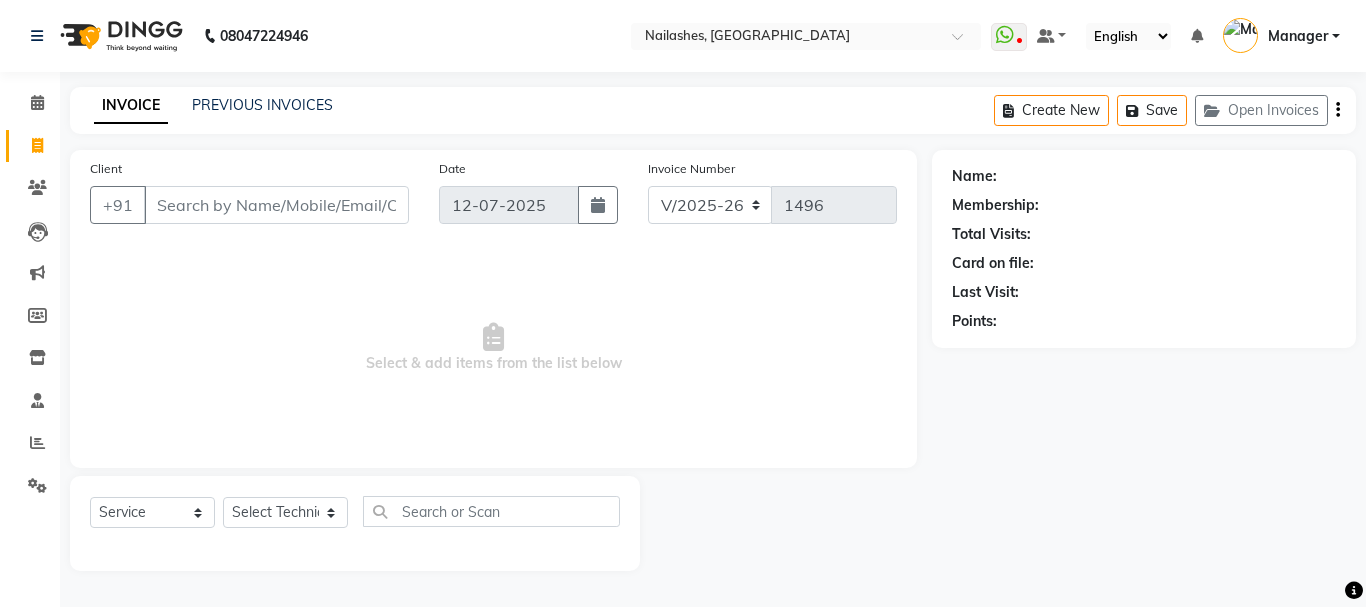 click on "INVOICE PREVIOUS INVOICES Create New   Save   Open Invoices" 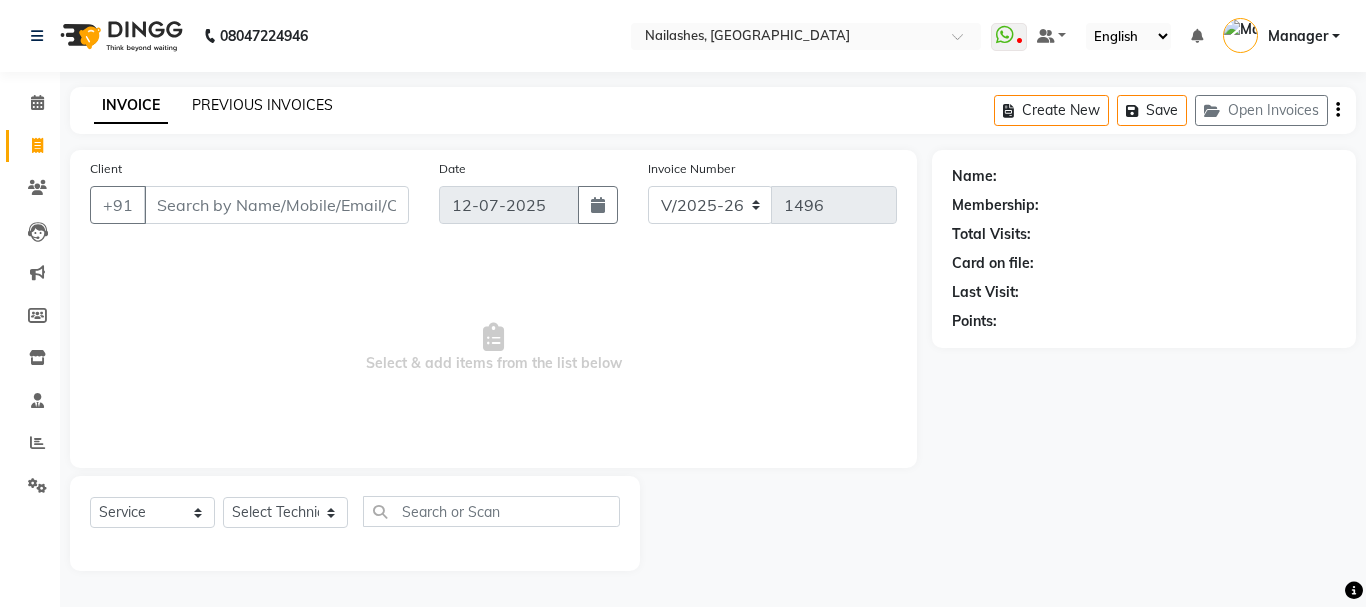 click on "PREVIOUS INVOICES" 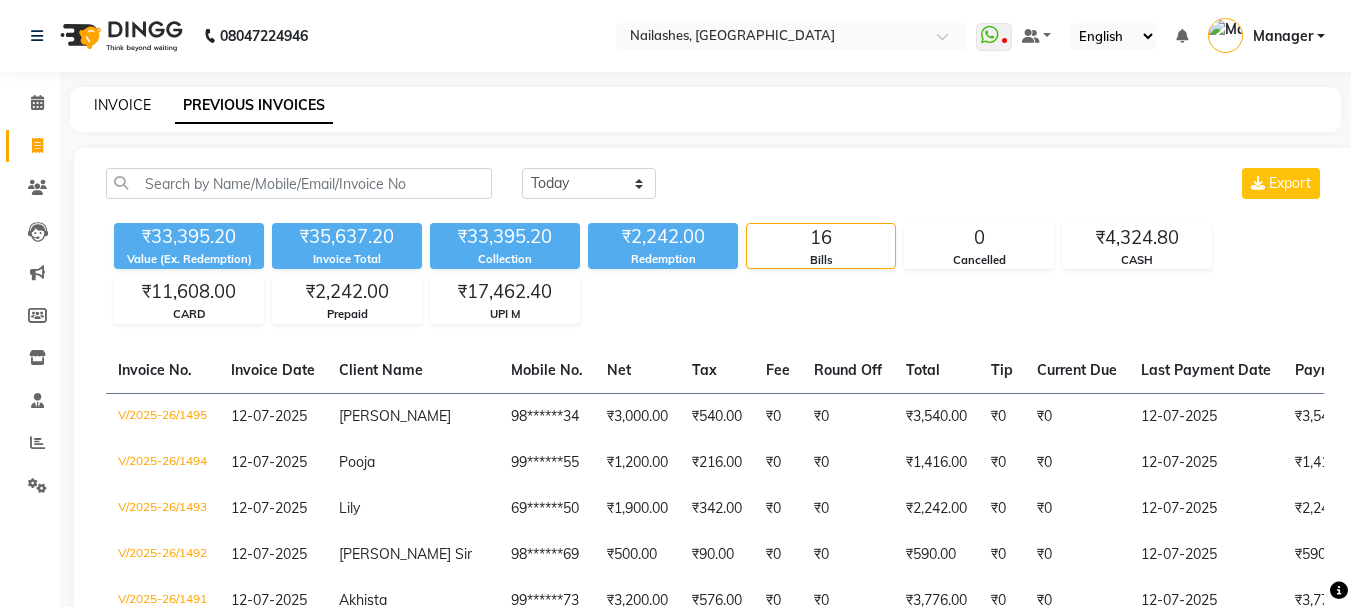 click on "INVOICE" 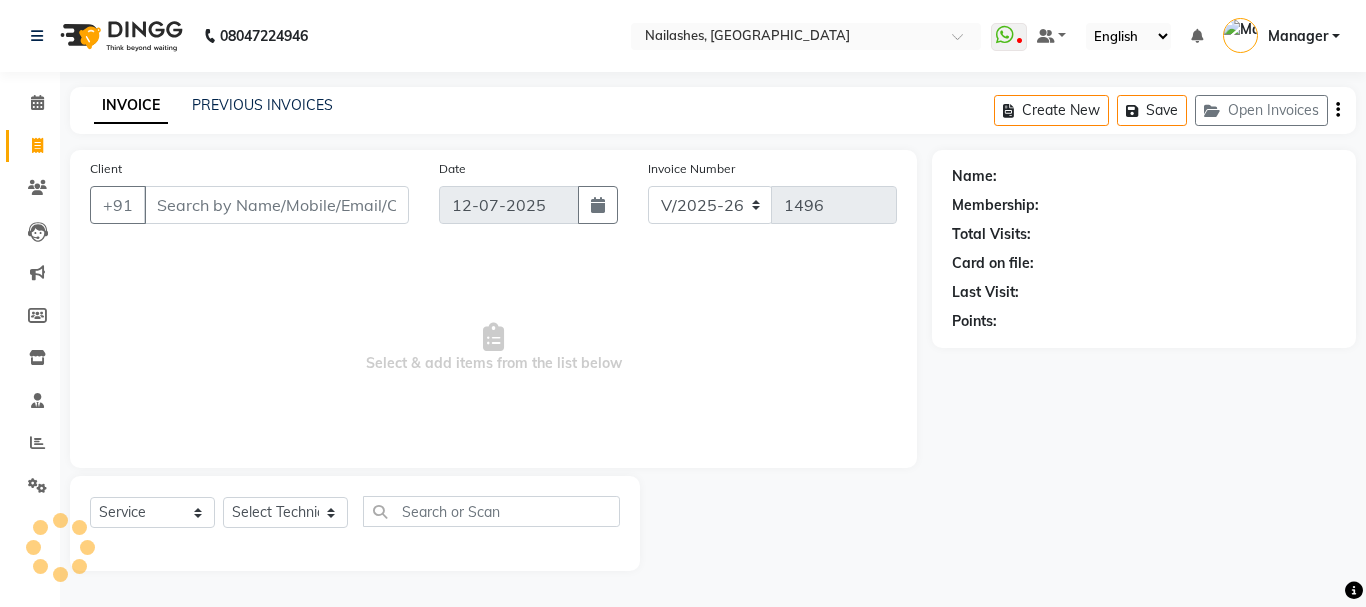 click on "INVOICE" 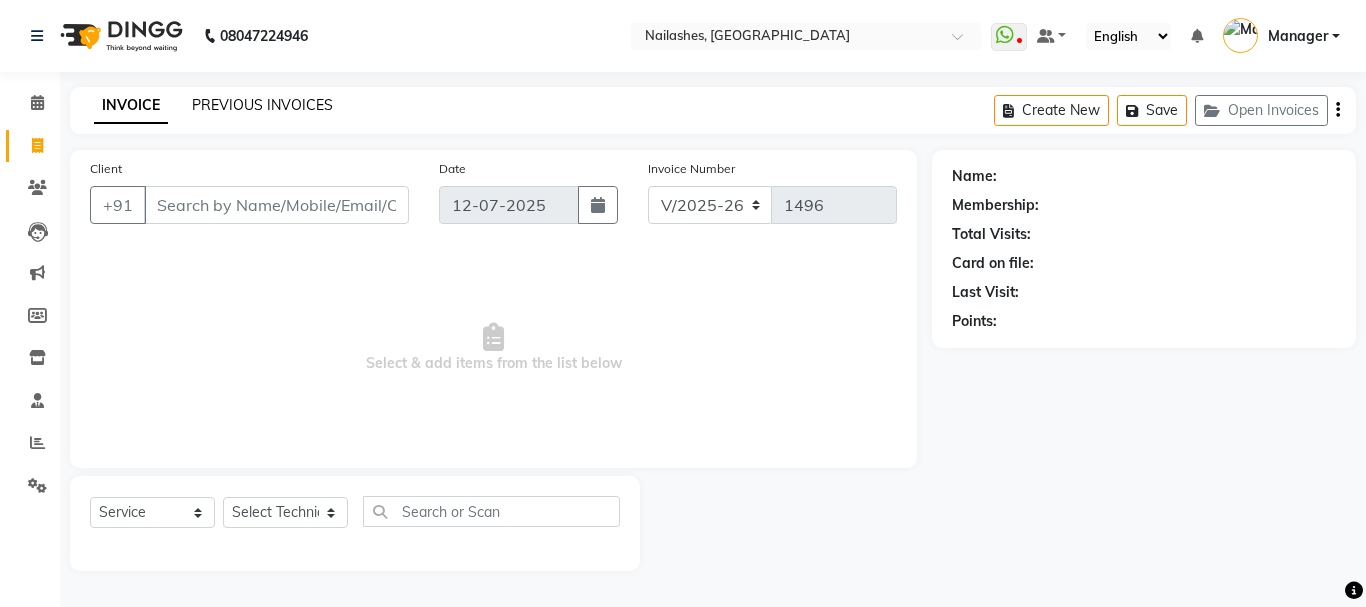 click on "PREVIOUS INVOICES" 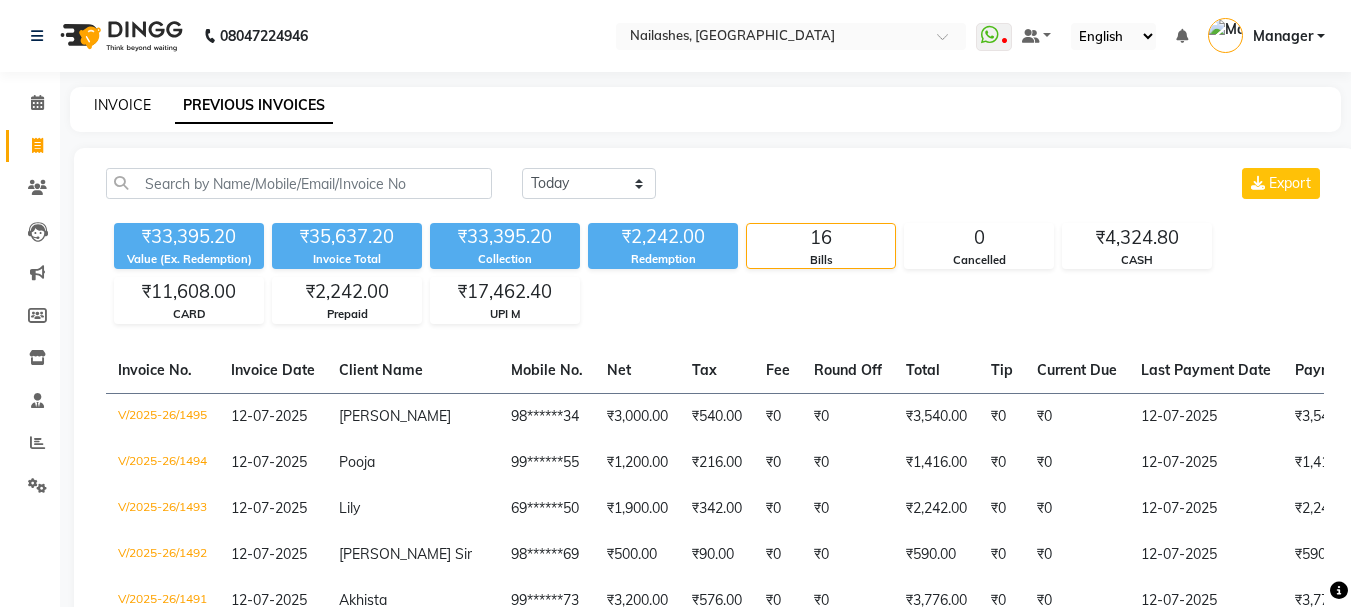 click on "INVOICE" 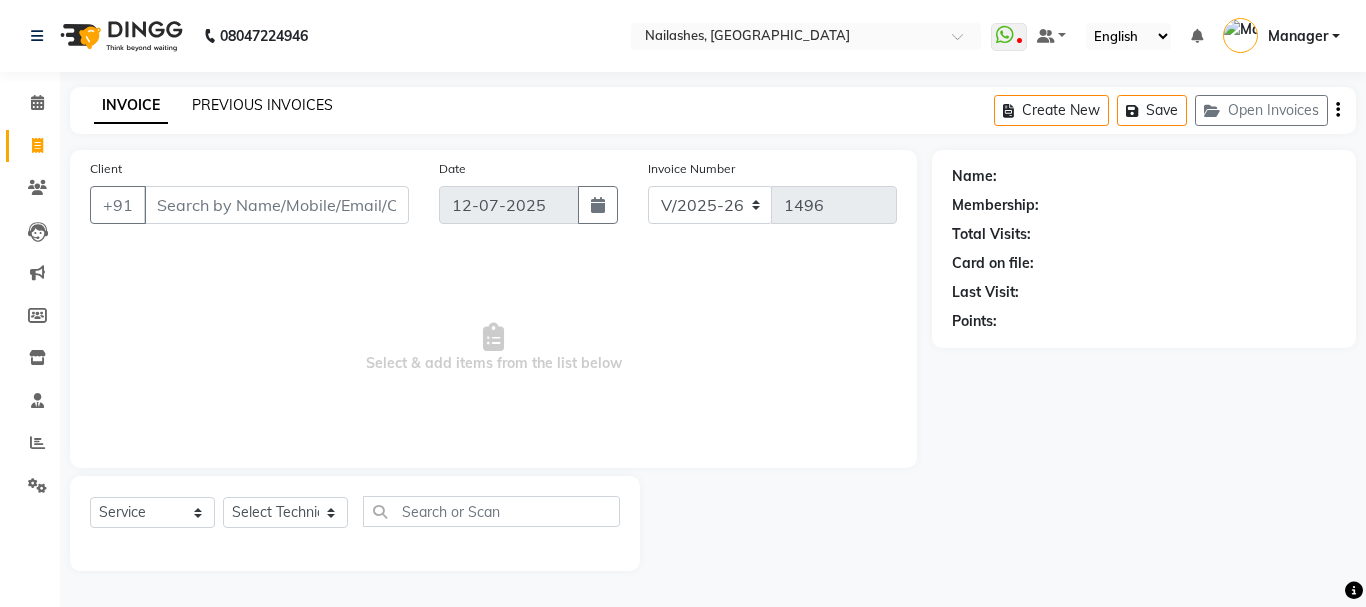 click on "PREVIOUS INVOICES" 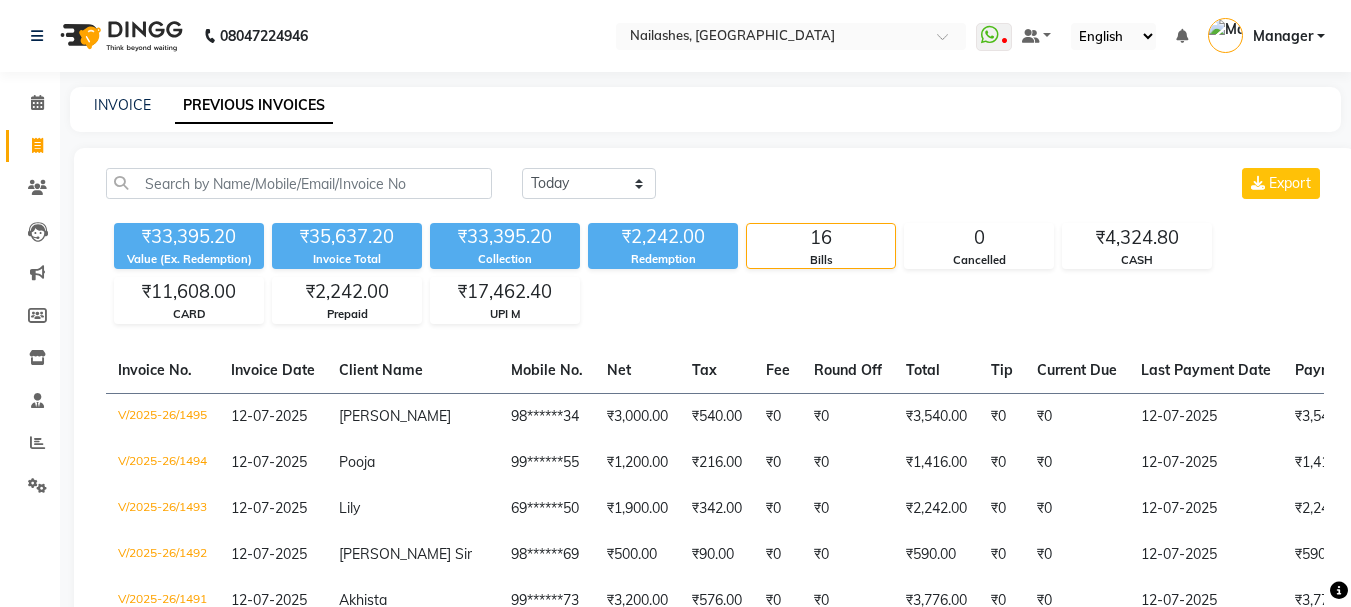click on "INVOICE PREVIOUS INVOICES" 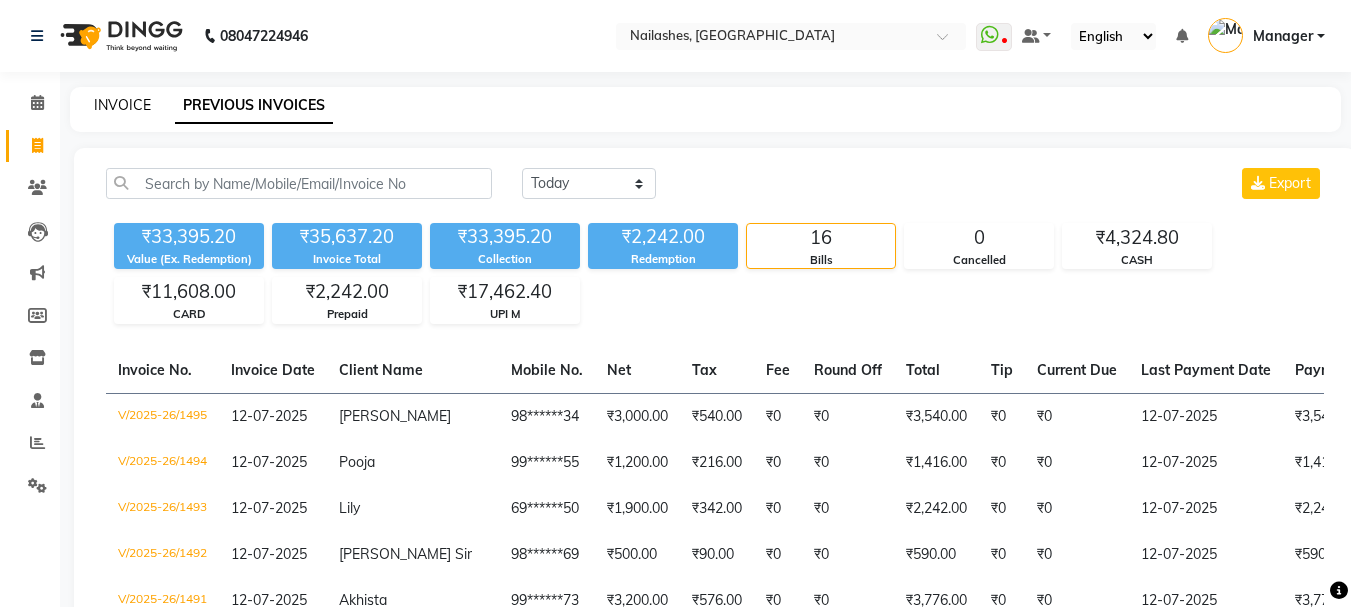 click on "INVOICE" 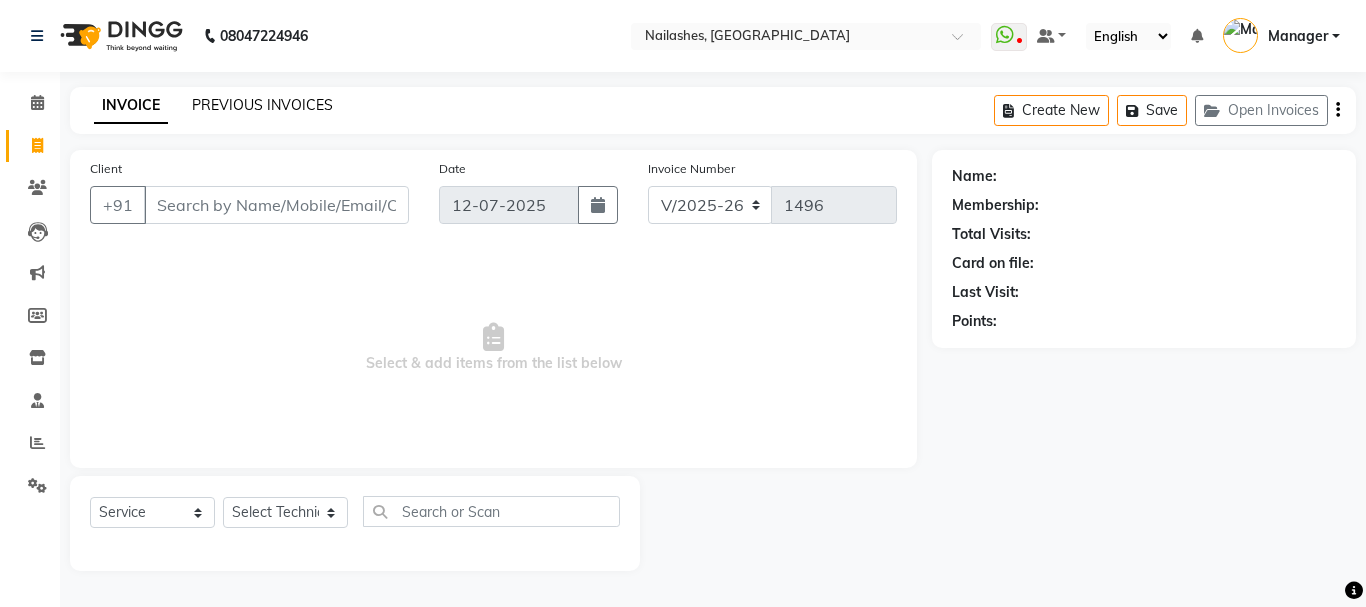 click on "PREVIOUS INVOICES" 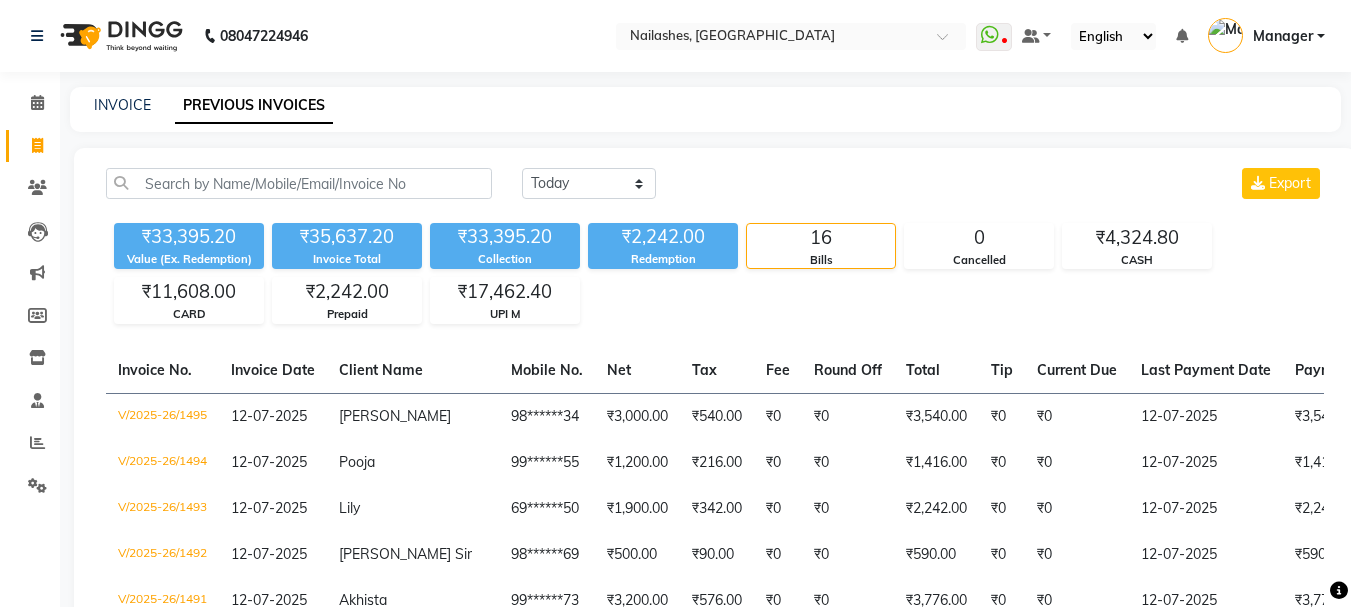 scroll, scrollTop: 497, scrollLeft: 0, axis: vertical 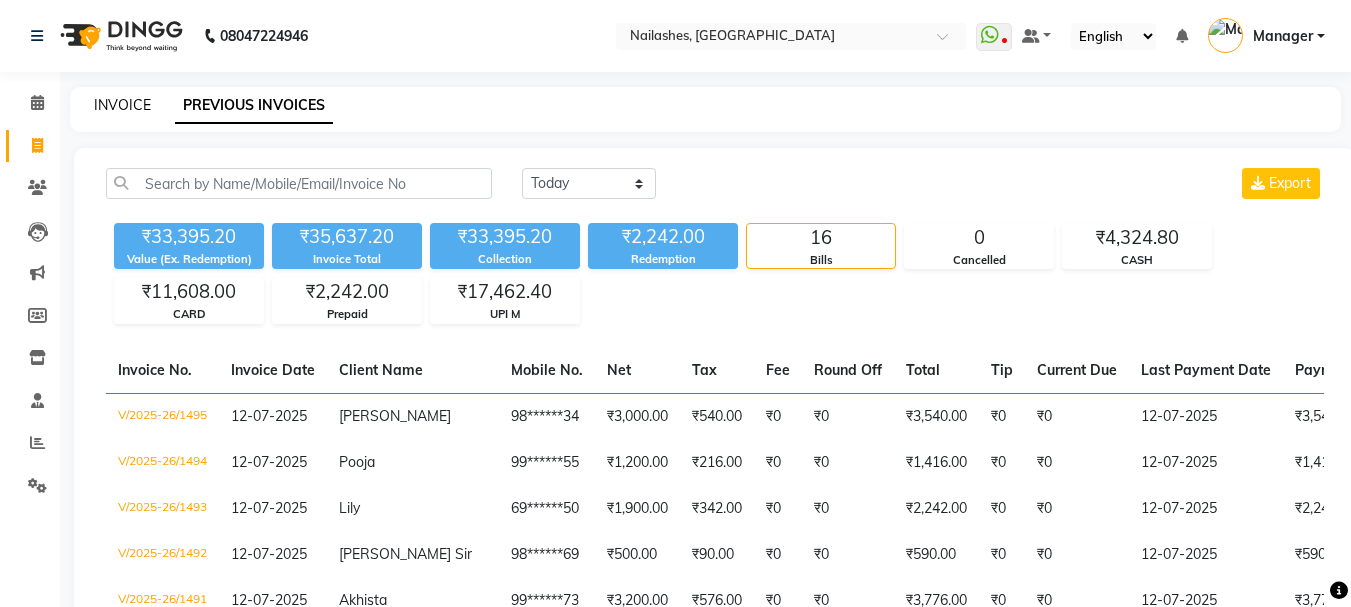 click on "INVOICE" 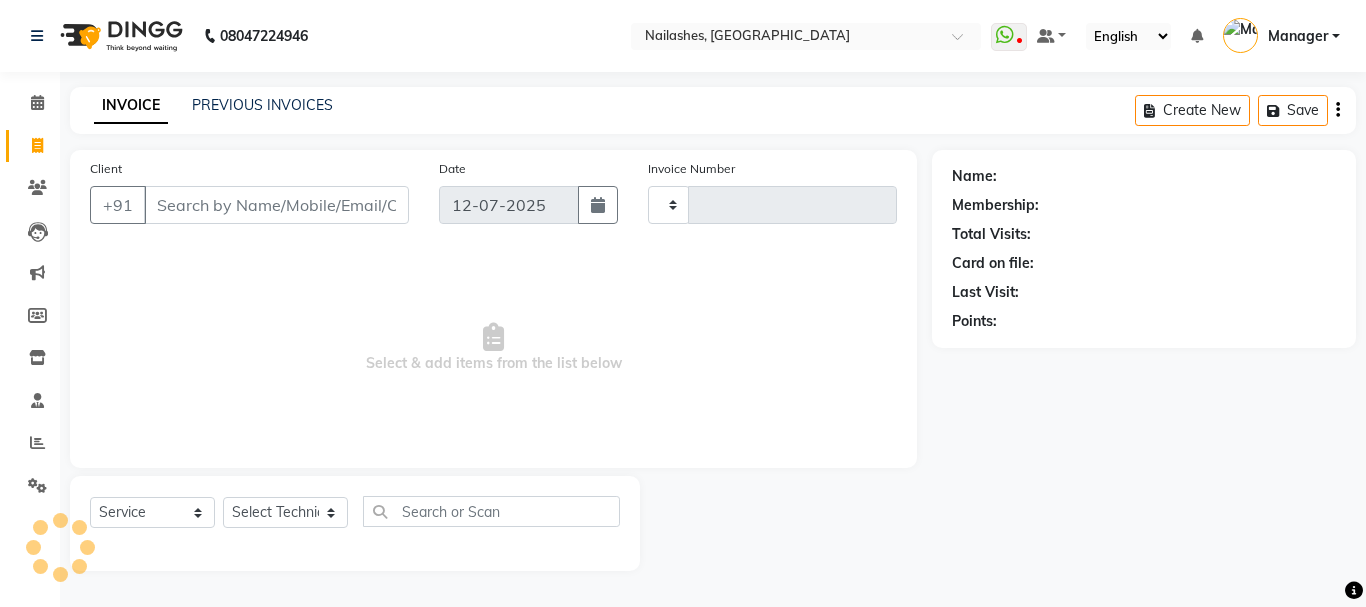 click on "INVOICE" 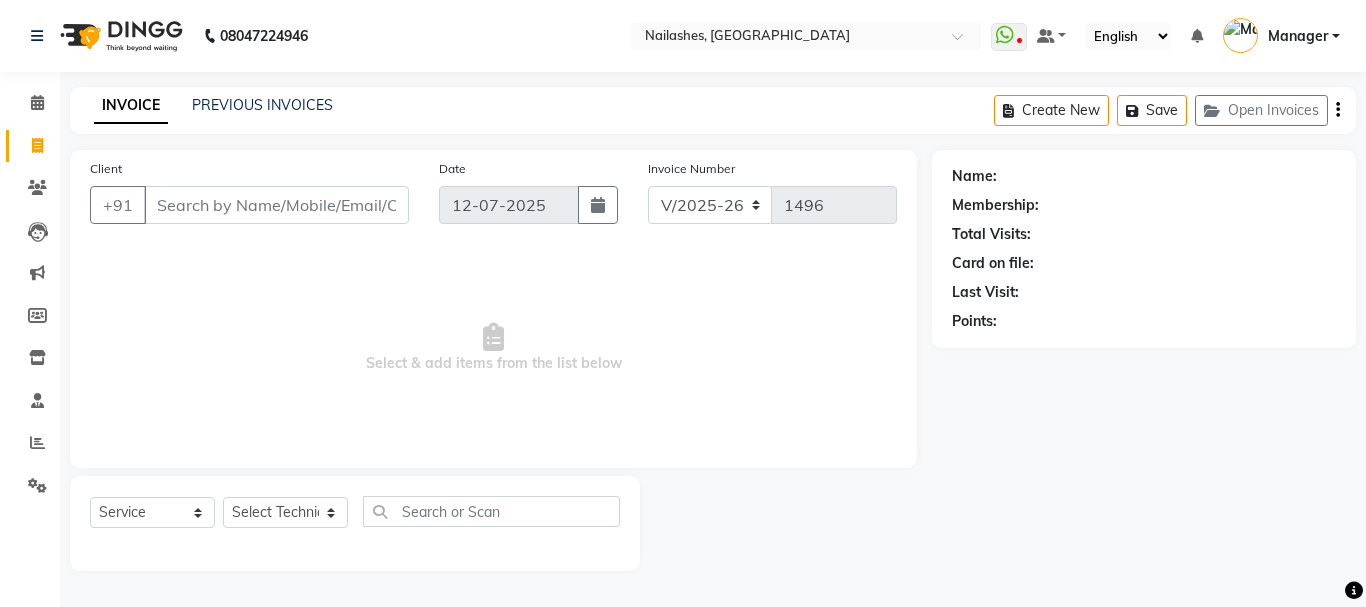 click on "INVOICE PREVIOUS INVOICES Create New   Save   Open Invoices" 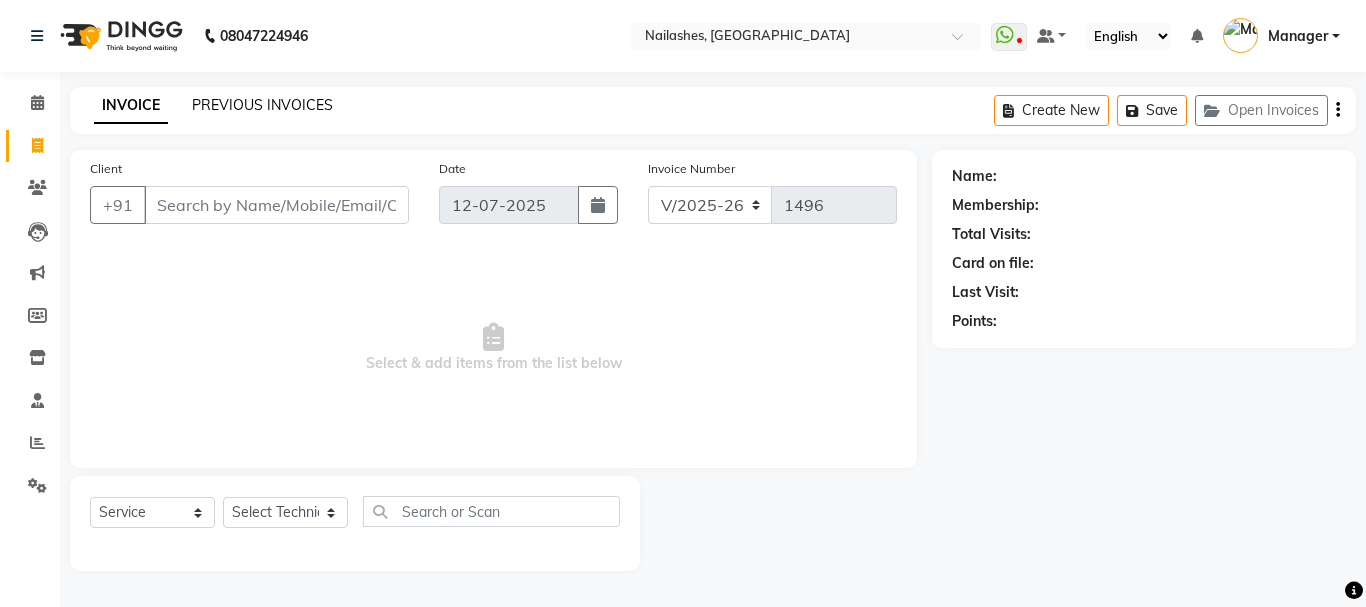 click on "PREVIOUS INVOICES" 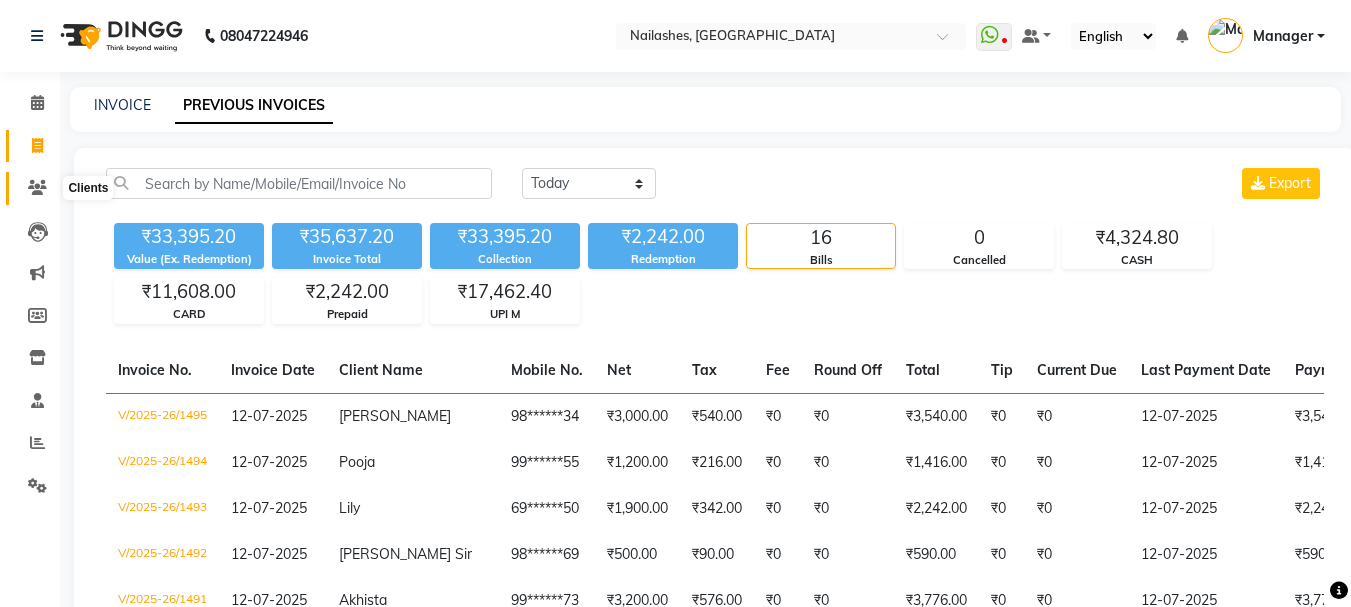 click 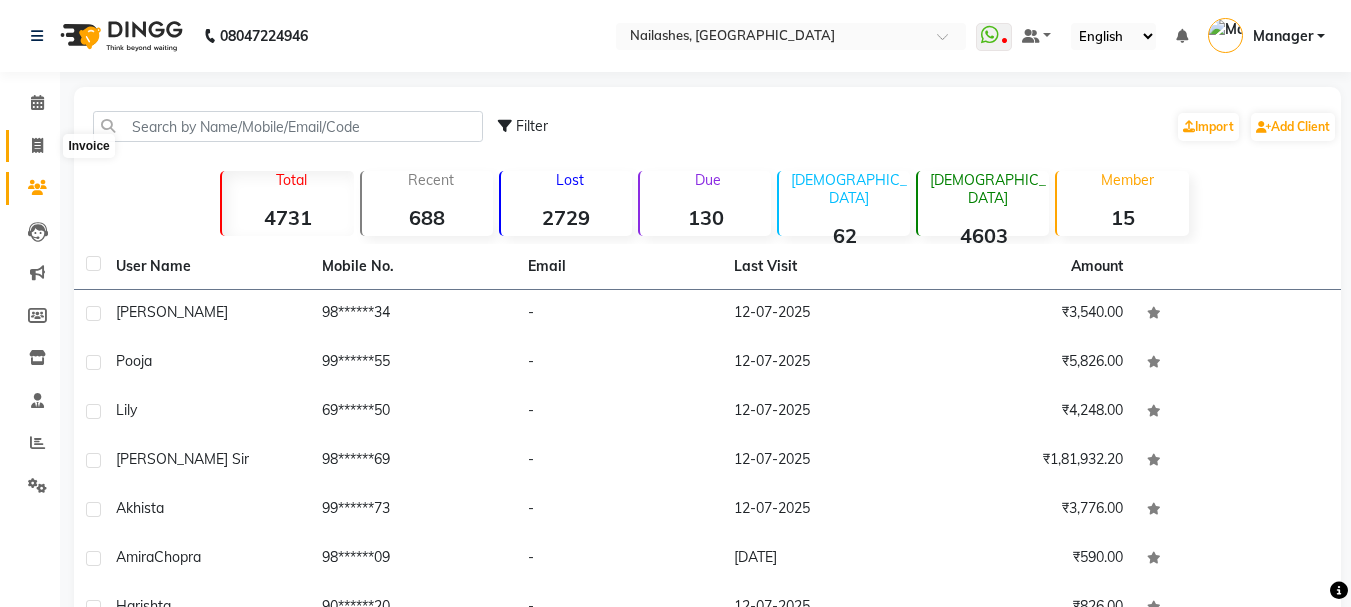 click 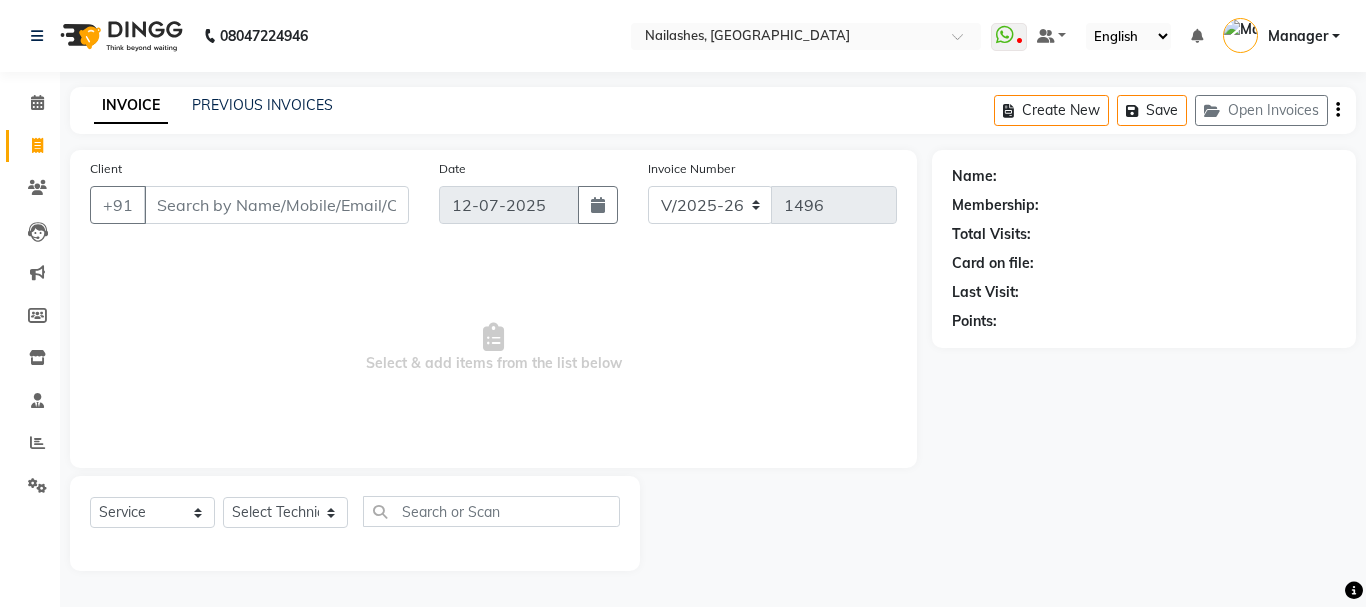 click on "Create New   Save   Open Invoices" 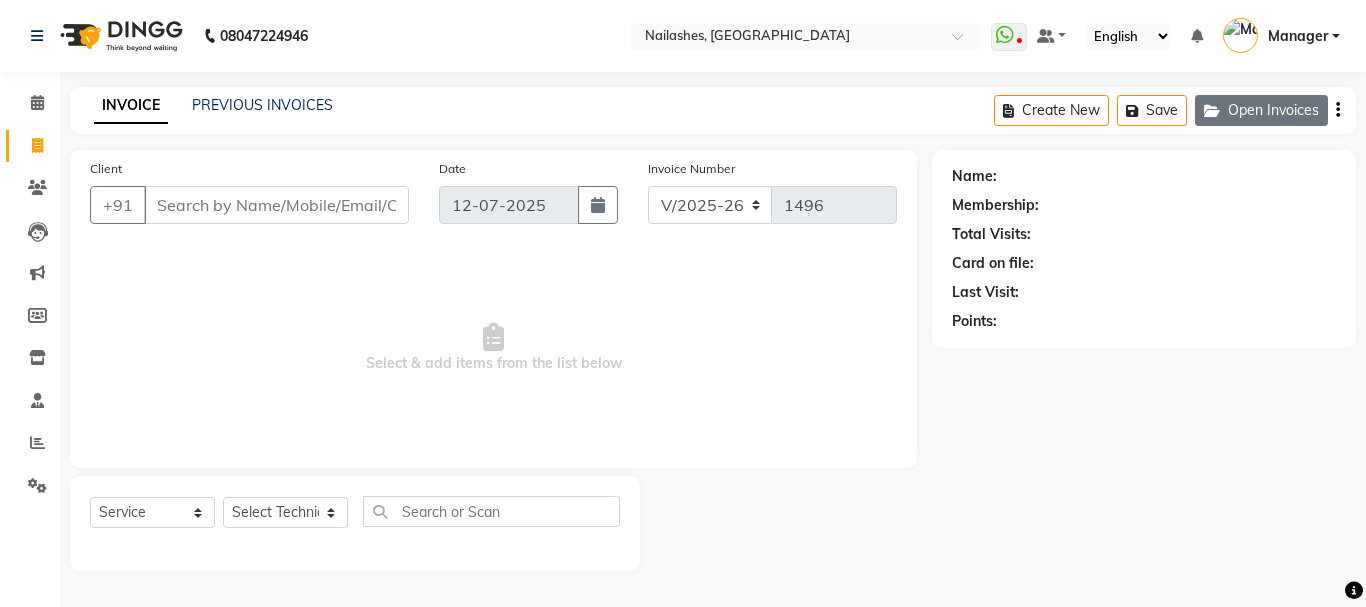 click on "Open Invoices" 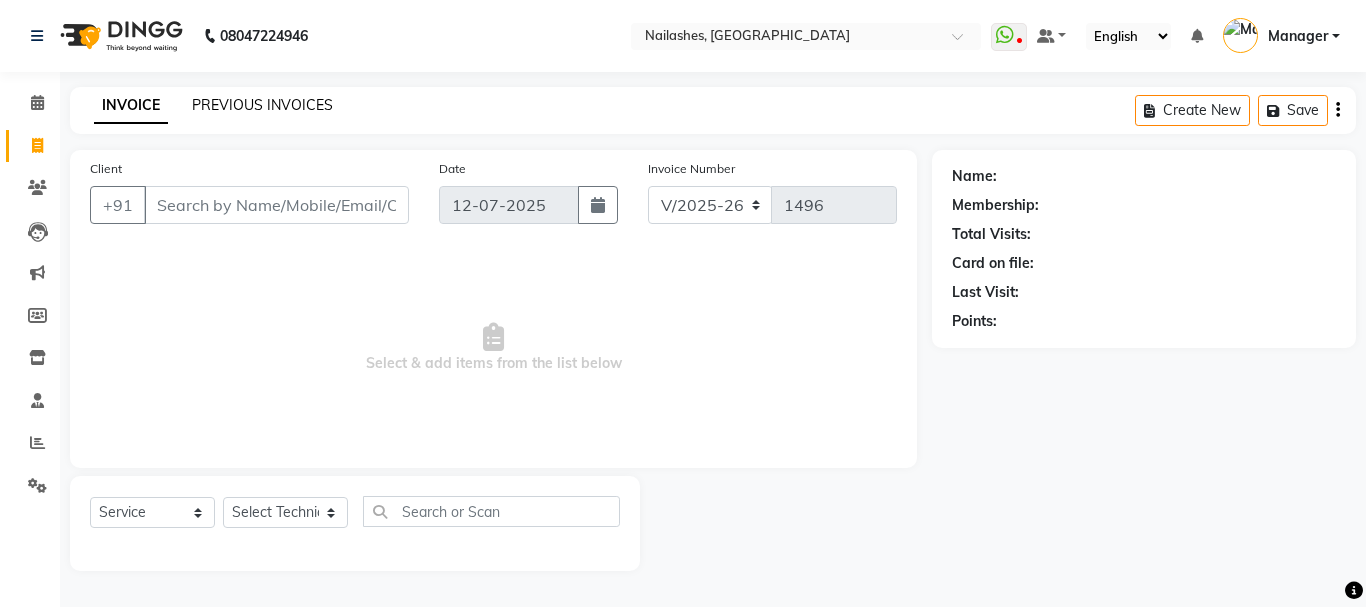 click on "PREVIOUS INVOICES" 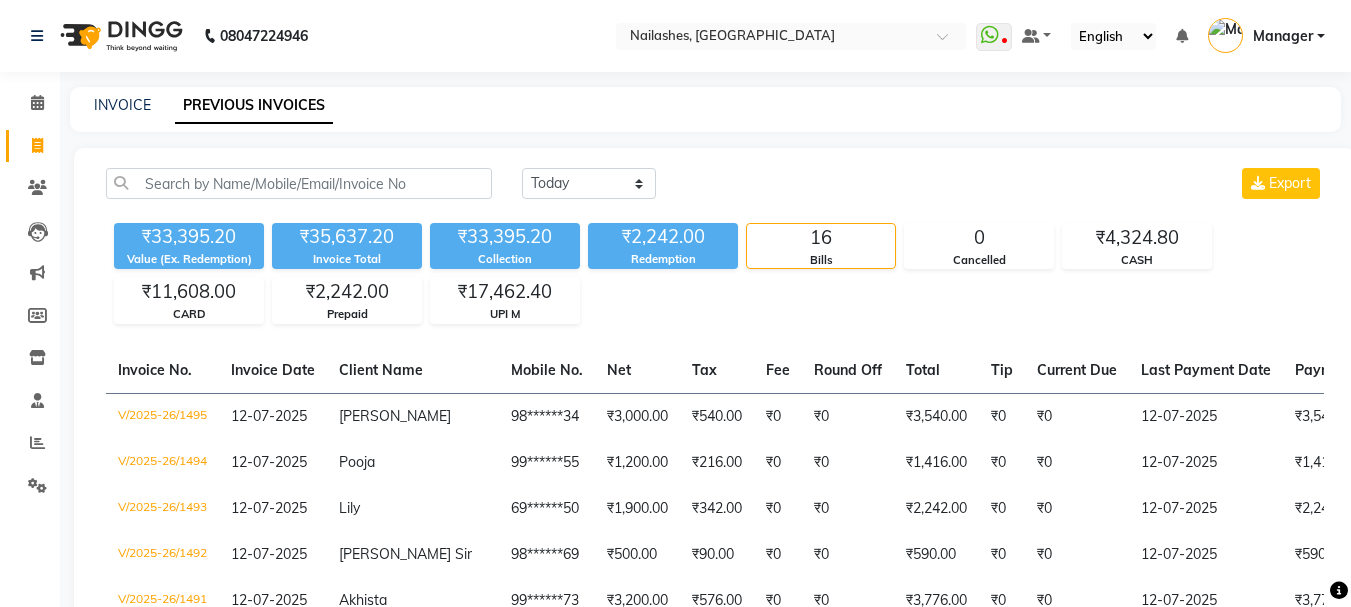 click on "INVOICE PREVIOUS INVOICES" 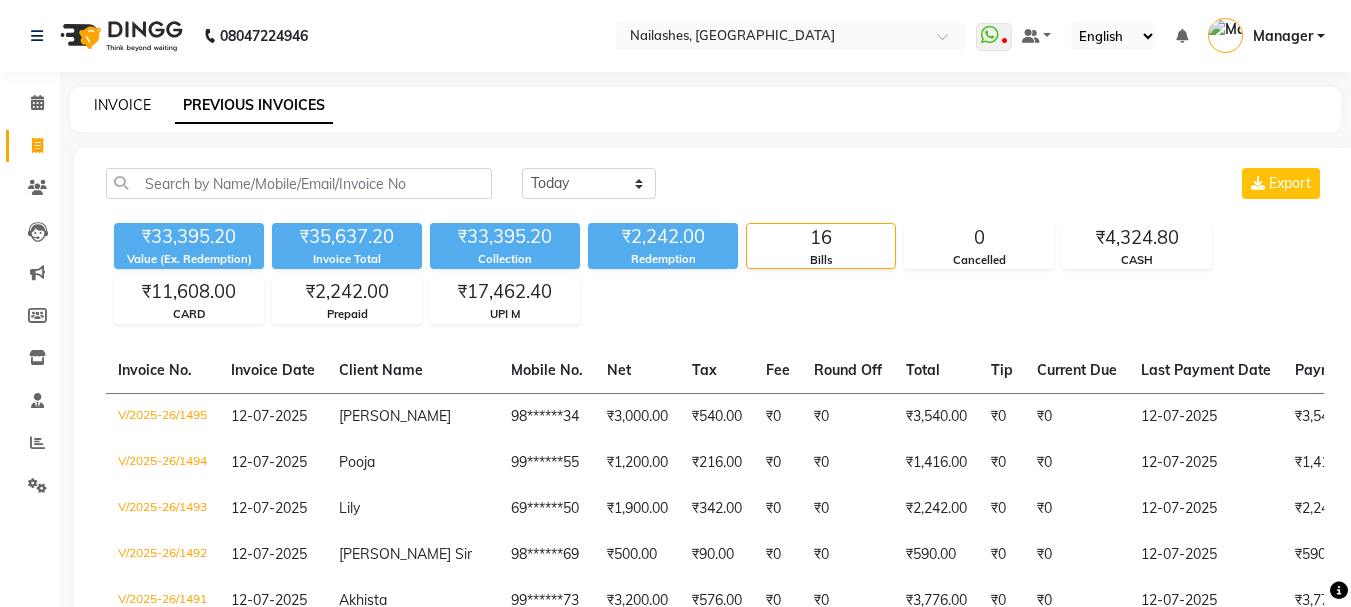 click on "INVOICE" 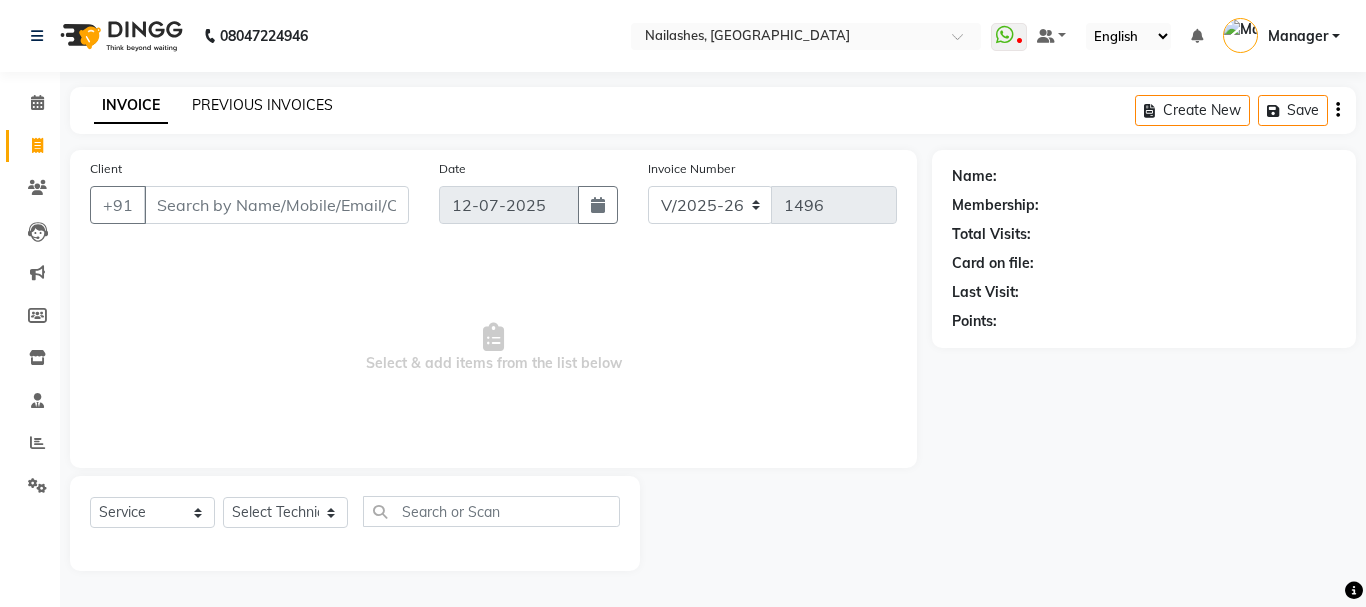 click on "PREVIOUS INVOICES" 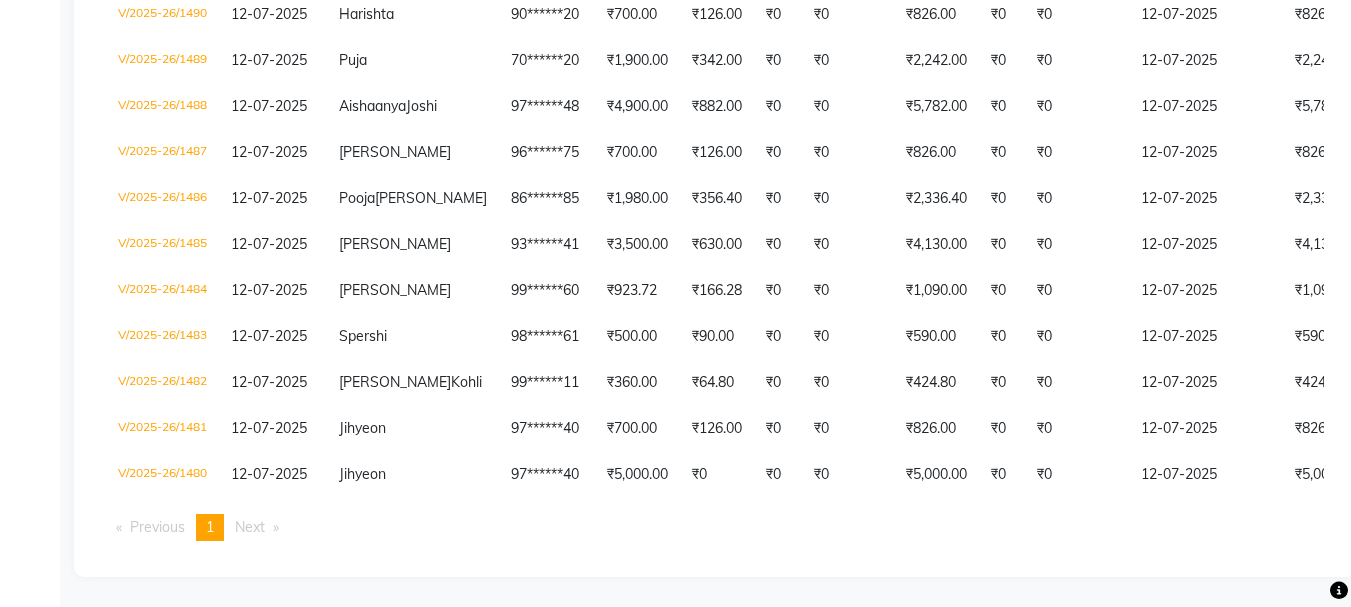 scroll, scrollTop: 0, scrollLeft: 0, axis: both 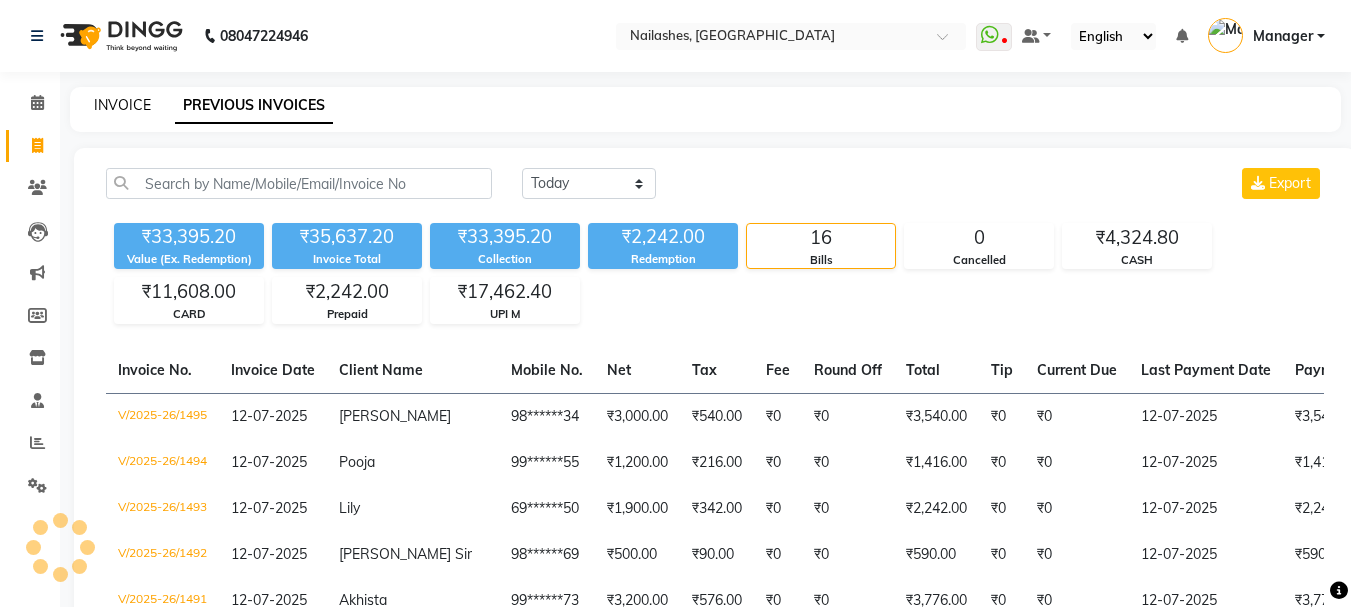 click on "INVOICE" 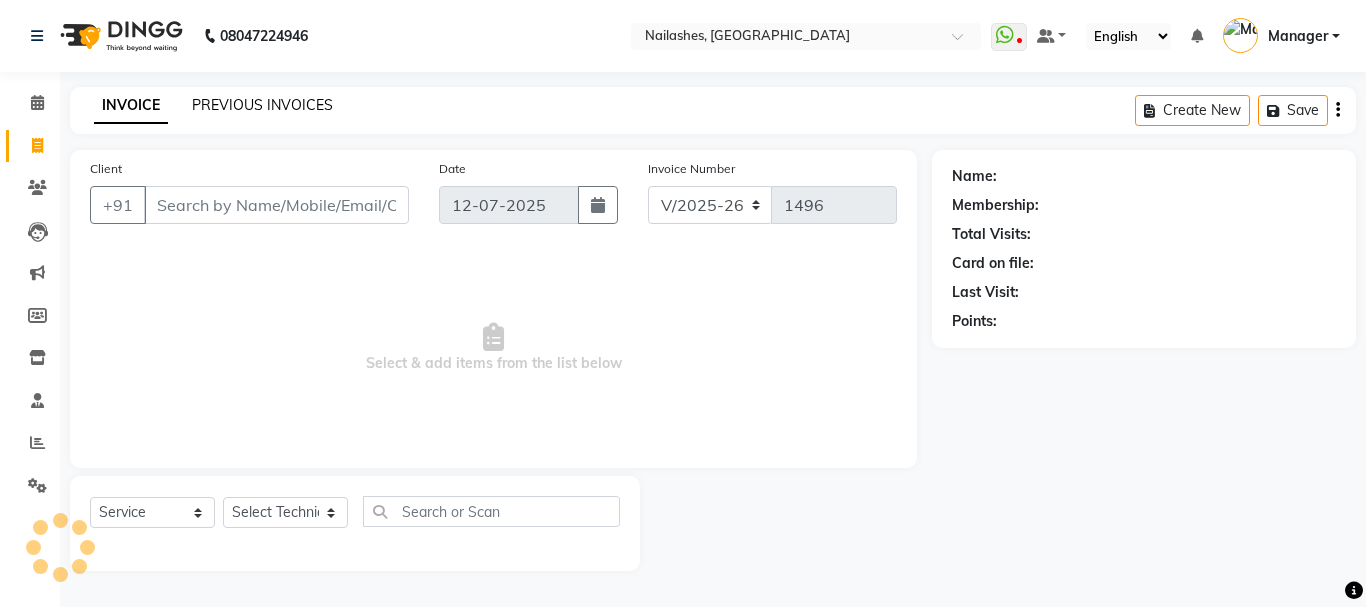 click on "PREVIOUS INVOICES" 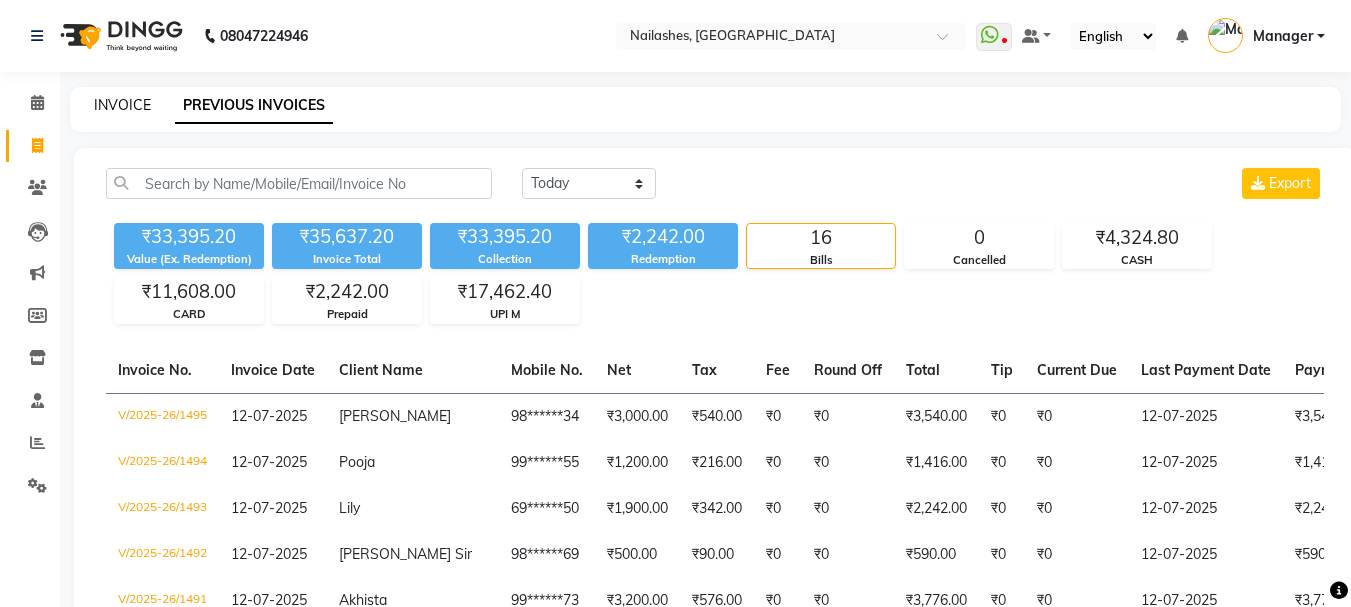 click on "INVOICE" 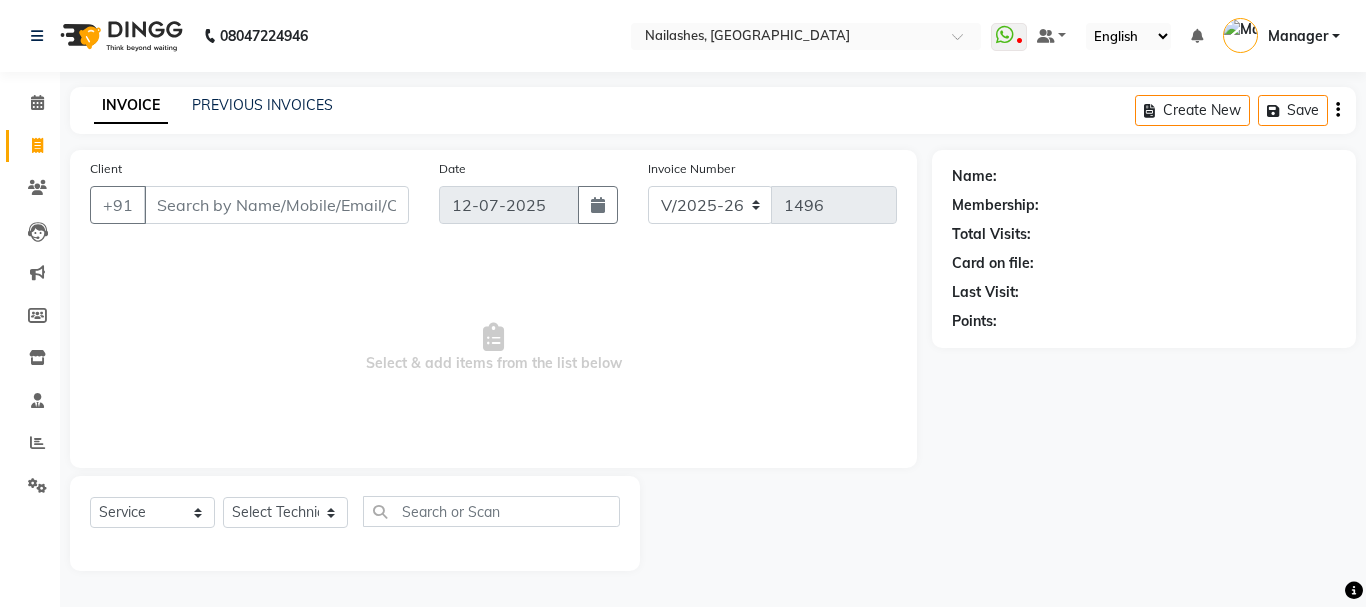click on "Client" at bounding box center [276, 205] 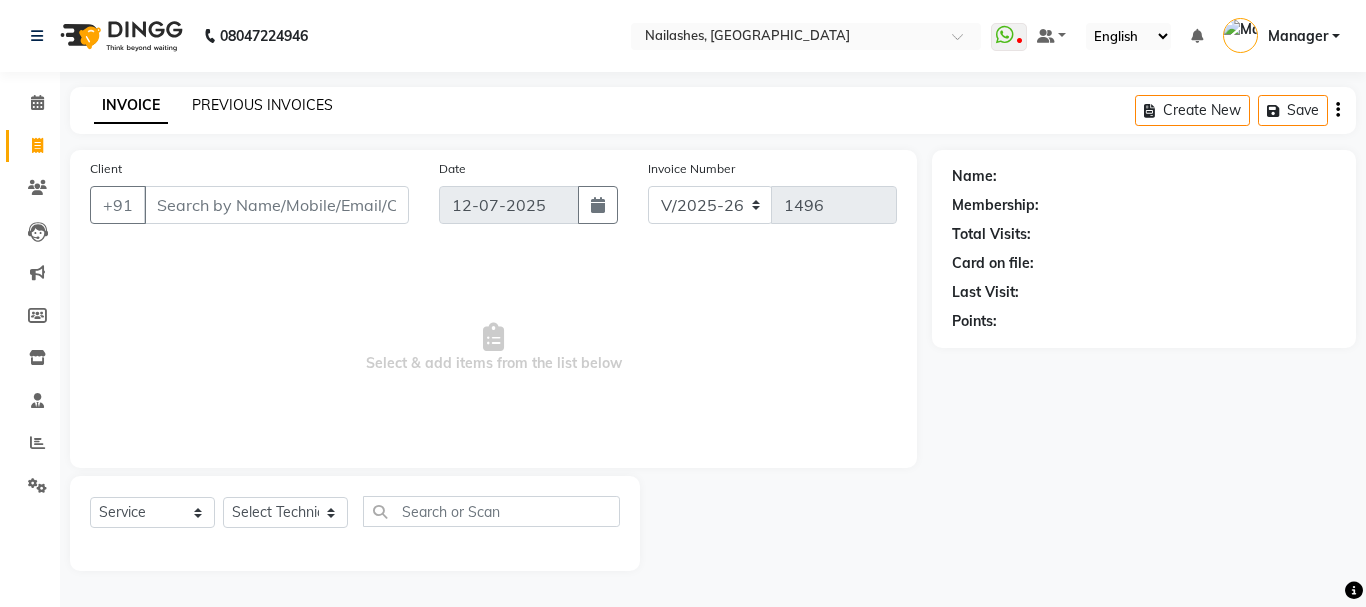 click on "PREVIOUS INVOICES" 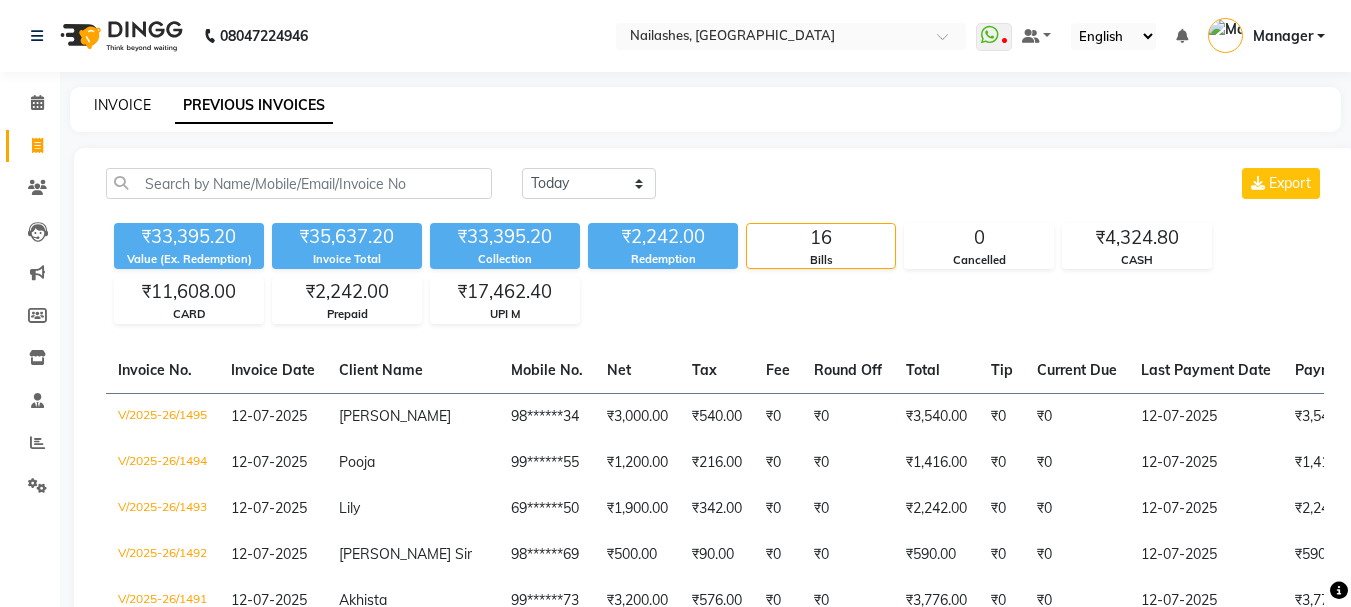 click on "INVOICE" 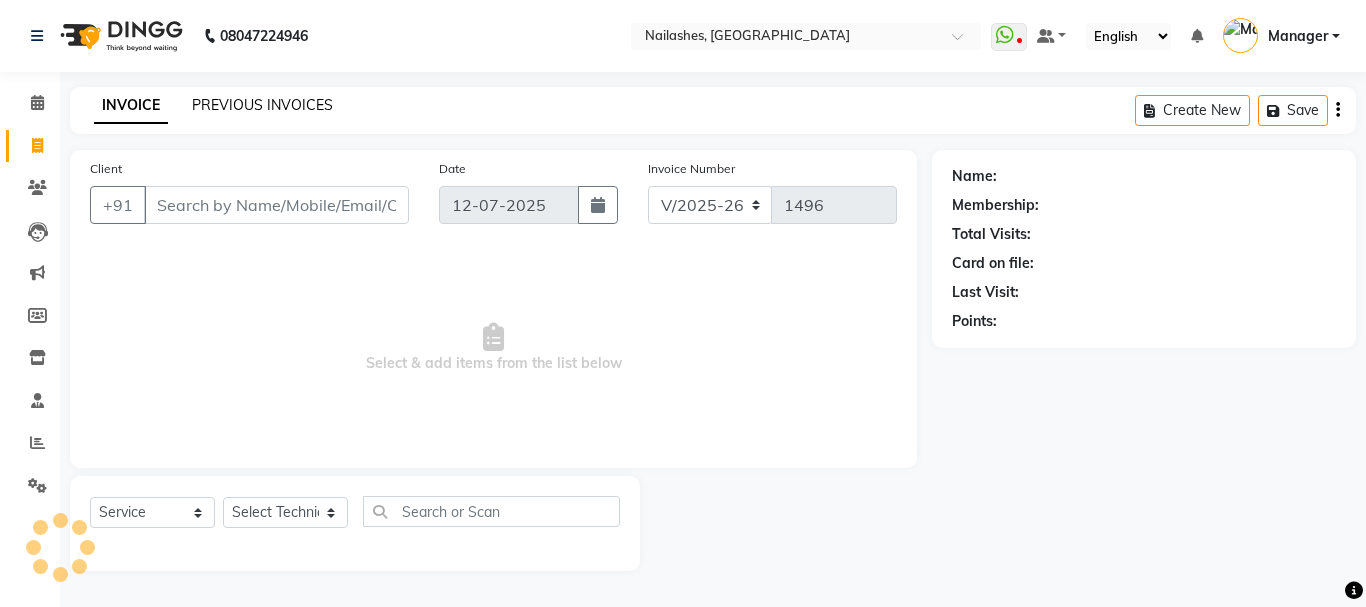 click on "PREVIOUS INVOICES" 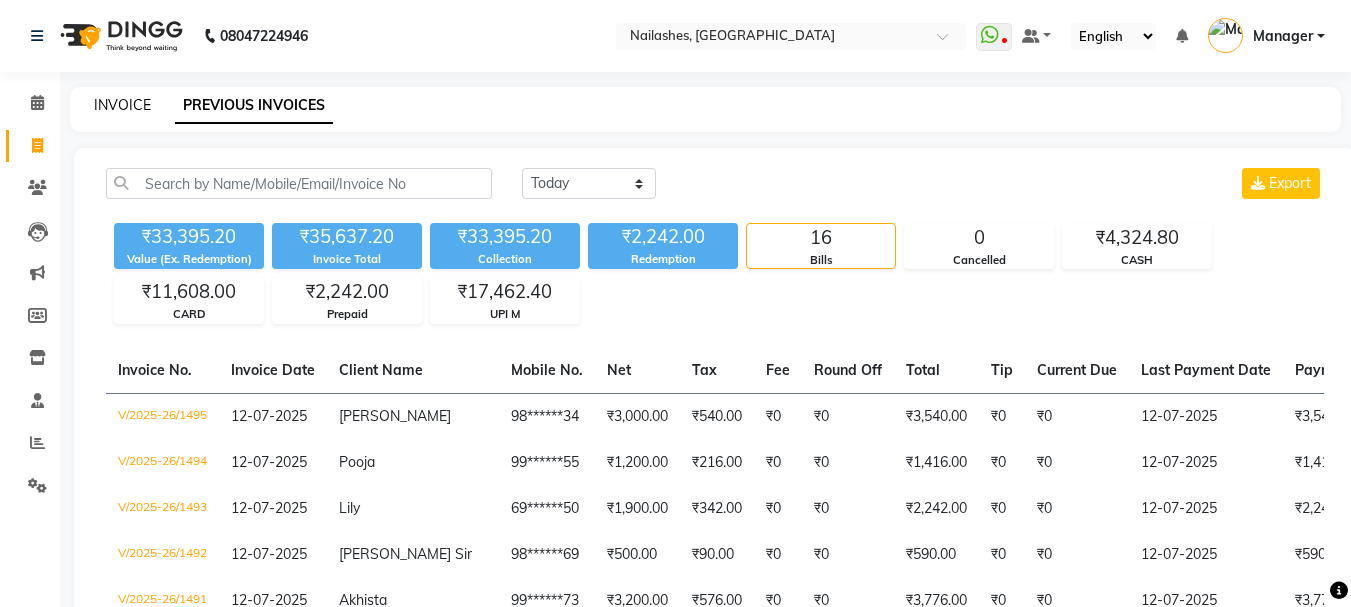 click on "INVOICE" 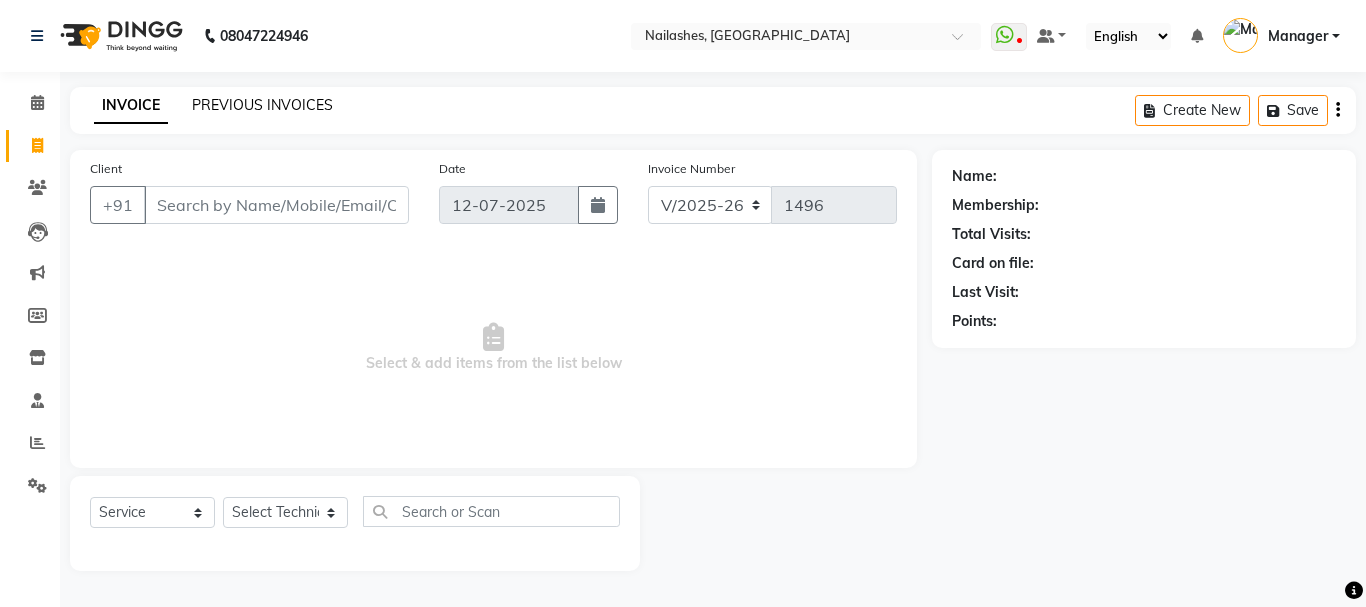 click on "PREVIOUS INVOICES" 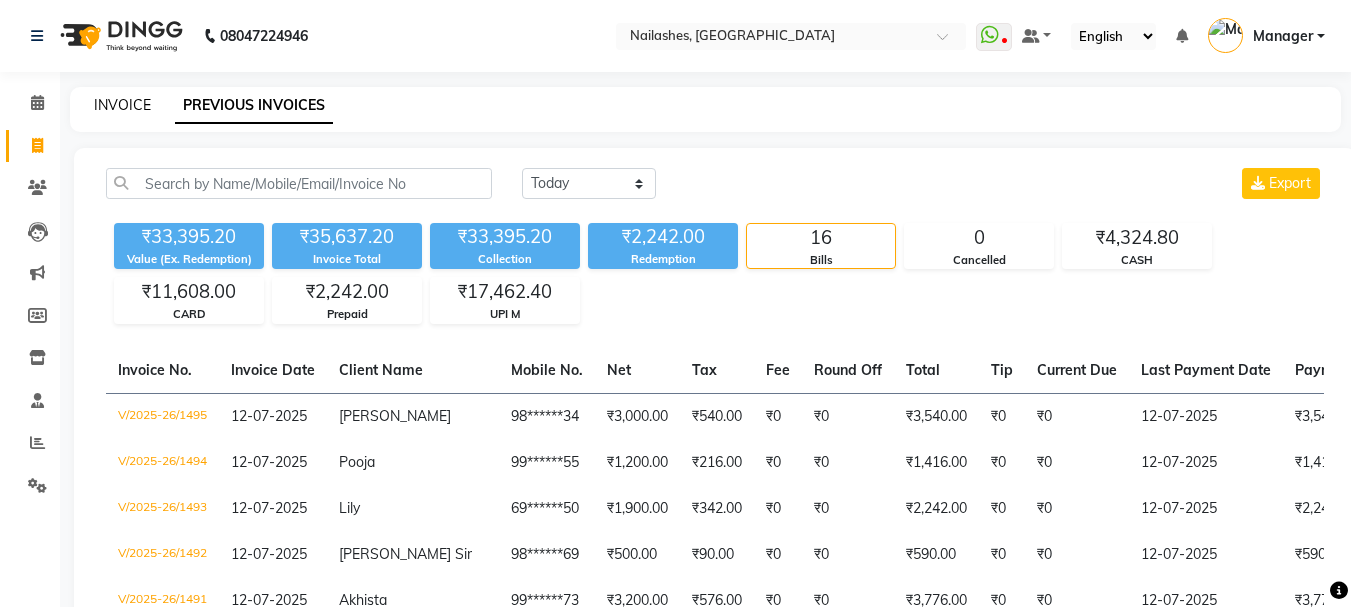 click on "INVOICE" 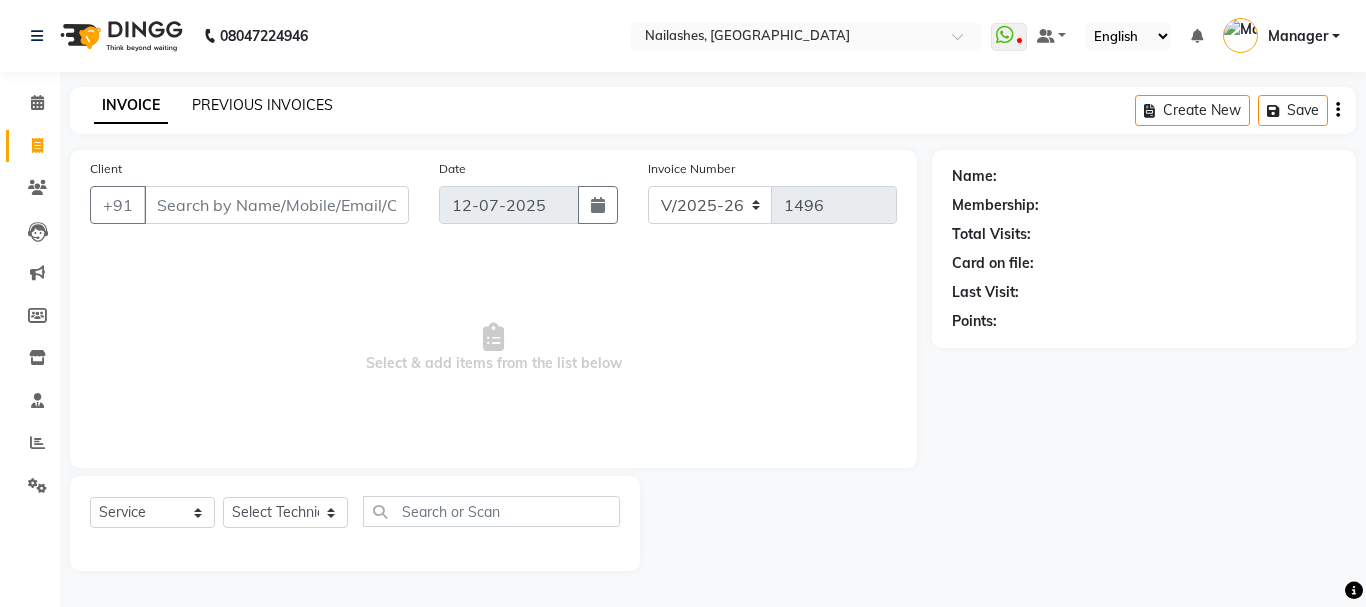 click on "PREVIOUS INVOICES" 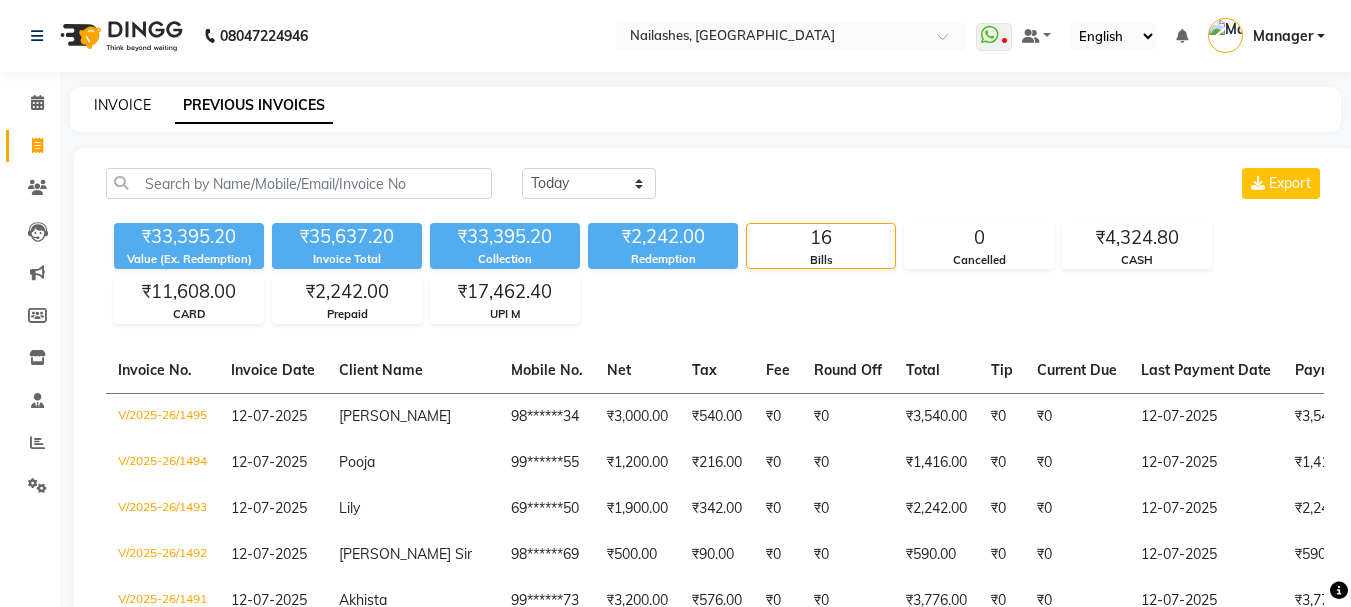 click on "INVOICE" 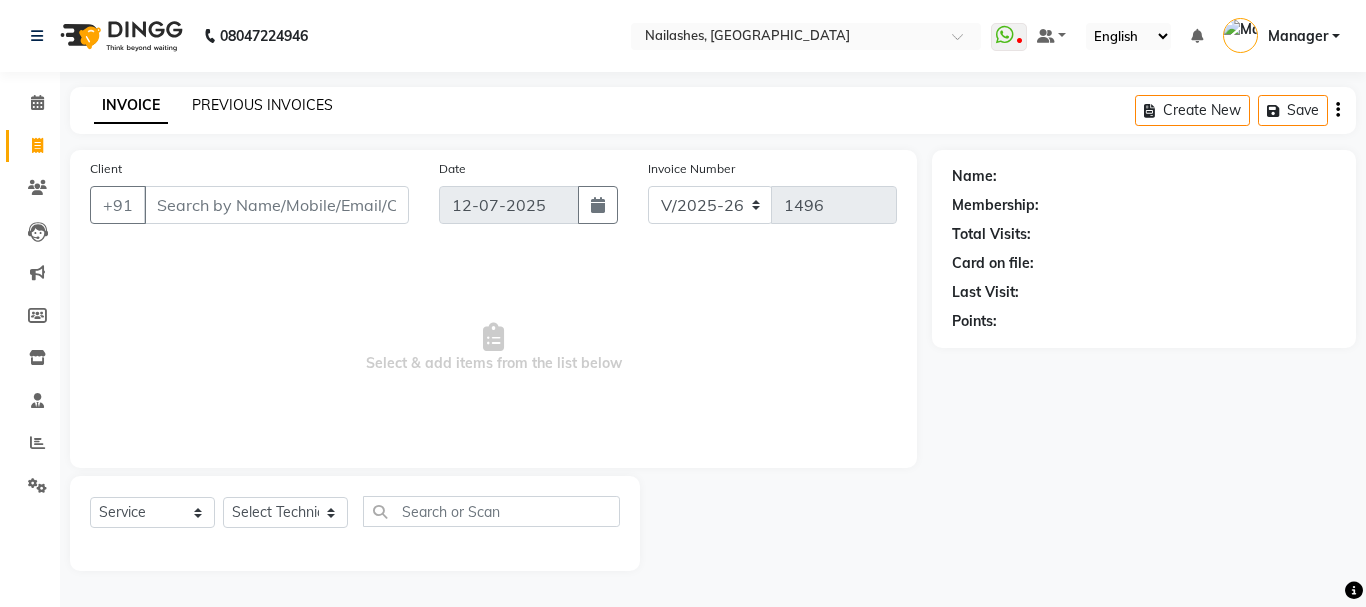click on "PREVIOUS INVOICES" 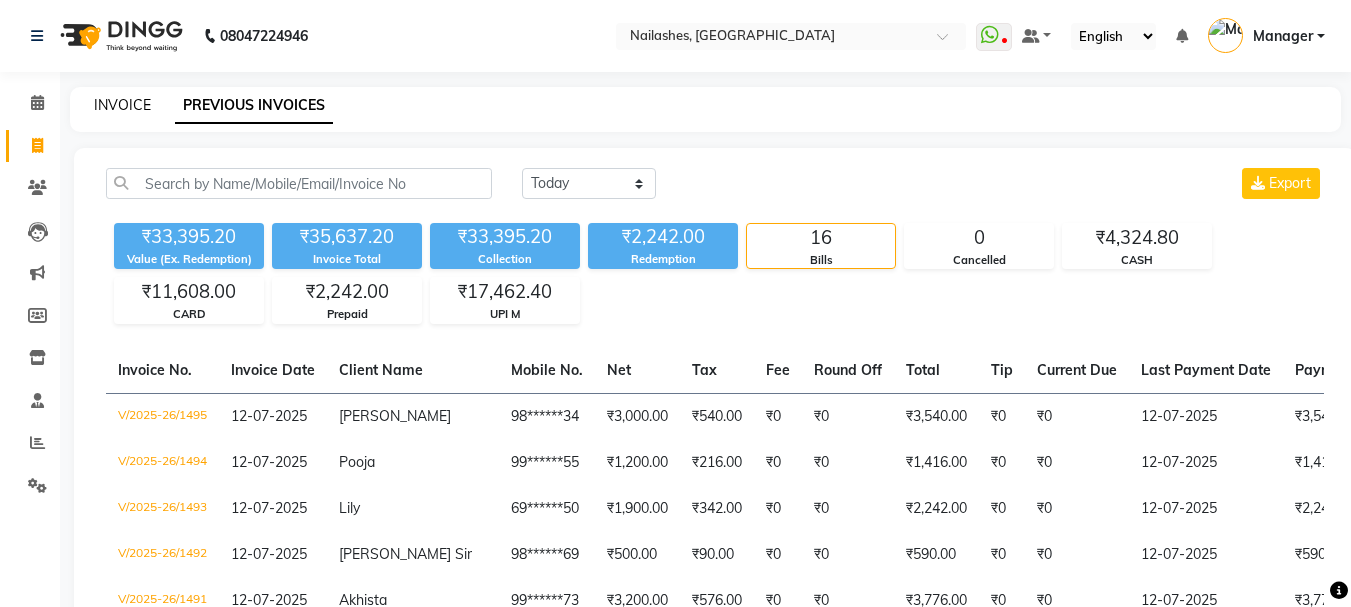 click on "INVOICE" 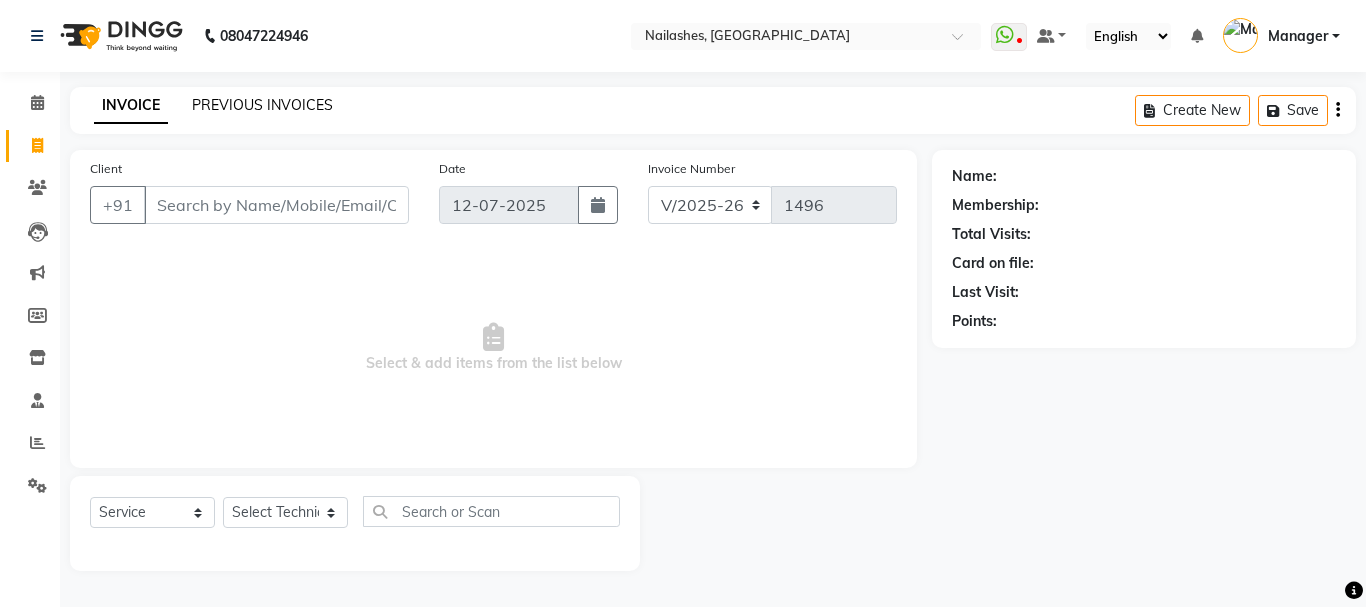click on "PREVIOUS INVOICES" 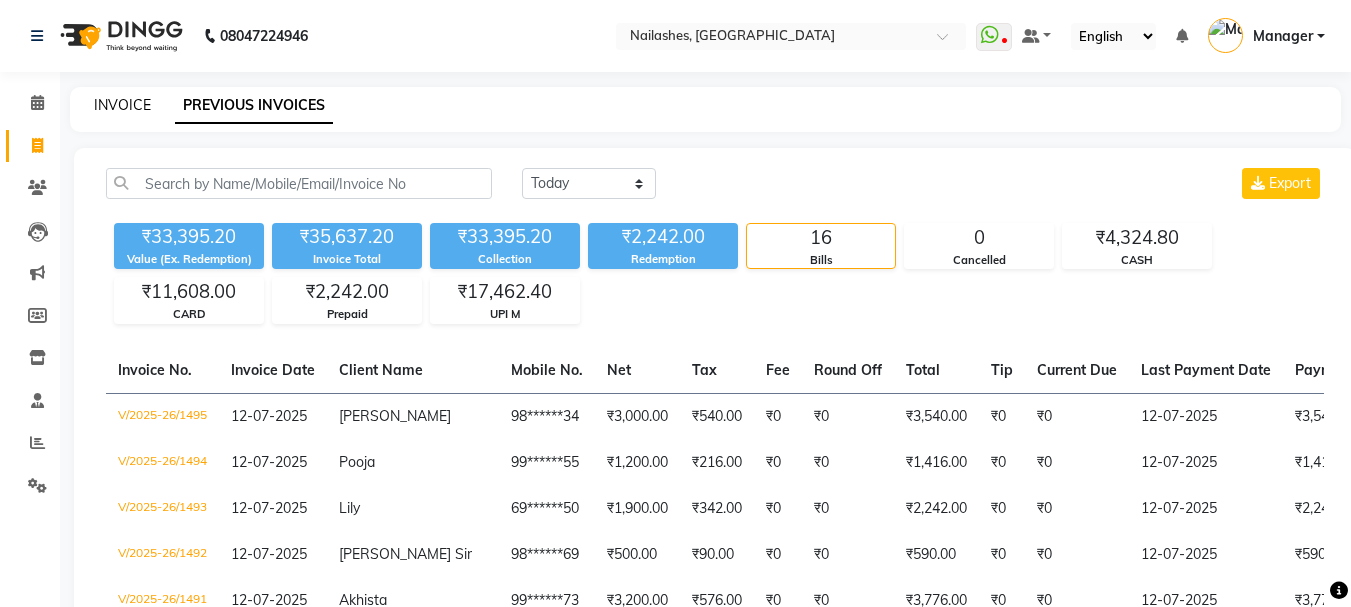 click on "INVOICE" 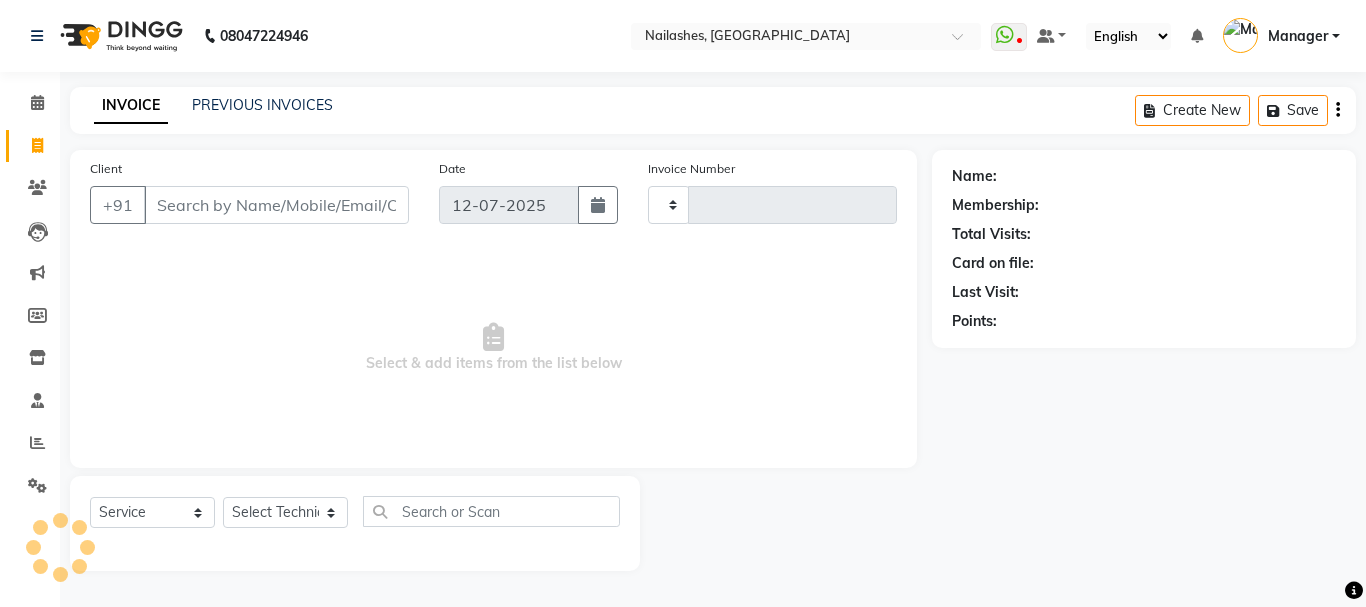 click on "PREVIOUS INVOICES" 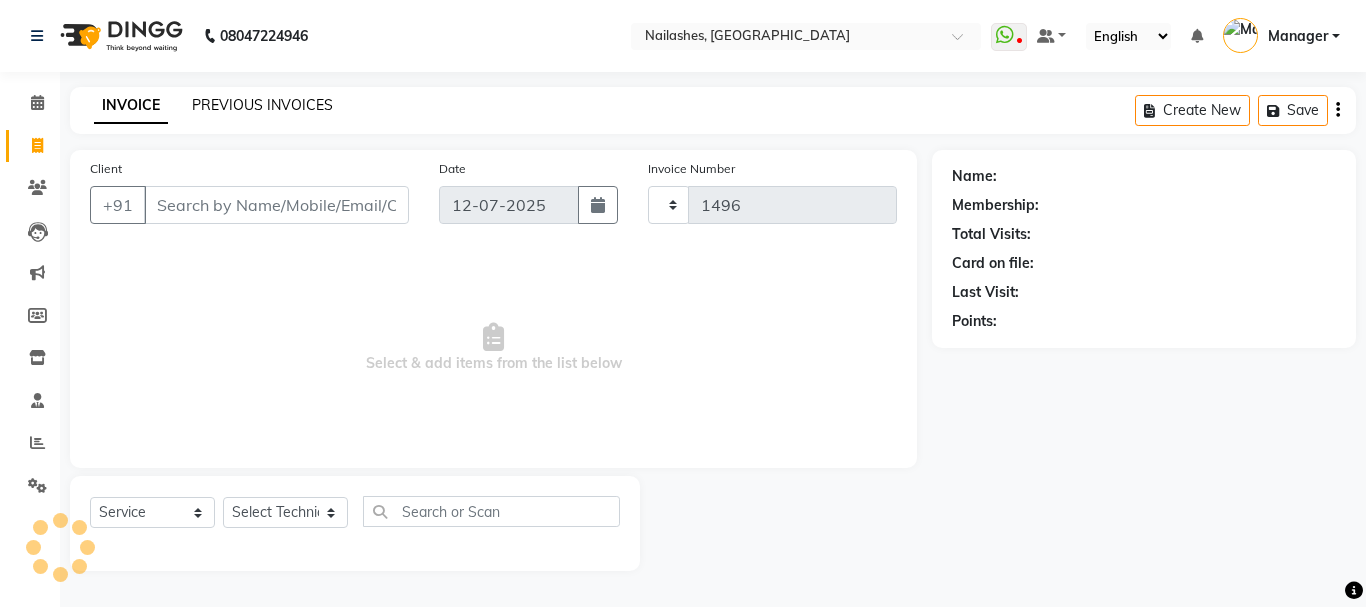 click on "PREVIOUS INVOICES" 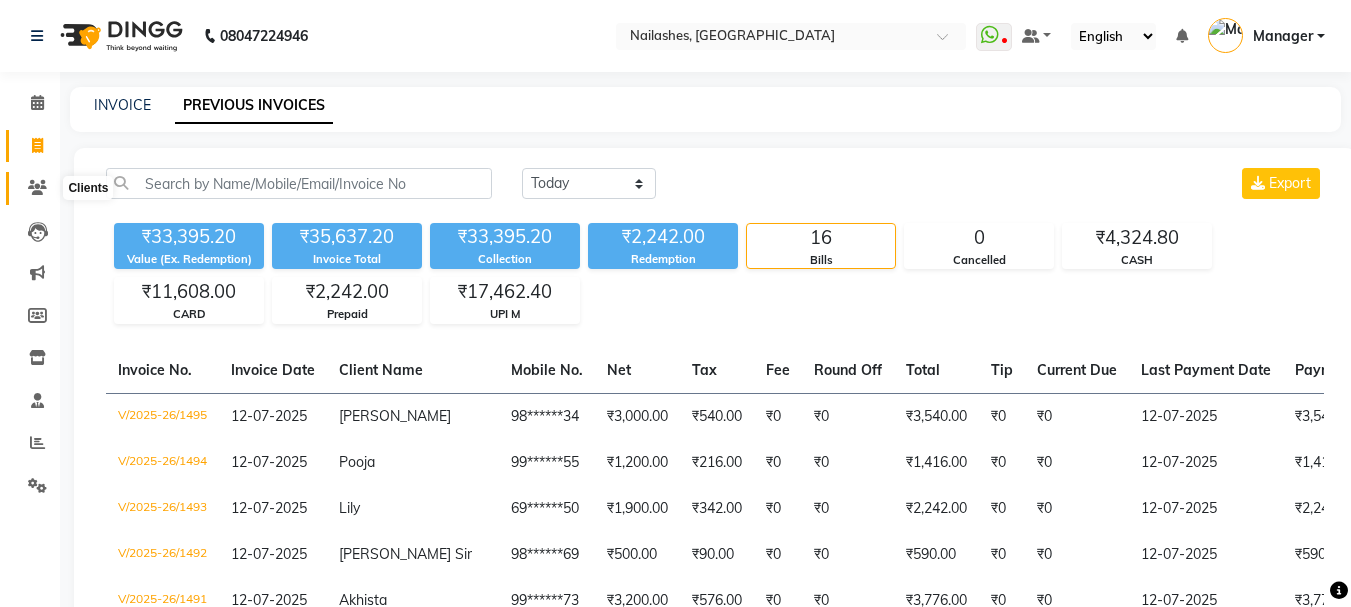 click 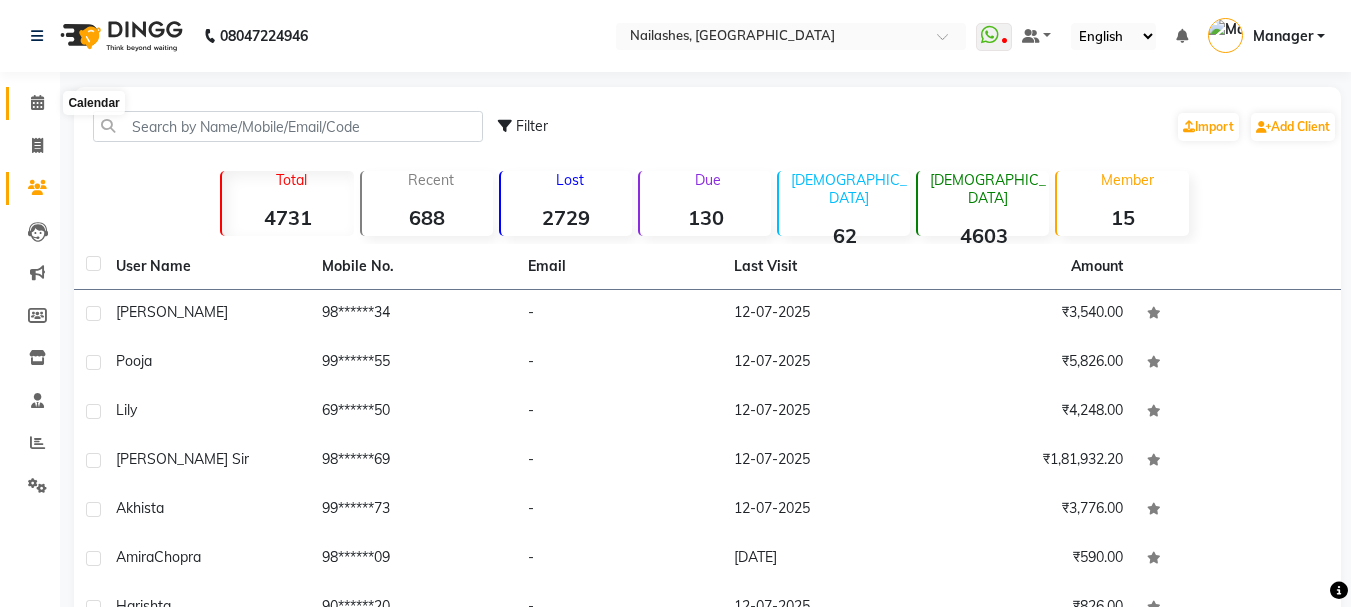 click 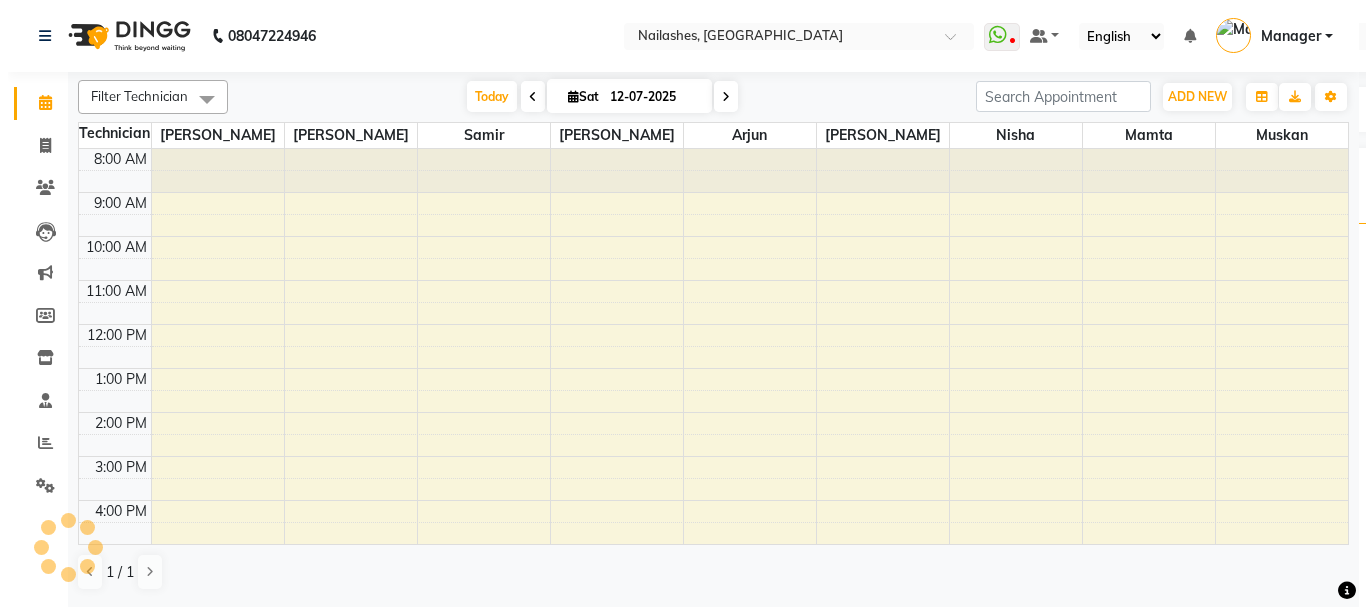 scroll, scrollTop: 0, scrollLeft: 0, axis: both 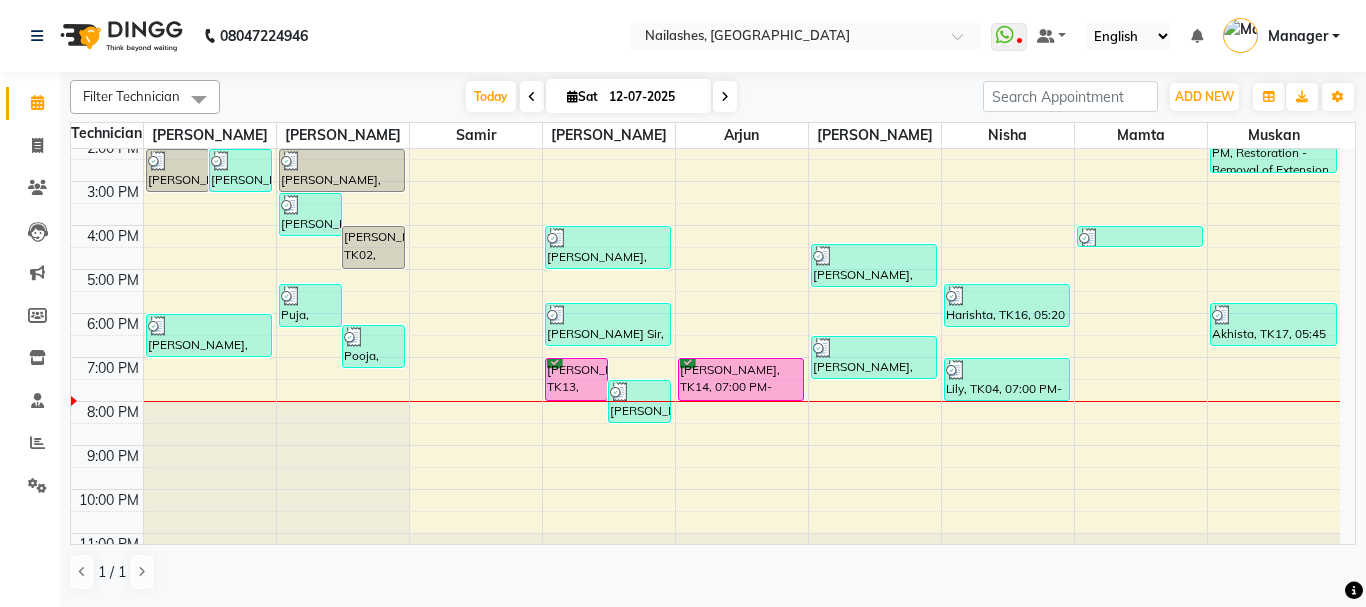 click on "Ishita, TK13, 07:00 PM-08:00 PM, Permanent Nail Paint - Solid Color (Hand)" at bounding box center (576, 379) 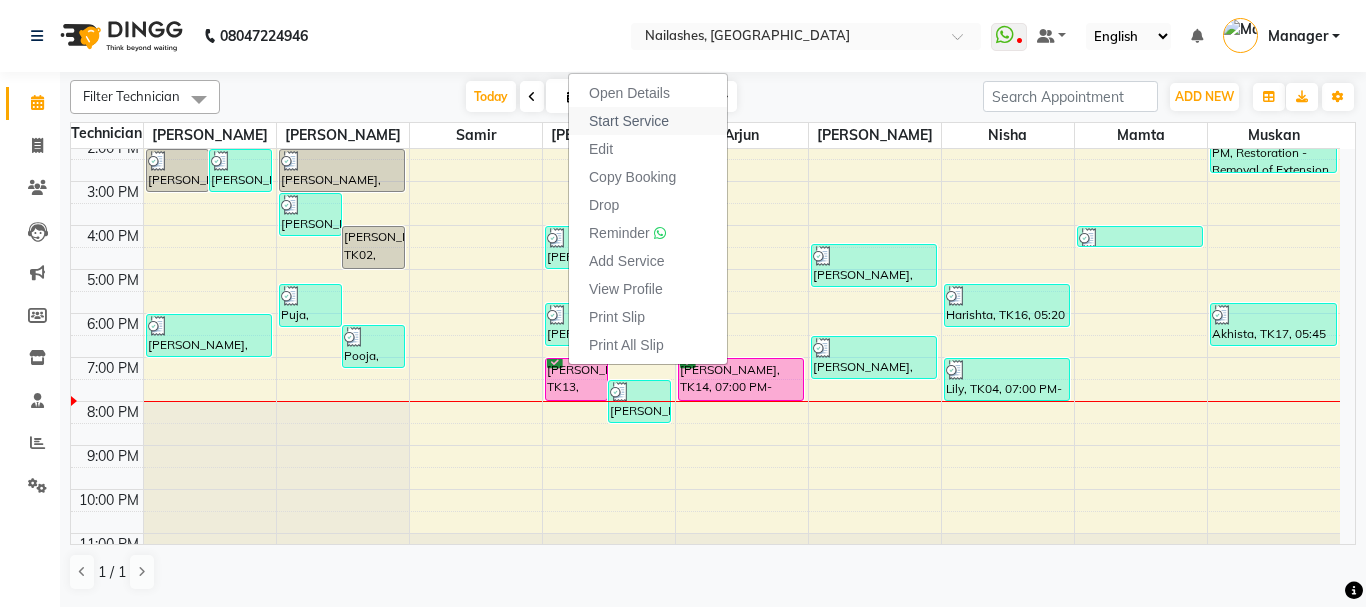 click on "Start Service" at bounding box center [629, 121] 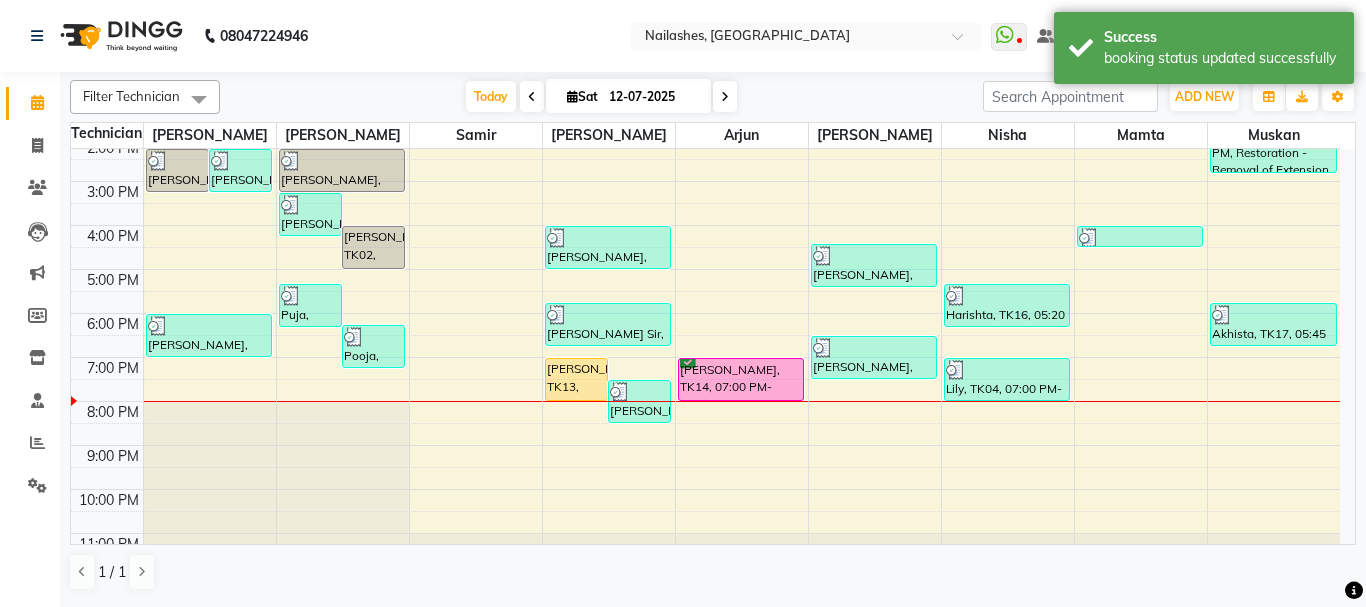 click on "Ishita, TK13, 07:00 PM-08:00 PM, Permanent Nail Paint - Solid Color (Hand)" at bounding box center [576, 379] 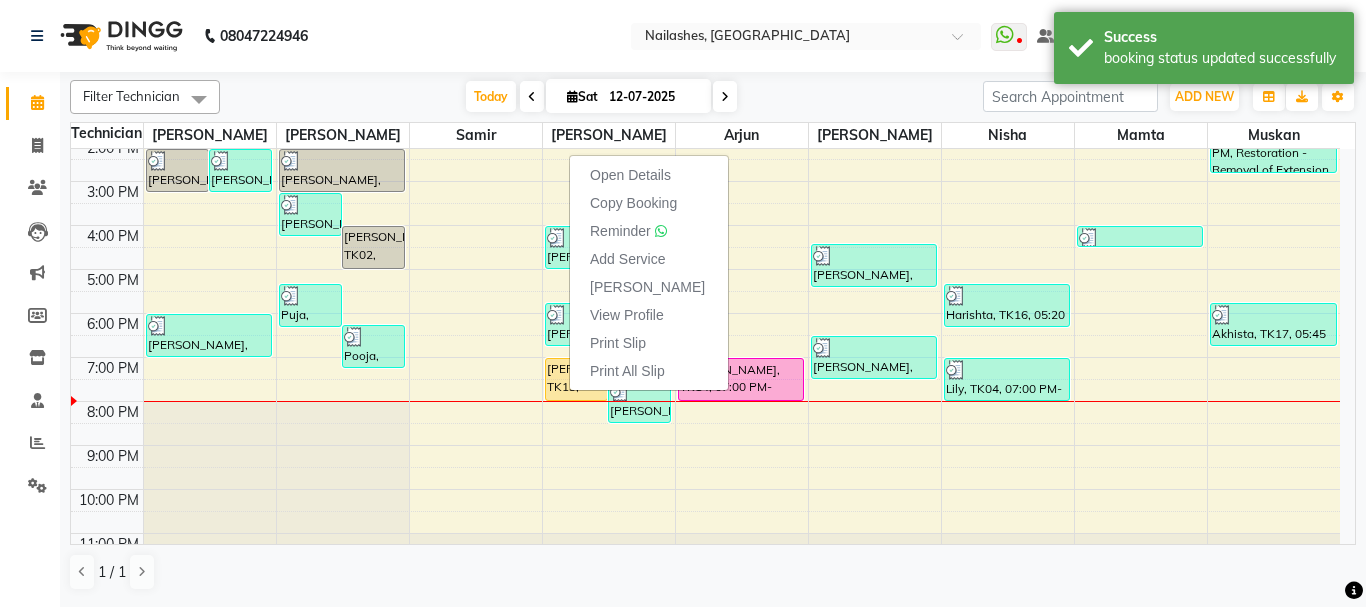 click on "Ishita, TK13, 07:00 PM-08:00 PM, Permanent Nail Paint - Solid Color (Hand)" at bounding box center (576, 379) 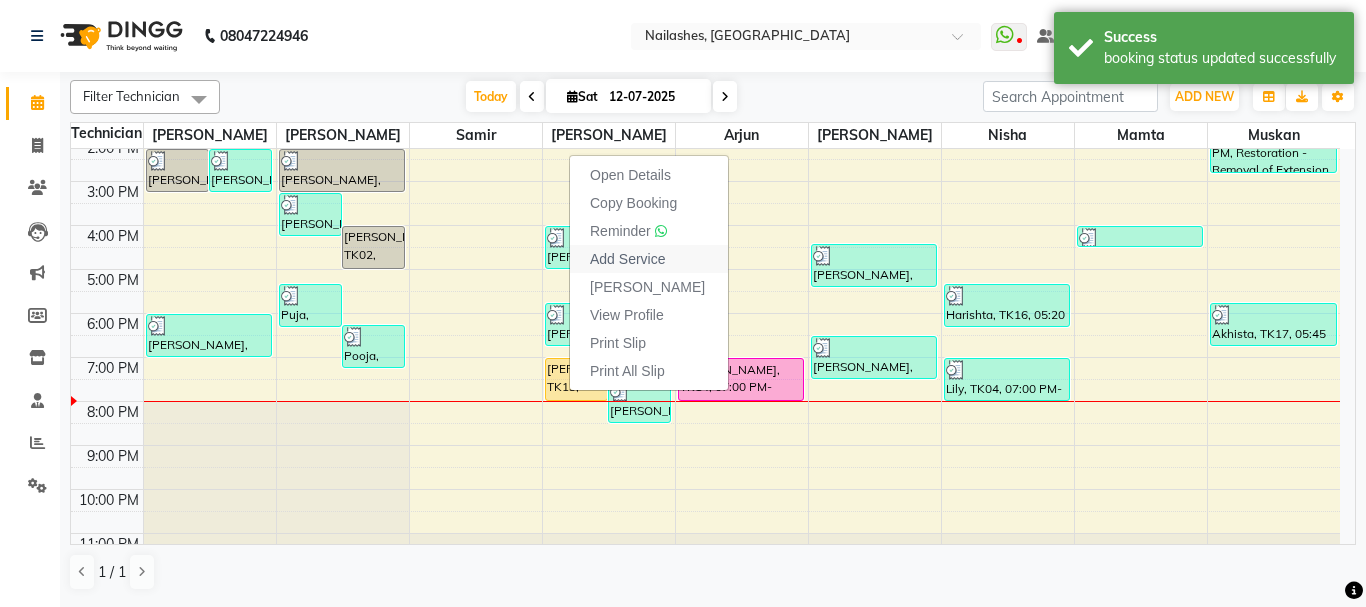 click on "Add Service" at bounding box center [649, 259] 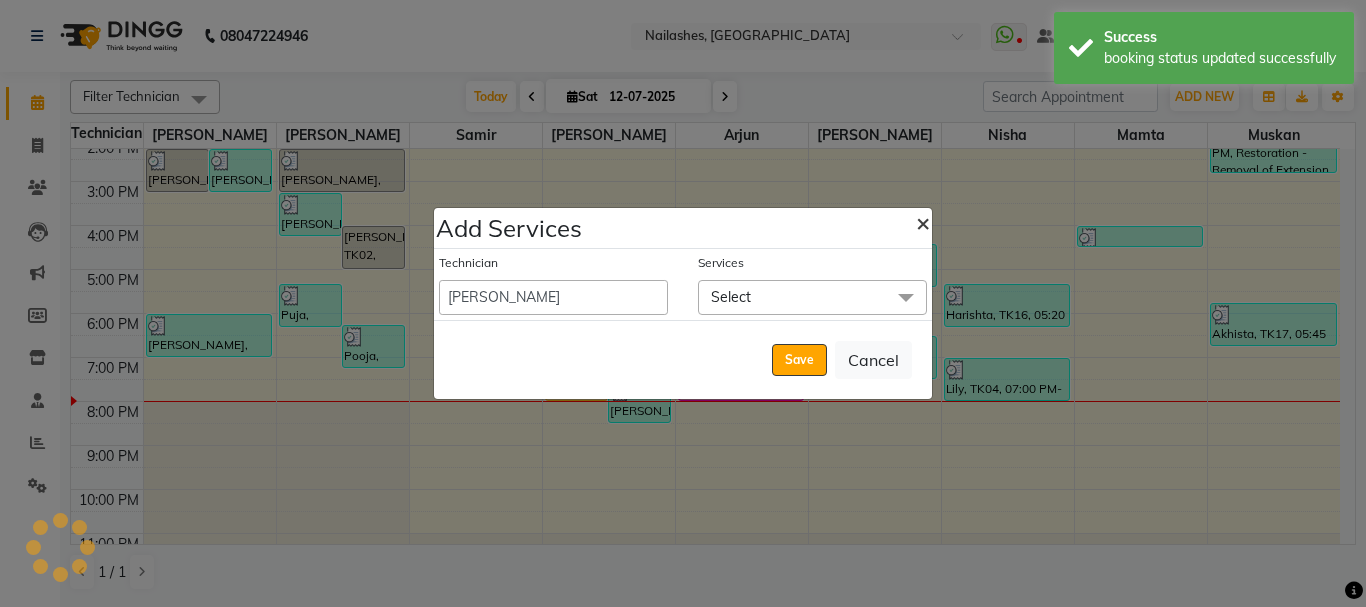 click on "×" 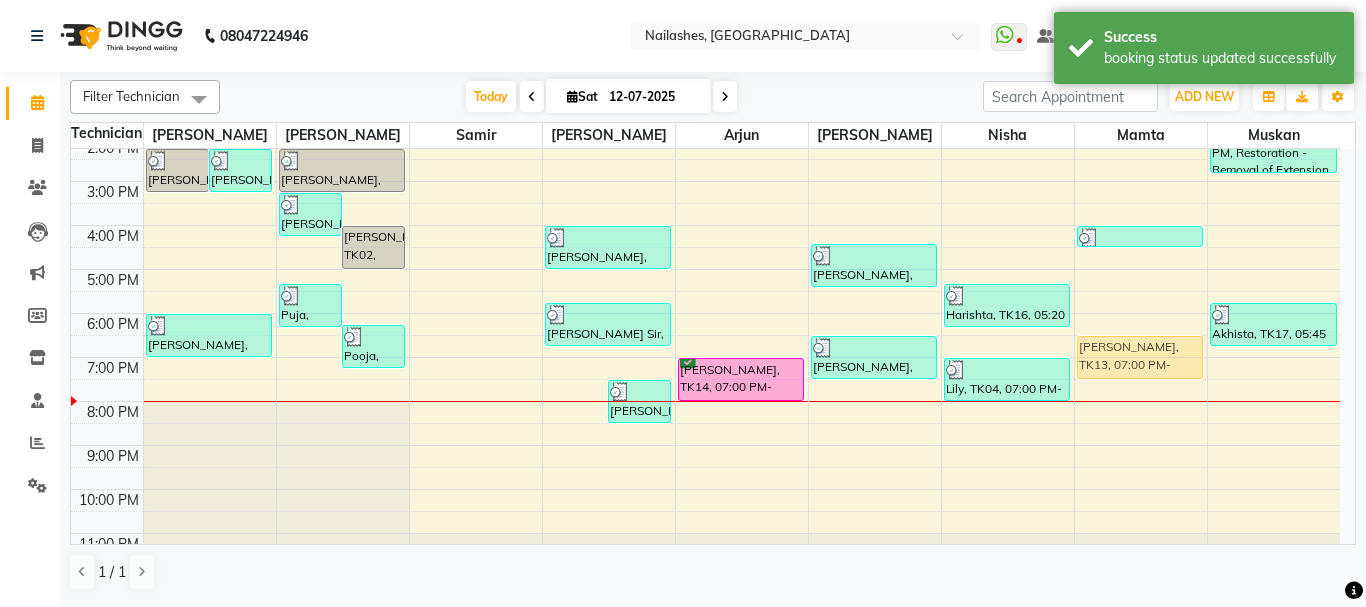 drag, startPoint x: 557, startPoint y: 378, endPoint x: 1131, endPoint y: 360, distance: 574.28217 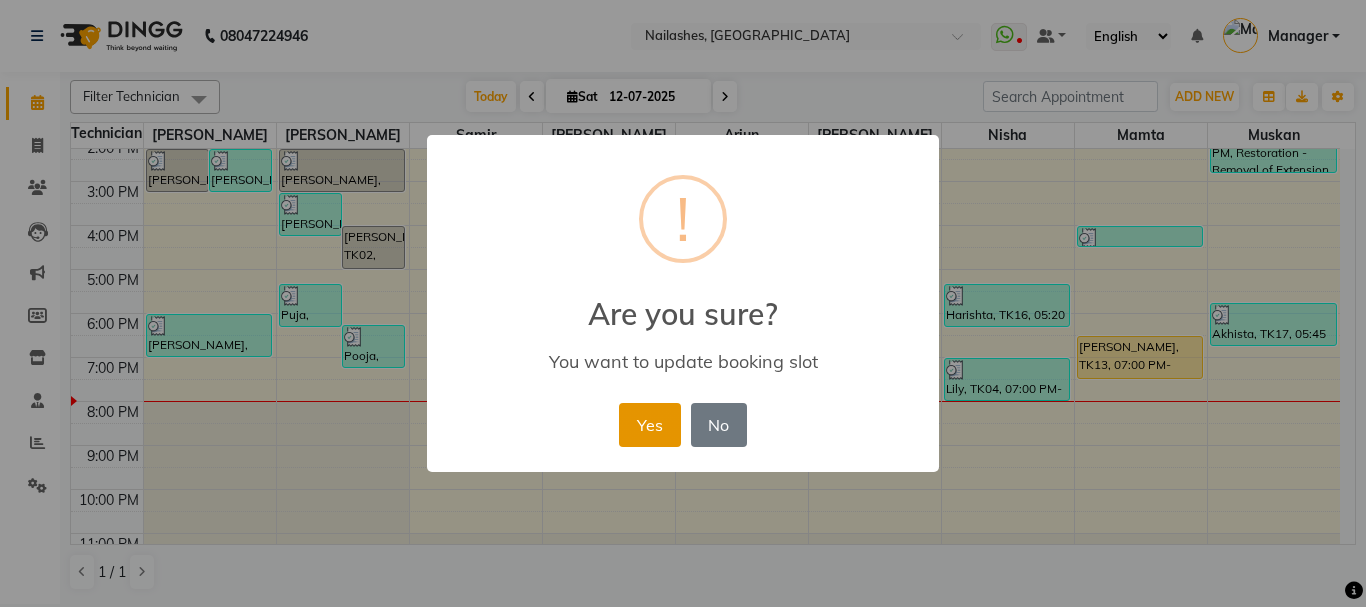 click on "Yes" at bounding box center [649, 425] 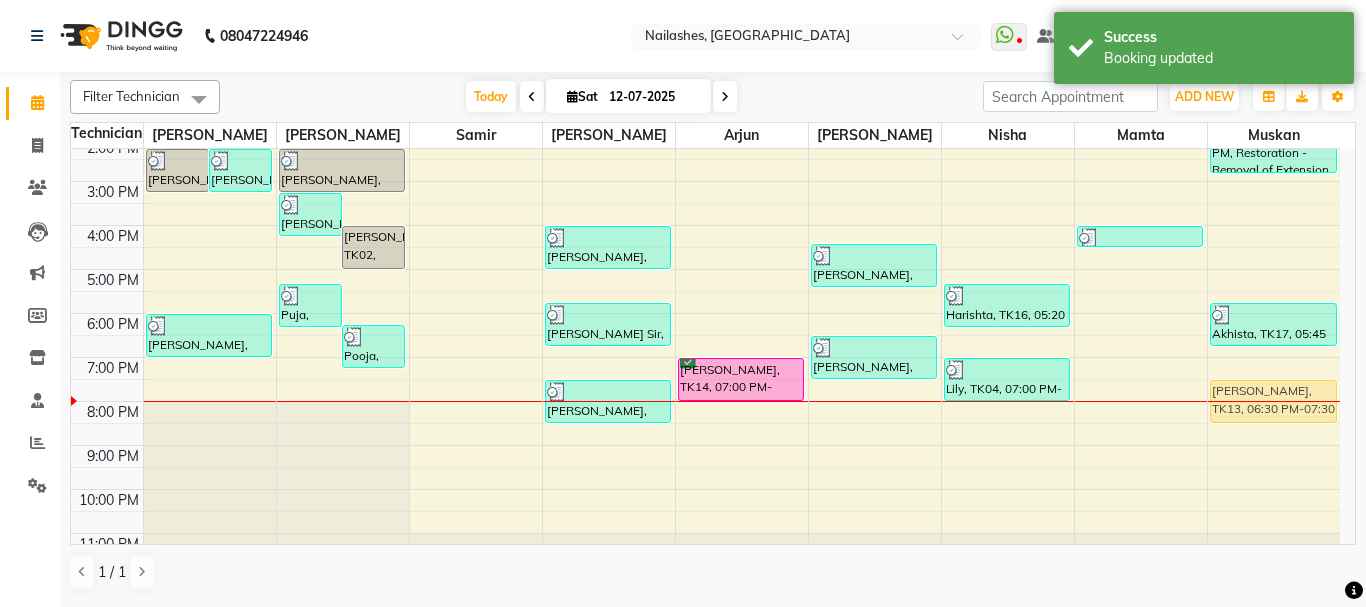 drag, startPoint x: 1136, startPoint y: 349, endPoint x: 1291, endPoint y: 397, distance: 162.26213 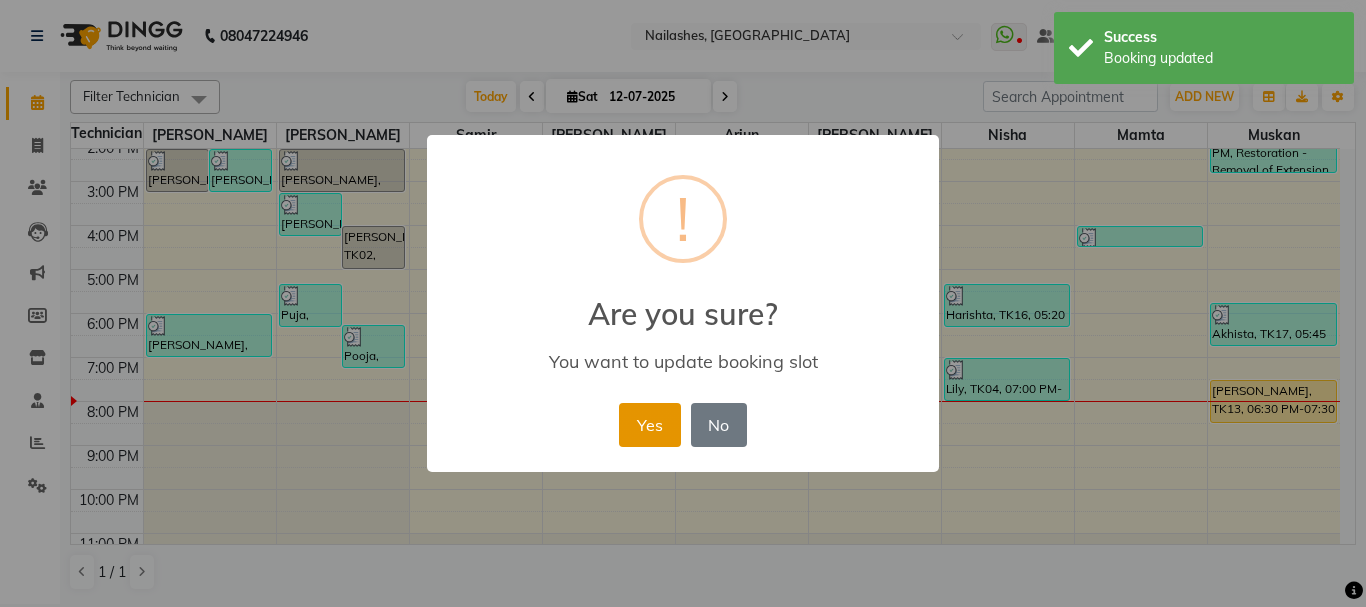 click on "Yes" at bounding box center [649, 425] 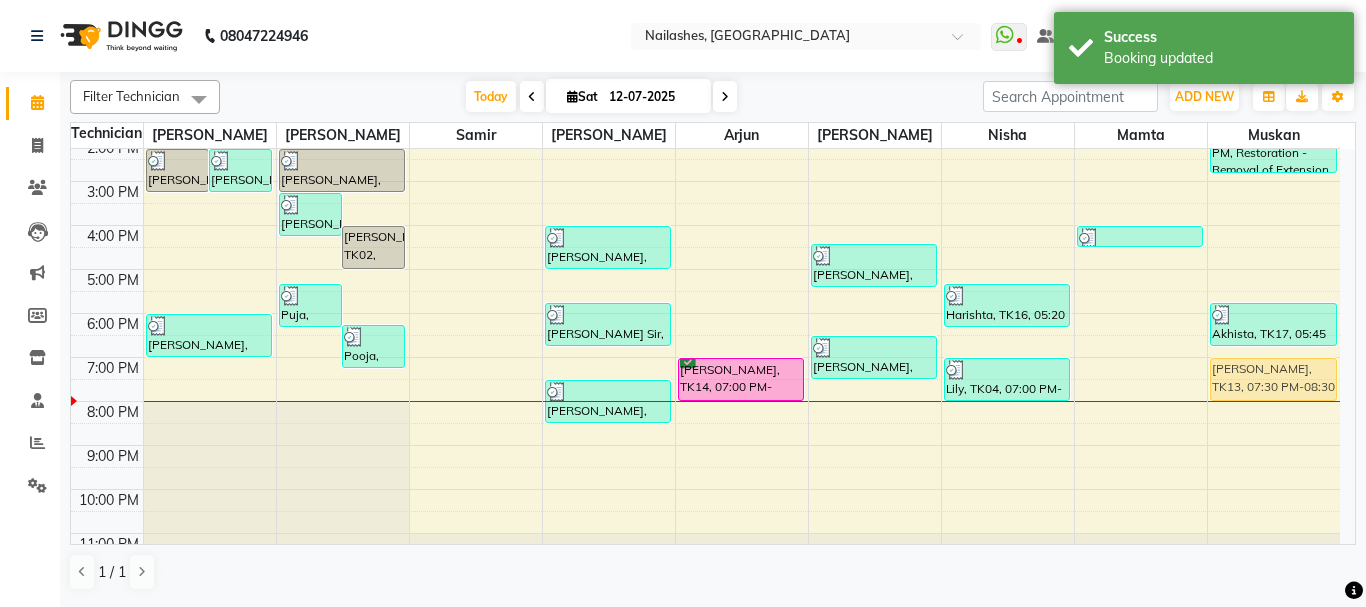 drag, startPoint x: 1305, startPoint y: 395, endPoint x: 1304, endPoint y: 374, distance: 21.023796 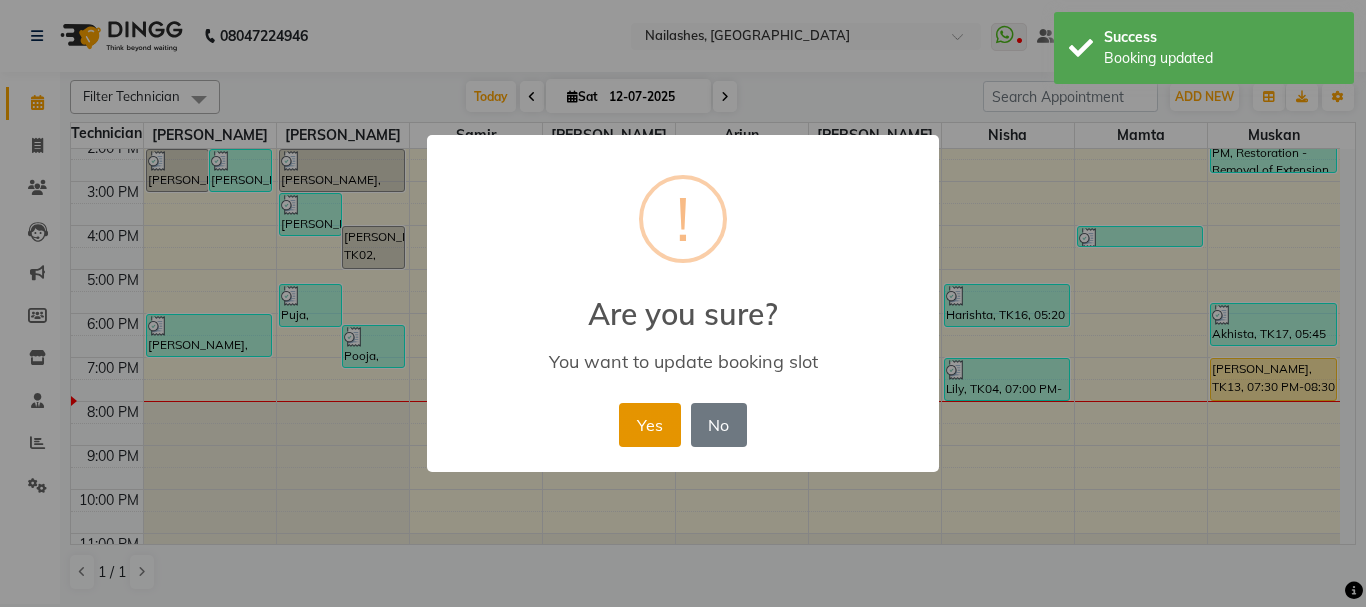 click on "Yes" at bounding box center [649, 425] 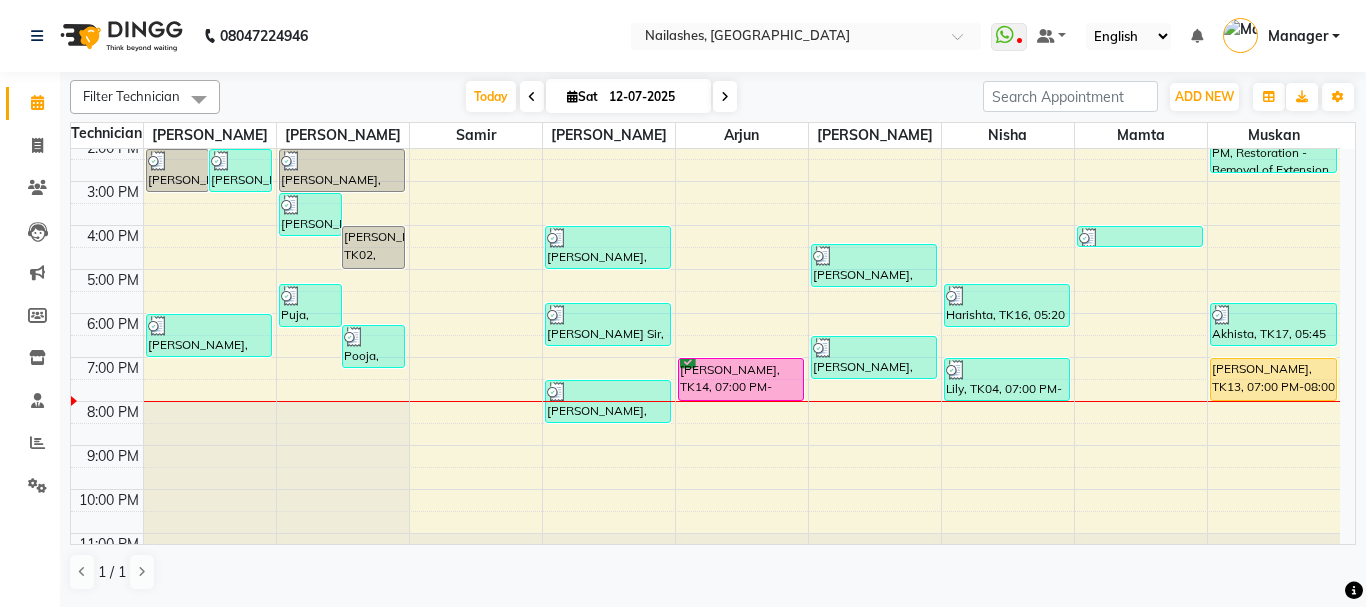 click on "Ishita, TK13, 07:00 PM-08:00 PM, Permanent Nail Paint - Solid Color (Hand)" at bounding box center [1273, 379] 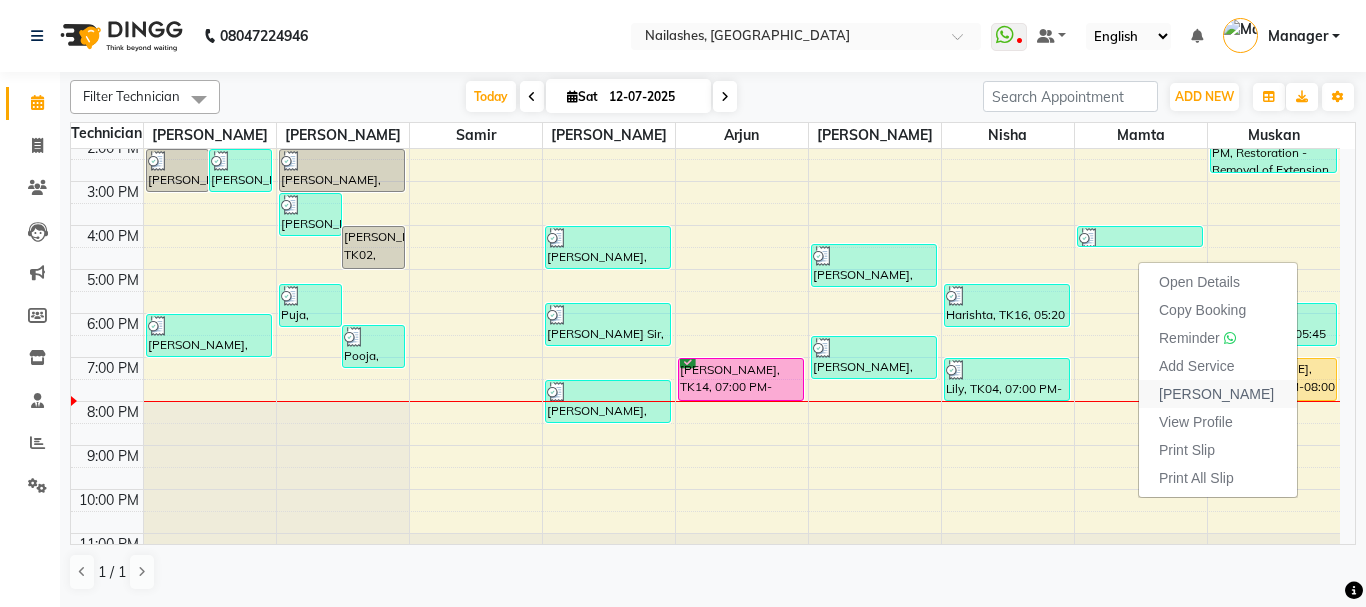 click on "Mark Done" at bounding box center (1216, 394) 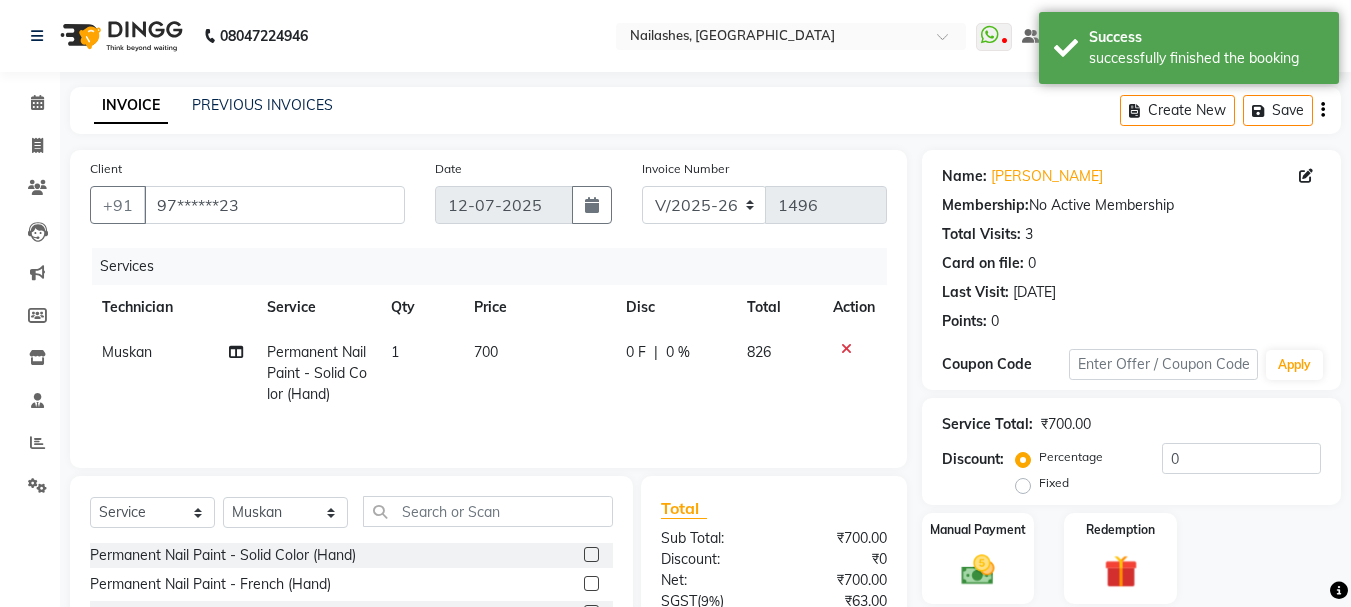 scroll, scrollTop: 194, scrollLeft: 0, axis: vertical 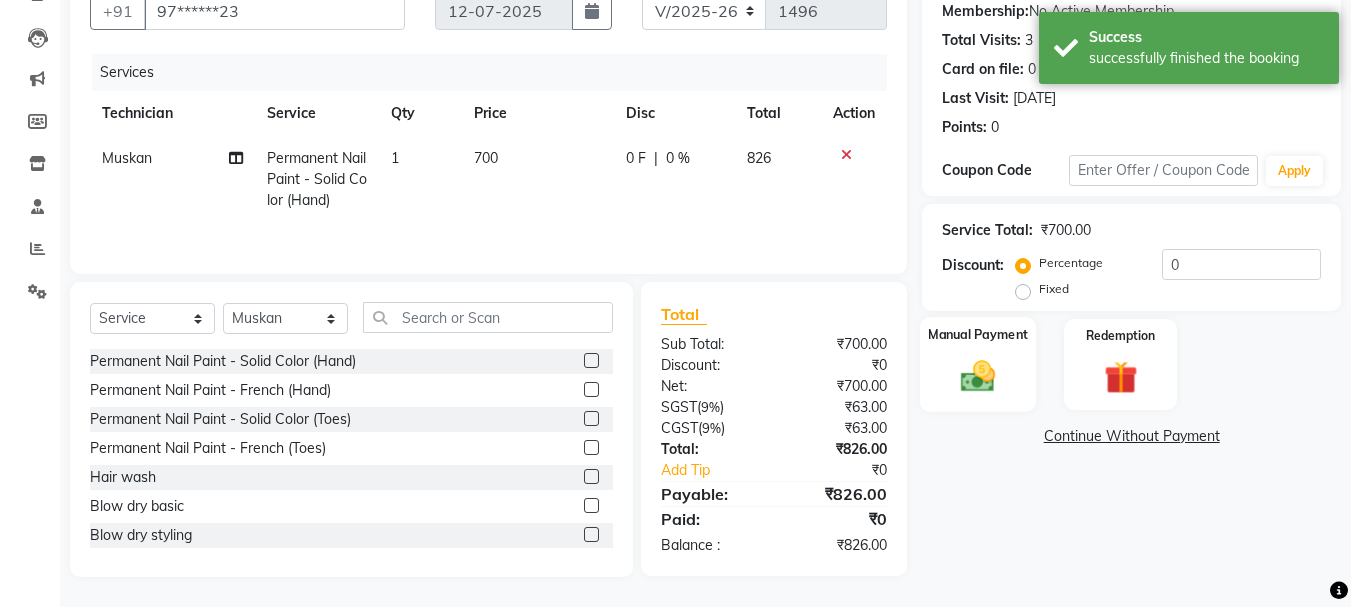 click 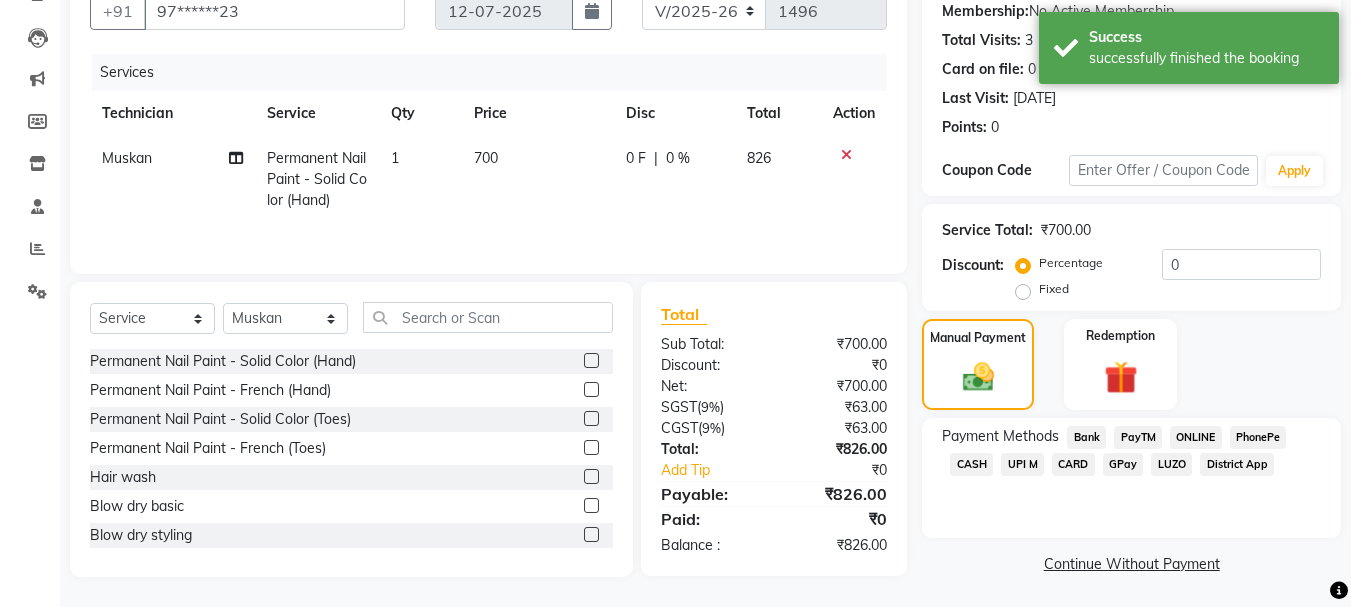 click on "UPI M" 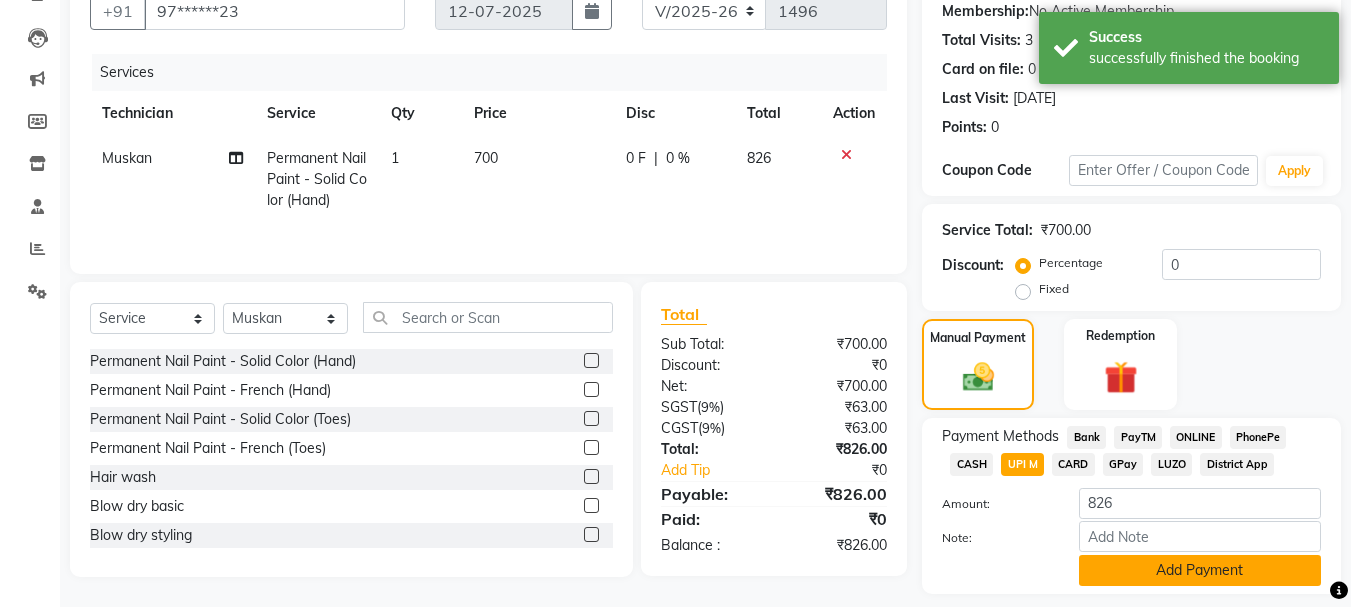 click on "Add Payment" 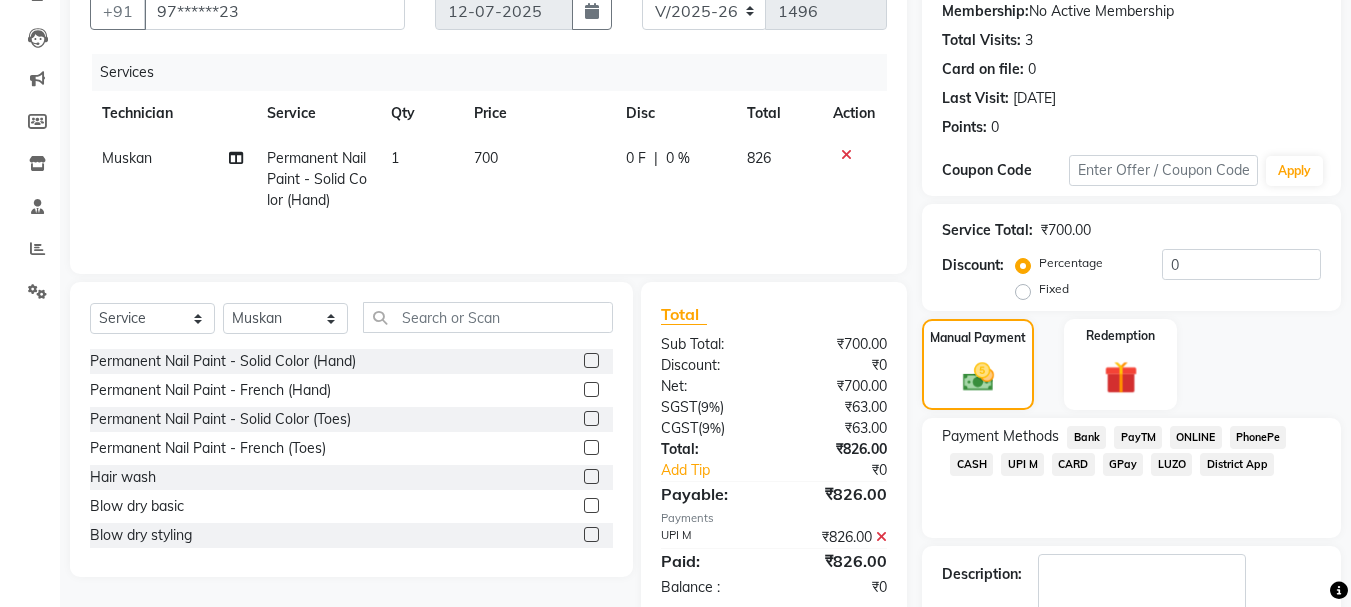 scroll, scrollTop: 309, scrollLeft: 0, axis: vertical 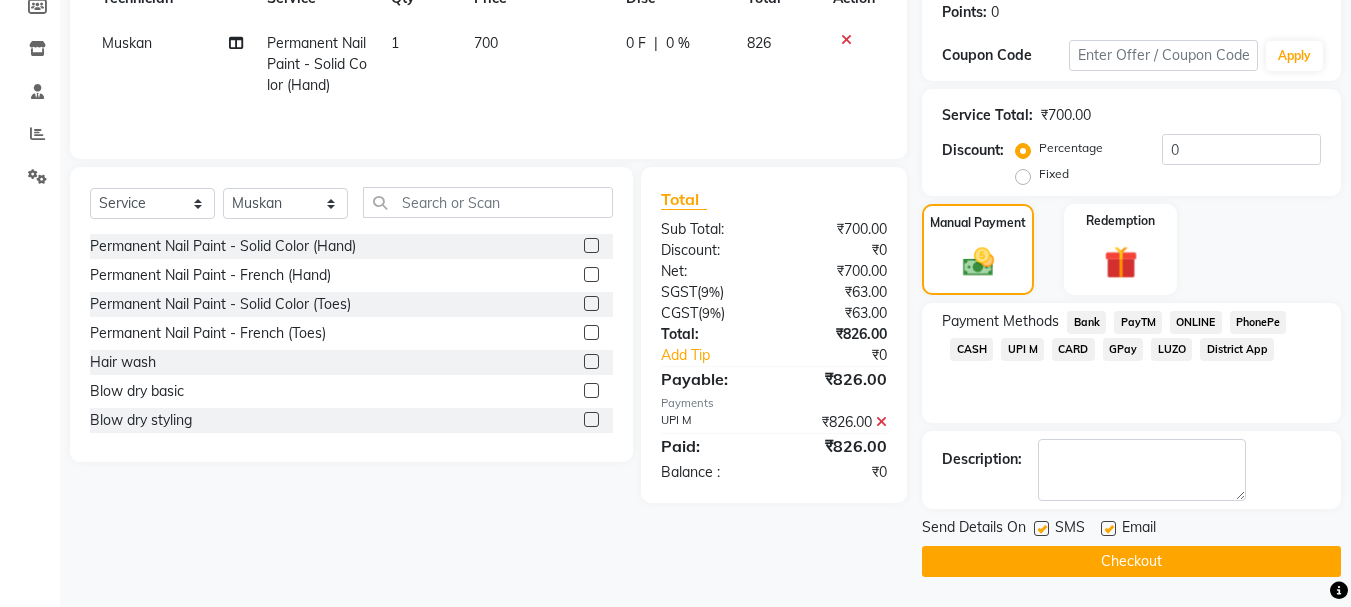 click on "Checkout" 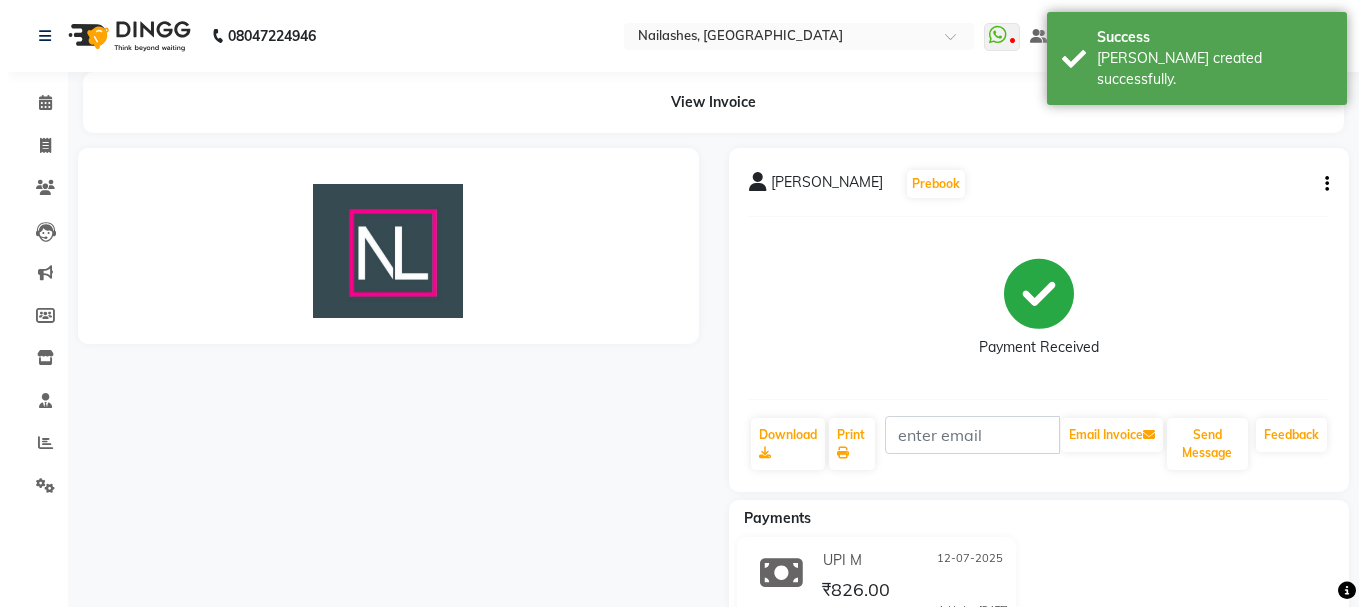 scroll, scrollTop: 0, scrollLeft: 0, axis: both 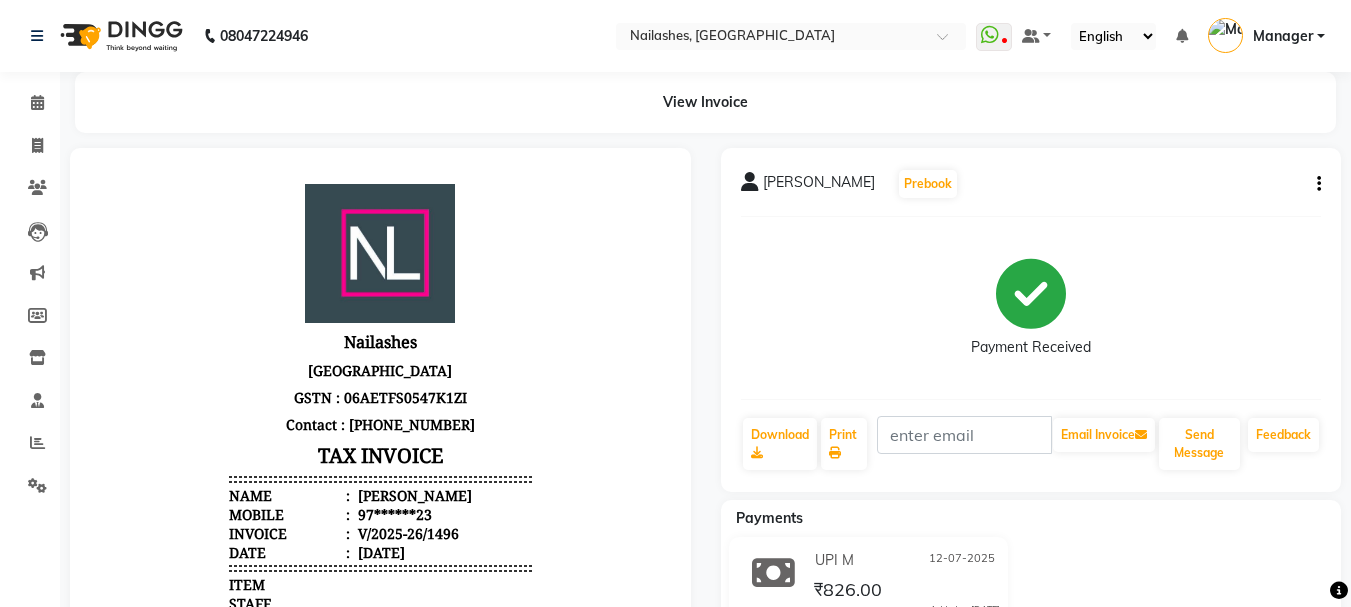 click on "UPI M 12-07-2025 ₹826.00  Added on 12-07-2025" 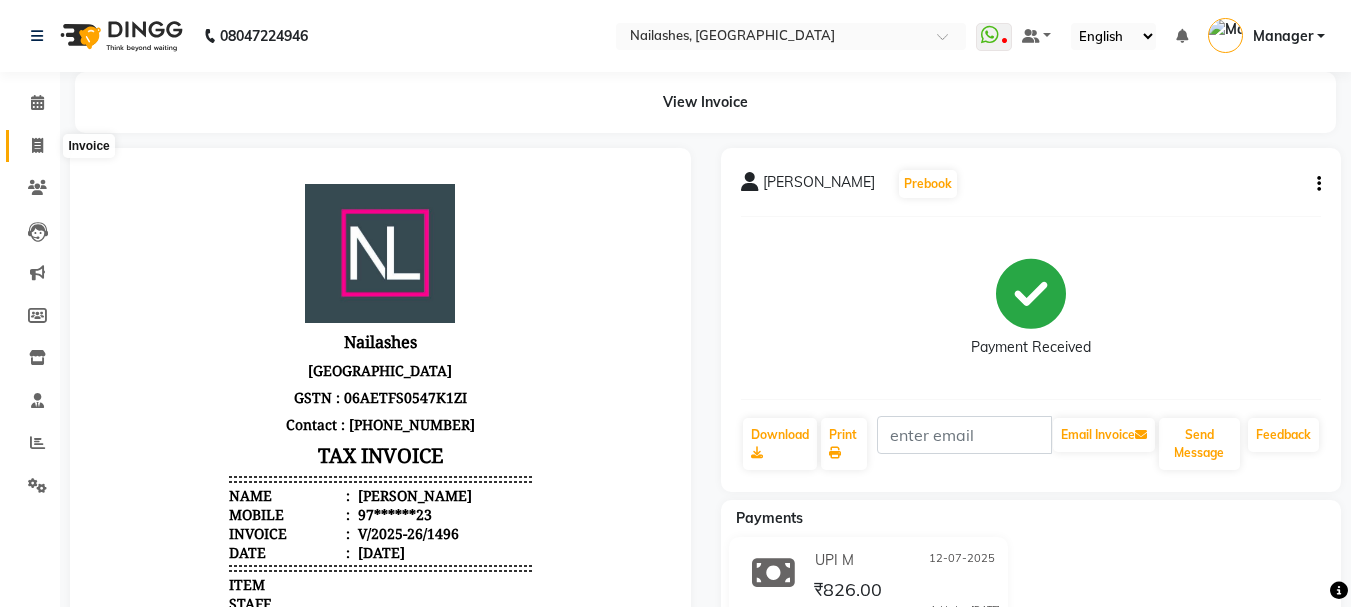 click 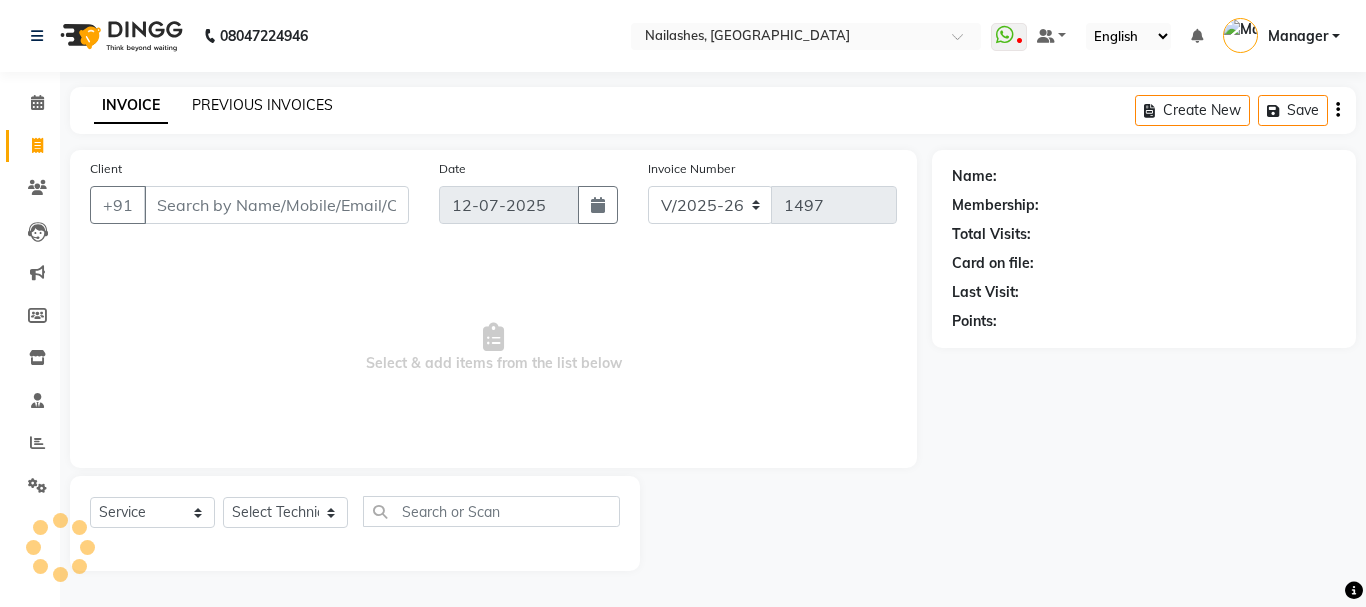 click on "PREVIOUS INVOICES" 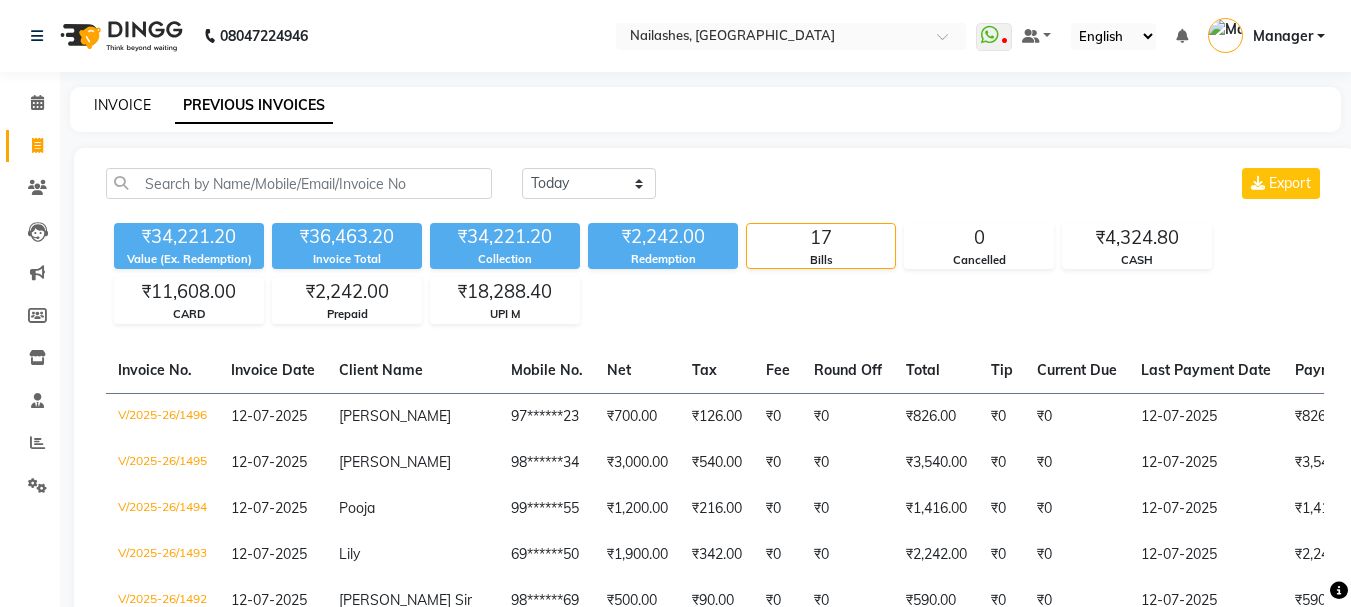 click on "INVOICE" 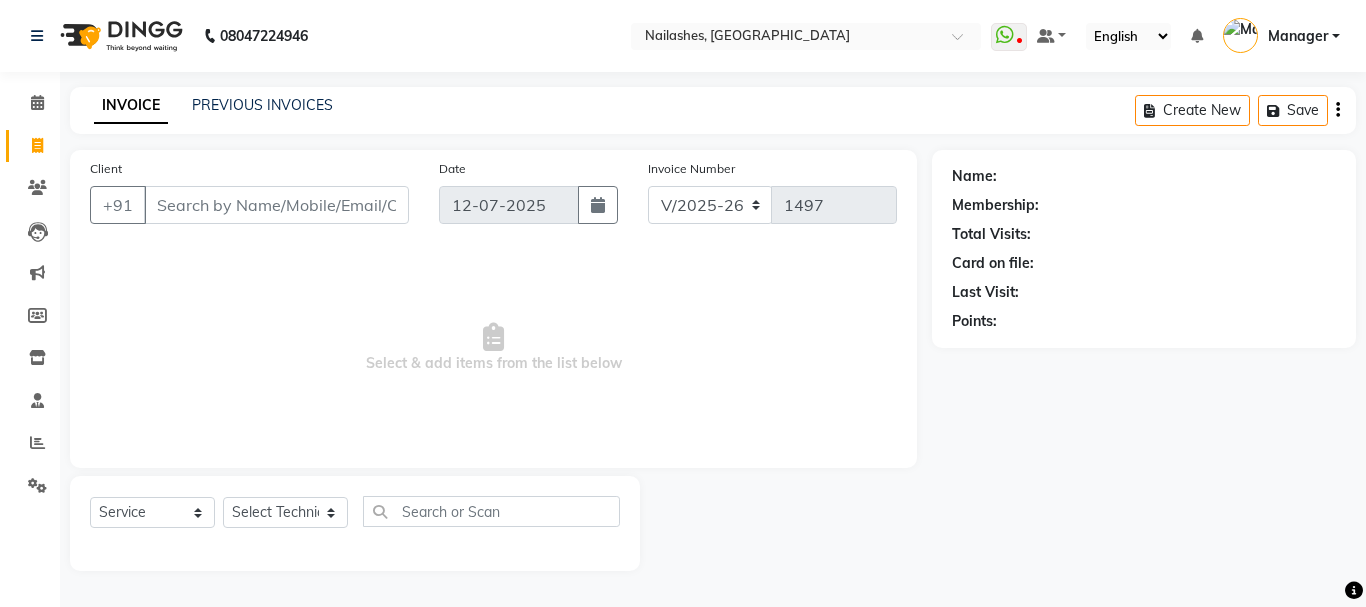 click on "INVOICE" 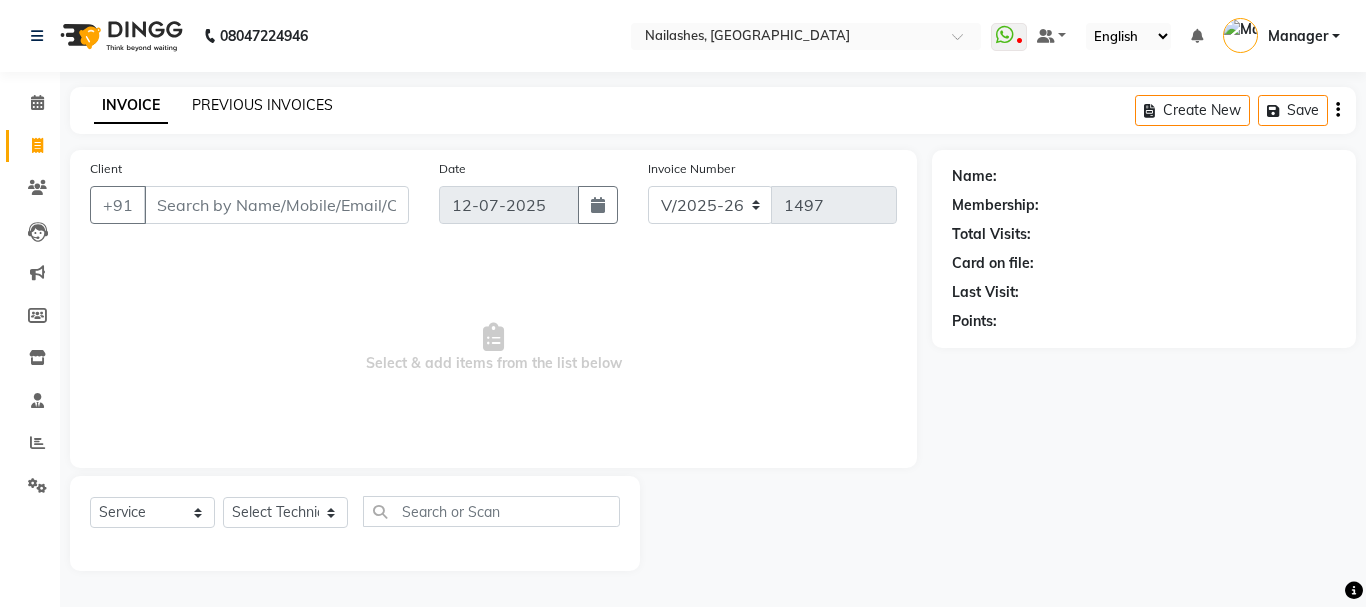 click on "PREVIOUS INVOICES" 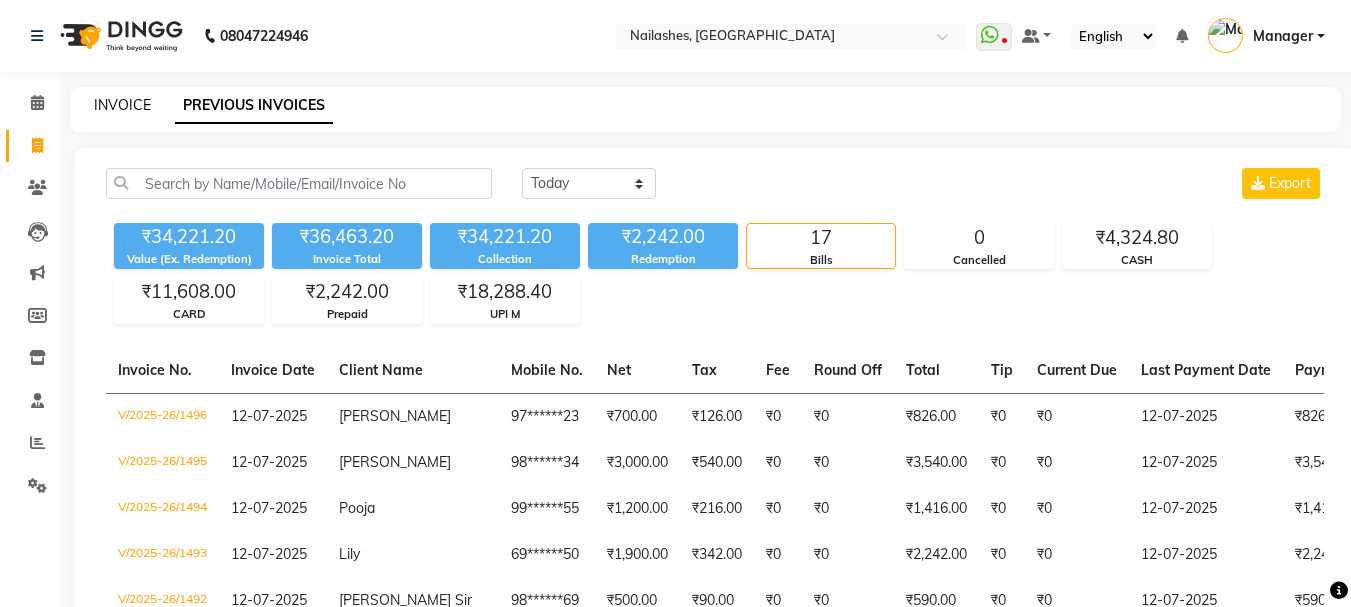 click on "INVOICE" 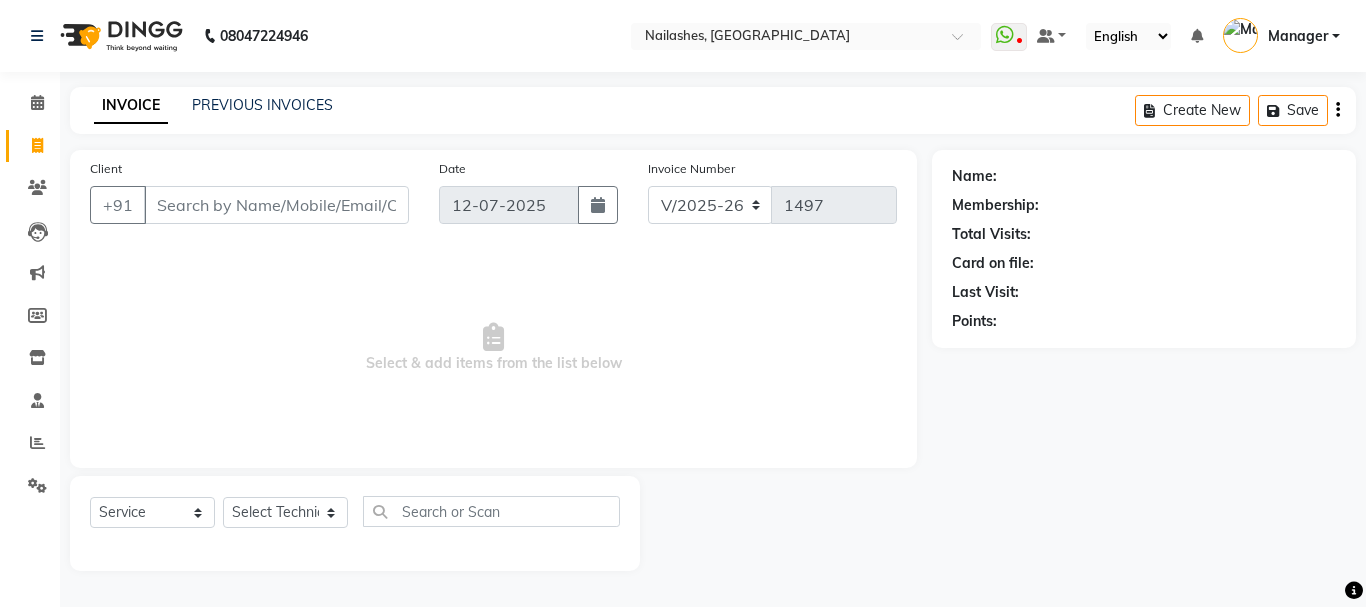 click on "INVOICE PREVIOUS INVOICES Create New   Save" 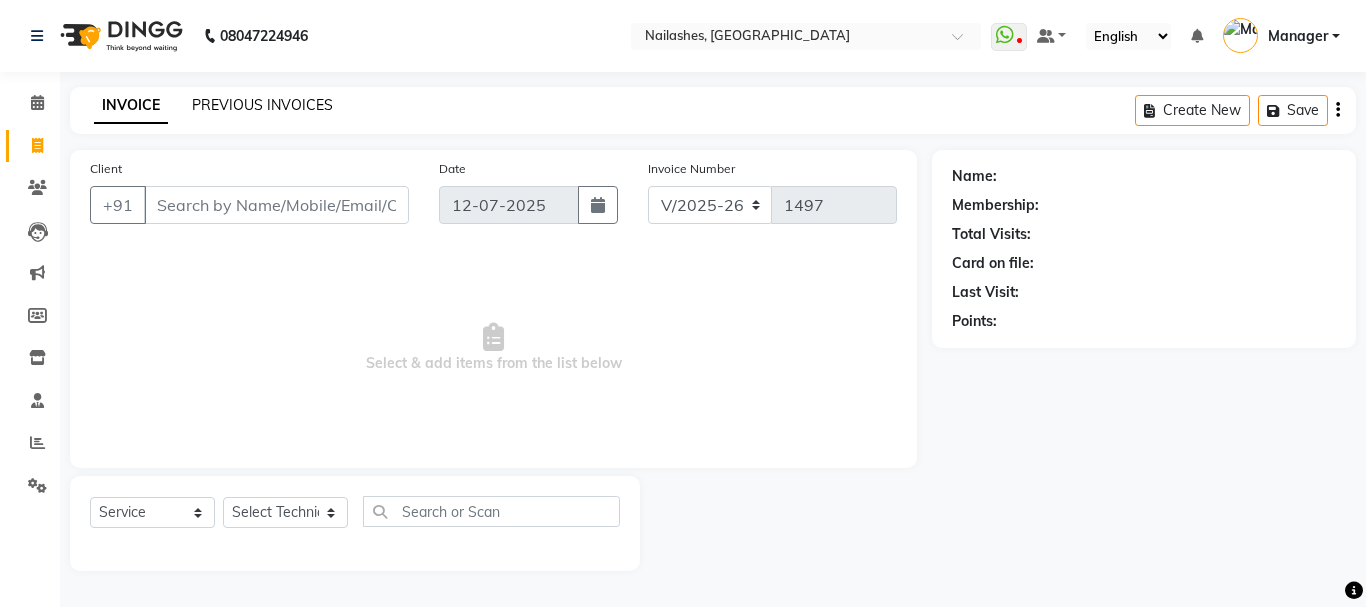 click on "PREVIOUS INVOICES" 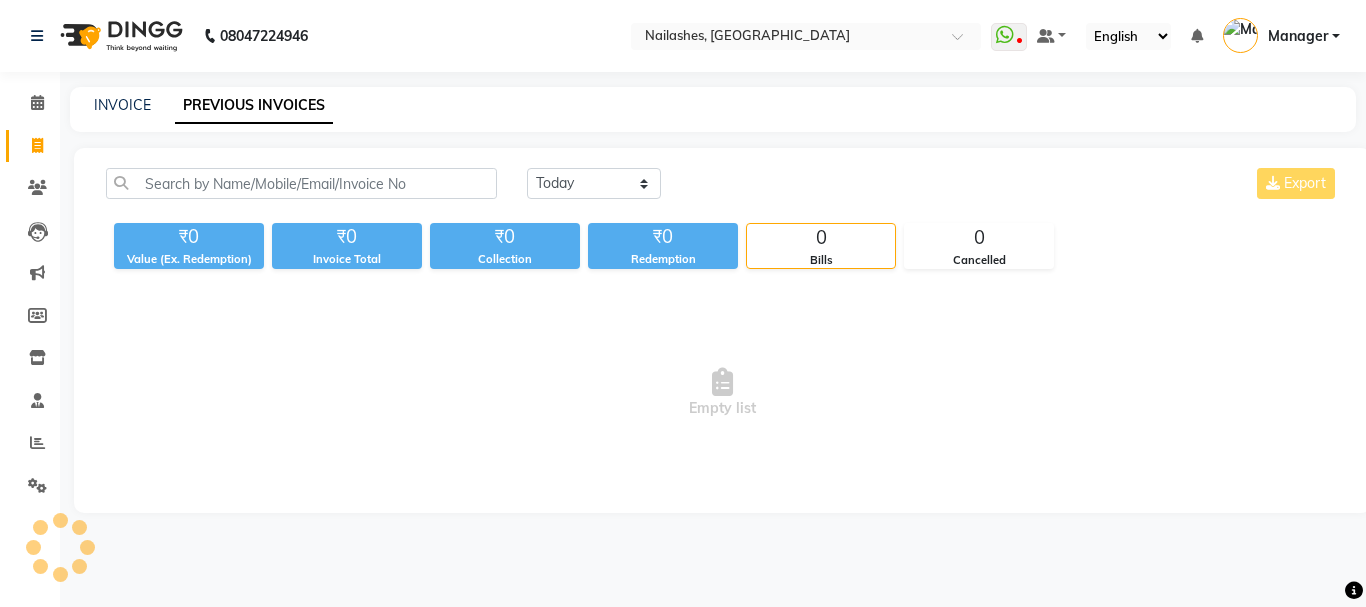 click on "PREVIOUS INVOICES" 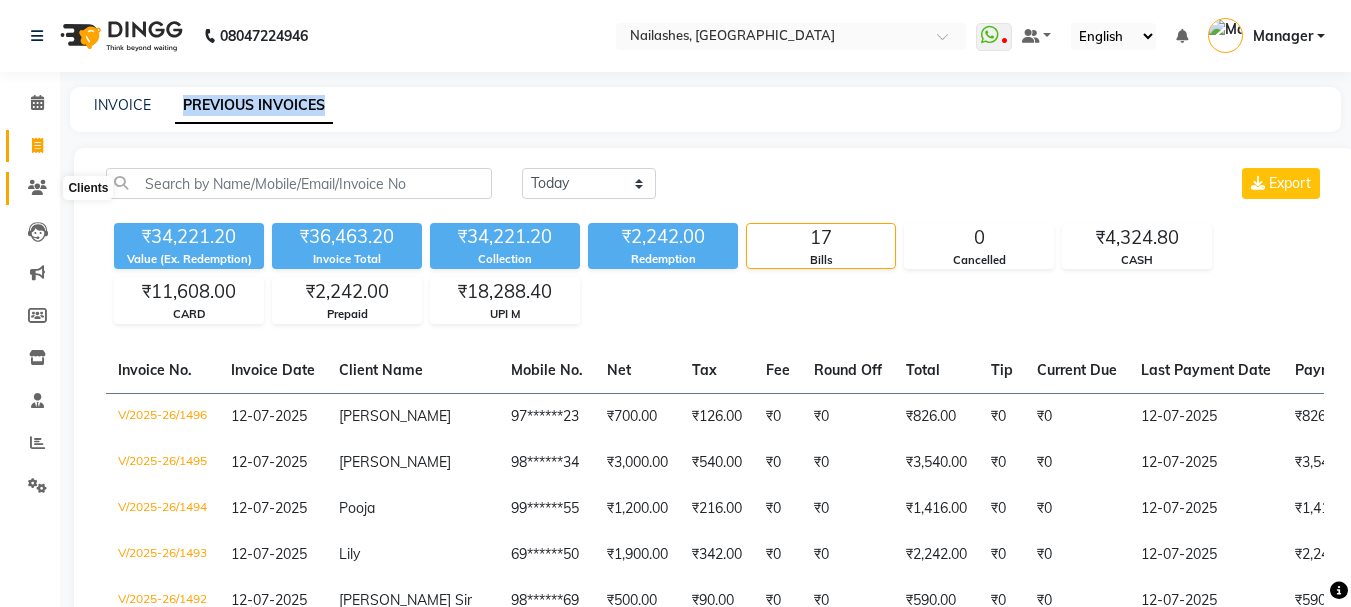 click 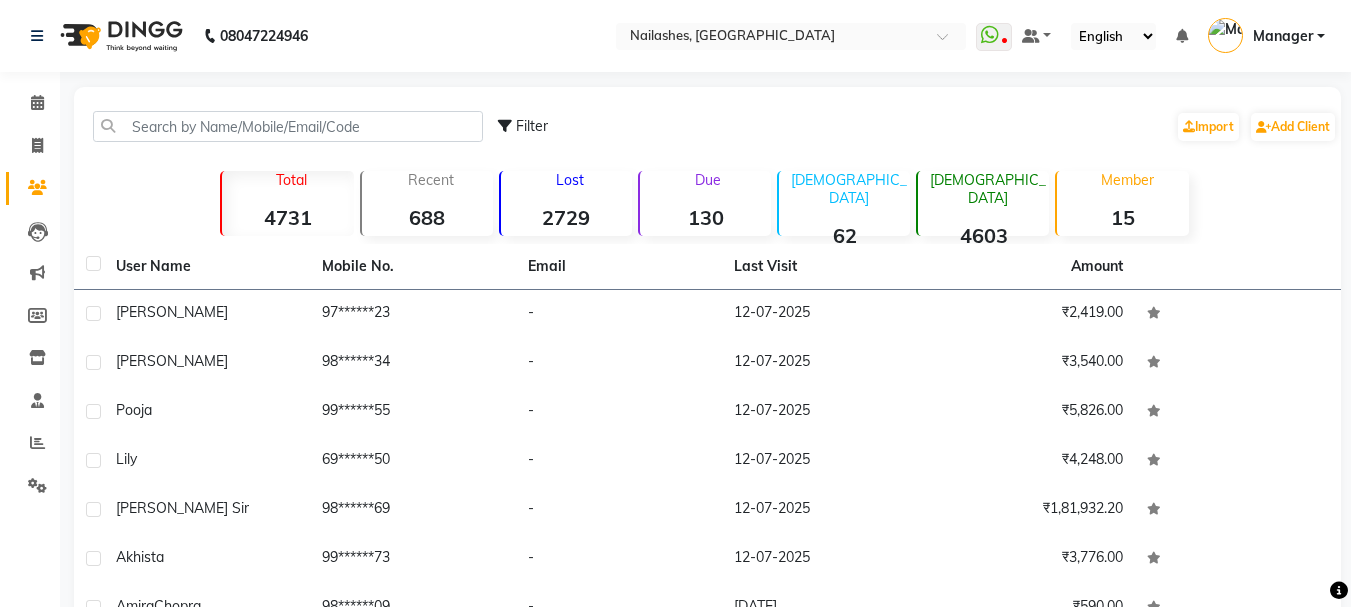 click on "Invoice" 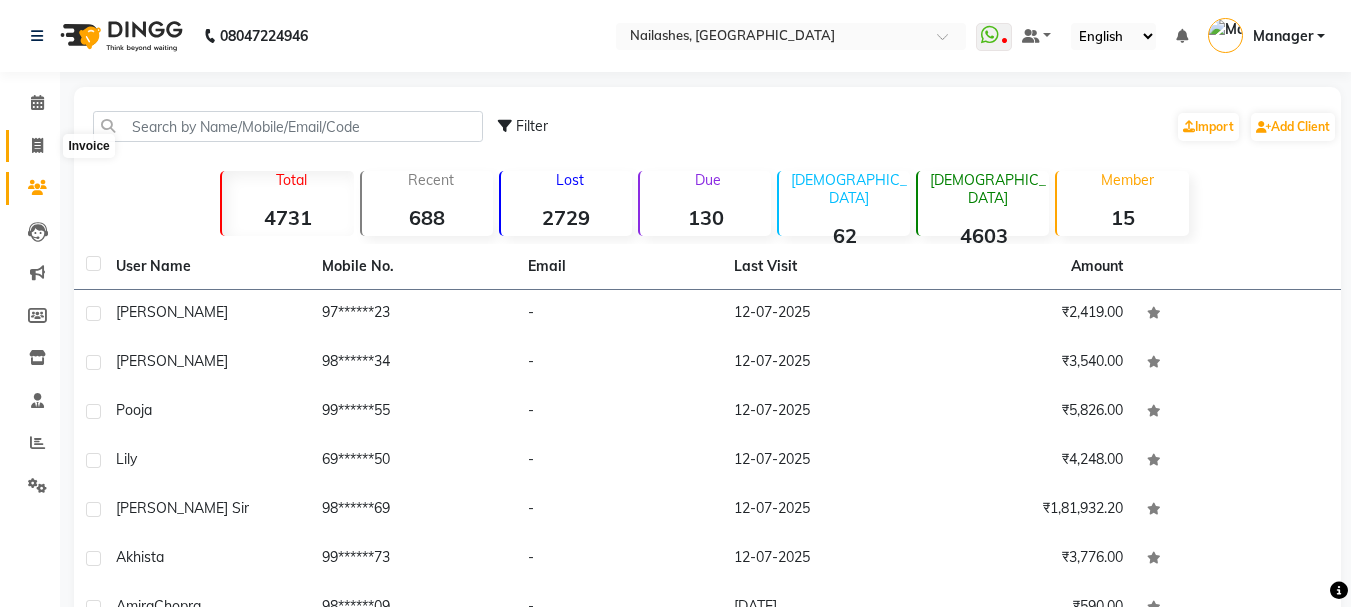 click 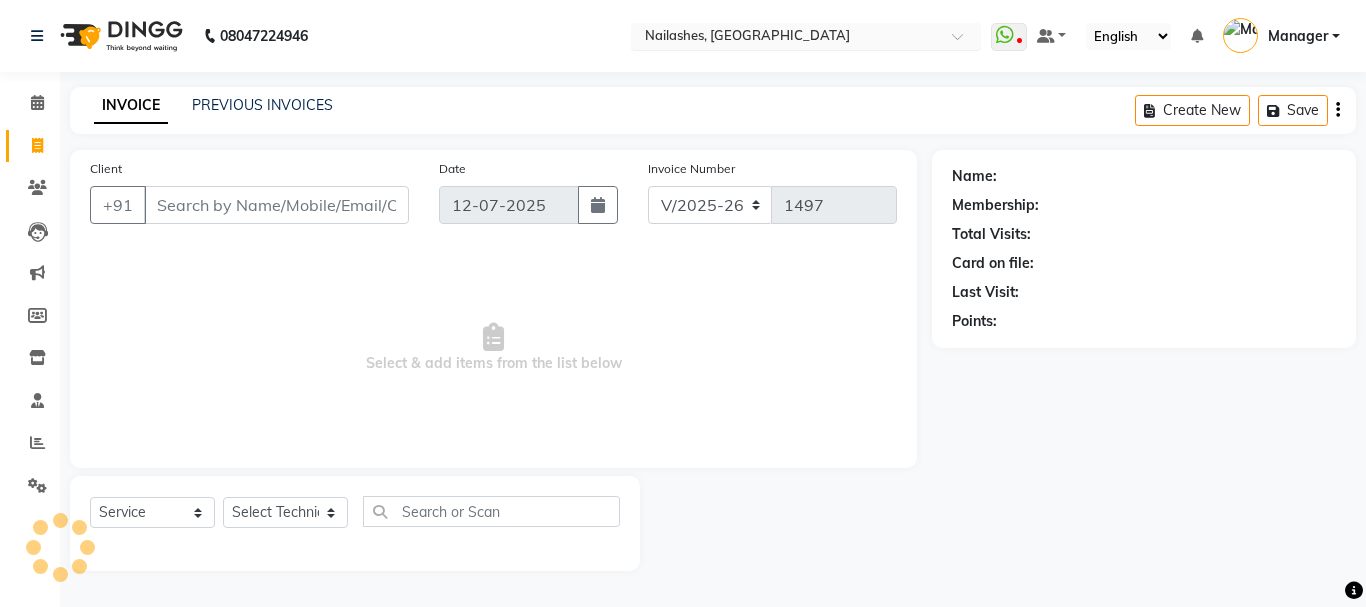 click at bounding box center (786, 38) 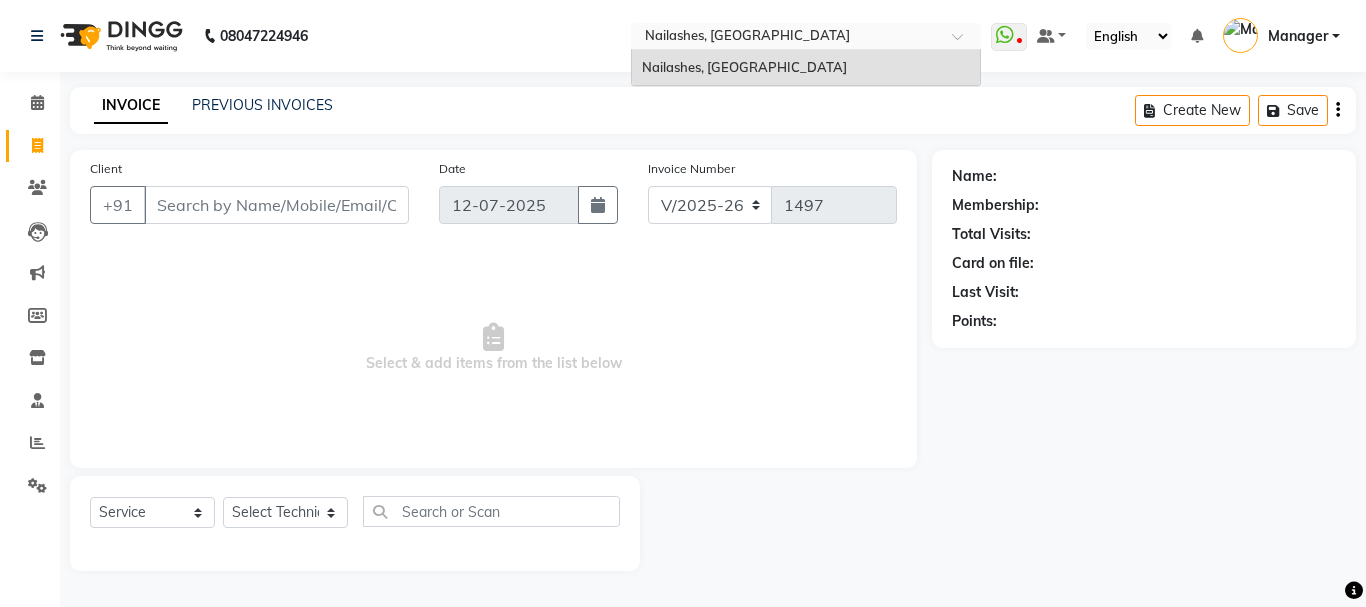 click on "Nailashes, [GEOGRAPHIC_DATA]" at bounding box center [806, 68] 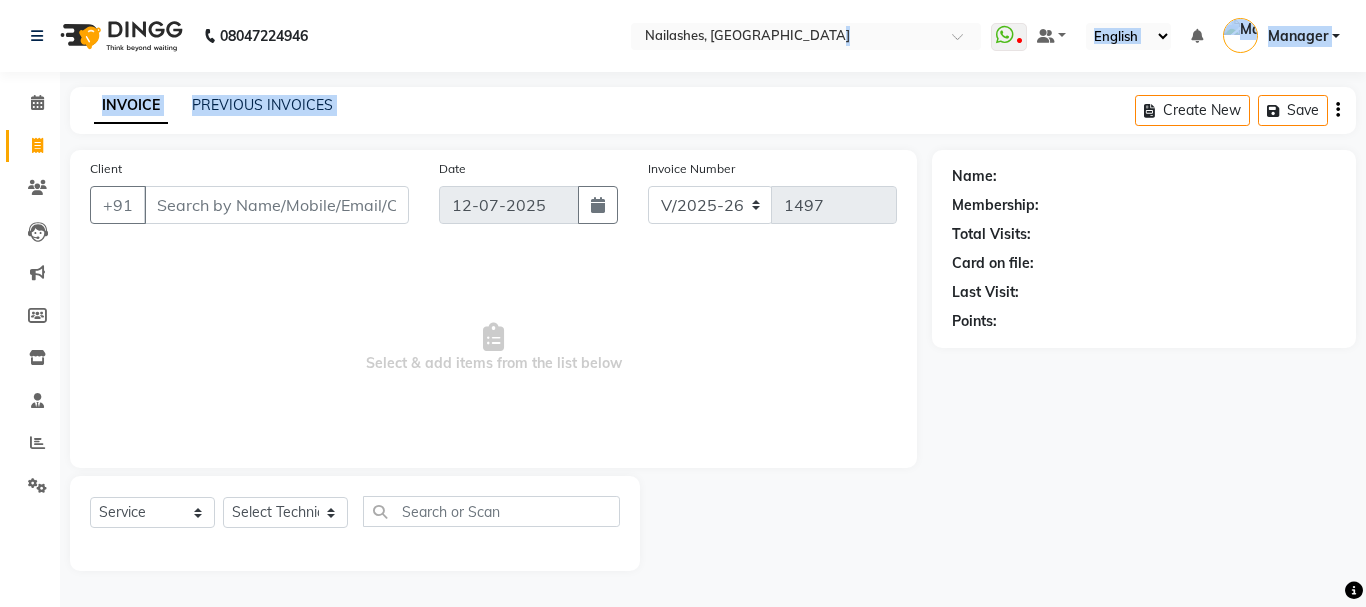drag, startPoint x: 816, startPoint y: 66, endPoint x: 452, endPoint y: 149, distance: 373.34302 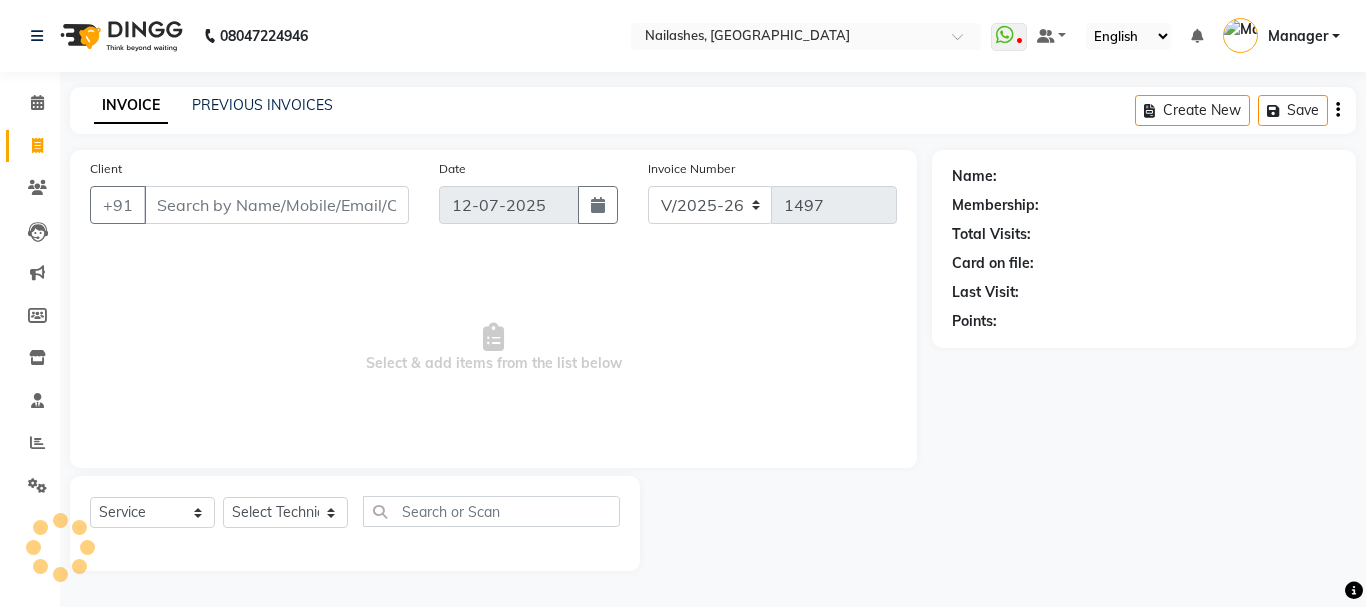 click on "Select & add items from the list below" at bounding box center [493, 348] 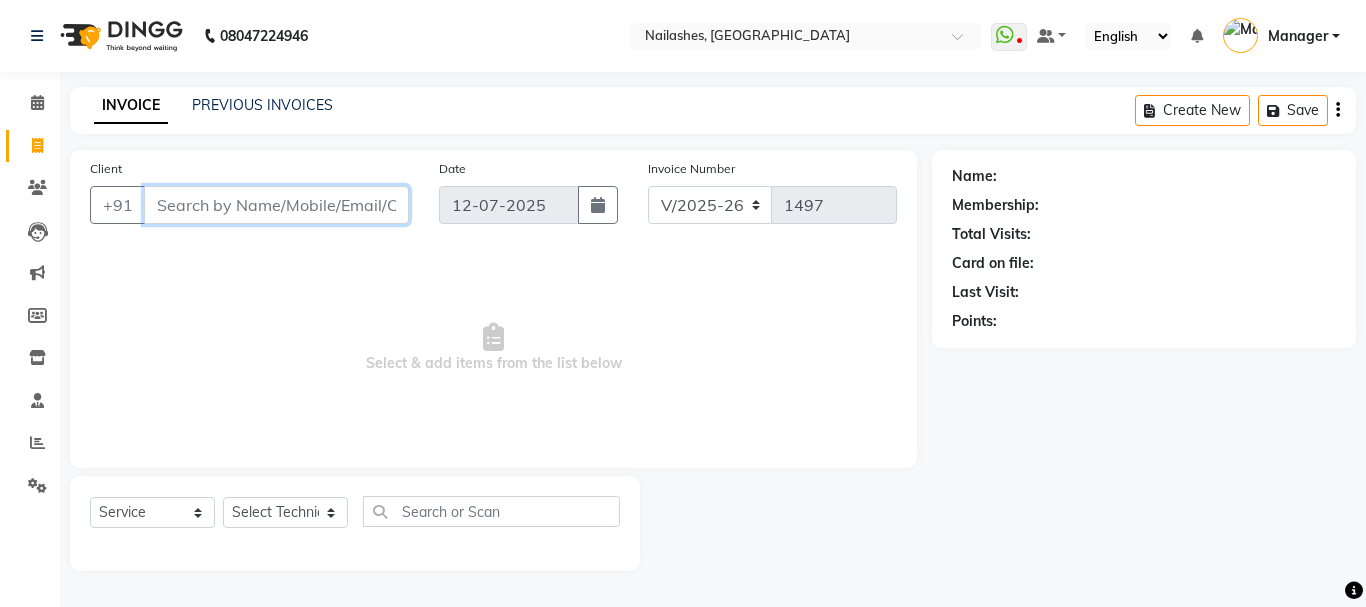click on "Client" at bounding box center (276, 205) 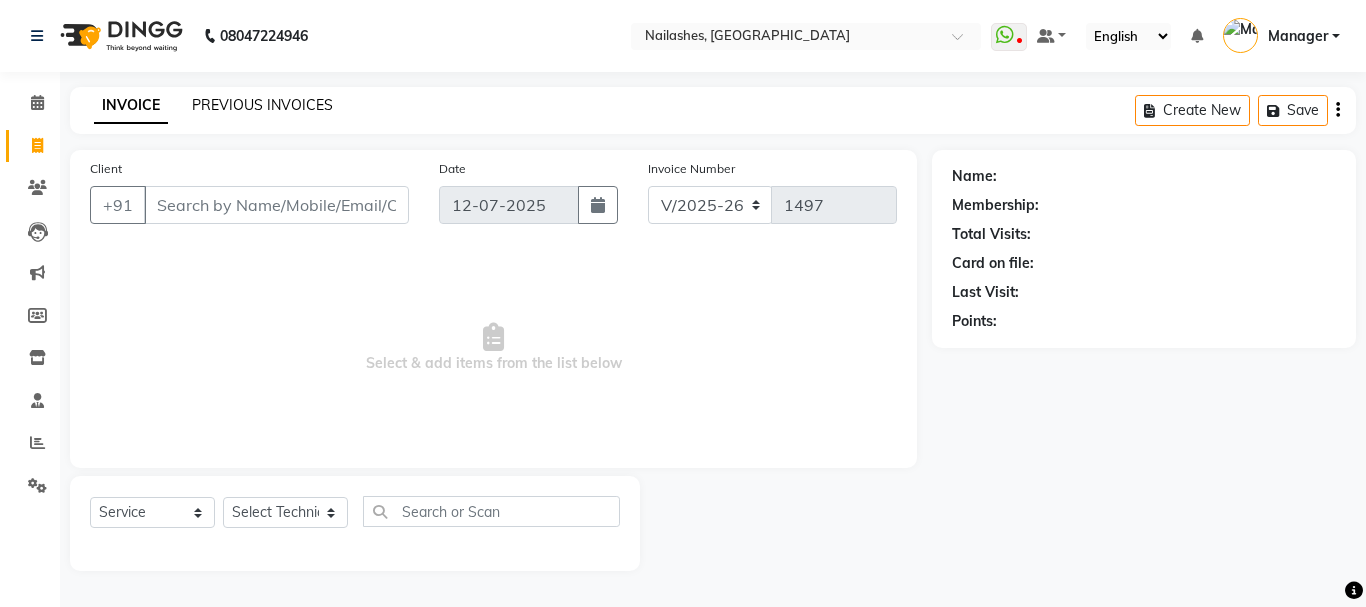click on "PREVIOUS INVOICES" 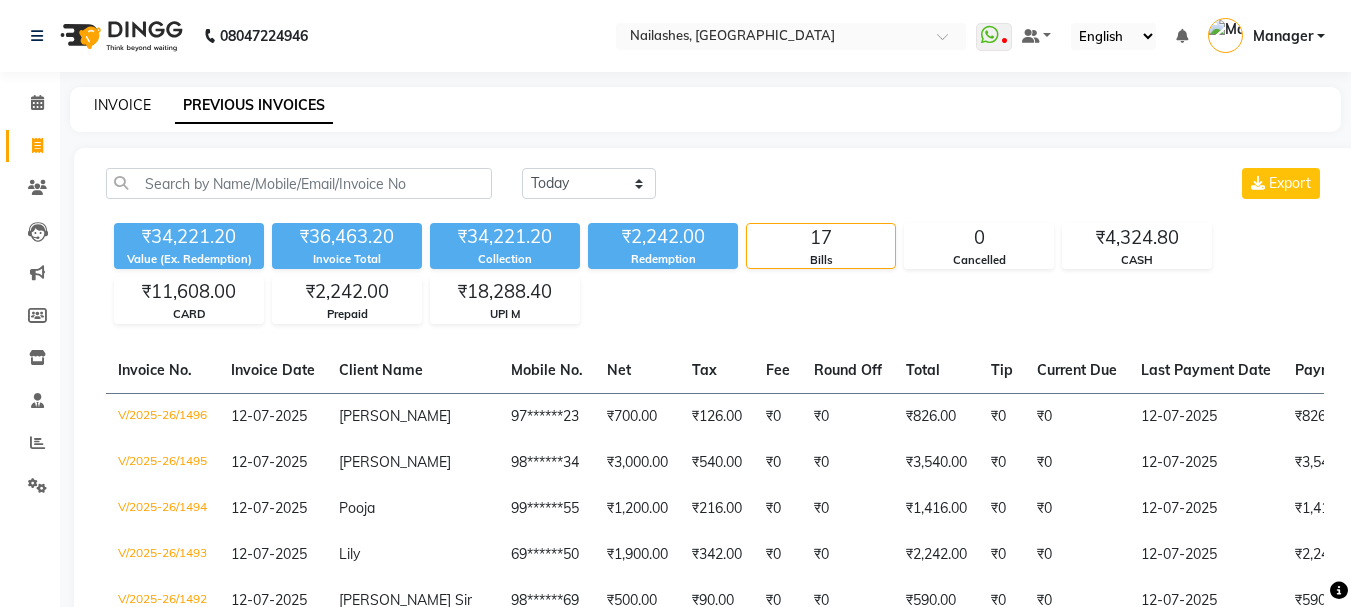 click on "INVOICE" 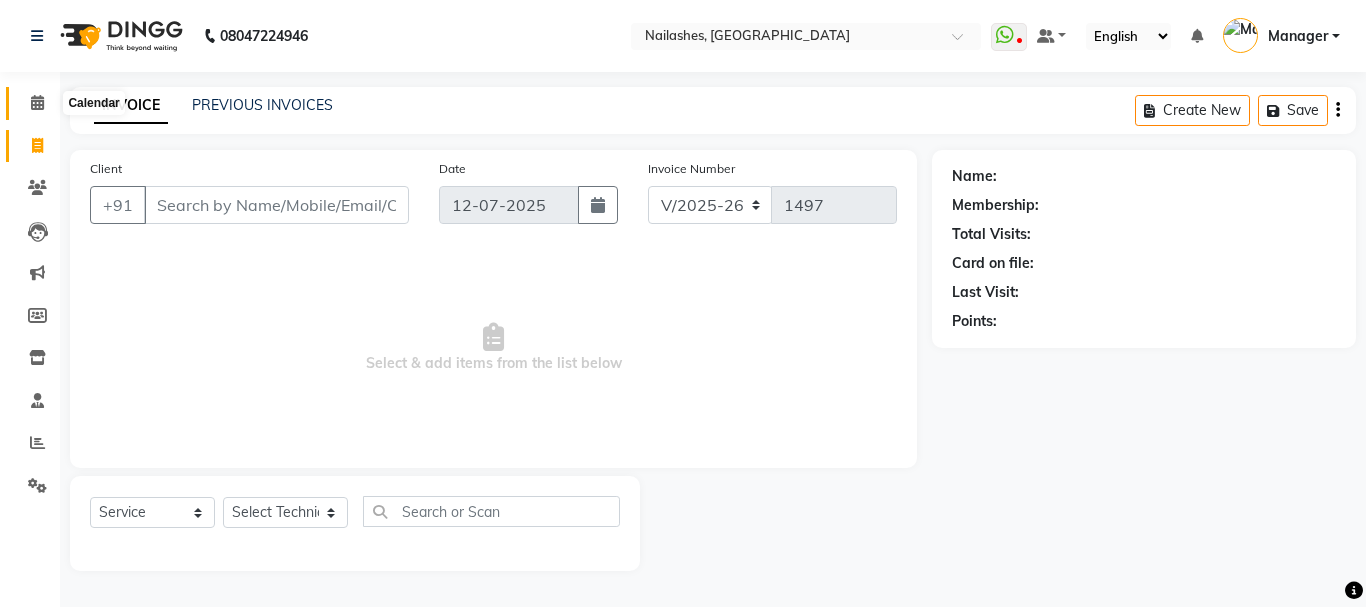 click 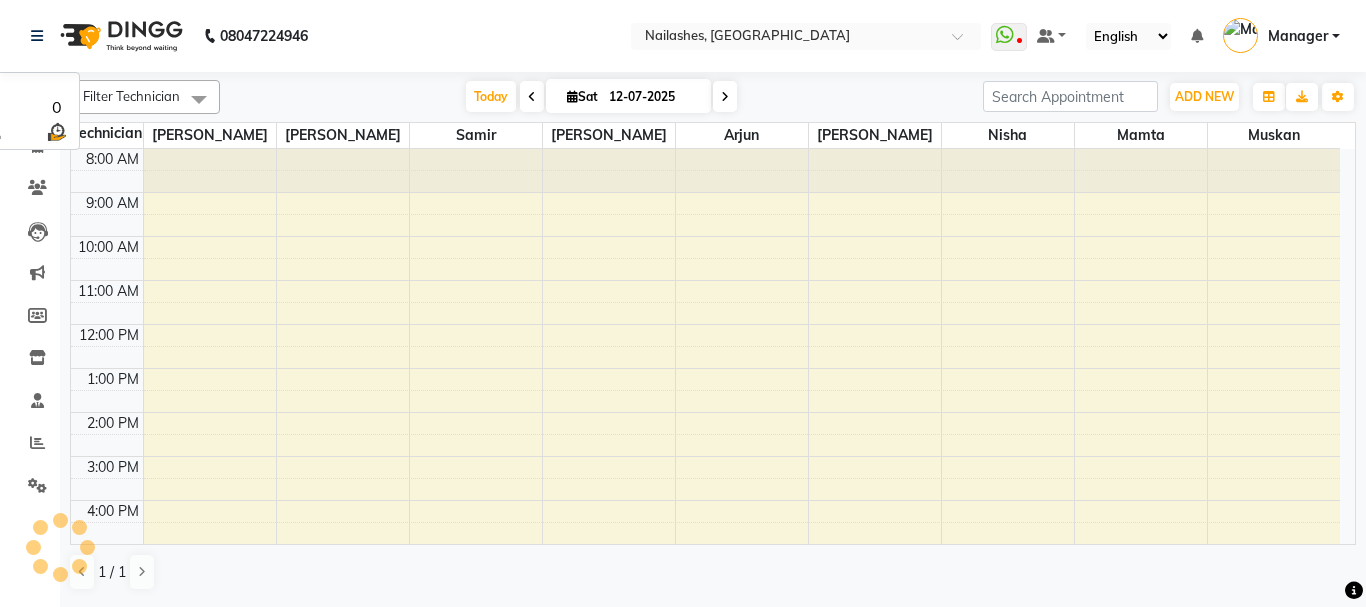scroll, scrollTop: 0, scrollLeft: 0, axis: both 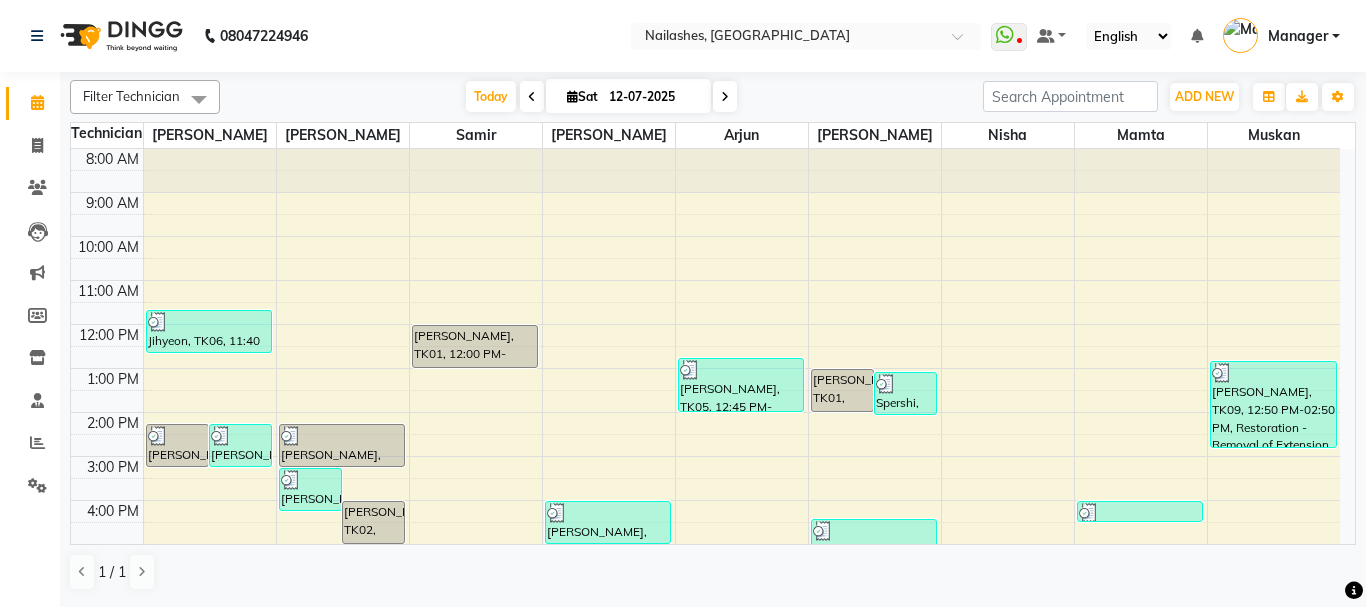click on "12-07-2025" at bounding box center (653, 97) 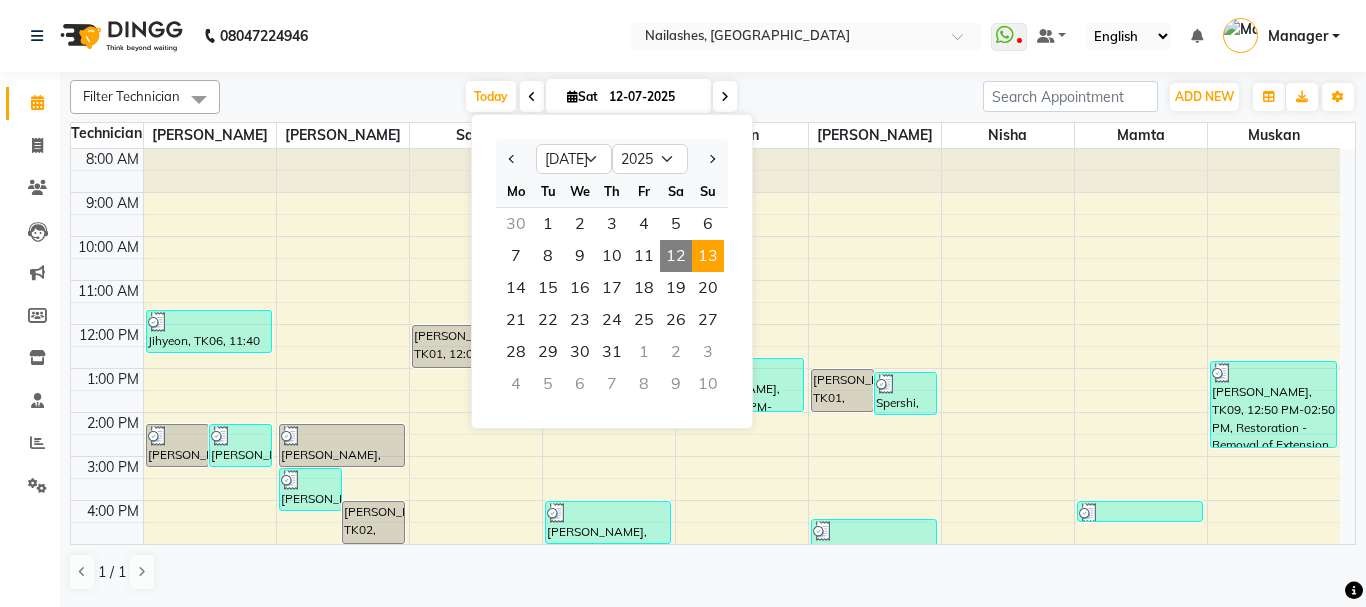 click on "13" at bounding box center [708, 256] 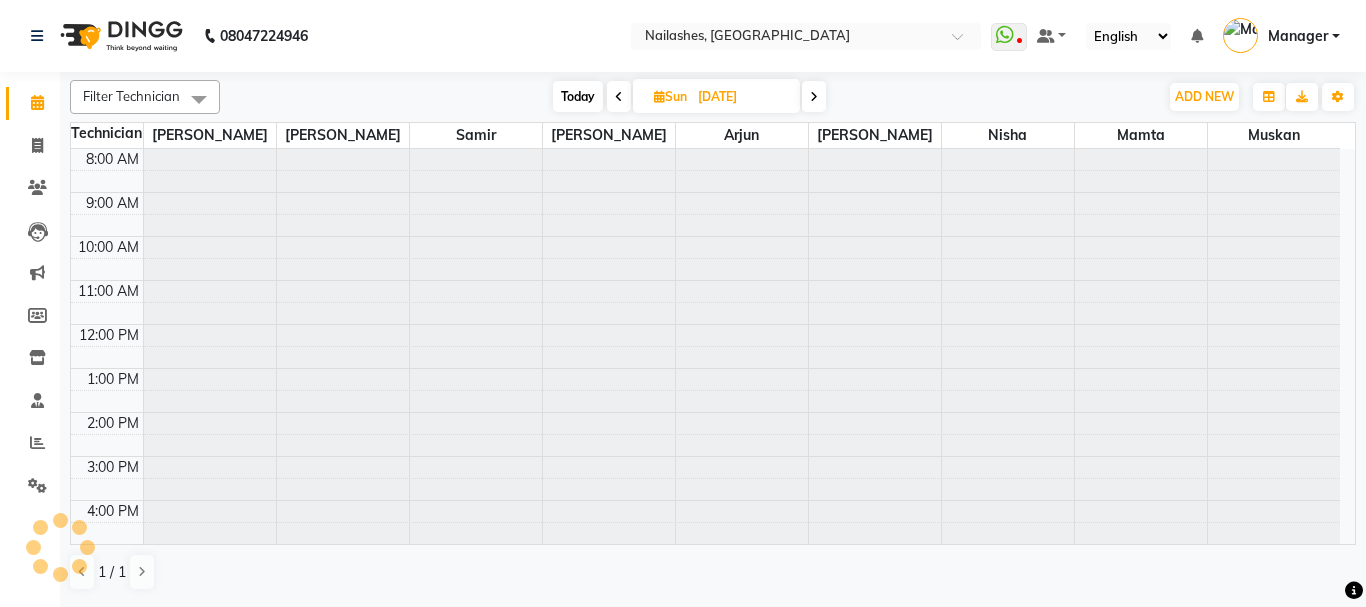 scroll, scrollTop: 308, scrollLeft: 0, axis: vertical 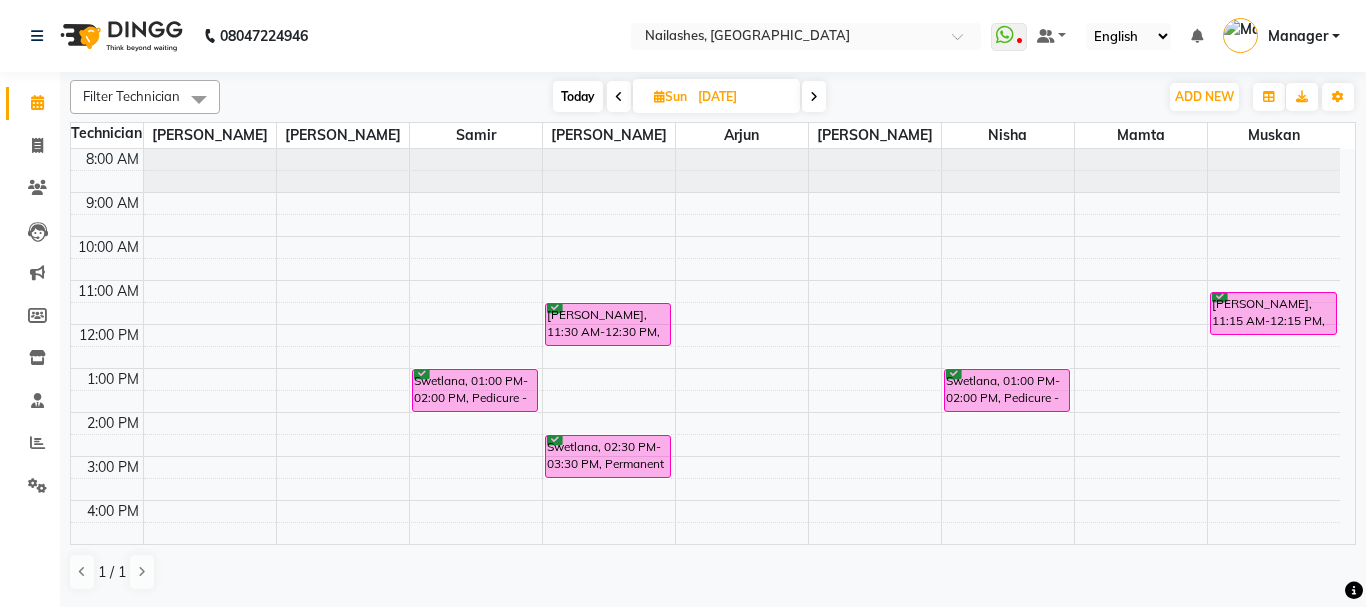 click on "Amira Chopra, 11:30 AM-12:30 PM, Permanent Nail Paint - Solid Color (Hand)" at bounding box center (608, 324) 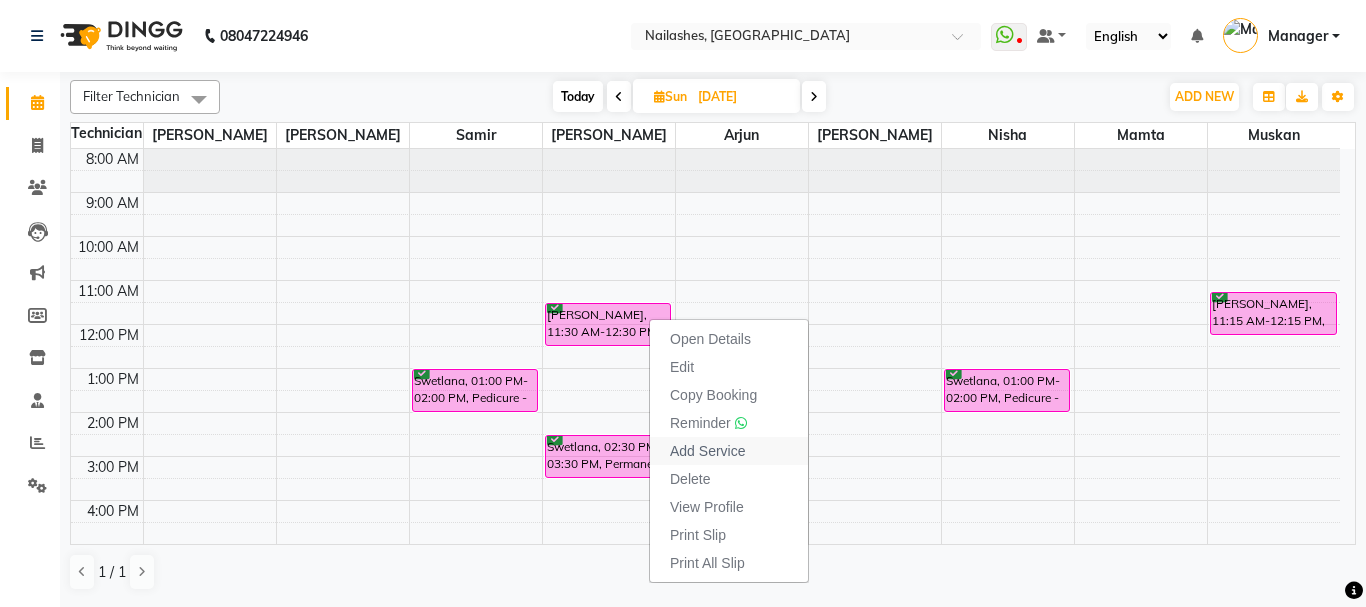 click on "Add Service" at bounding box center (707, 451) 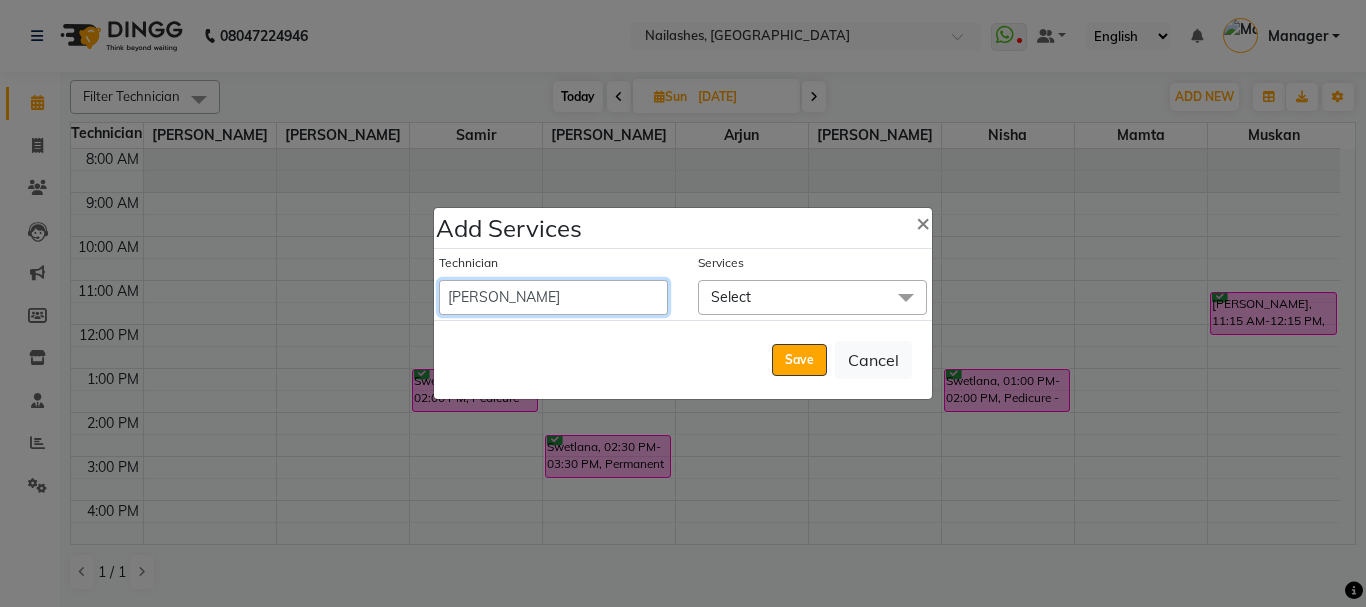 click on "Admin   Anamika   Anita   Arjun   Mamta   Manager   Muskan   Nisha   Samir   Shanu   Shushanto" at bounding box center [553, 297] 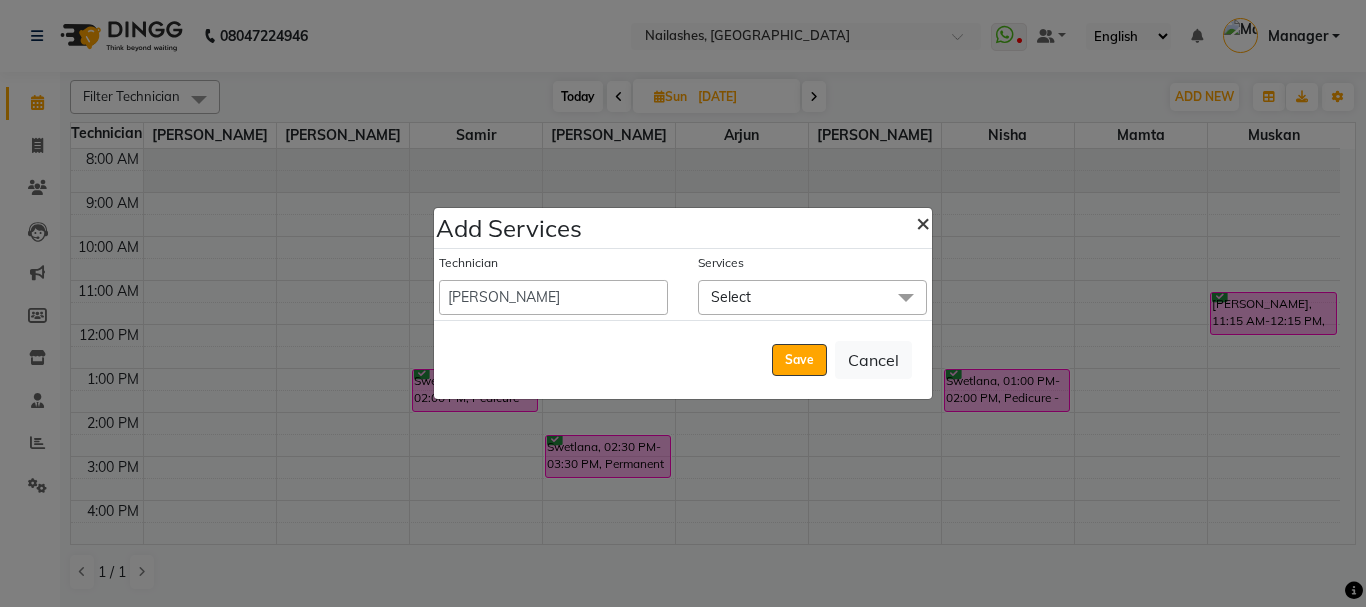 click on "×" 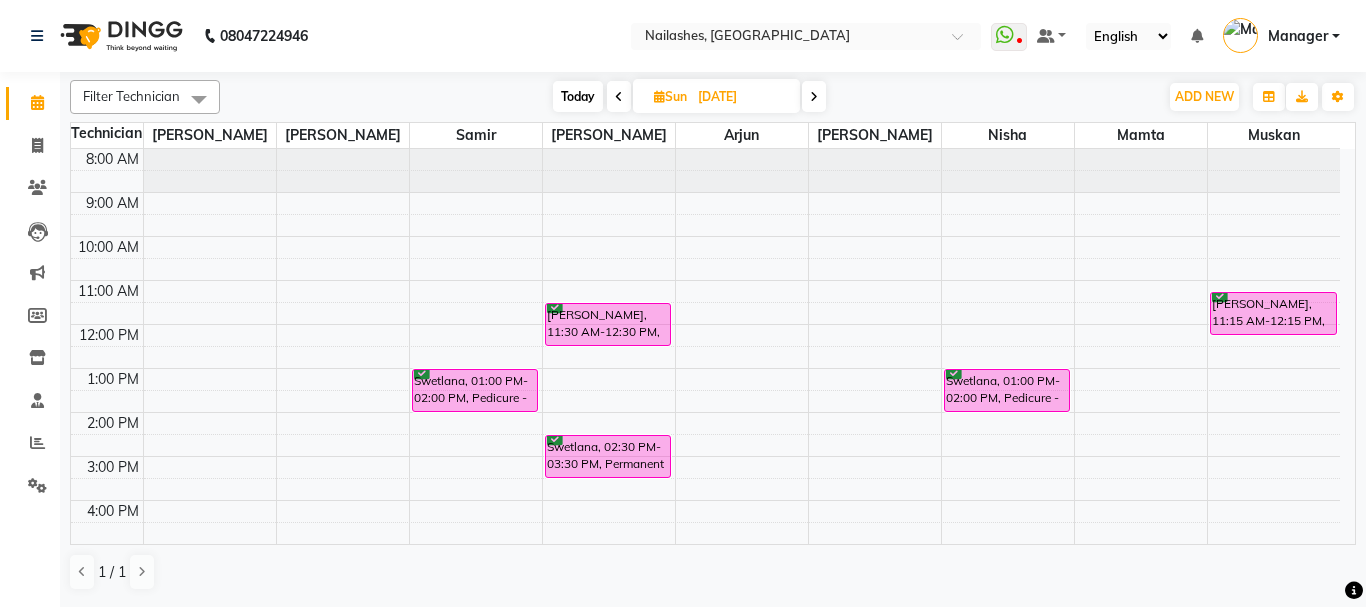 click on "Amira Chopra, 11:30 AM-12:30 PM, Permanent Nail Paint - Solid Color (Hand)" at bounding box center [608, 324] 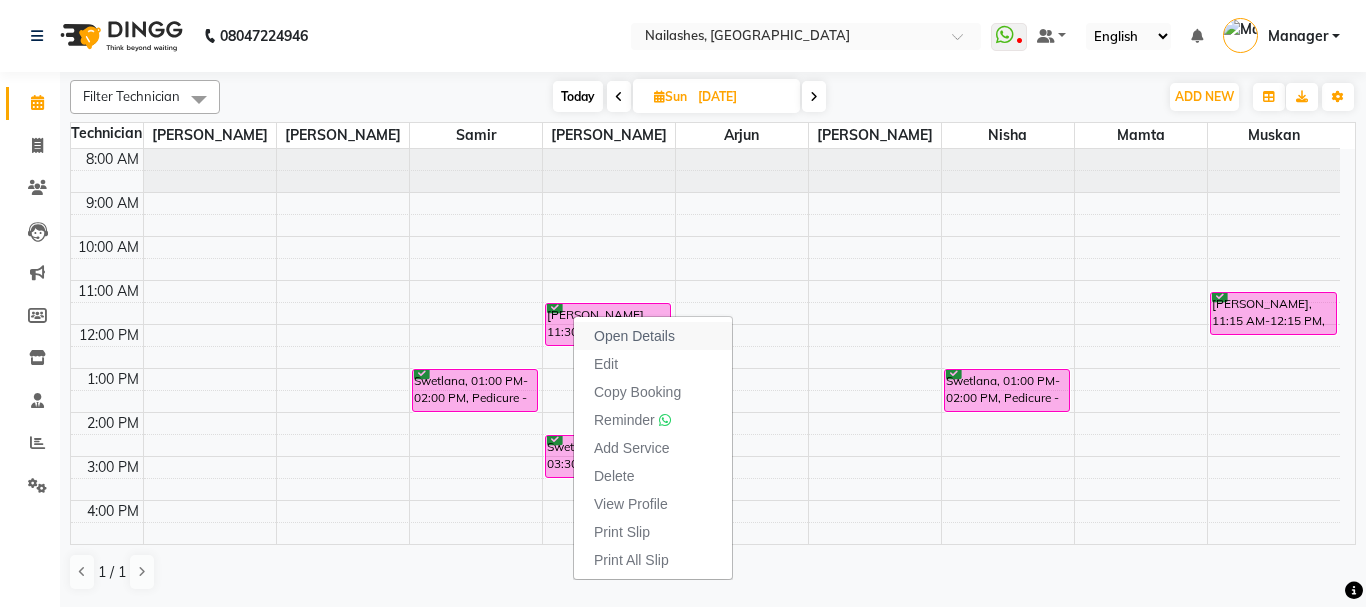 click on "Open Details" at bounding box center [634, 336] 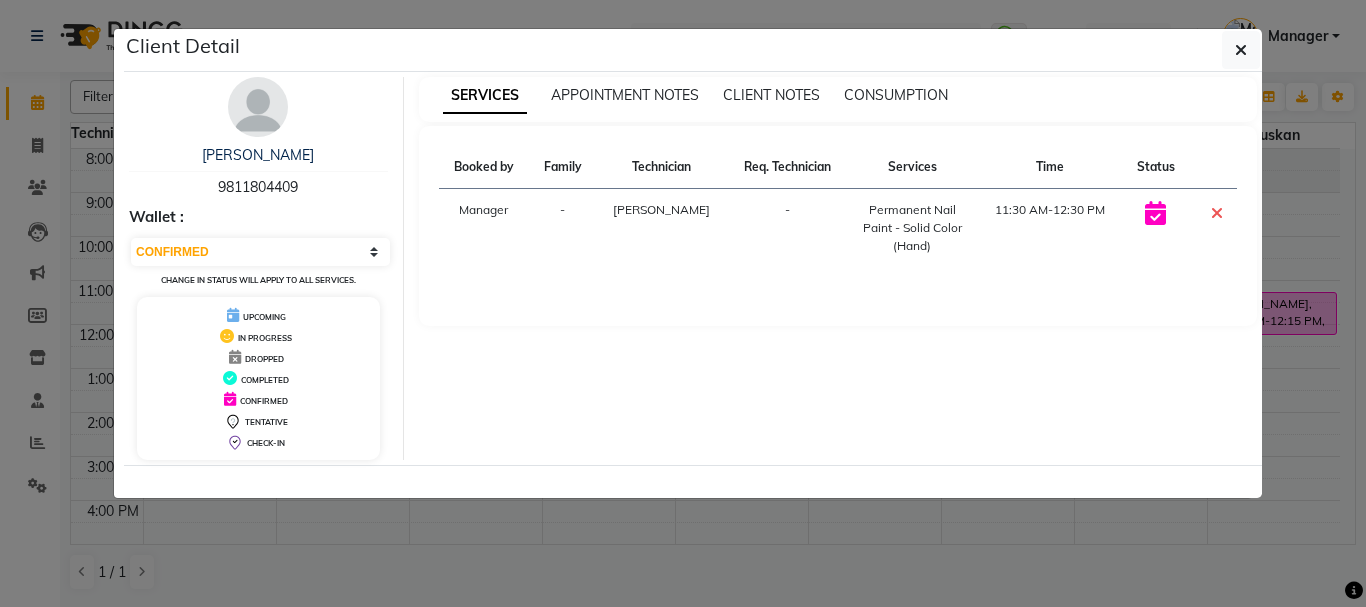 click on "9811804409" at bounding box center [258, 187] 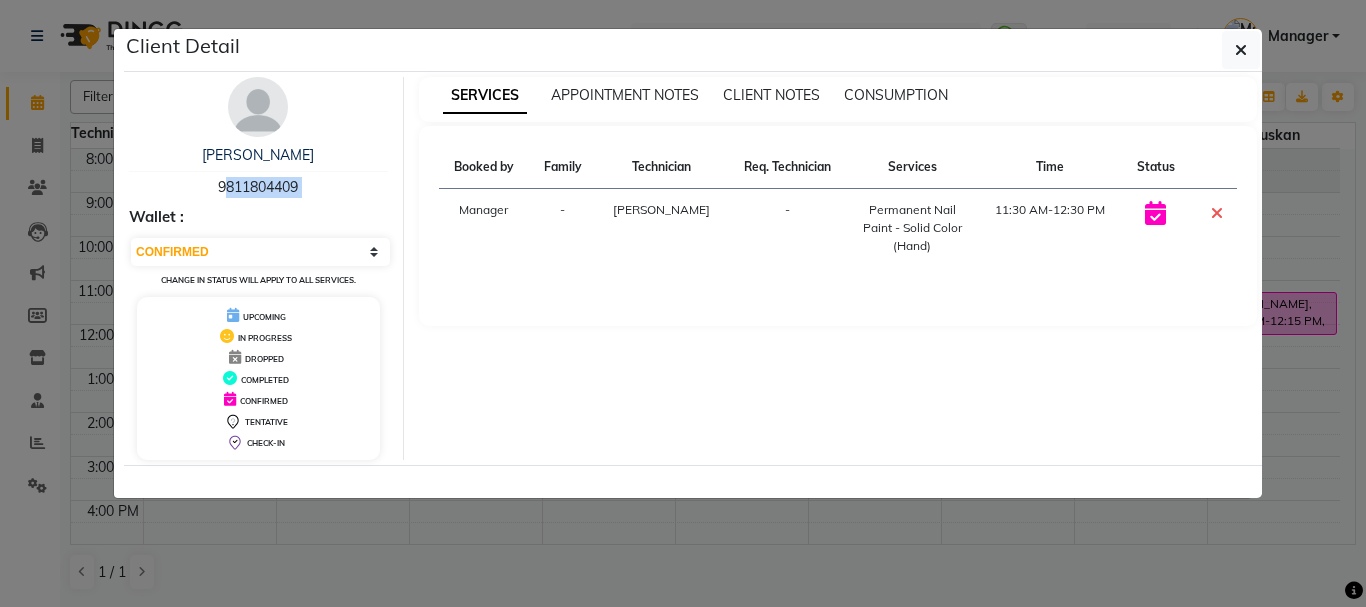 click on "9811804409" at bounding box center [258, 187] 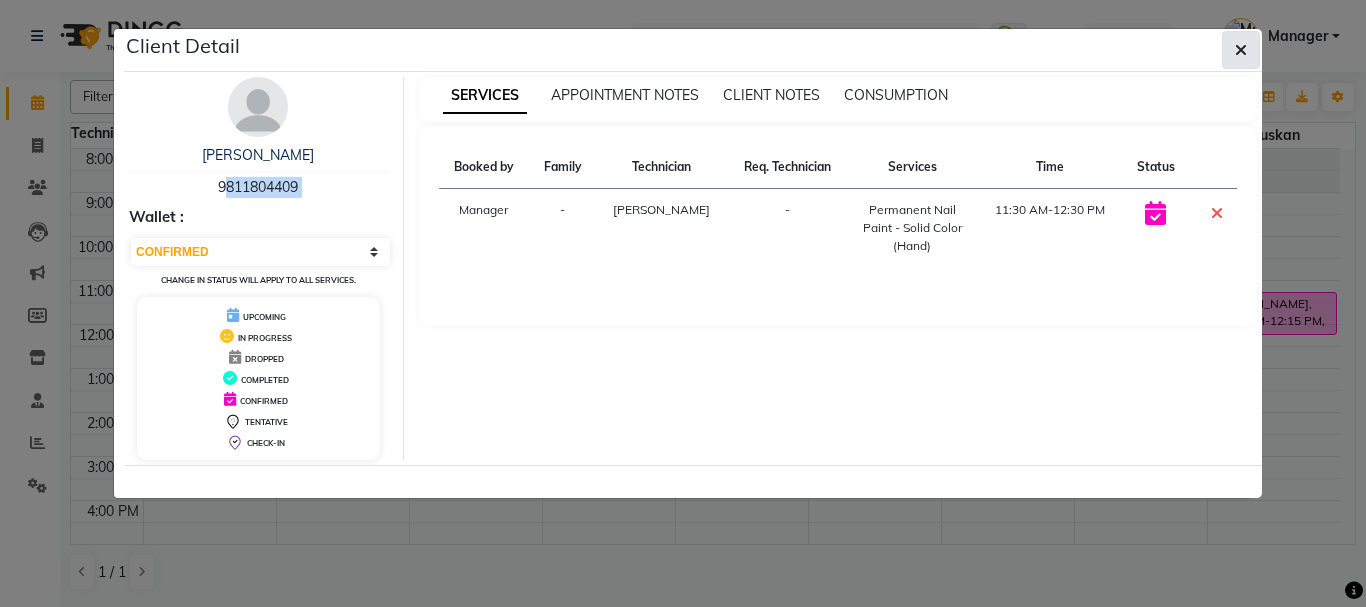 click 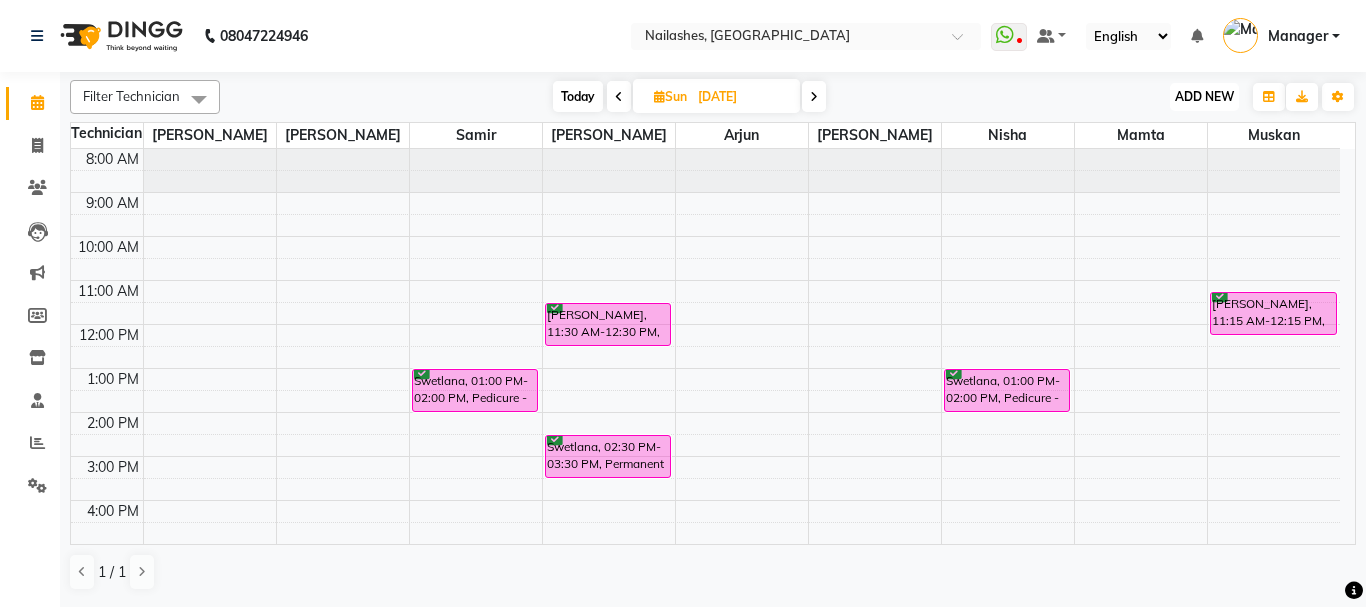 click on "ADD NEW Toggle Dropdown" at bounding box center [1204, 97] 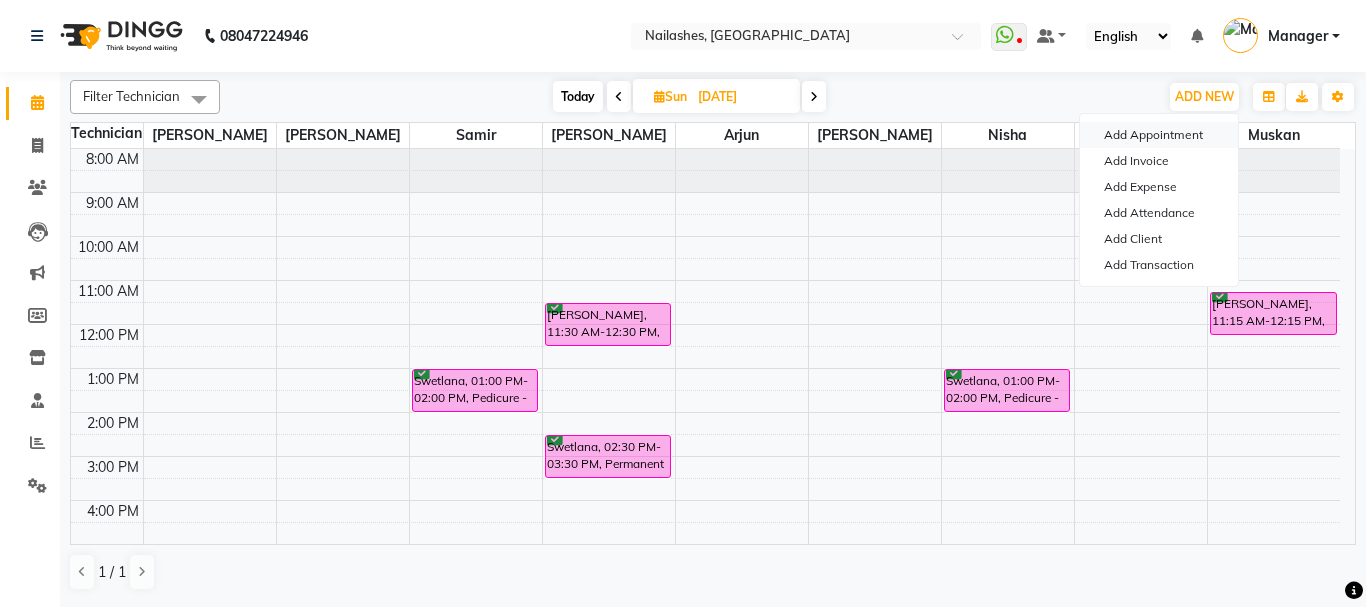 click on "Add Appointment" at bounding box center [1159, 135] 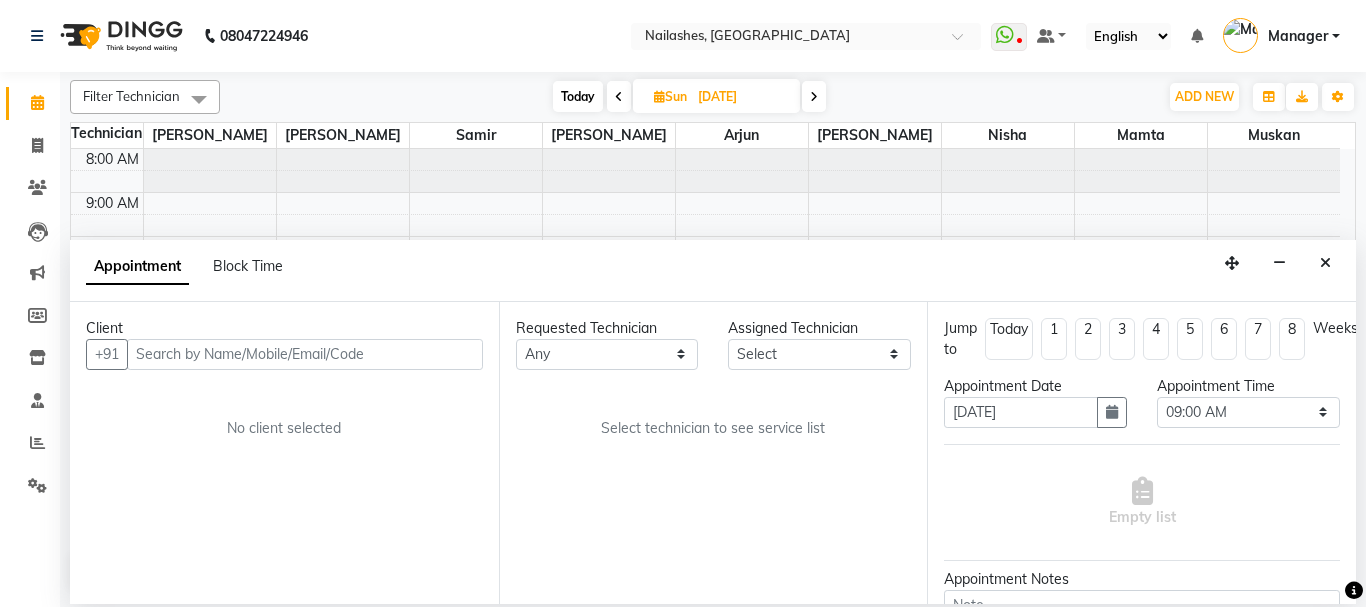 click at bounding box center (305, 354) 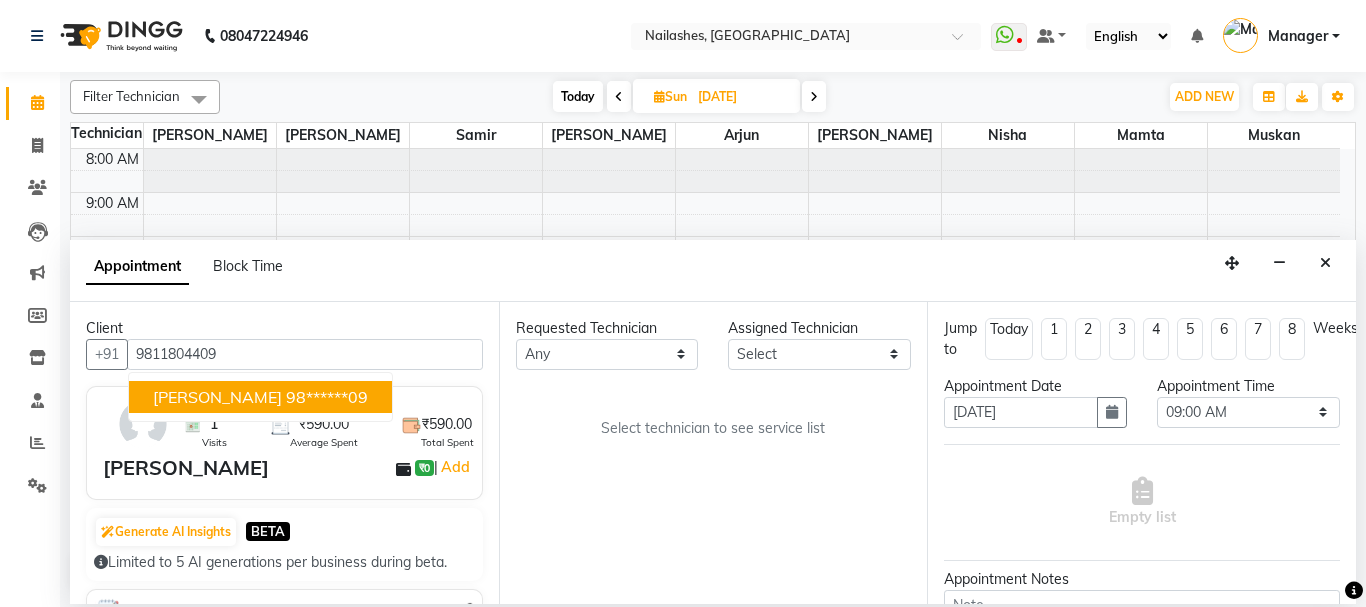 click on "98******09" at bounding box center (327, 397) 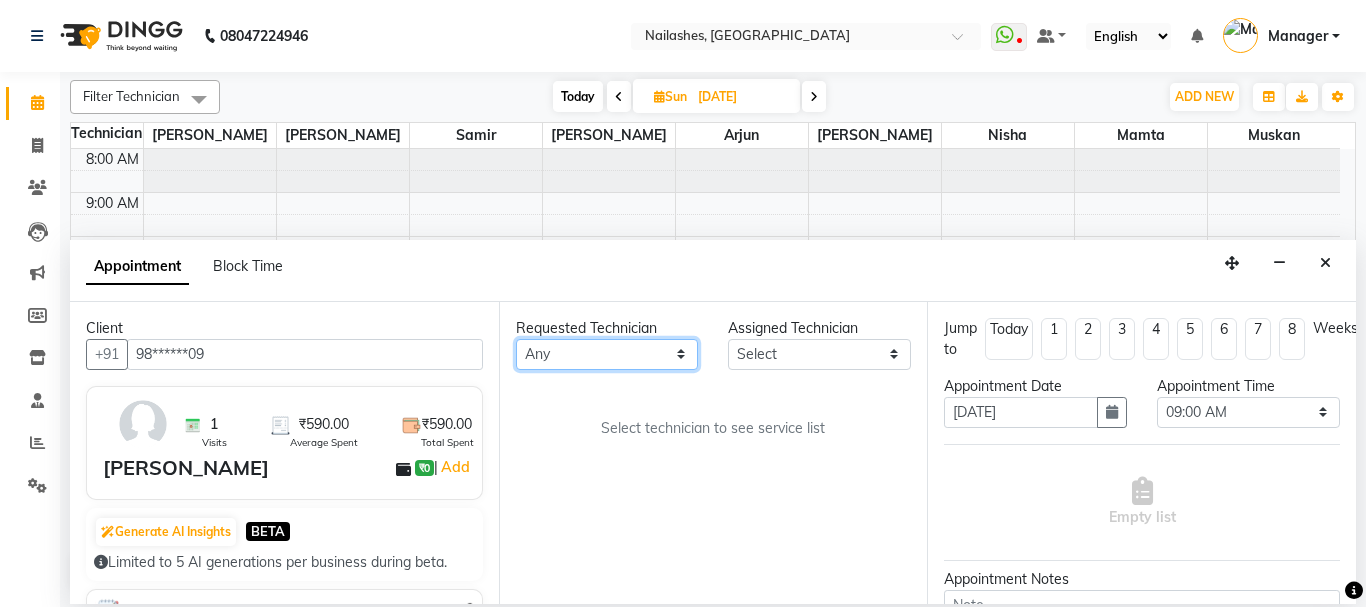 click on "Any Anamika Anita Arjun Mamta Muskan Nisha Samir Shanu Shushanto" at bounding box center (607, 354) 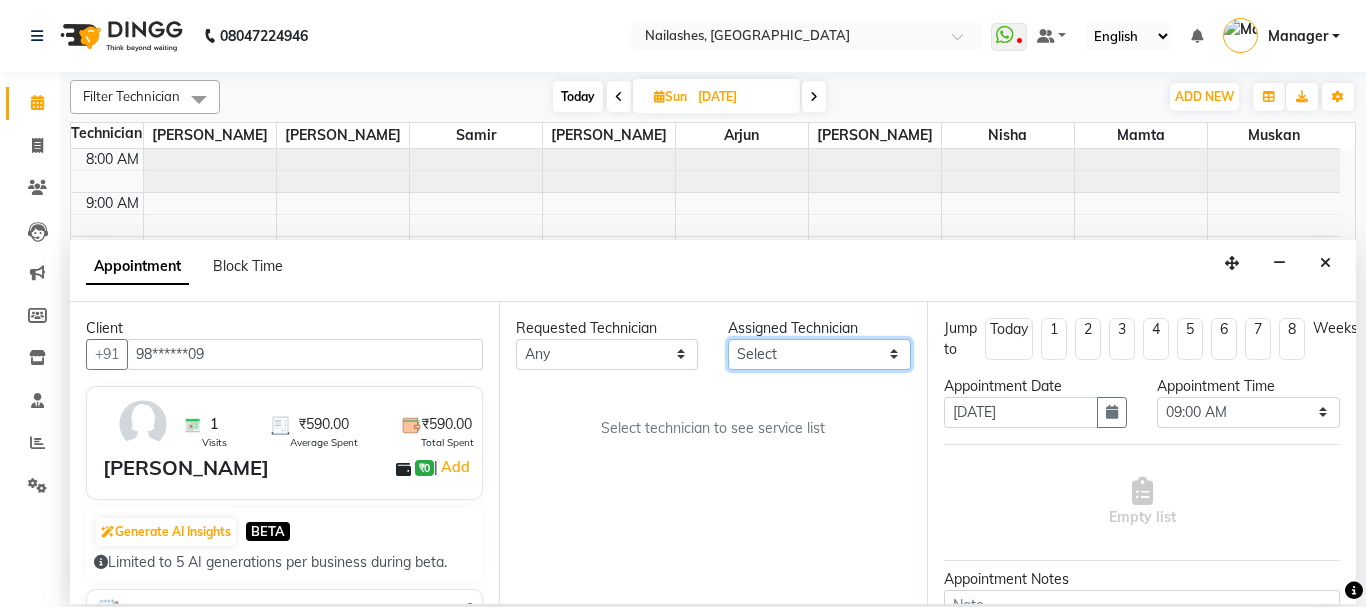 click on "Select Anamika Anita Arjun Mamta Muskan Nisha Samir Shanu Shushanto" at bounding box center [819, 354] 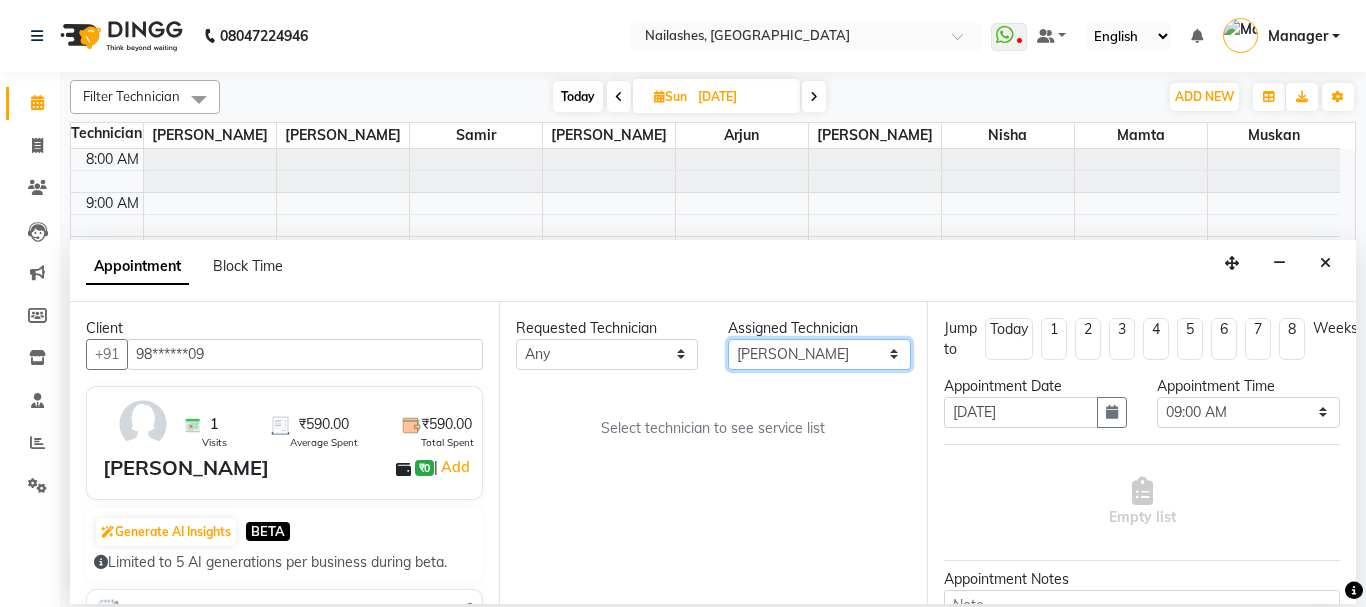 click on "Select Anamika Anita Arjun Mamta Muskan Nisha Samir Shanu Shushanto" at bounding box center (819, 354) 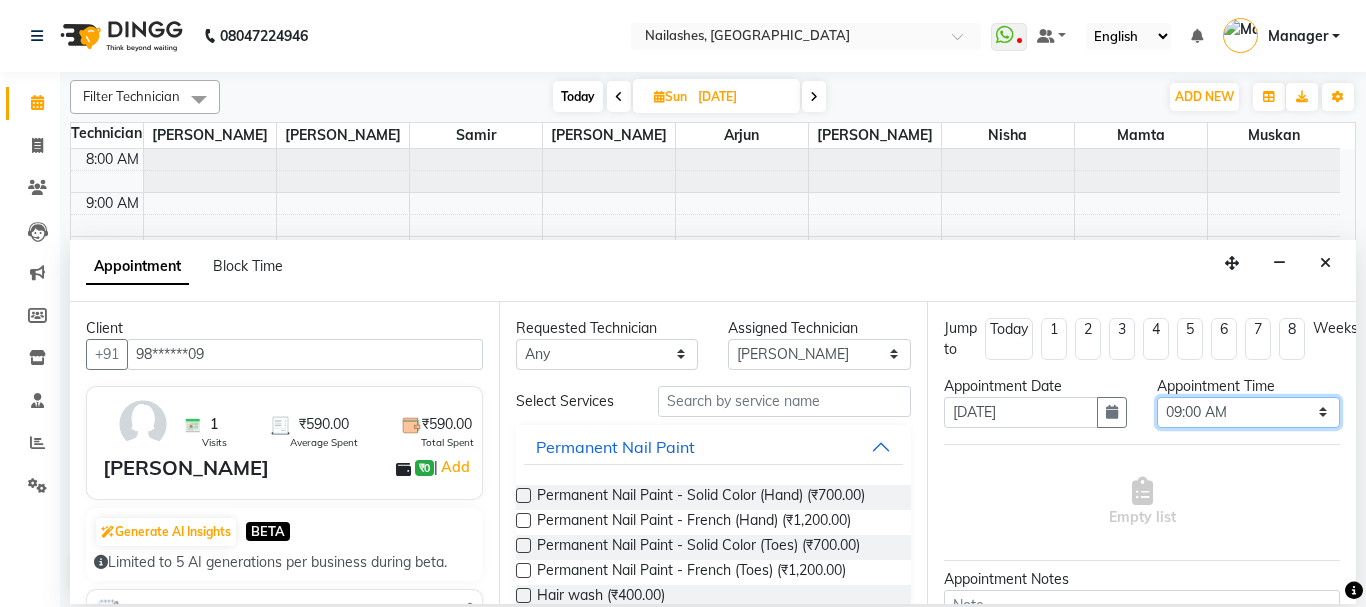 click on "Select 09:00 AM 09:15 AM 09:30 AM 09:45 AM 10:00 AM 10:15 AM 10:30 AM 10:45 AM 11:00 AM 11:15 AM 11:30 AM 11:45 AM 12:00 PM 12:15 PM 12:30 PM 12:45 PM 01:00 PM 01:15 PM 01:30 PM 01:45 PM 02:00 PM 02:15 PM 02:30 PM 02:45 PM 03:00 PM 03:15 PM 03:30 PM 03:45 PM 04:00 PM 04:15 PM 04:30 PM 04:45 PM 05:00 PM 05:15 PM 05:30 PM 05:45 PM 06:00 PM 06:15 PM 06:30 PM 06:45 PM 07:00 PM 07:15 PM 07:30 PM 07:45 PM 08:00 PM 08:15 PM 08:30 PM 08:45 PM 09:00 PM 09:15 PM 09:30 PM 09:45 PM 10:00 PM 10:15 PM 10:30 PM 10:45 PM 11:00 PM" at bounding box center (1248, 412) 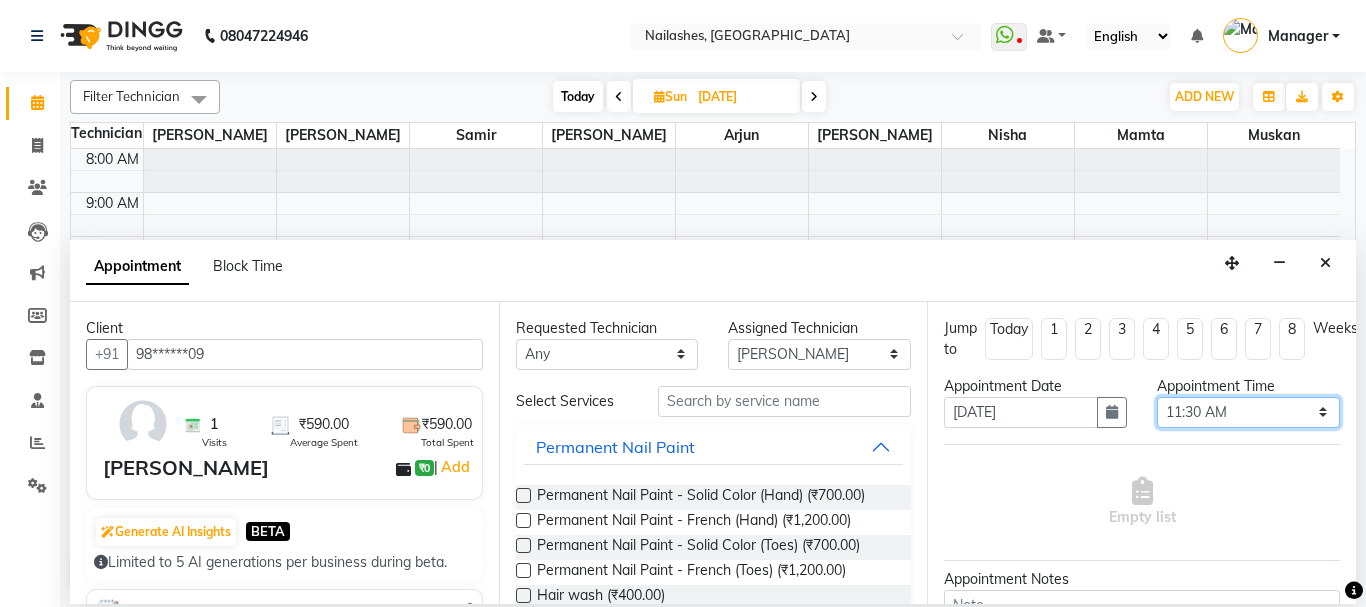 click on "Select 09:00 AM 09:15 AM 09:30 AM 09:45 AM 10:00 AM 10:15 AM 10:30 AM 10:45 AM 11:00 AM 11:15 AM 11:30 AM 11:45 AM 12:00 PM 12:15 PM 12:30 PM 12:45 PM 01:00 PM 01:15 PM 01:30 PM 01:45 PM 02:00 PM 02:15 PM 02:30 PM 02:45 PM 03:00 PM 03:15 PM 03:30 PM 03:45 PM 04:00 PM 04:15 PM 04:30 PM 04:45 PM 05:00 PM 05:15 PM 05:30 PM 05:45 PM 06:00 PM 06:15 PM 06:30 PM 06:45 PM 07:00 PM 07:15 PM 07:30 PM 07:45 PM 08:00 PM 08:15 PM 08:30 PM 08:45 PM 09:00 PM 09:15 PM 09:30 PM 09:45 PM 10:00 PM 10:15 PM 10:30 PM 10:45 PM 11:00 PM" at bounding box center (1248, 412) 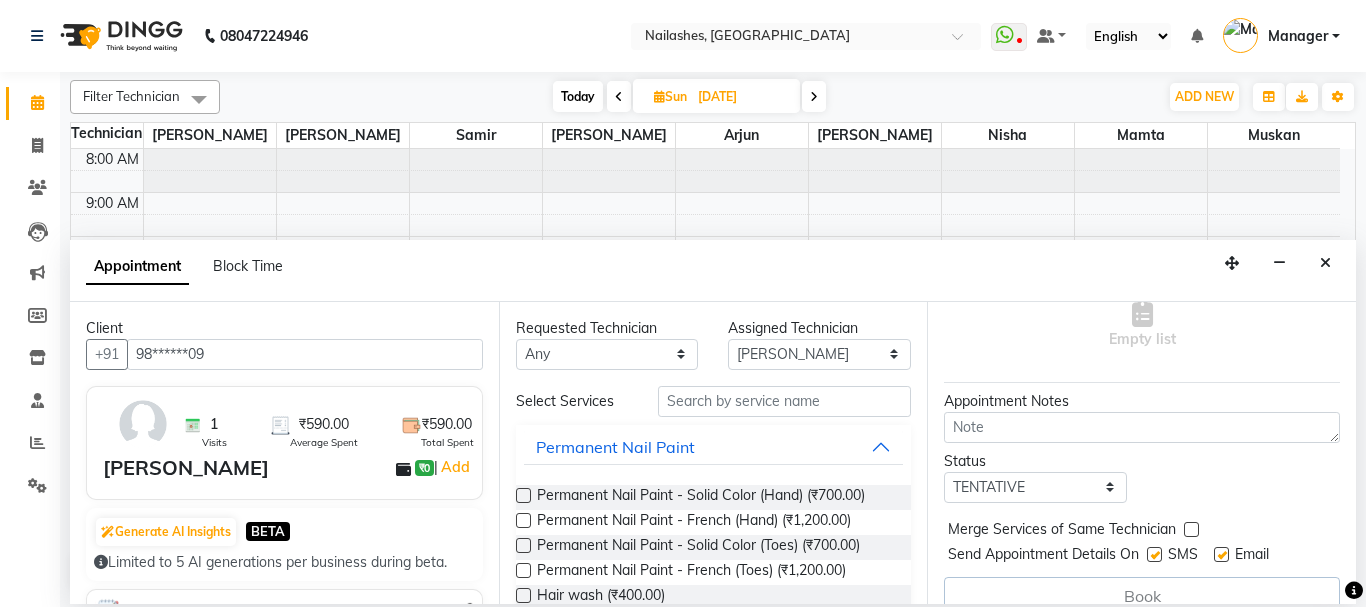 scroll, scrollTop: 220, scrollLeft: 0, axis: vertical 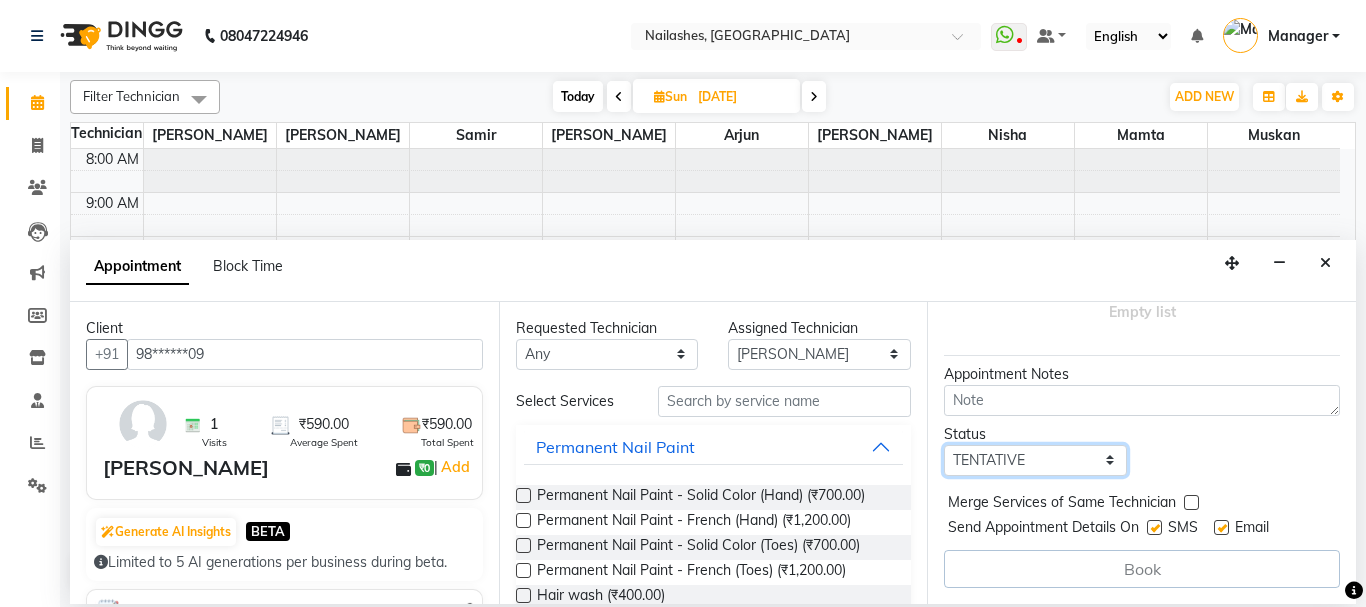 click on "Select TENTATIVE CONFIRM UPCOMING" at bounding box center [1035, 460] 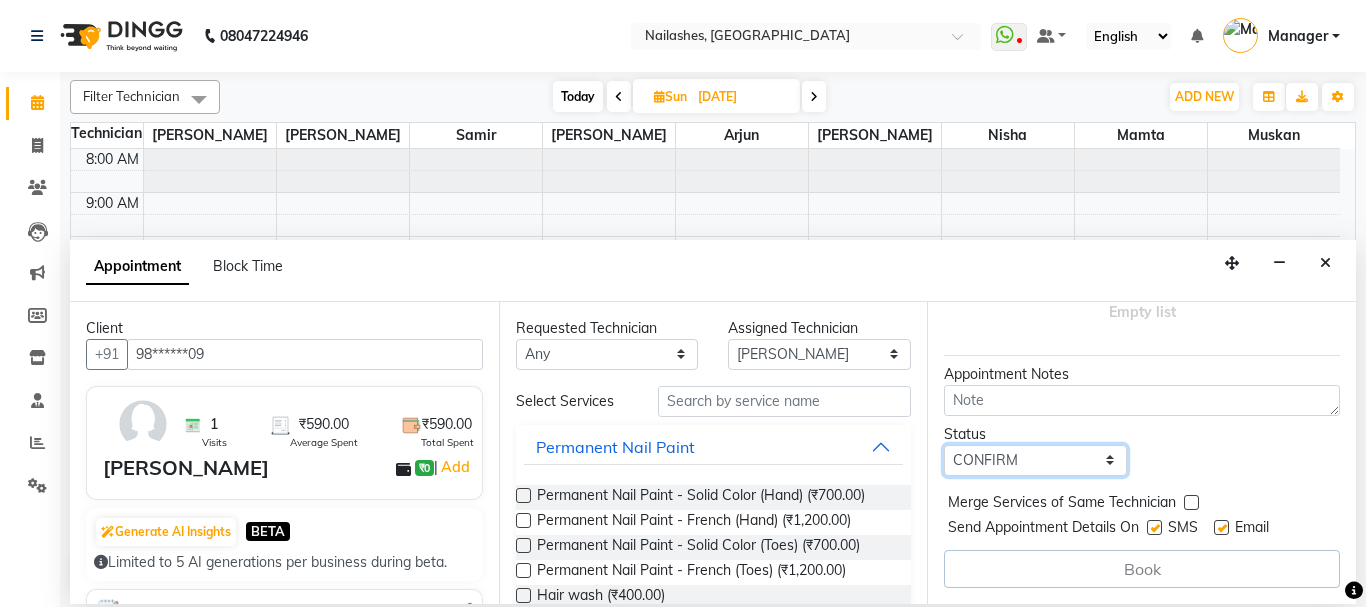 click on "Select TENTATIVE CONFIRM UPCOMING" at bounding box center [1035, 460] 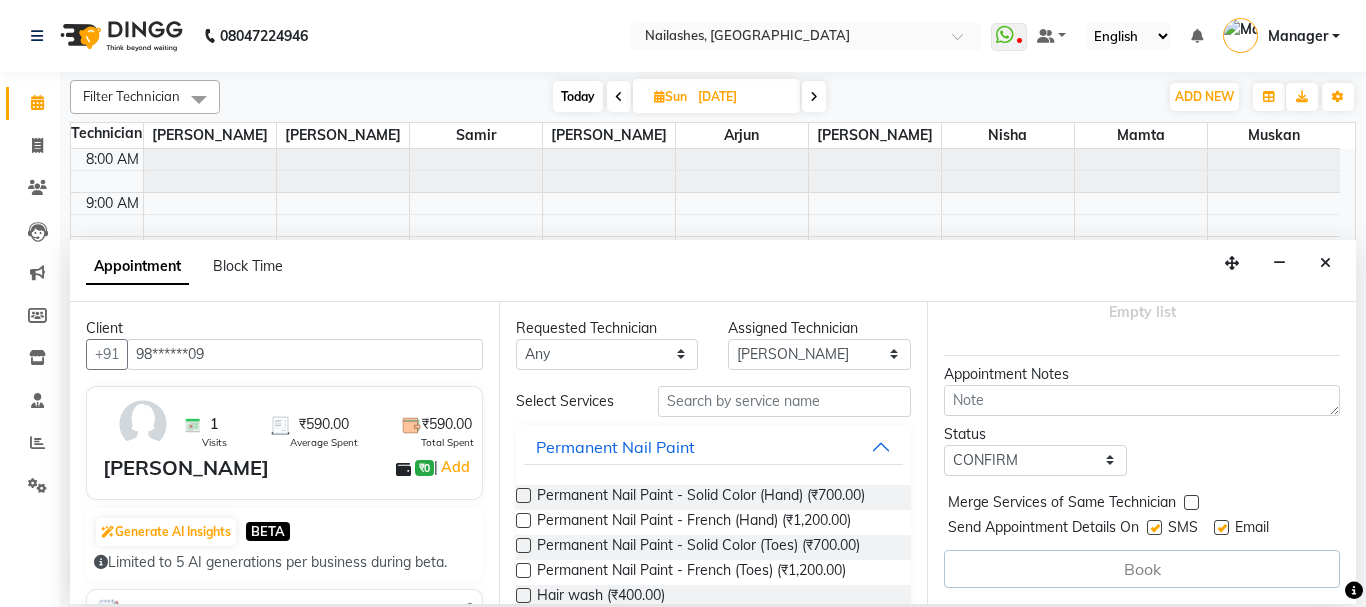 click at bounding box center (523, 495) 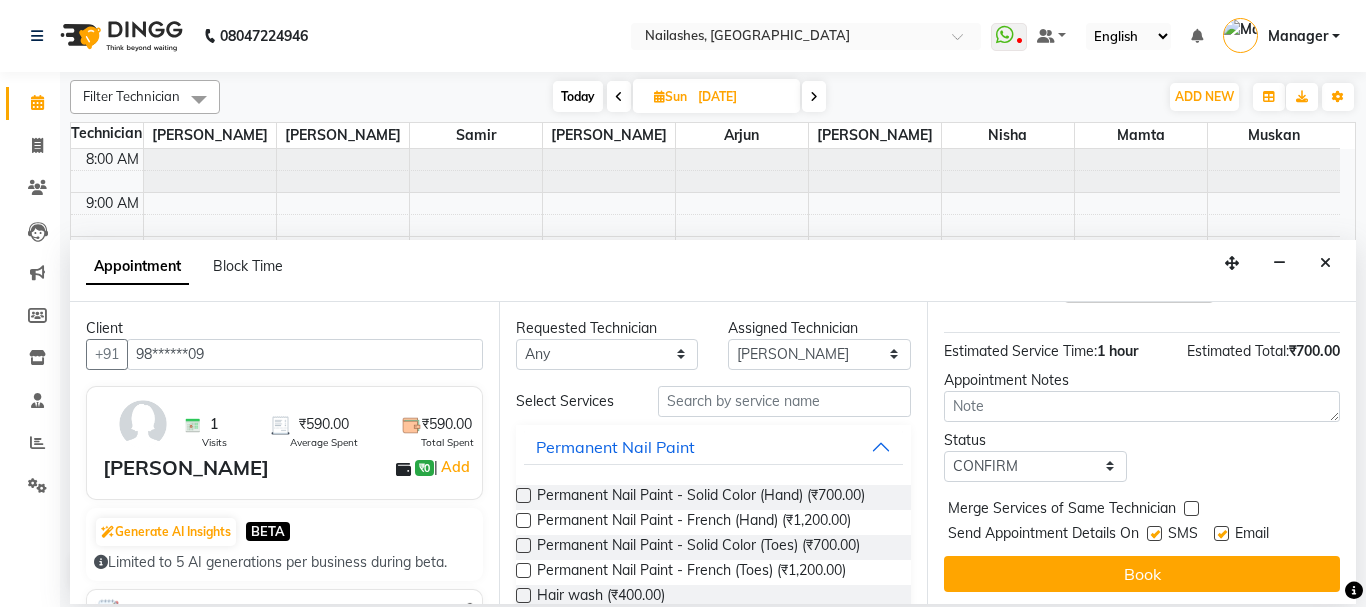 scroll, scrollTop: 260, scrollLeft: 0, axis: vertical 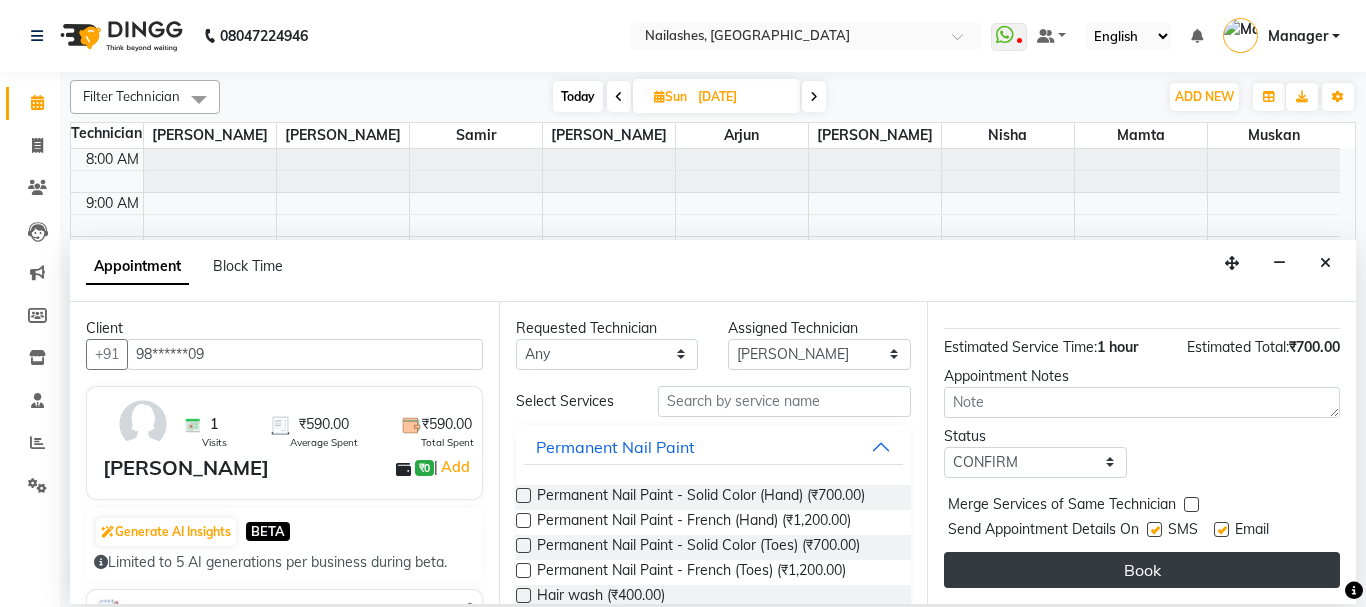 click on "Book" at bounding box center (1142, 570) 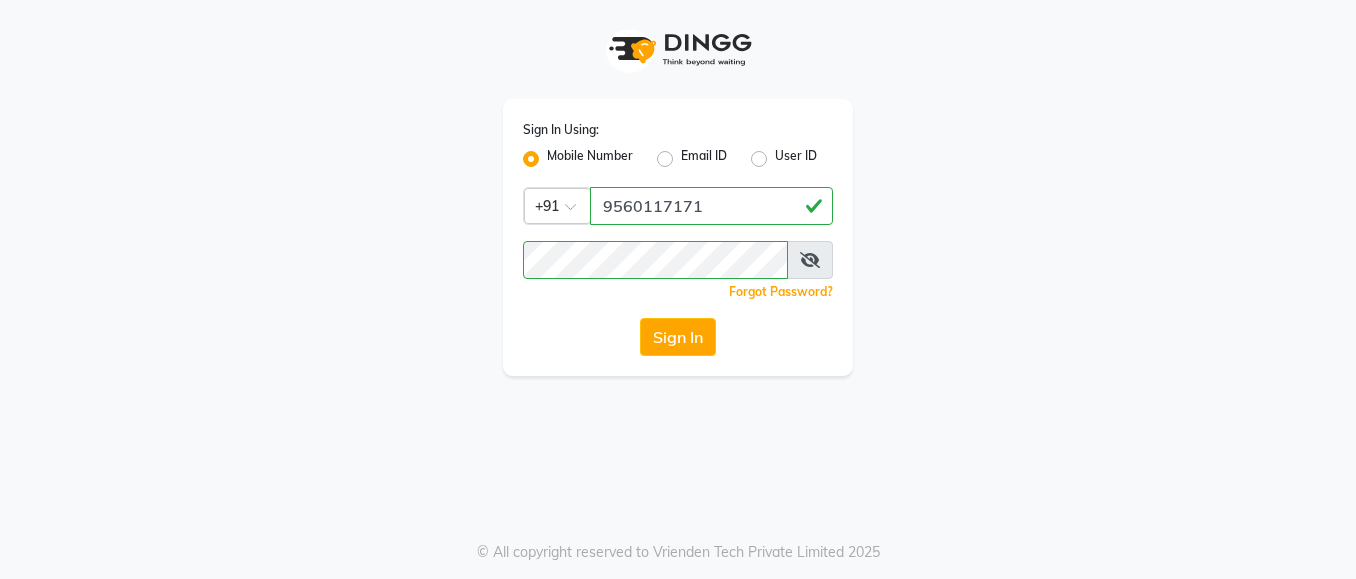 scroll, scrollTop: 0, scrollLeft: 0, axis: both 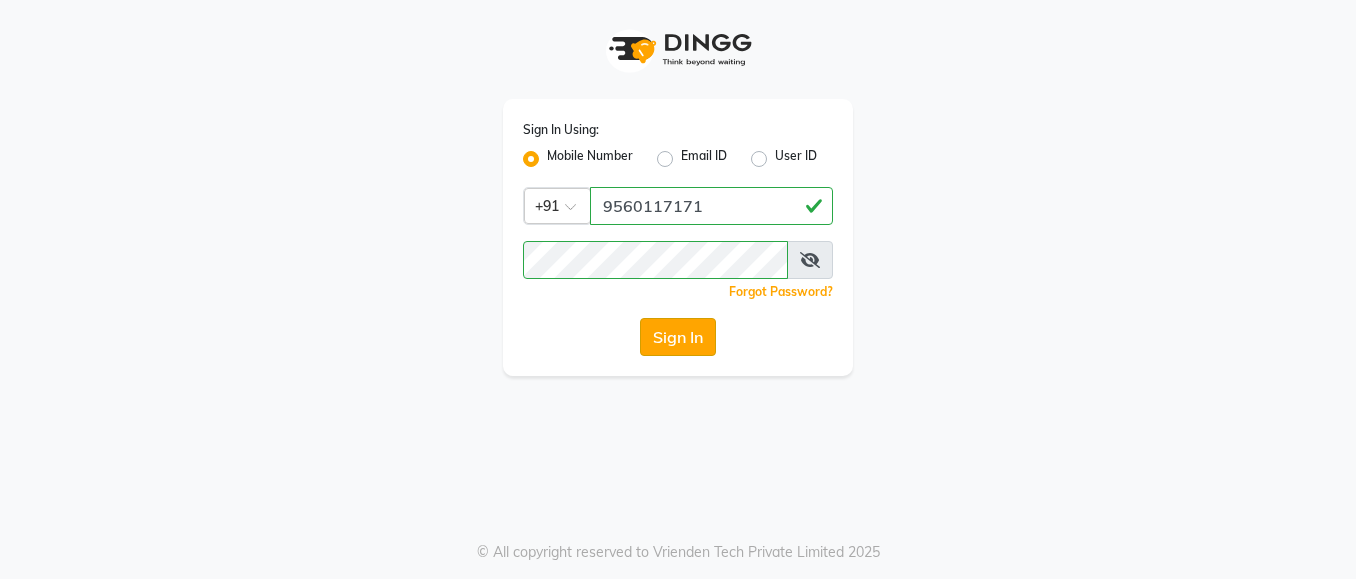 click on "Sign In" 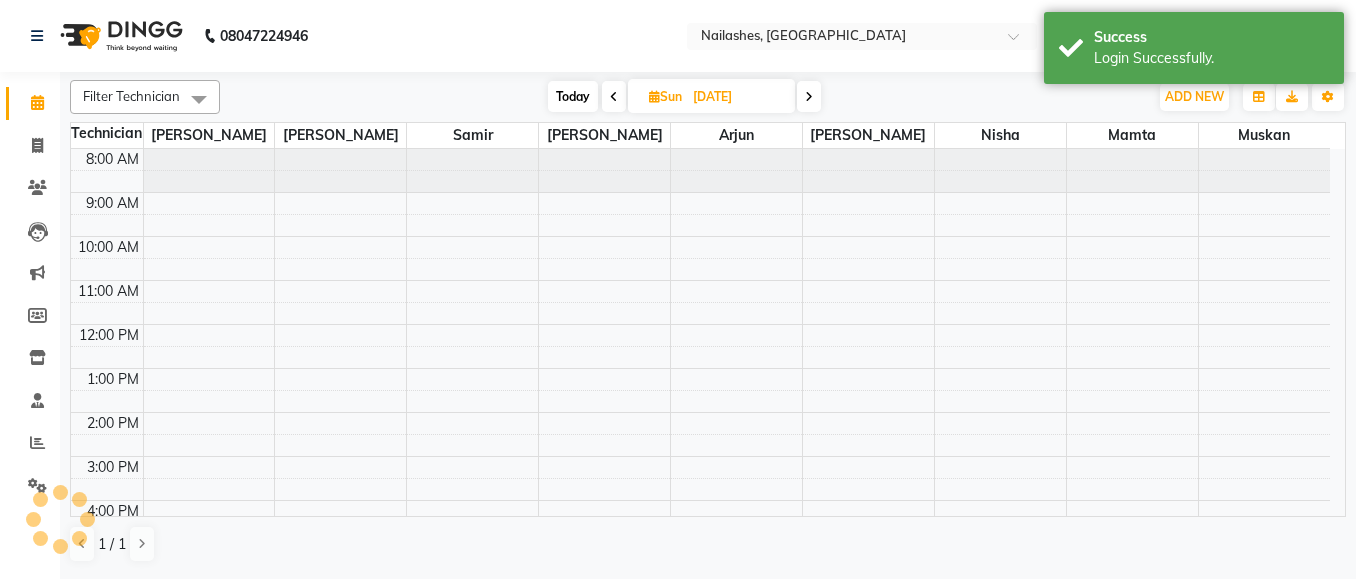 select on "en" 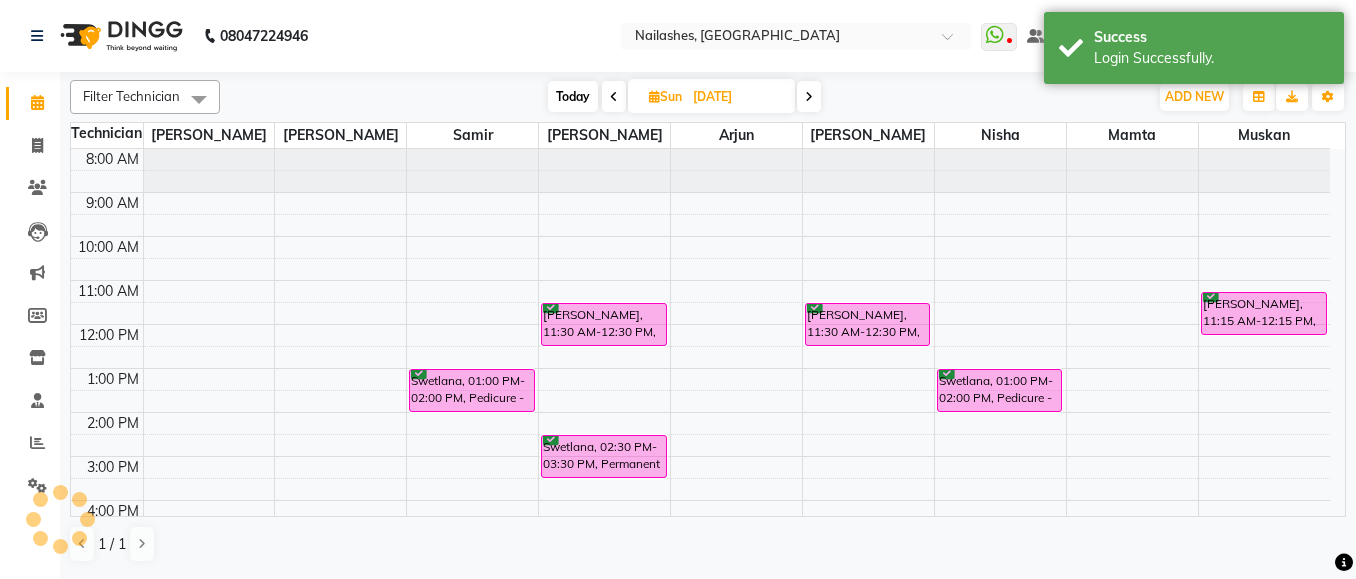 scroll, scrollTop: 0, scrollLeft: 0, axis: both 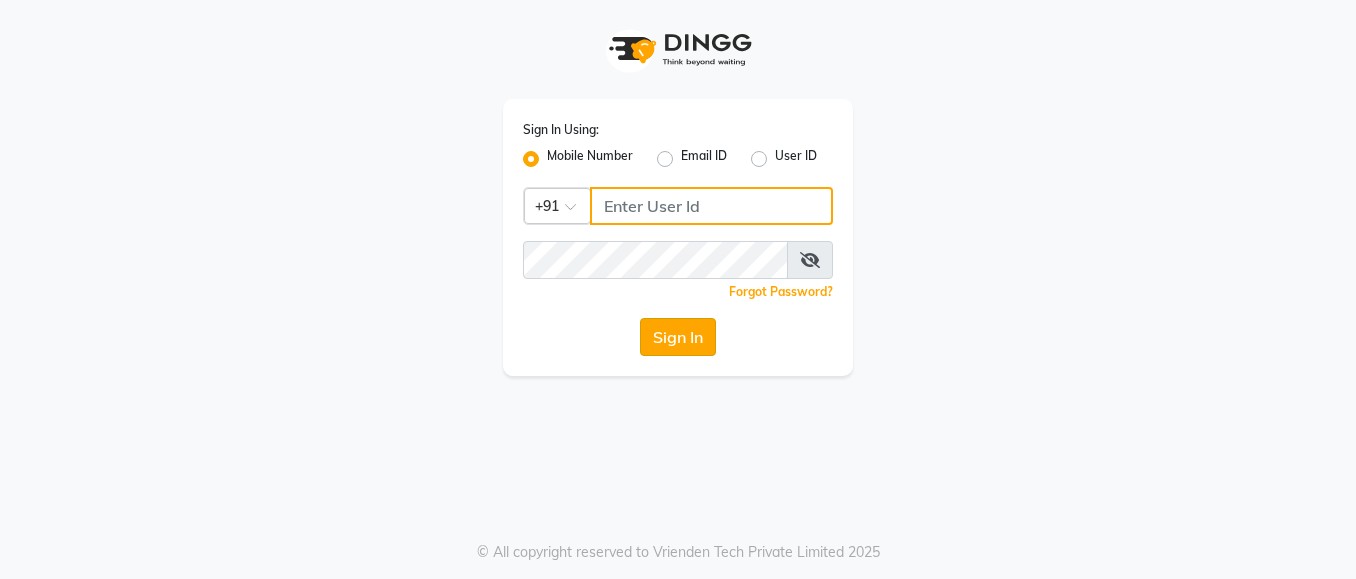 type on "9560117171" 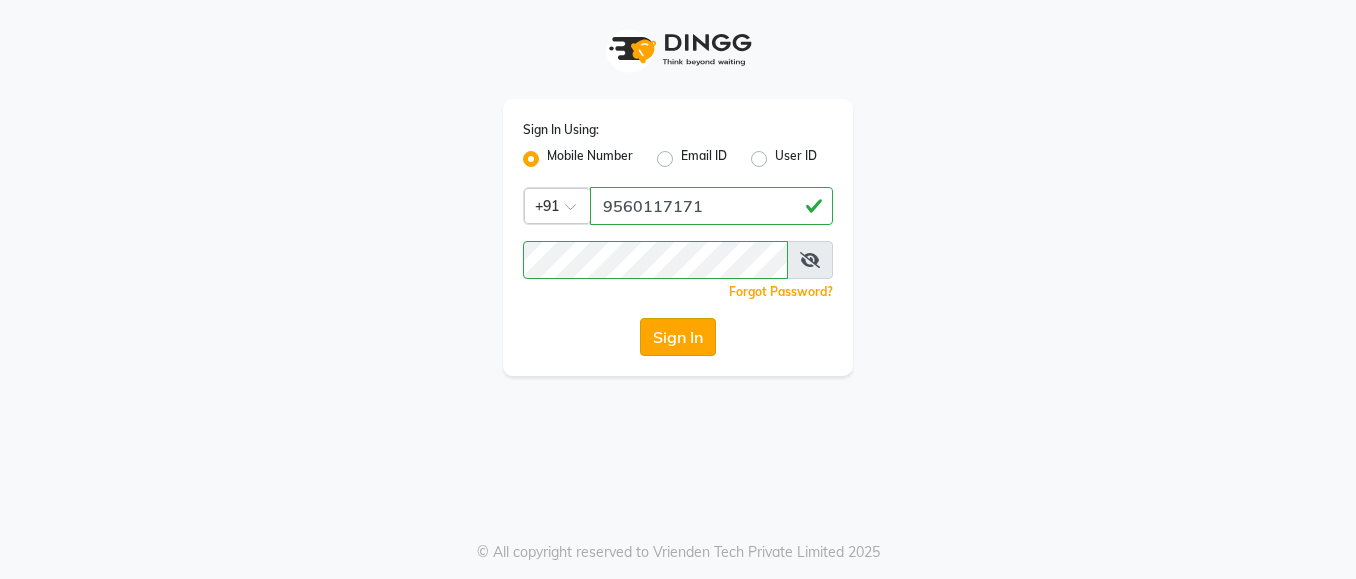click on "Sign In" 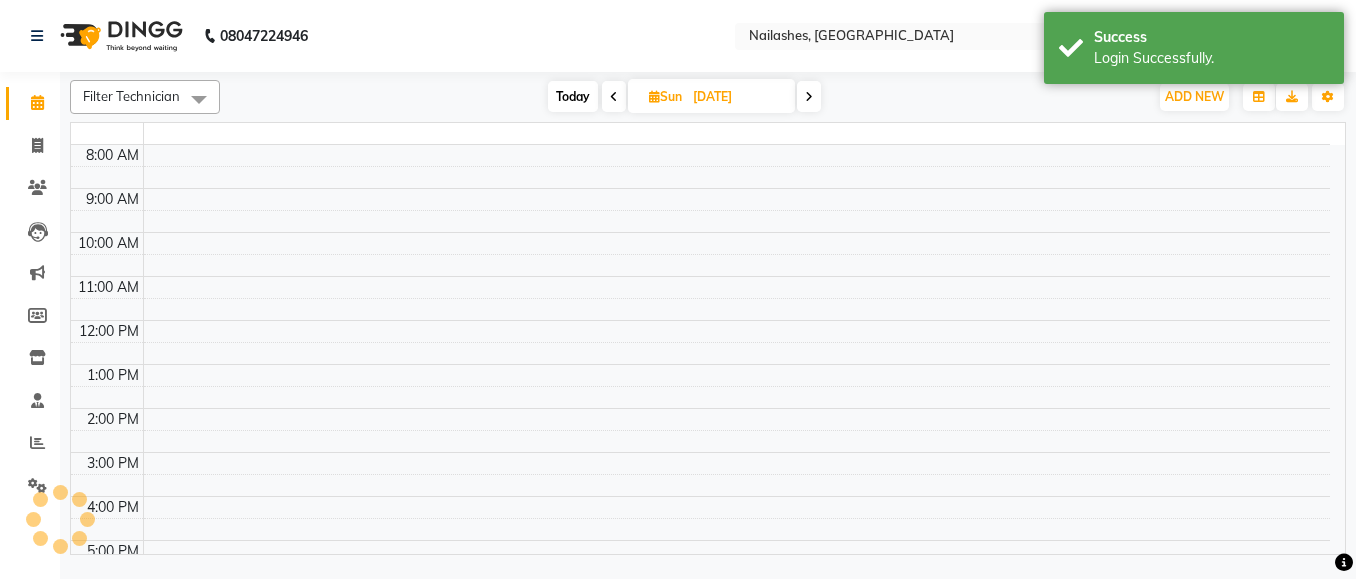 select on "en" 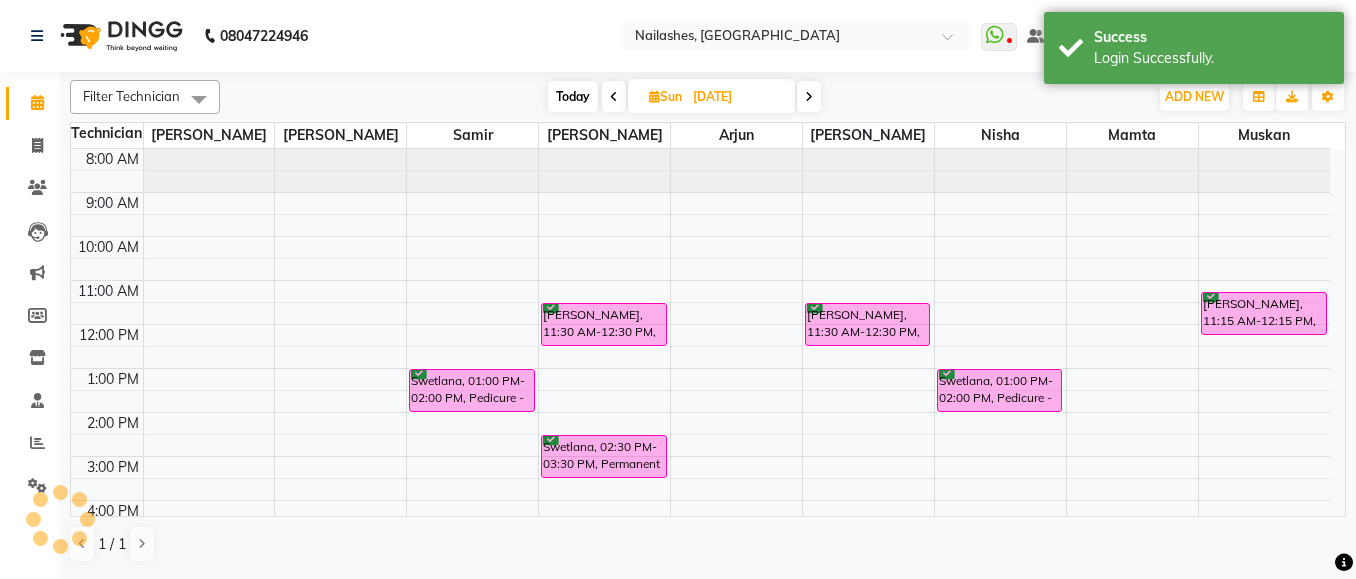 scroll, scrollTop: 0, scrollLeft: 0, axis: both 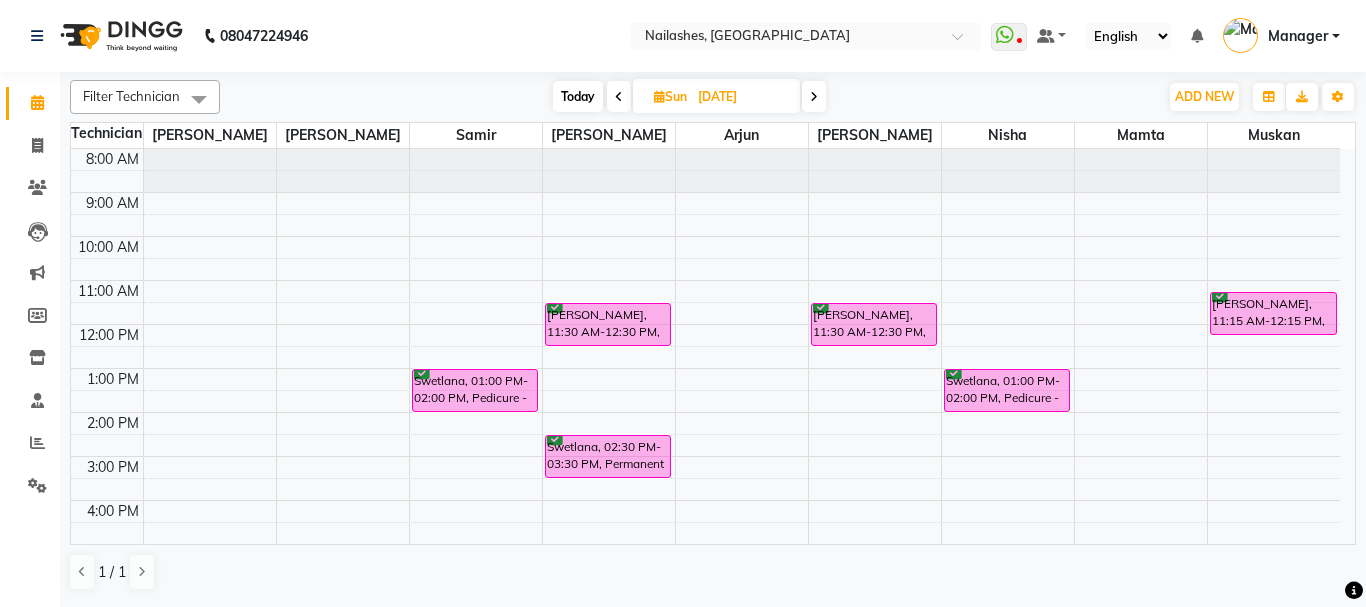 click on "Today" at bounding box center [578, 96] 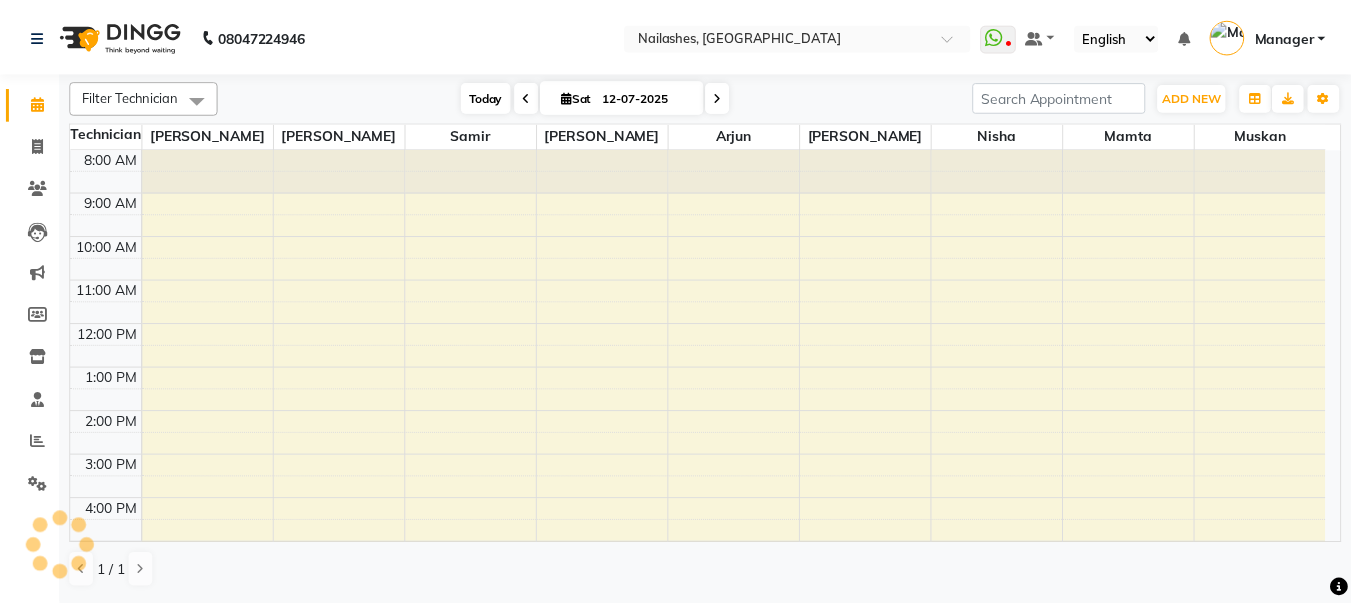 scroll, scrollTop: 308, scrollLeft: 0, axis: vertical 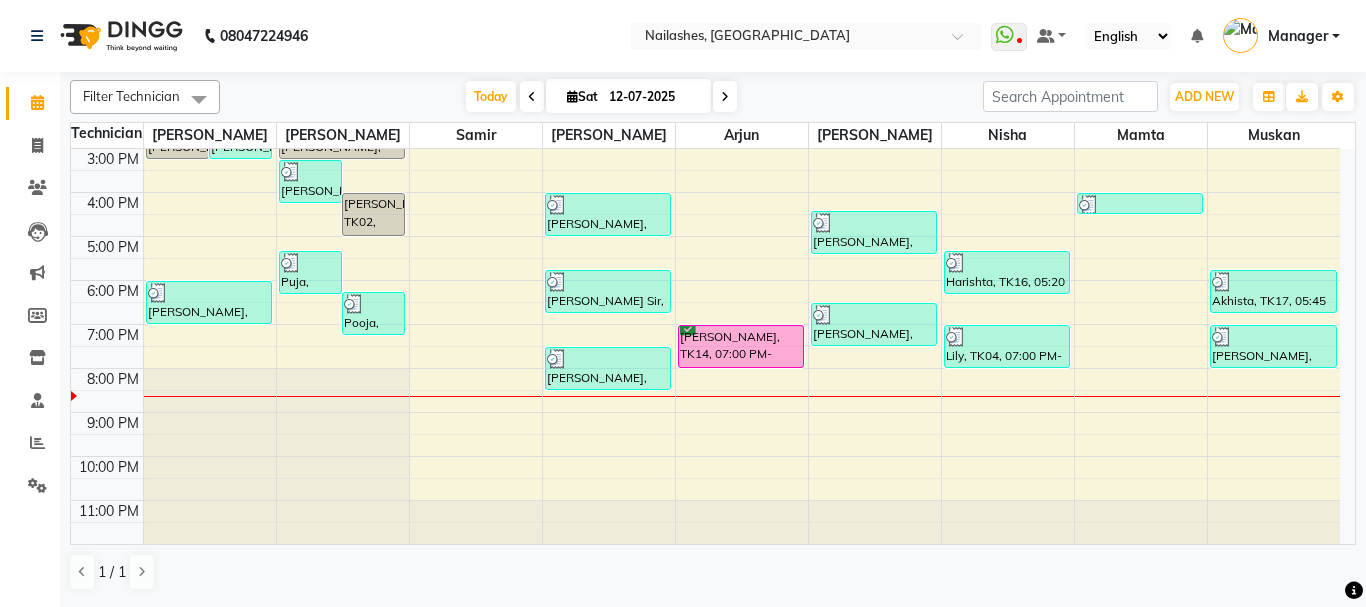 click on "Vimal, TK14, 07:00 PM-08:00 PM, Pedicure - Deluxe" at bounding box center [741, 346] 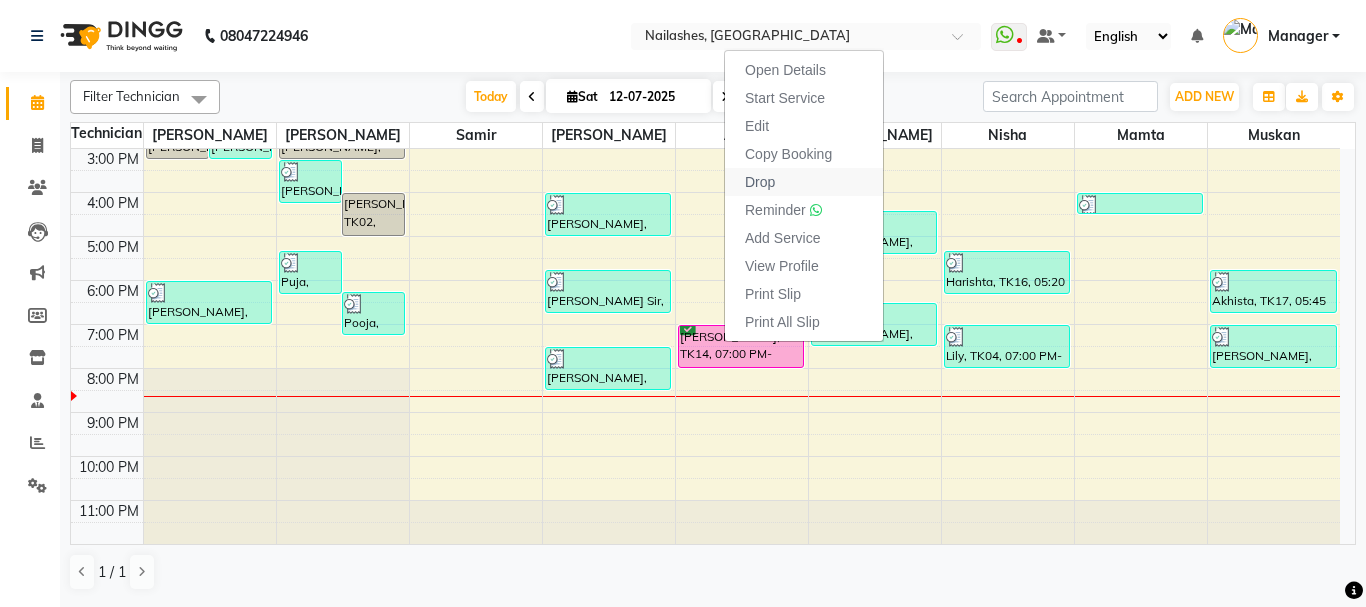 click on "Drop" at bounding box center (804, 182) 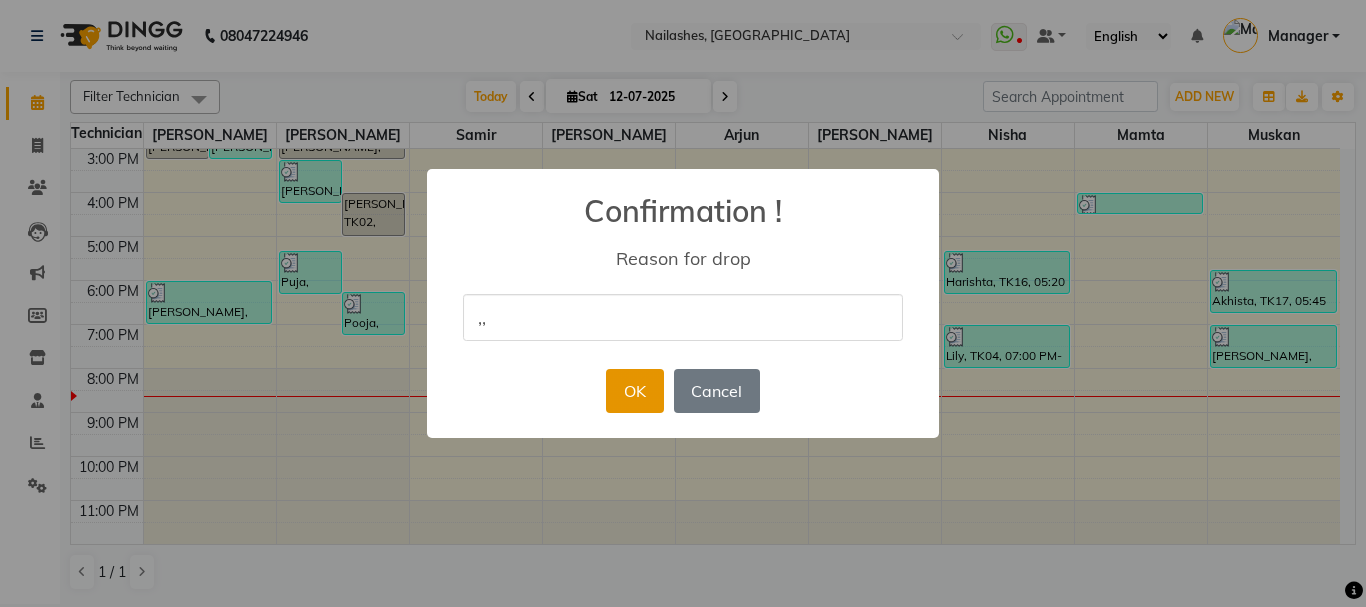type on ",," 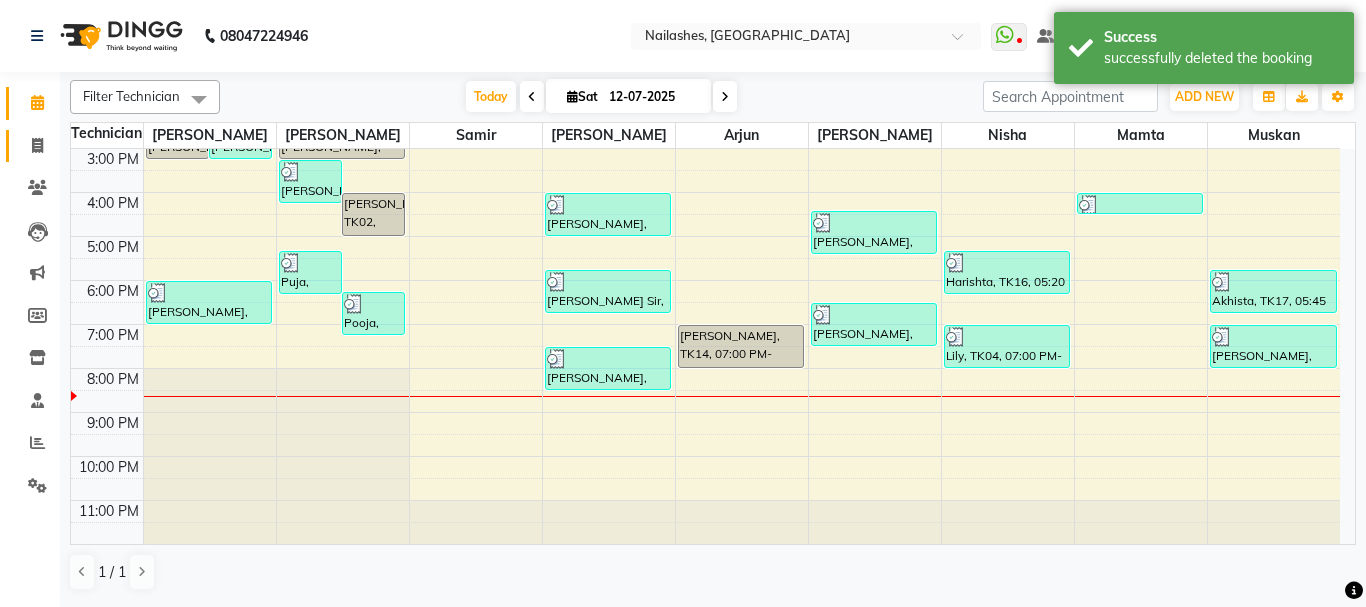 click on "Invoice" 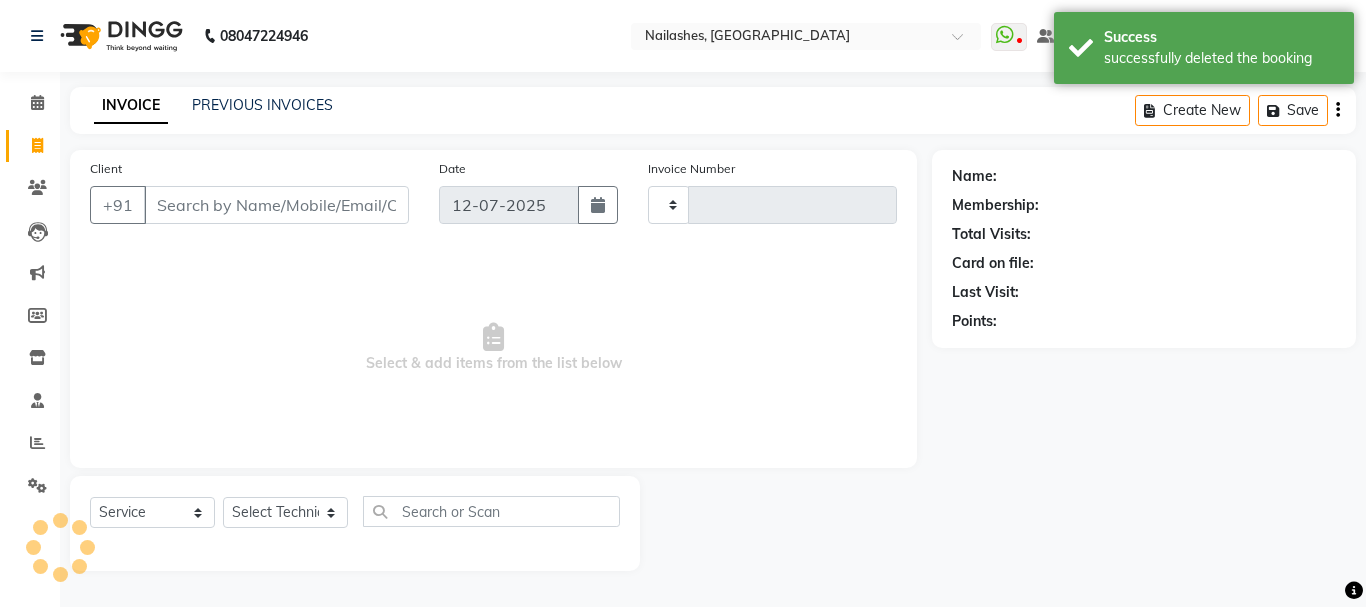 type on "1497" 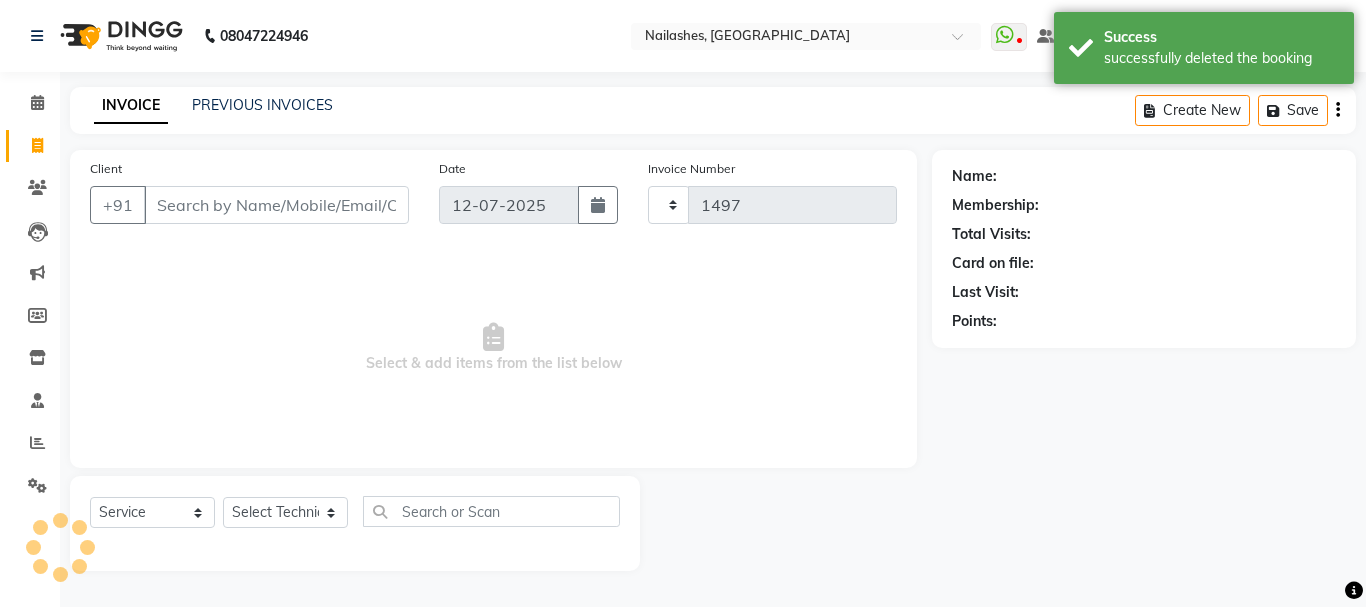 select on "3926" 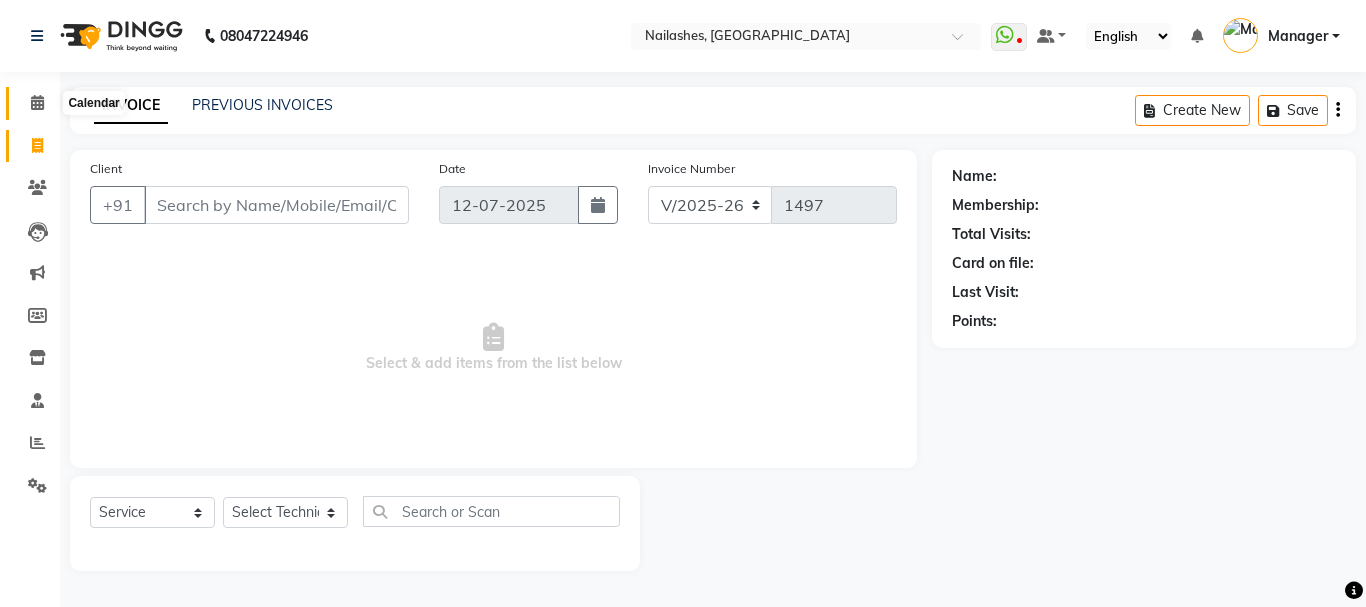 click 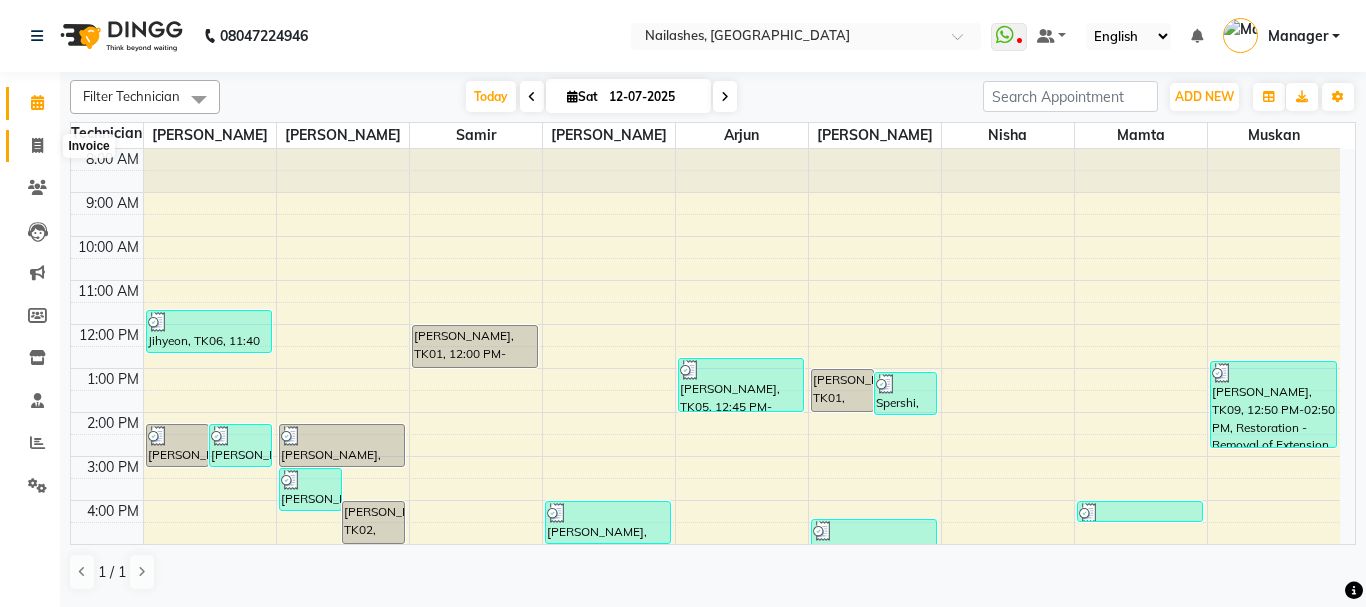 click 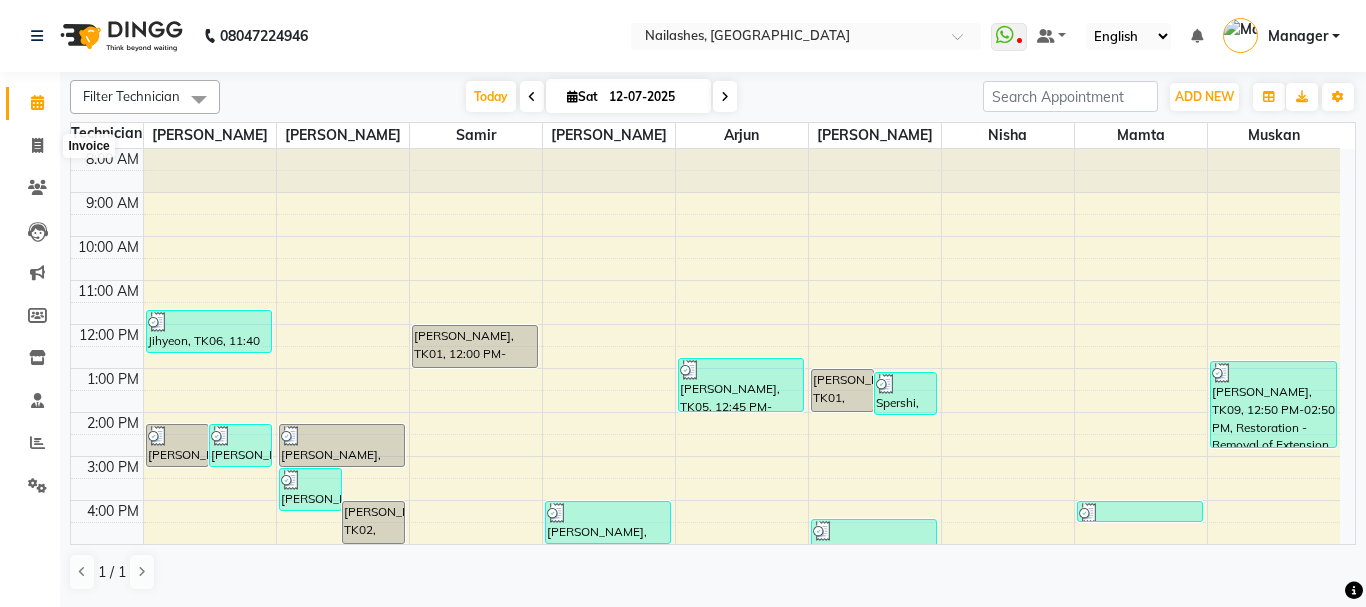 select on "service" 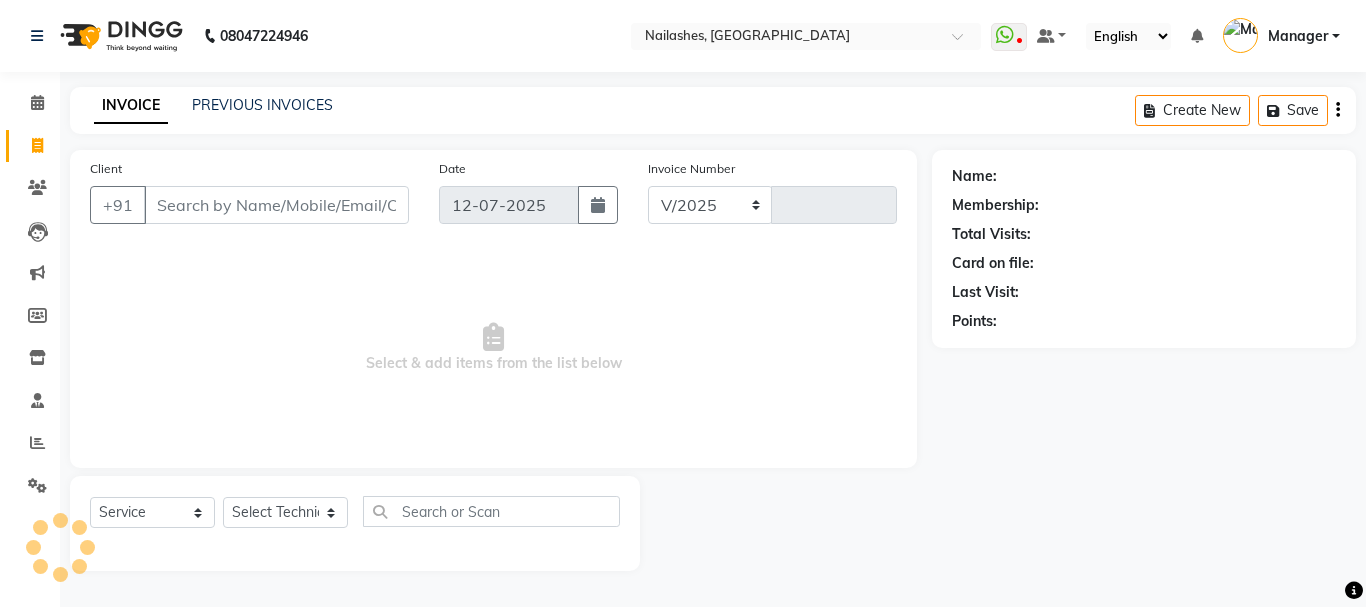 select on "3926" 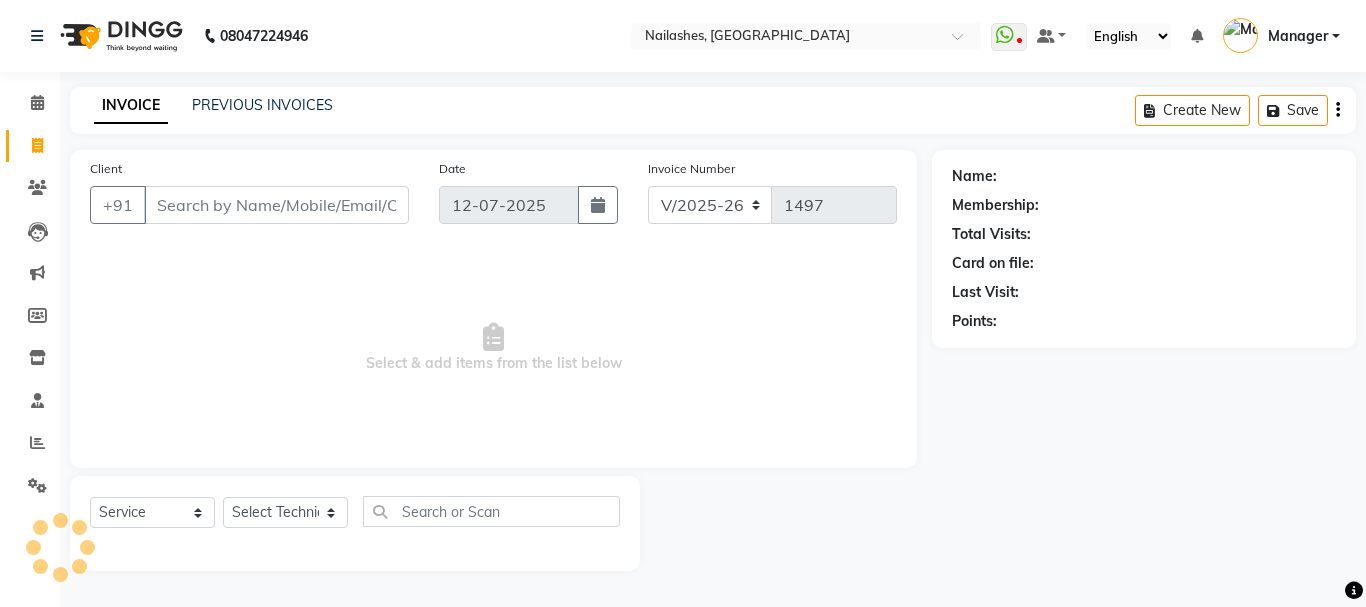 click on "INVOICE PREVIOUS INVOICES Create New   Save" 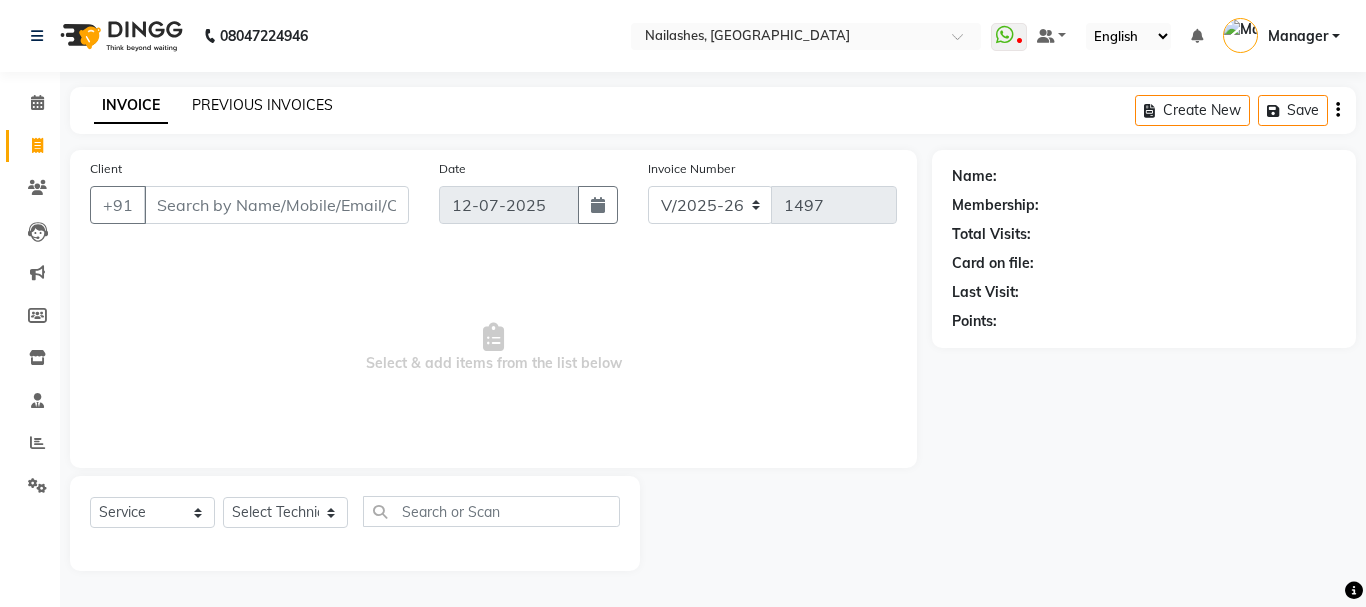 click on "PREVIOUS INVOICES" 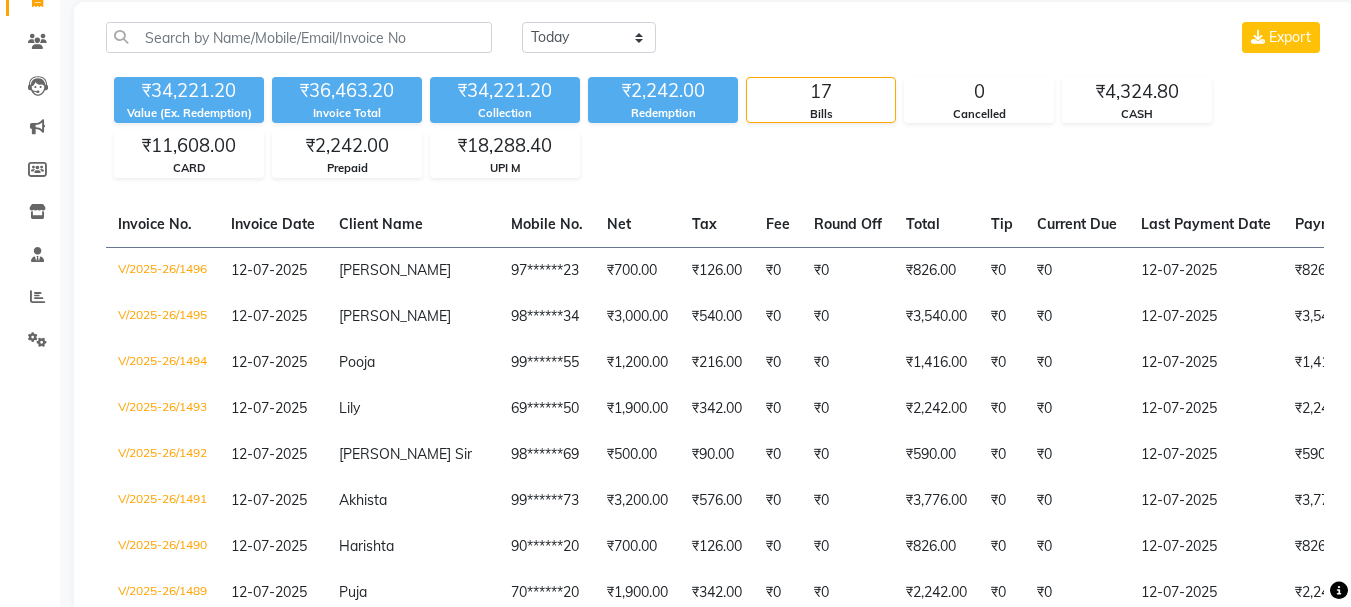 scroll, scrollTop: 110, scrollLeft: 0, axis: vertical 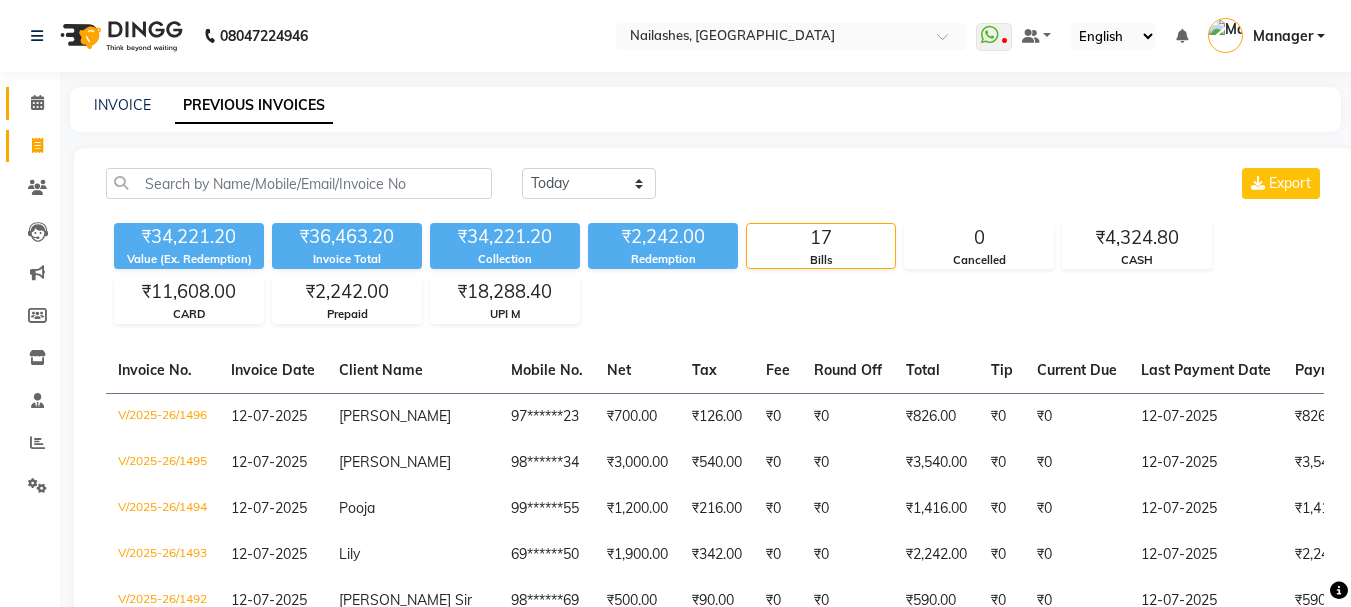 click on "Calendar" 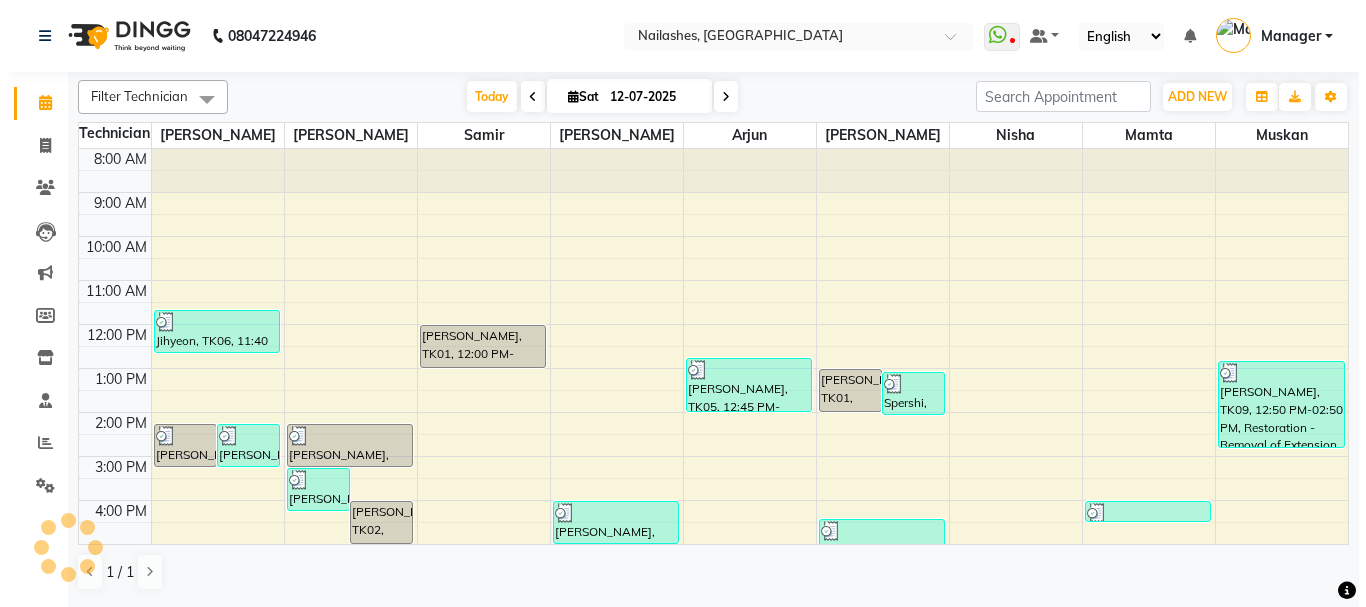 scroll, scrollTop: 0, scrollLeft: 0, axis: both 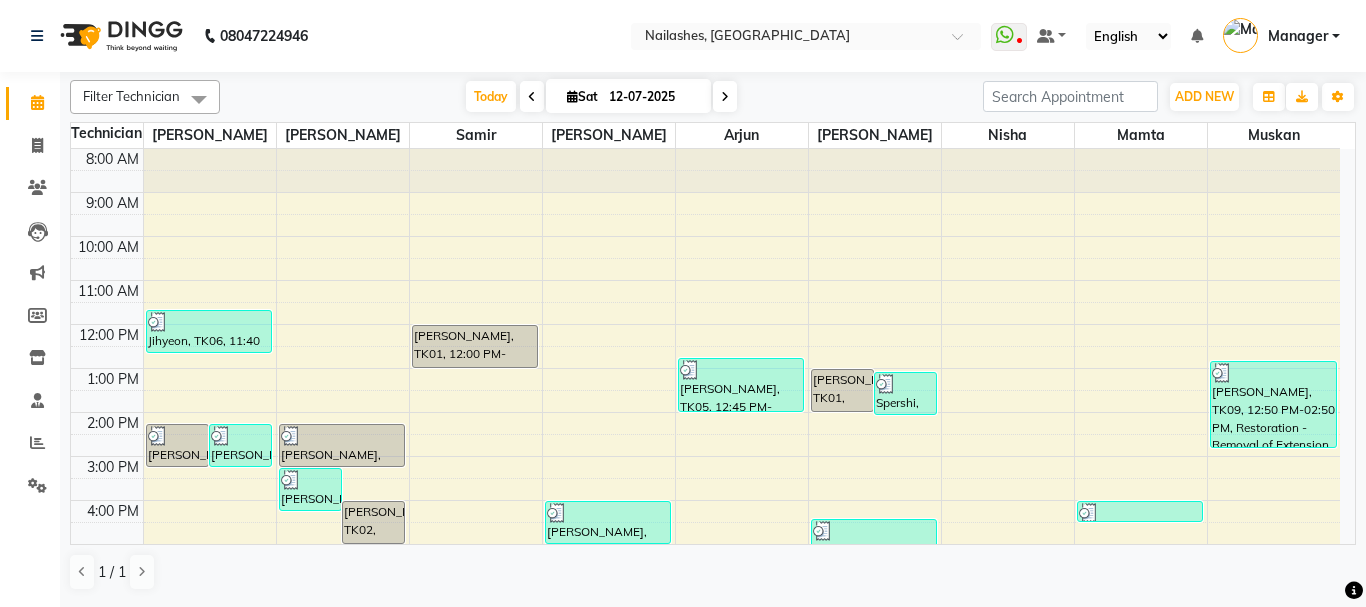 click on "12-07-2025" at bounding box center [653, 97] 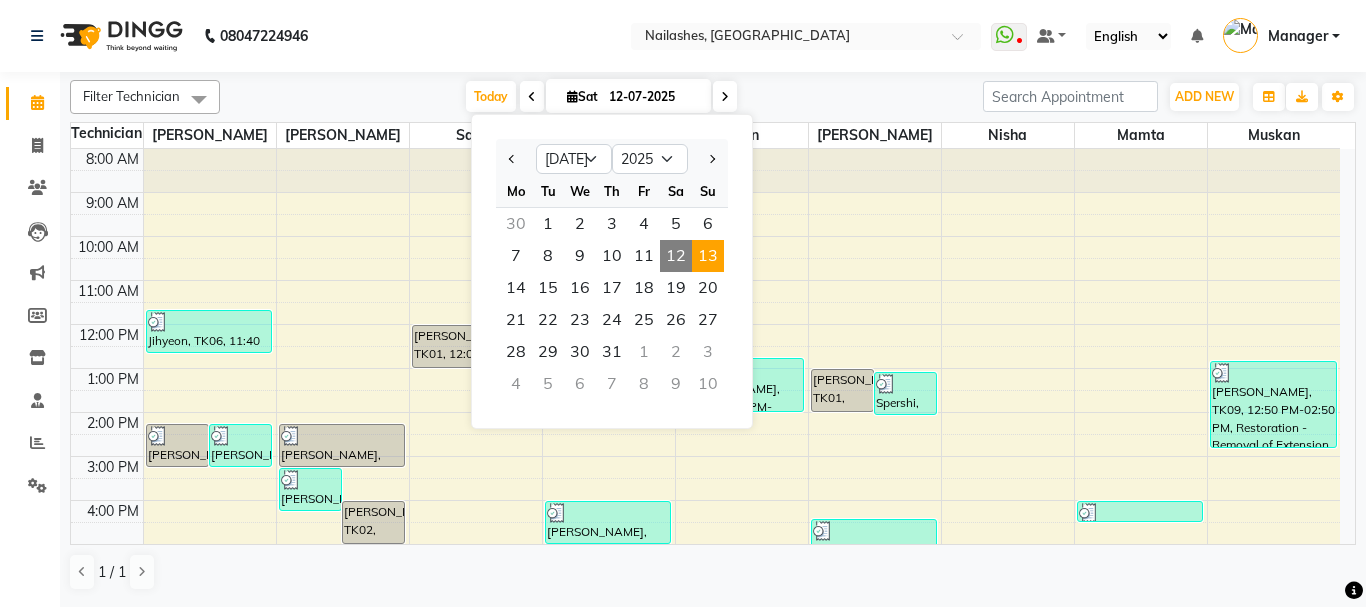 click on "13" at bounding box center (708, 256) 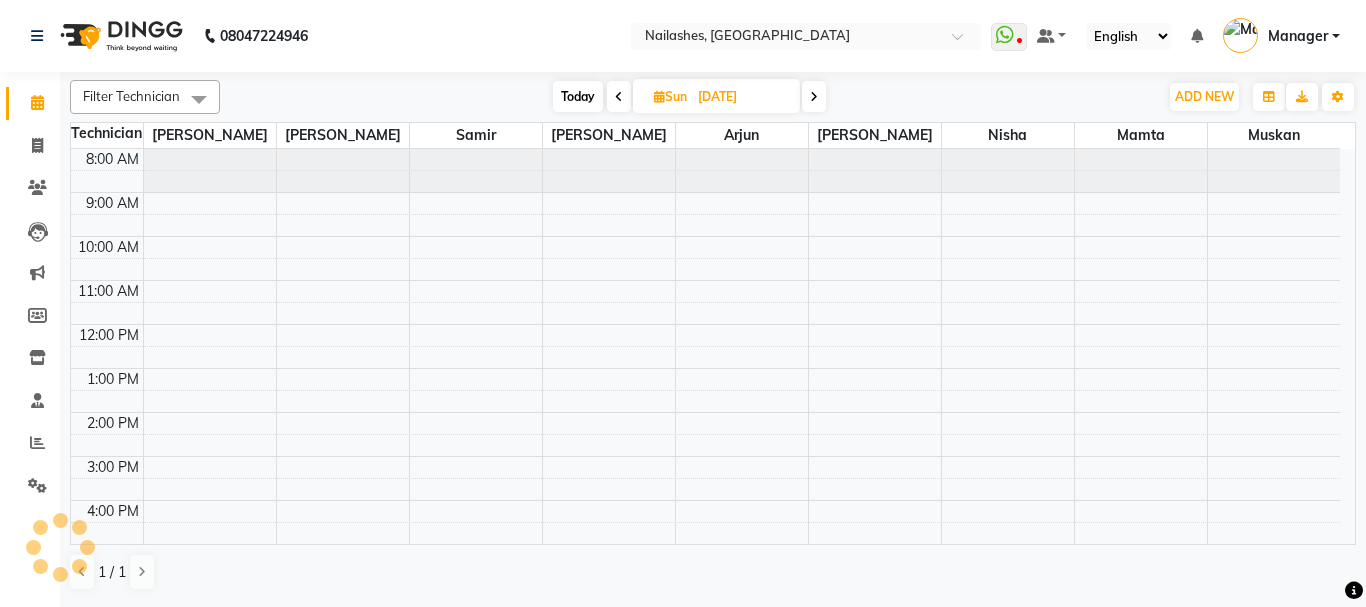 scroll, scrollTop: 308, scrollLeft: 0, axis: vertical 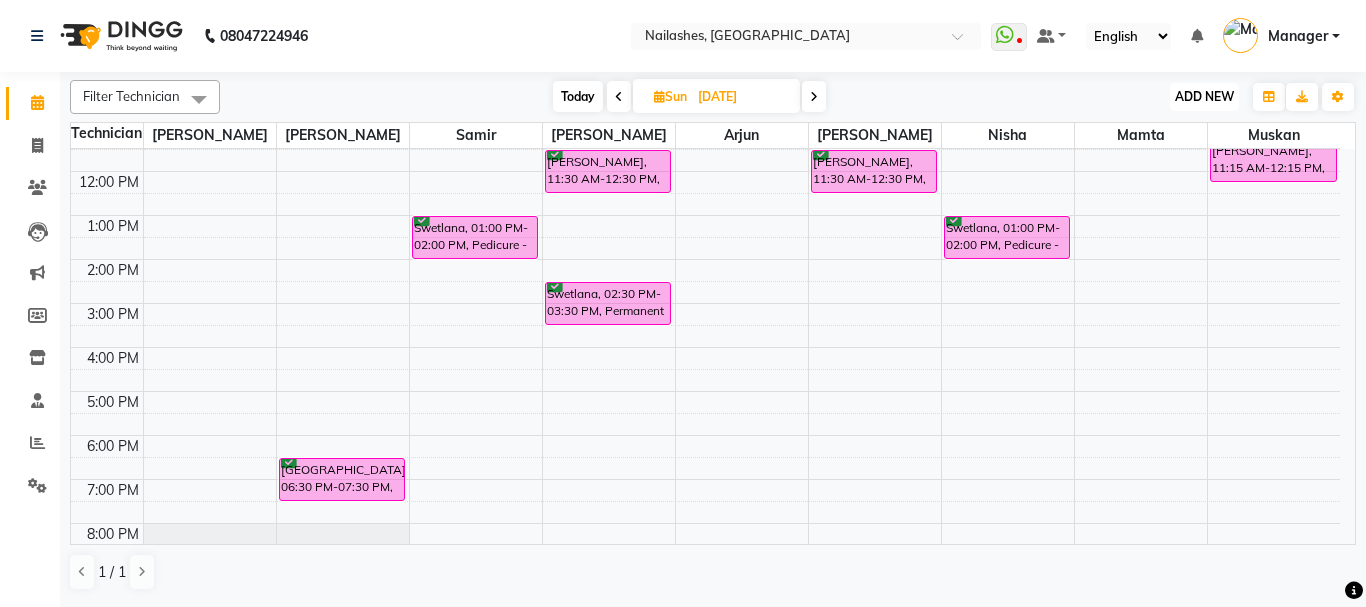 click on "ADD NEW" at bounding box center [1204, 96] 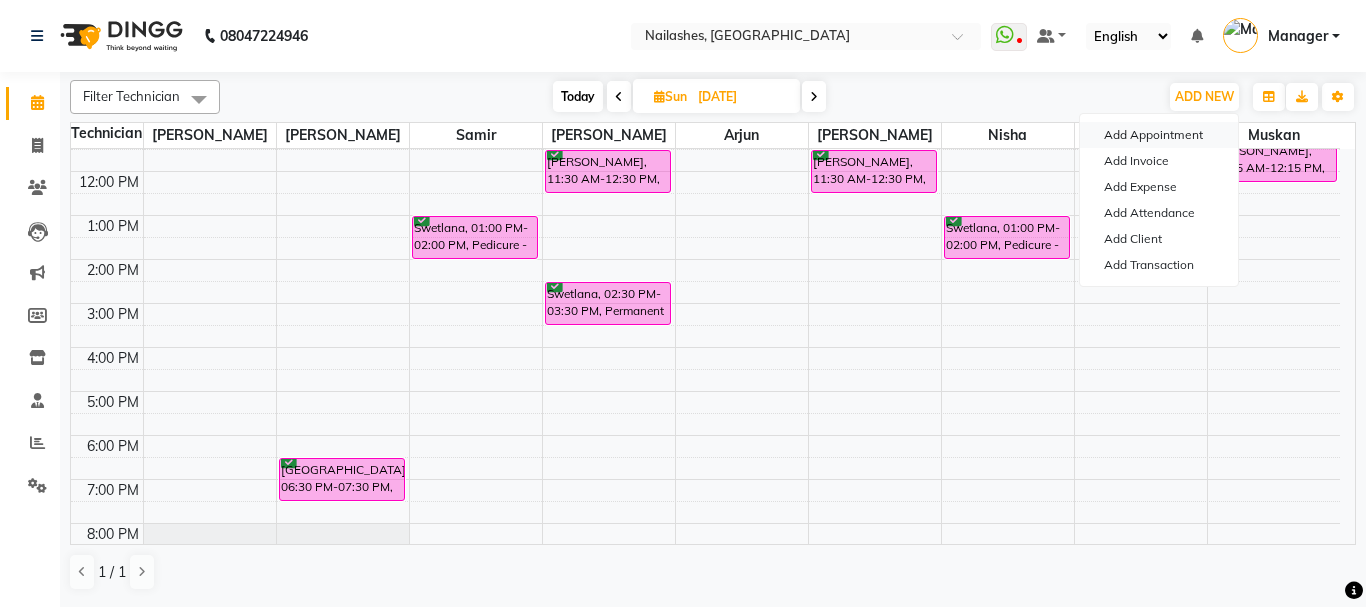 click on "Add Appointment" at bounding box center [1159, 135] 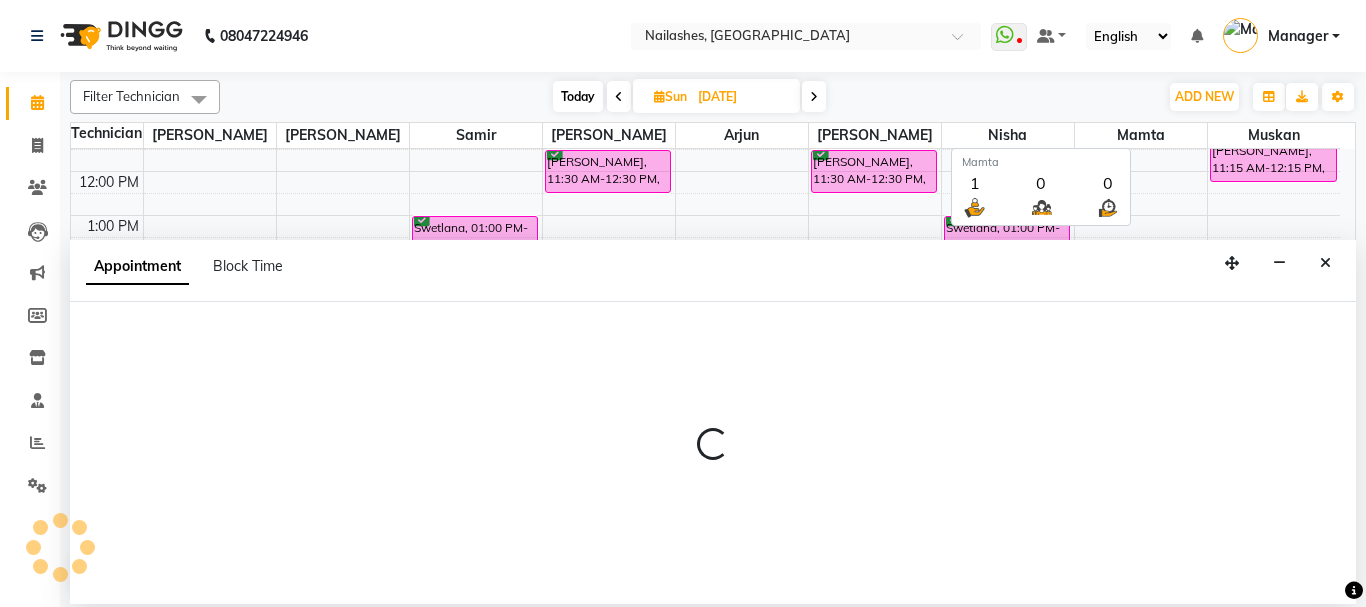 select on "tentative" 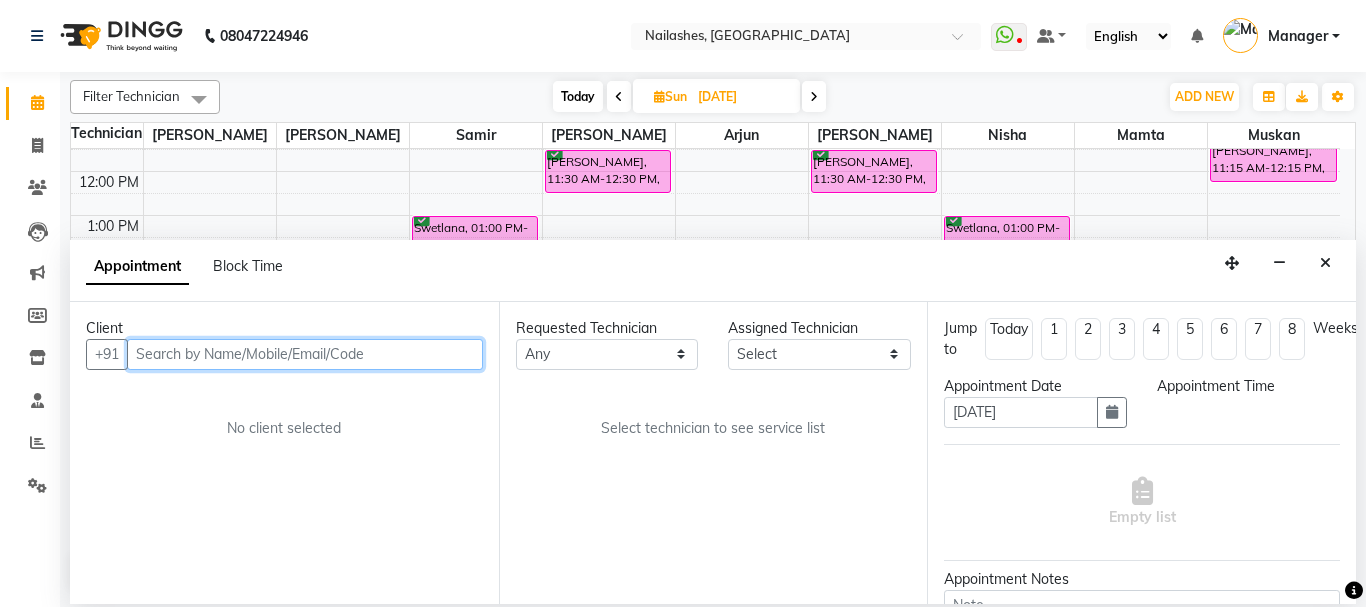 select on "540" 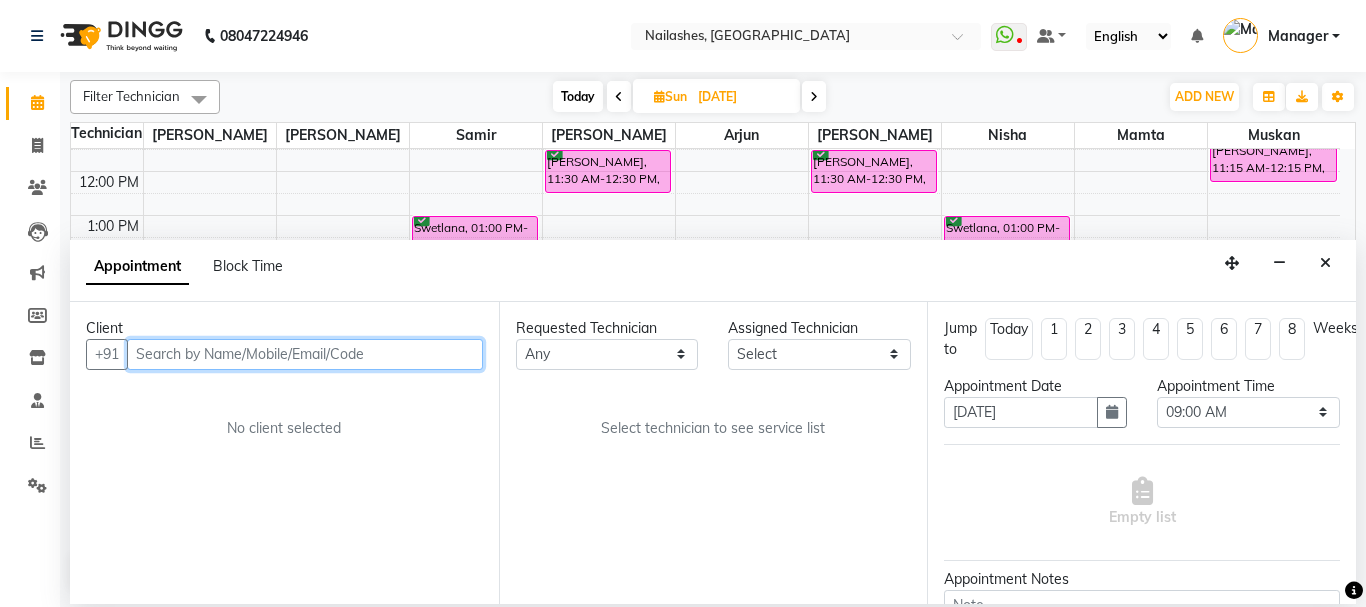 click at bounding box center [305, 354] 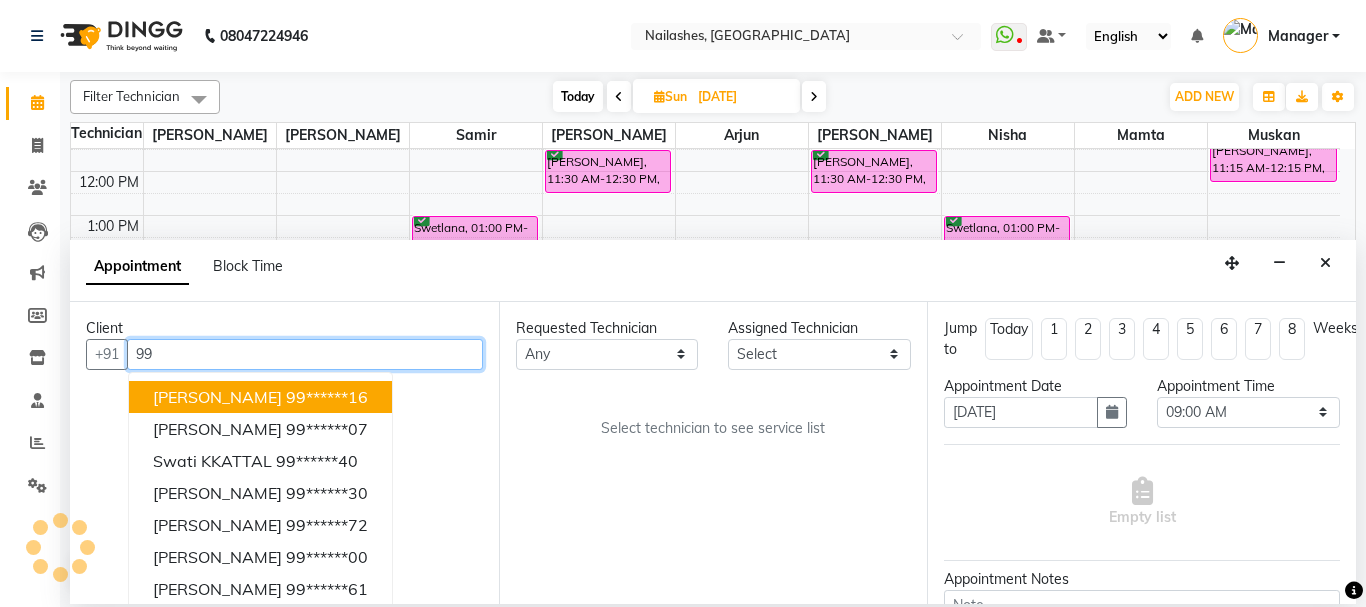 type on "9" 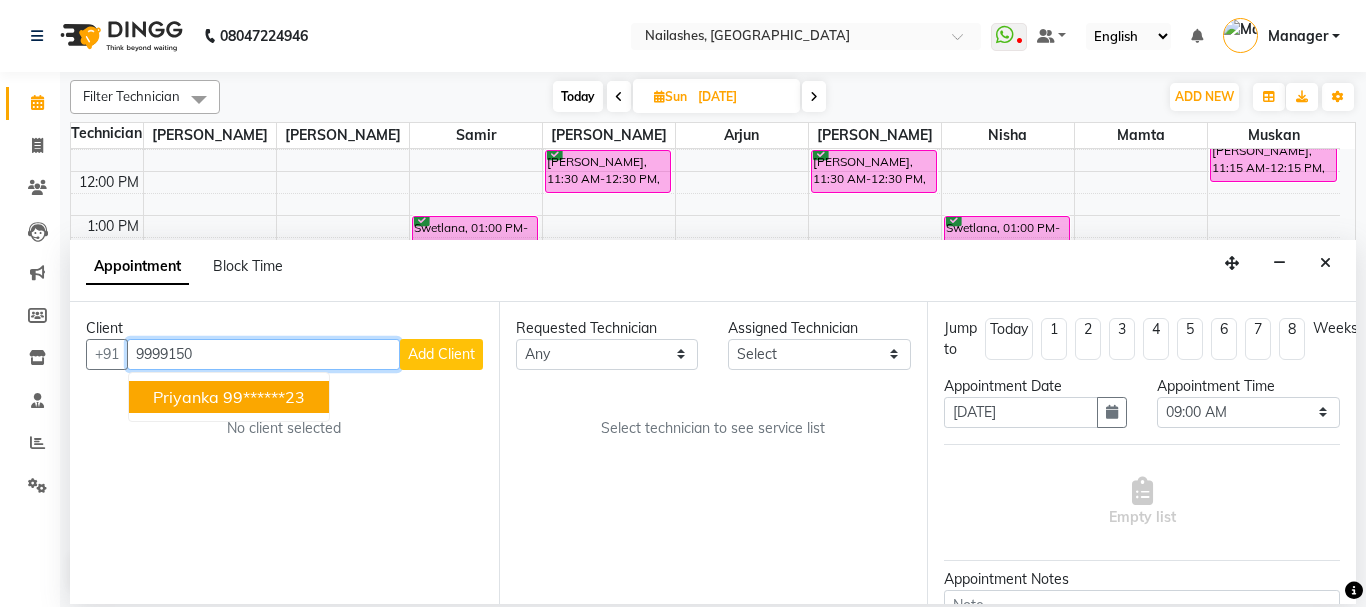 click on "99******23" at bounding box center (264, 397) 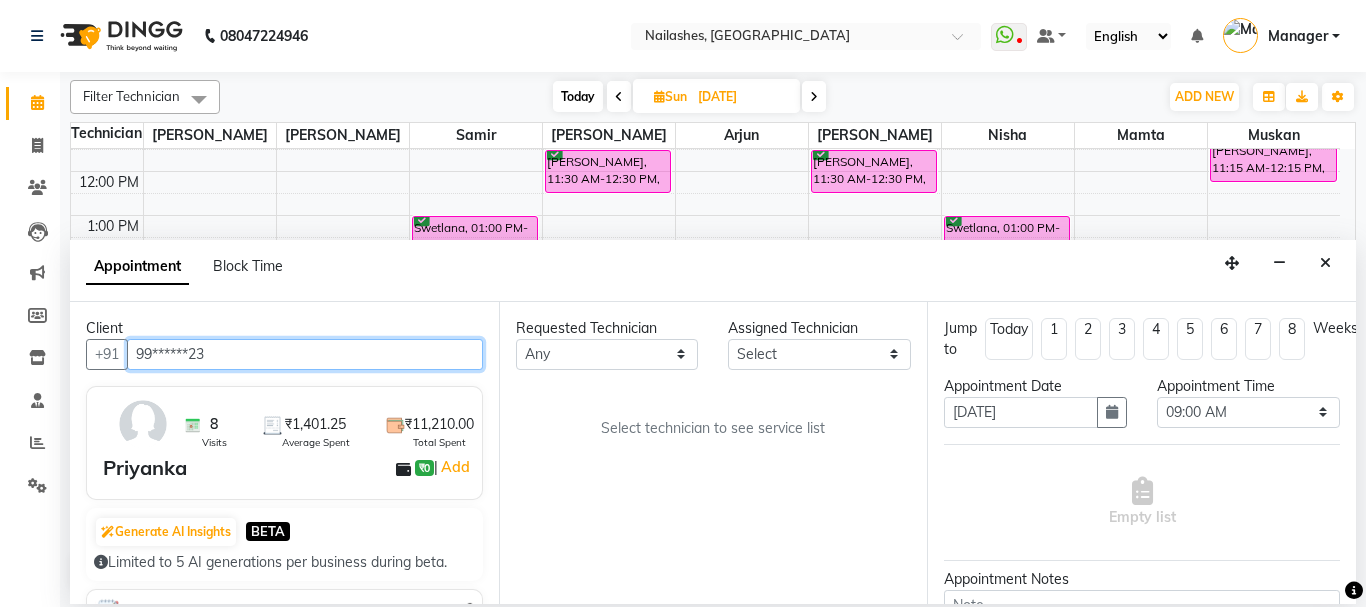 type on "99******23" 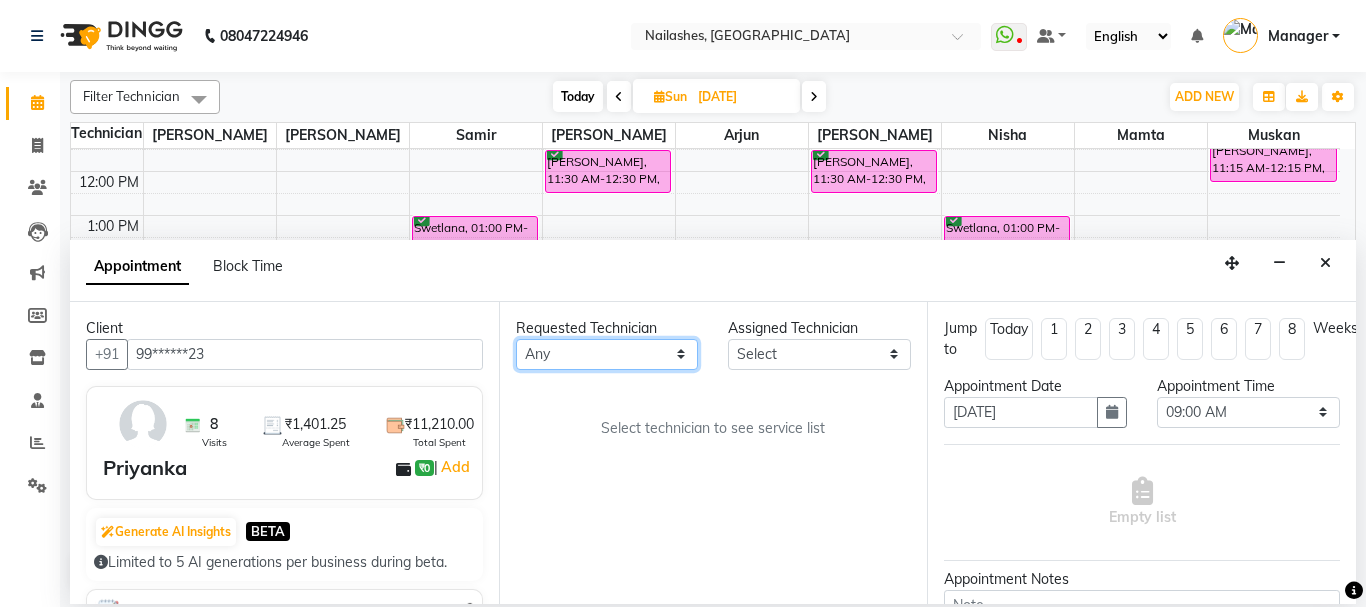 click on "Any Anamika Anita Arjun Mamta Muskan Nisha Samir Shanu Shushanto" at bounding box center (607, 354) 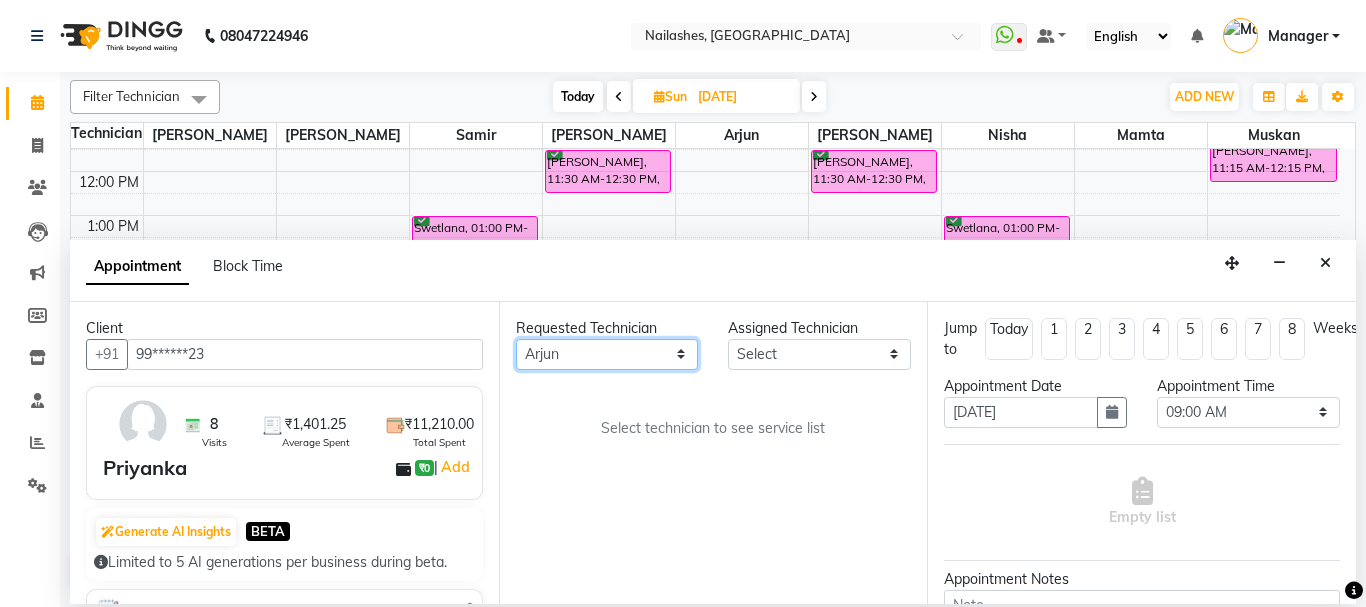 click on "Any Anamika Anita Arjun Mamta Muskan Nisha Samir Shanu Shushanto" at bounding box center [607, 354] 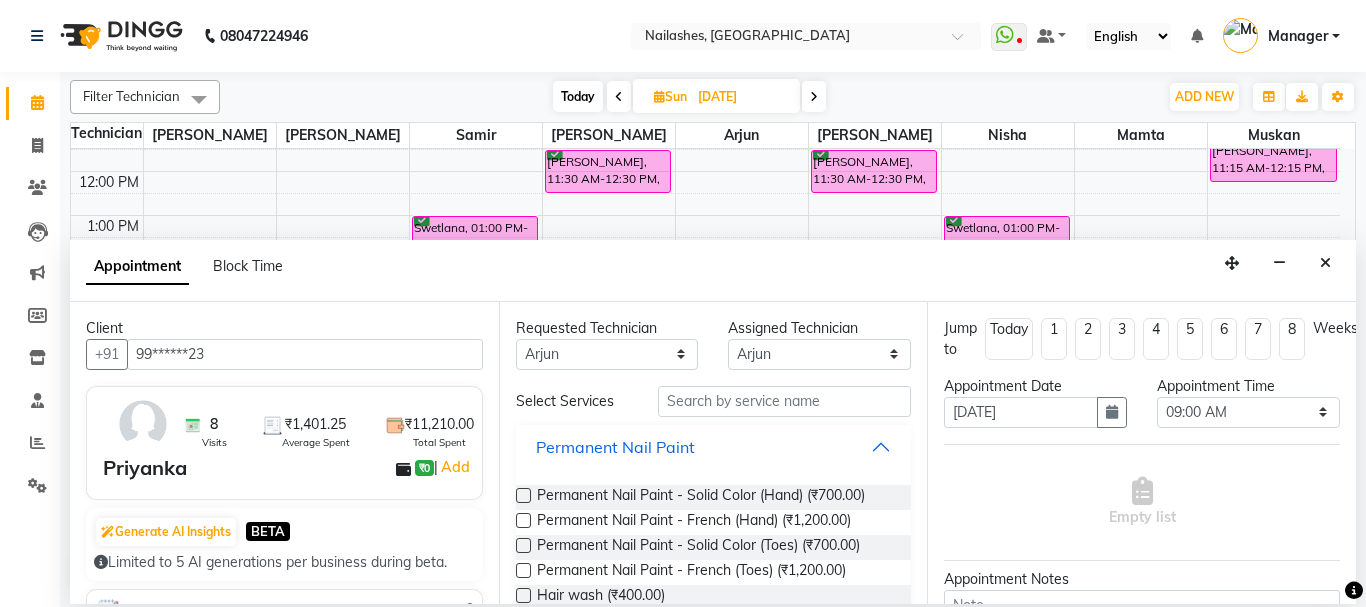 click on "Permanent Nail Paint" at bounding box center [714, 447] 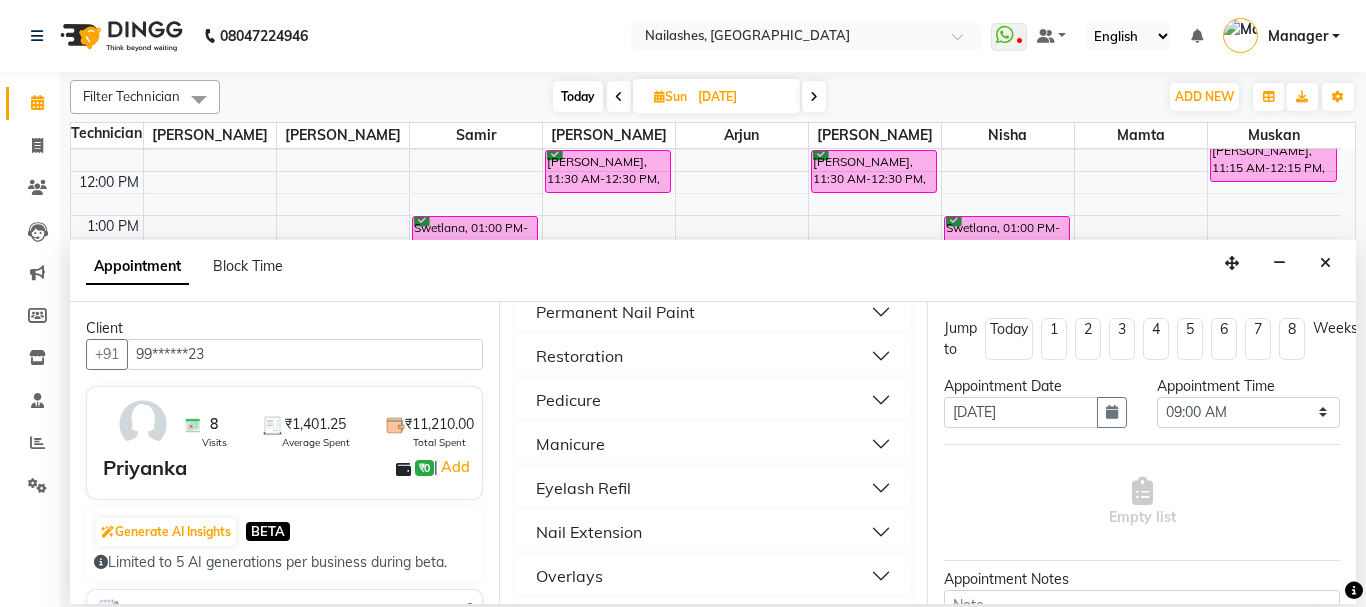 scroll, scrollTop: 165, scrollLeft: 0, axis: vertical 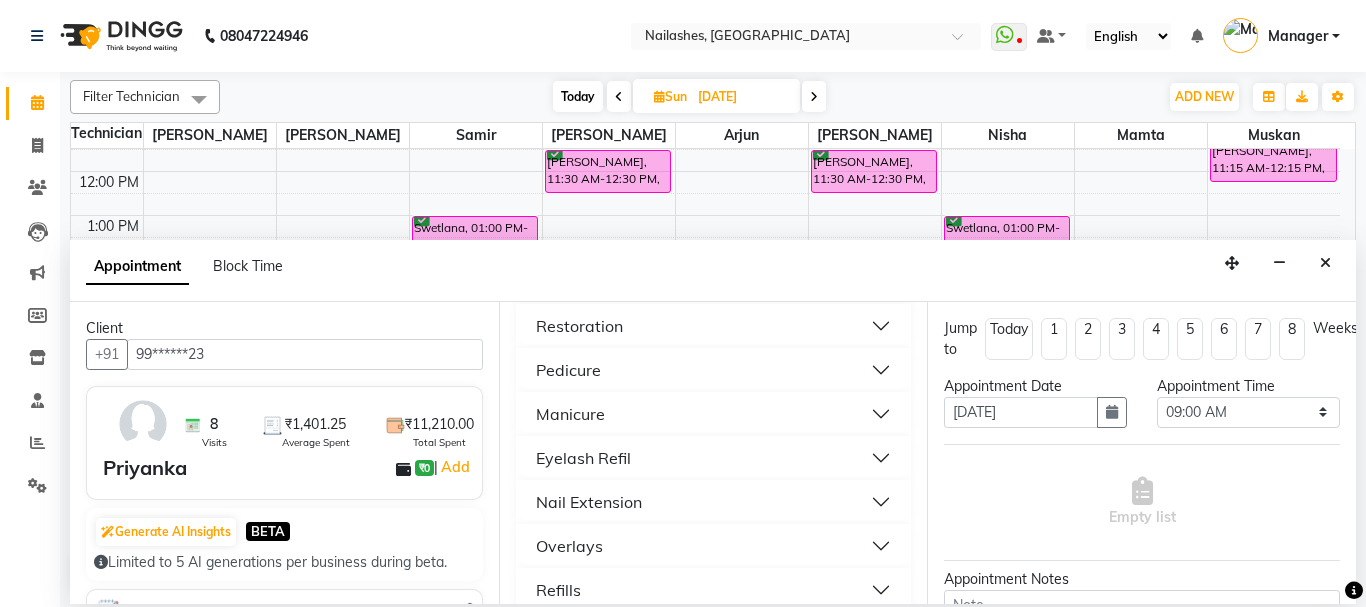 click on "Pedicure" at bounding box center [714, 370] 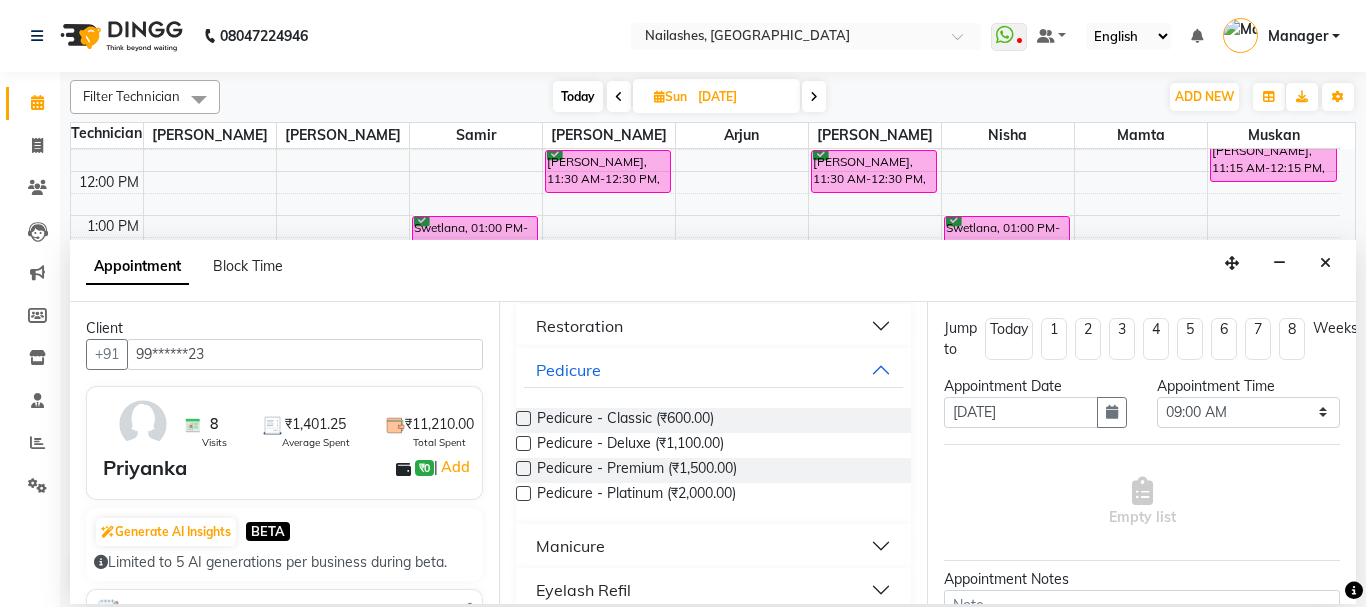 click at bounding box center [523, 443] 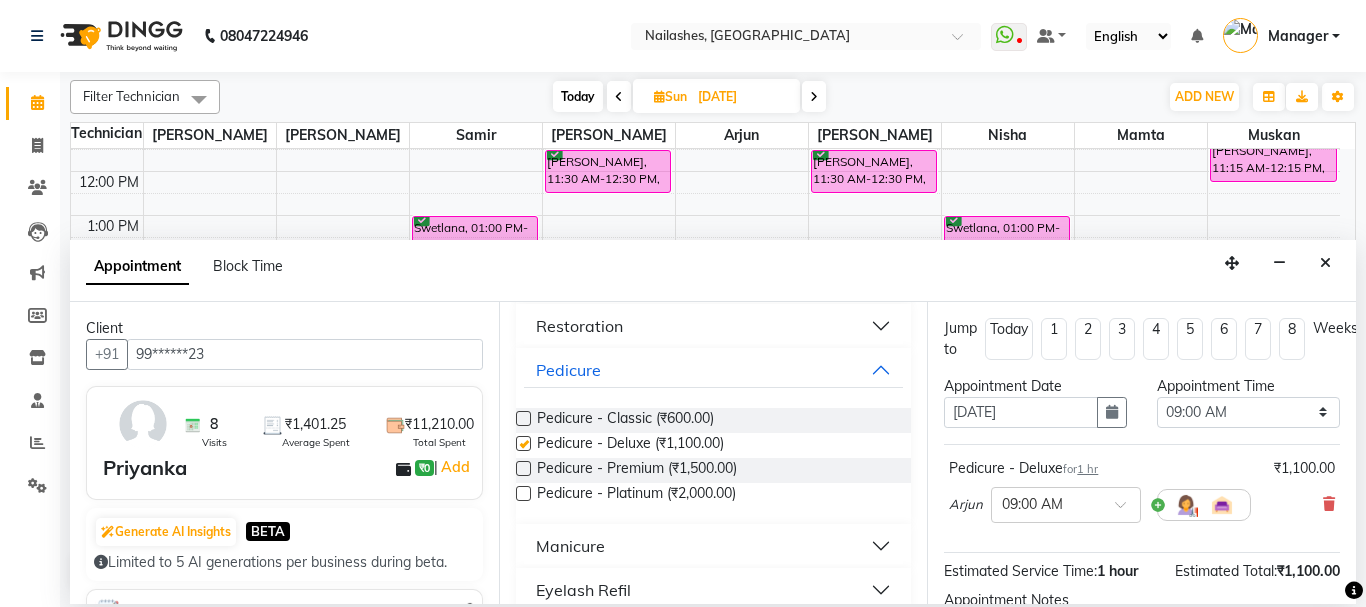 checkbox on "false" 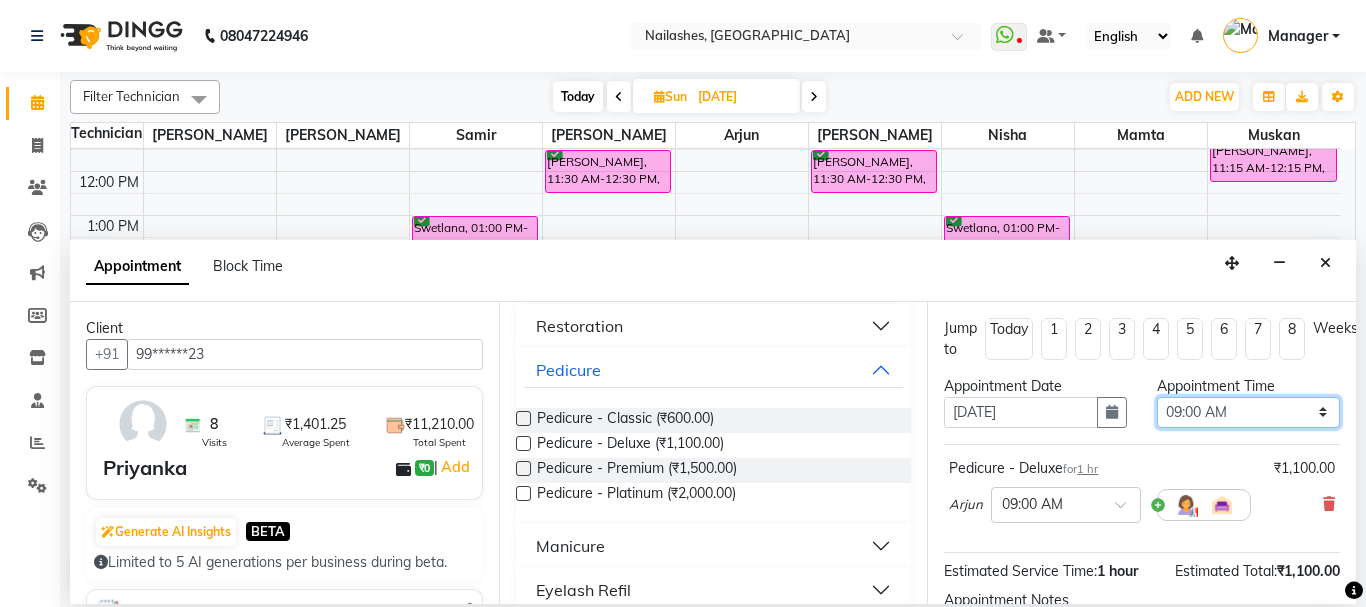 click on "Select 09:00 AM 09:15 AM 09:30 AM 09:45 AM 10:00 AM 10:15 AM 10:30 AM 10:45 AM 11:00 AM 11:15 AM 11:30 AM 11:45 AM 12:00 PM 12:15 PM 12:30 PM 12:45 PM 01:00 PM 01:15 PM 01:30 PM 01:45 PM 02:00 PM 02:15 PM 02:30 PM 02:45 PM 03:00 PM 03:15 PM 03:30 PM 03:45 PM 04:00 PM 04:15 PM 04:30 PM 04:45 PM 05:00 PM 05:15 PM 05:30 PM 05:45 PM 06:00 PM 06:15 PM 06:30 PM 06:45 PM 07:00 PM 07:15 PM 07:30 PM 07:45 PM 08:00 PM 08:15 PM 08:30 PM 08:45 PM 09:00 PM 09:15 PM 09:30 PM 09:45 PM 10:00 PM 10:15 PM 10:30 PM 10:45 PM 11:00 PM" at bounding box center (1248, 412) 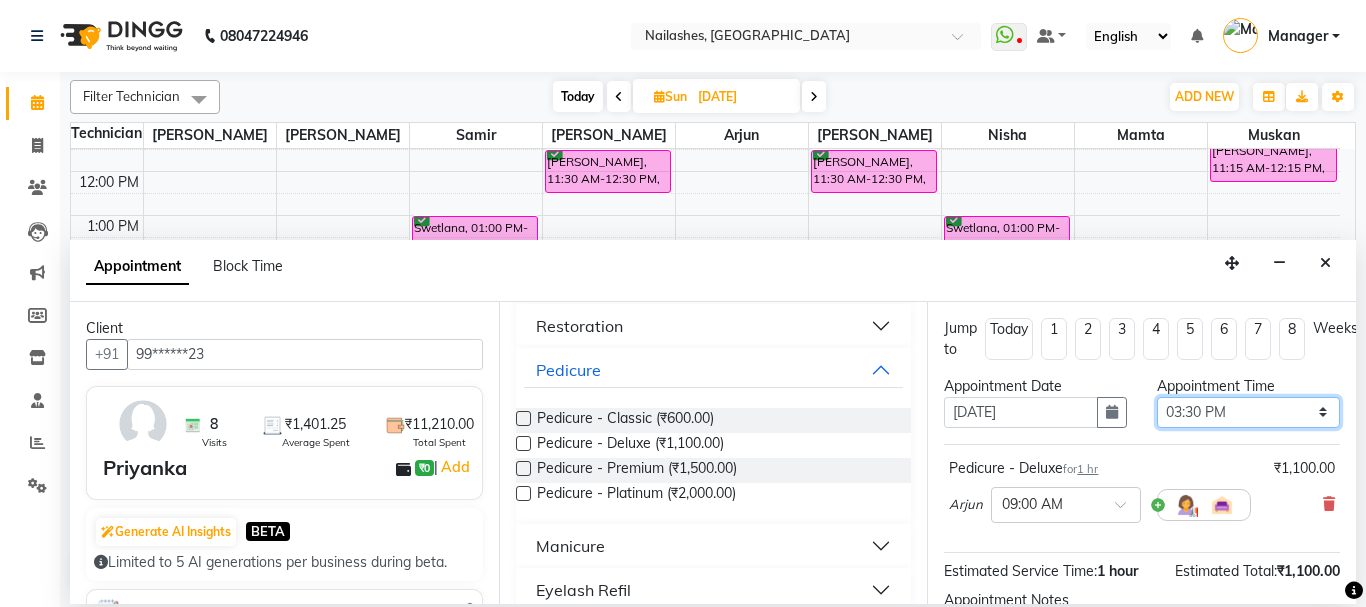 click on "Select 09:00 AM 09:15 AM 09:30 AM 09:45 AM 10:00 AM 10:15 AM 10:30 AM 10:45 AM 11:00 AM 11:15 AM 11:30 AM 11:45 AM 12:00 PM 12:15 PM 12:30 PM 12:45 PM 01:00 PM 01:15 PM 01:30 PM 01:45 PM 02:00 PM 02:15 PM 02:30 PM 02:45 PM 03:00 PM 03:15 PM 03:30 PM 03:45 PM 04:00 PM 04:15 PM 04:30 PM 04:45 PM 05:00 PM 05:15 PM 05:30 PM 05:45 PM 06:00 PM 06:15 PM 06:30 PM 06:45 PM 07:00 PM 07:15 PM 07:30 PM 07:45 PM 08:00 PM 08:15 PM 08:30 PM 08:45 PM 09:00 PM 09:15 PM 09:30 PM 09:45 PM 10:00 PM 10:15 PM 10:30 PM 10:45 PM 11:00 PM" at bounding box center (1248, 412) 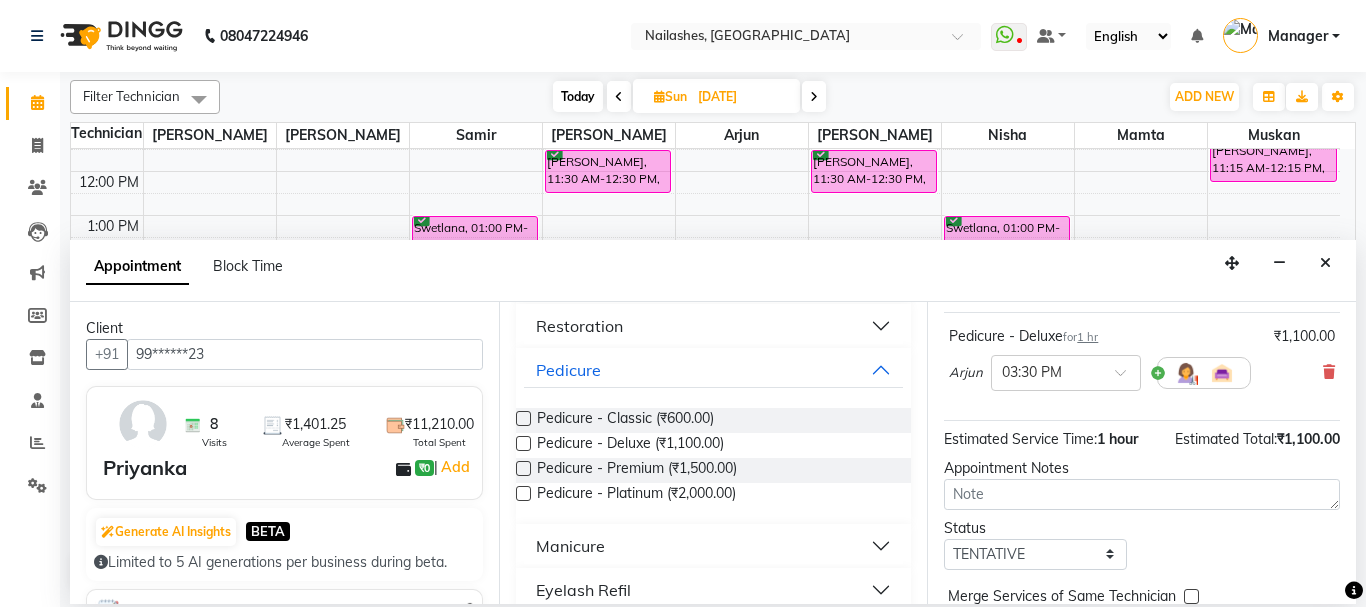 scroll, scrollTop: 239, scrollLeft: 0, axis: vertical 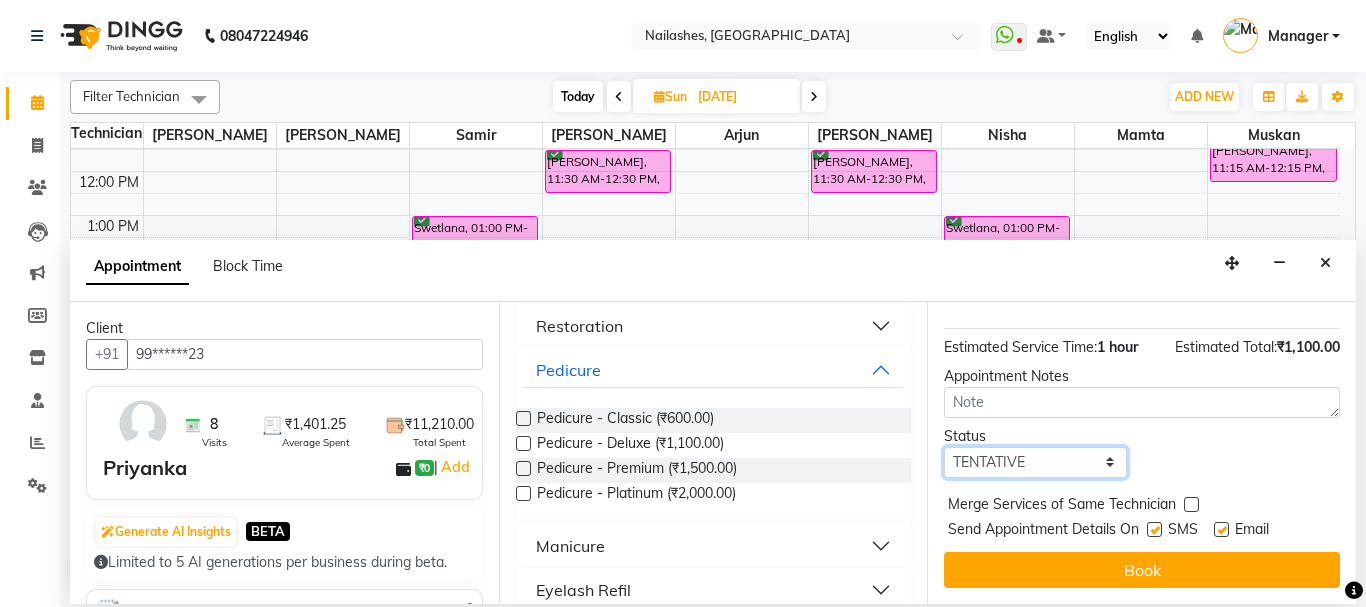 click on "Select TENTATIVE CONFIRM UPCOMING" at bounding box center [1035, 462] 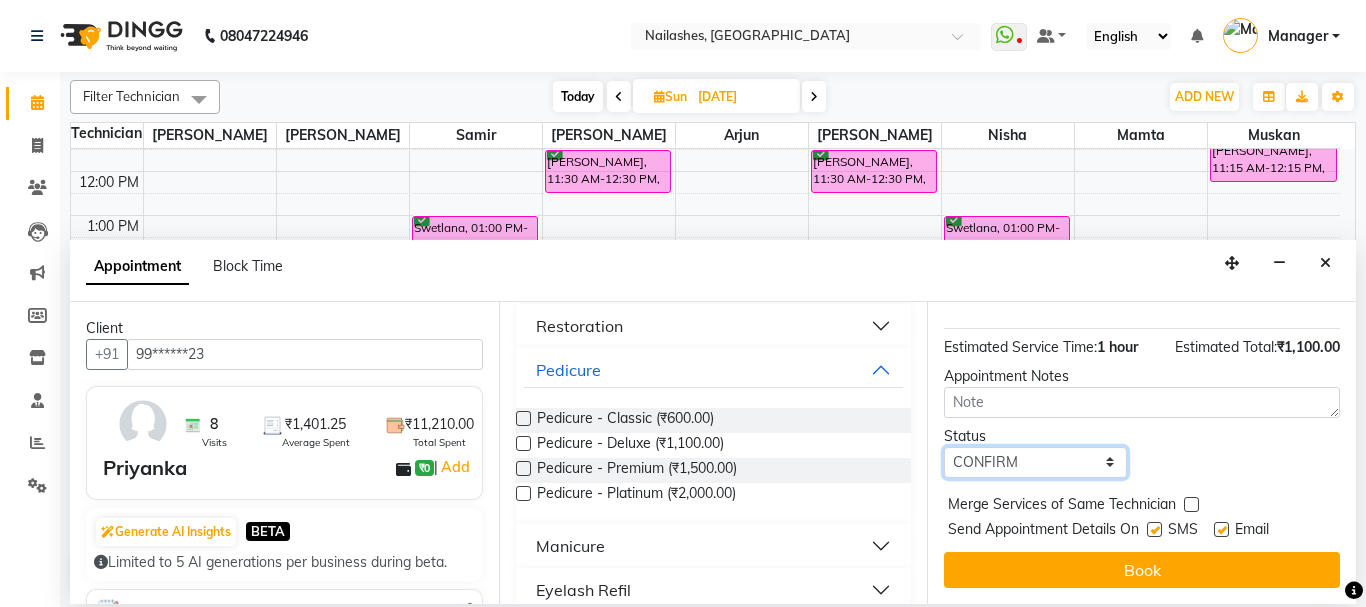 click on "Select TENTATIVE CONFIRM UPCOMING" at bounding box center (1035, 462) 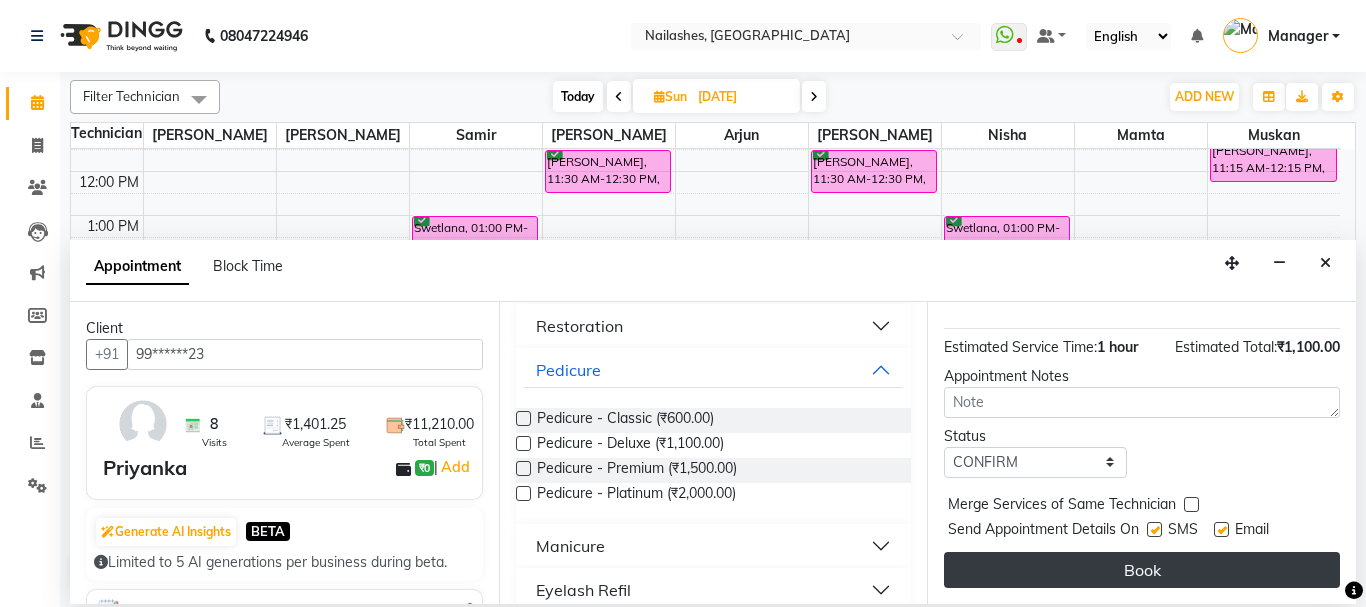 click on "Book" at bounding box center [1142, 570] 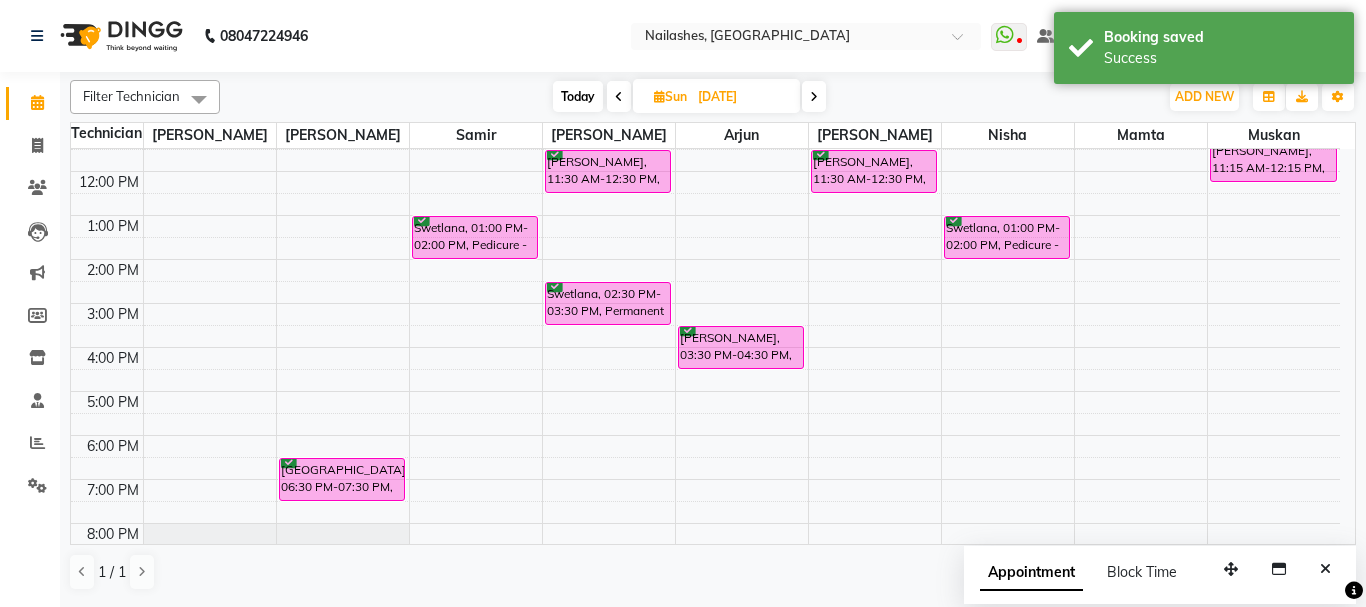 click on "Priyanka, 03:30 PM-04:30 PM, Pedicure - Deluxe" at bounding box center (741, 347) 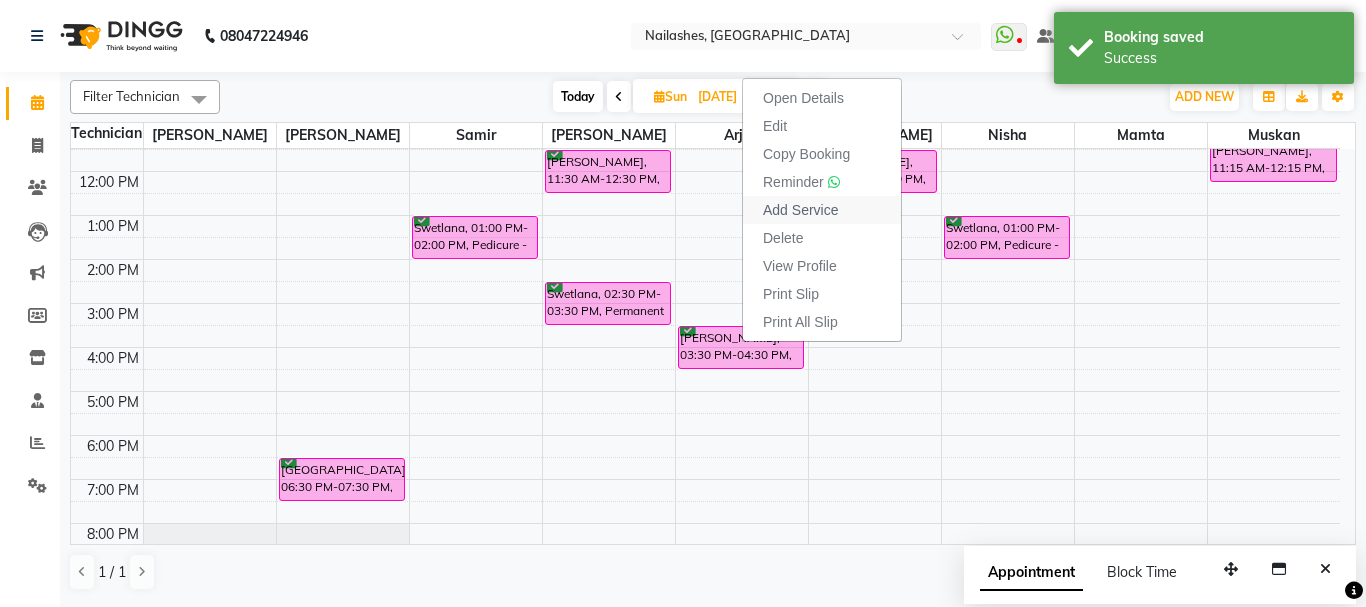 click on "Add Service" at bounding box center (822, 210) 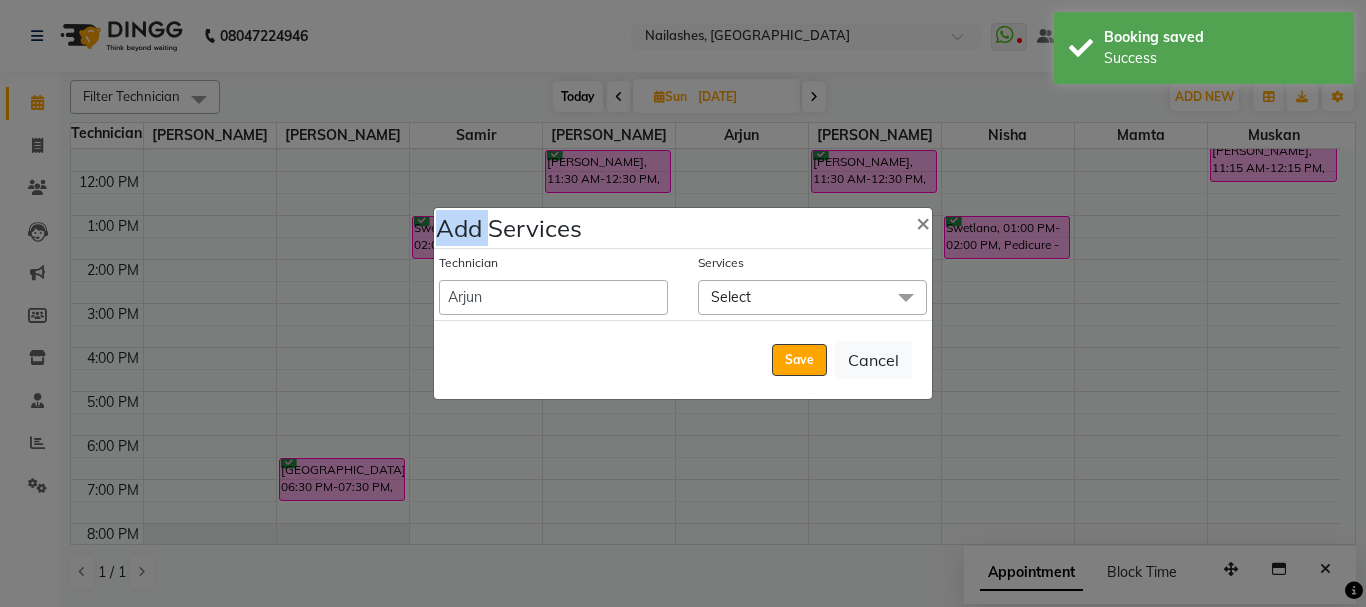 click on "Add Services × Technician  Admin   Anamika   Anita   Arjun   Mamta   Manager   Muskan   Nisha   Samir   Shanu   Shushanto  Services Select Select All Permanent Nail Paint - Solid Color (Hand) (₹700) Permanent Nail Paint - French (Hand) (₹1200) Permanent Nail Paint - Solid Color (Toes) (₹700) Permanent Nail Paint - French (Toes) (₹1200) Hair wash (₹400) Blow dry basic (₹400) Blow dry styling  (₹600) Cuticle oil (₹500) Nail art basic (₹100) Nail art abstract  (₹1500) 15 Minutes Massage  (₹300) 30 Minutes Massage  (₹400) Lash removal (₹500) Cat eye  (₹1200) Ombré (₹1200) Tip (₹150) Color change (₹700) Glitter  (₹1200) ombre (₹1200) glitter french (₹1500) Restoration - Gel (Hand) (₹100) Restoration - Tip Replacement (Hand) (₹100) Restoration - Touch -up (Hand) (₹300) Restoration - Gel Color Changes (Hand) (₹700) Restoration - Removal of Extension (Hand) (₹500) Restoration - Removal of Nail Paint (Hand) (₹500) Restoration - Gel (Toes) (₹150) Chin Wax (₹100)" 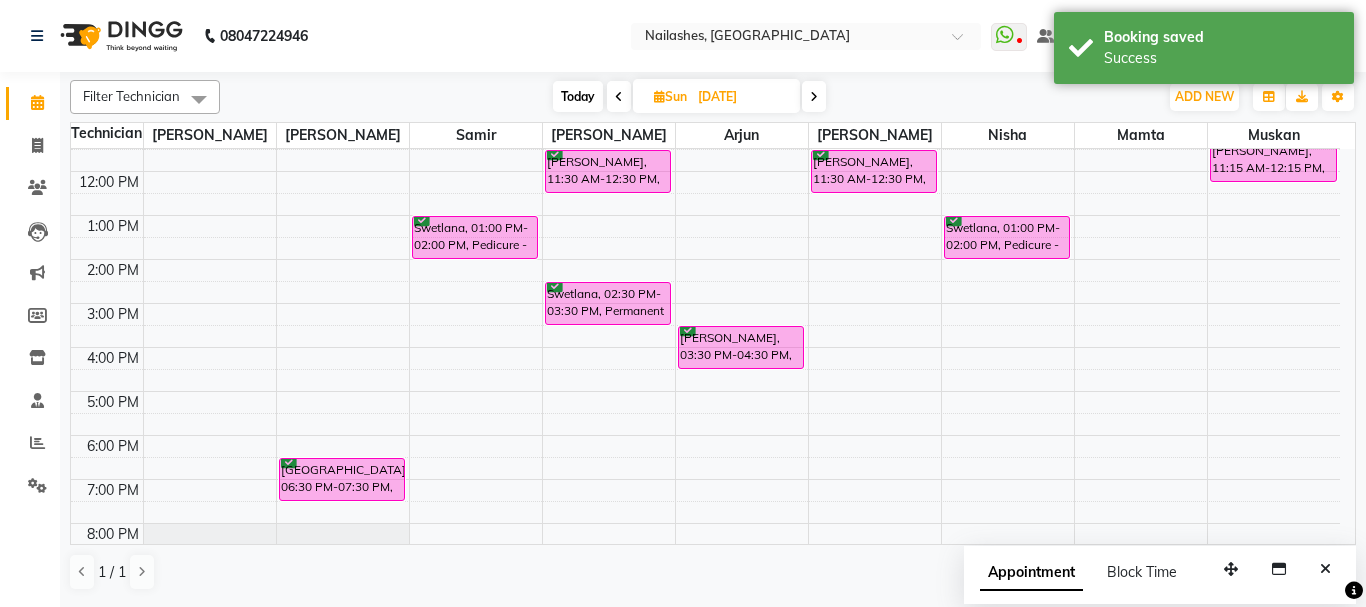 click on "Priyanka, 03:30 PM-04:30 PM, Pedicure - Deluxe" at bounding box center (741, 347) 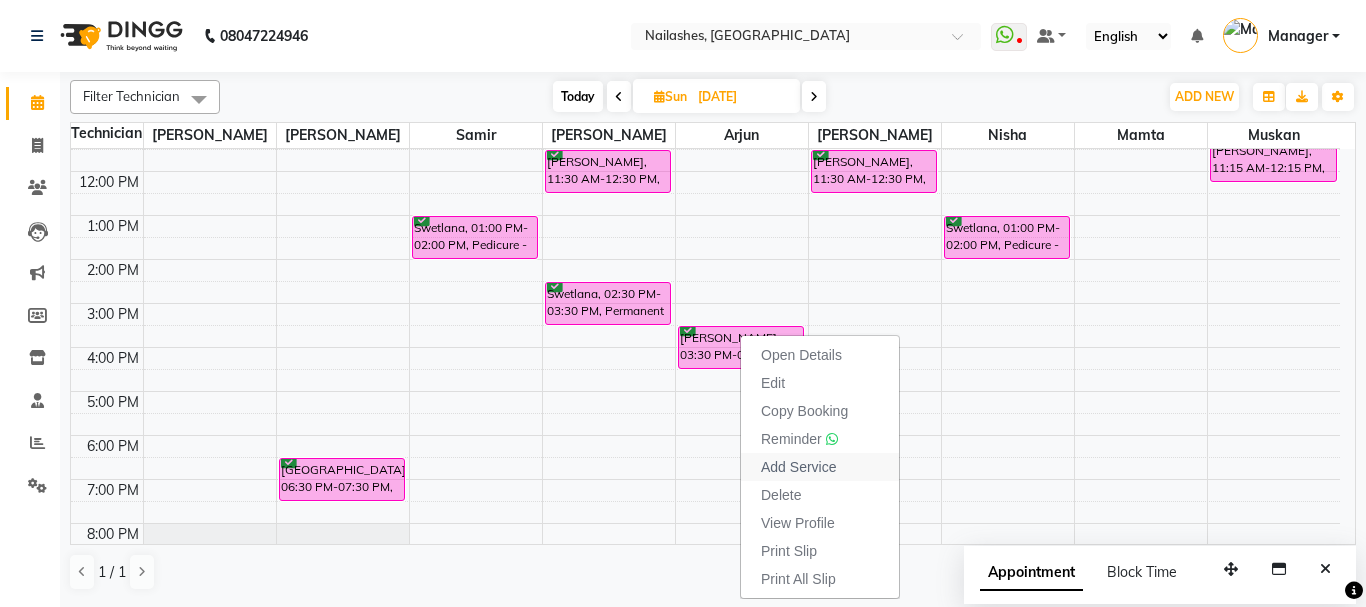 click on "Add Service" at bounding box center (820, 467) 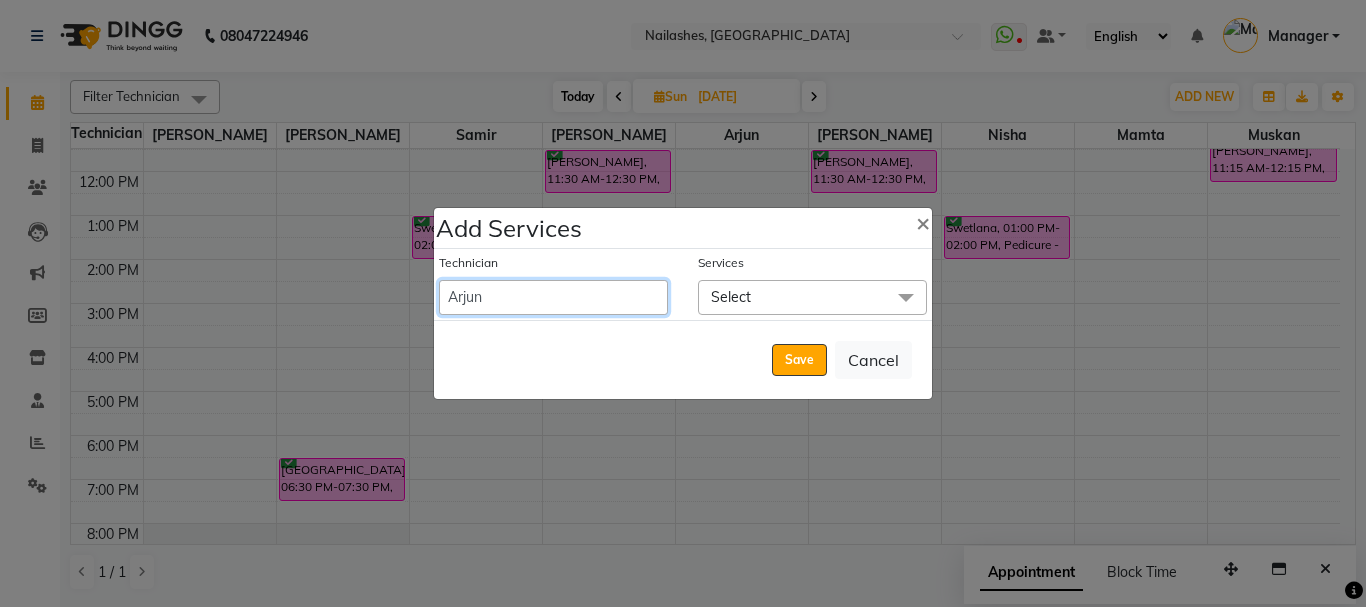 click on "Admin   Anamika   Anita   Arjun   Mamta   Manager   Muskan   Nisha   Samir   Shanu   Shushanto" at bounding box center [553, 297] 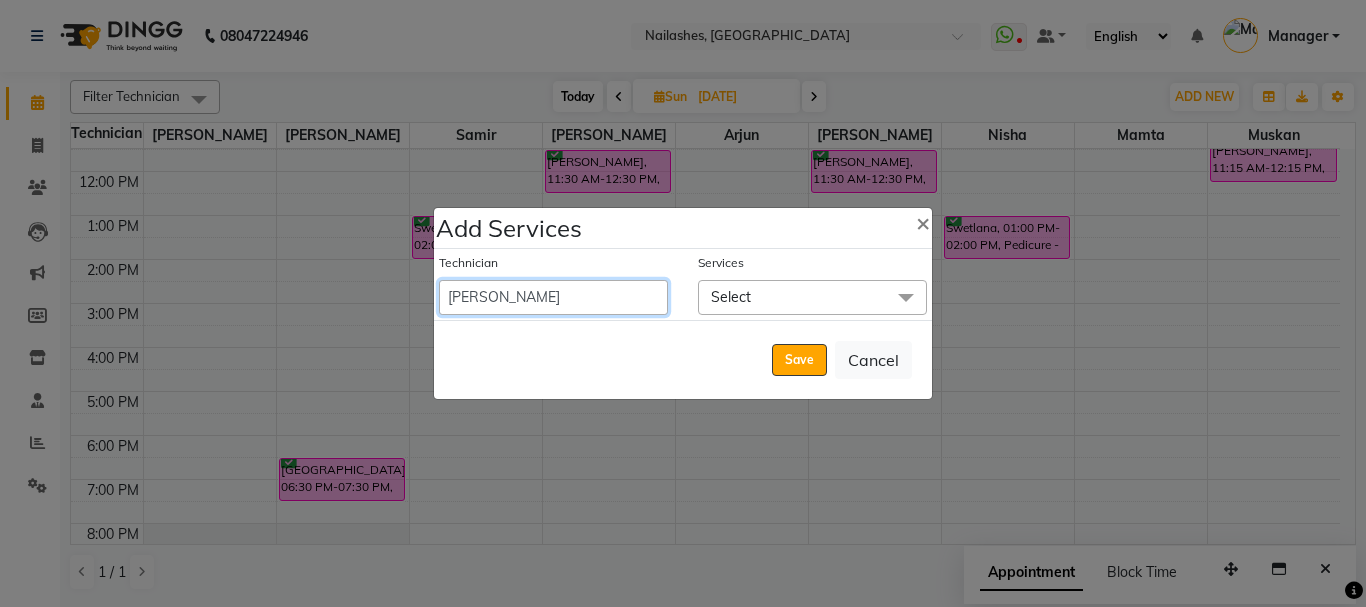 click on "Admin   Anamika   Anita   Arjun   Mamta   Manager   Muskan   Nisha   Samir   Shanu   Shushanto" at bounding box center (553, 297) 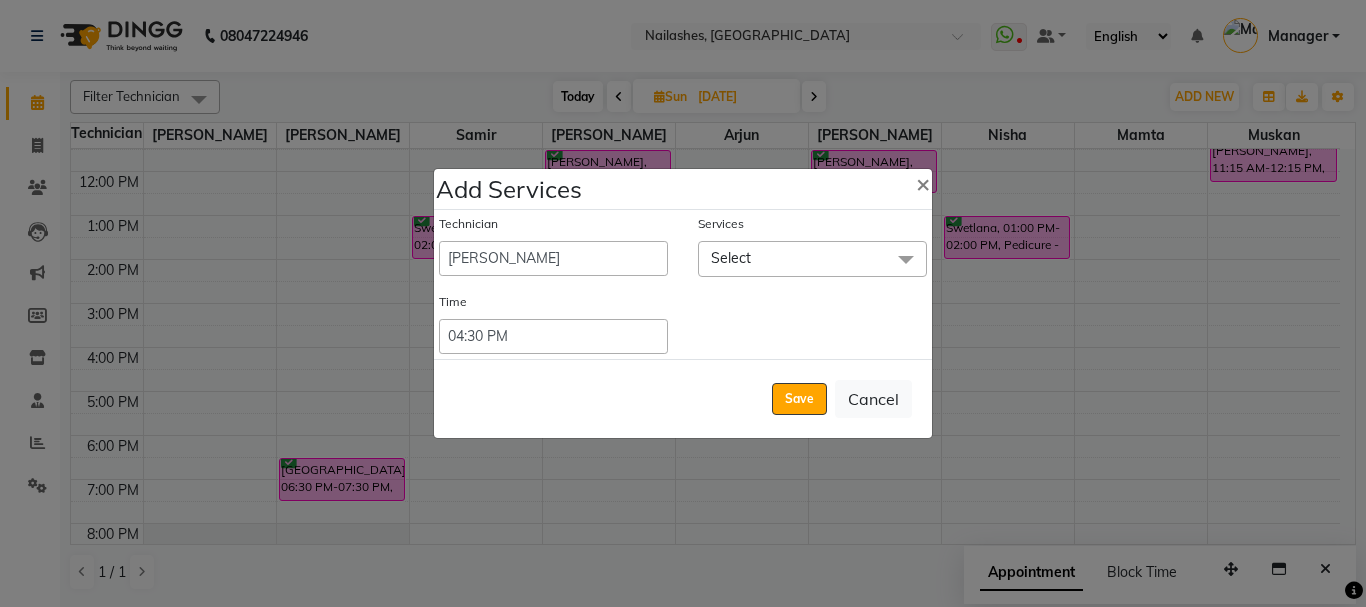 click on "Select" 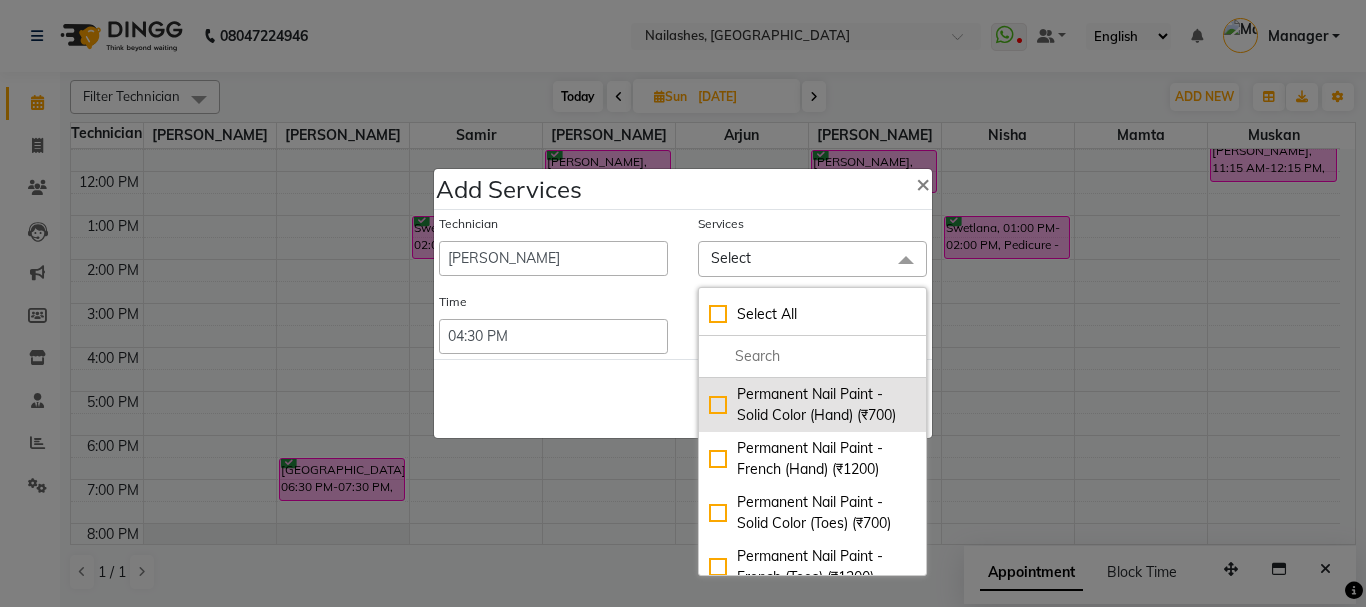 click on "Permanent Nail Paint - Solid Color (Hand) (₹700)" 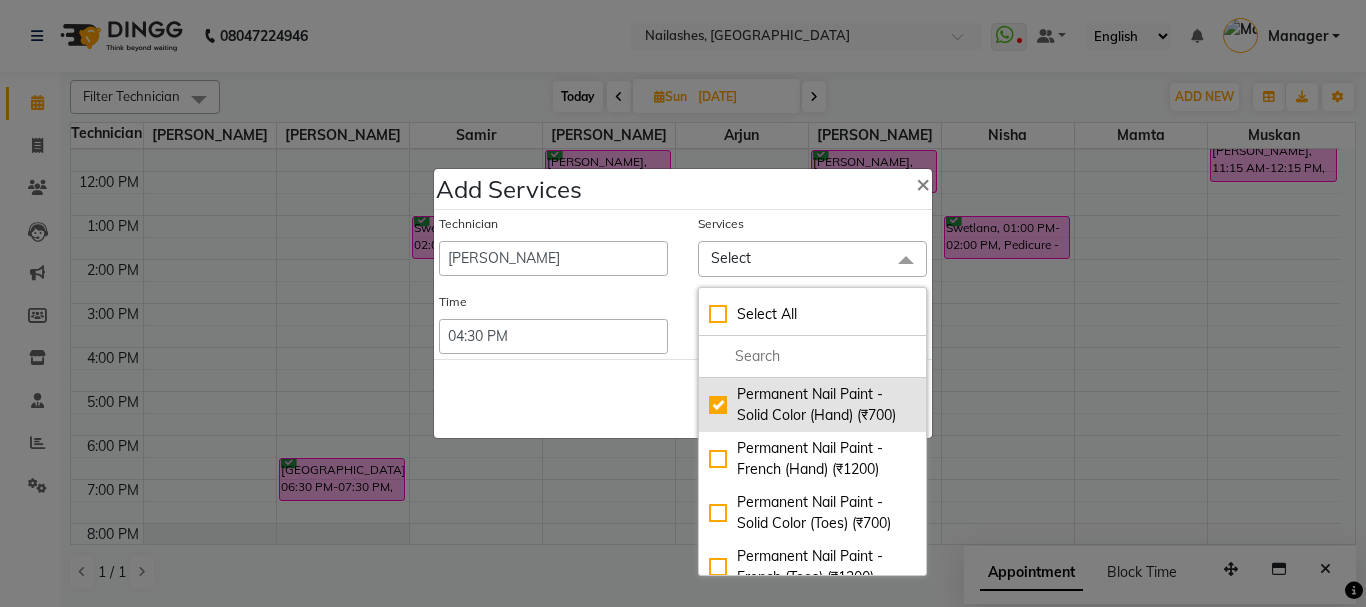 checkbox on "true" 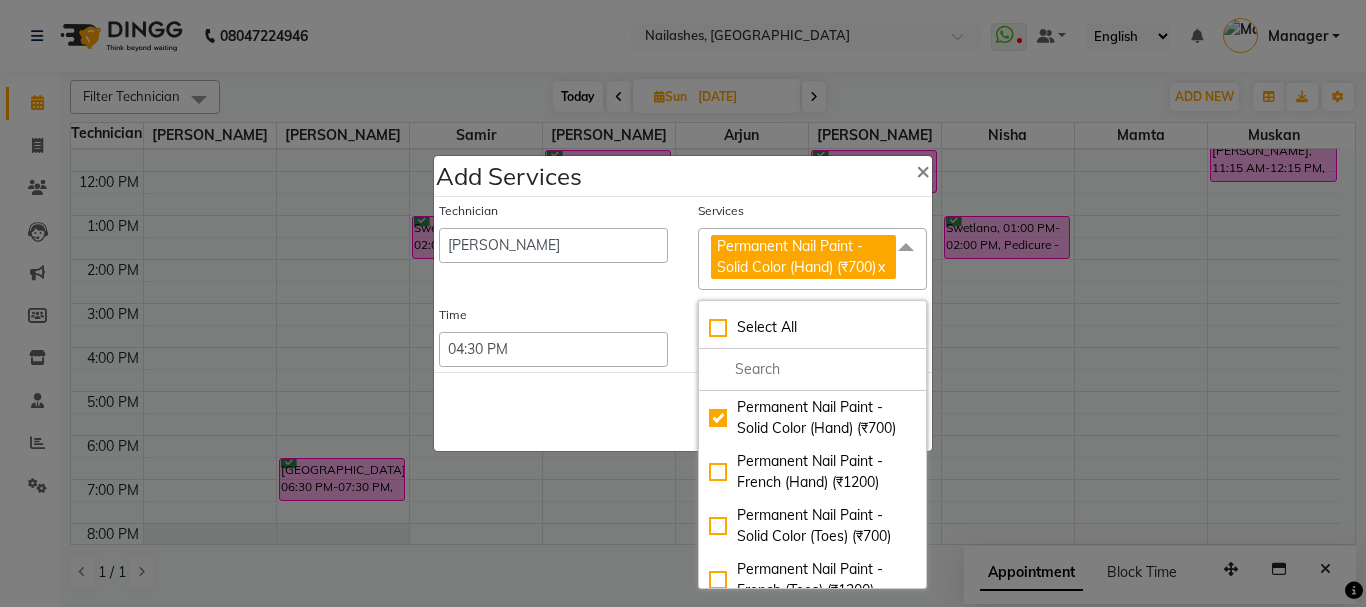 click 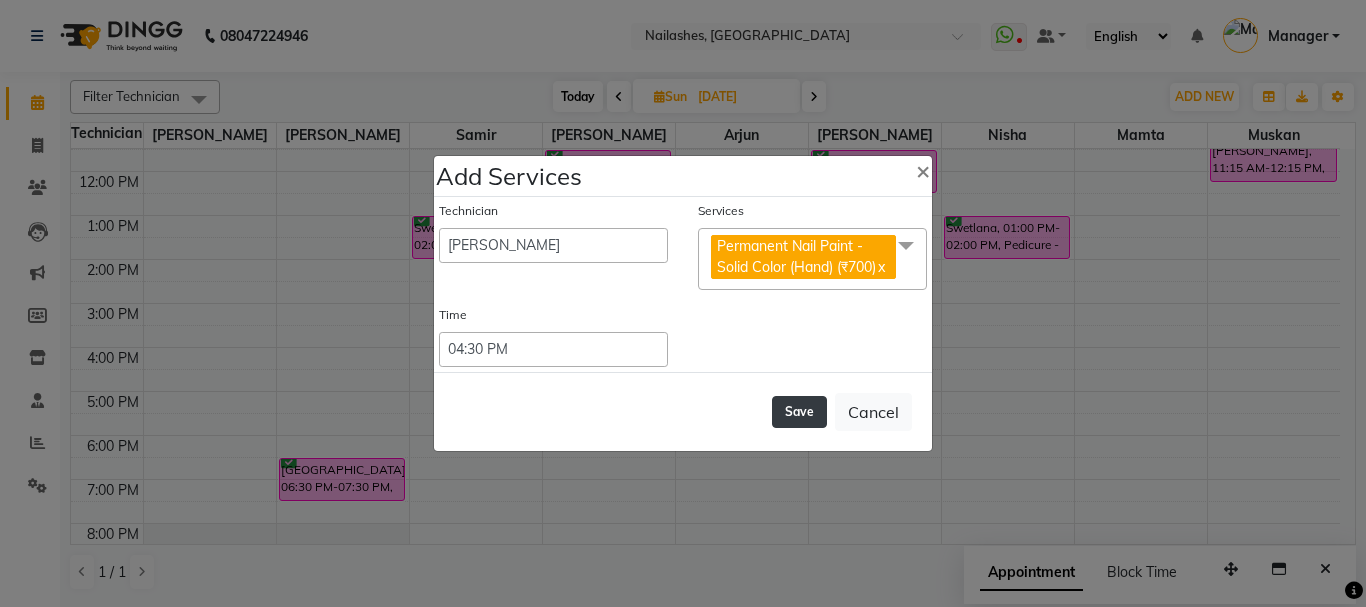 click on "Save" 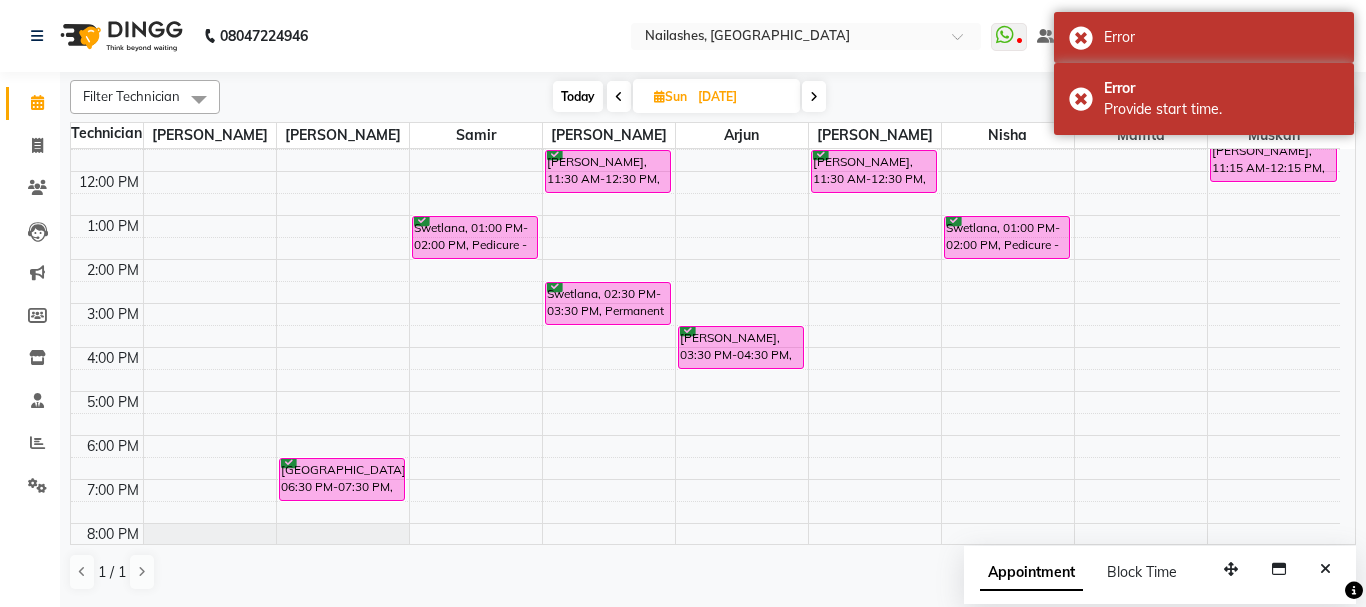 click on "Priyanka, 03:30 PM-04:30 PM, Pedicure - Deluxe" at bounding box center (741, 347) 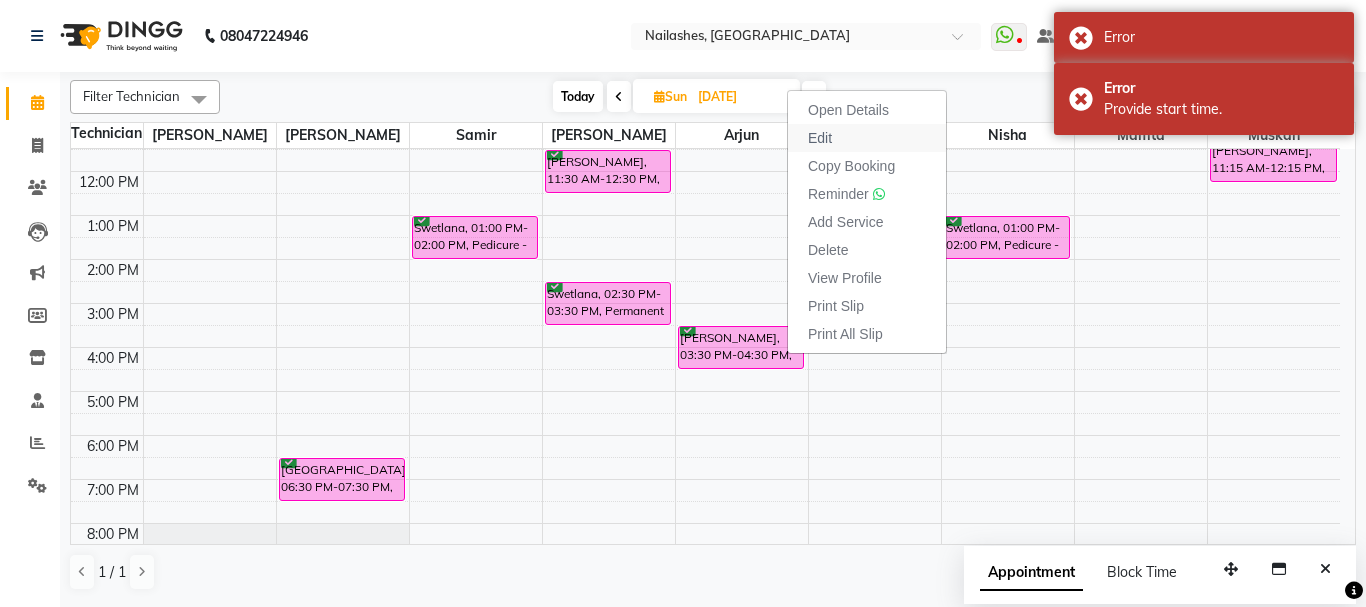 click on "Edit" at bounding box center (867, 138) 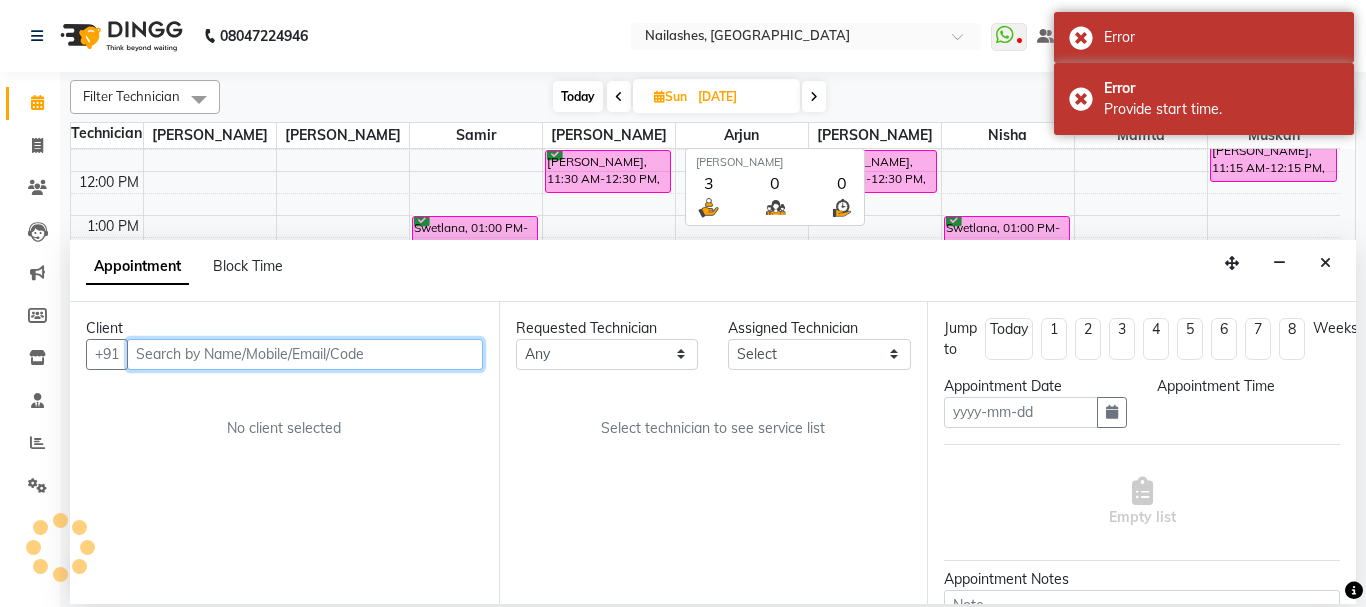 type on "13-07-2025" 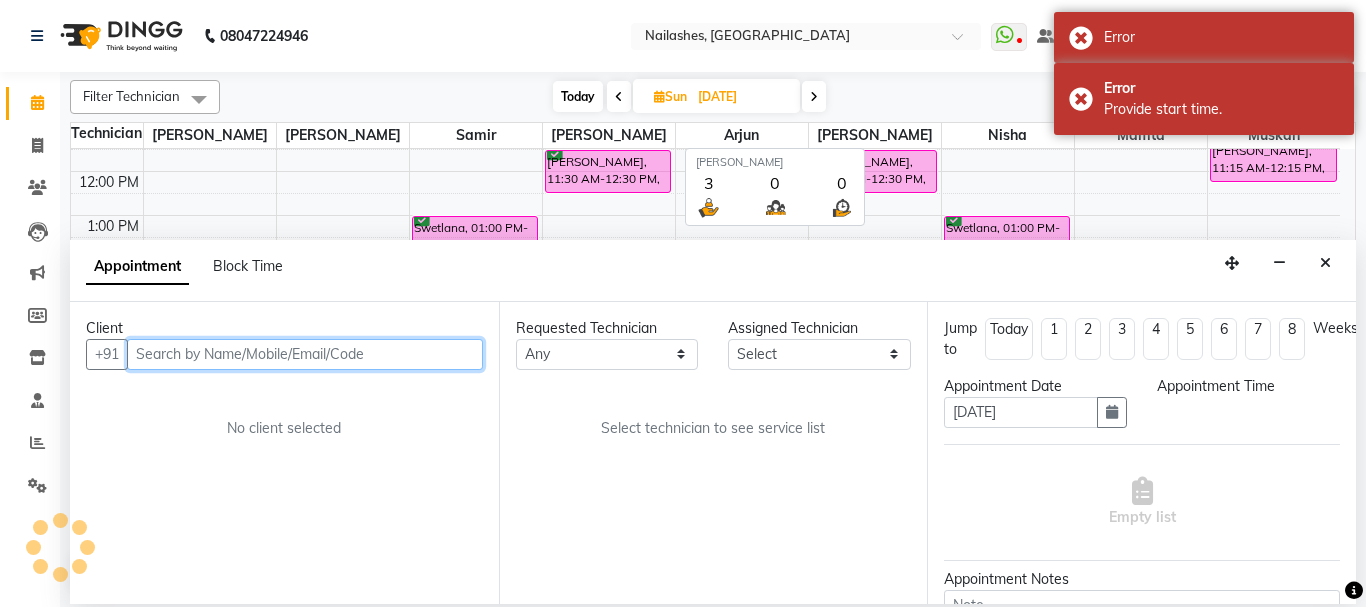 select on "confirm booking" 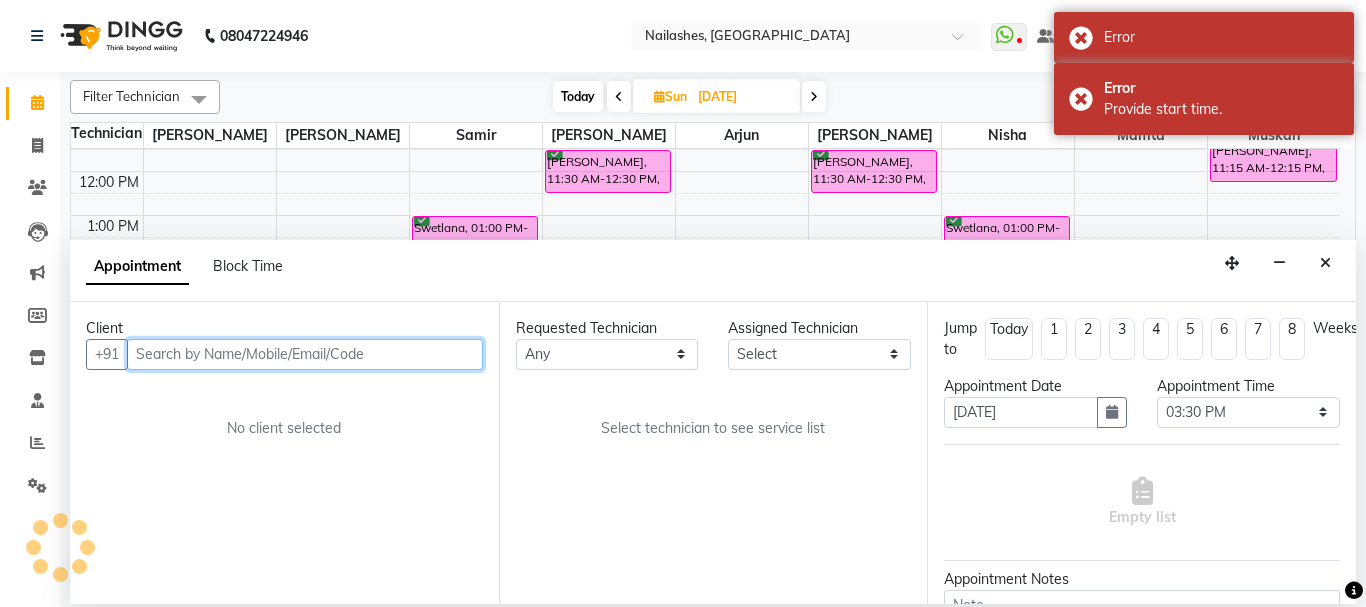 scroll, scrollTop: 0, scrollLeft: 0, axis: both 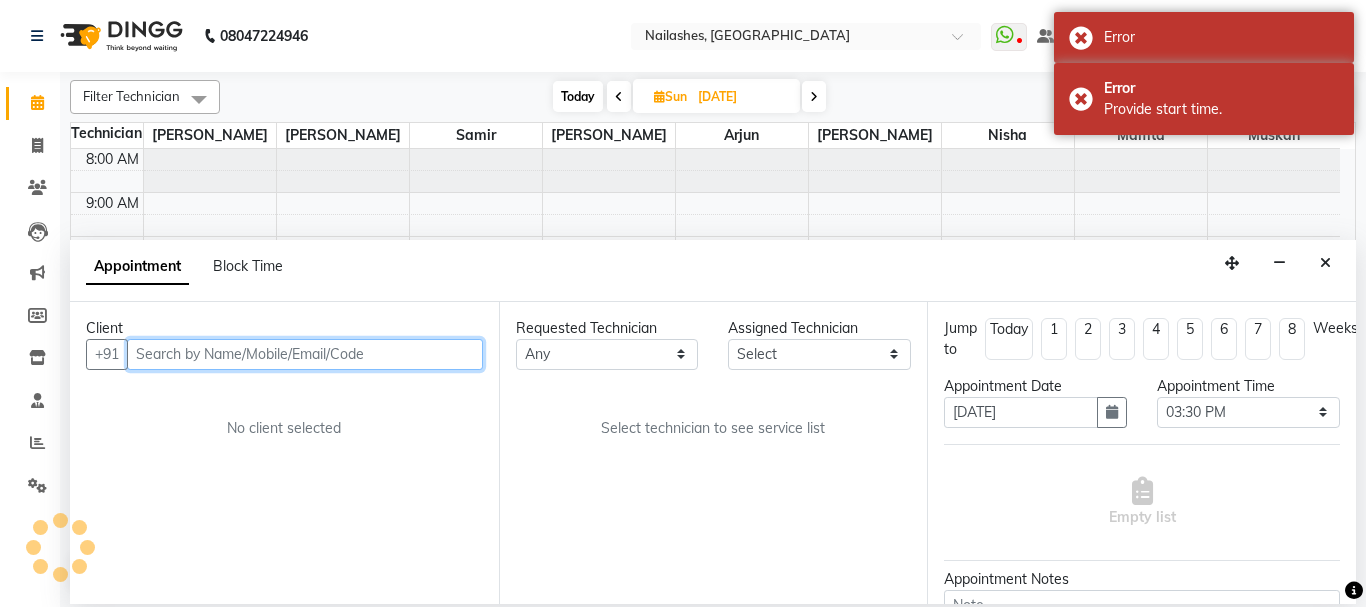 select on "20189" 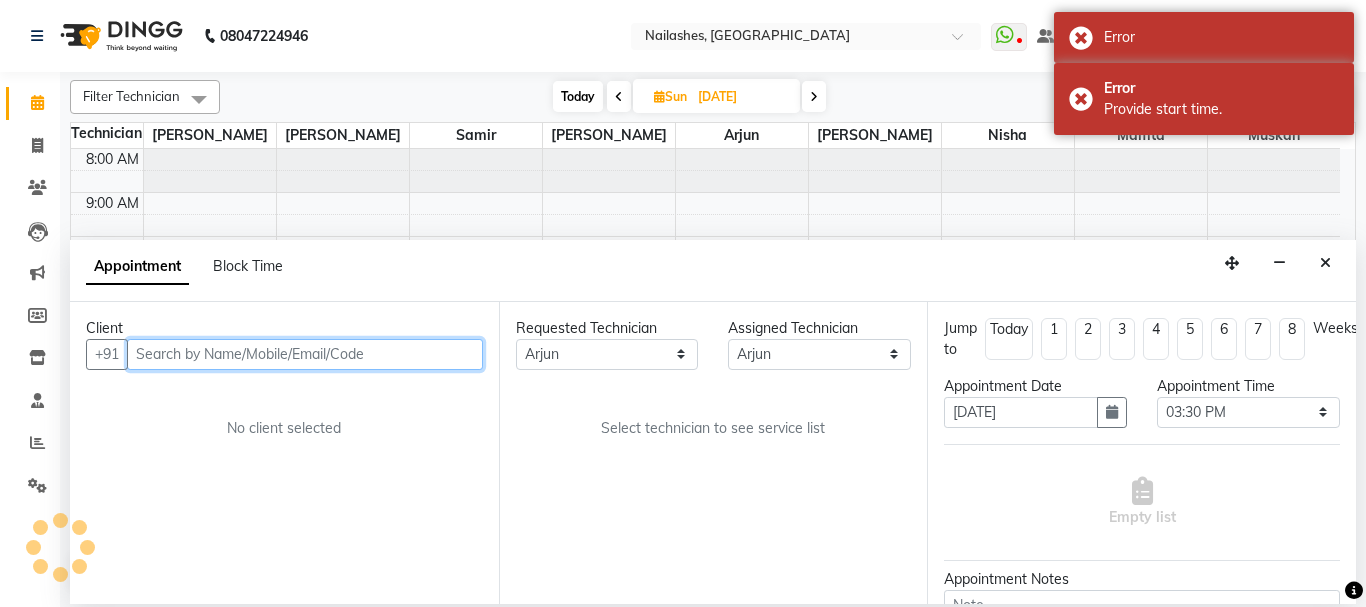 select on "1617" 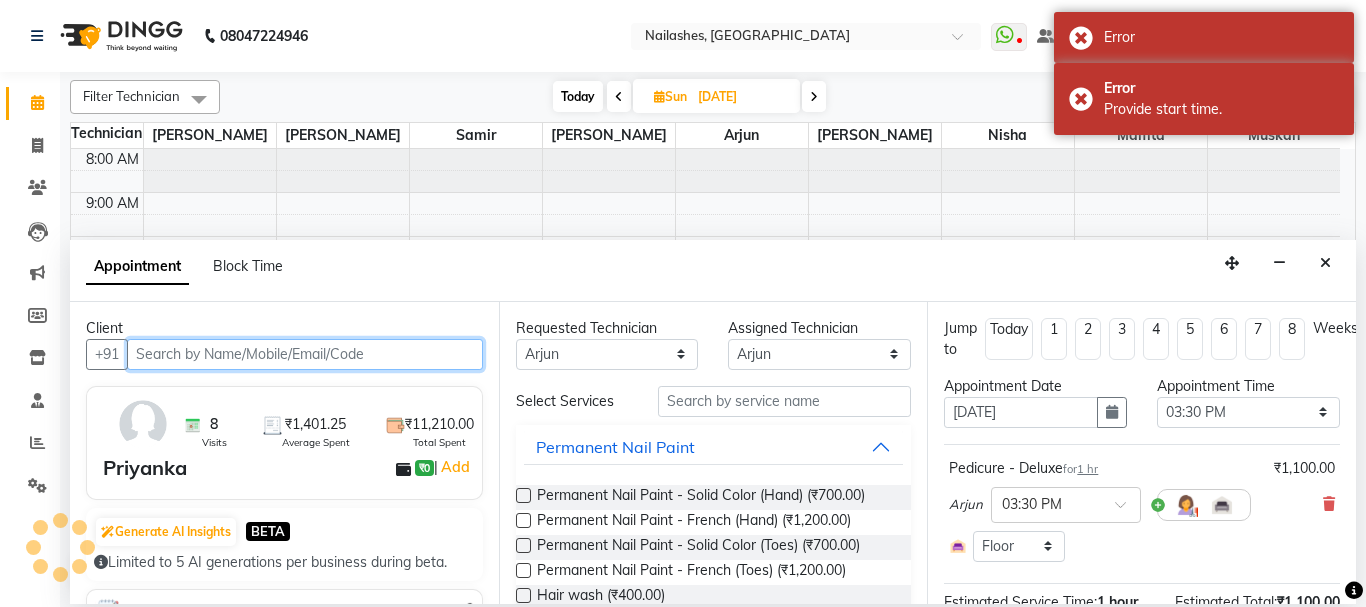 scroll, scrollTop: 308, scrollLeft: 0, axis: vertical 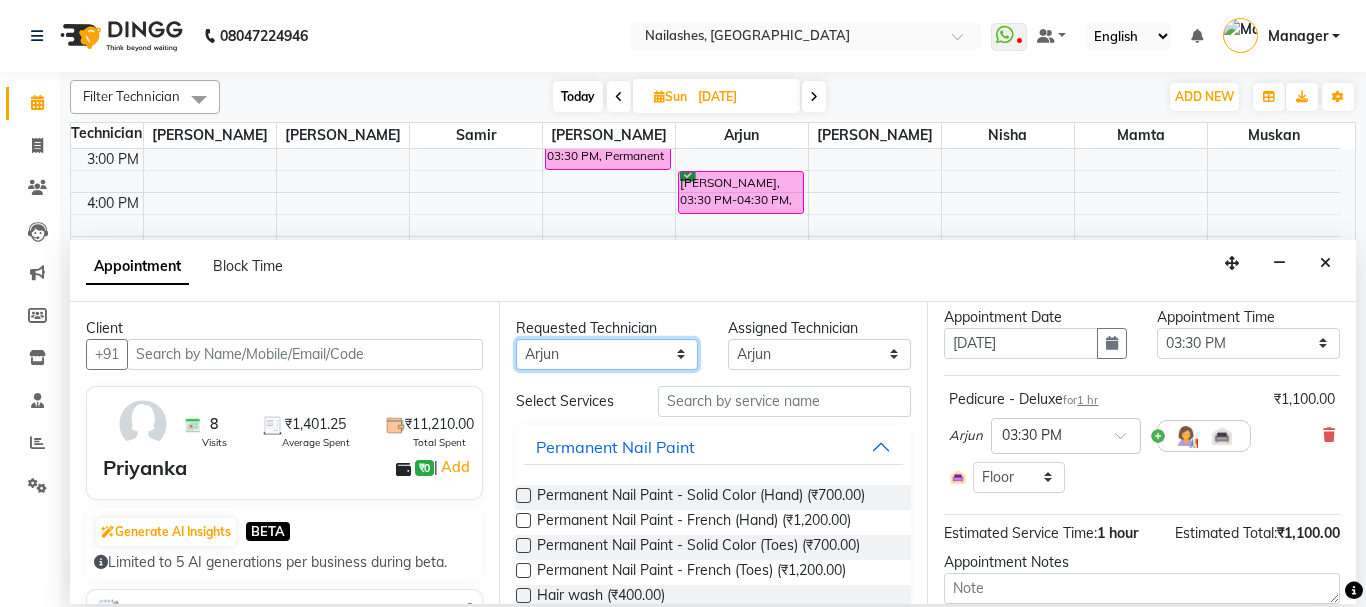 click on "Any Anamika Anita Arjun Mamta Muskan Nisha Samir Shanu Shushanto" at bounding box center (607, 354) 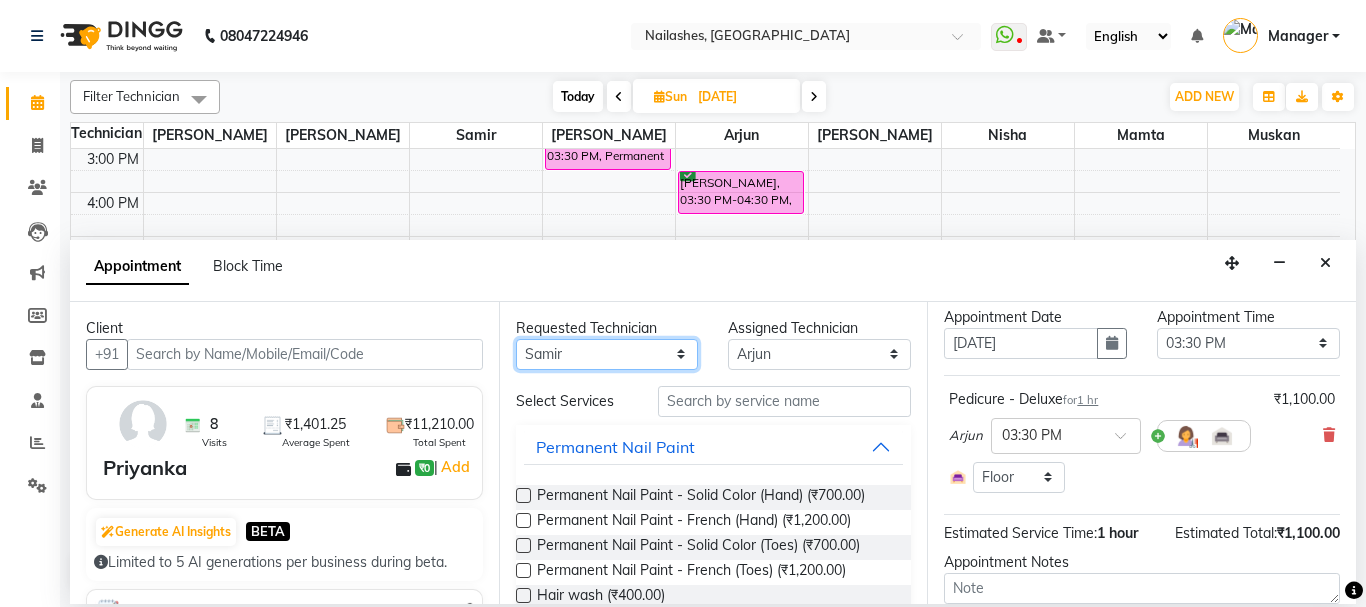 click on "Any Anamika Anita Arjun Mamta Muskan Nisha Samir Shanu Shushanto" at bounding box center [607, 354] 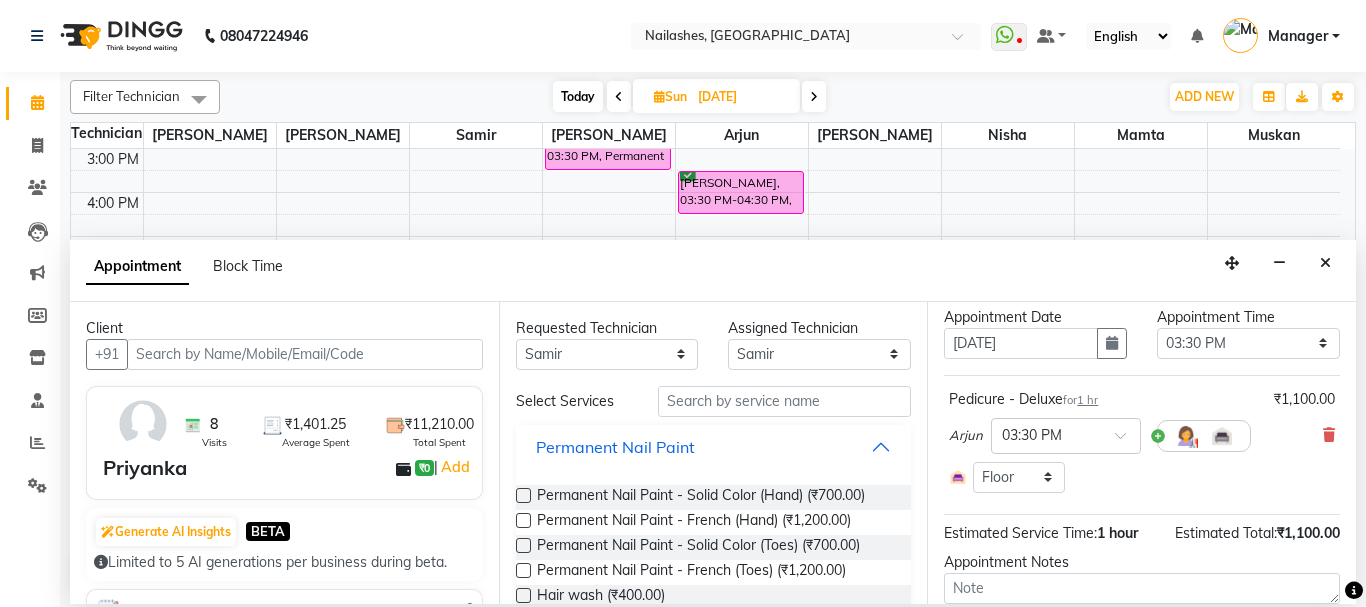 click on "Permanent Nail Paint" at bounding box center [714, 447] 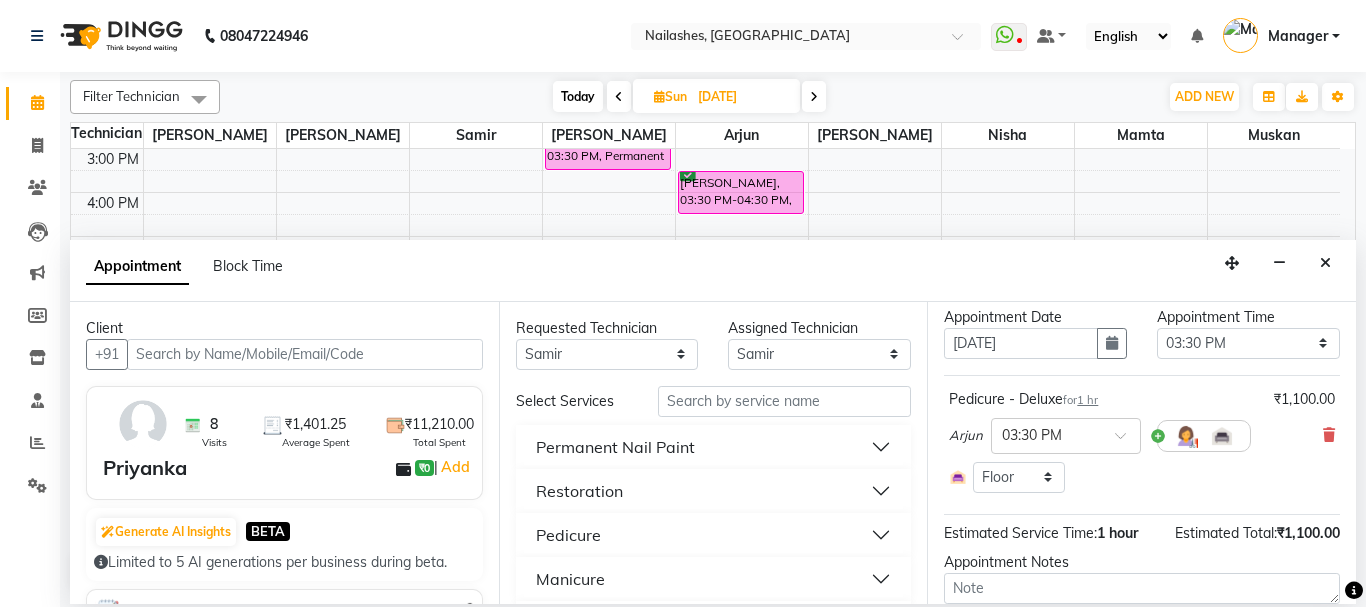 scroll, scrollTop: 121, scrollLeft: 0, axis: vertical 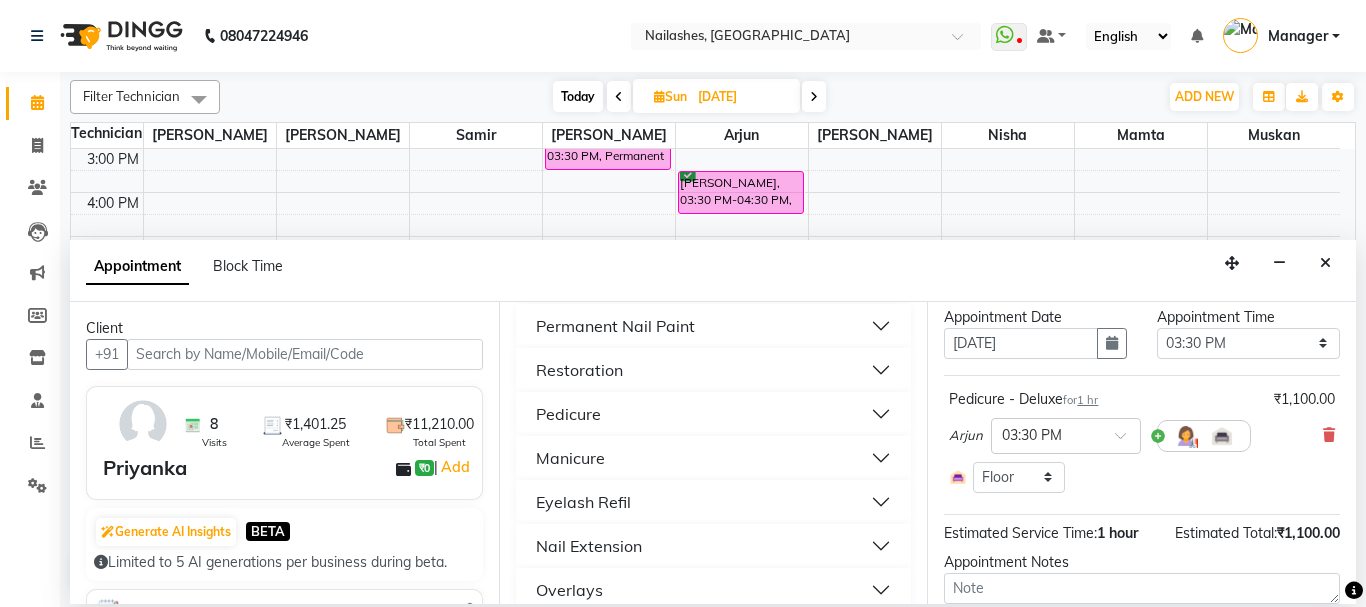 click on "Pedicure" at bounding box center [714, 414] 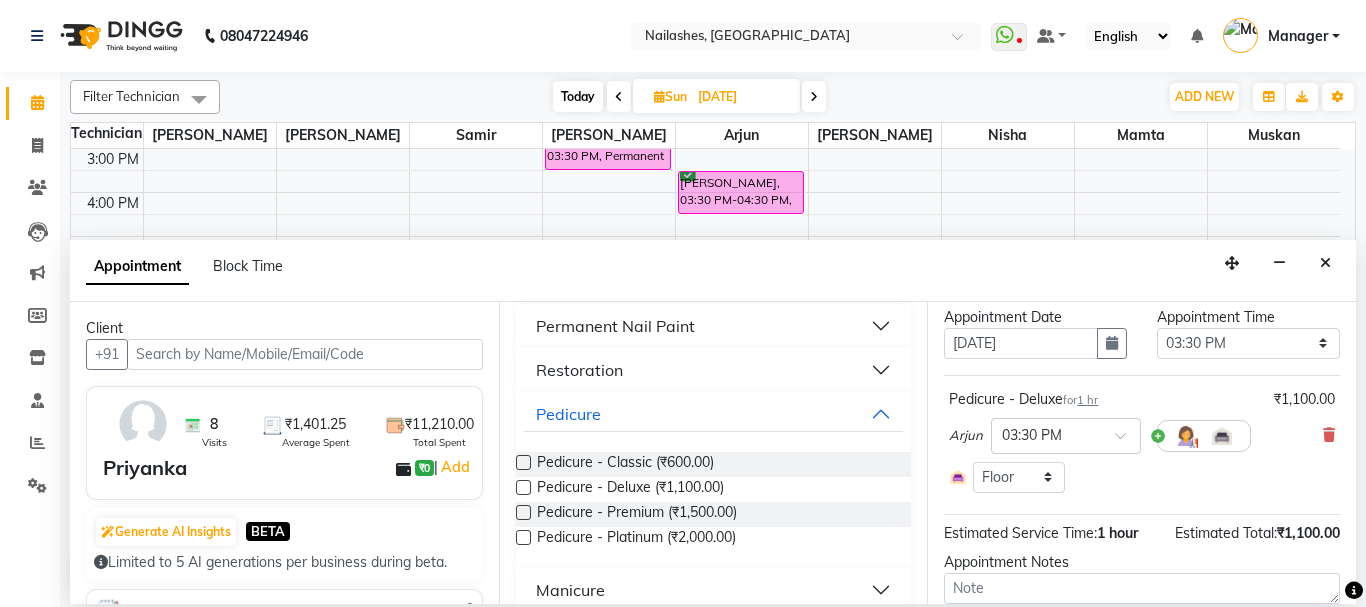 click at bounding box center [523, 487] 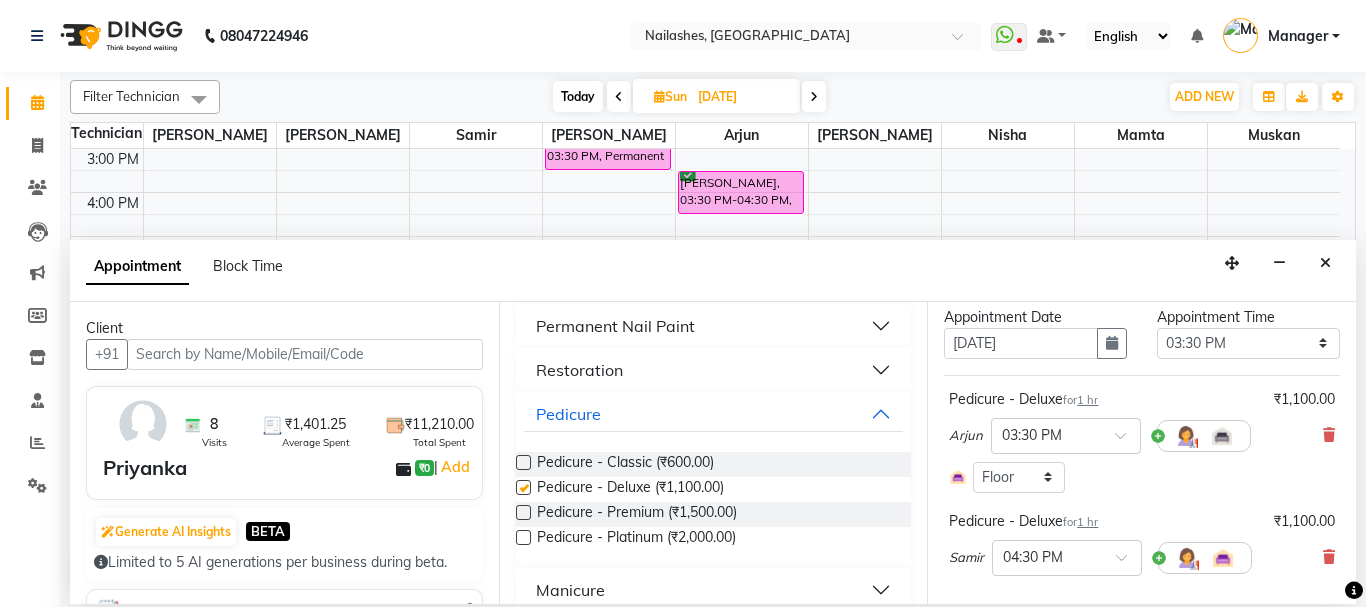 checkbox on "false" 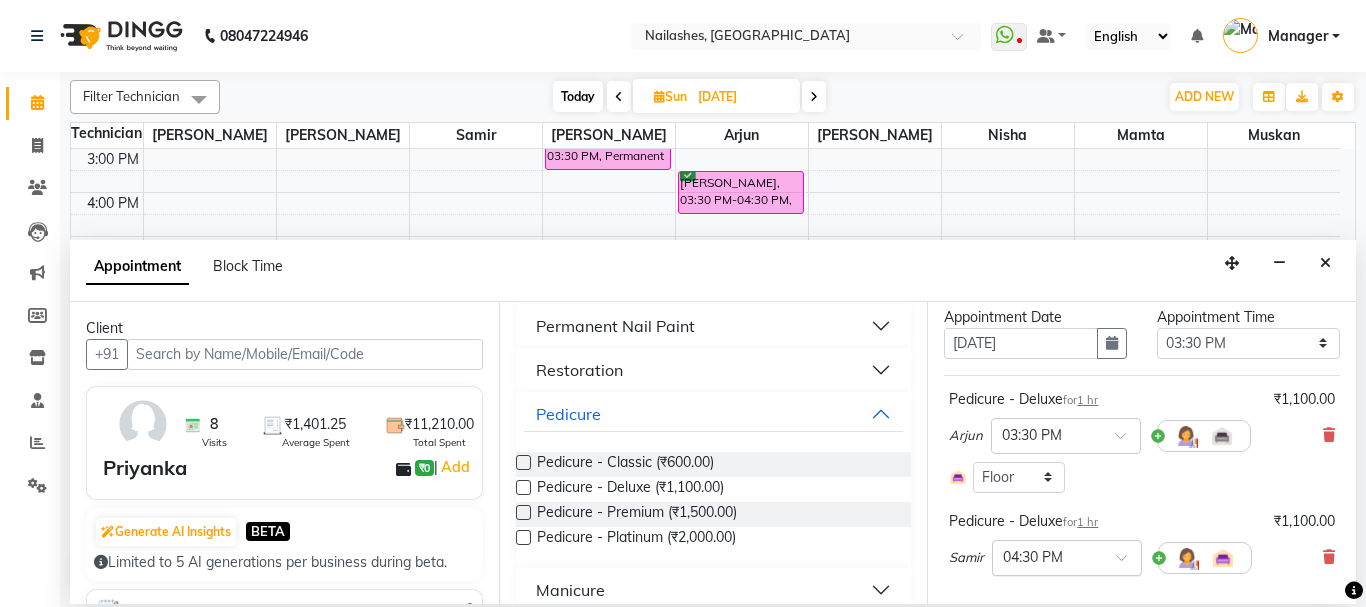 click at bounding box center [1047, 556] 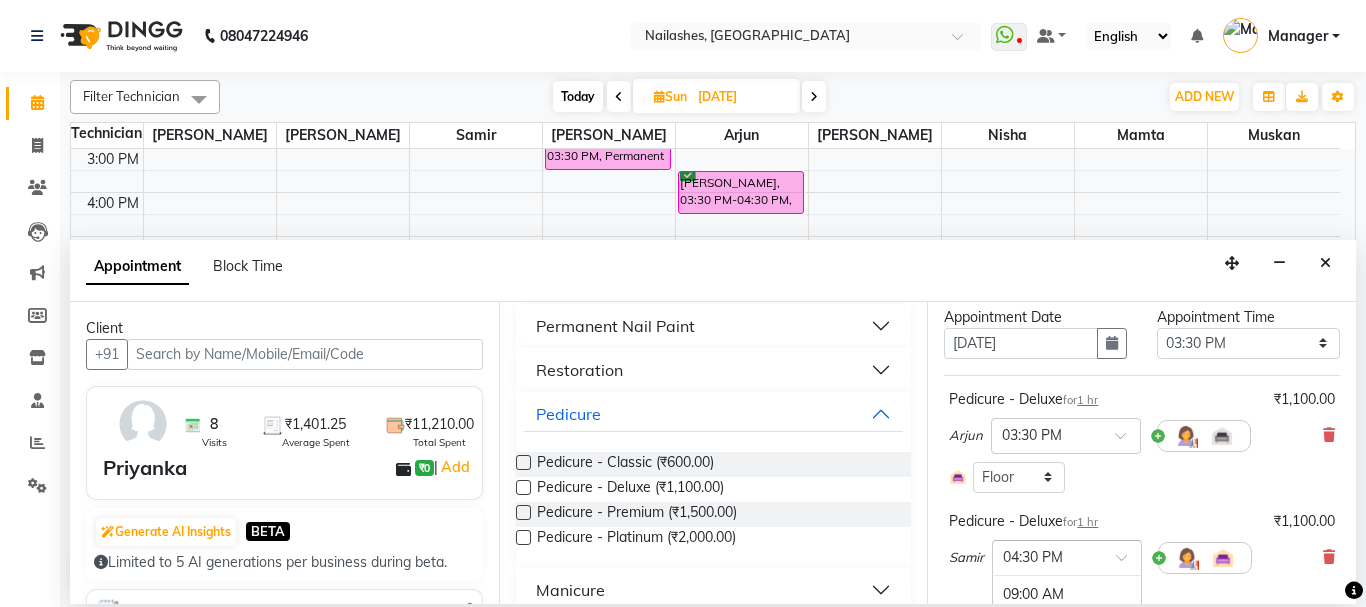 scroll, scrollTop: 1118, scrollLeft: 0, axis: vertical 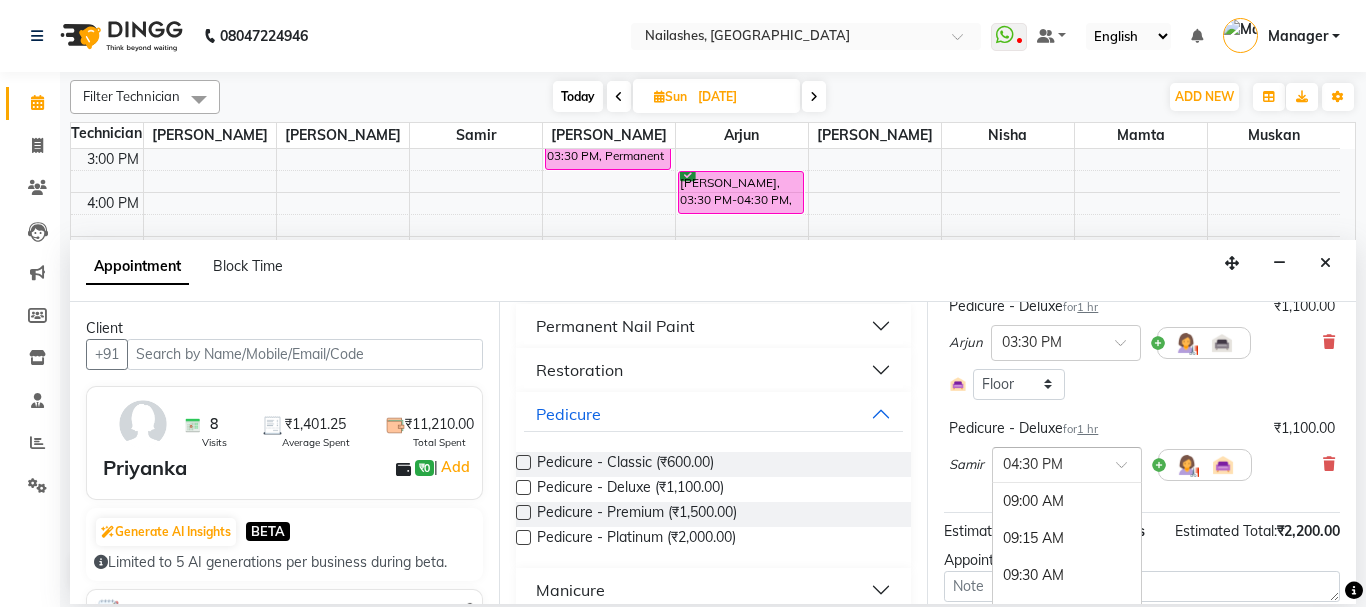 click at bounding box center (1128, 470) 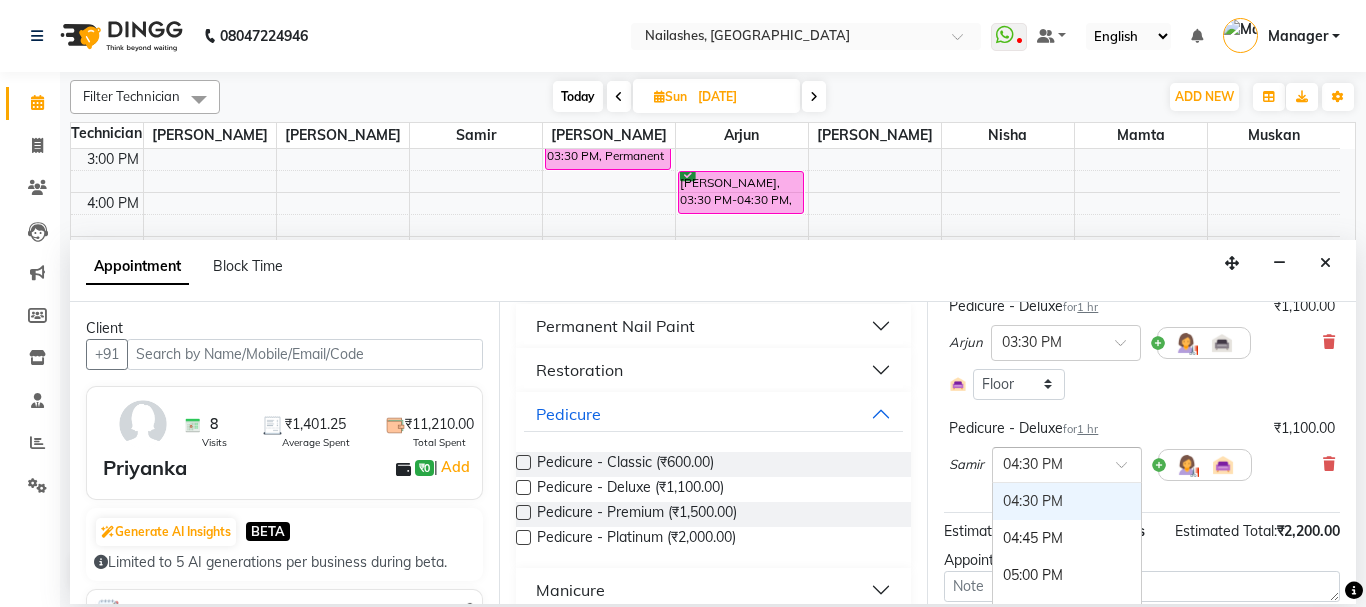 click at bounding box center (1047, 463) 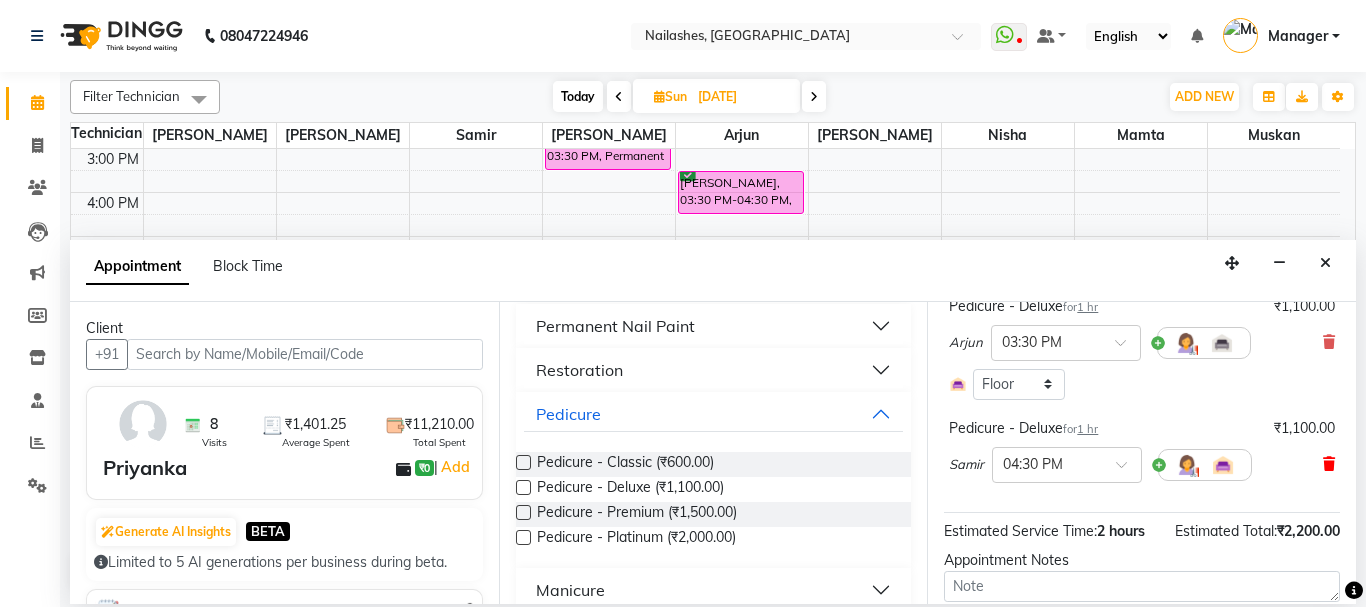 click at bounding box center [1329, 464] 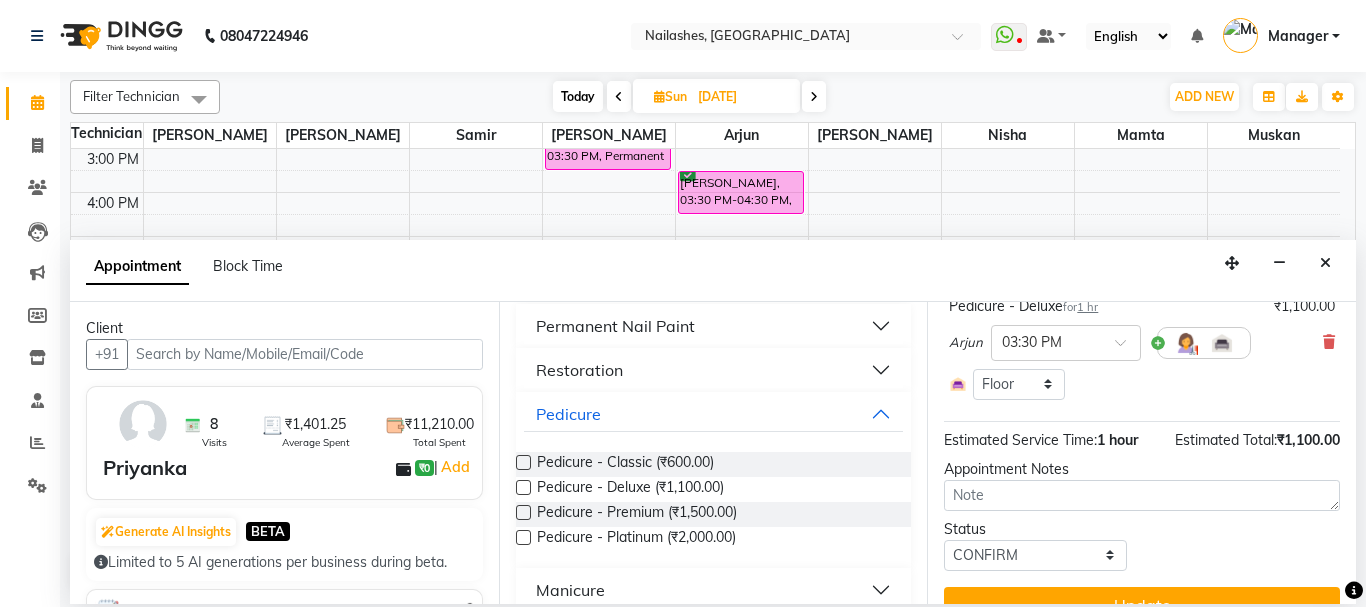 scroll, scrollTop: 0, scrollLeft: 0, axis: both 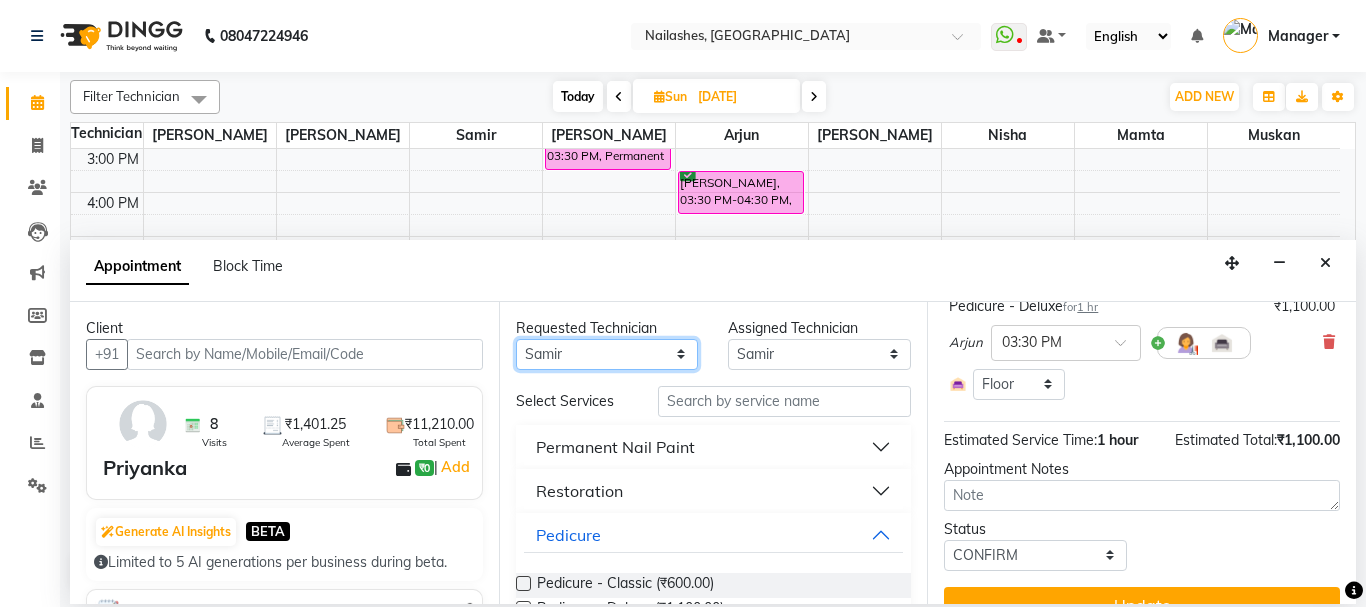 click on "Any Anamika Anita Arjun Mamta Muskan Nisha Samir Shanu Shushanto" at bounding box center [607, 354] 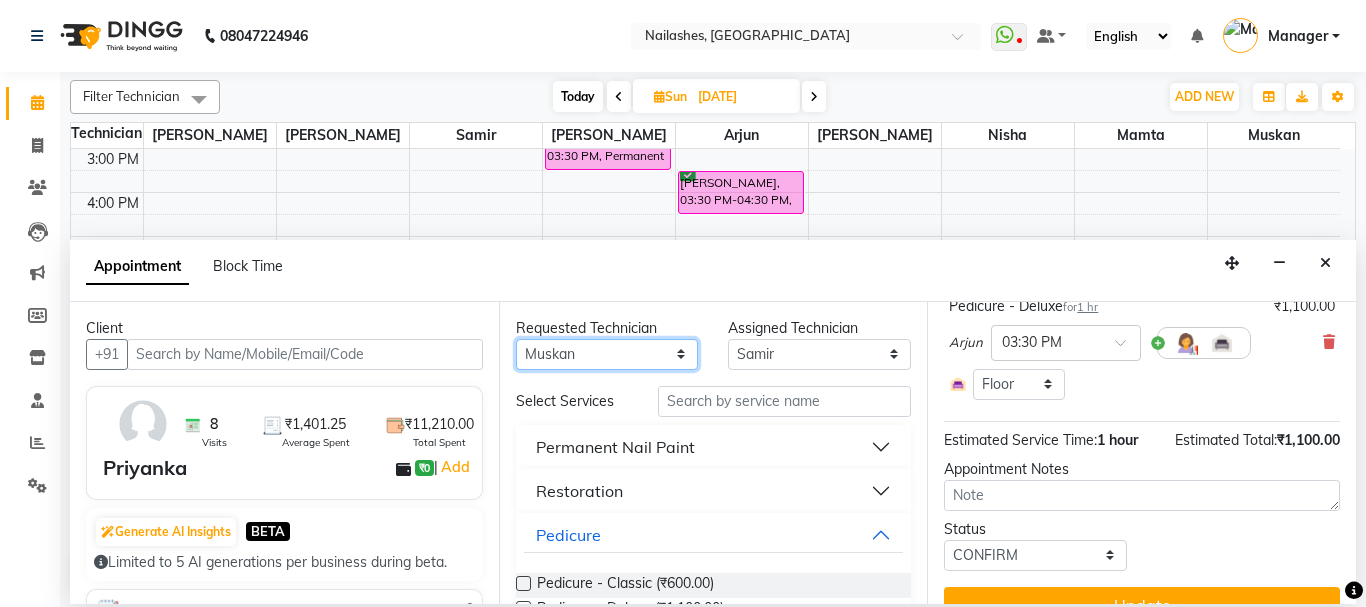 click on "Any Anamika Anita Arjun Mamta Muskan Nisha Samir Shanu Shushanto" at bounding box center [607, 354] 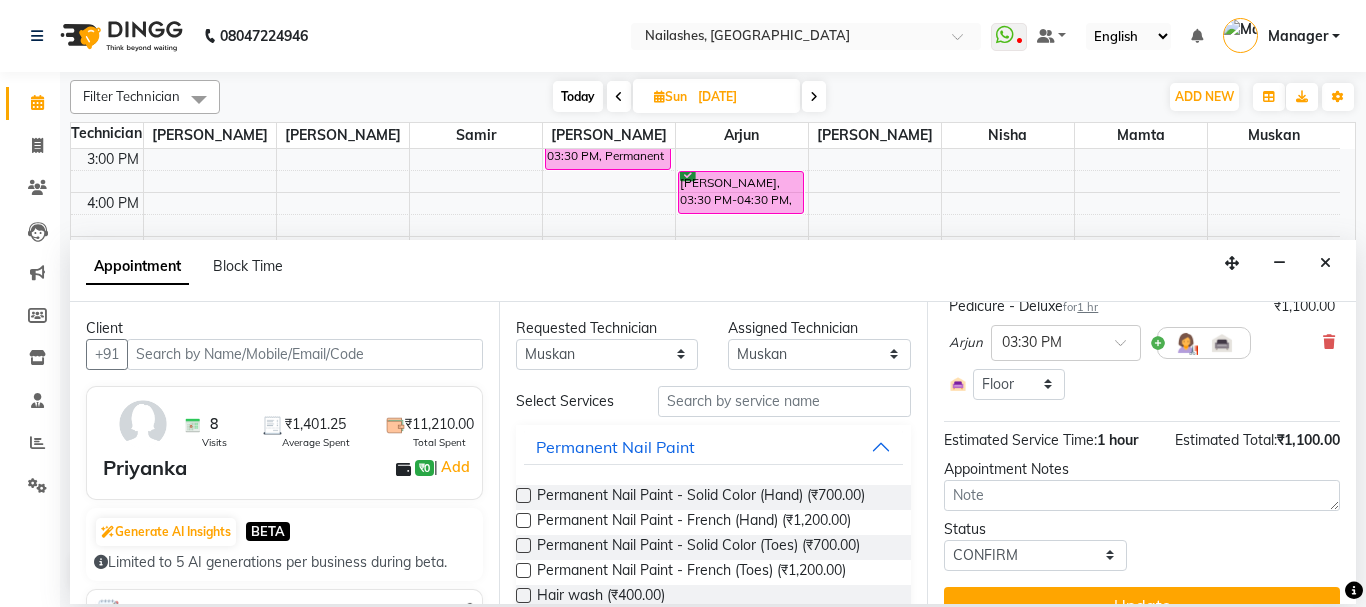 click at bounding box center [523, 495] 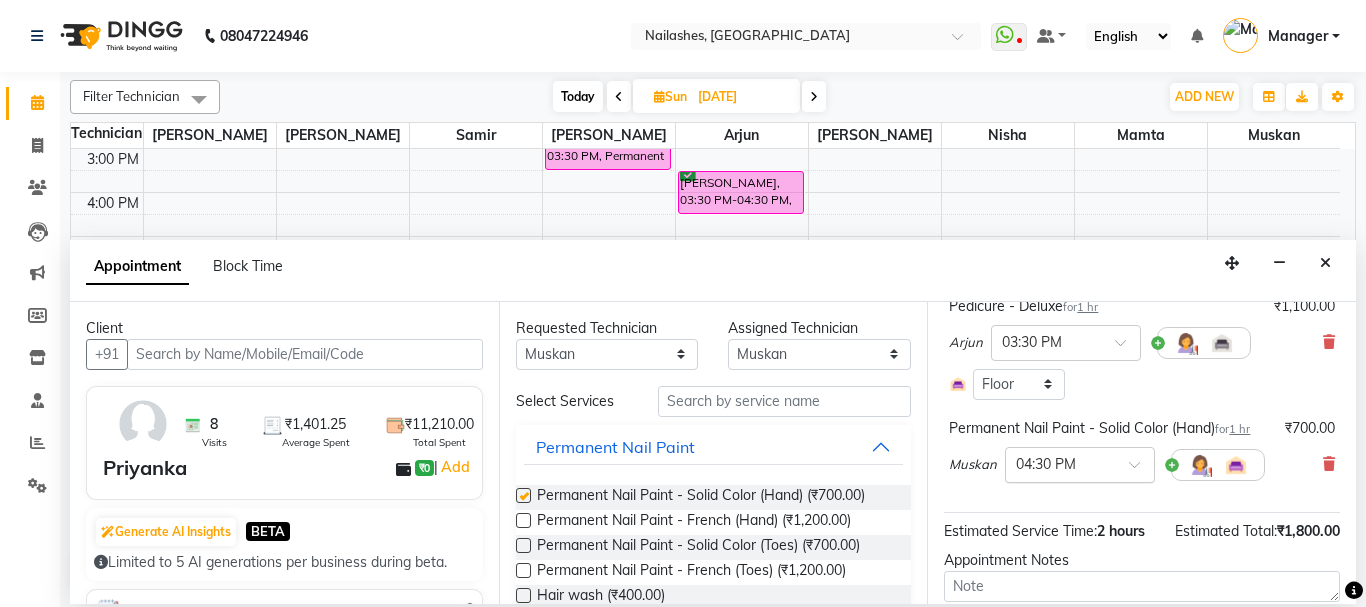 checkbox on "false" 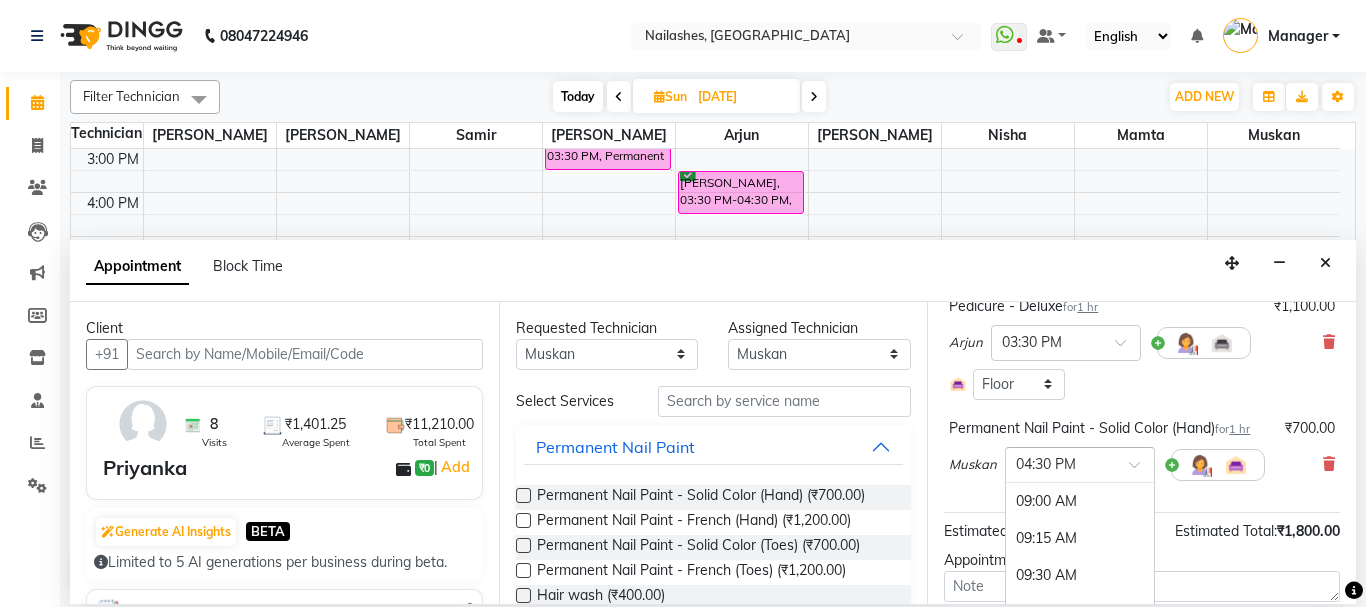 click at bounding box center [1141, 470] 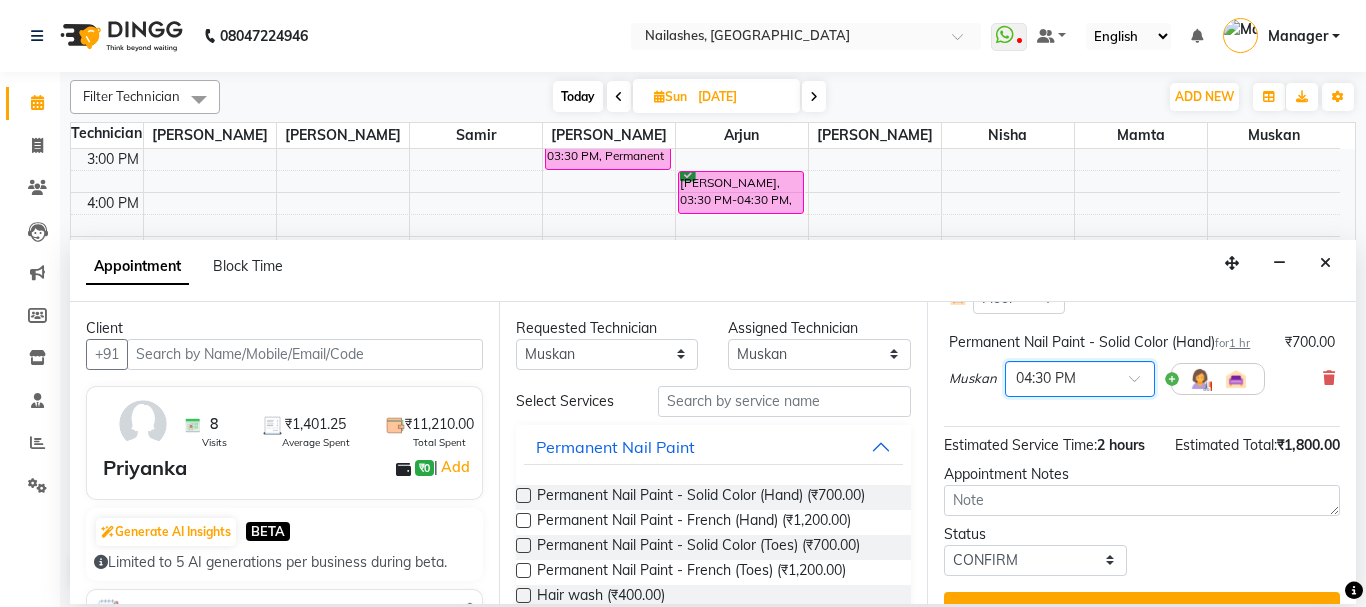 scroll, scrollTop: 310, scrollLeft: 0, axis: vertical 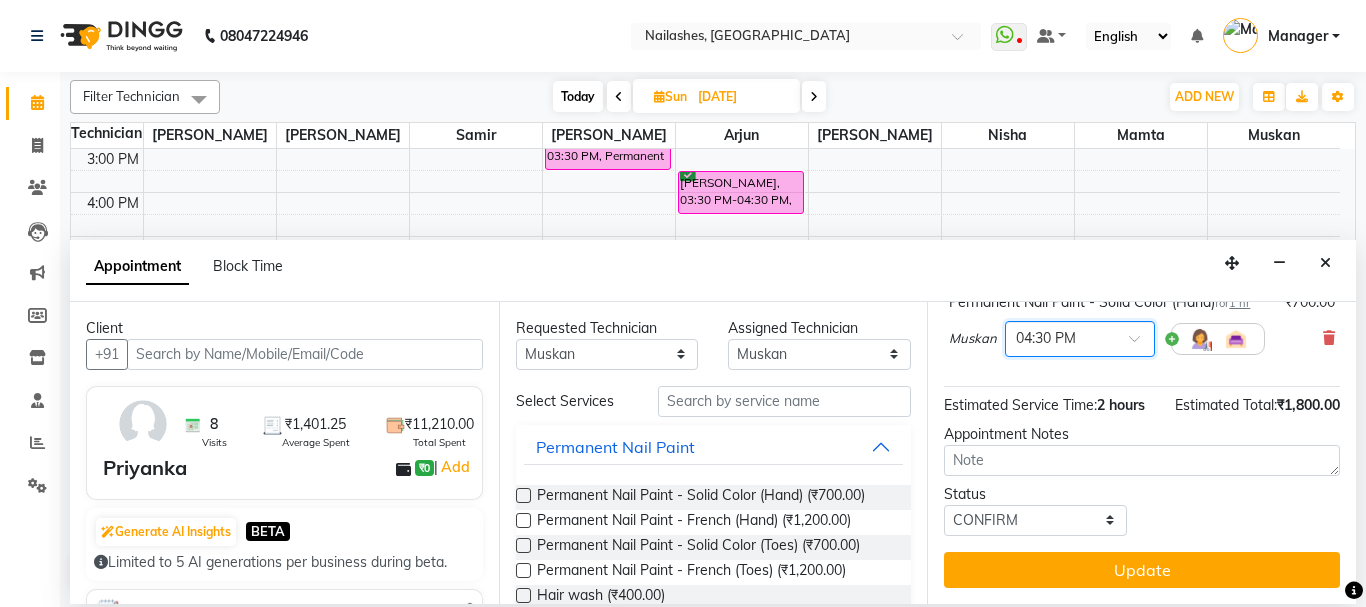 click at bounding box center [1080, 337] 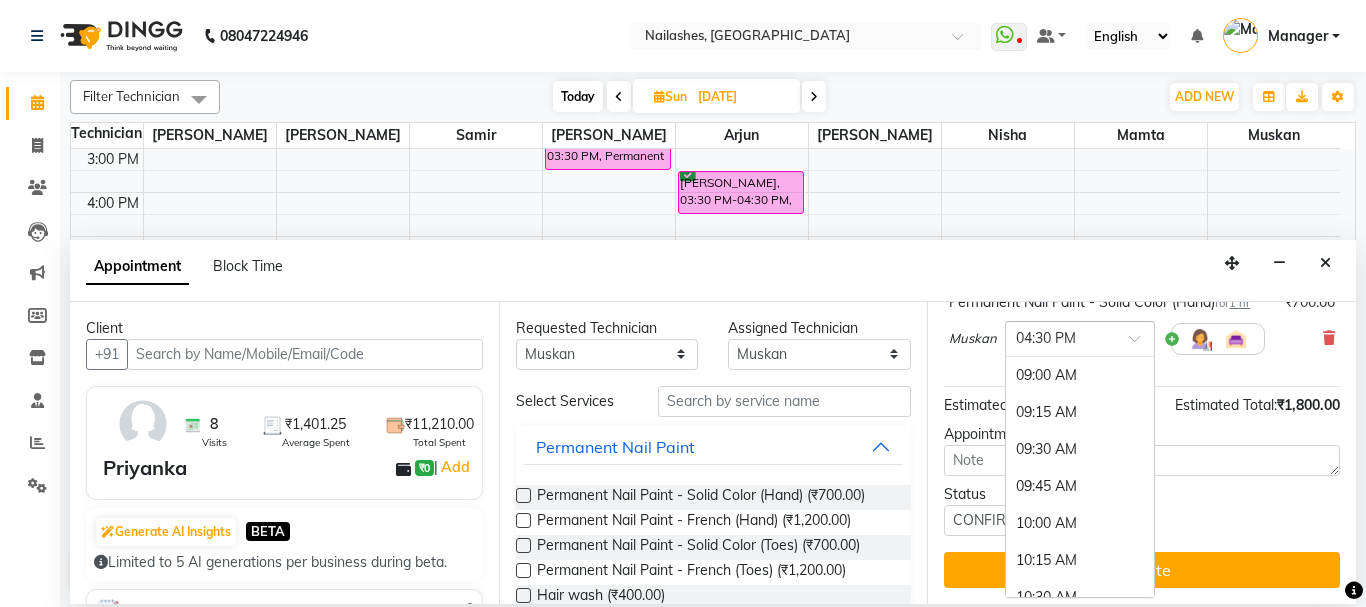 scroll, scrollTop: 1118, scrollLeft: 0, axis: vertical 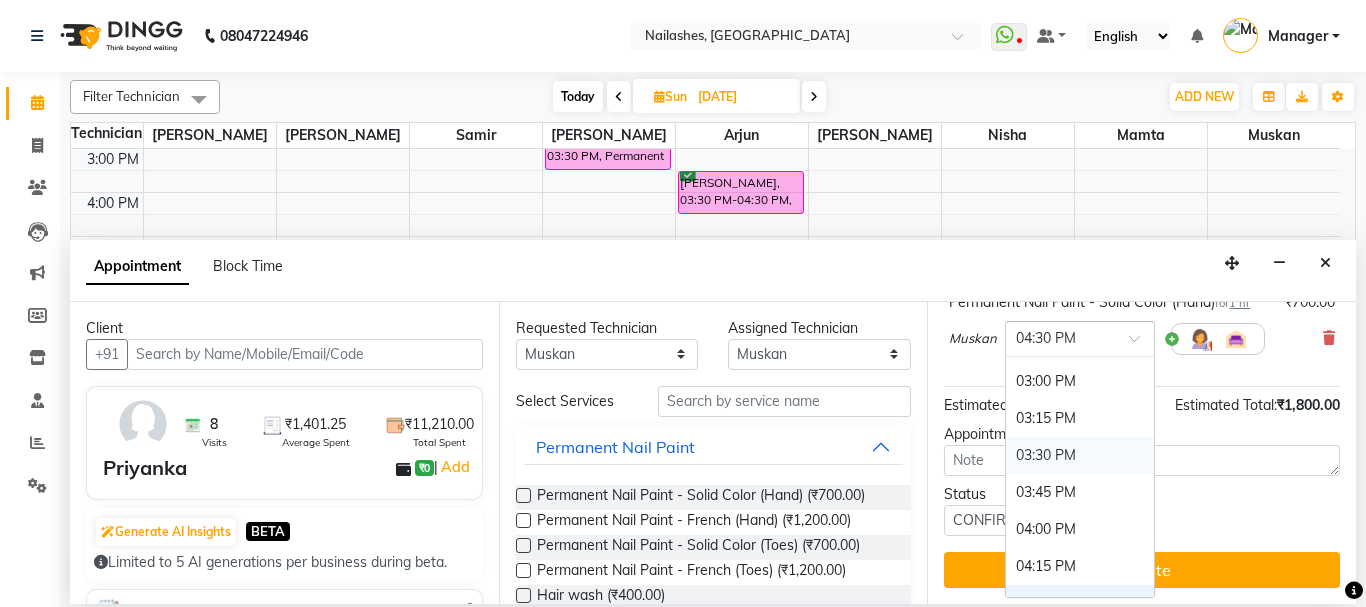click on "03:30 PM" at bounding box center (1080, 455) 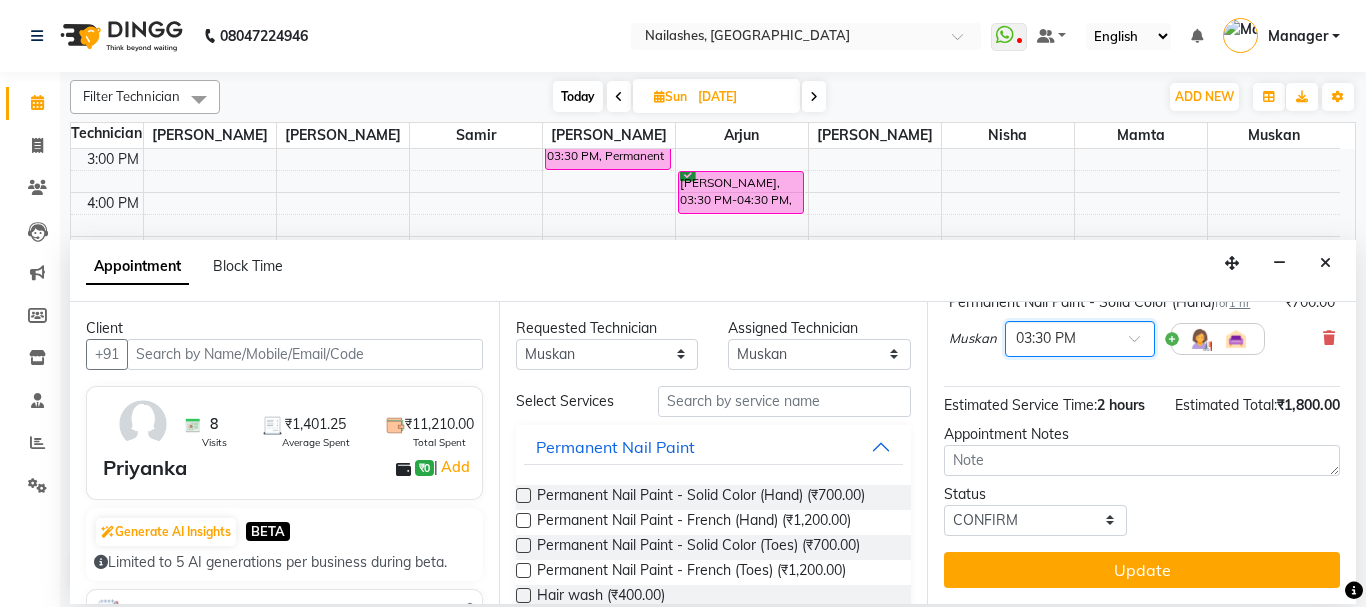 scroll, scrollTop: 331, scrollLeft: 0, axis: vertical 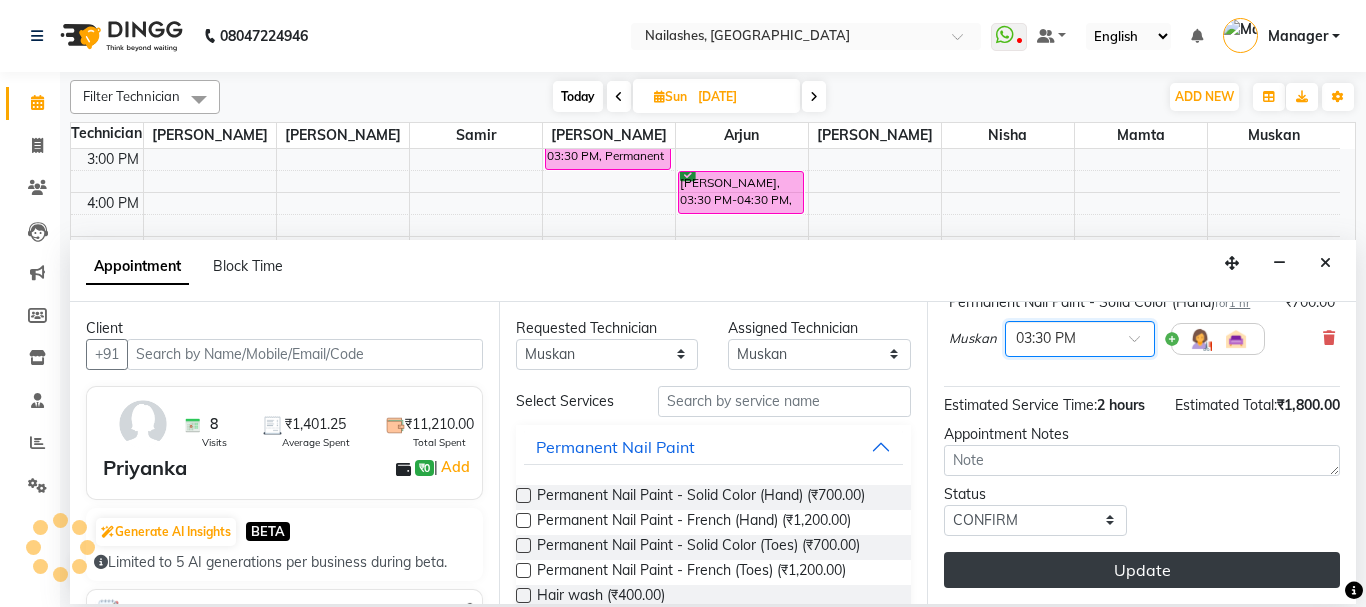 click on "Update" at bounding box center [1142, 570] 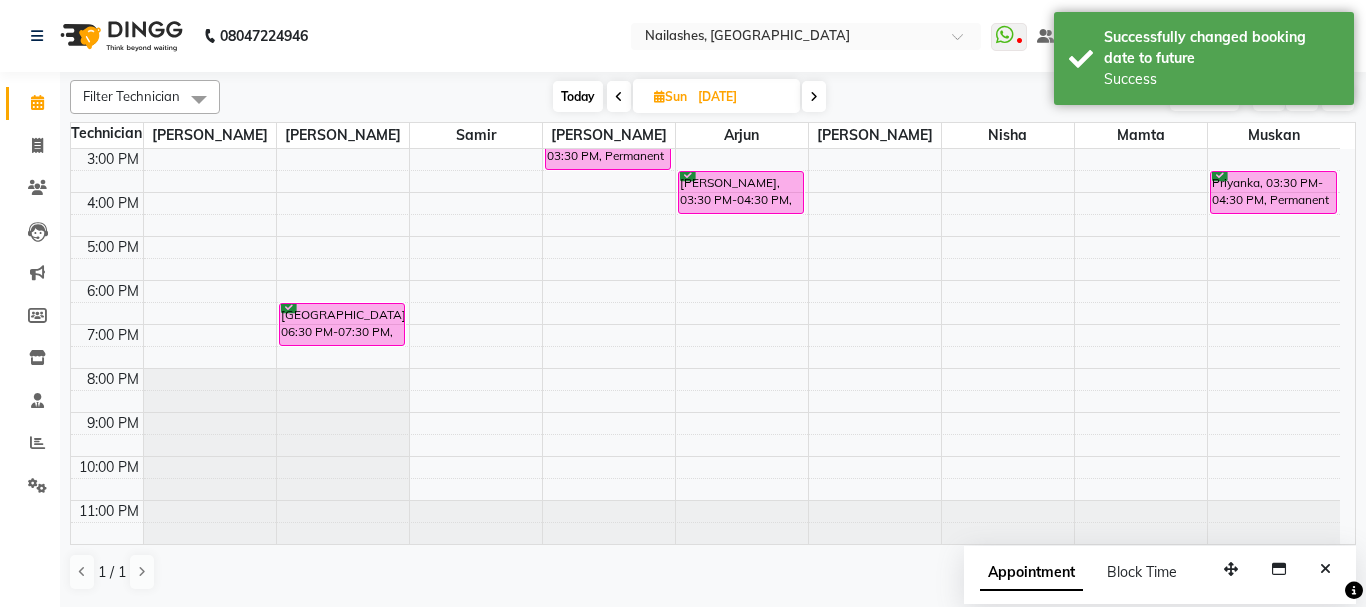 click on "Priyanka, 03:30 PM-04:30 PM, Permanent Nail Paint - Solid Color (Hand)" at bounding box center [1273, 192] 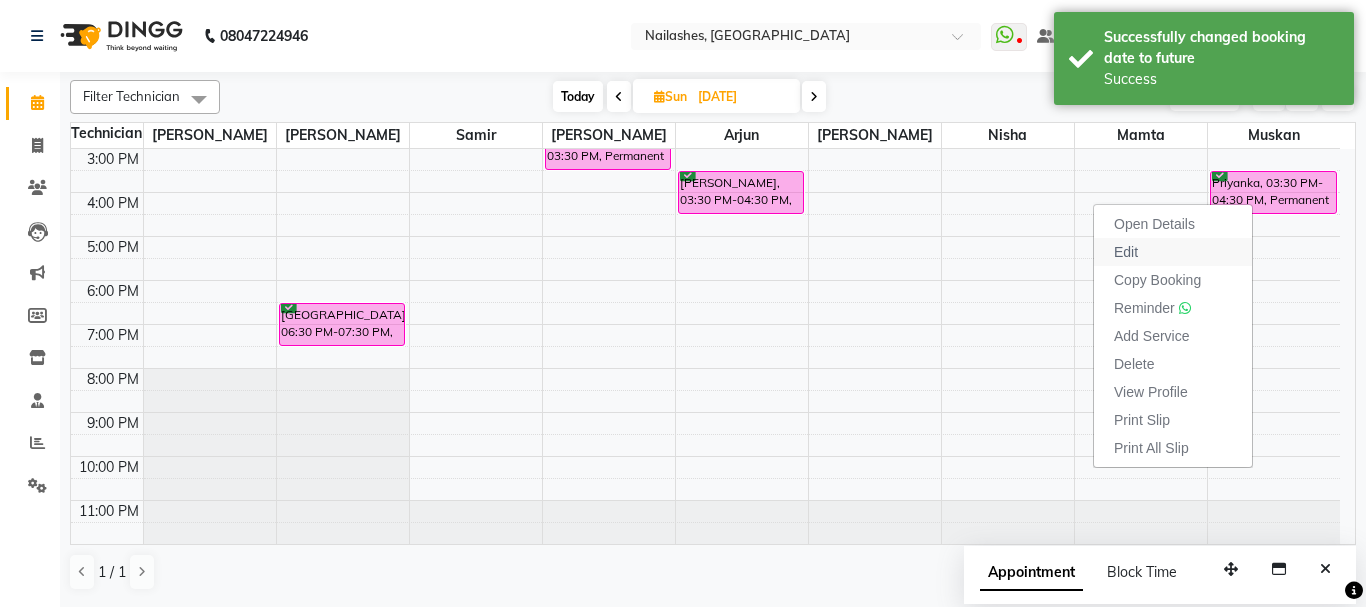 click on "Edit" at bounding box center (1173, 252) 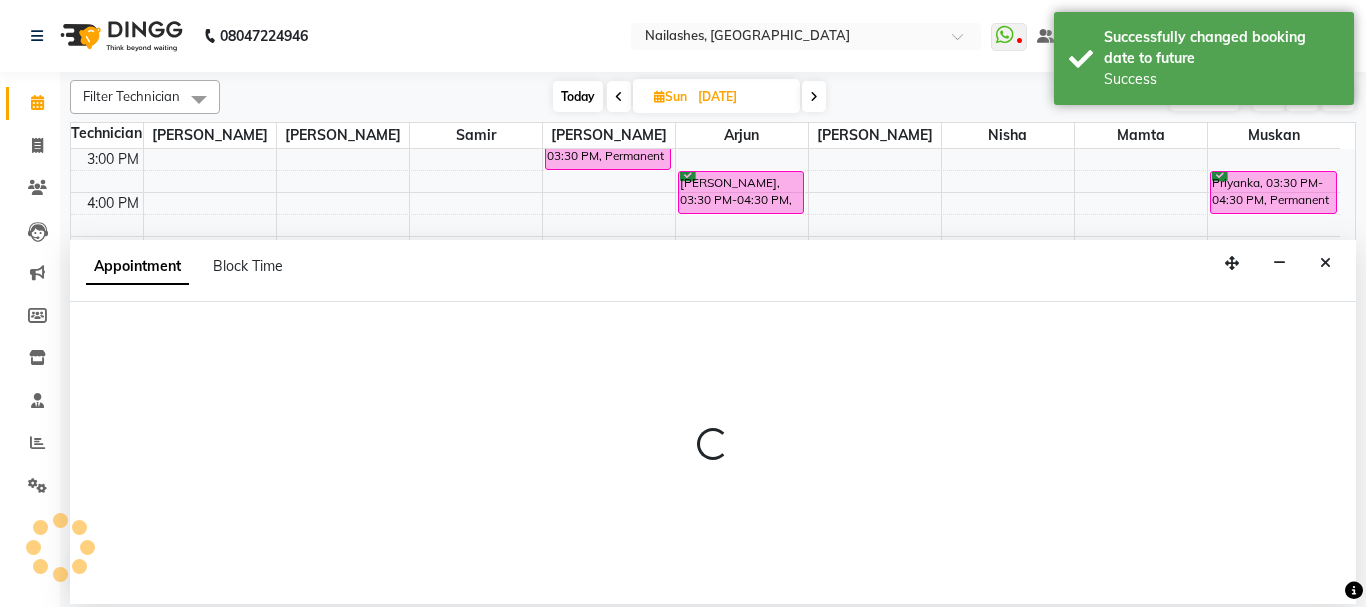 select on "confirm booking" 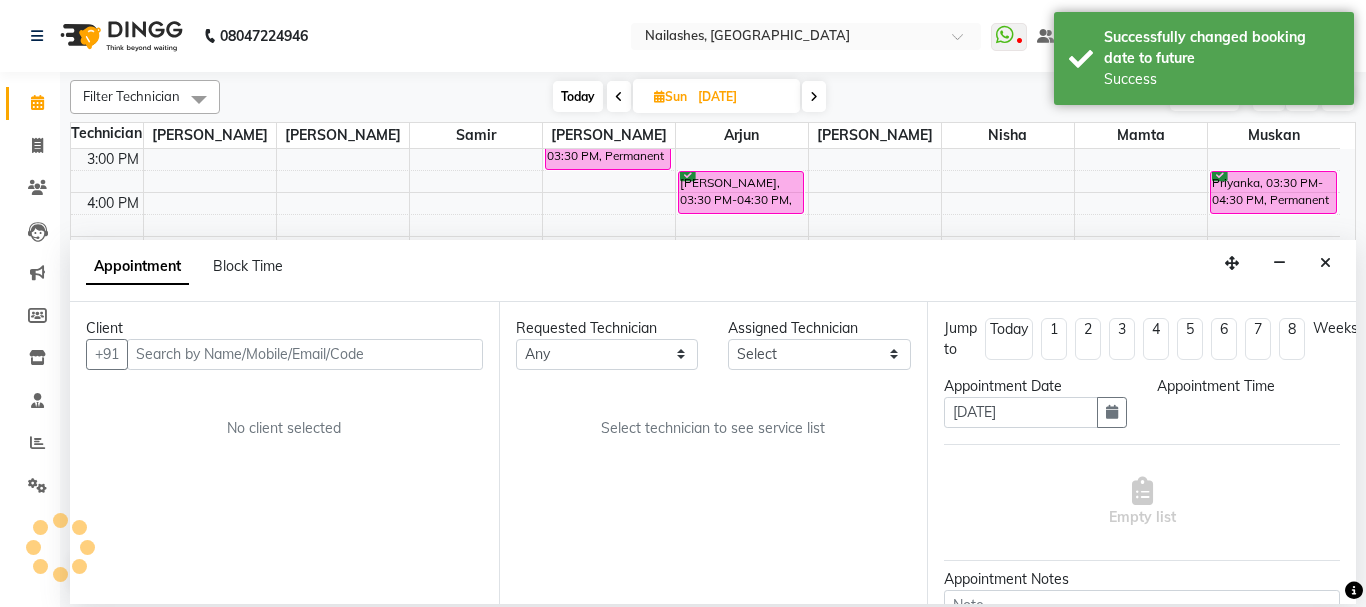 scroll, scrollTop: 308, scrollLeft: 0, axis: vertical 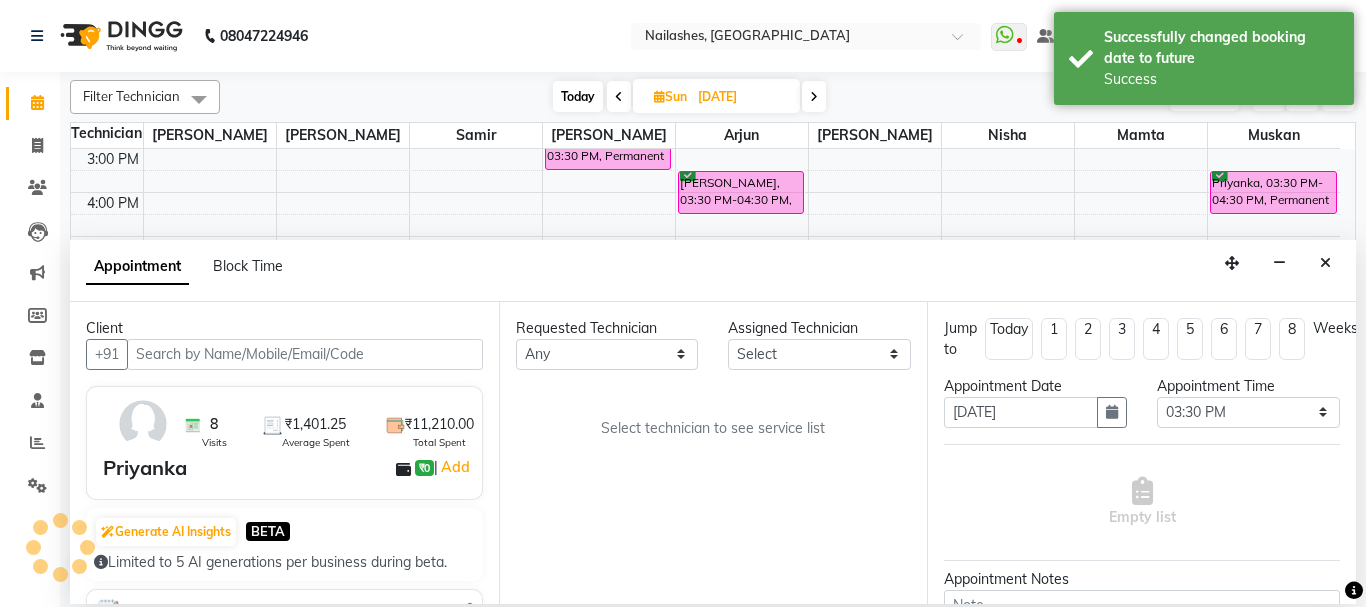 select on "20189" 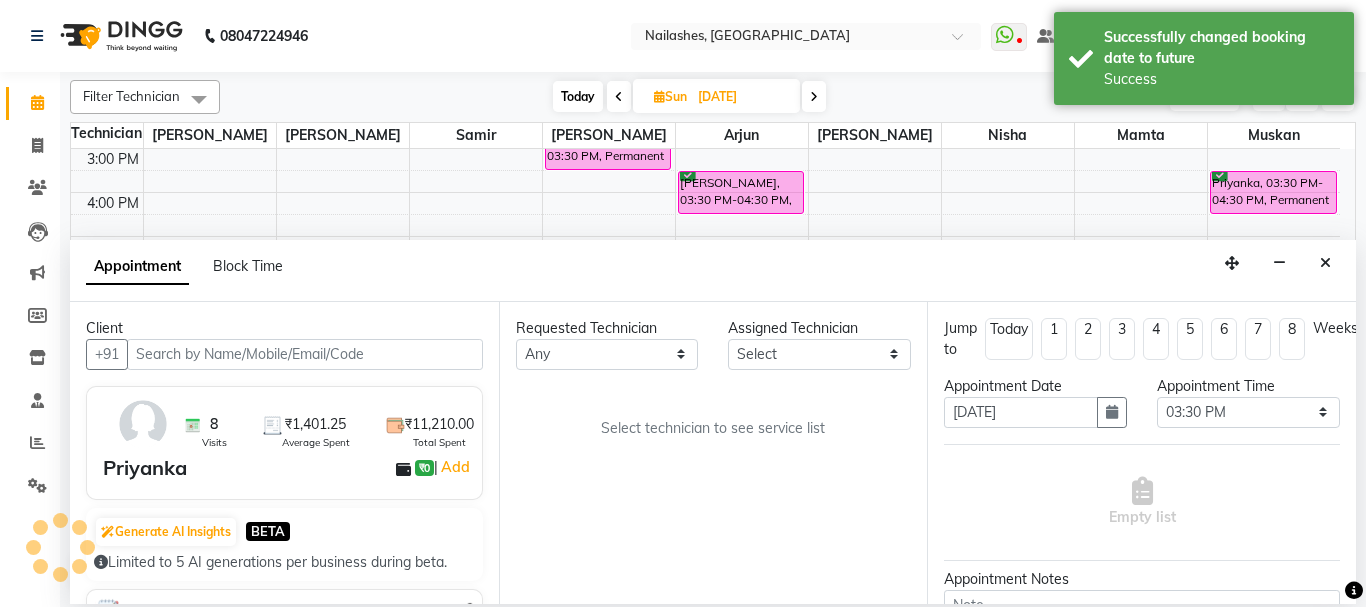select on "20189" 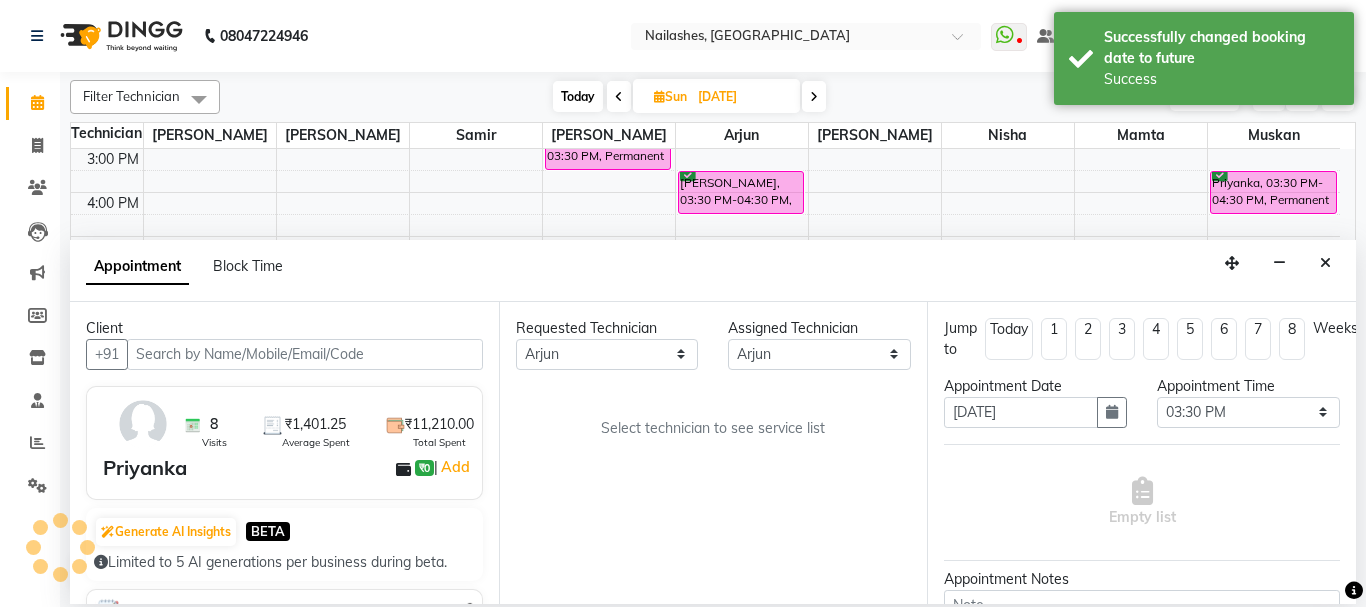 select on "1617" 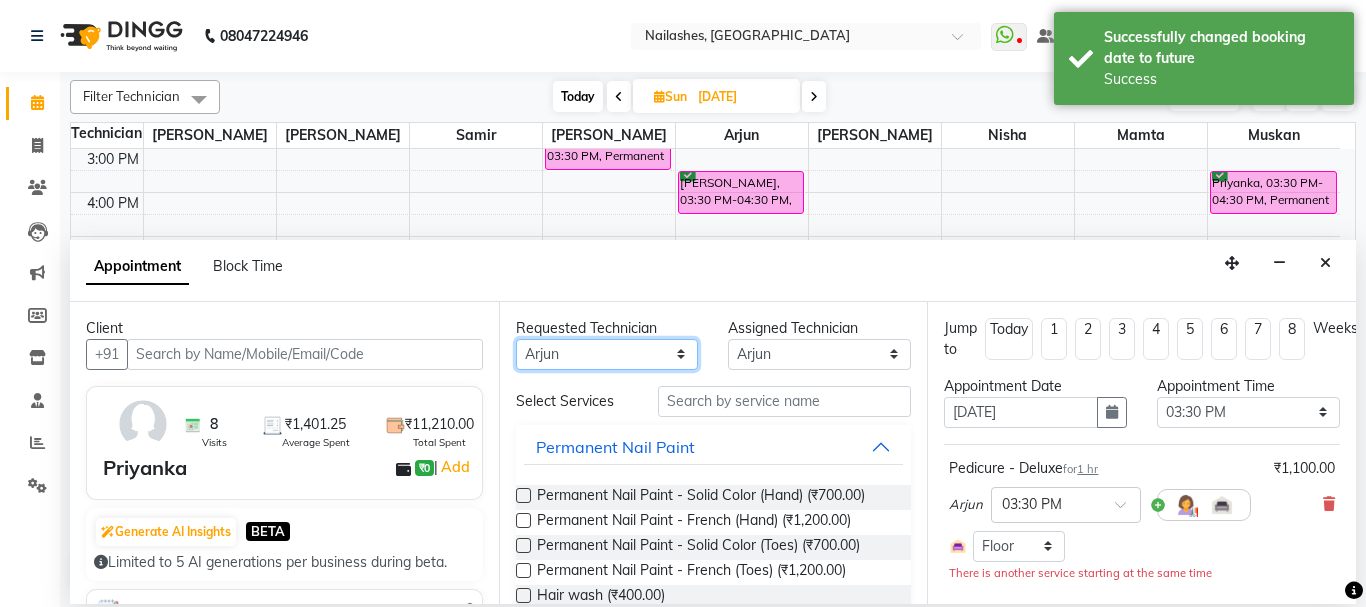 click on "Any Anamika Anita Arjun Mamta Muskan Nisha Samir Shanu Shushanto" at bounding box center (607, 354) 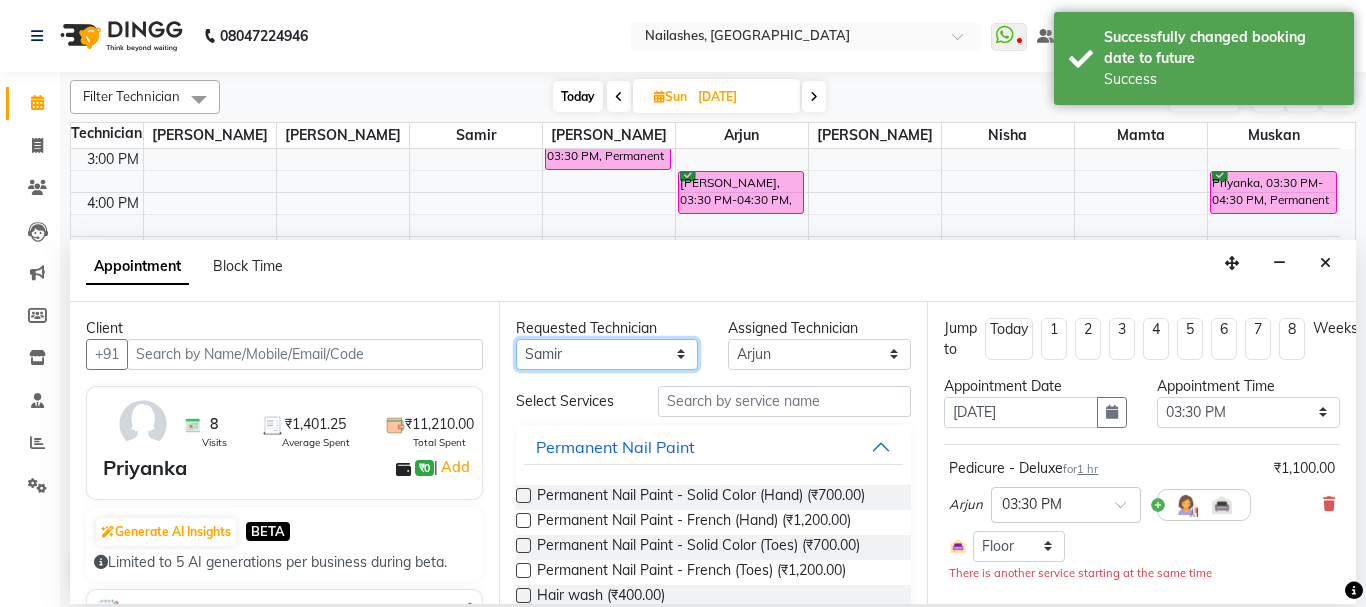 click on "Any Anamika Anita Arjun Mamta Muskan Nisha Samir Shanu Shushanto" at bounding box center [607, 354] 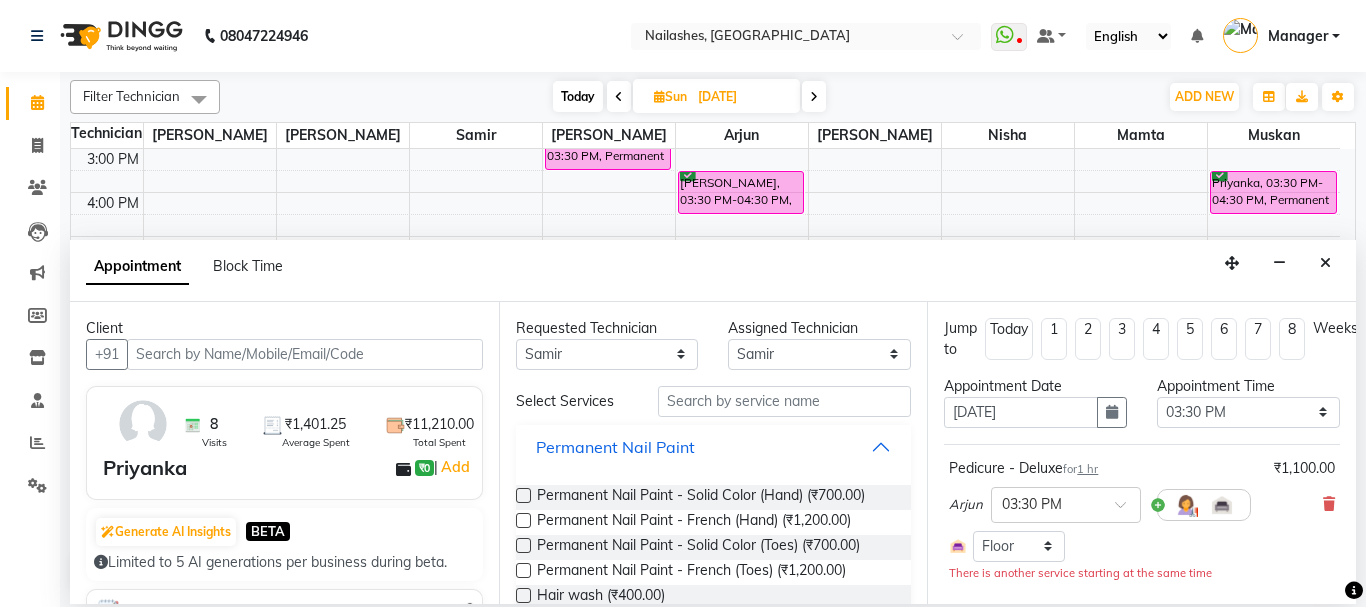 click on "Permanent Nail Paint" at bounding box center [714, 447] 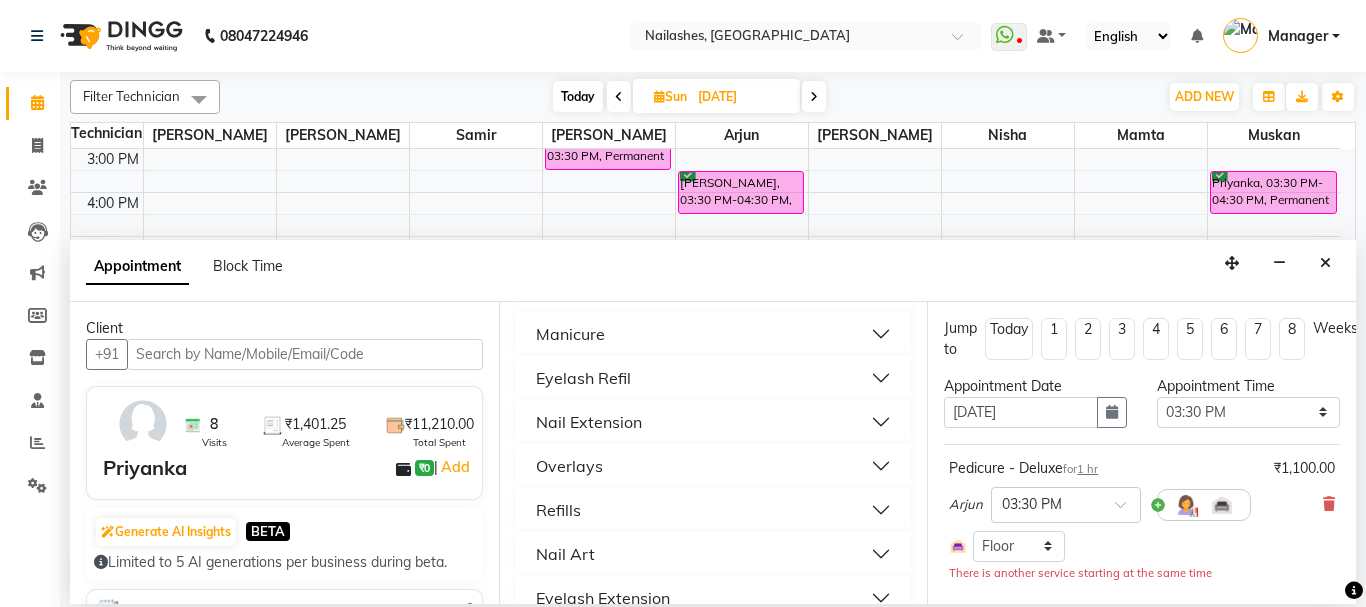 scroll, scrollTop: 132, scrollLeft: 0, axis: vertical 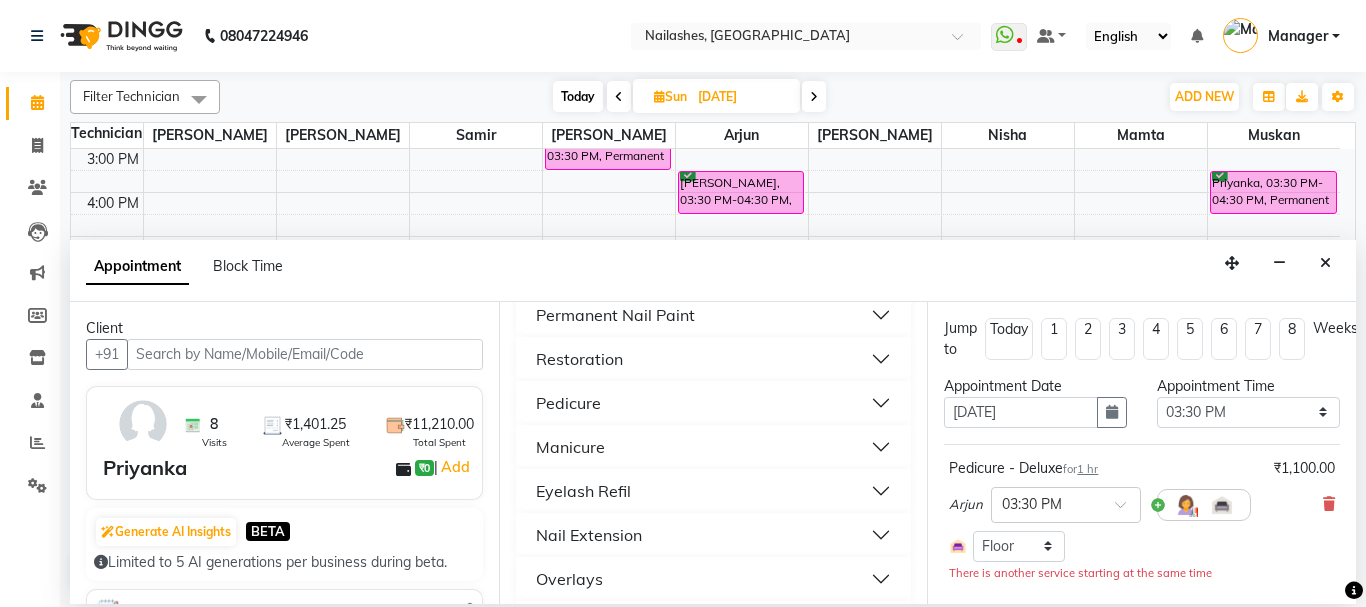 click on "Pedicure" at bounding box center (714, 403) 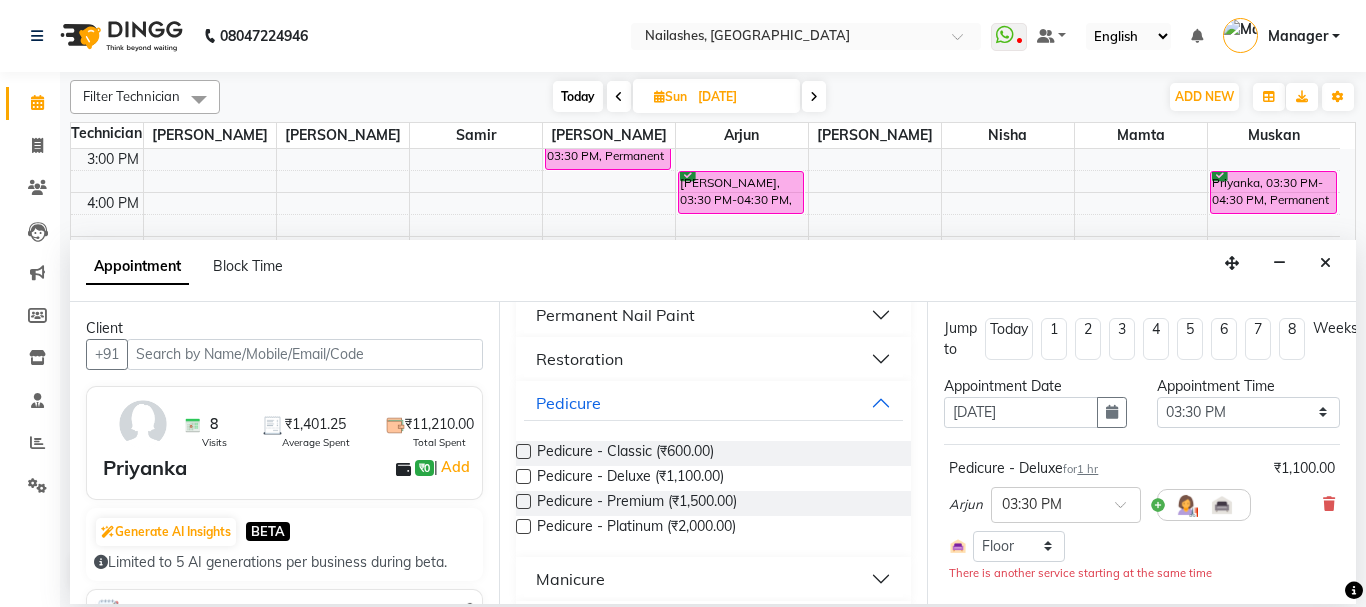 click at bounding box center [523, 476] 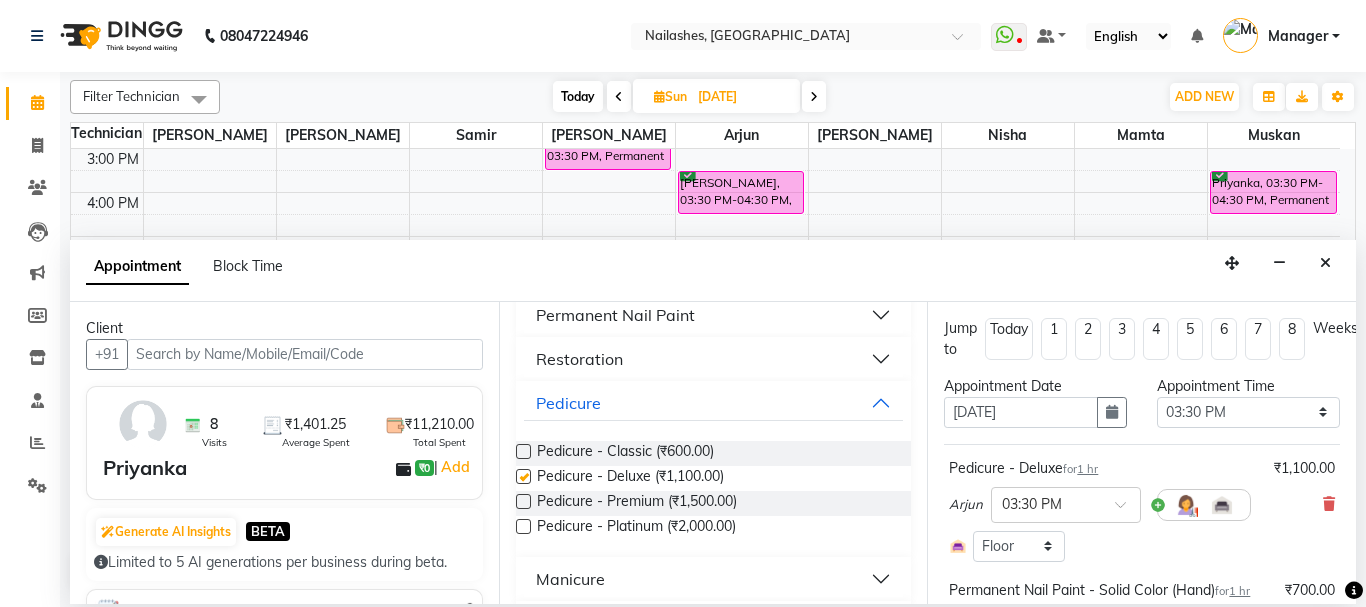 checkbox on "false" 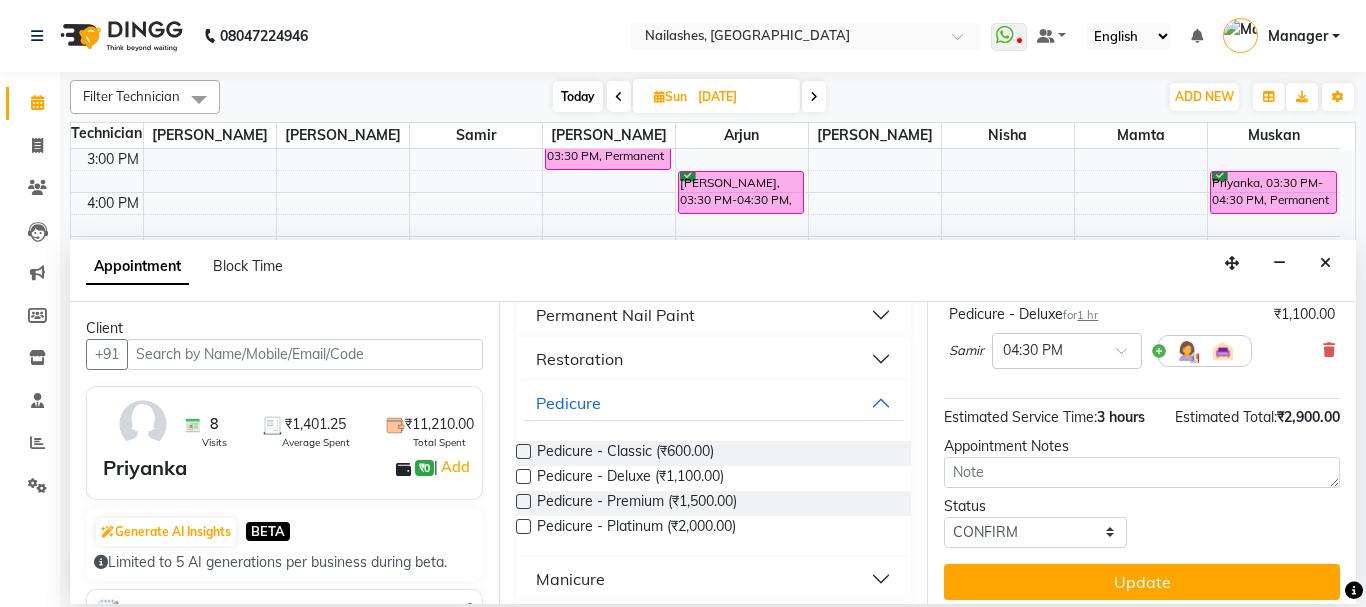 scroll, scrollTop: 407, scrollLeft: 0, axis: vertical 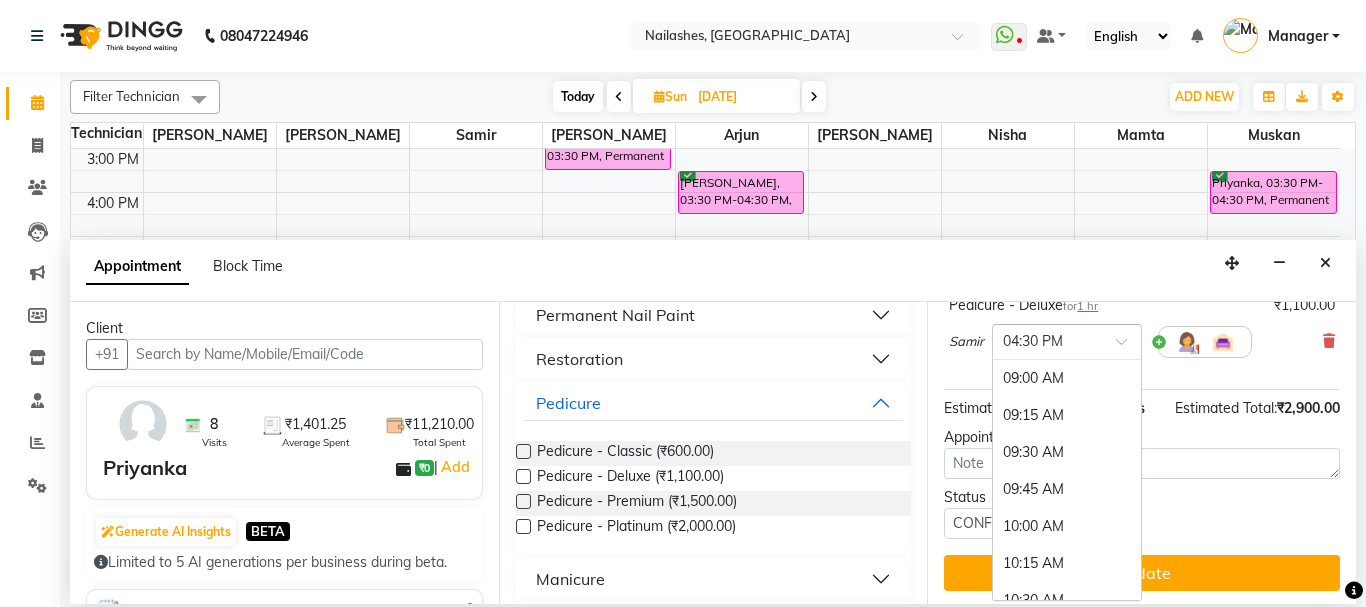 click on "× 04:30 PM" at bounding box center (1067, 342) 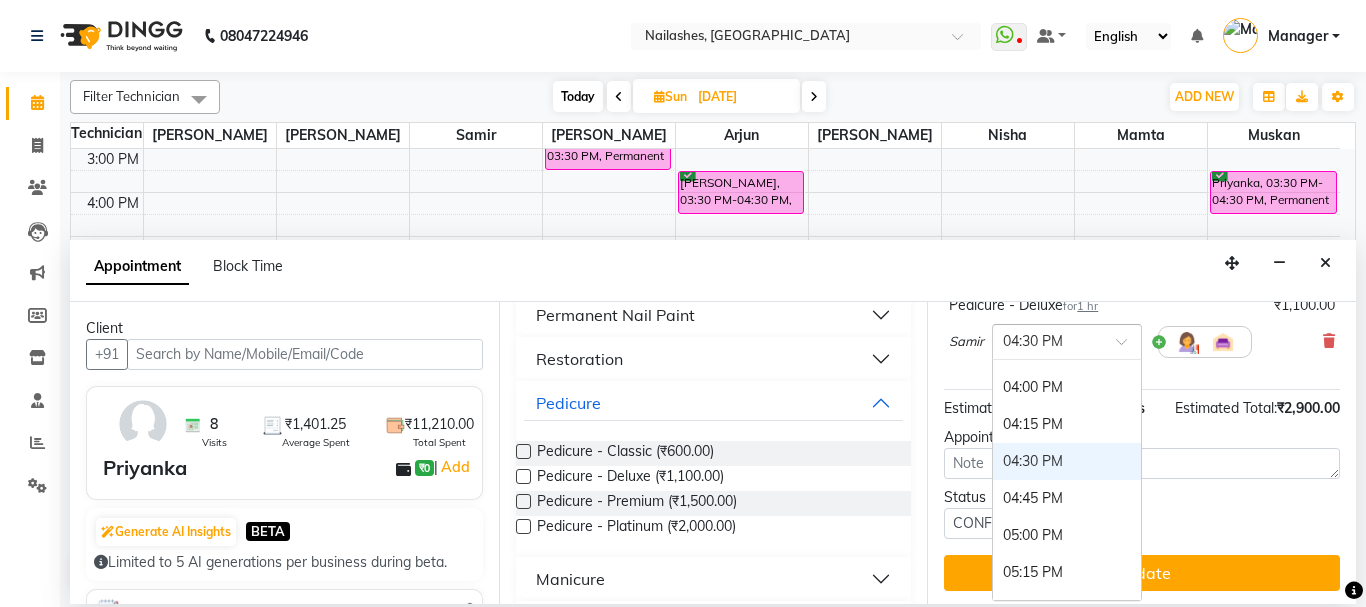 scroll, scrollTop: 879, scrollLeft: 0, axis: vertical 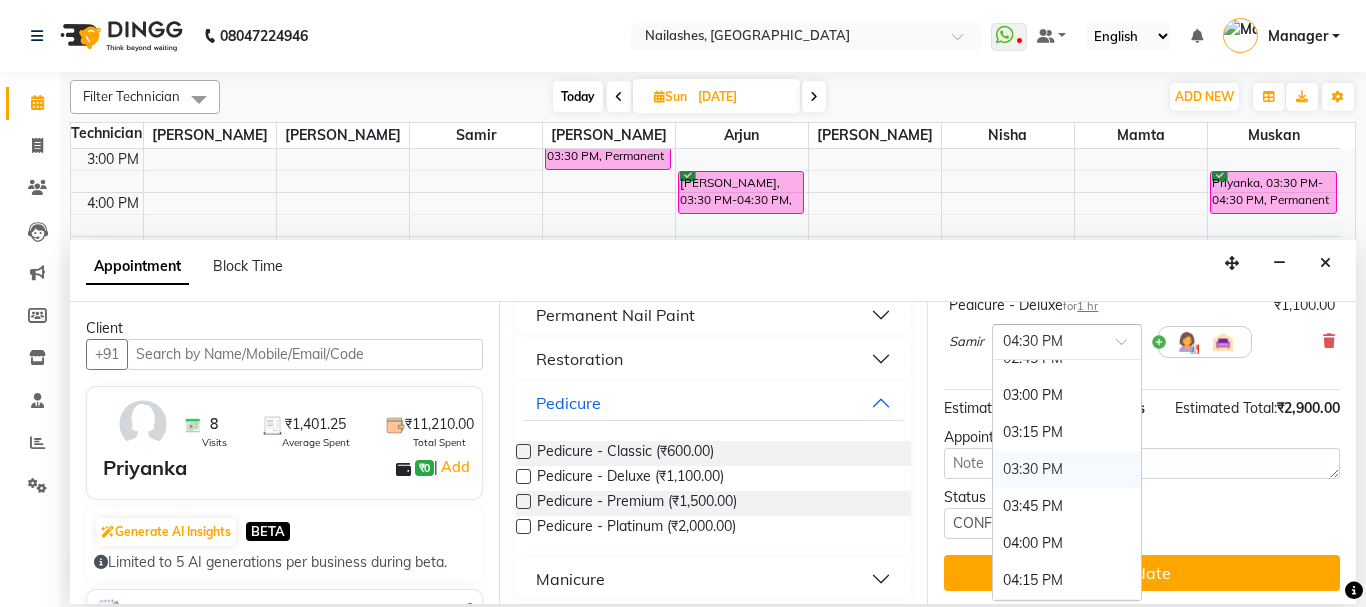 click on "03:30 PM" at bounding box center (1067, 469) 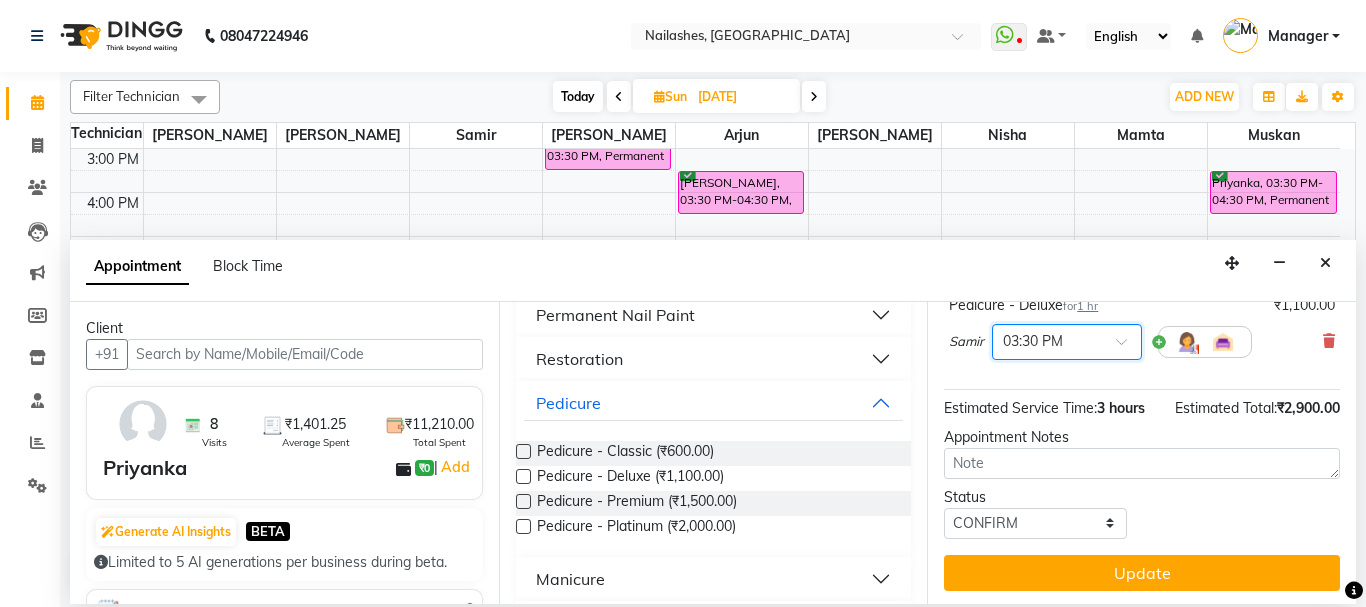 scroll, scrollTop: 488, scrollLeft: 0, axis: vertical 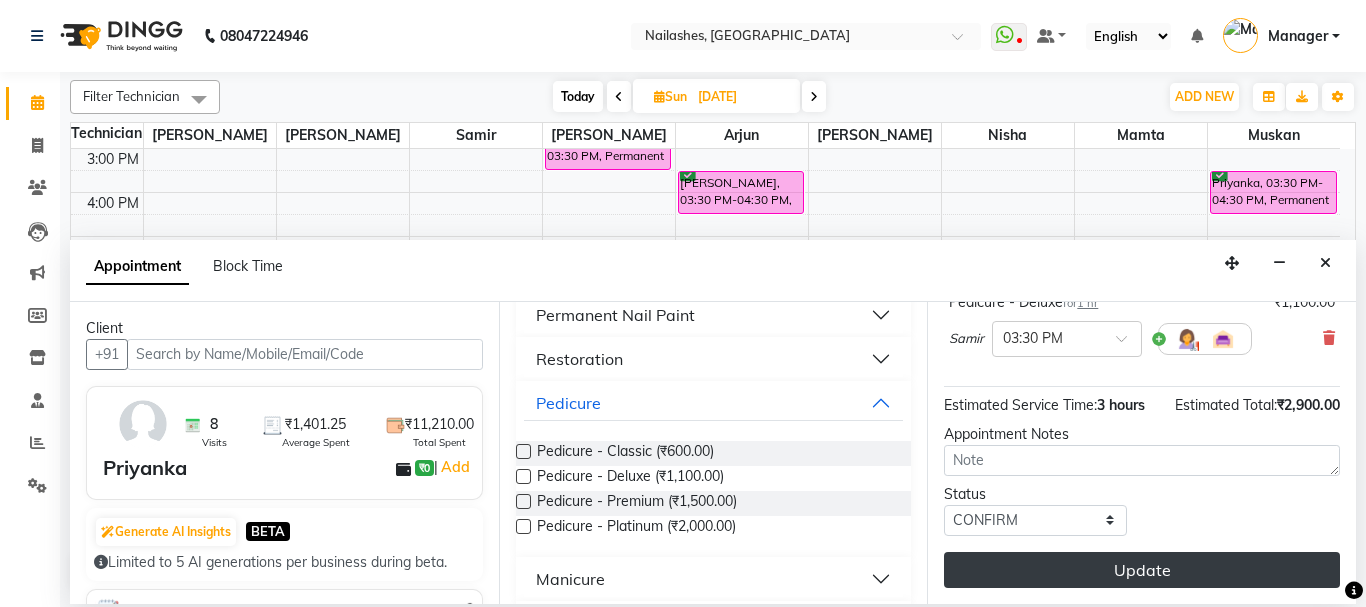 click on "Update" at bounding box center (1142, 570) 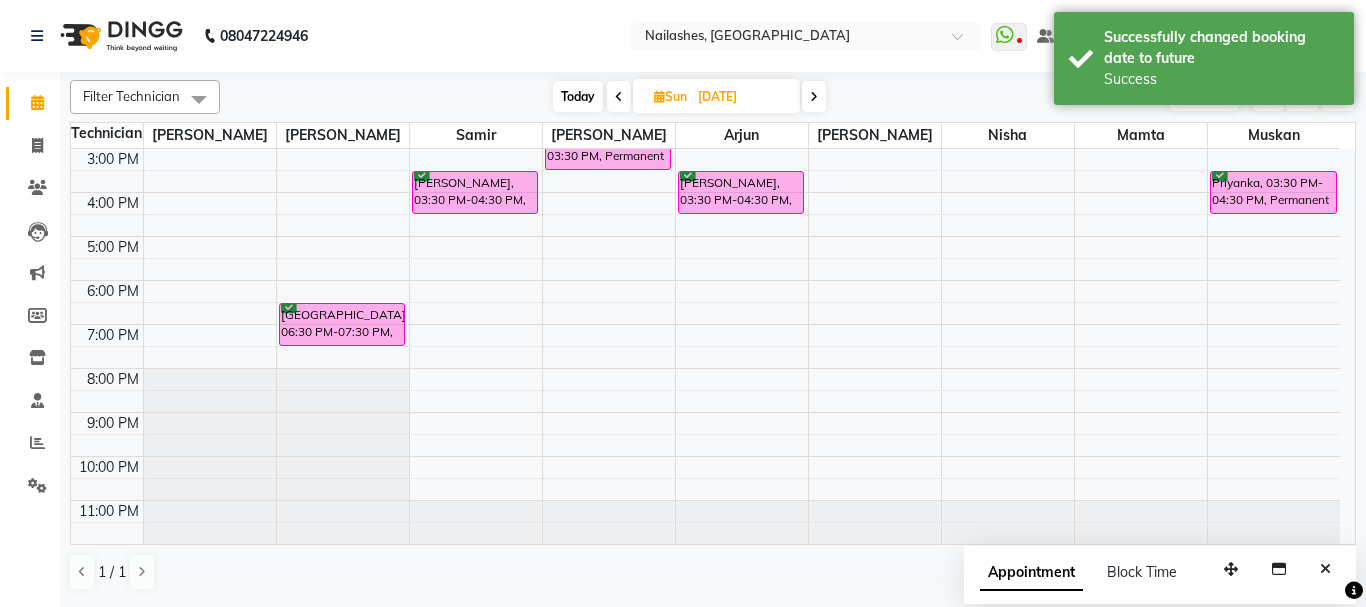 click on "Priyanka, 03:30 PM-04:30 PM, Pedicure - Deluxe" at bounding box center [475, 192] 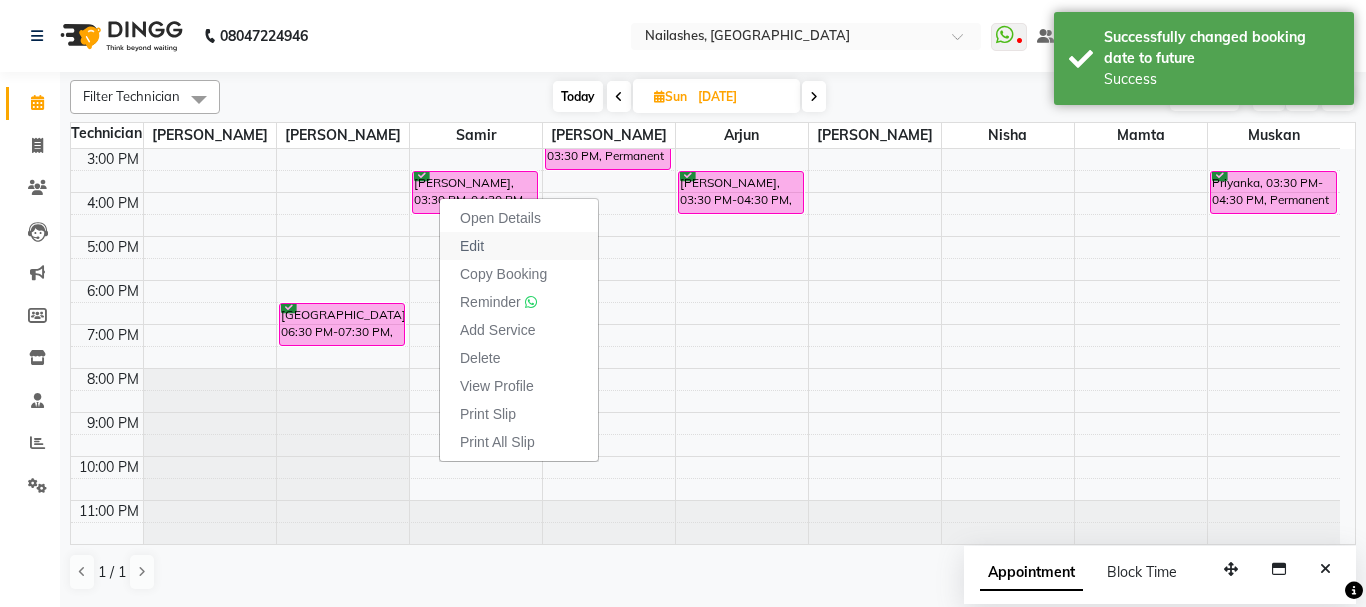 click on "Edit" at bounding box center (519, 246) 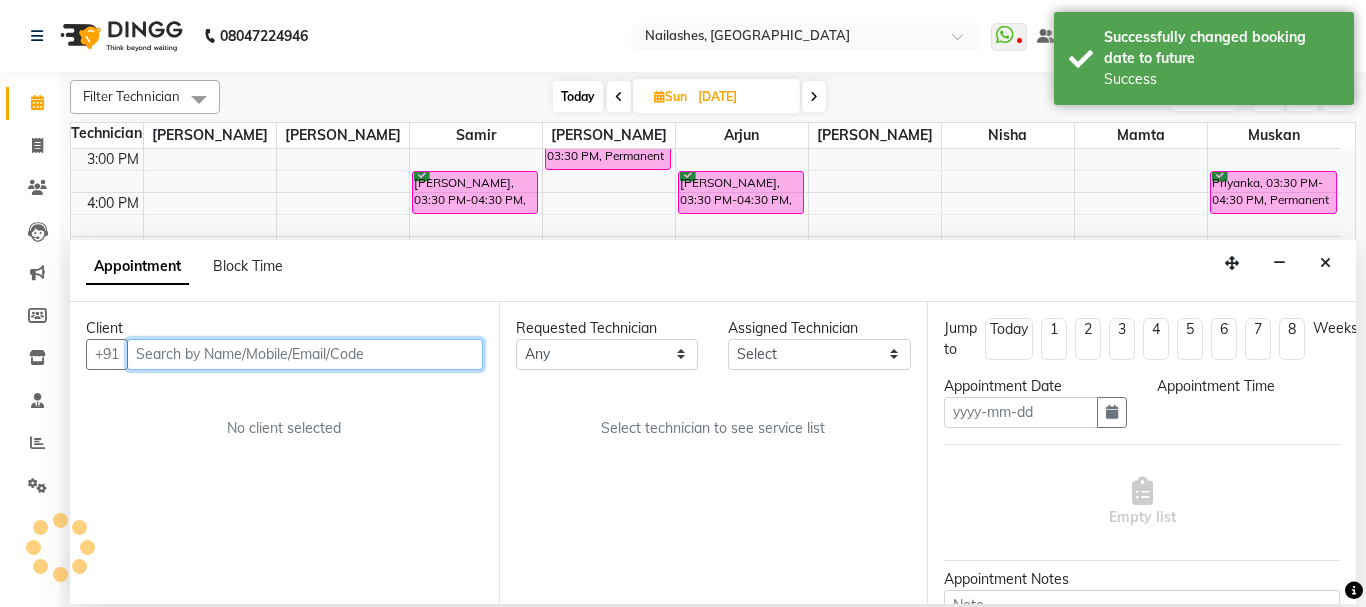 type on "13-07-2025" 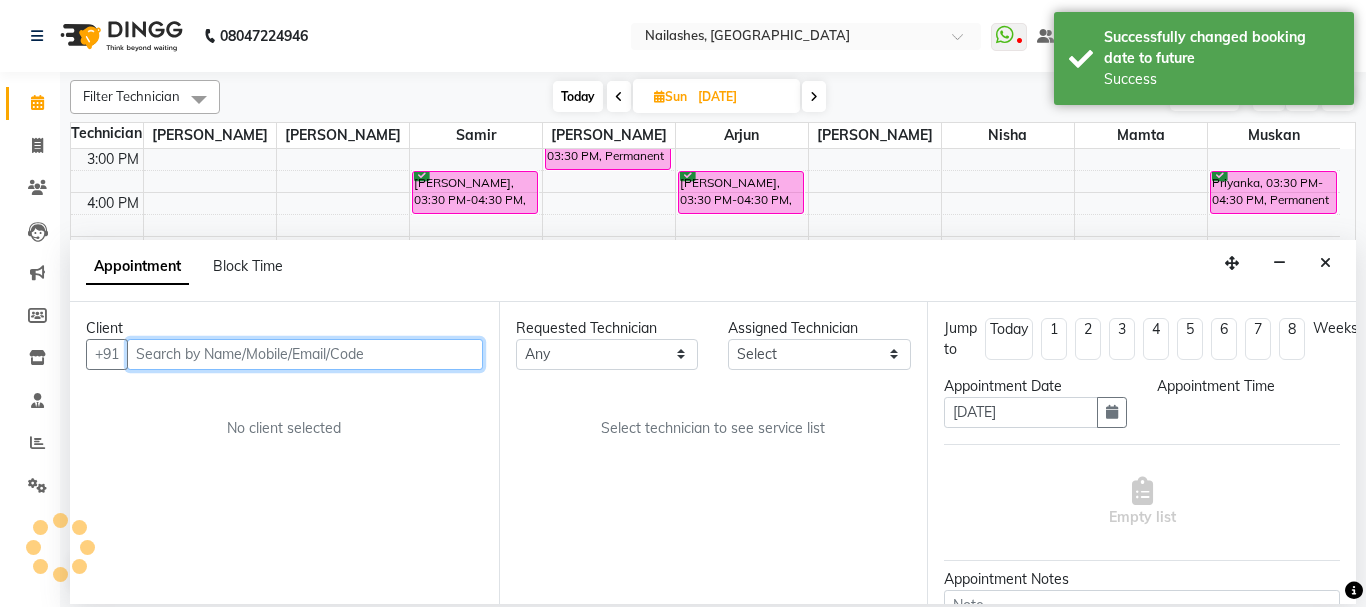 scroll, scrollTop: 0, scrollLeft: 0, axis: both 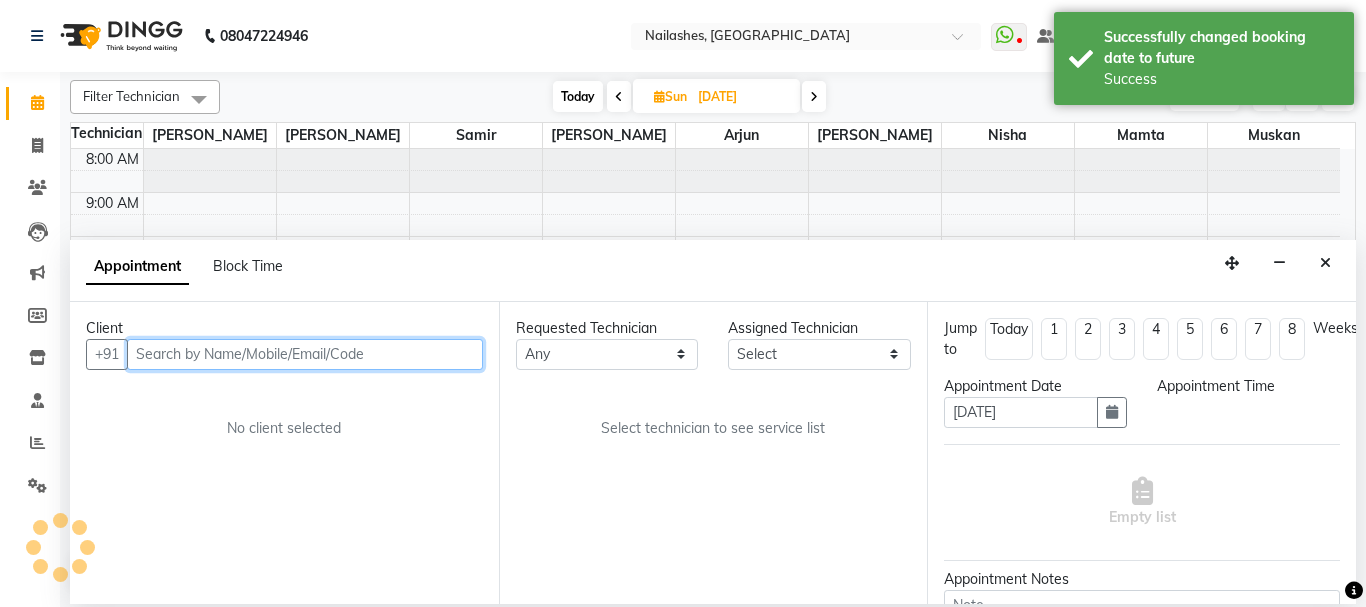 select on "confirm booking" 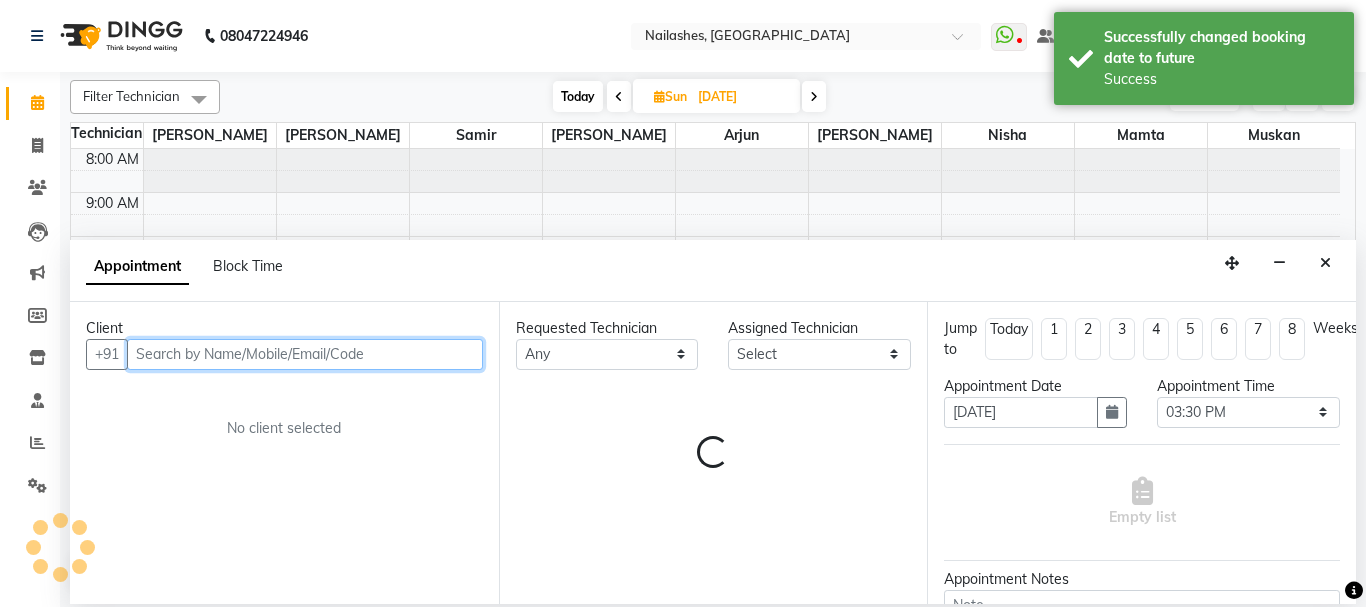 select on "19576" 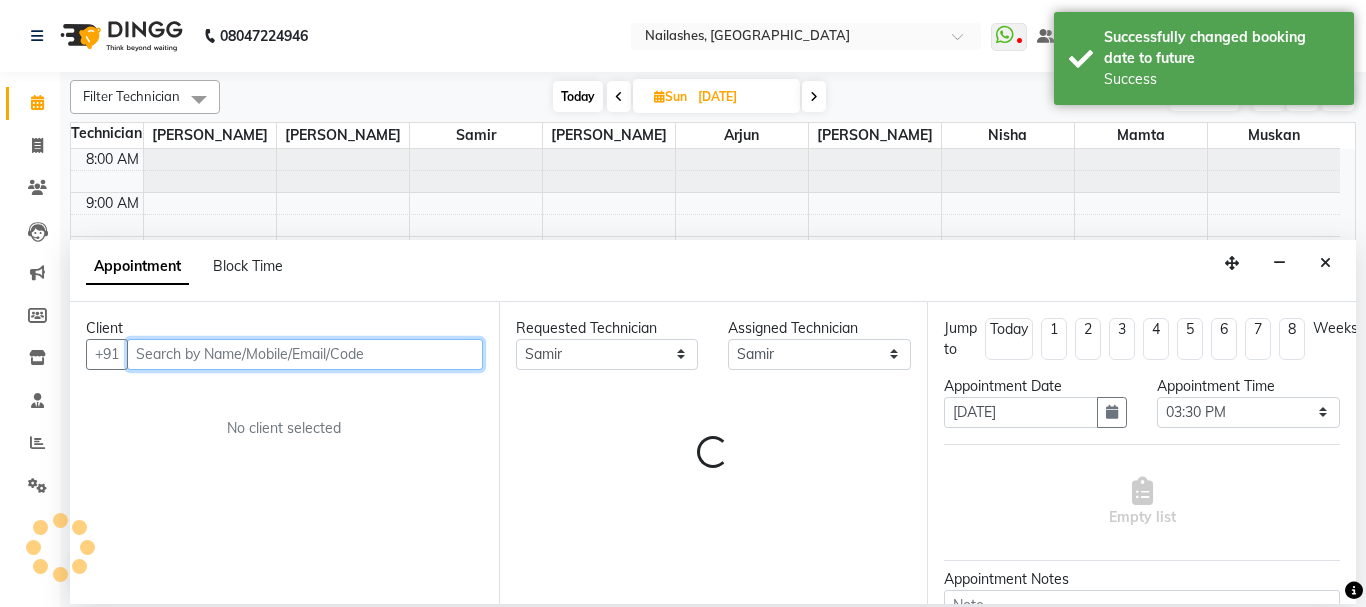 scroll, scrollTop: 308, scrollLeft: 0, axis: vertical 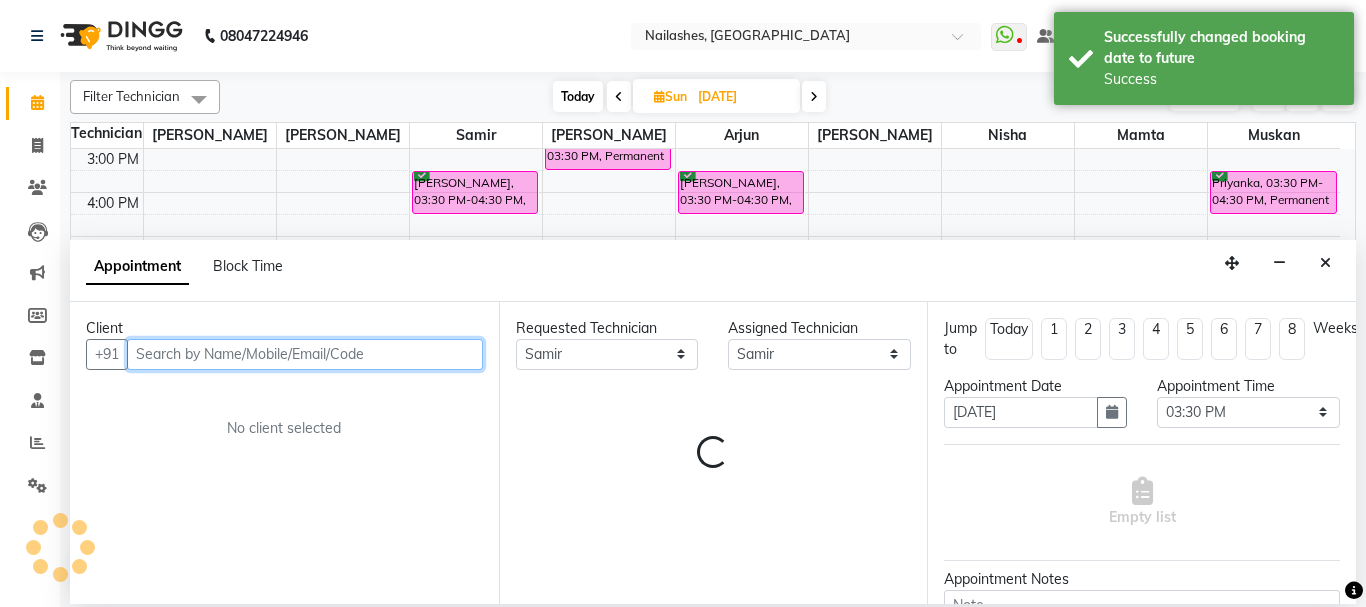 select on "1617" 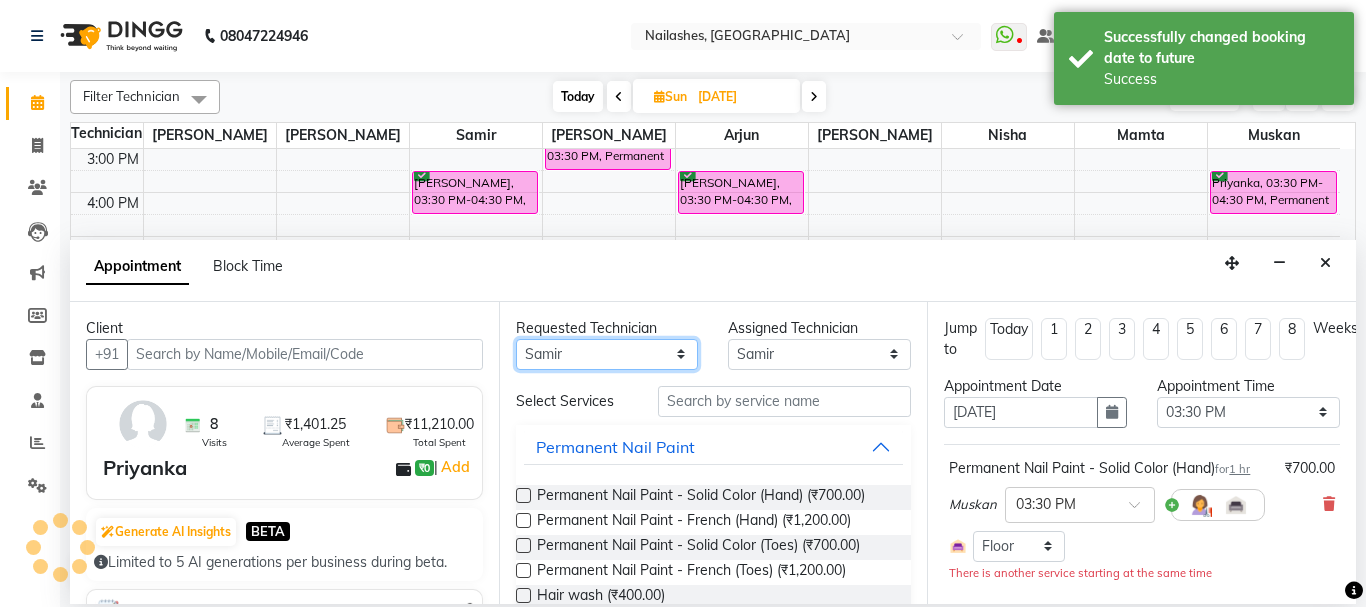 click on "Any Anamika Anita Arjun Mamta Muskan Nisha Samir Shanu Shushanto" at bounding box center (607, 354) 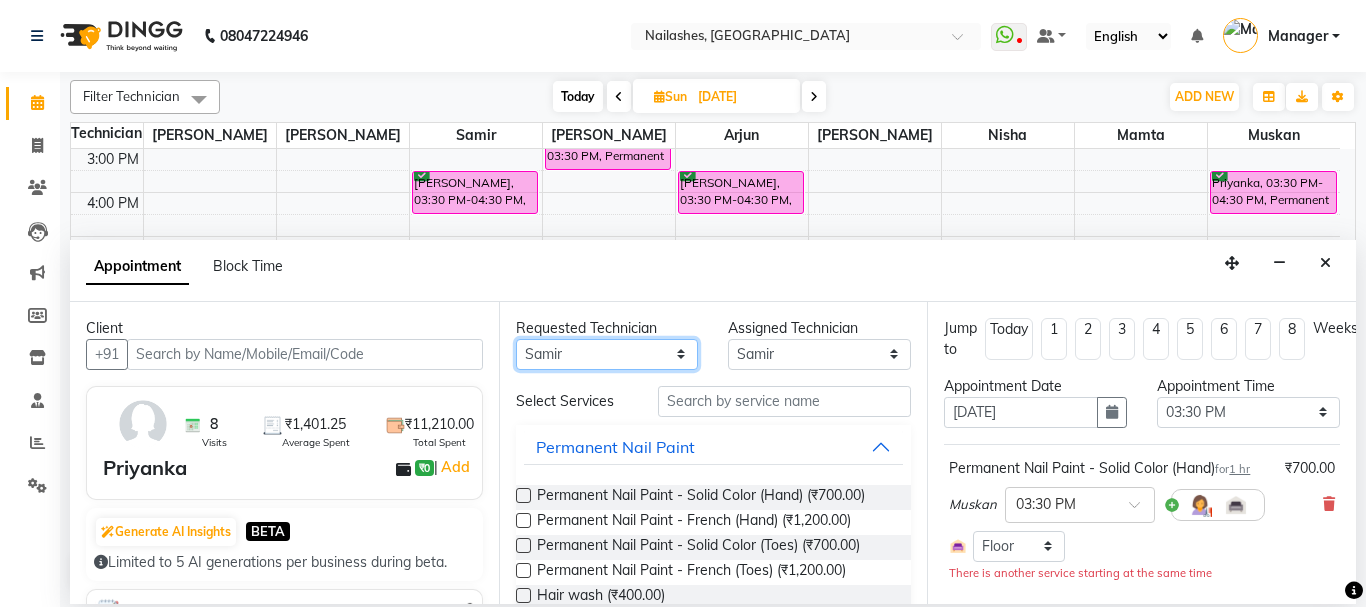 select on "20189" 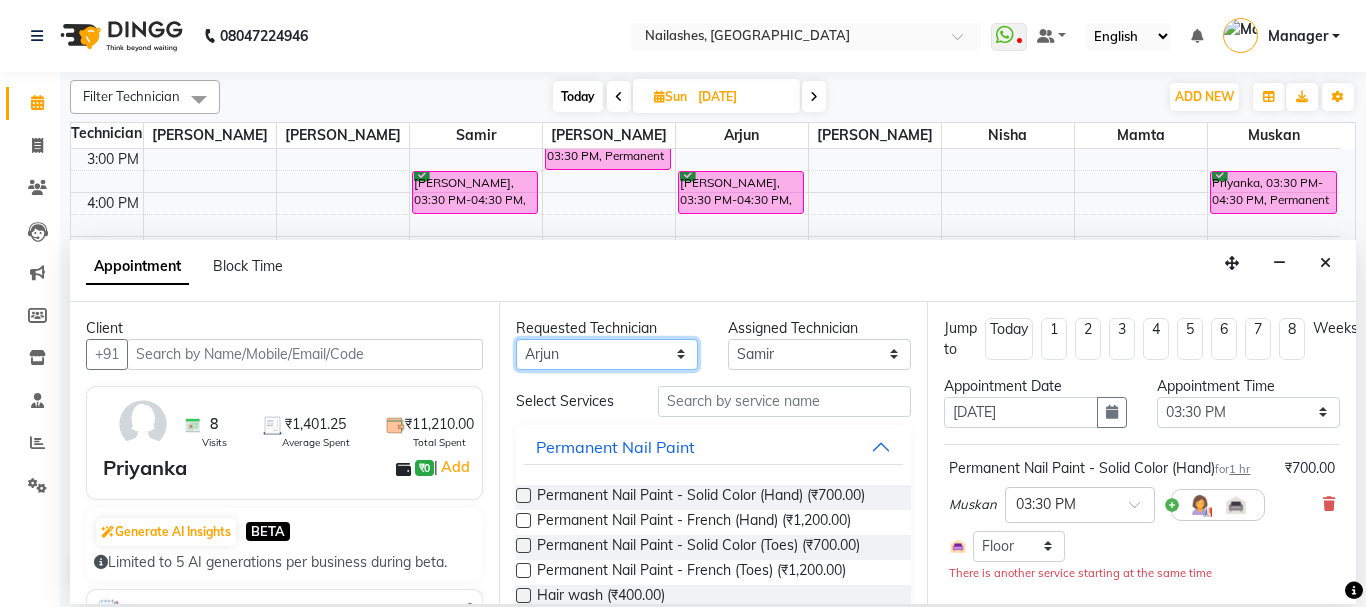click on "Any Anamika Anita Arjun Mamta Muskan Nisha Samir Shanu Shushanto" at bounding box center [607, 354] 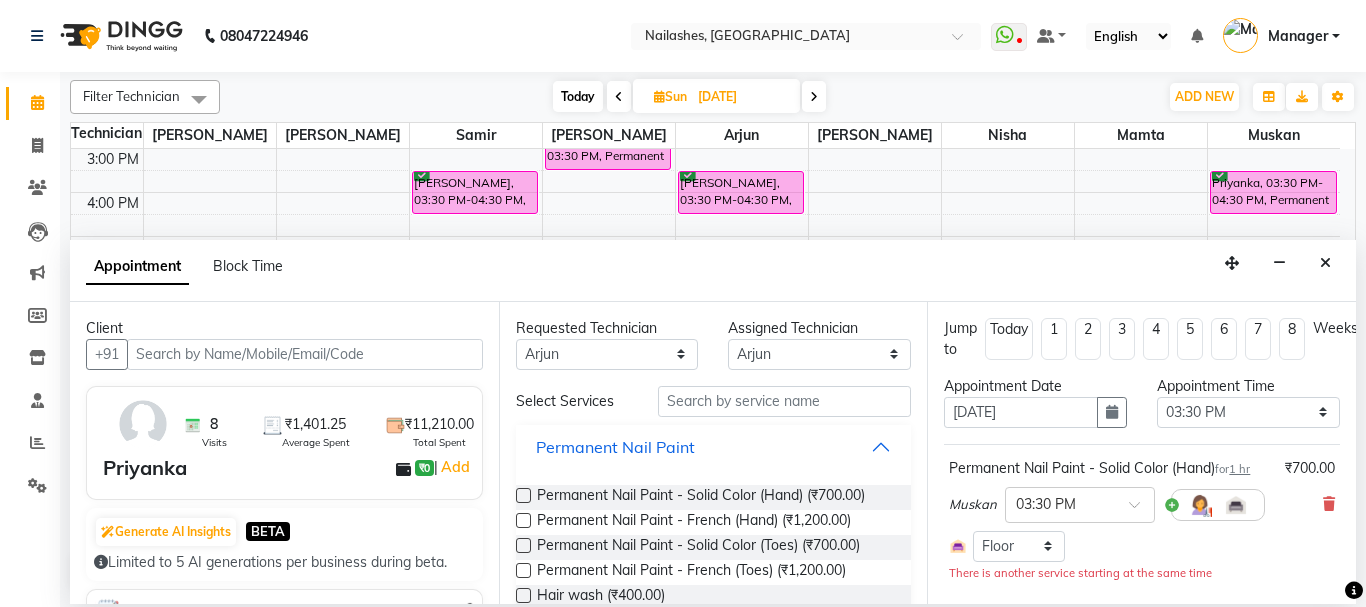 click on "Permanent Nail Paint" at bounding box center (714, 447) 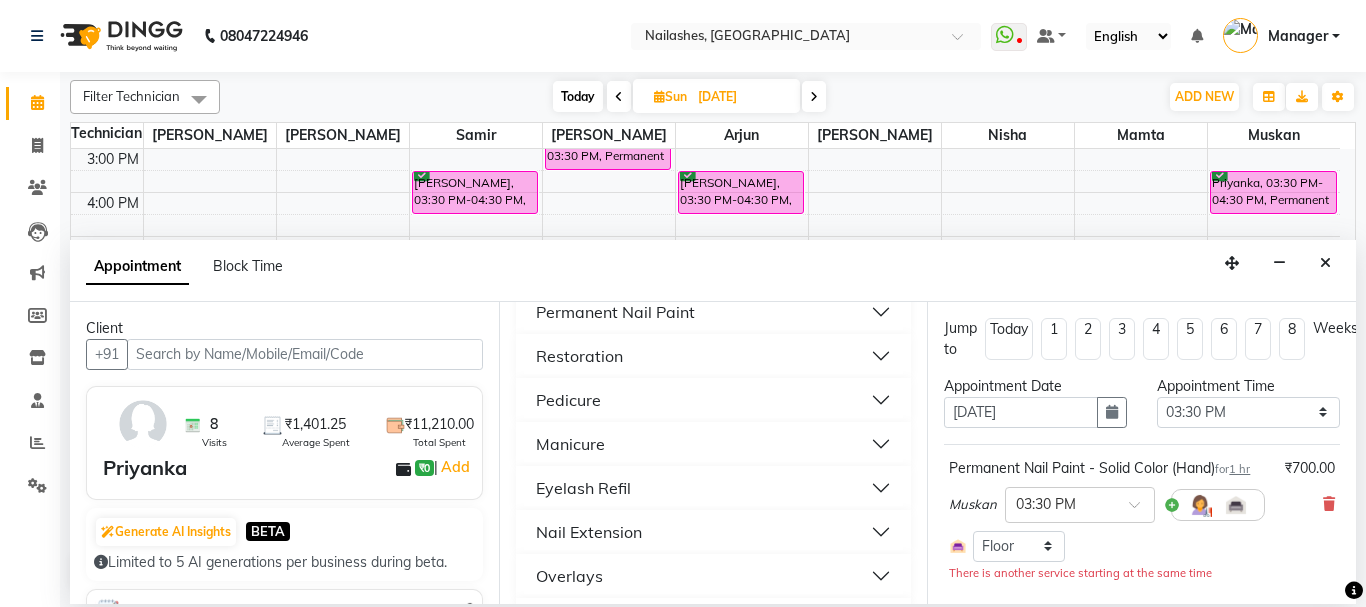 scroll, scrollTop: 143, scrollLeft: 0, axis: vertical 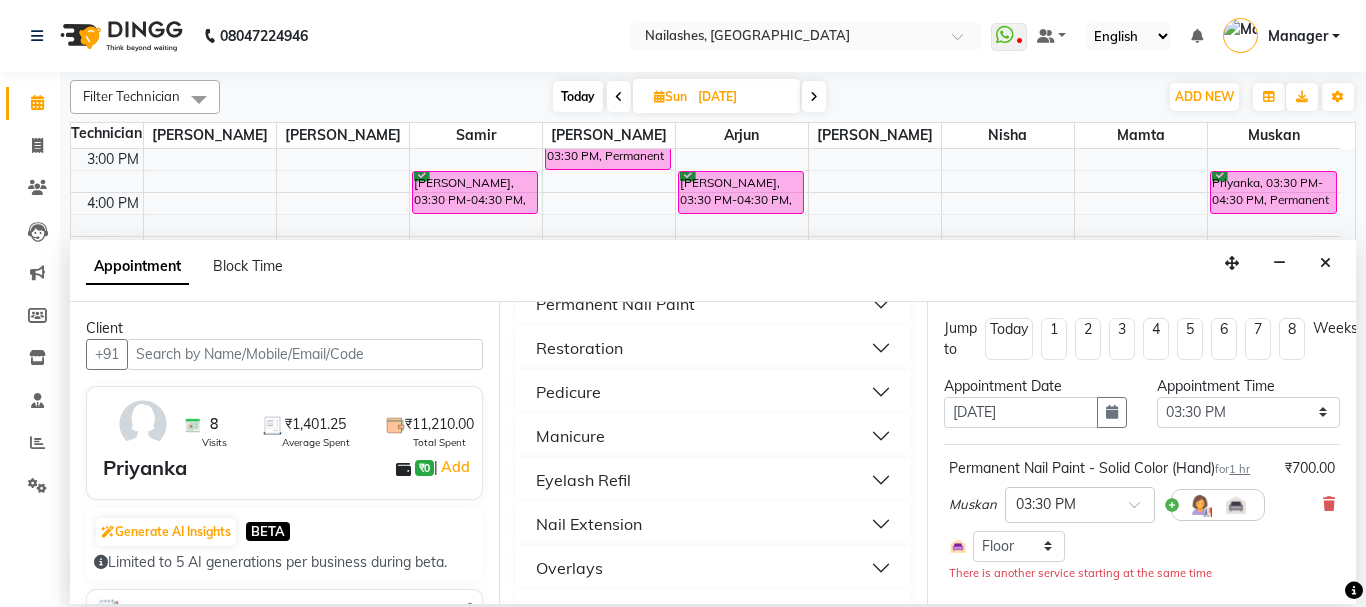 click on "Pedicure" at bounding box center (714, 392) 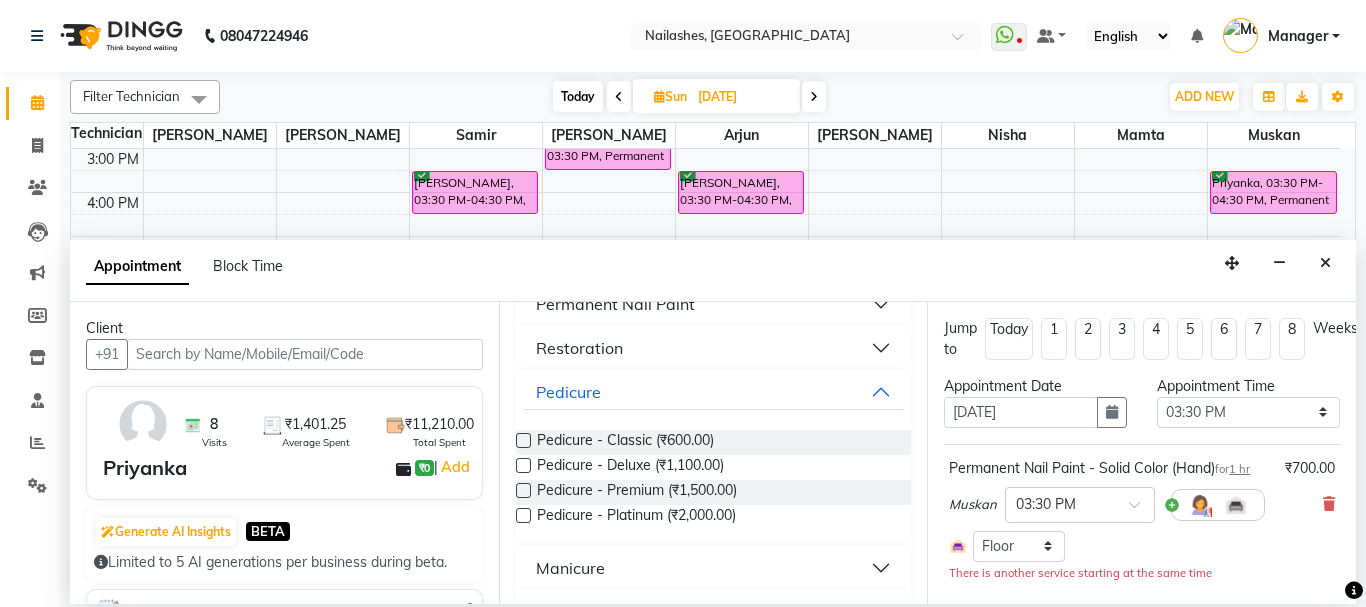 click at bounding box center [523, 465] 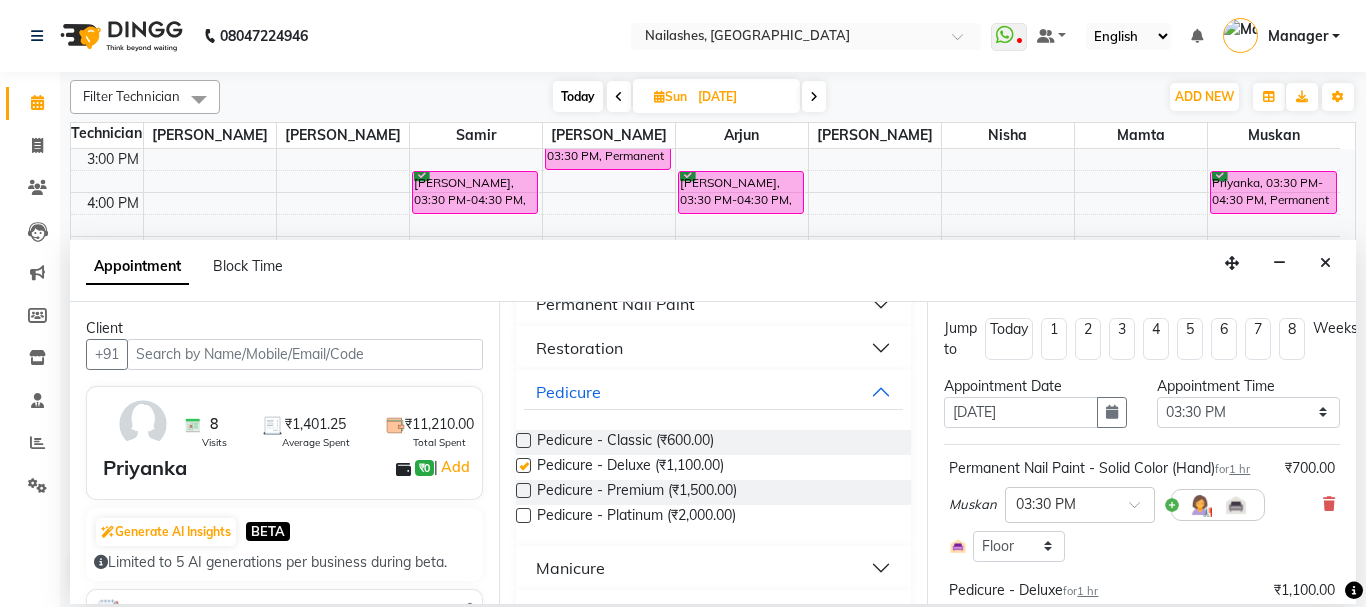 checkbox on "false" 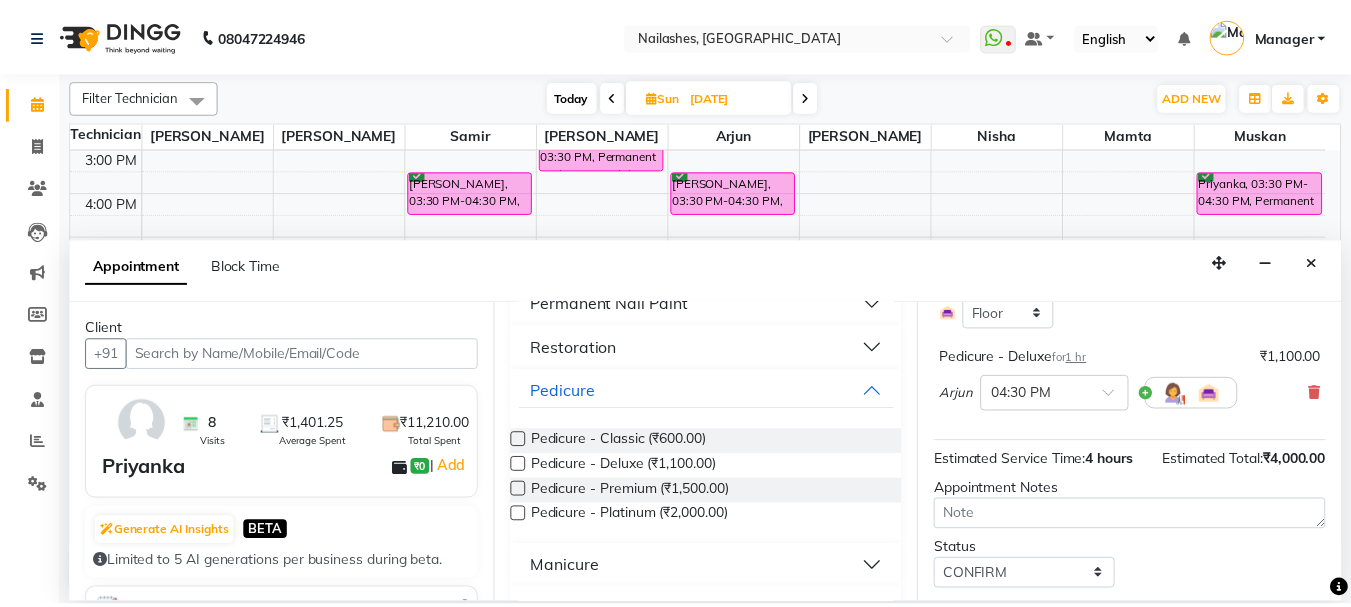 scroll, scrollTop: 589, scrollLeft: 0, axis: vertical 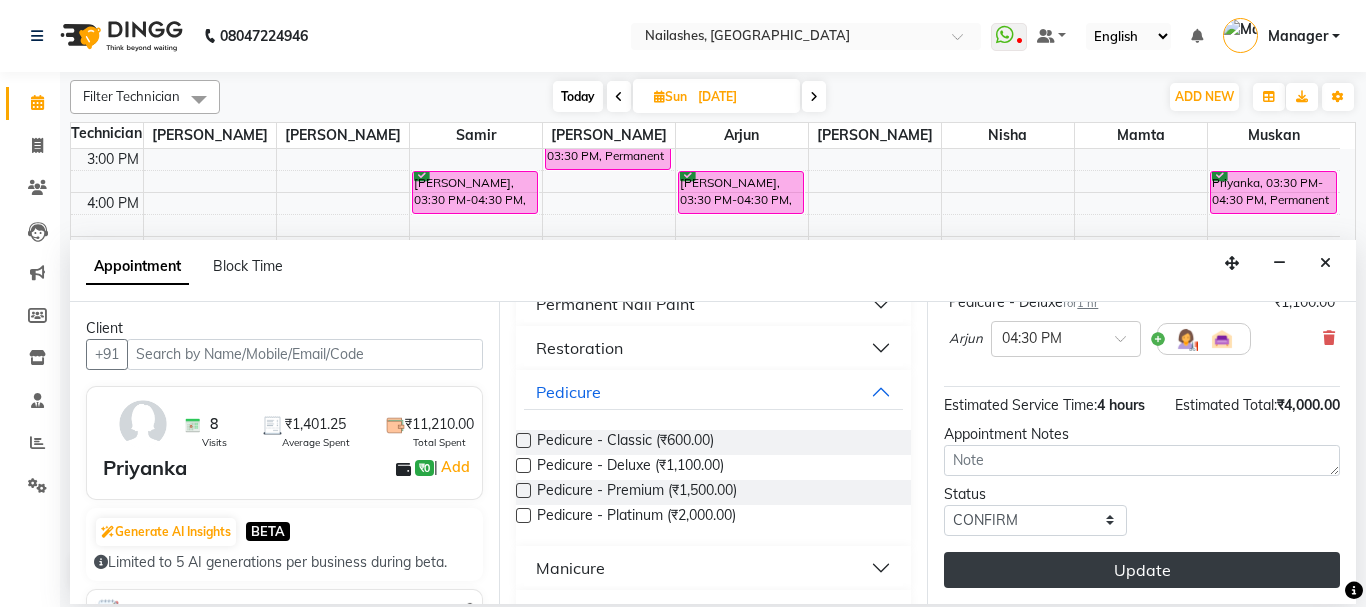 click on "Update" at bounding box center [1142, 570] 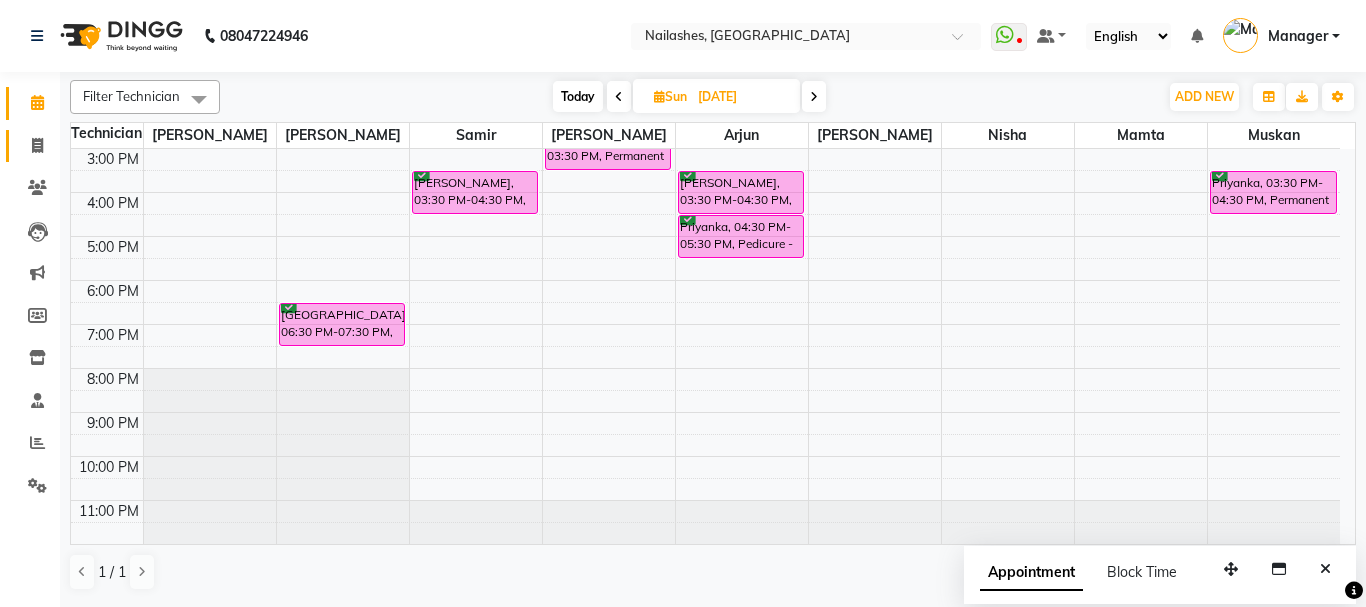 click on "Invoice" 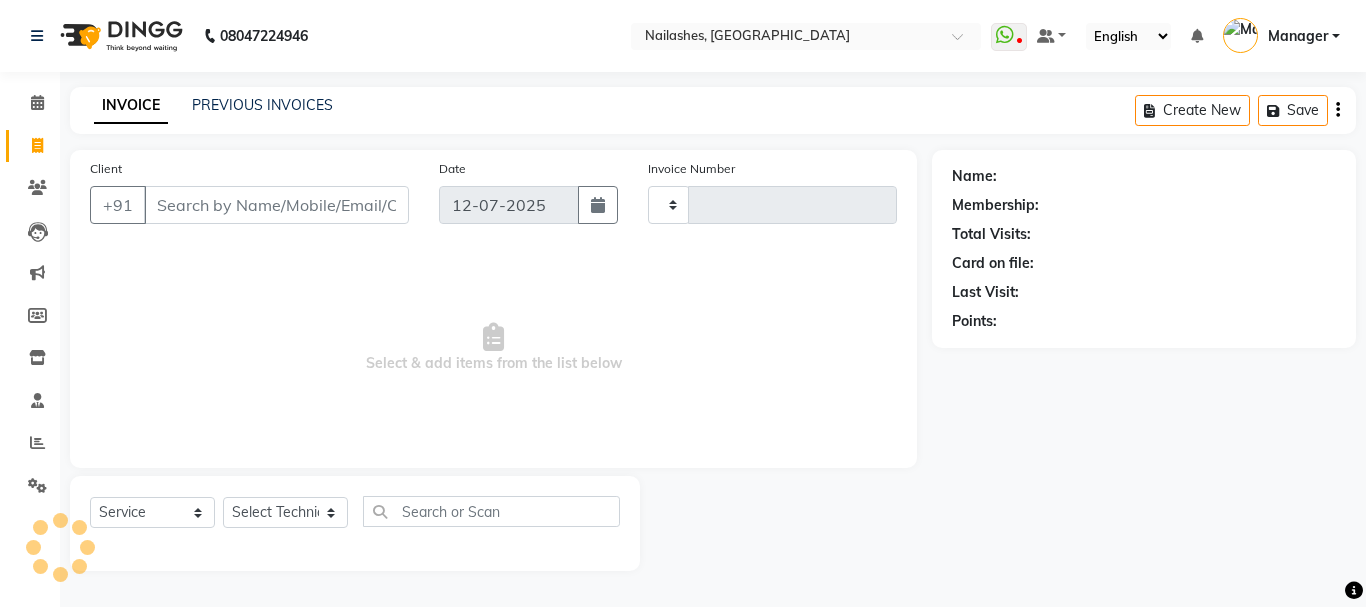type on "1497" 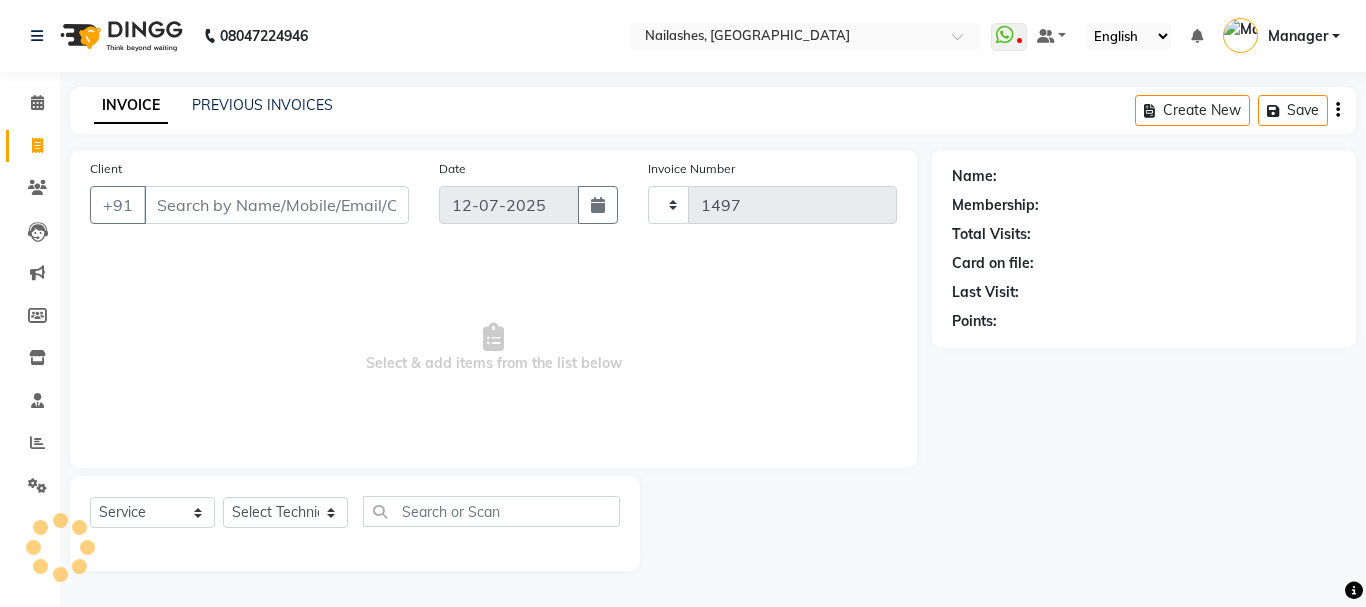 select on "3926" 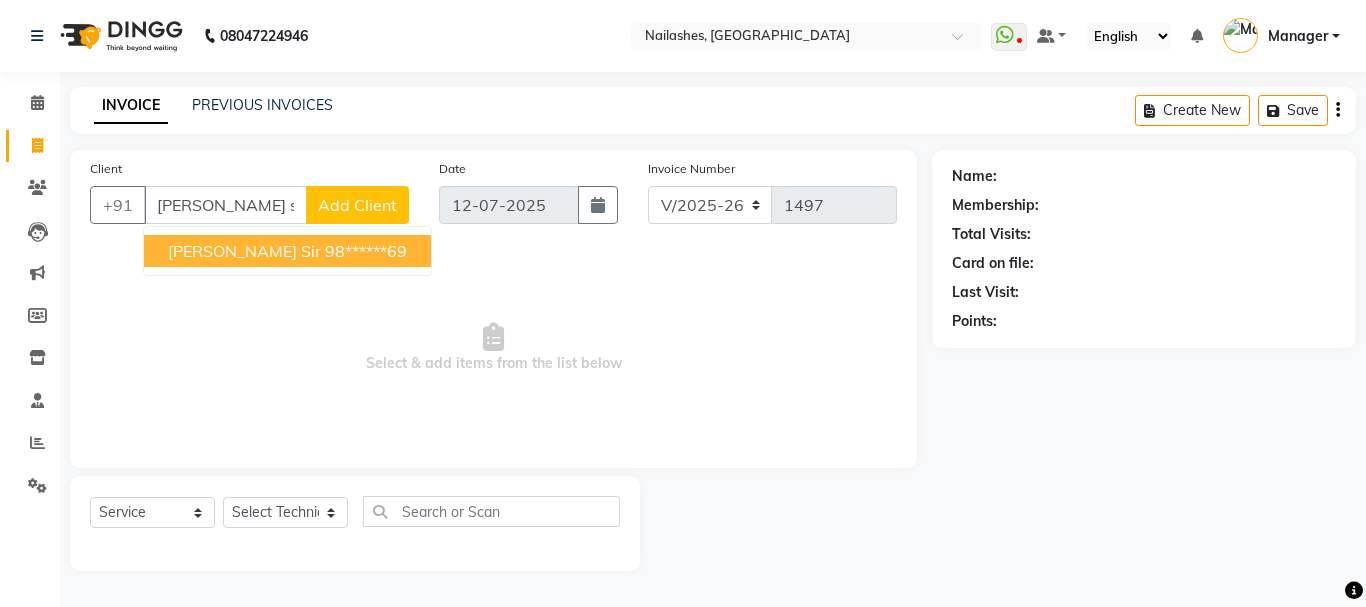 click on "98******69" at bounding box center [366, 251] 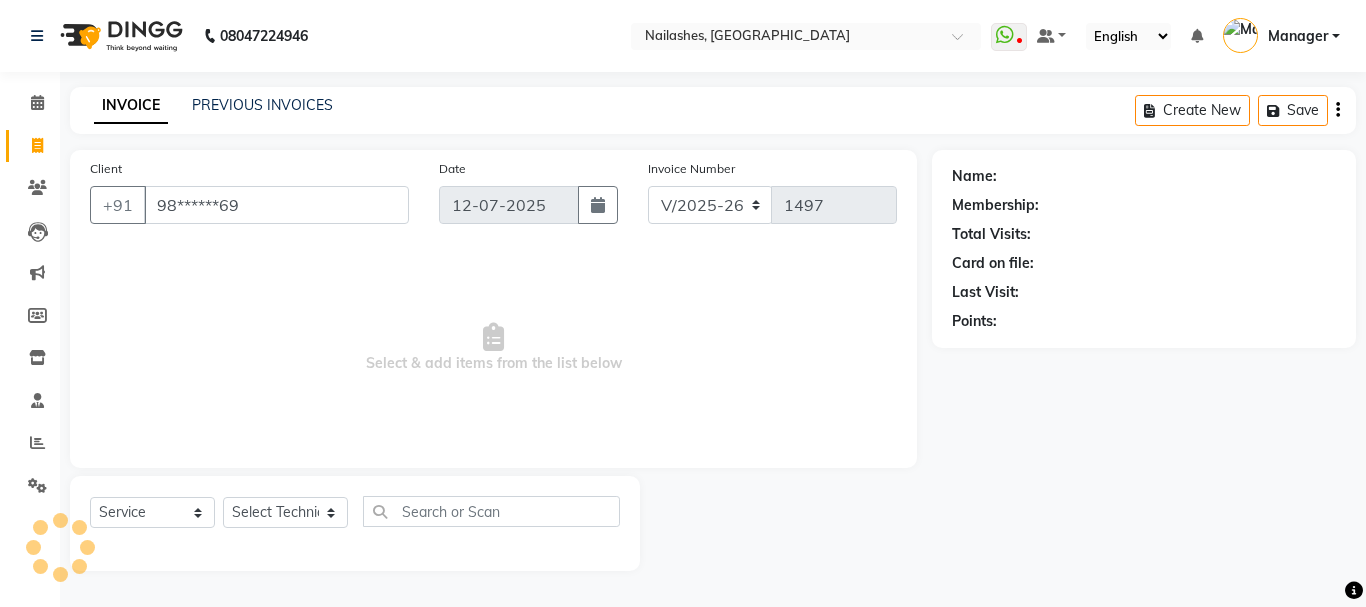 type on "98******69" 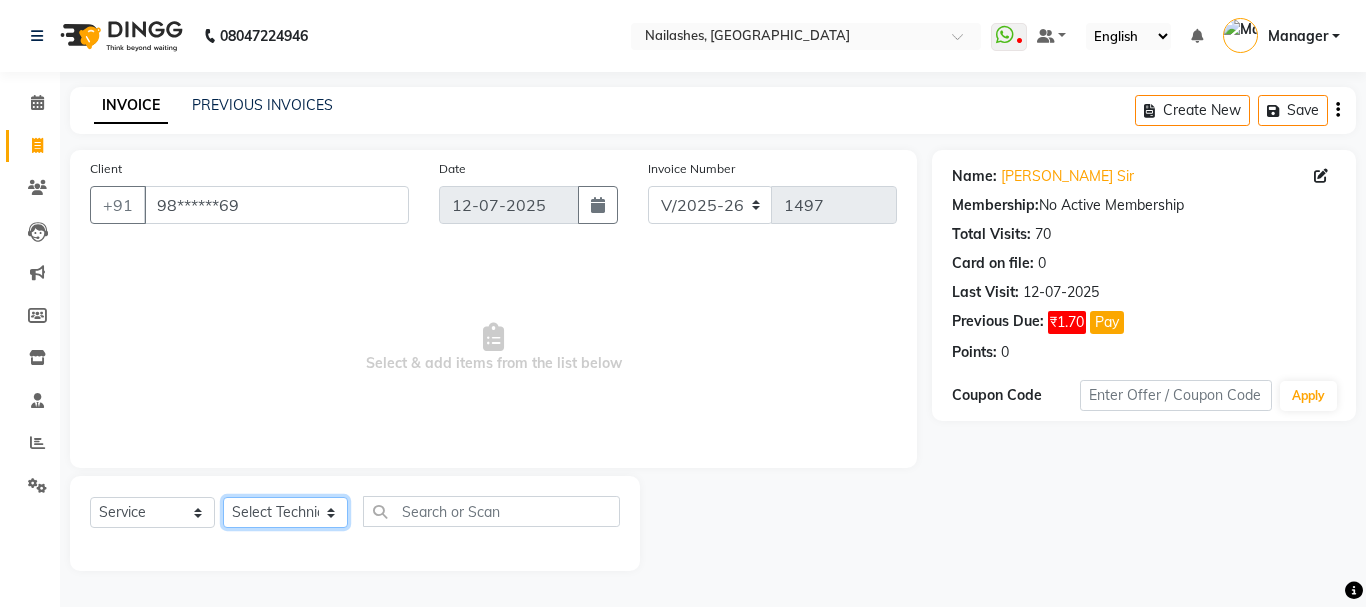 click on "Select Technician Admin Anamika Anita Arjun Mamta Manager Muskan Nisha Samir Shanu Shushanto" 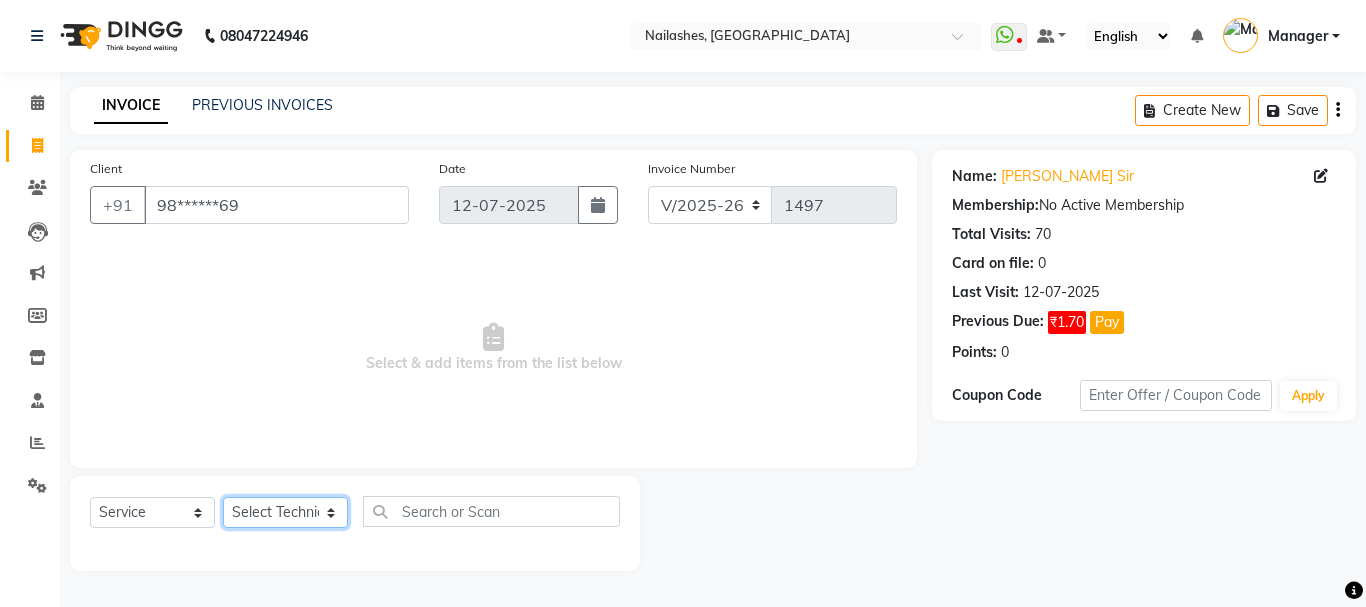 select on "20189" 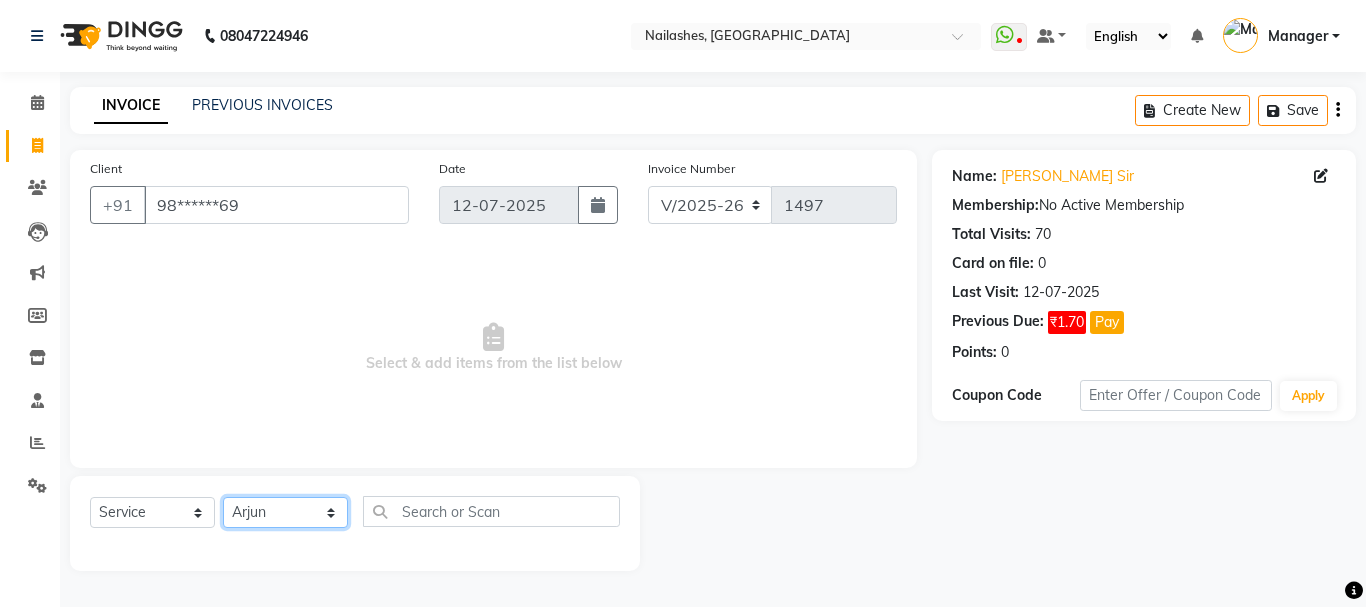 click on "Select Technician Admin Anamika Anita Arjun Mamta Manager Muskan Nisha Samir Shanu Shushanto" 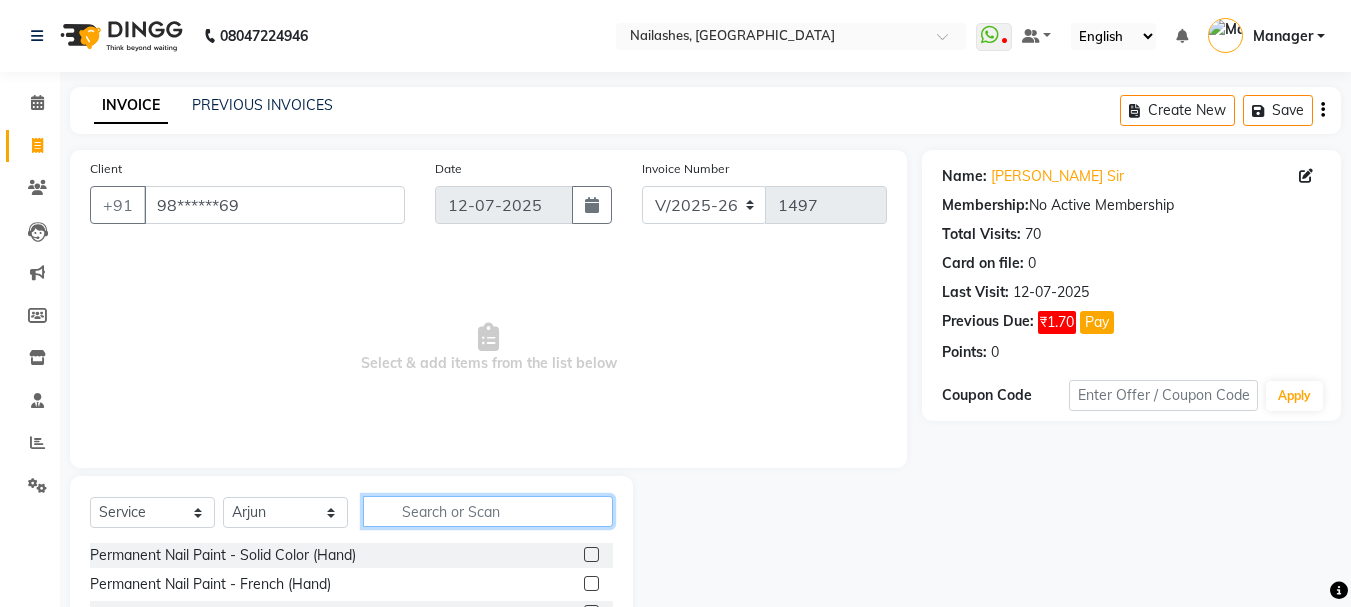 click 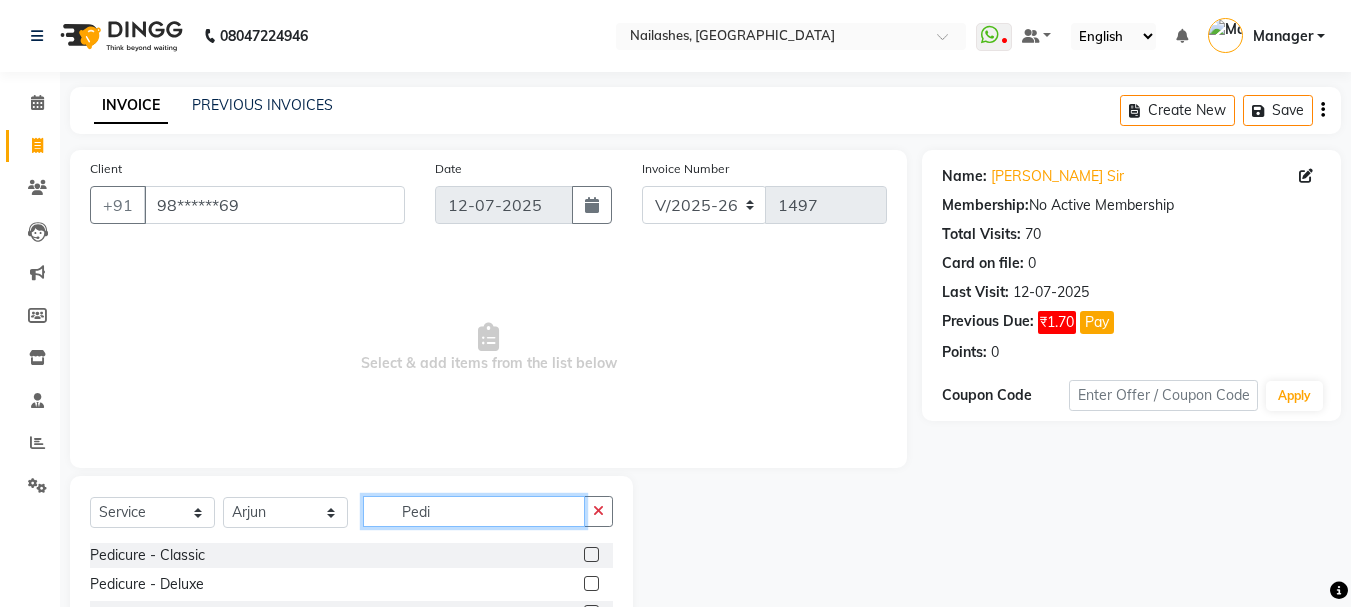 scroll, scrollTop: 110, scrollLeft: 0, axis: vertical 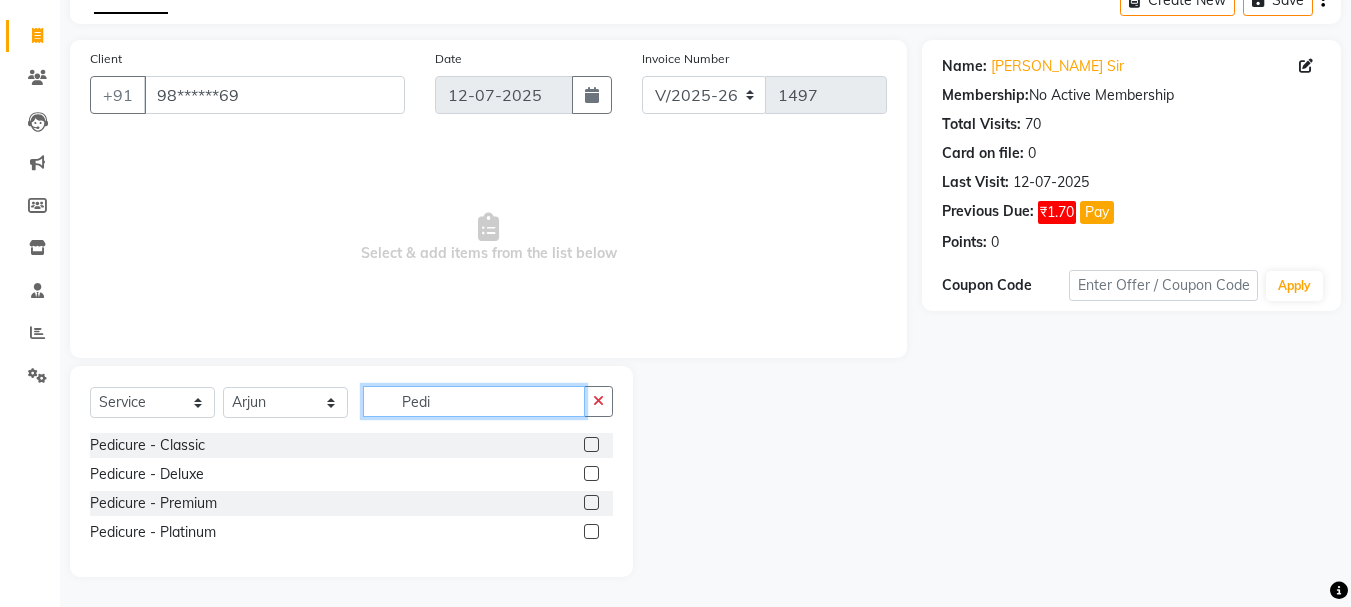 type on "Pedi" 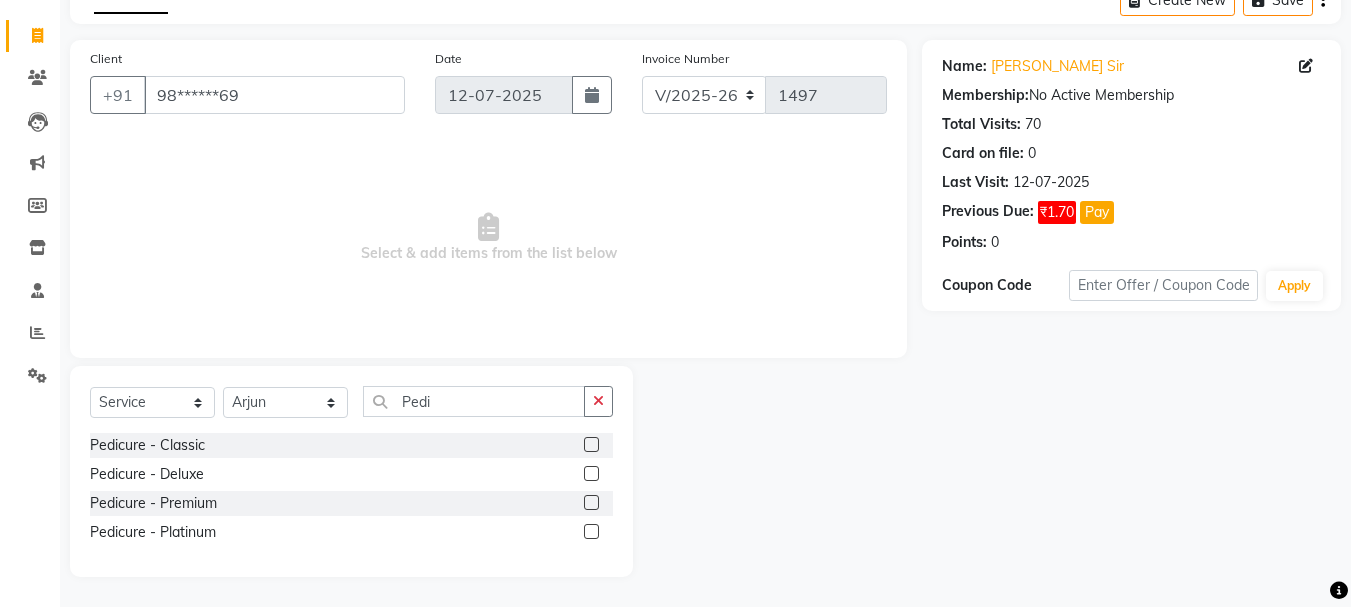 click 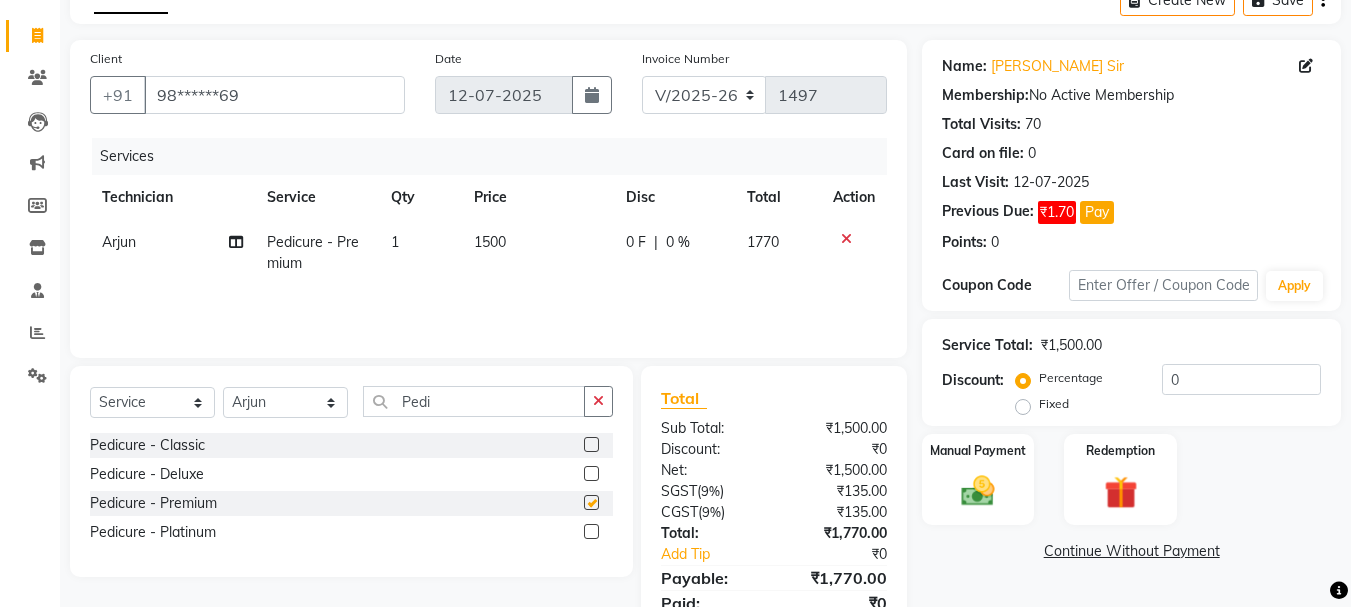 checkbox on "false" 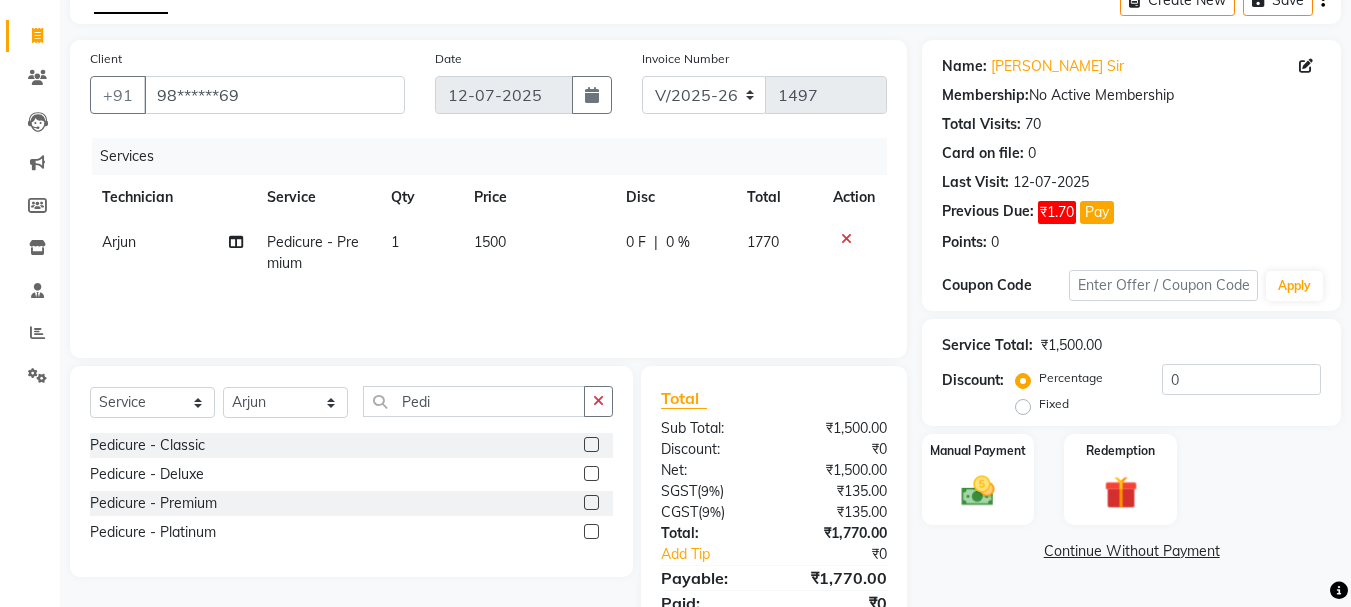 click on "1500" 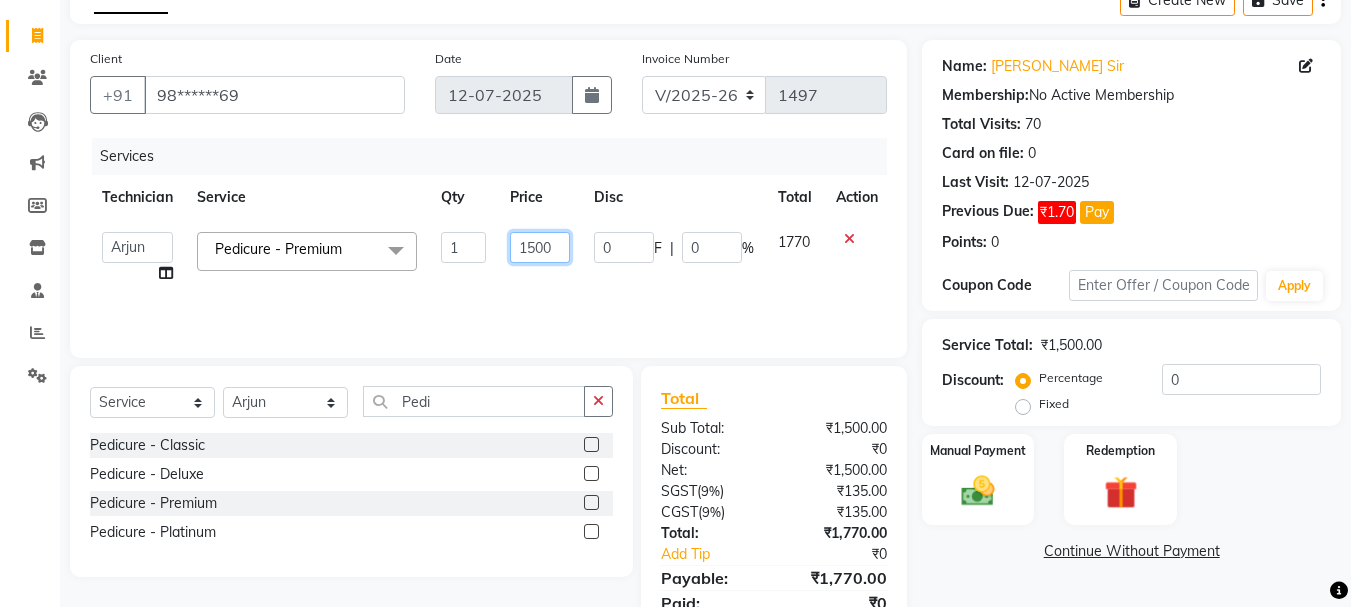 click on "1500" 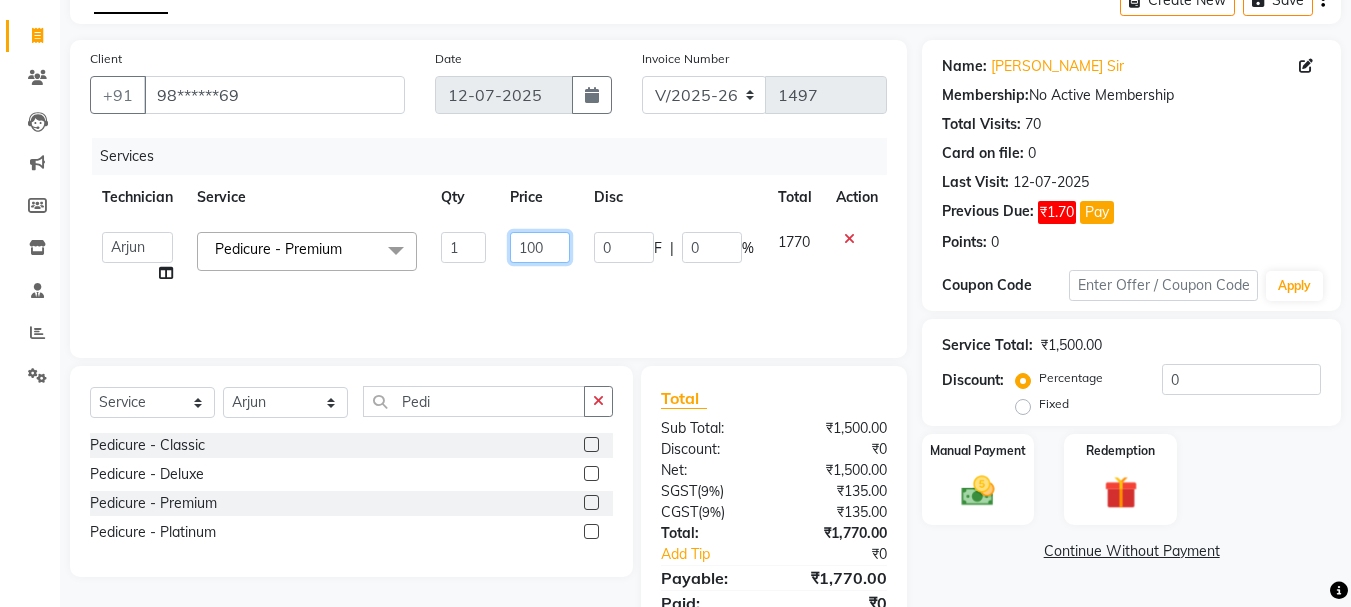 type on "1800" 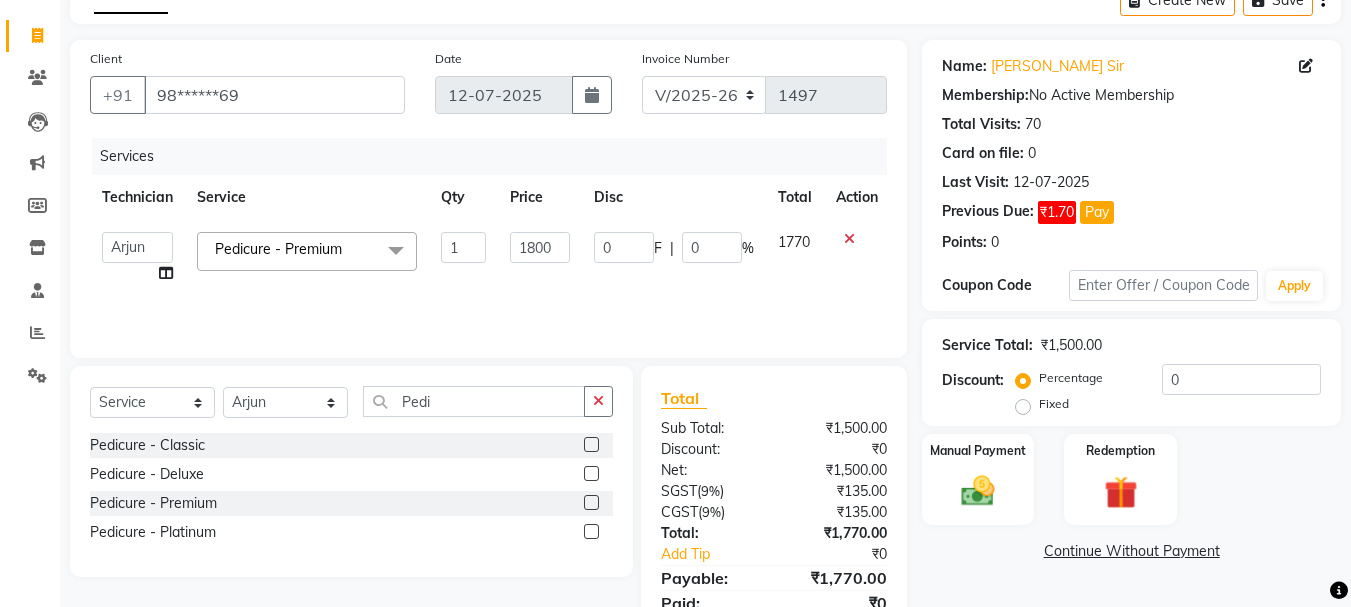 click on "Services Technician Service Qty Price Disc Total Action  Admin   Anamika   Anita   Arjun   Mamta   Manager   Muskan   Nisha   Samir   Shanu   Shushanto  Pedicure - Premium  x Permanent Nail Paint - Solid Color (Hand) Permanent Nail Paint - French (Hand) Permanent Nail Paint - Solid Color (Toes) Permanent Nail Paint - French (Toes) Hair wash Blow dry basic Blow dry styling  Cuticle oil Nail art basic Nail art abstract  15 Minutes Massage  30 Minutes Massage  Lash removal Cat eye  Ombré Tip Color change Glitter  ombre glitter french Restoration - Gel (Hand) Restoration - Tip Replacement (Hand) Restoration - Touch -up (Hand) Restoration - Gel Color Changes (Hand) Restoration - Removal of Extension (Hand) Restoration - Removal of Nail Paint (Hand) Restoration - Gel (Toes) Restoration - Tip Replacement (Toes) Restoration - Touch -up (Toes) Restoration - Gel Color Changes (Toes) Restoration - Removal of Extension (Toes) Restoration - Removal of Nail Paint (Toes) Pedicure - Classic Pedicure - Deluxe Nail art basic" 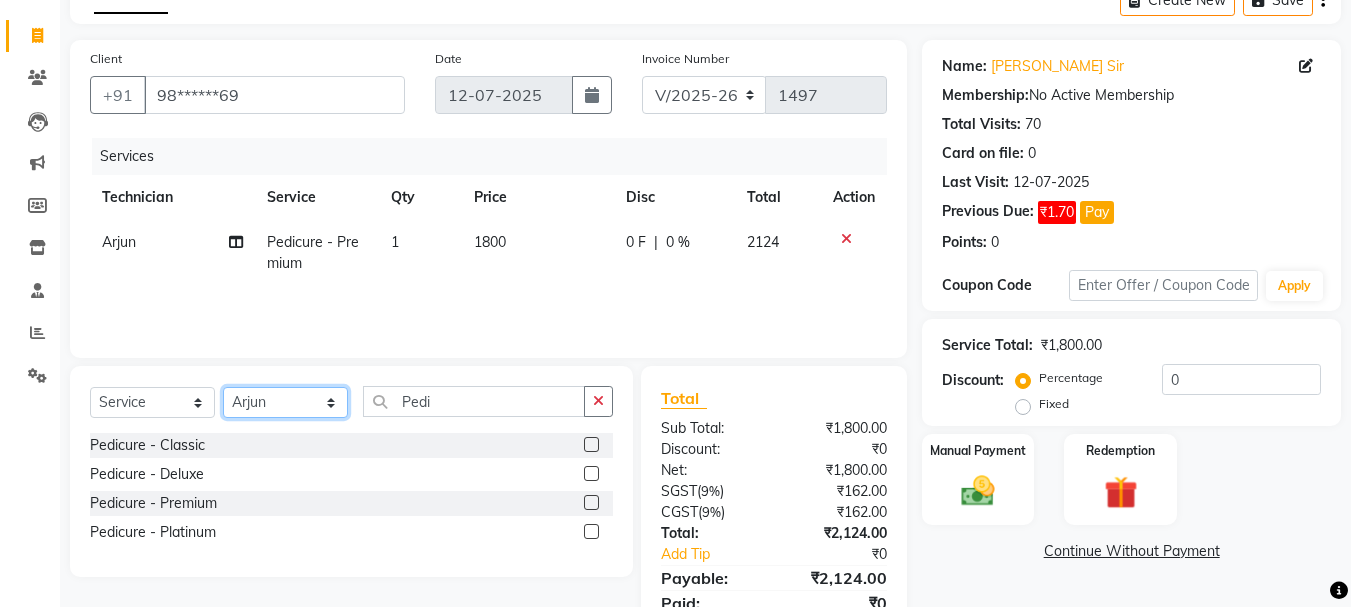 click on "Select Technician Admin Anamika Anita Arjun Mamta Manager Muskan Nisha Samir Shanu Shushanto" 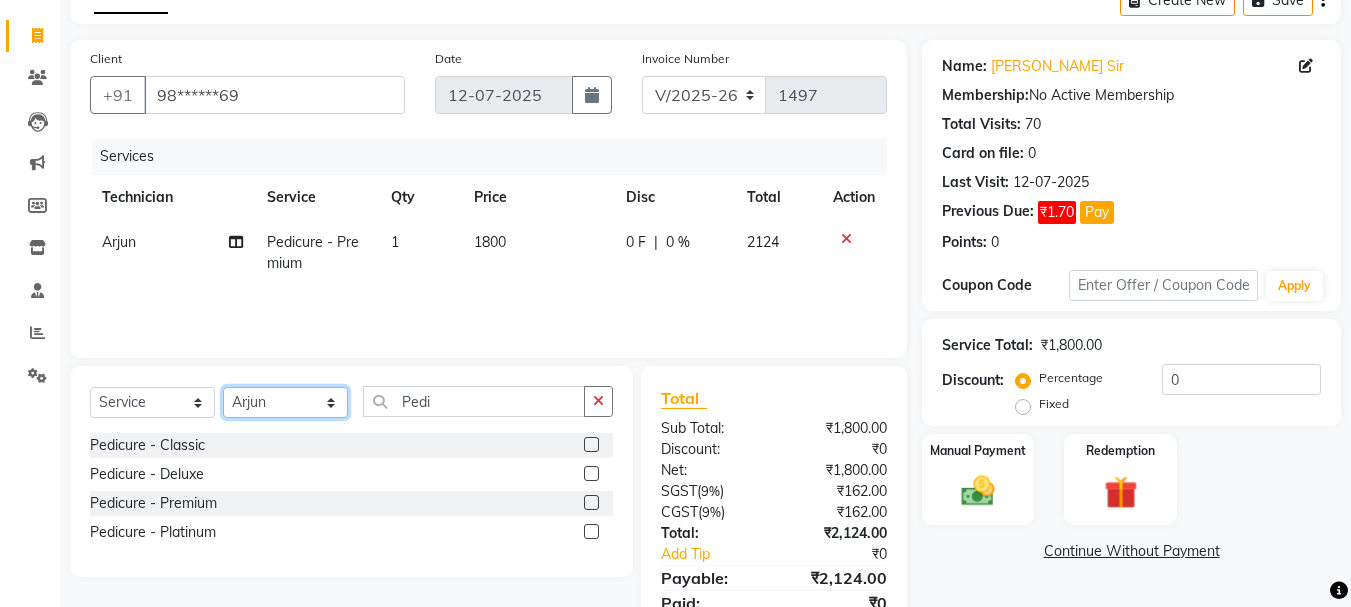 select on "52460" 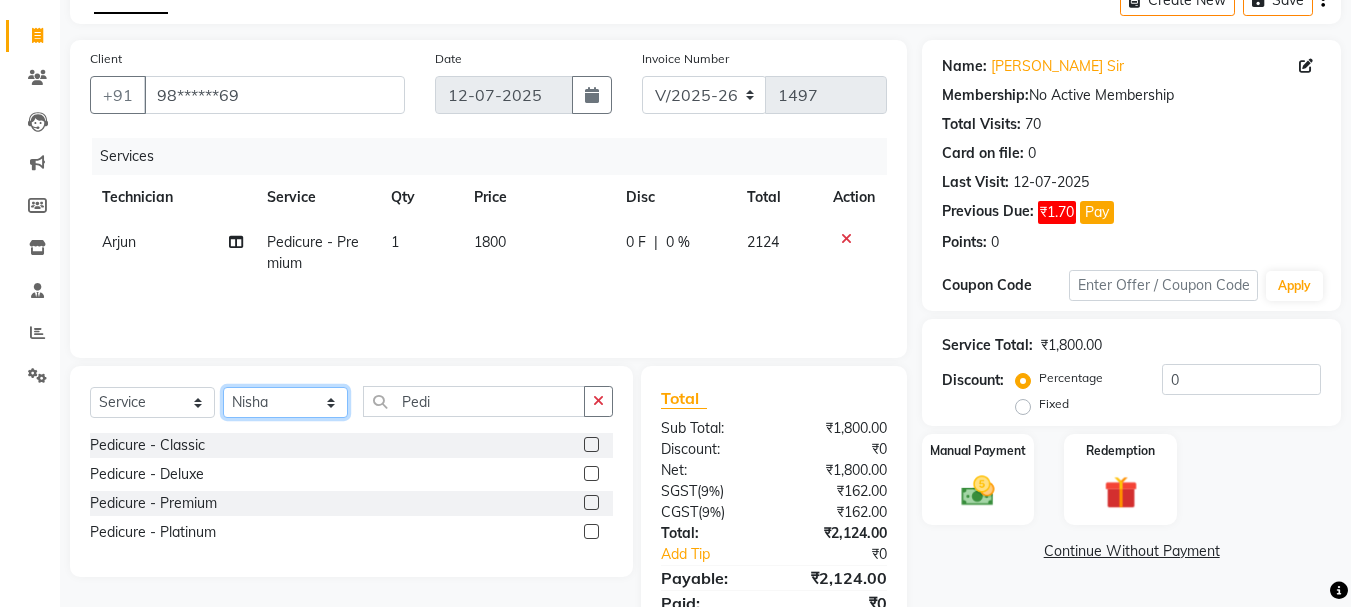 click on "Select Technician Admin Anamika Anita Arjun Mamta Manager Muskan Nisha Samir Shanu Shushanto" 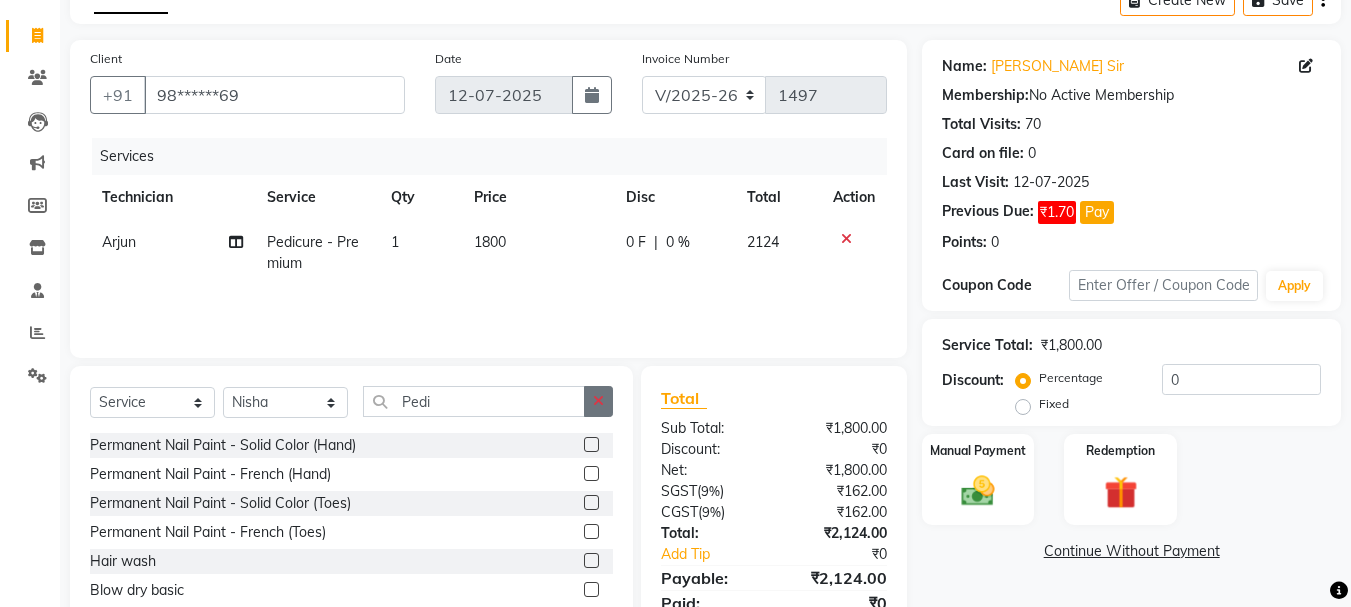click 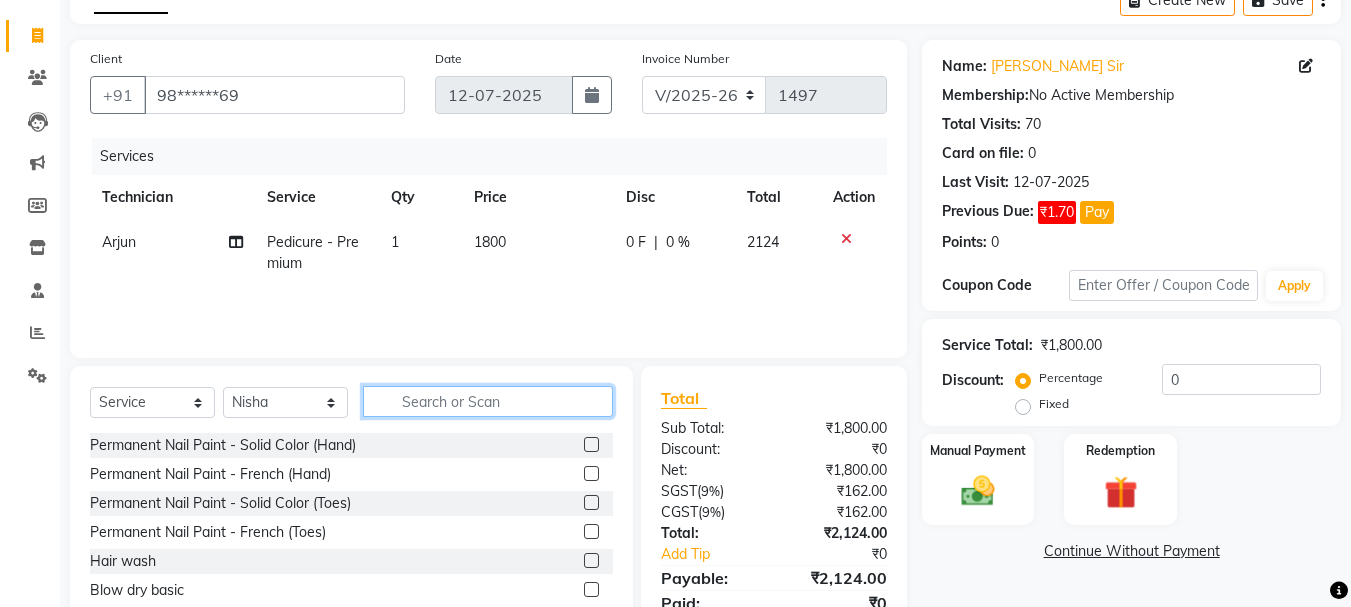 click 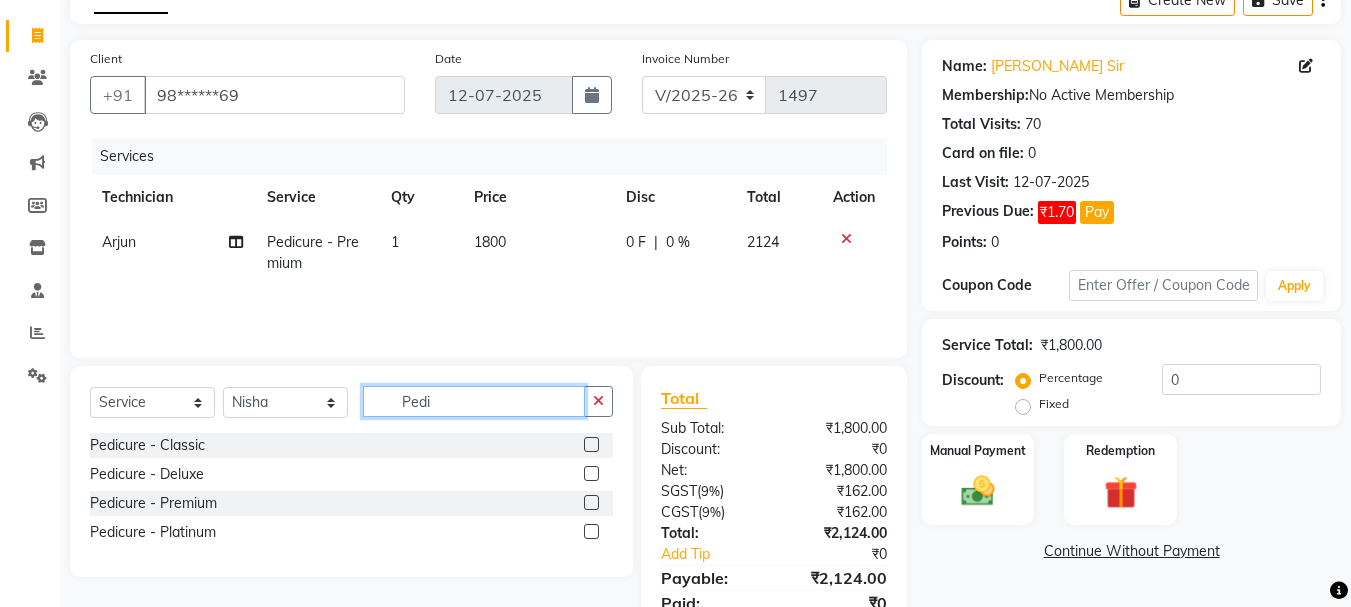 type on "Pedi" 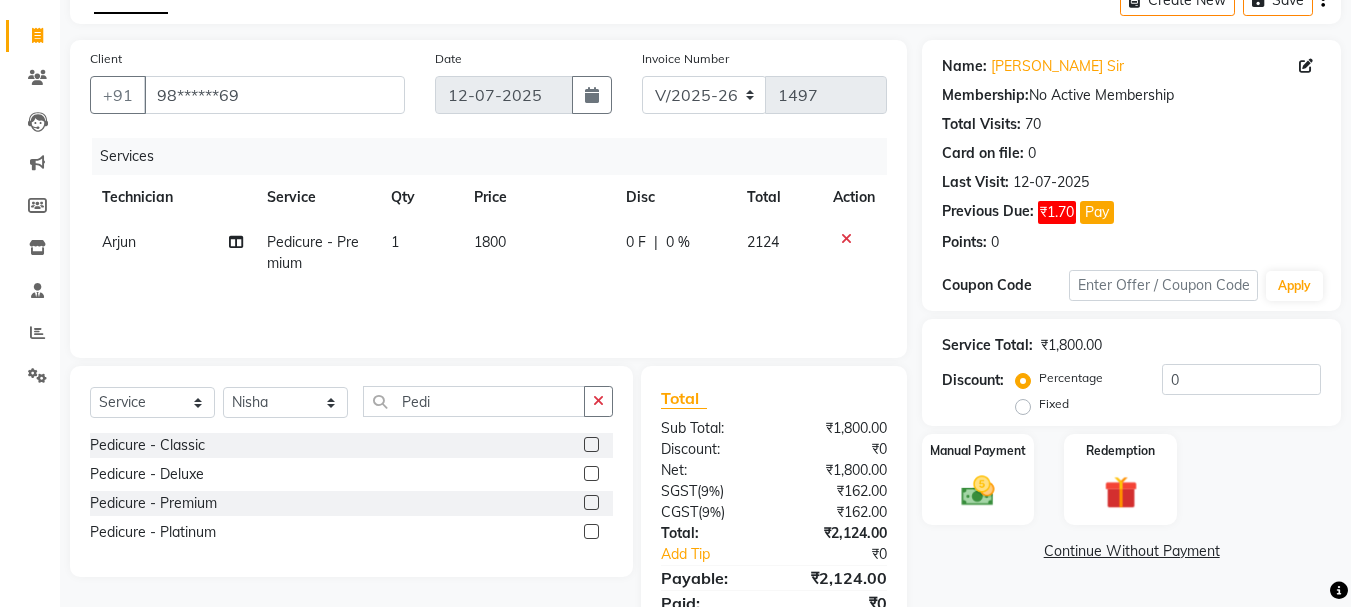 click 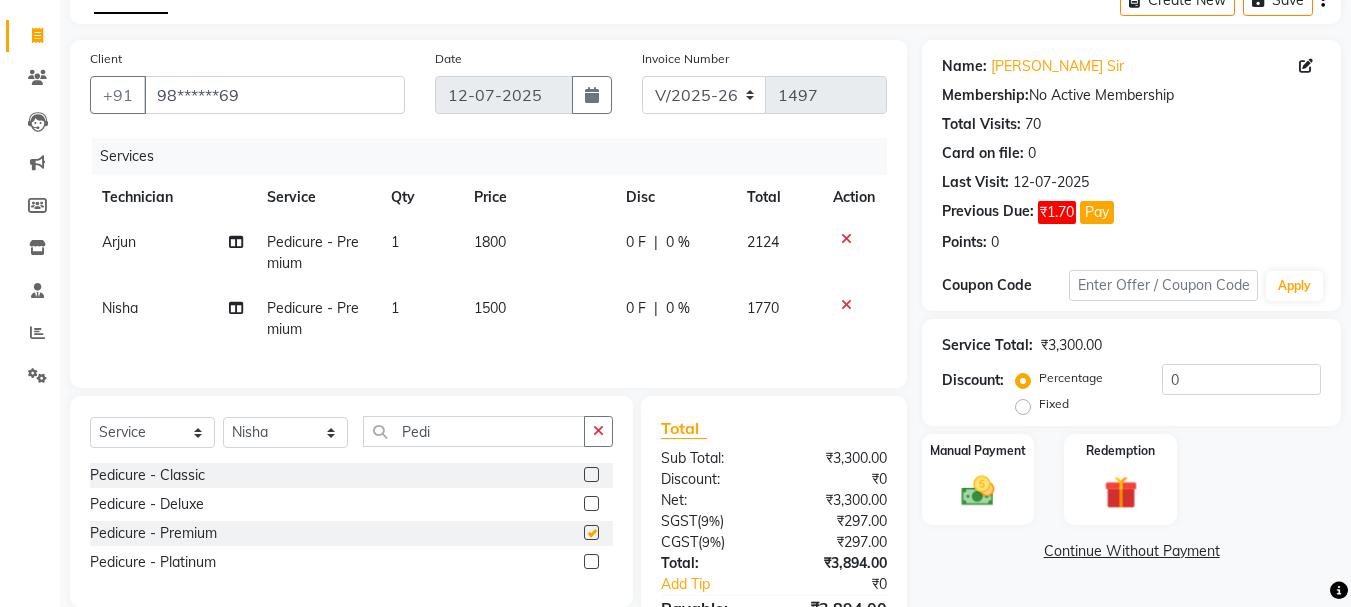checkbox on "false" 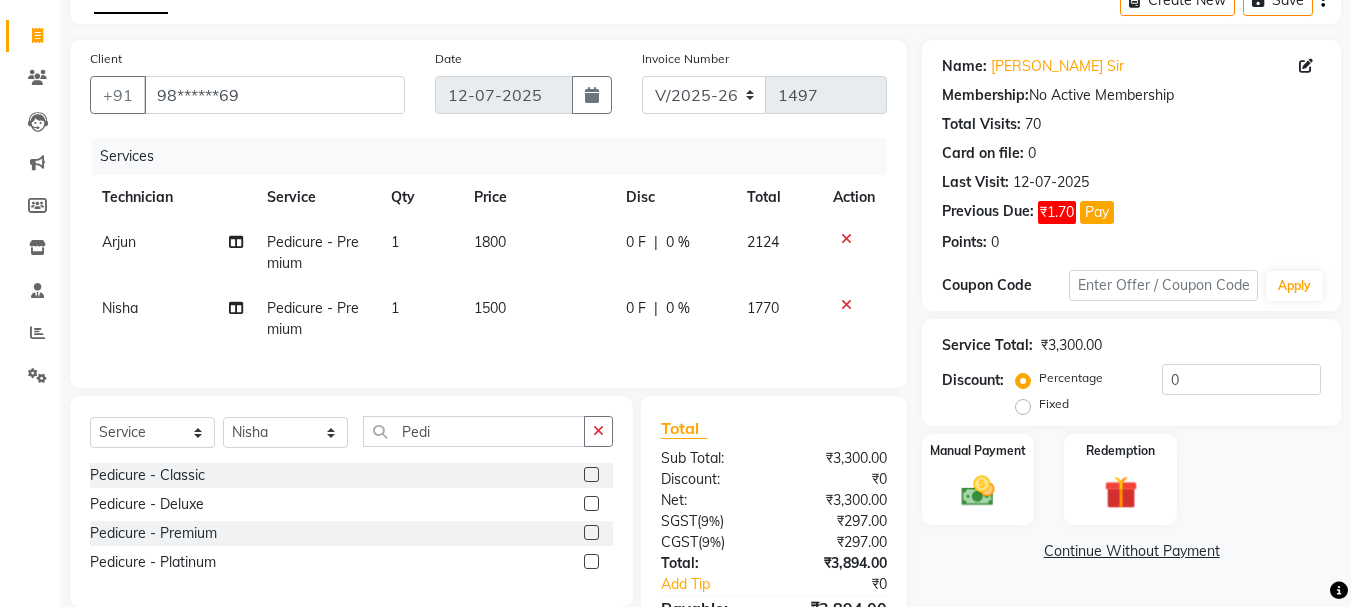 click on "1500" 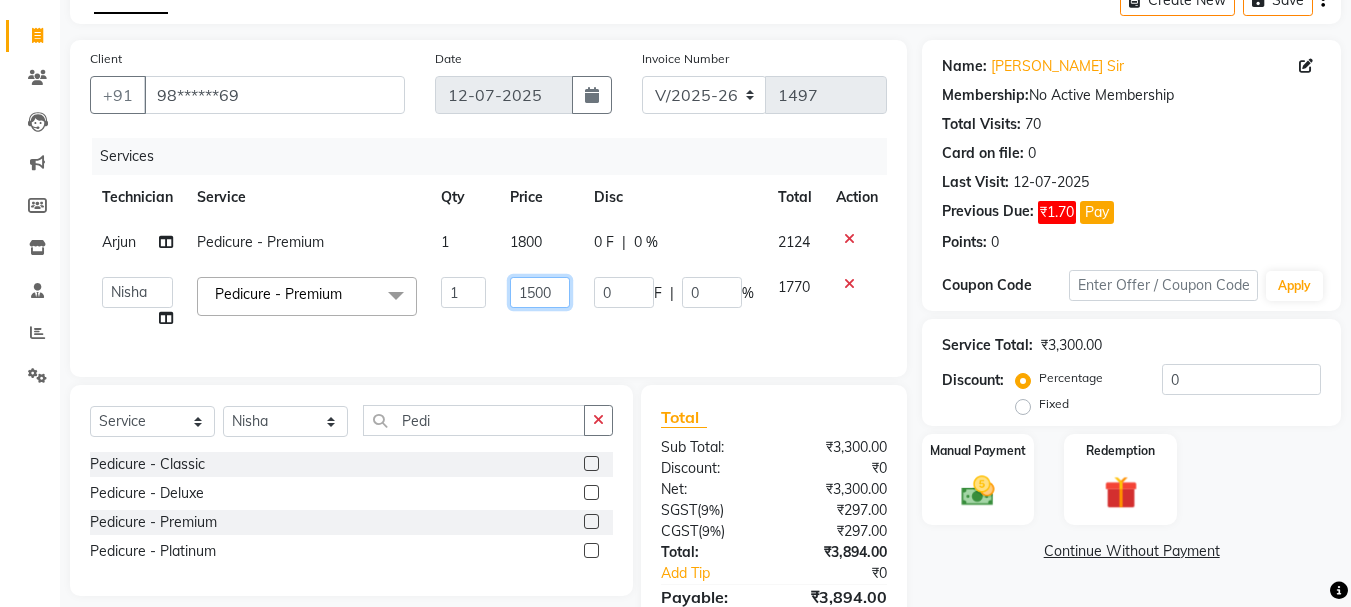 click on "1500" 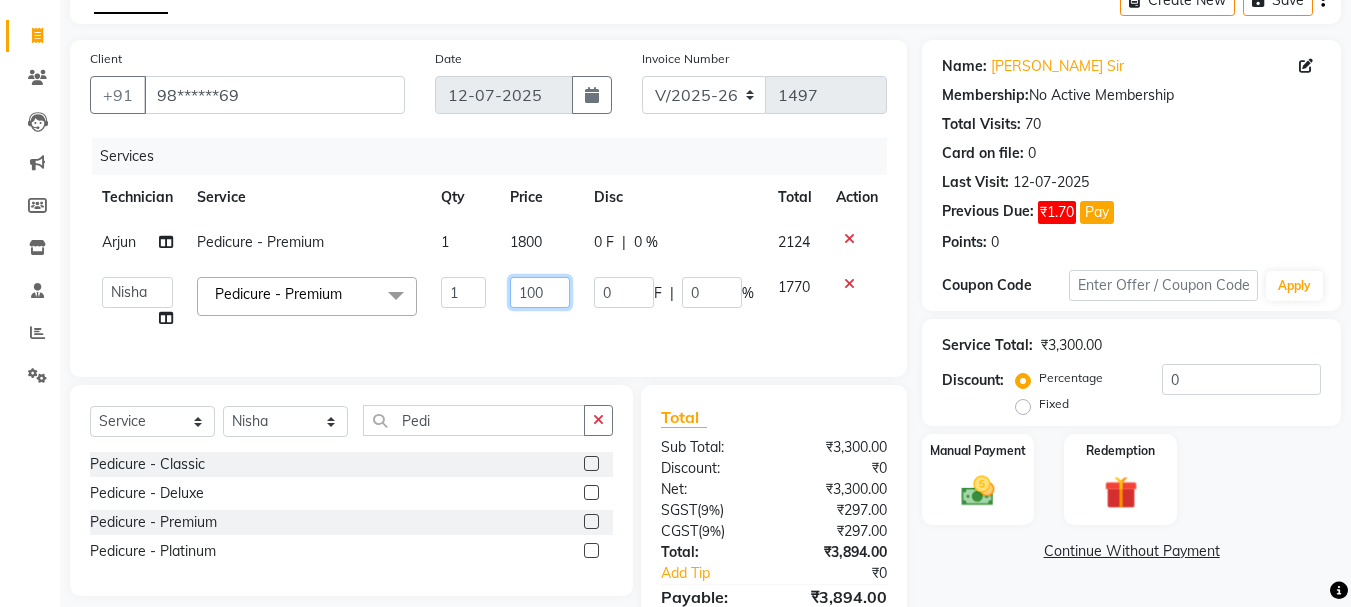 type on "1800" 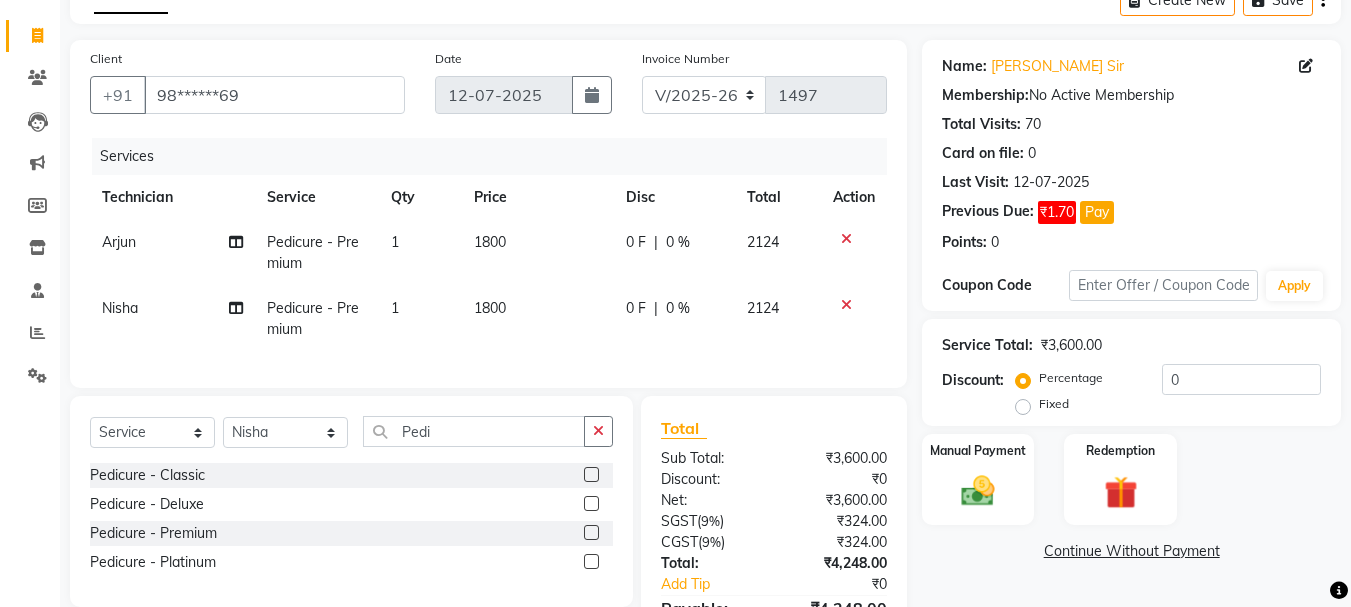 click on "1800" 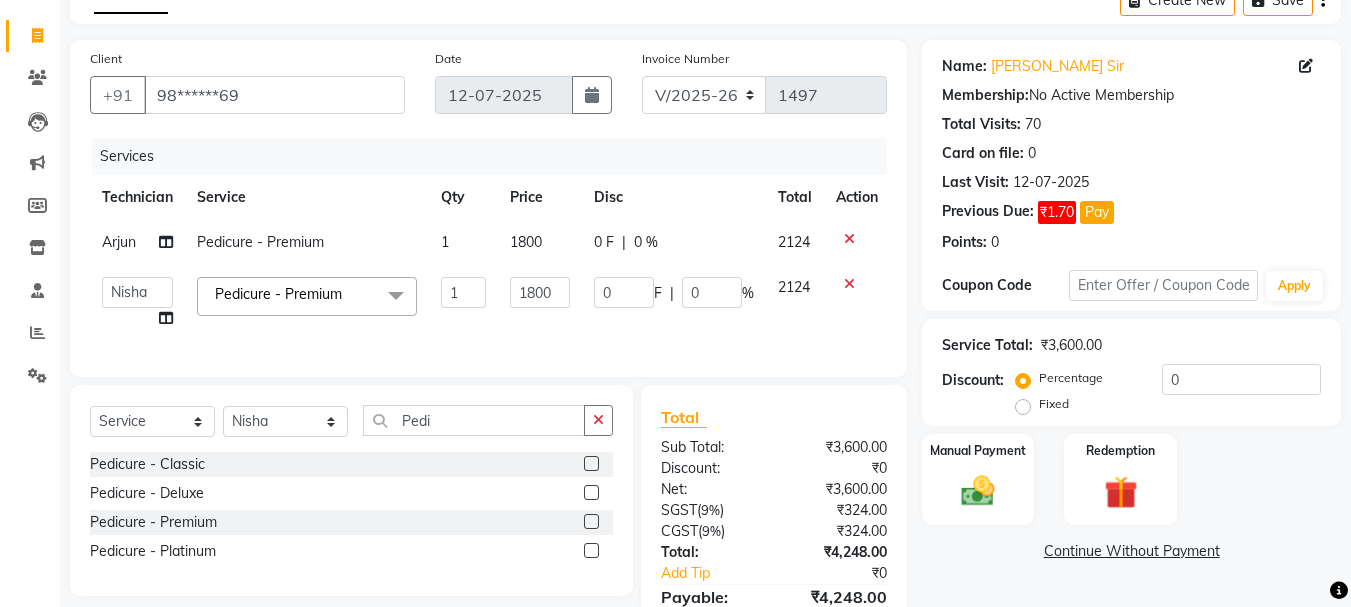 scroll, scrollTop: 227, scrollLeft: 0, axis: vertical 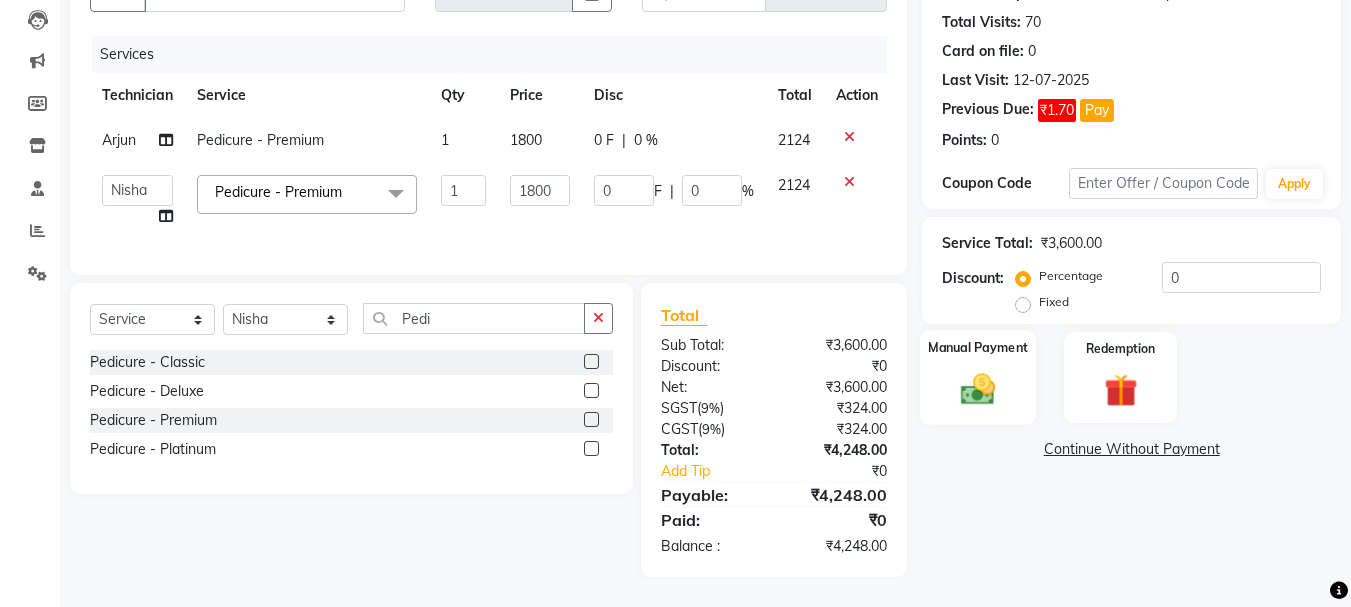 click on "Manual Payment" 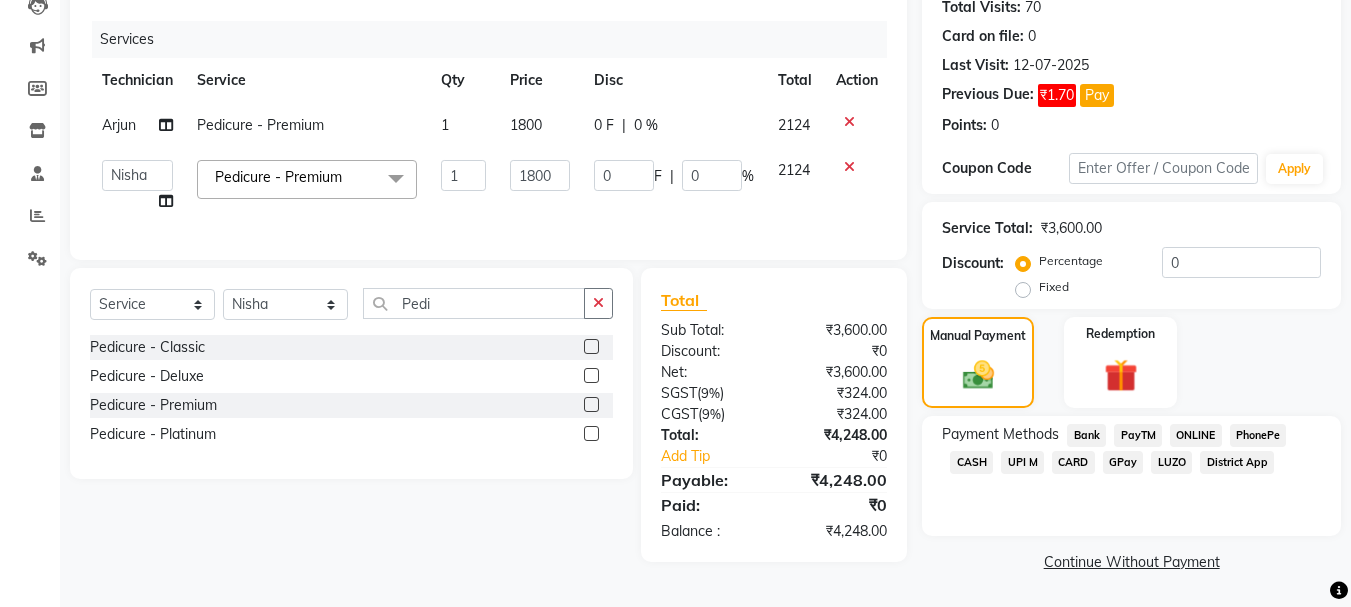 click on "CARD" 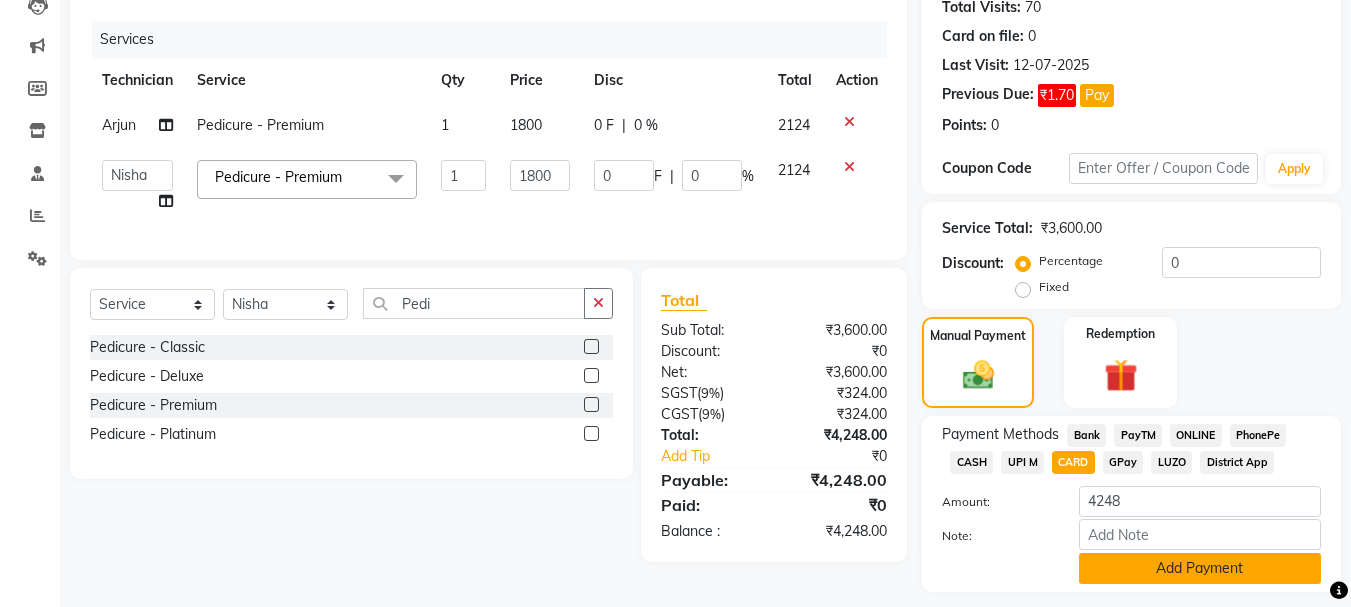 click on "Add Payment" 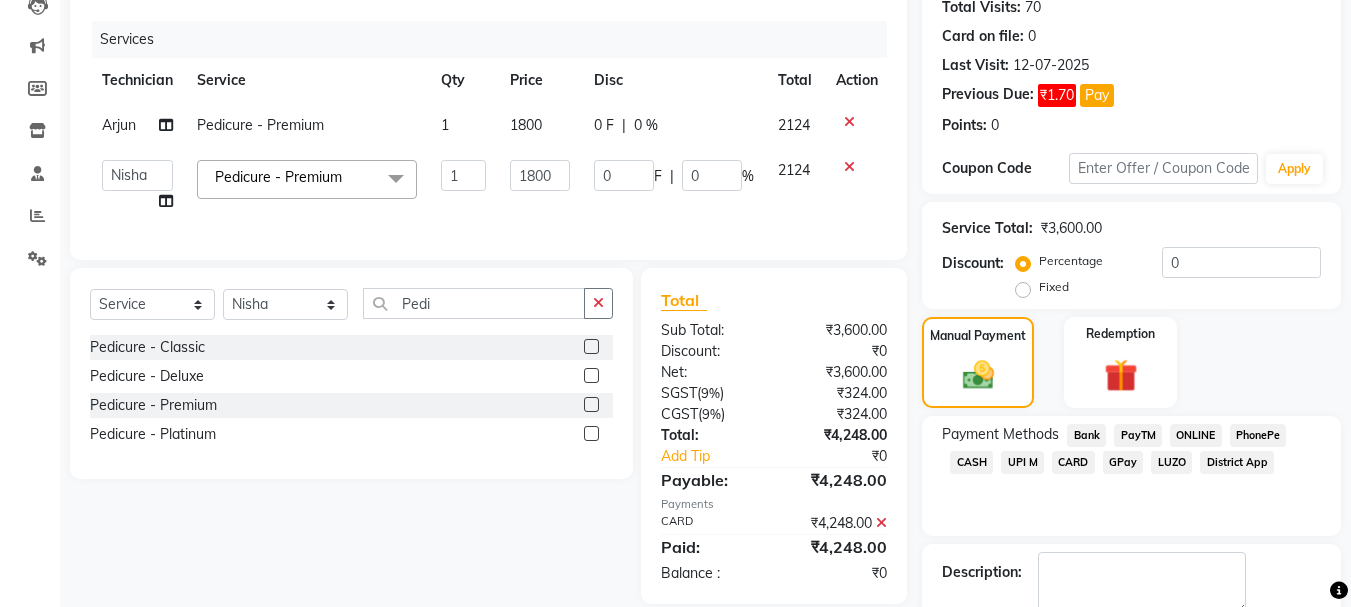 scroll, scrollTop: 340, scrollLeft: 0, axis: vertical 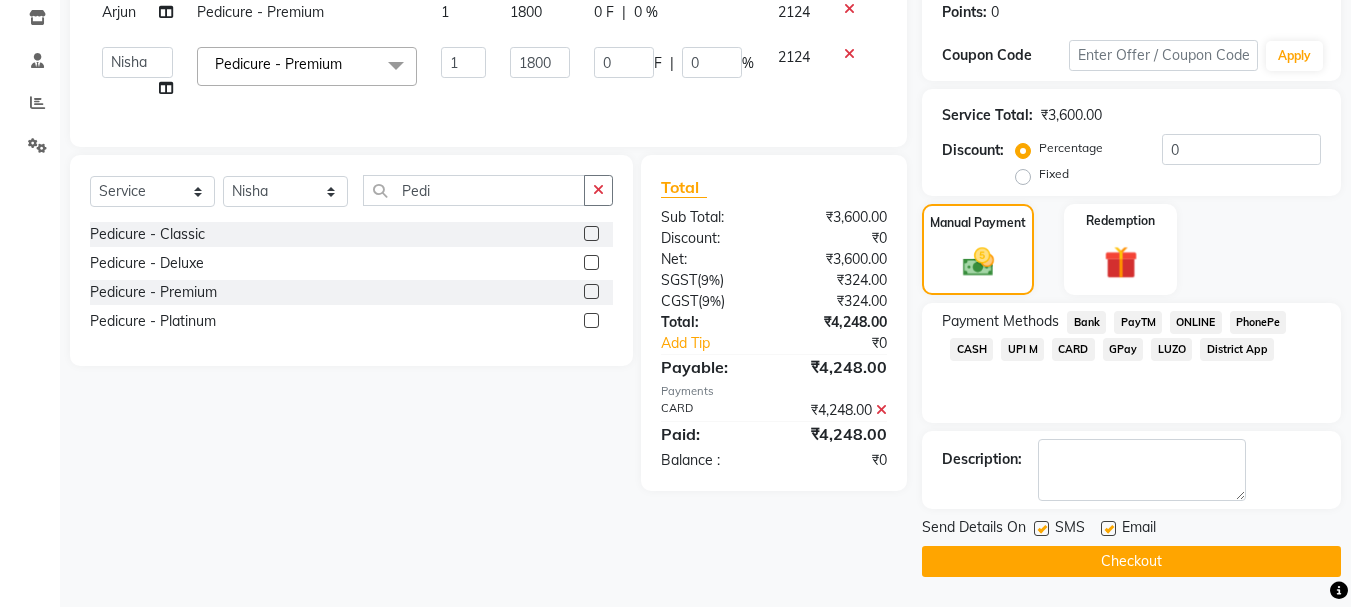 click on "Checkout" 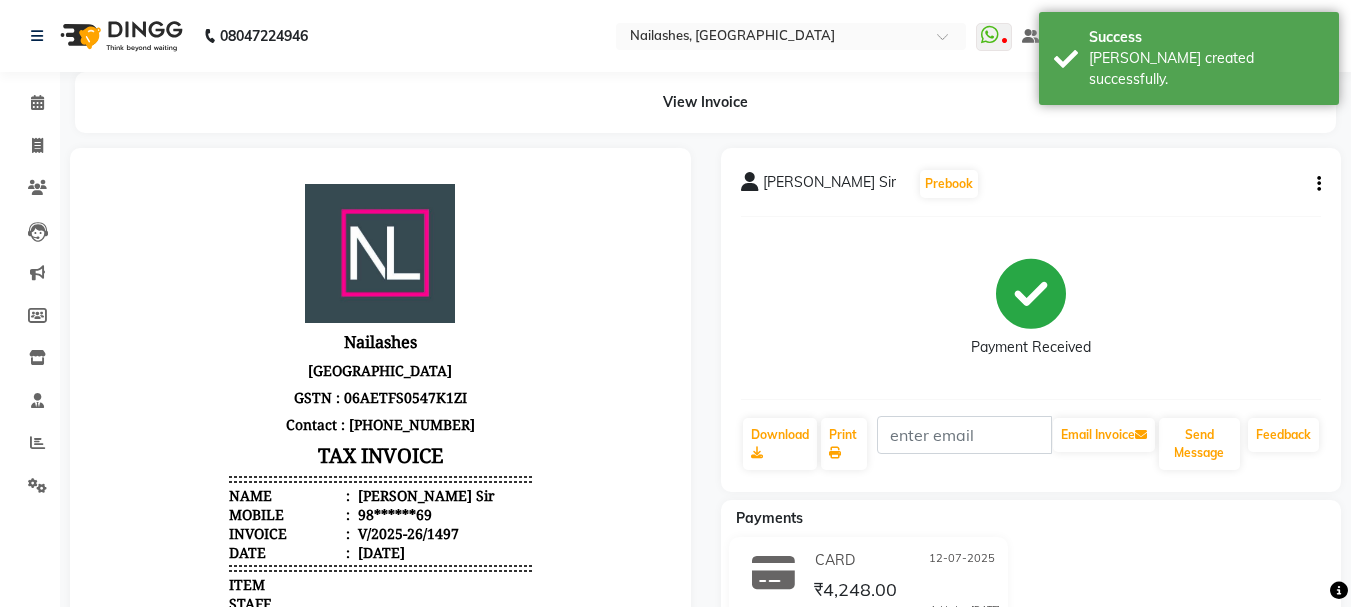 scroll, scrollTop: 0, scrollLeft: 0, axis: both 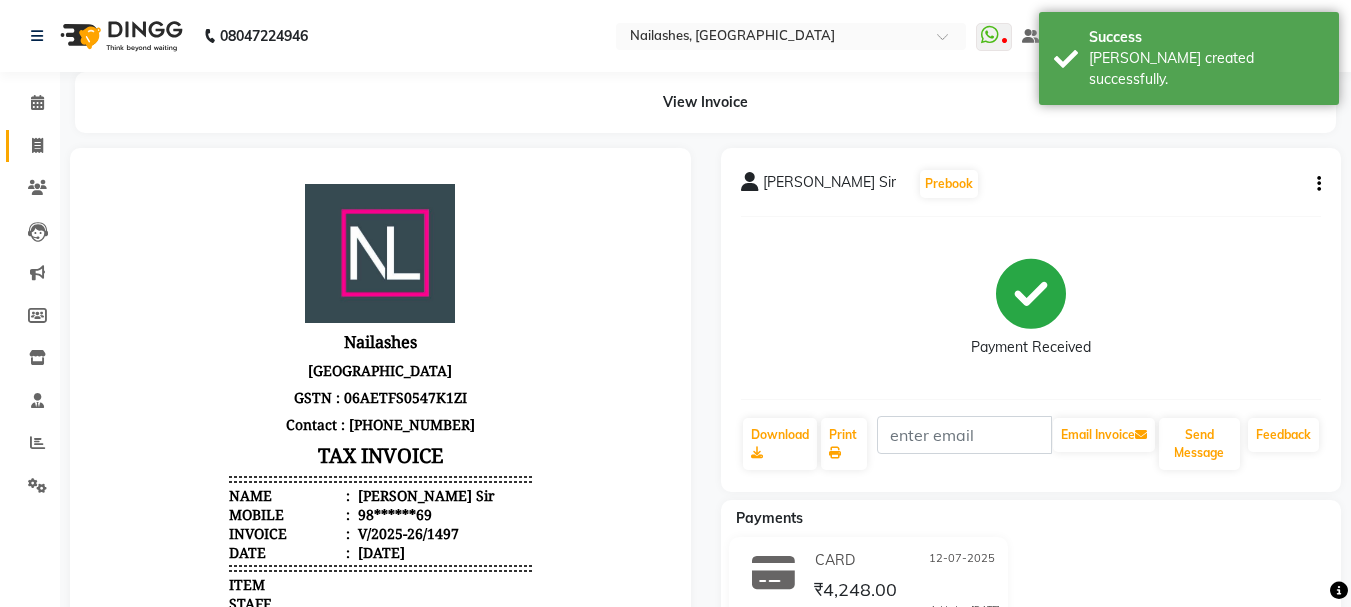 click on "Invoice" 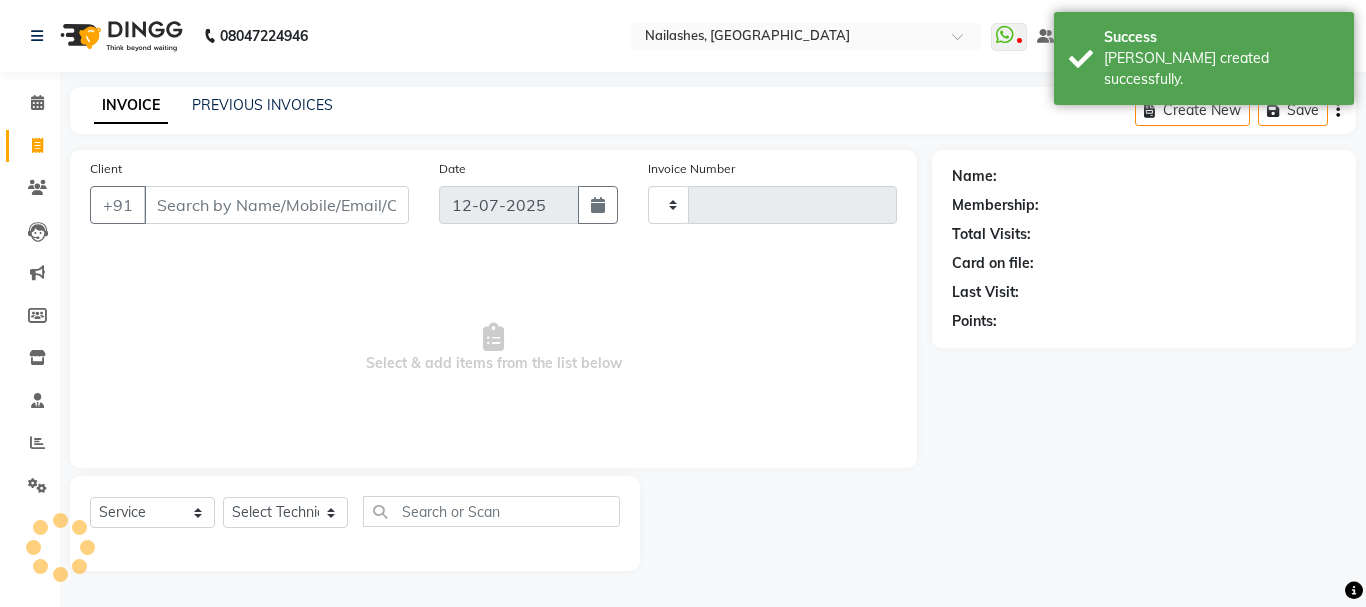 type on "1498" 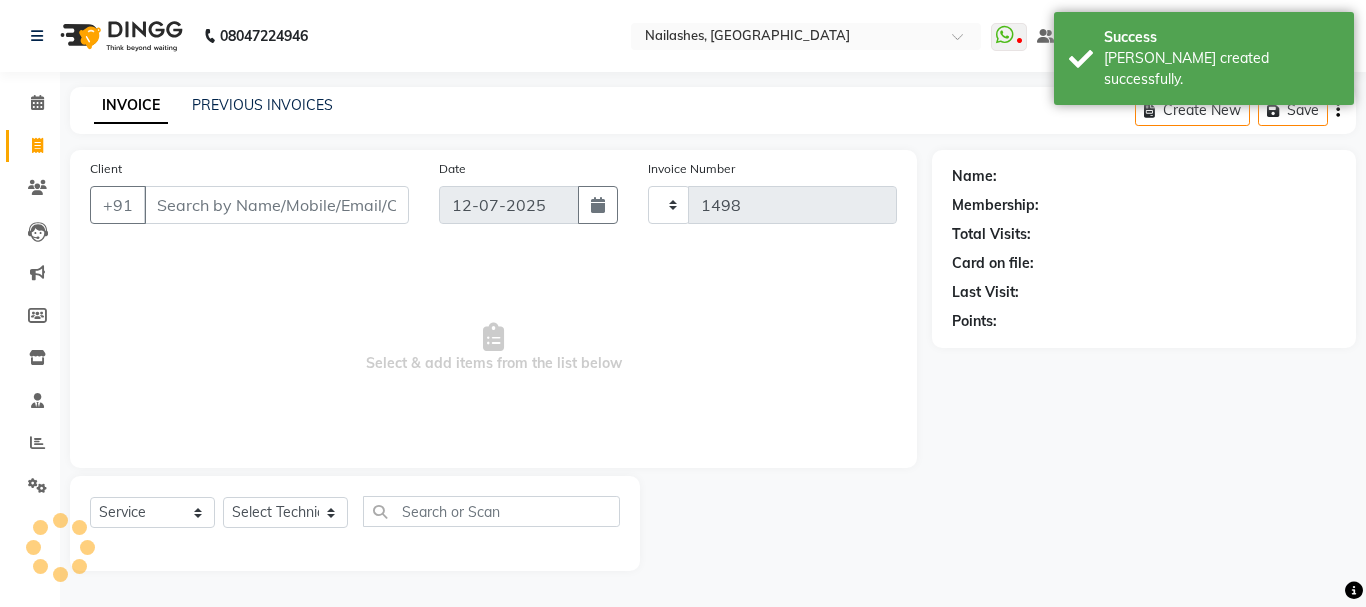 select on "3926" 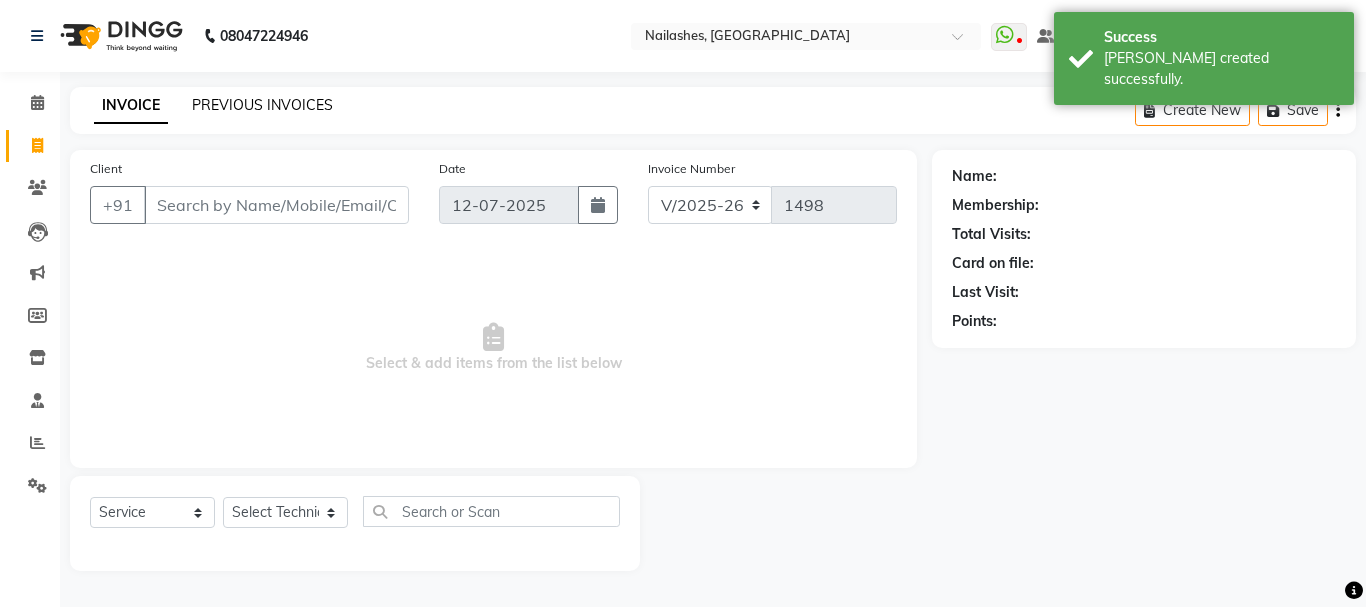 click on "PREVIOUS INVOICES" 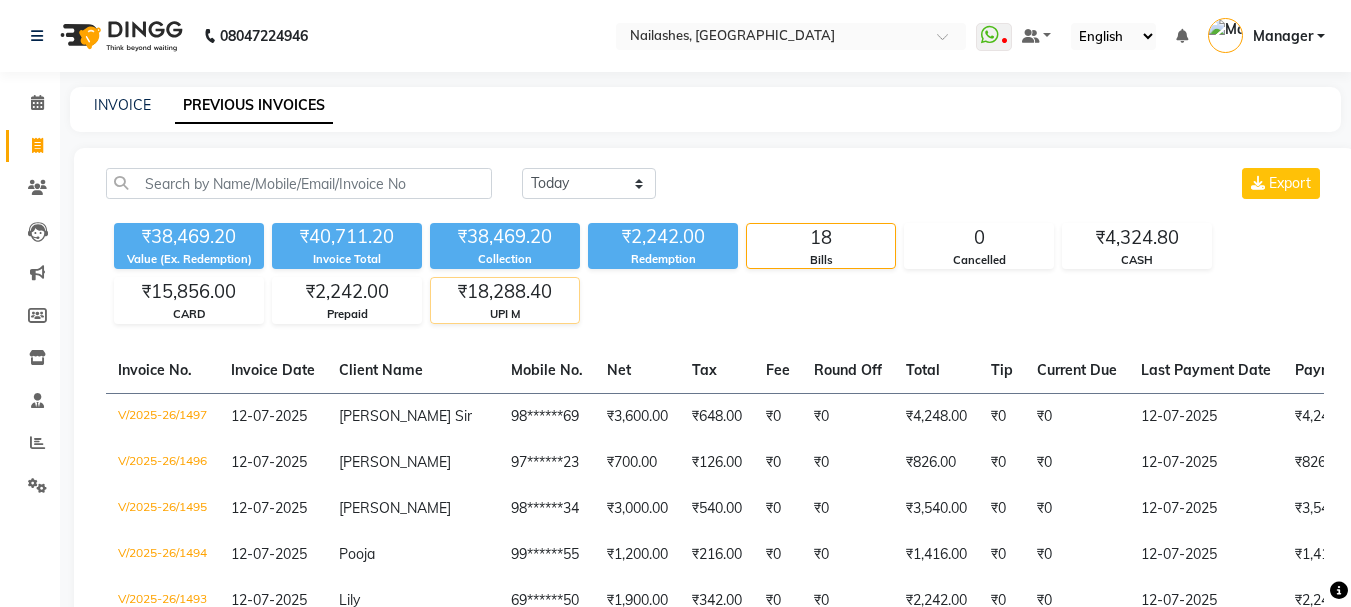 click on "₹18,288.40" 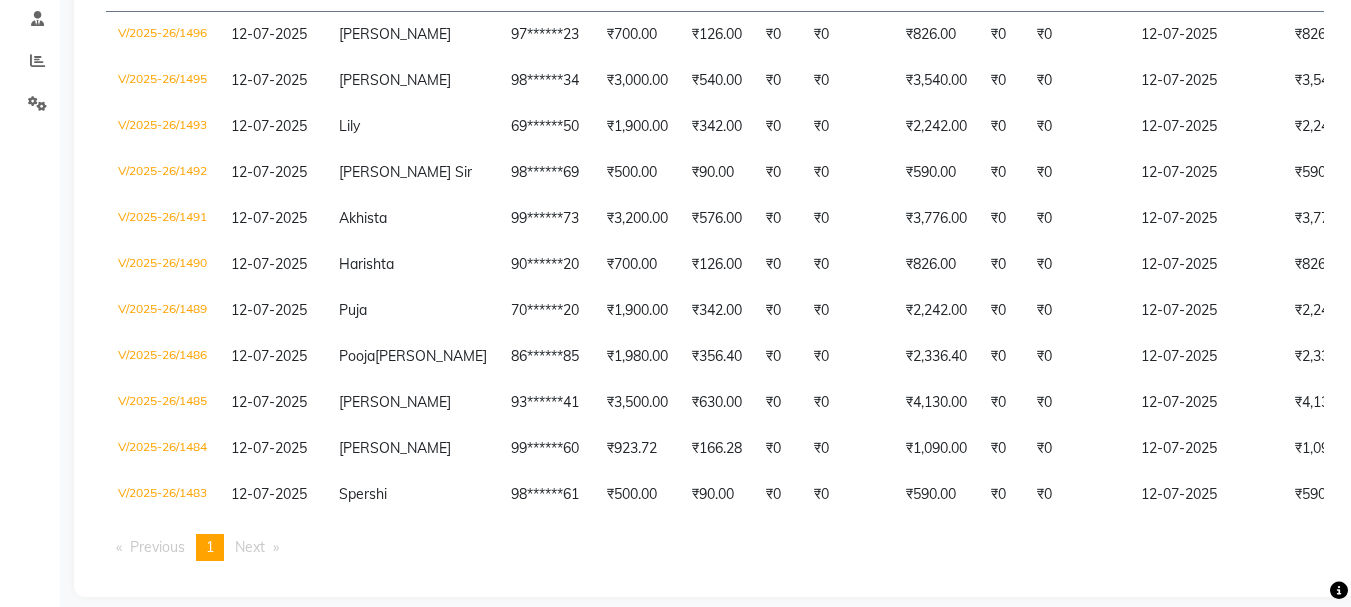 scroll, scrollTop: 364, scrollLeft: 0, axis: vertical 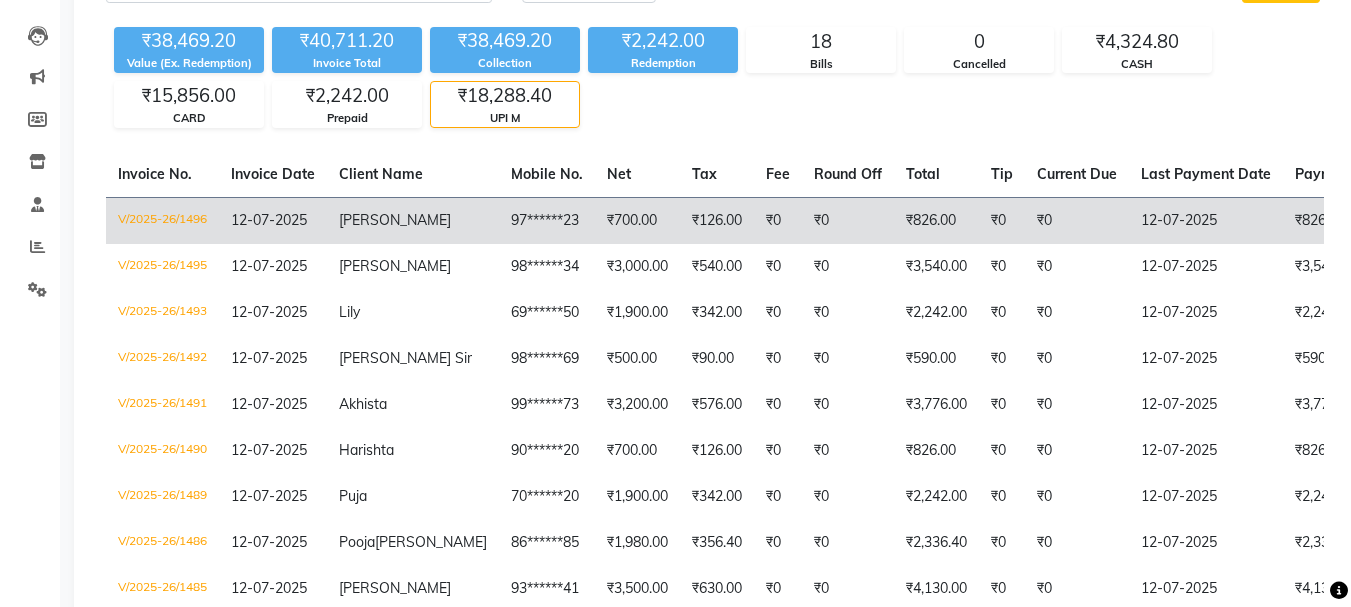 click on "₹0" 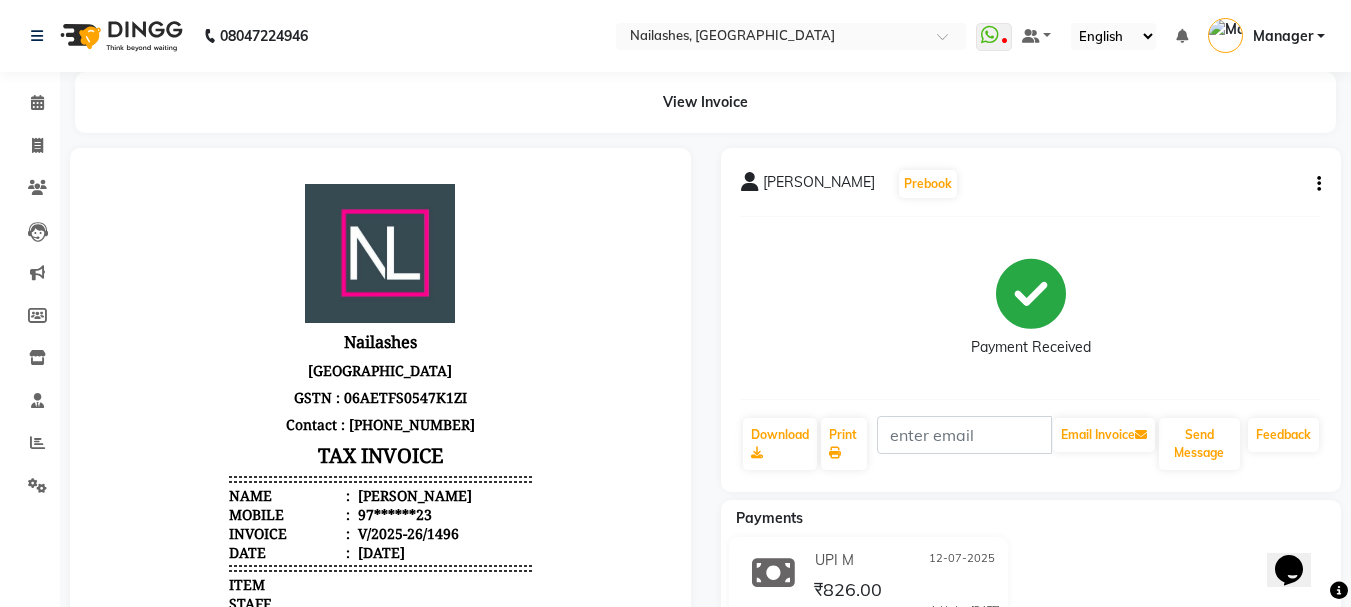 scroll, scrollTop: 0, scrollLeft: 0, axis: both 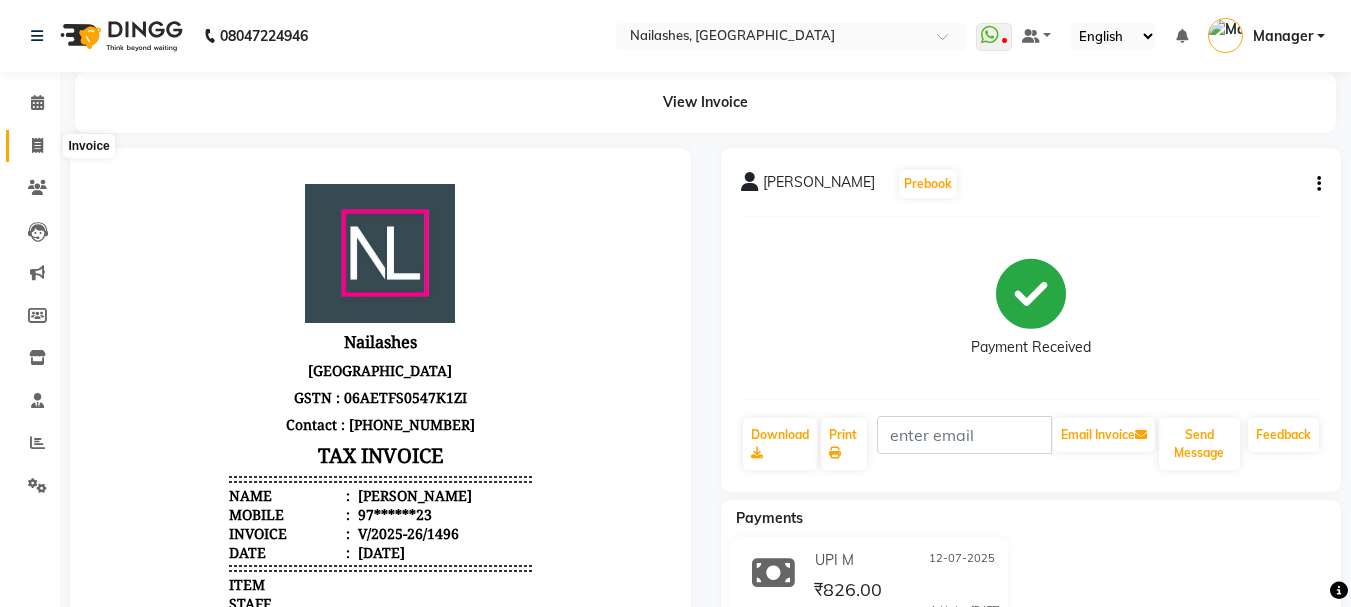 click 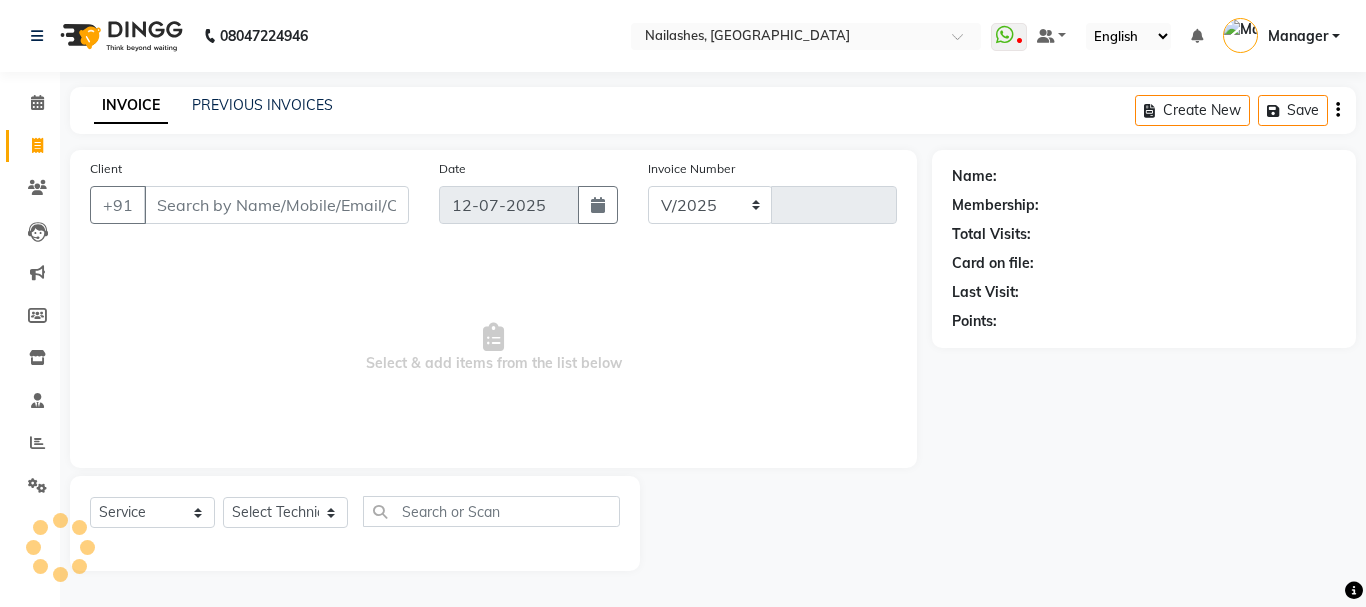 select on "3926" 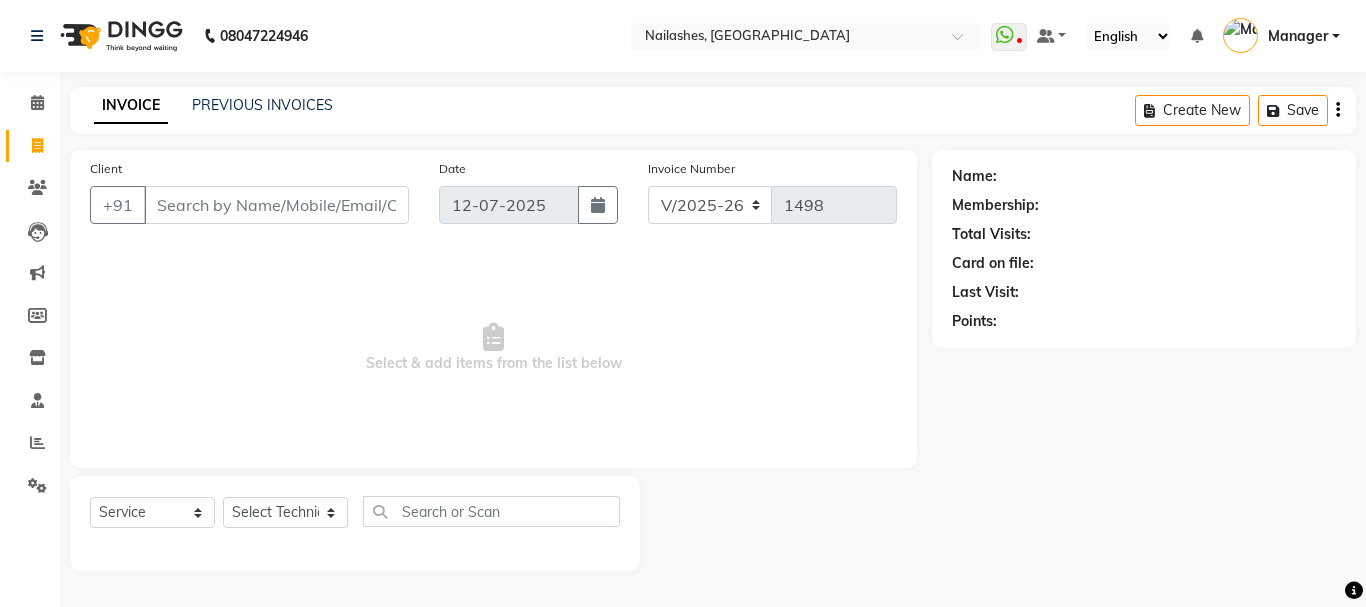 click on "INVOICE PREVIOUS INVOICES Create New   Save" 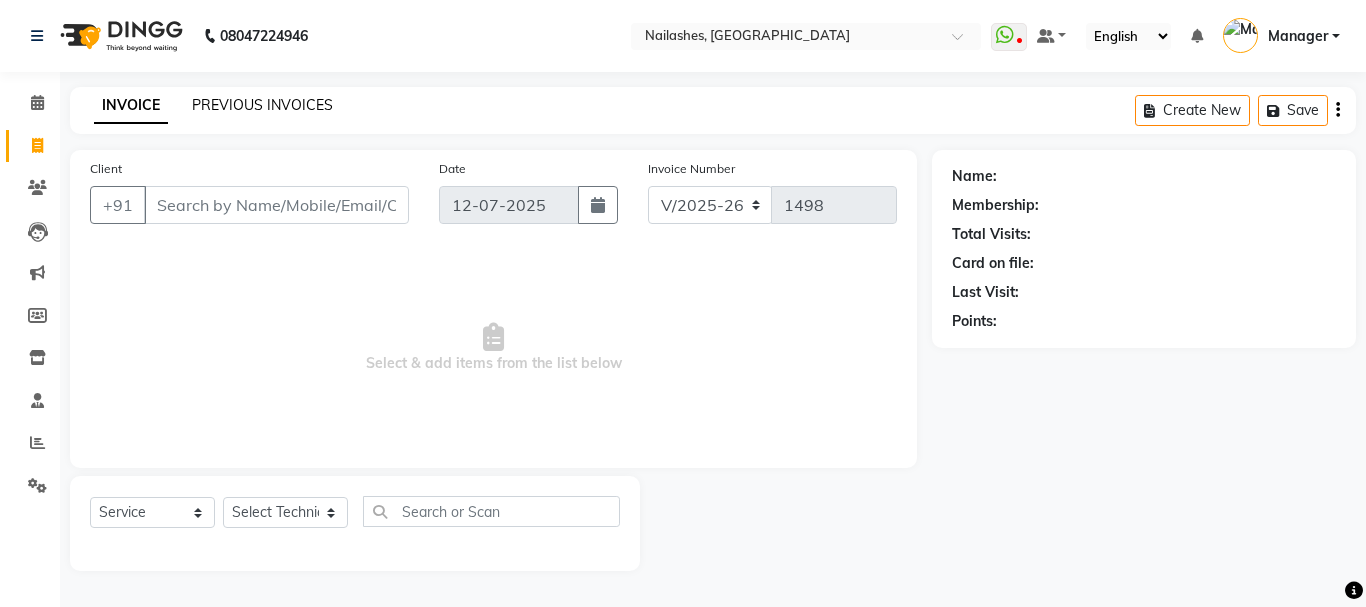 click on "PREVIOUS INVOICES" 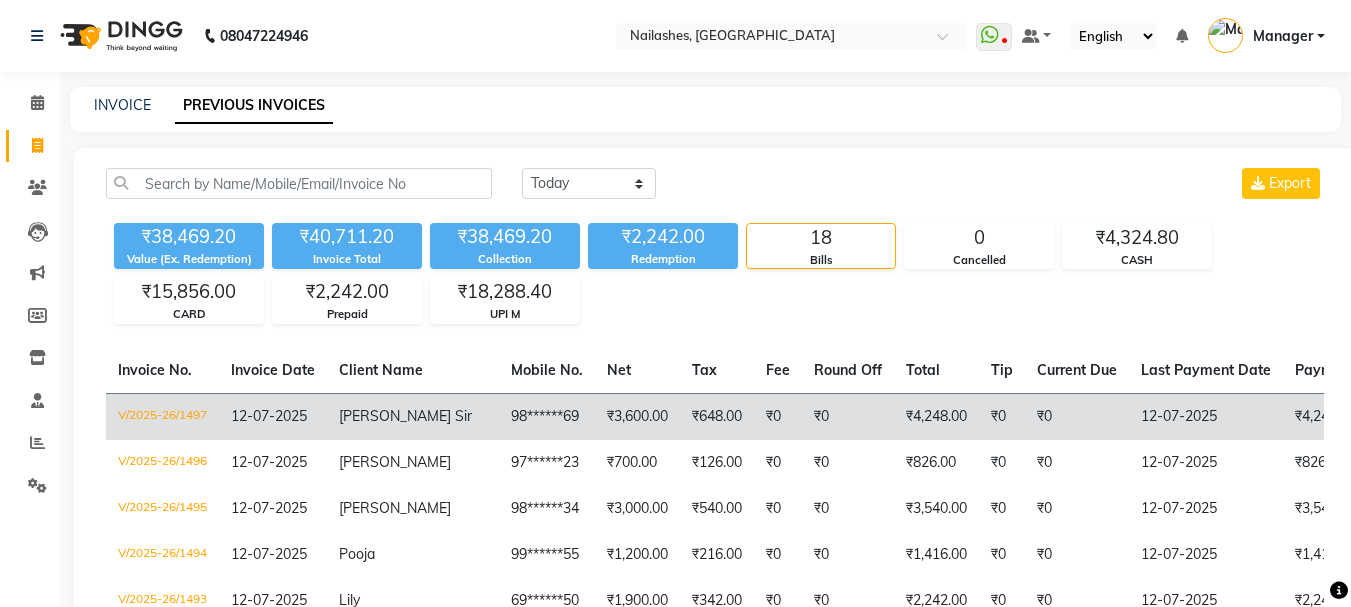 click on "98******69" 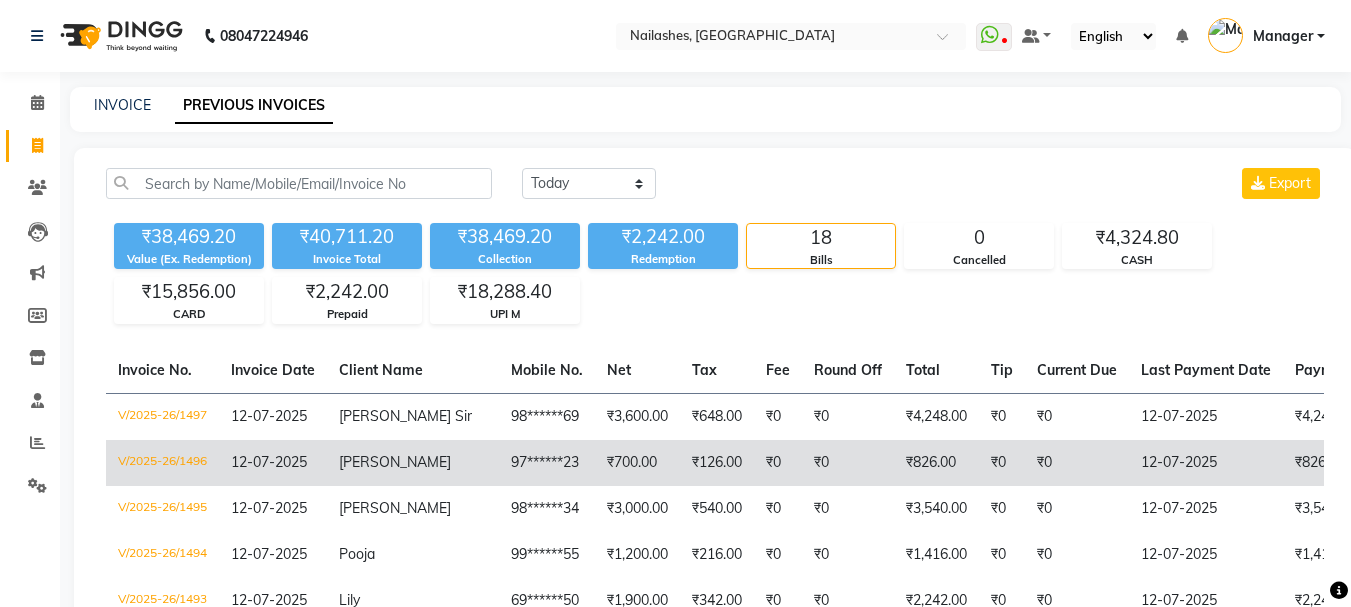 click on "₹0" 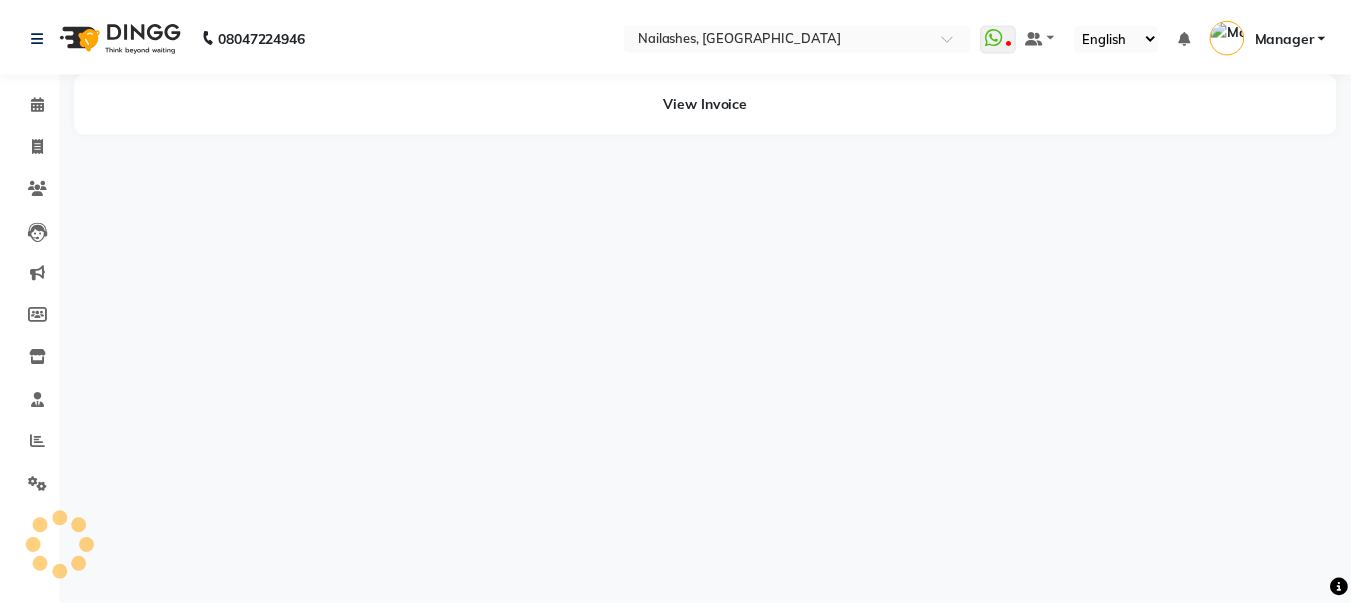 scroll, scrollTop: 0, scrollLeft: 0, axis: both 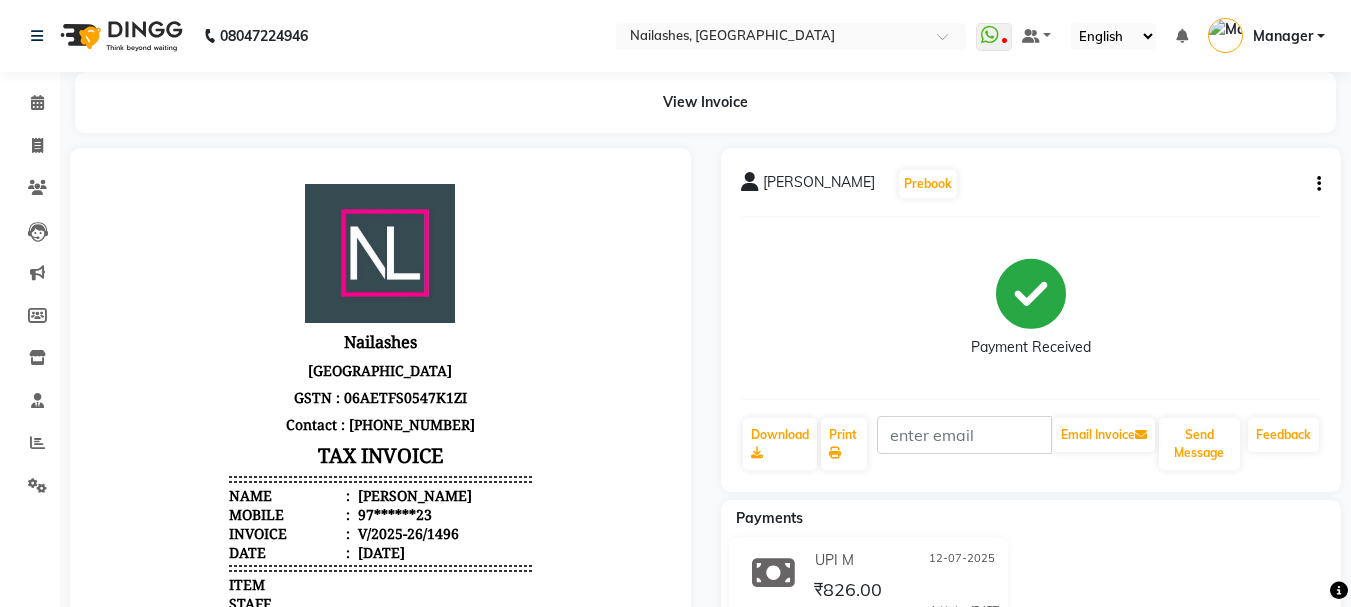 click on "Invoice" 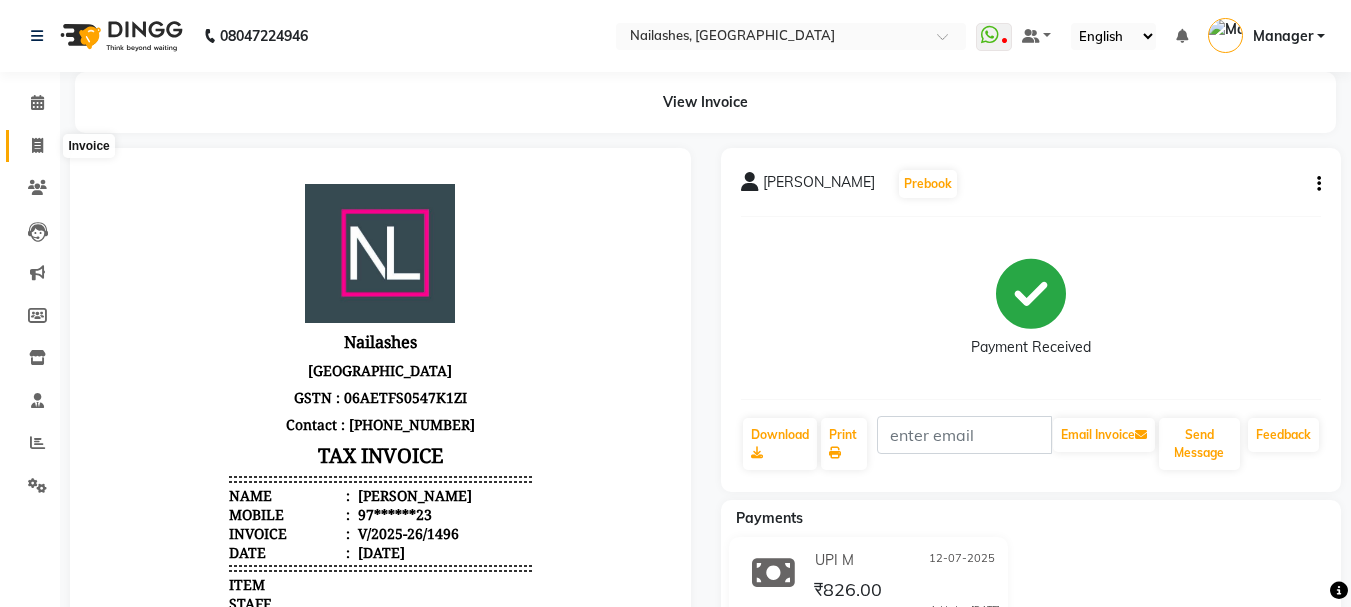 click 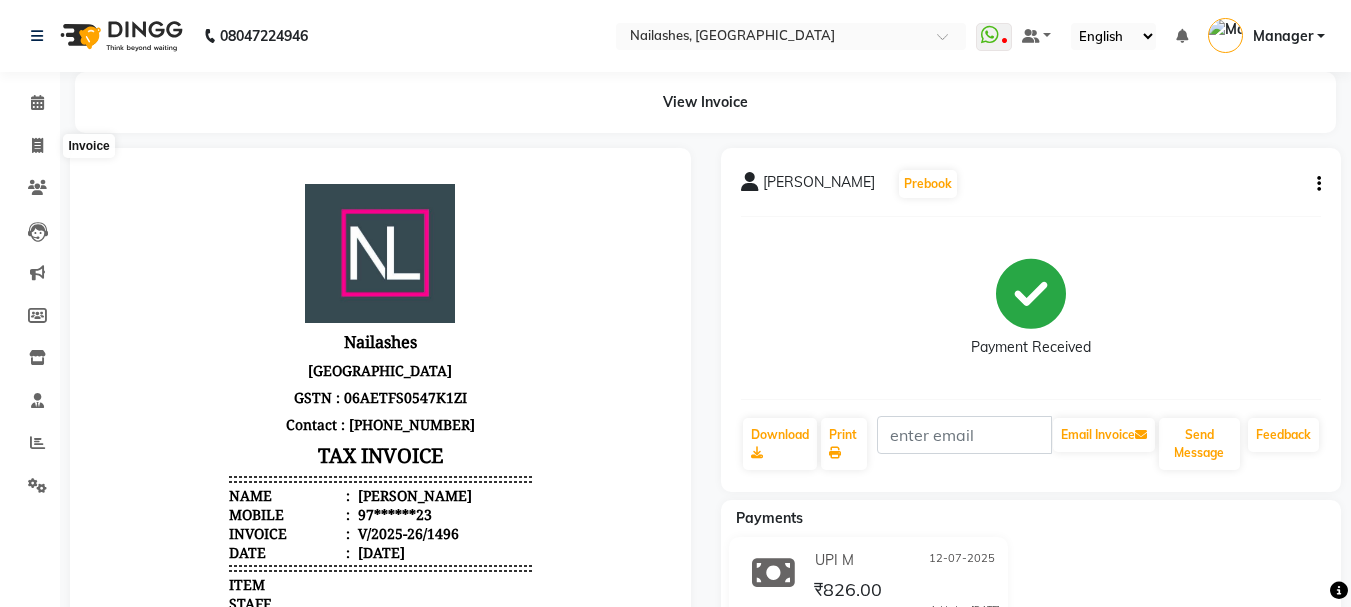 select on "3926" 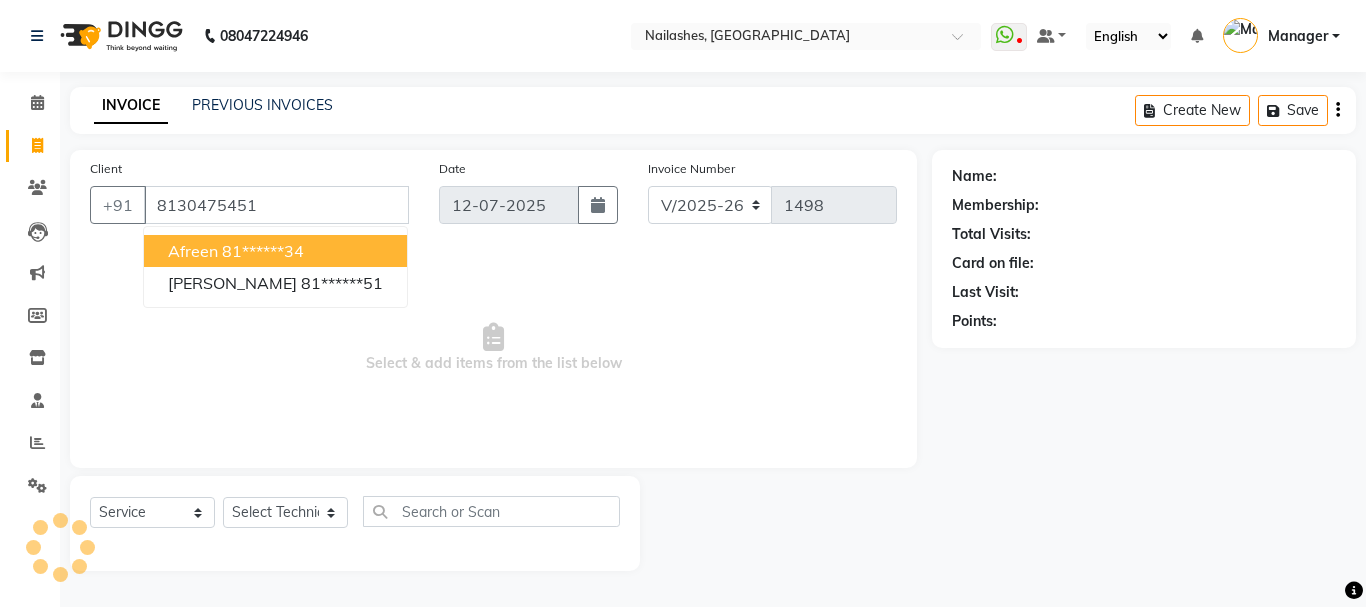 type on "8130475451" 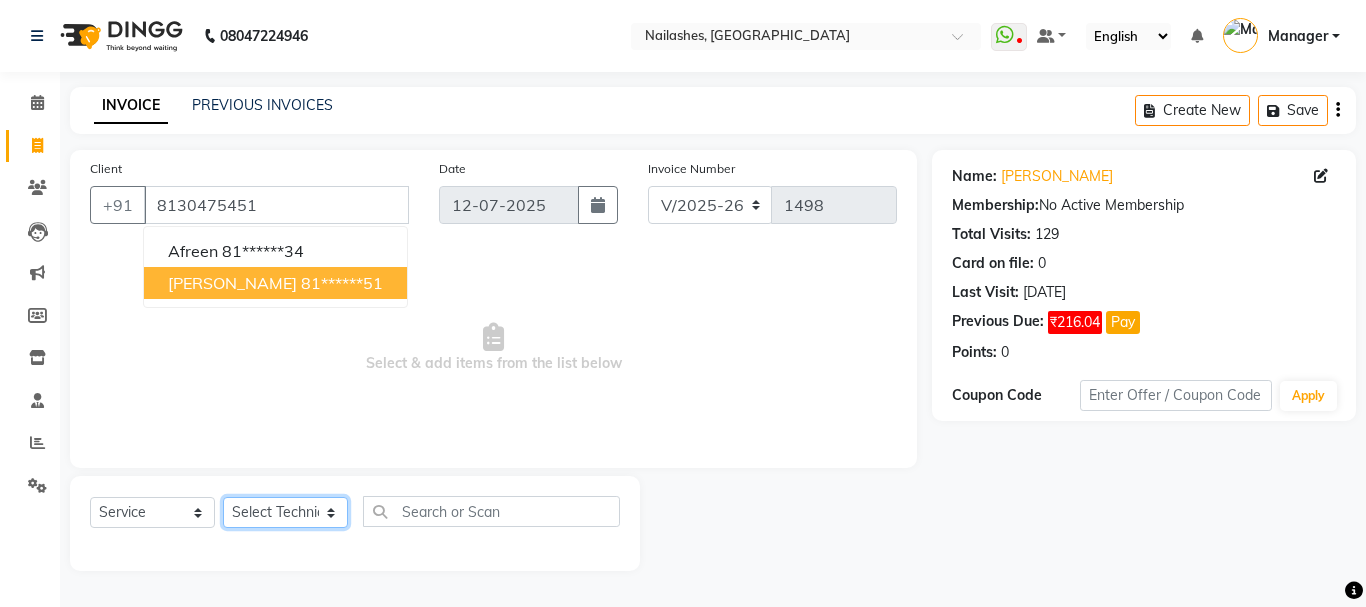 click on "Select Technician Admin [PERSON_NAME] [PERSON_NAME] Arjun Mamta Manager [PERSON_NAME] Nisha [PERSON_NAME] [PERSON_NAME]" 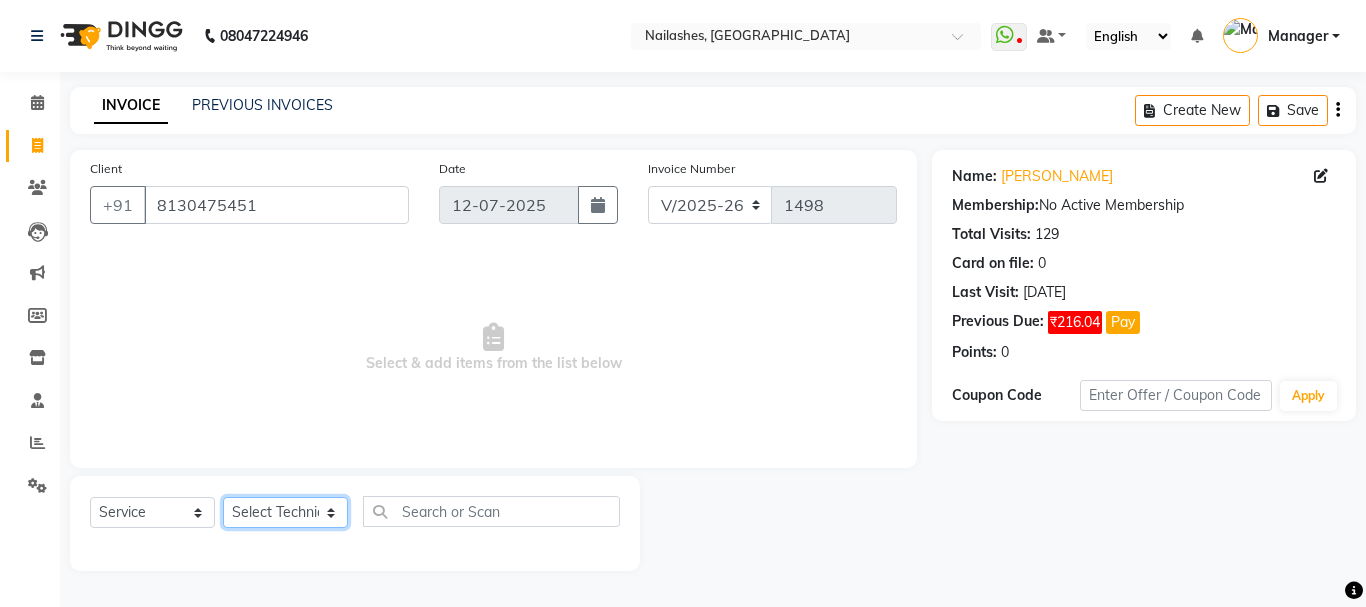 select on "19476" 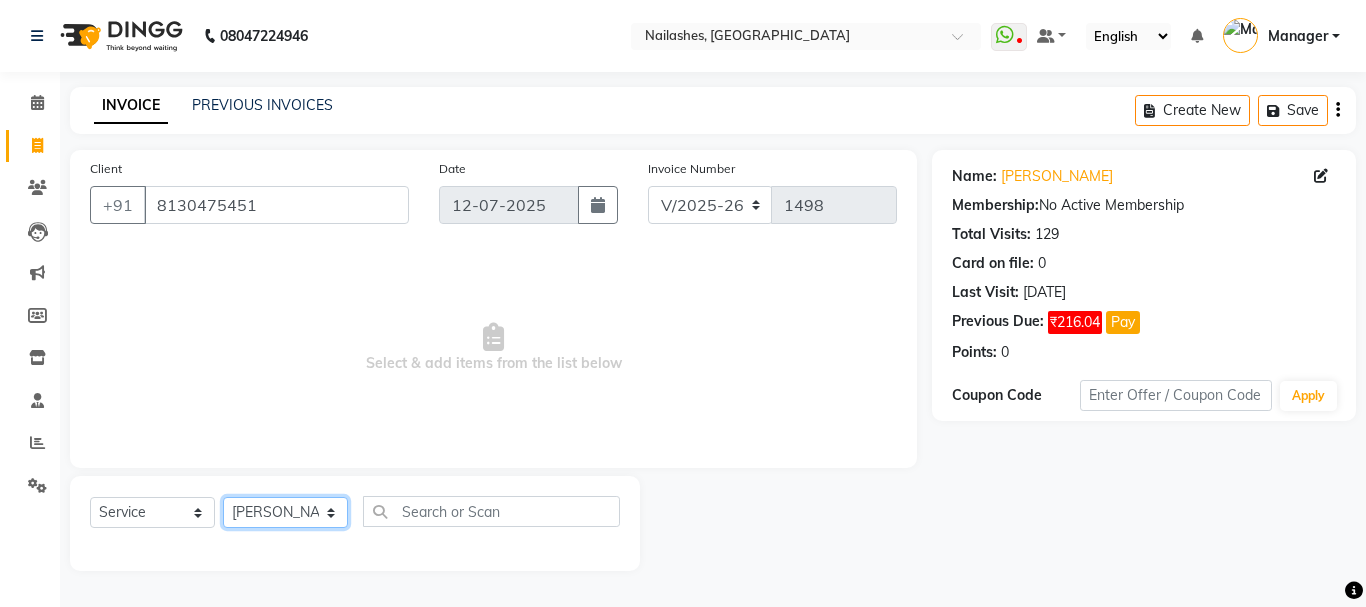 click on "Select Technician Admin [PERSON_NAME] [PERSON_NAME] Arjun Mamta Manager [PERSON_NAME] Nisha [PERSON_NAME] [PERSON_NAME]" 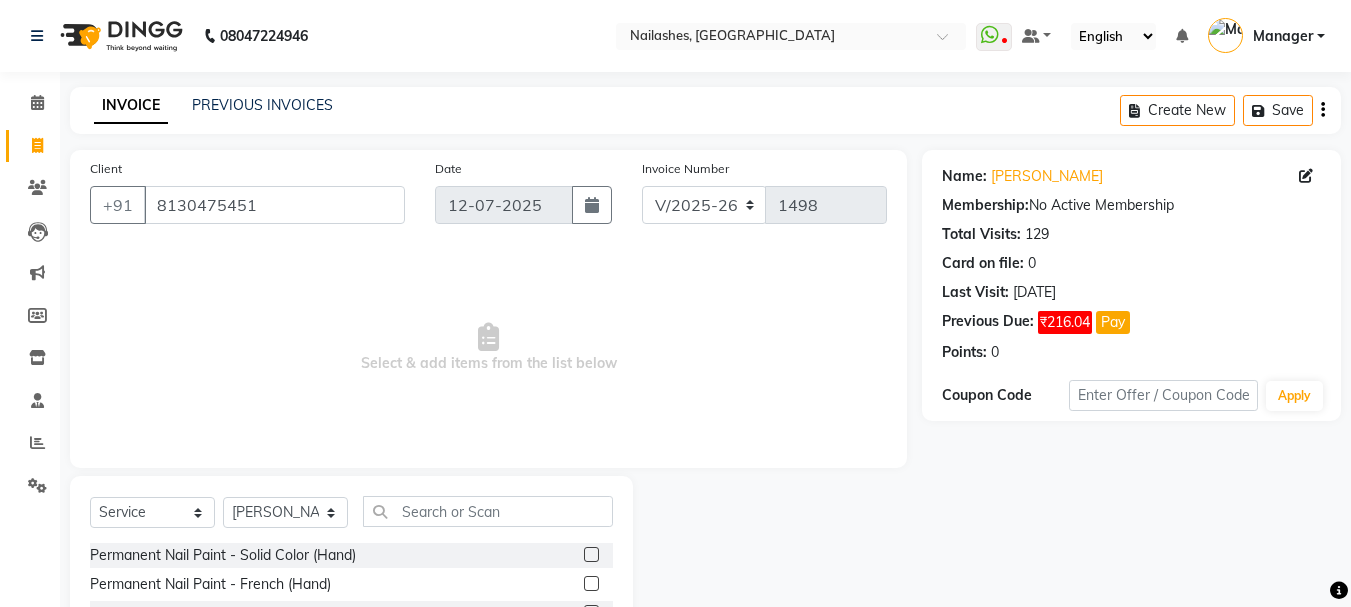 click 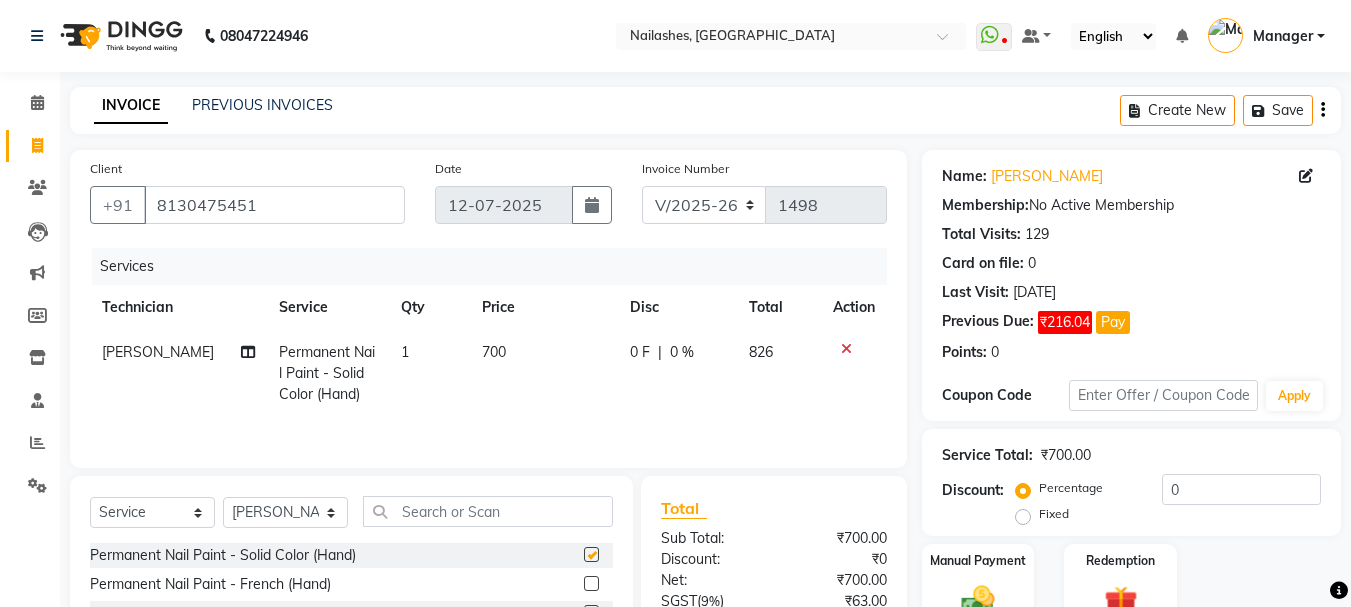 checkbox on "false" 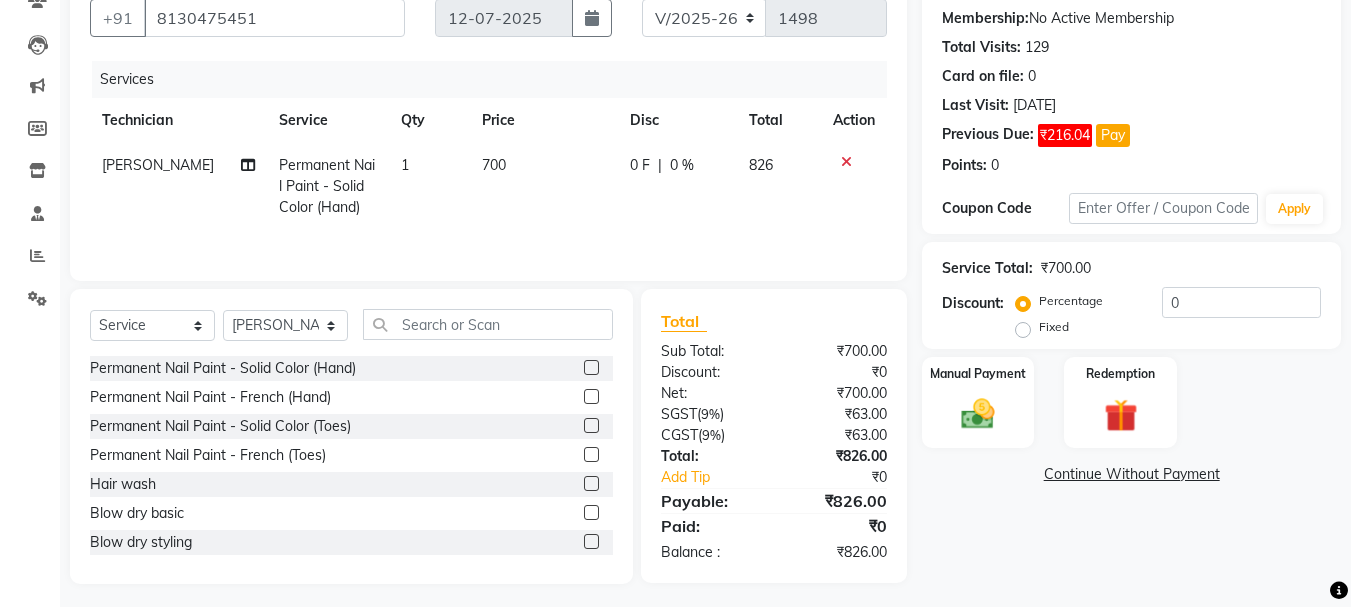 scroll, scrollTop: 194, scrollLeft: 0, axis: vertical 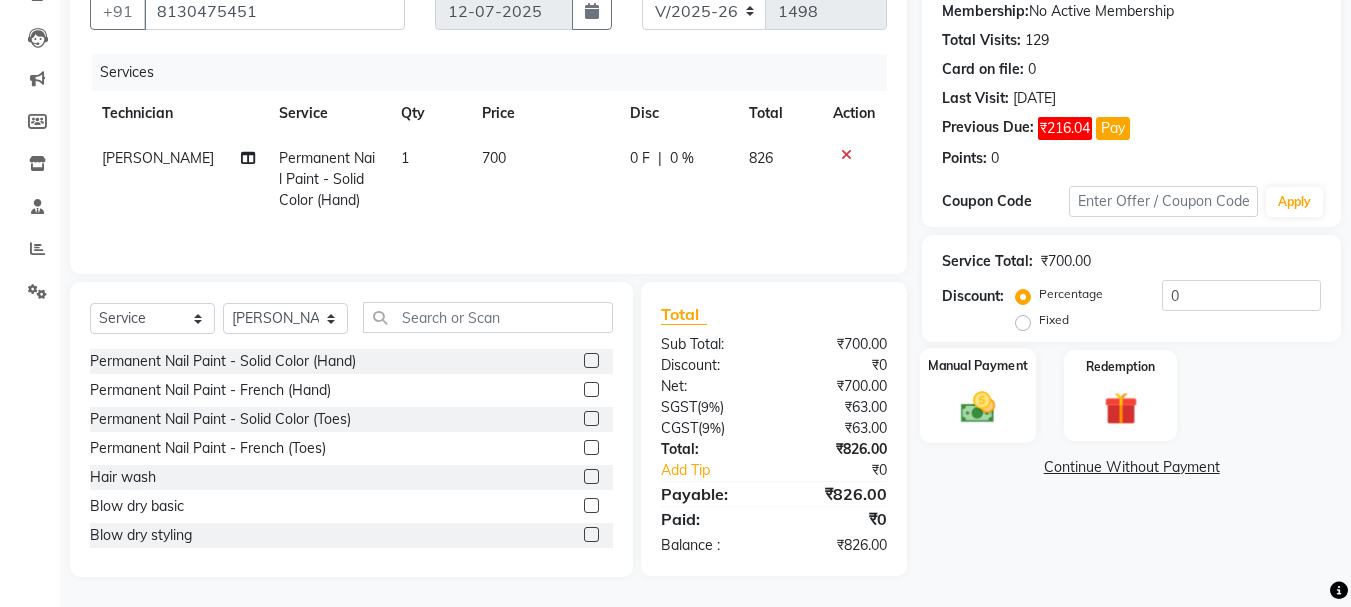 click 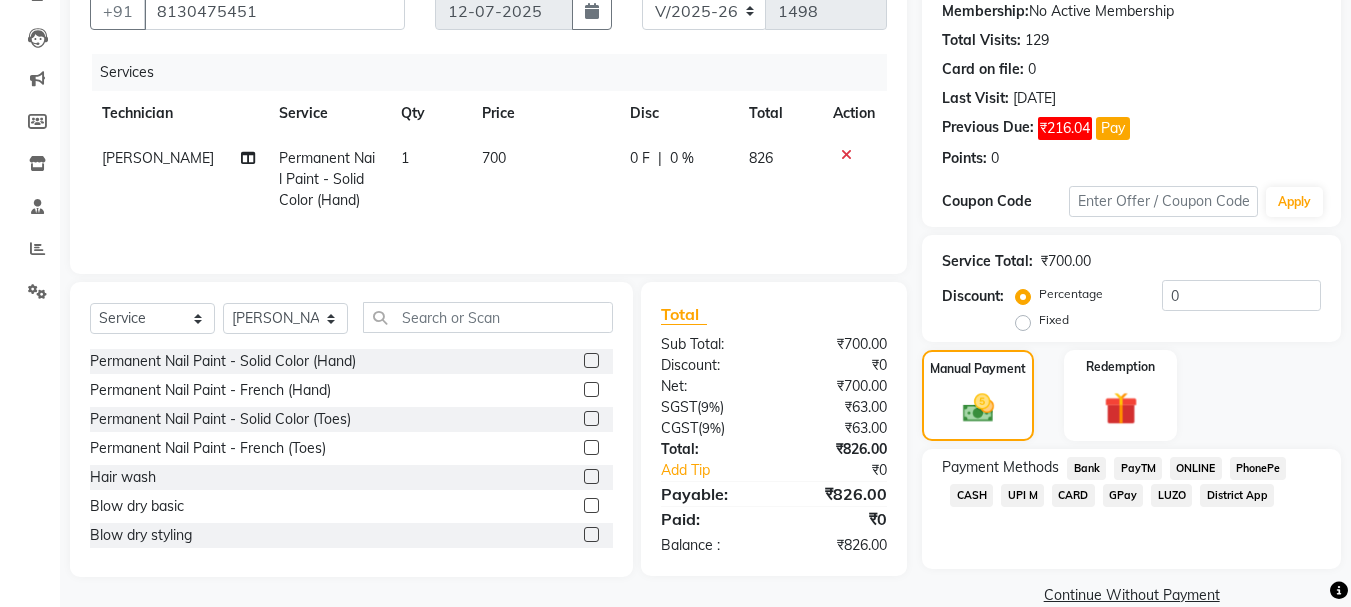 scroll, scrollTop: 0, scrollLeft: 0, axis: both 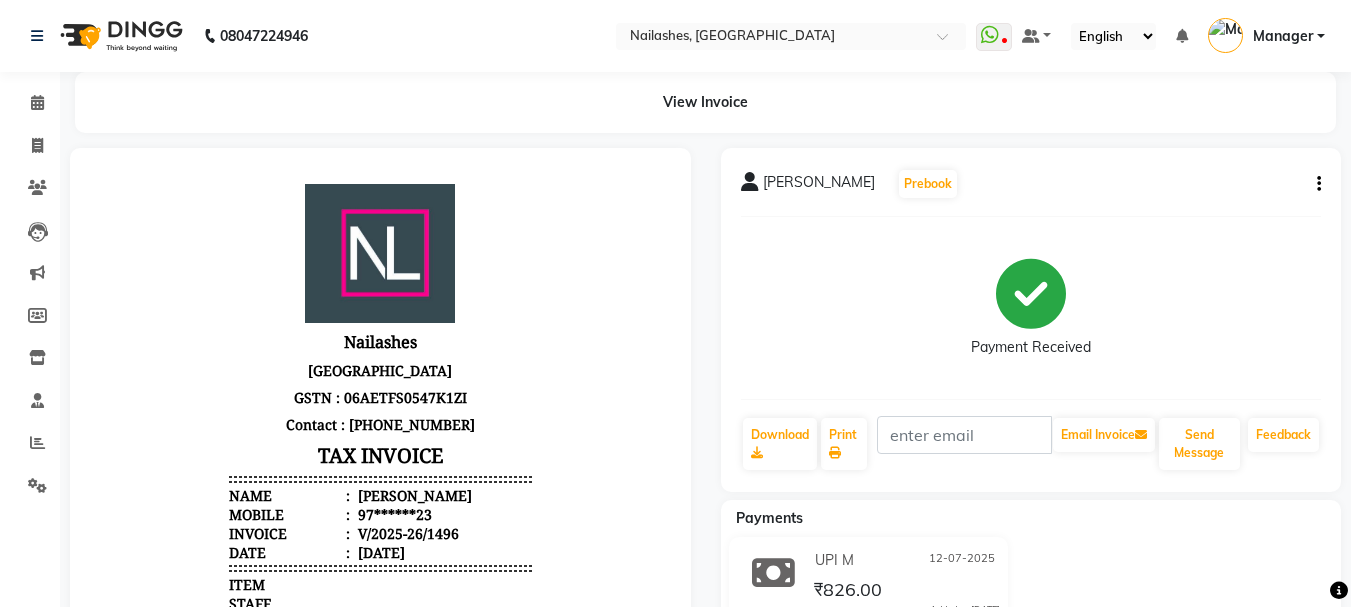 click on "[PERSON_NAME]   Prebook   Payment Received  Download  Print   Email Invoice   Send Message Feedback" 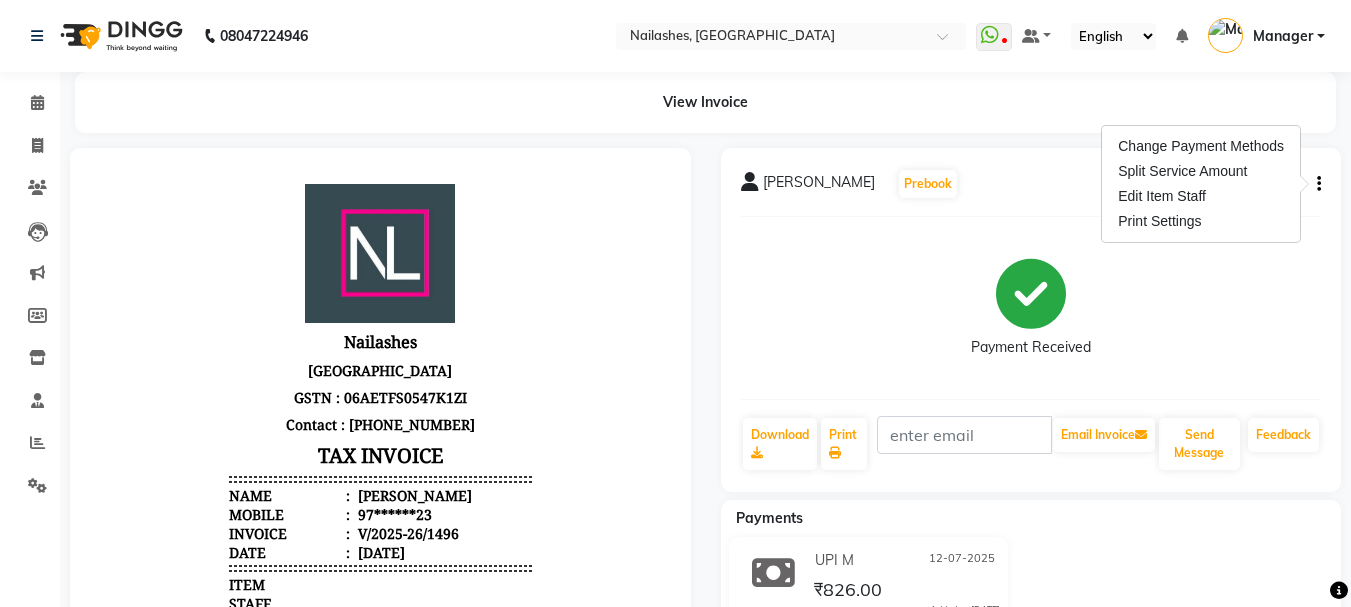 click 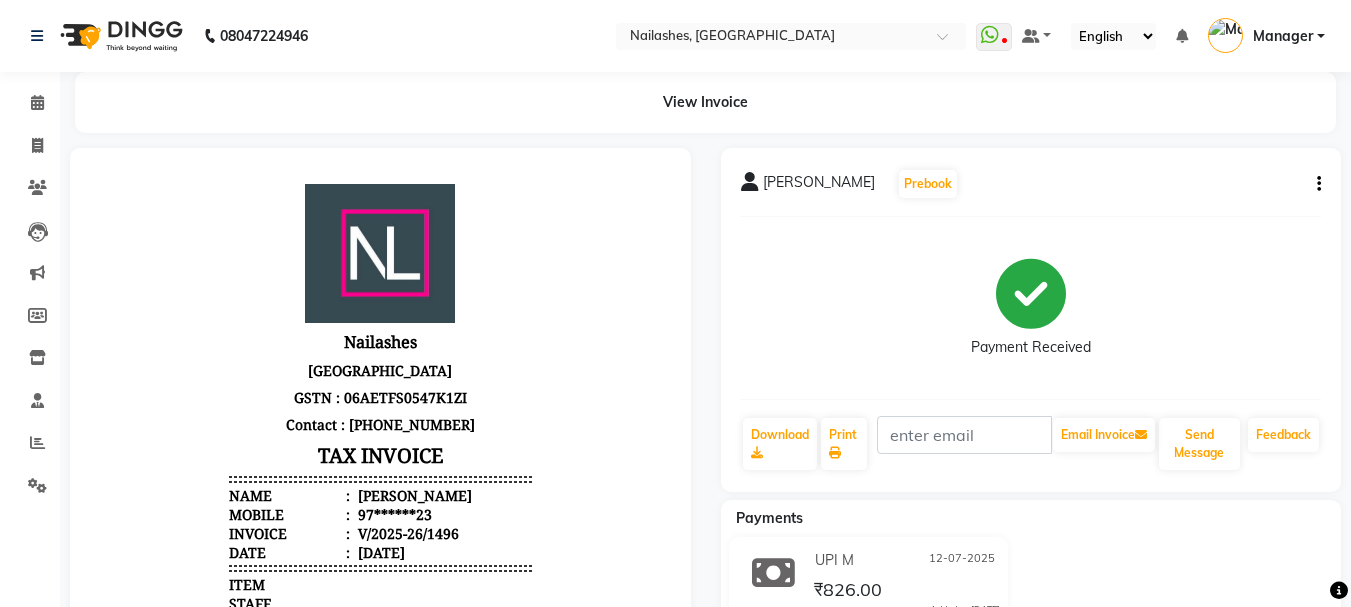 click 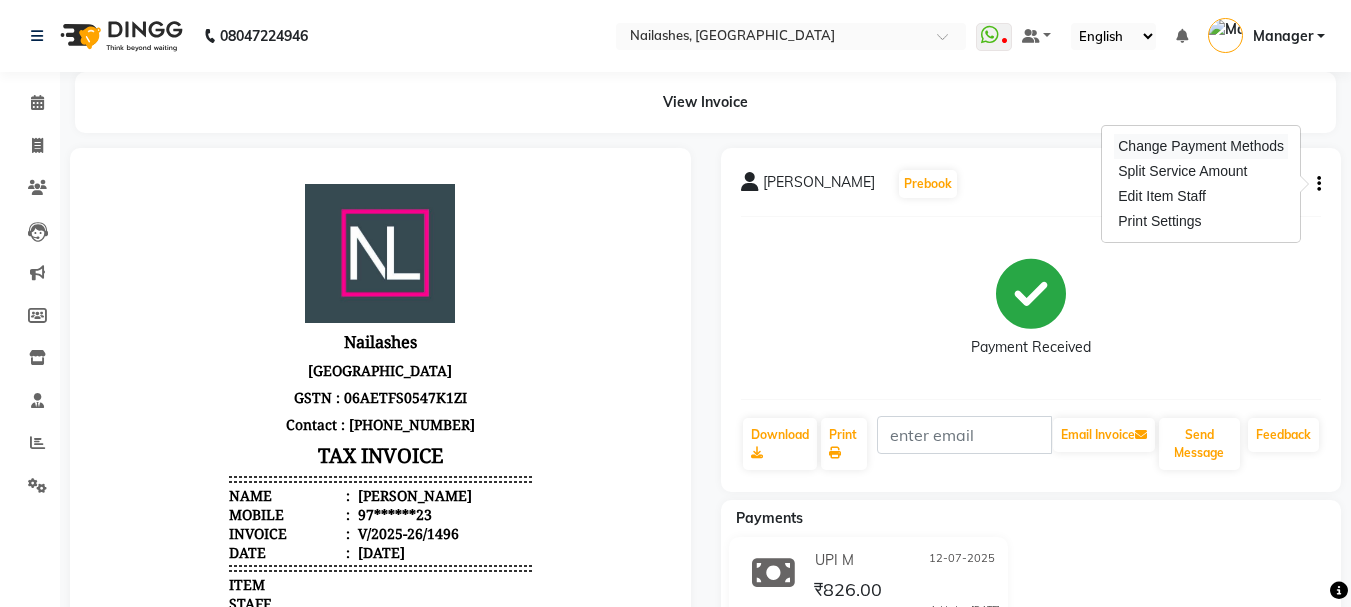 click on "Change Payment Methods" at bounding box center [1201, 146] 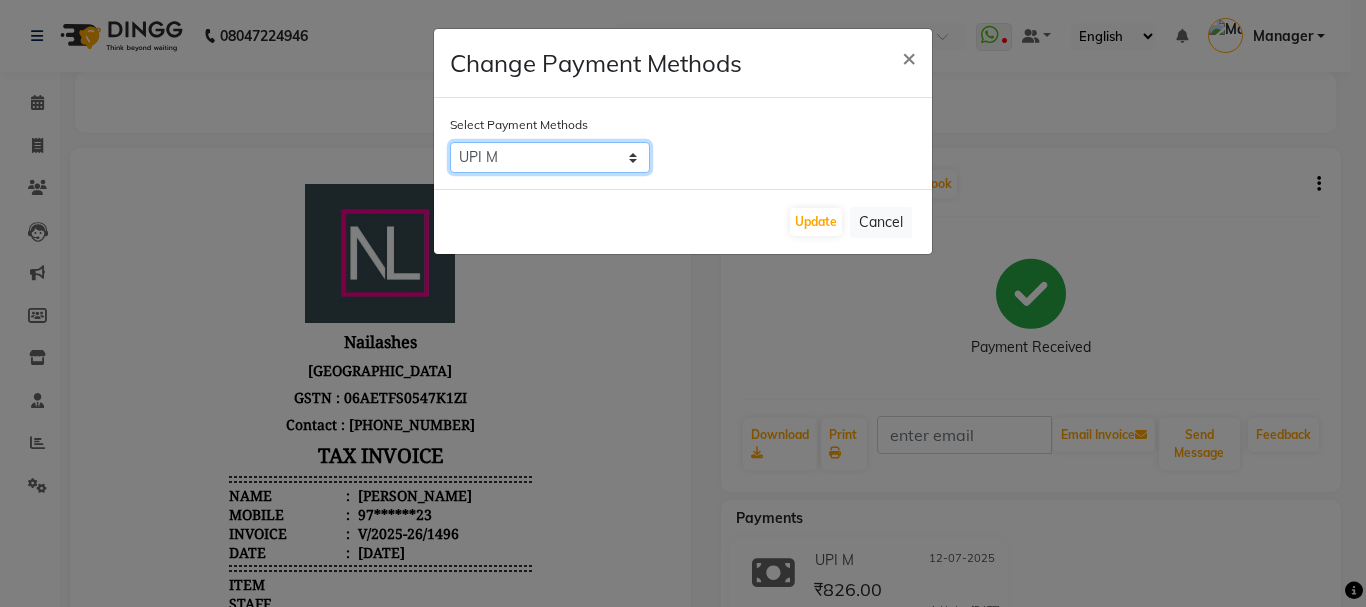 click on "Bank   PayTM   ONLINE   PhonePe   CASH   UPI M   CARD   GPay   LUZO   District App" 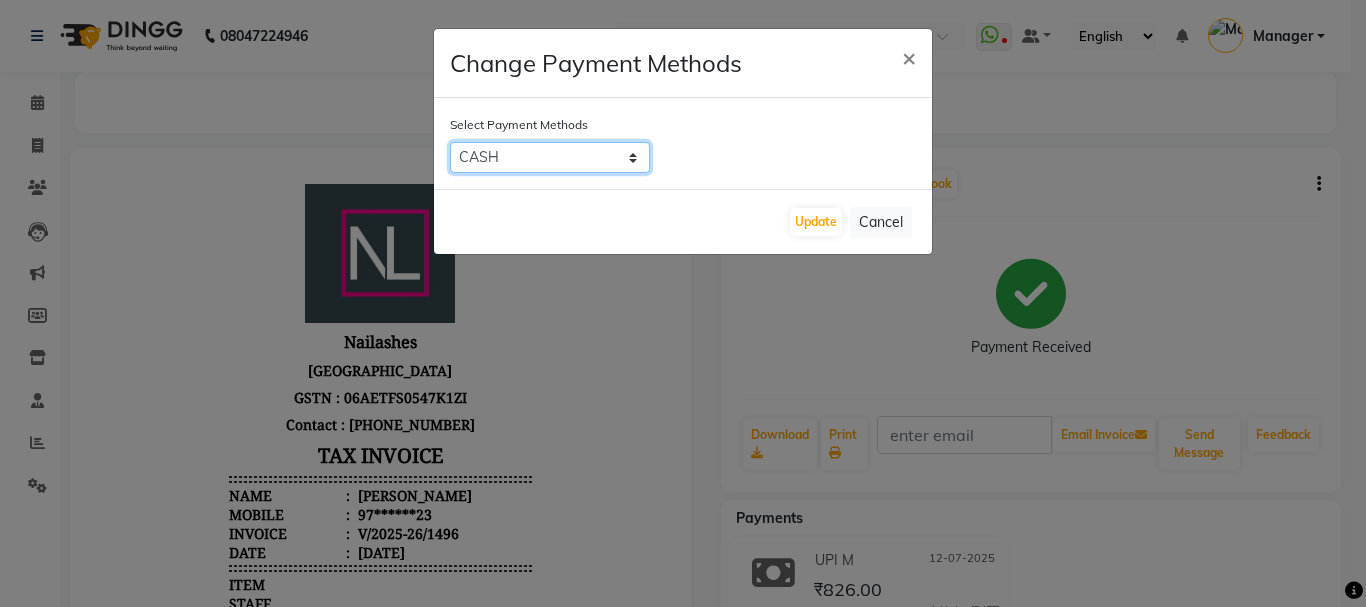 click on "Bank   PayTM   ONLINE   PhonePe   CASH   UPI M   CARD   GPay   LUZO   District App" 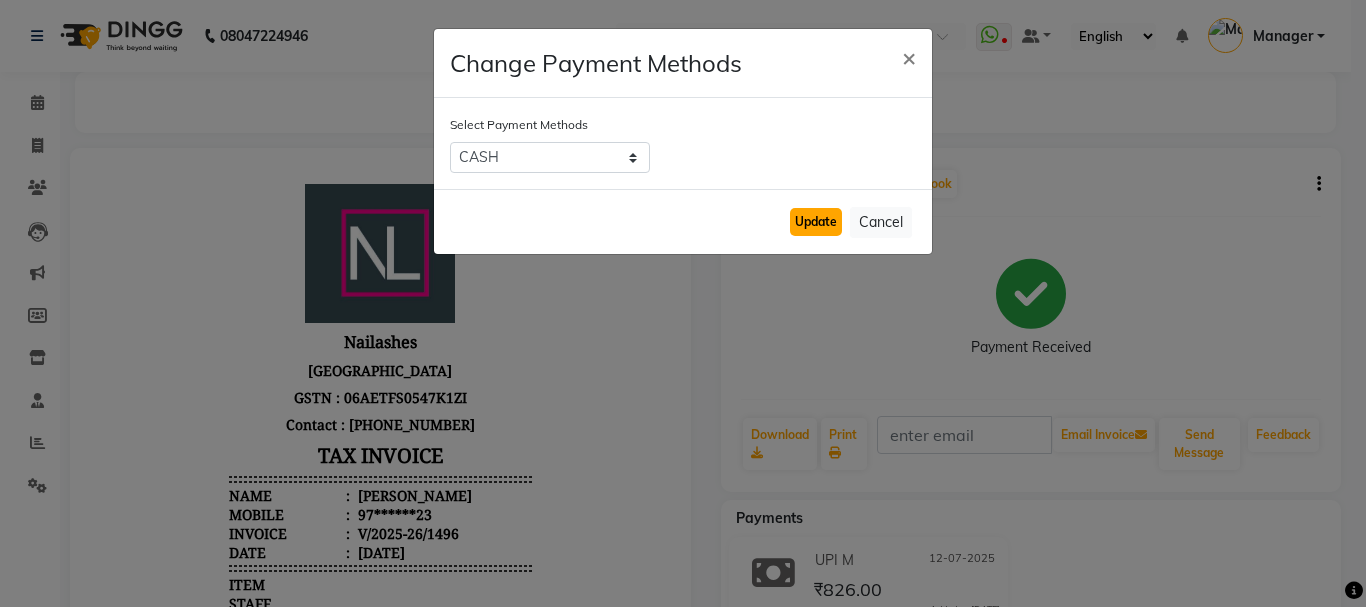 click on "Update" 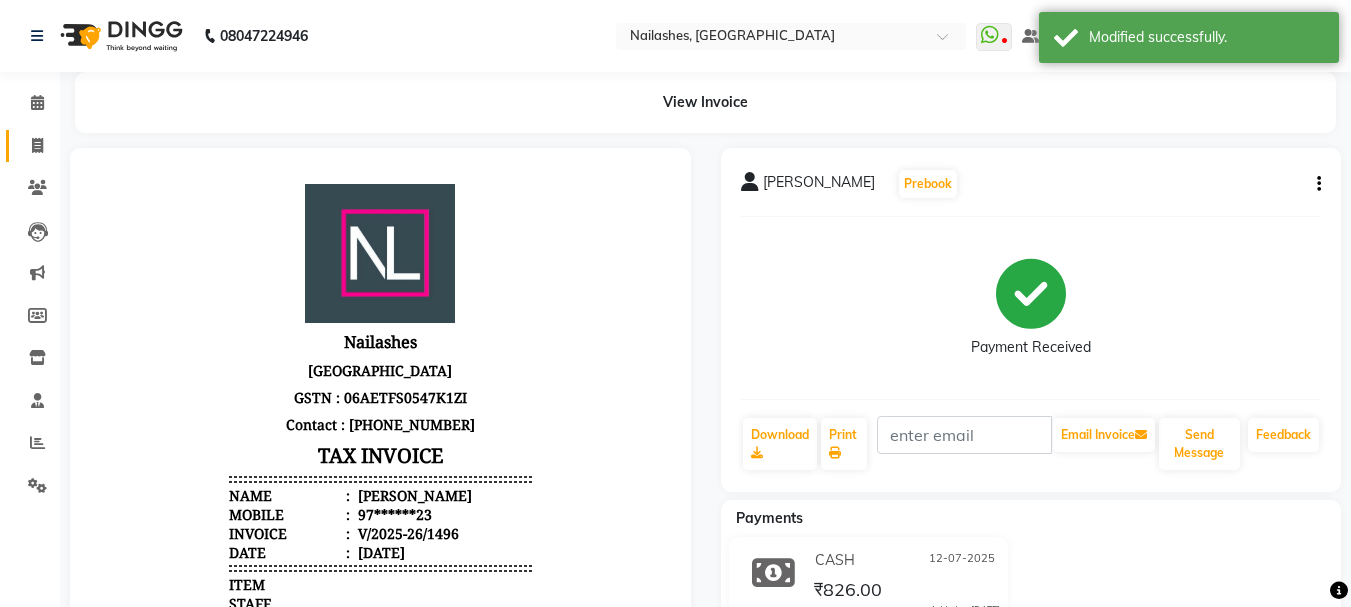 click on "Invoice" 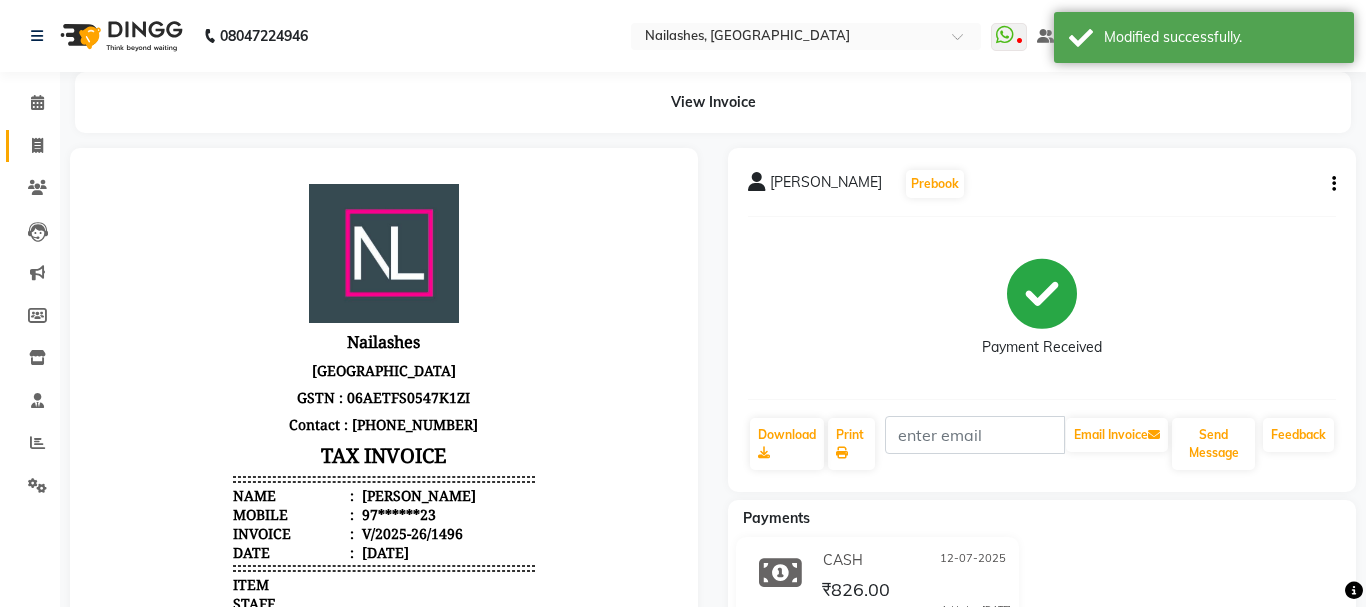 select on "3926" 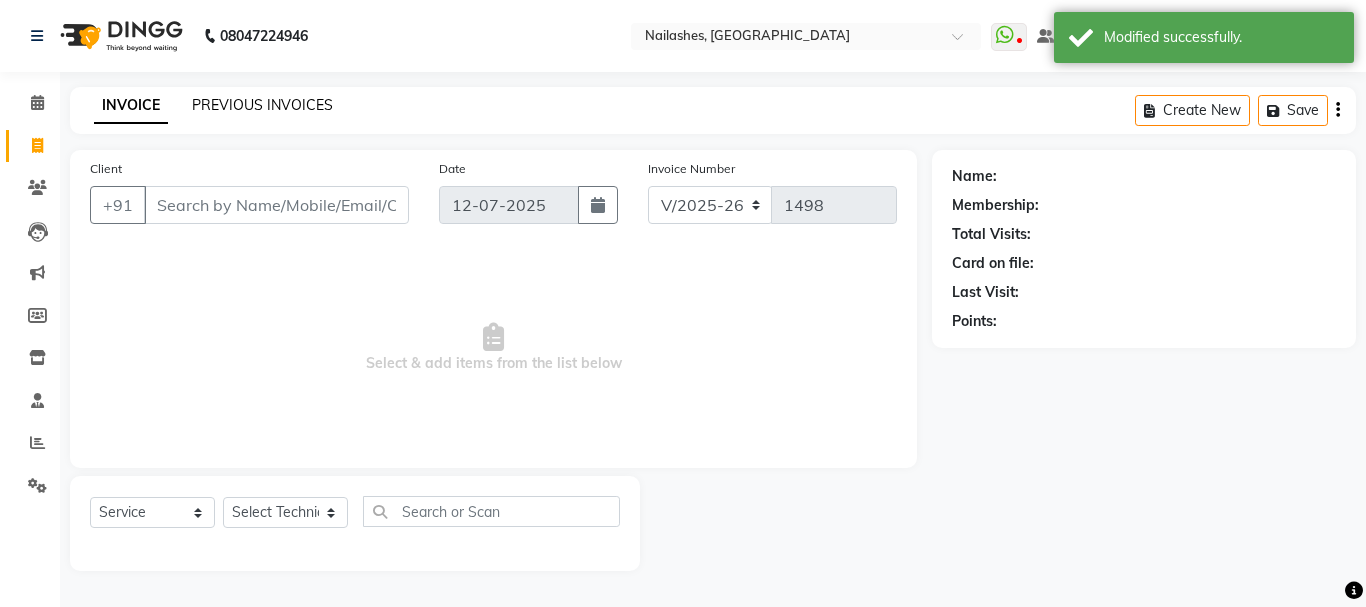 click on "PREVIOUS INVOICES" 